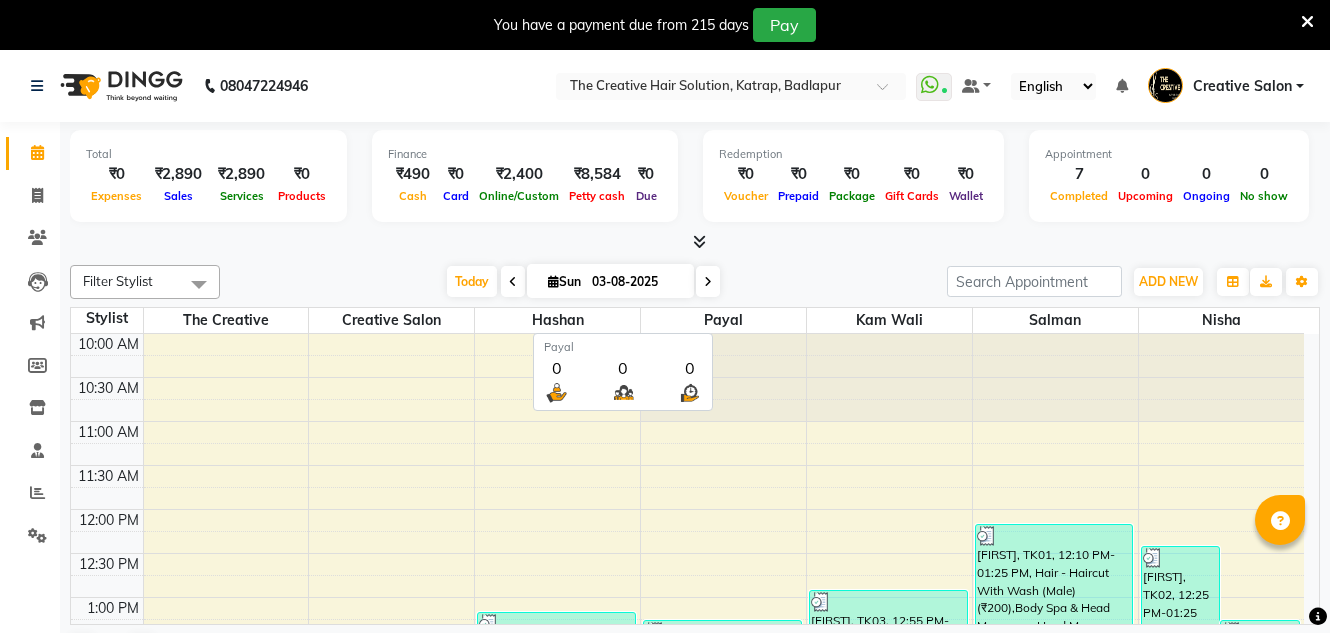 scroll, scrollTop: 0, scrollLeft: 0, axis: both 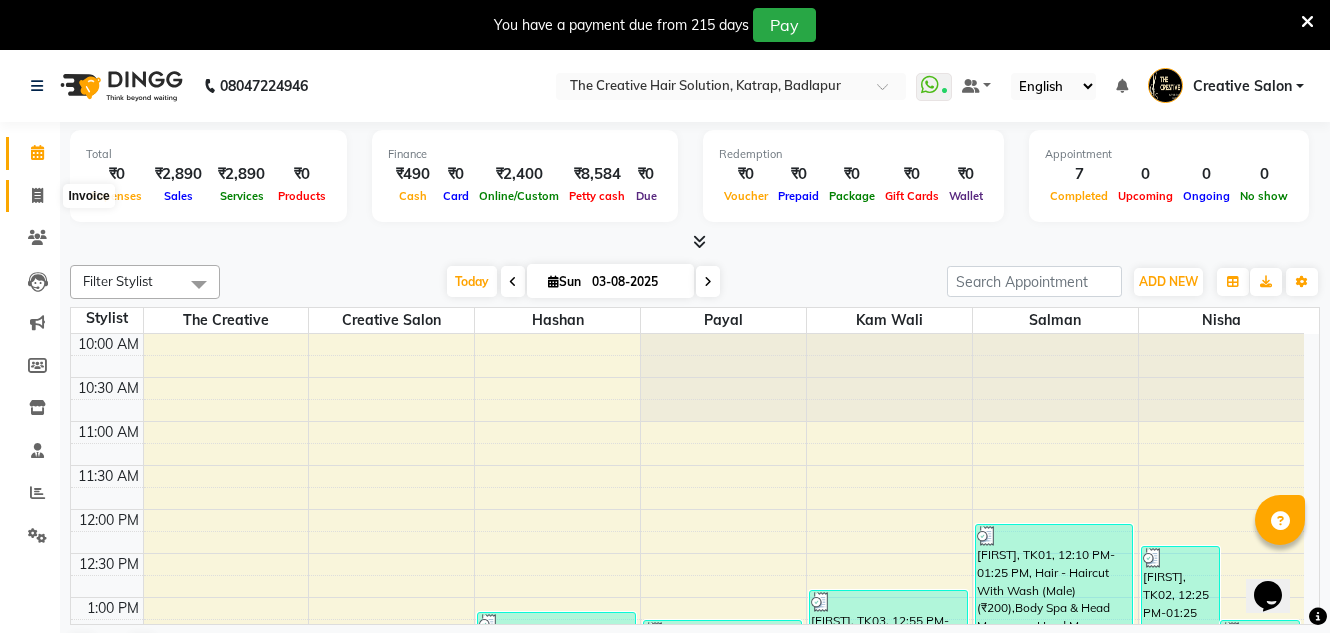 click 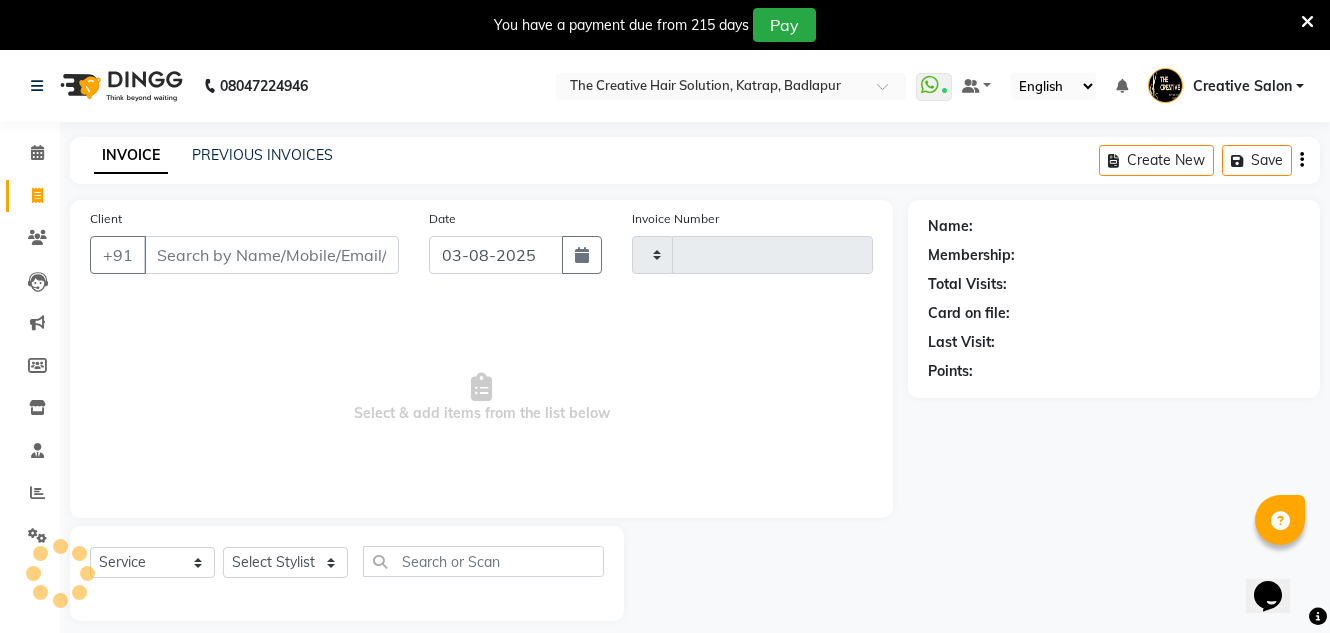 type on "1117" 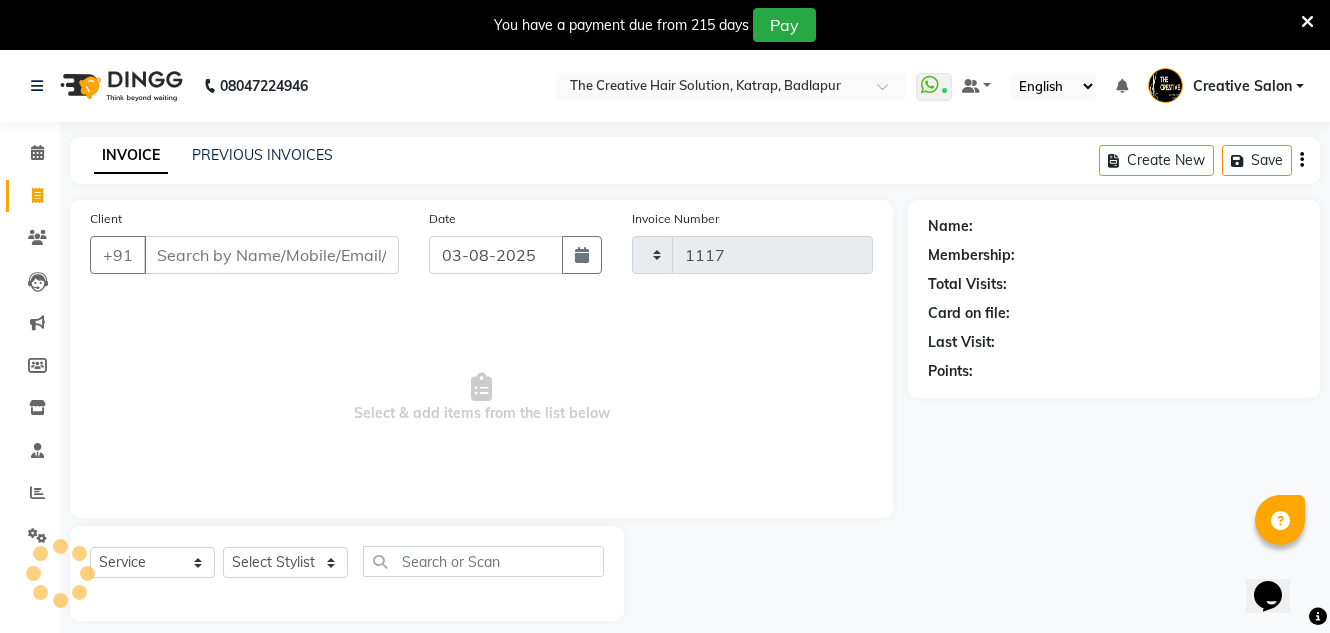 select on "527" 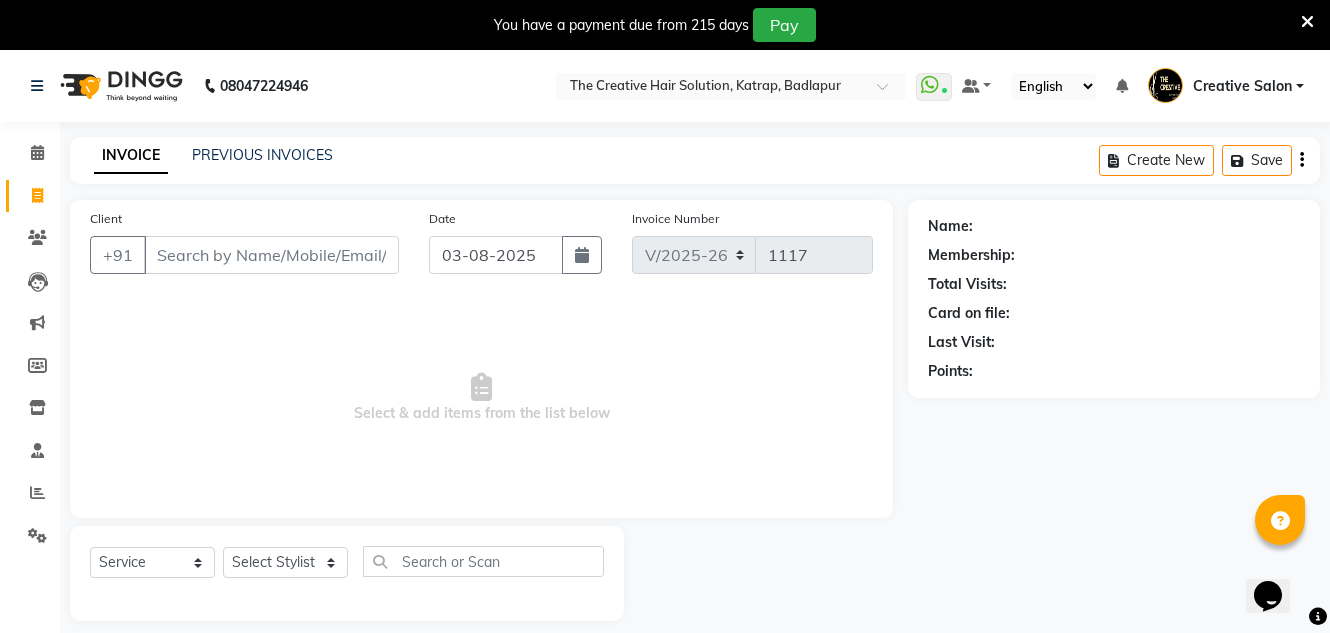 click on "Client" at bounding box center (271, 255) 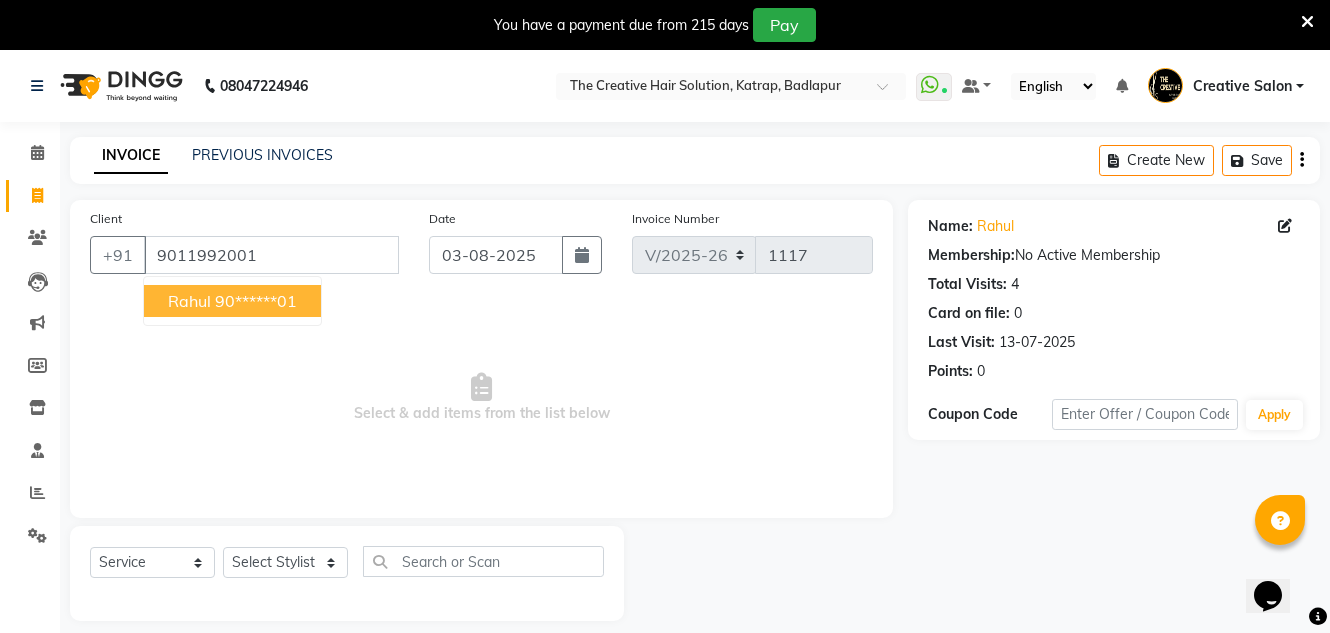 click on "90******01" at bounding box center [256, 301] 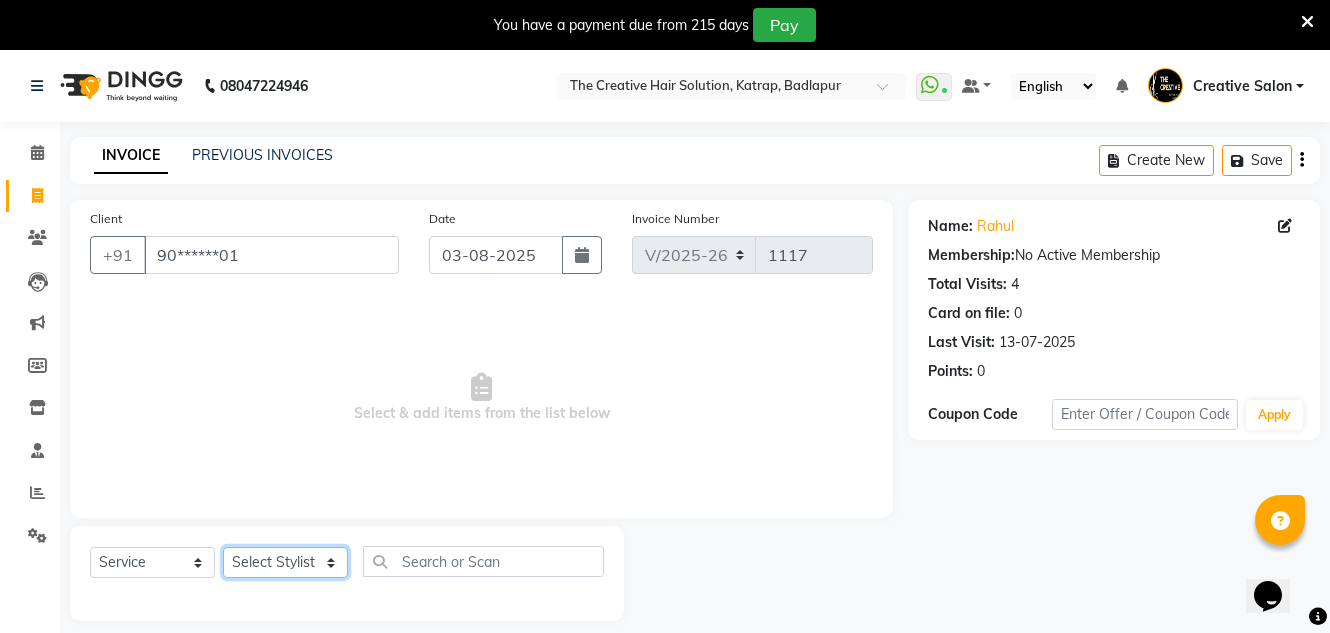 click on "Select Stylist Creative Salon Hashan Kam wali Nisha Payal salman the creative" 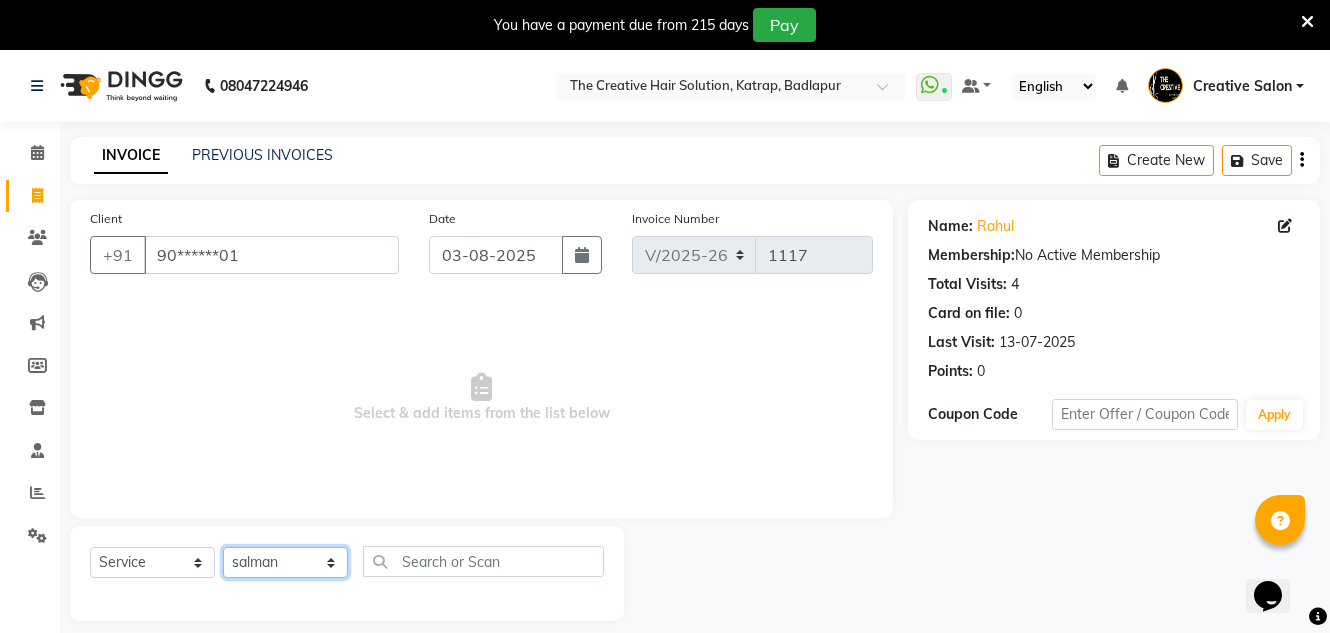 click on "Select Stylist Creative Salon Hashan Kam wali Nisha Payal salman the creative" 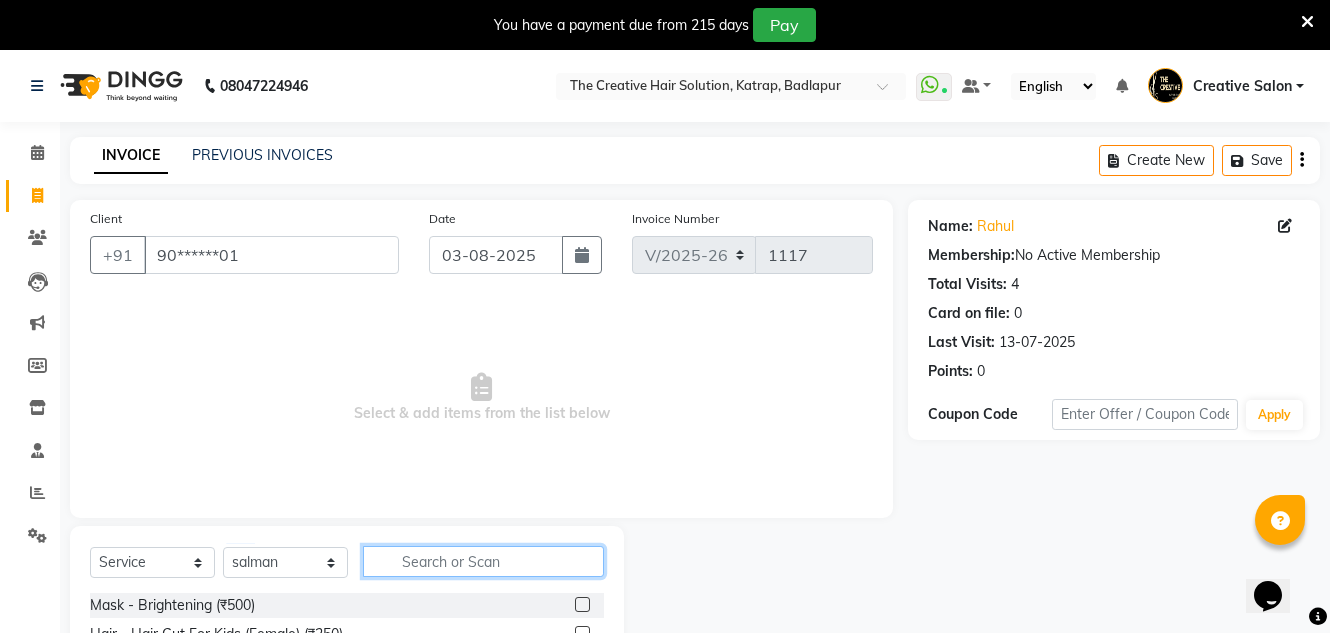 click 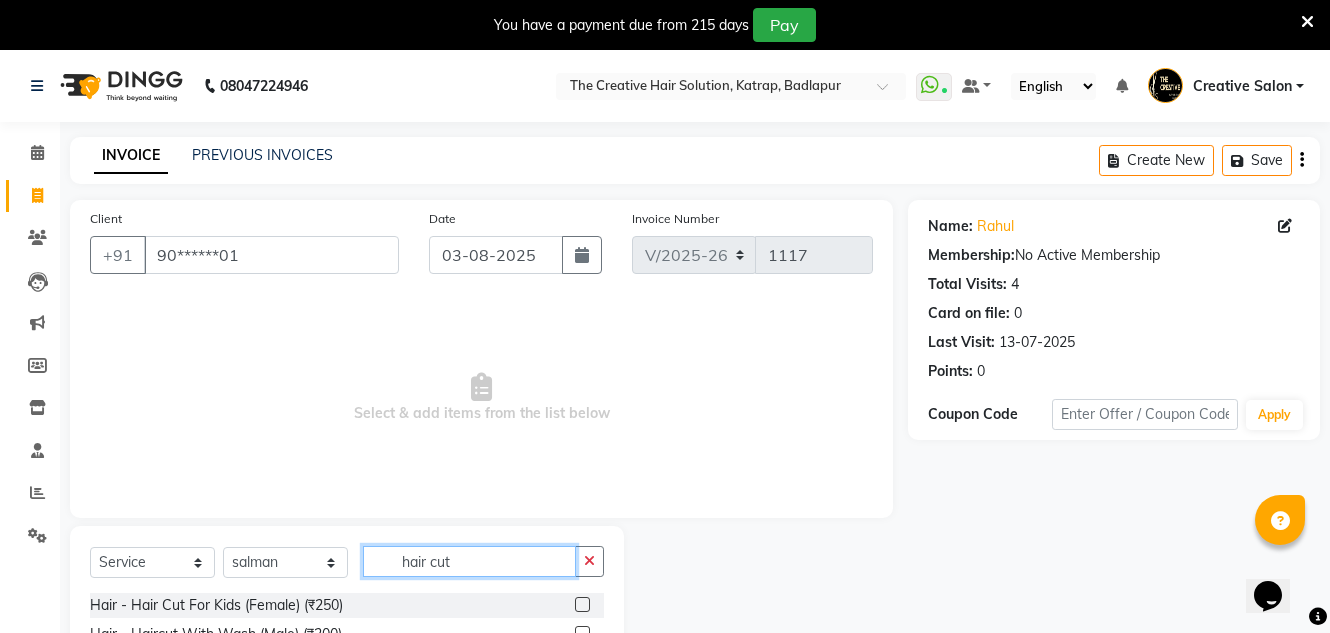 scroll, scrollTop: 192, scrollLeft: 0, axis: vertical 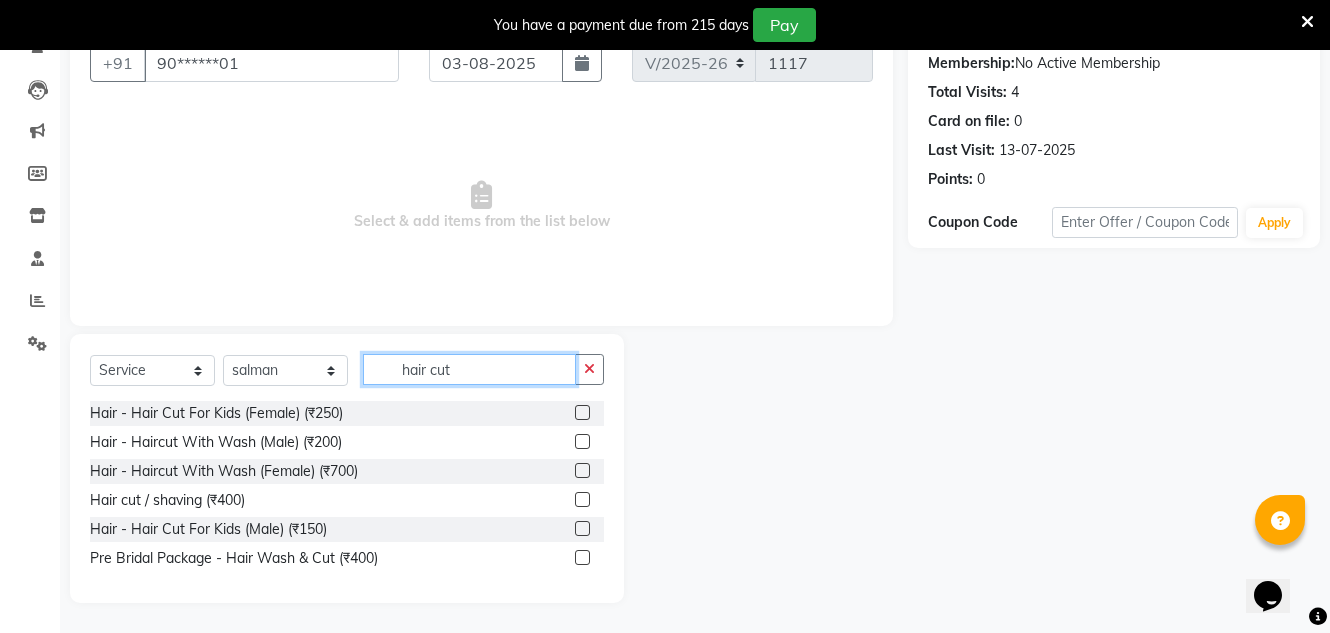 type on "hair cut" 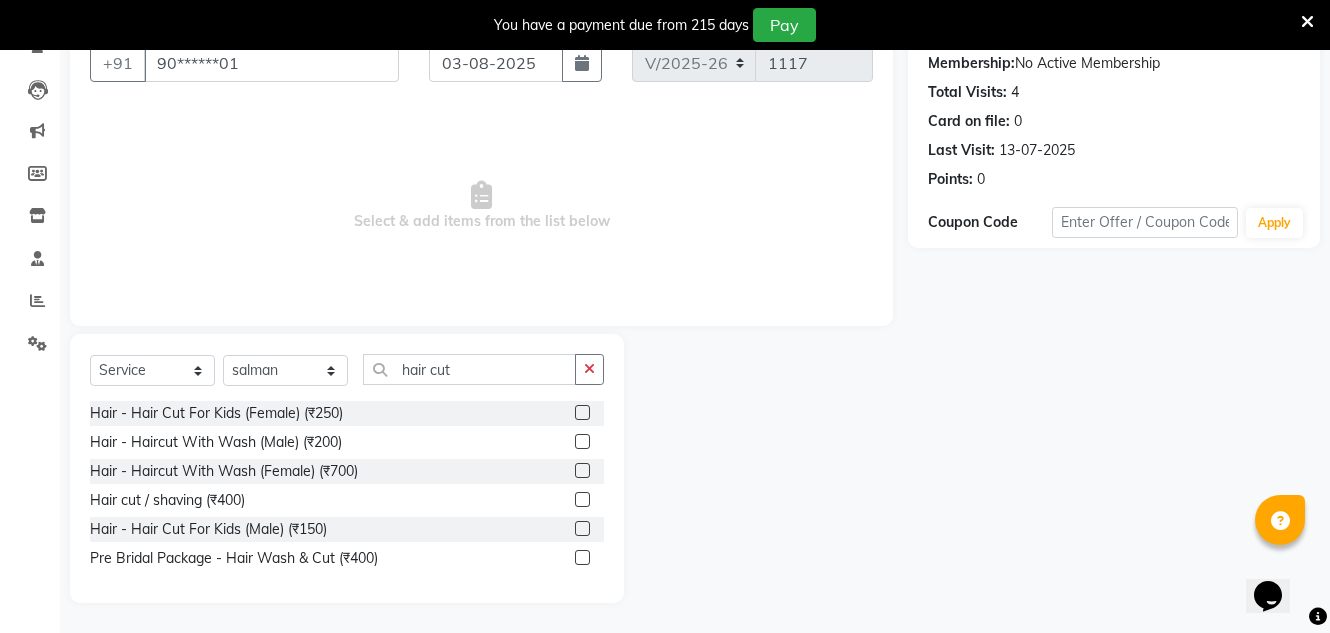 drag, startPoint x: 584, startPoint y: 495, endPoint x: 553, endPoint y: 432, distance: 70.21396 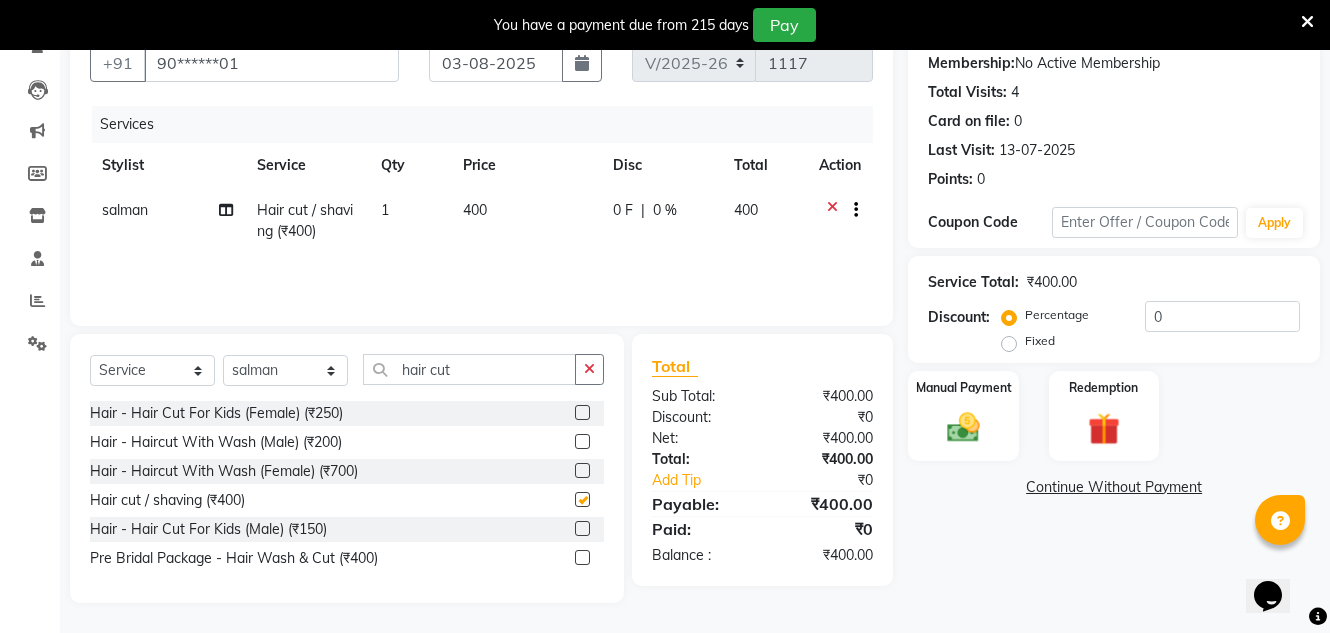 checkbox on "false" 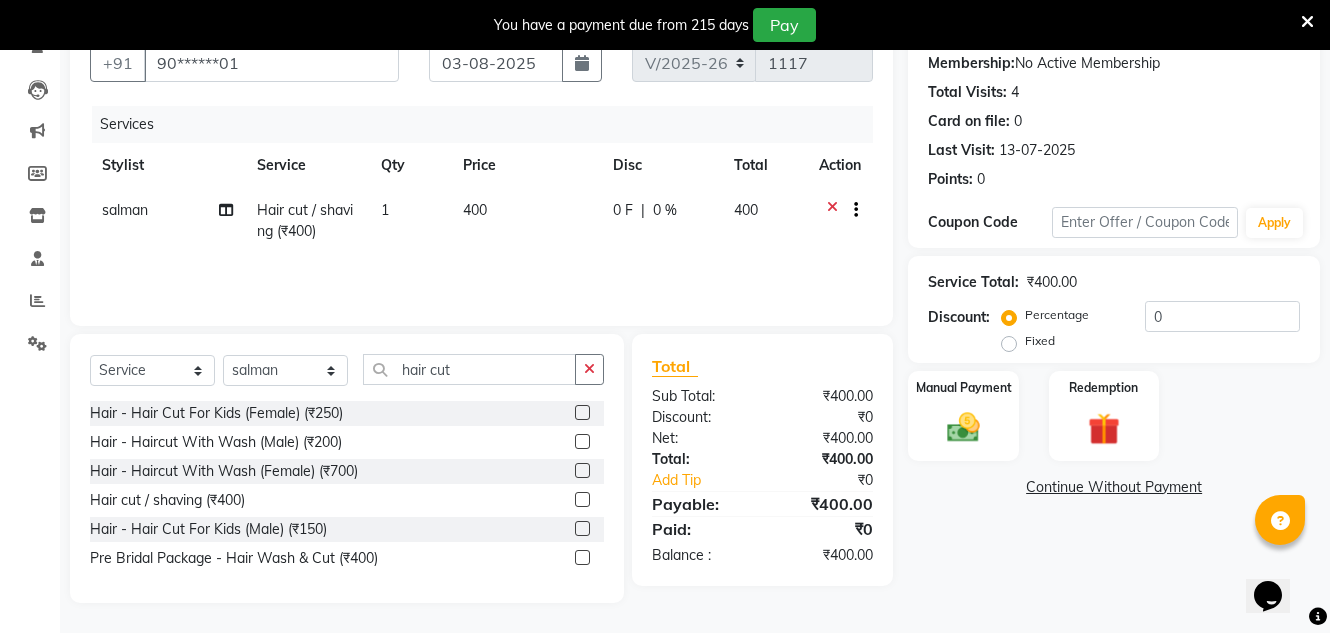 click on "400" 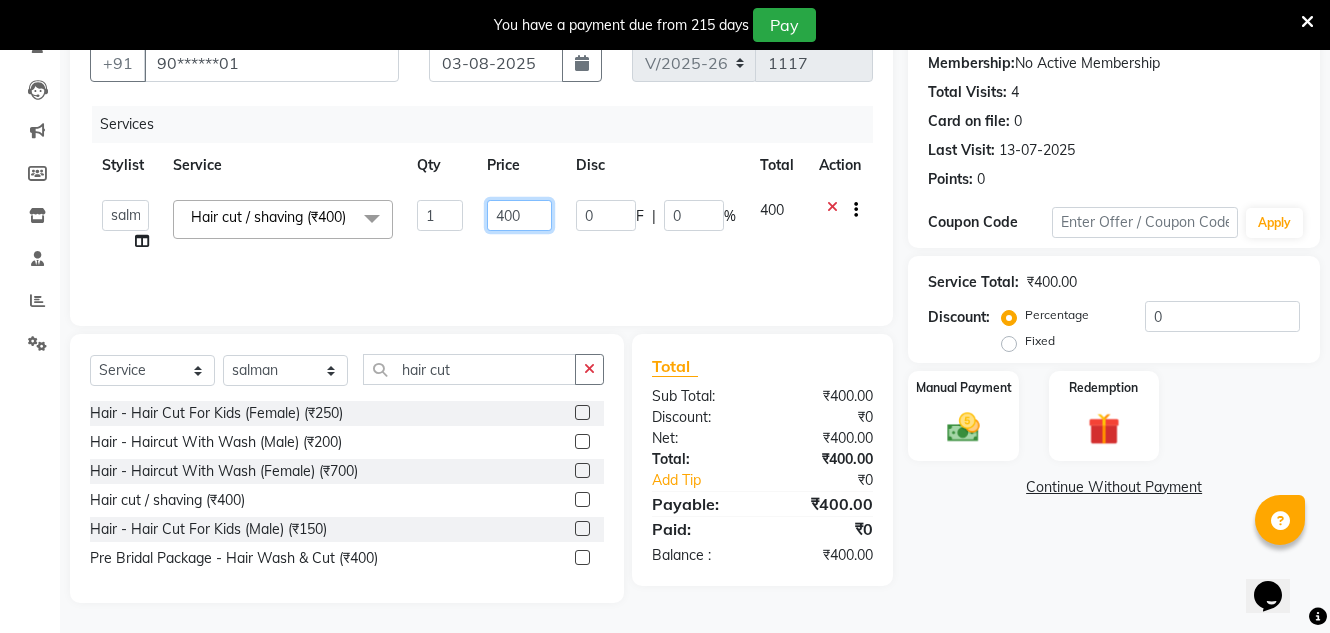 click on "400" 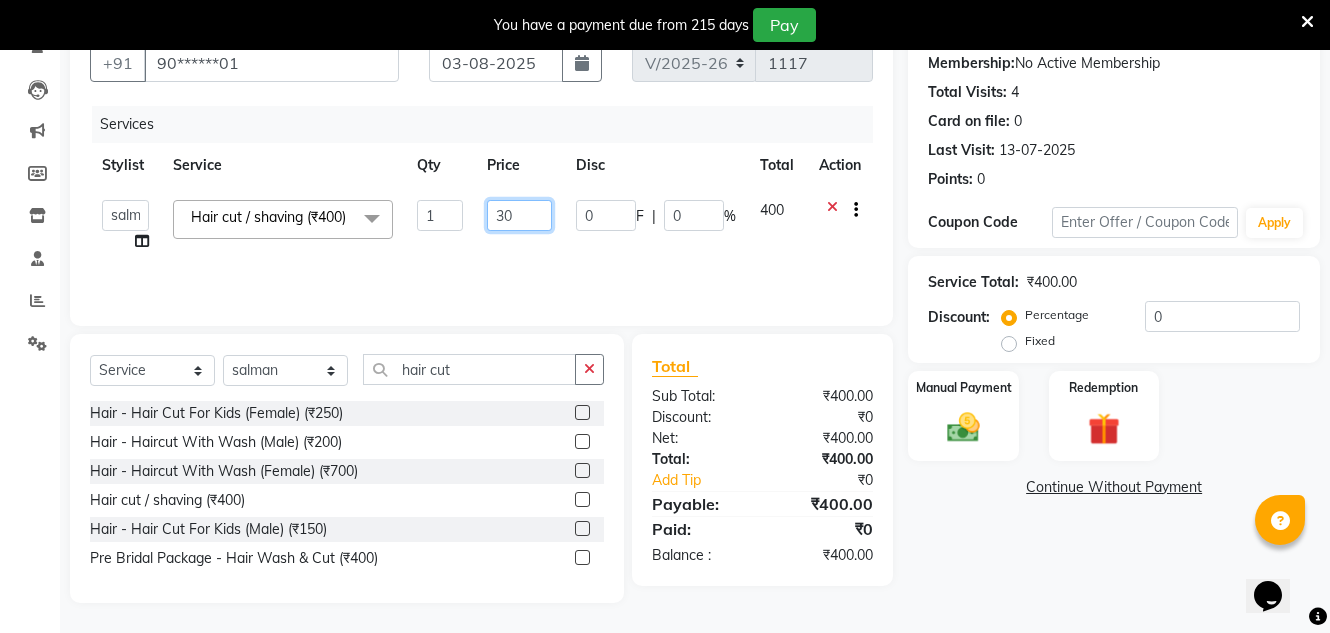 type on "350" 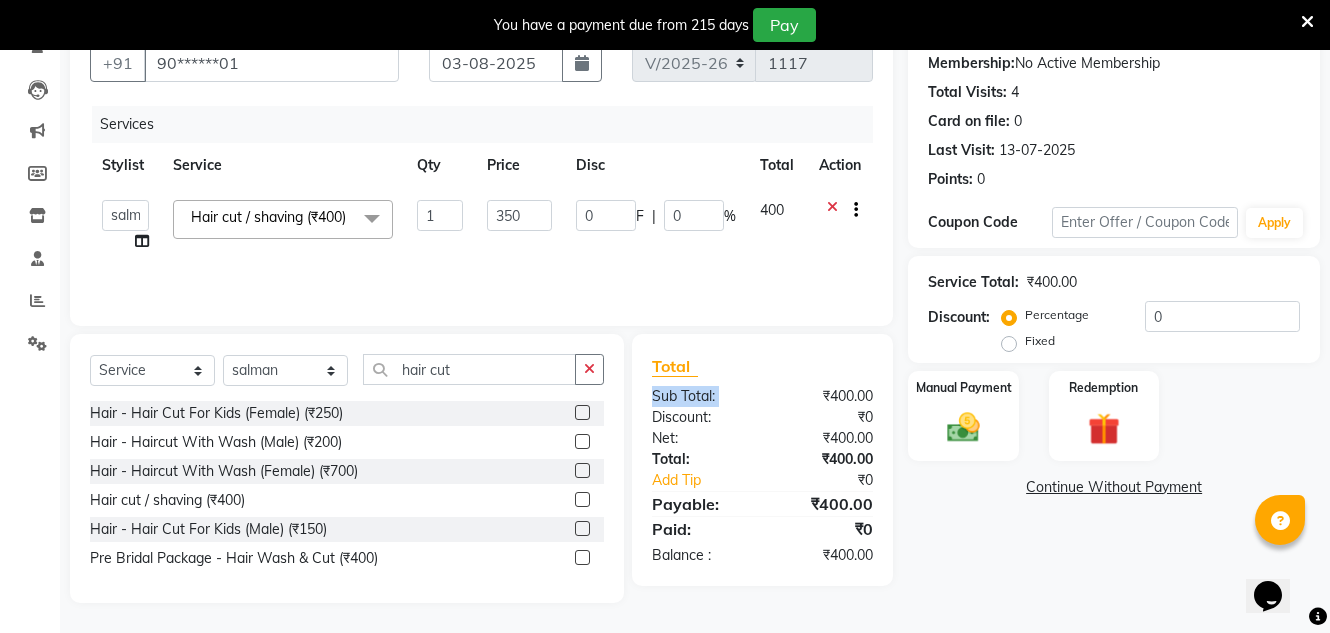 click on "Total Sub Total: ₹400.00 Discount: ₹0 Net: ₹400.00 Total: ₹400.00 Add Tip ₹0 Payable: ₹400.00 Paid: ₹0 Balance   : ₹400.00" 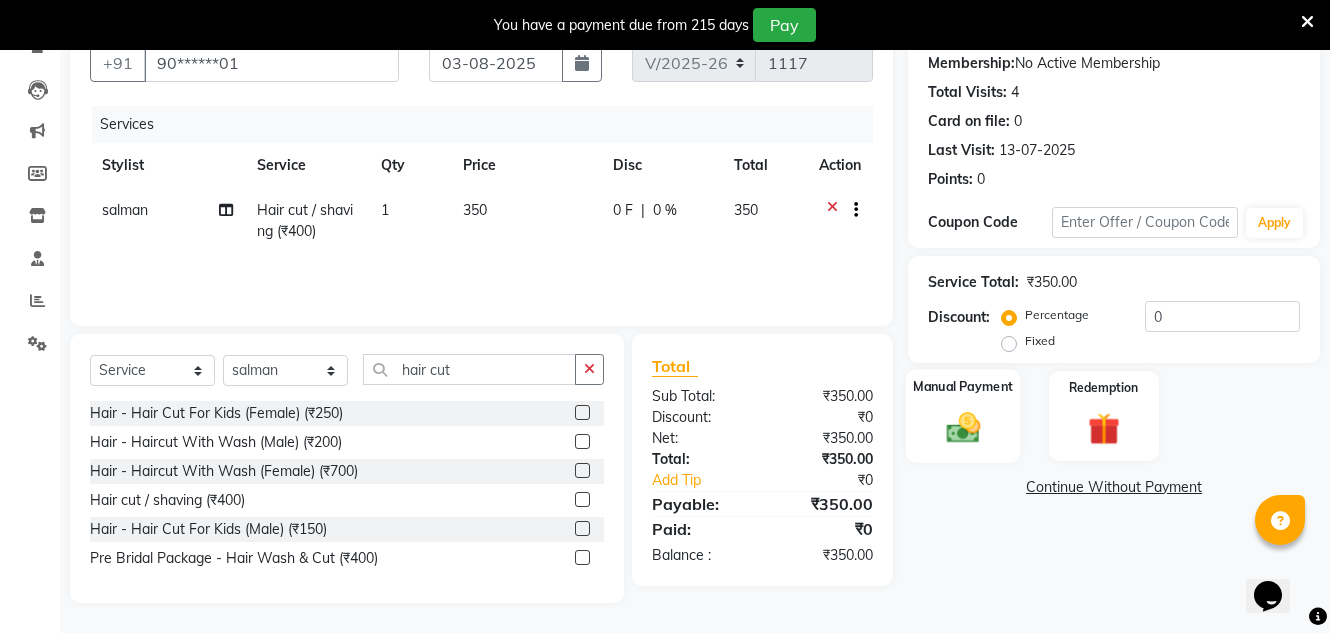 click on "Manual Payment" 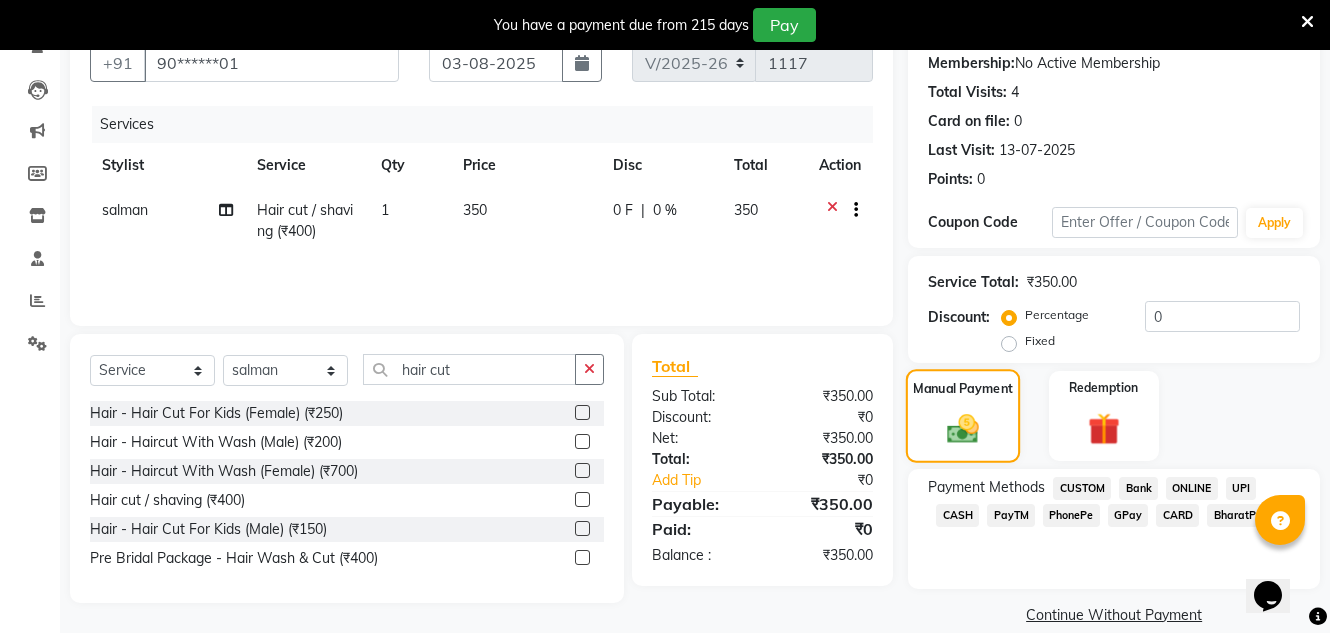 scroll, scrollTop: 219, scrollLeft: 0, axis: vertical 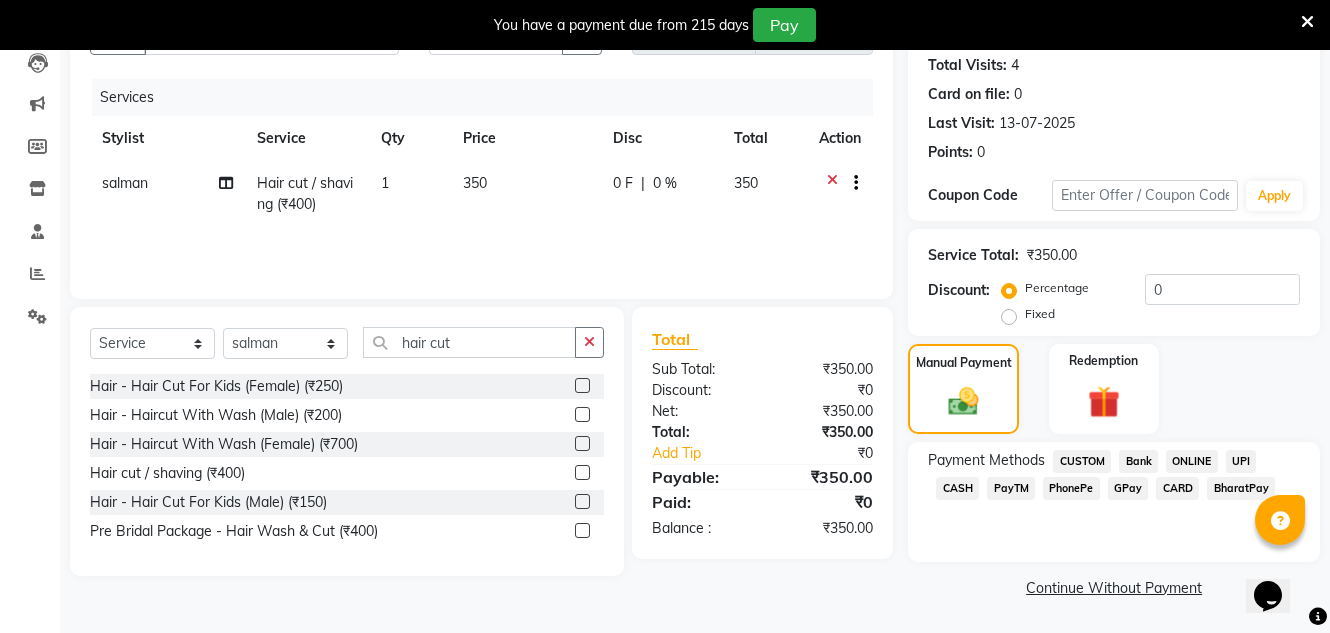 click on "GPay" 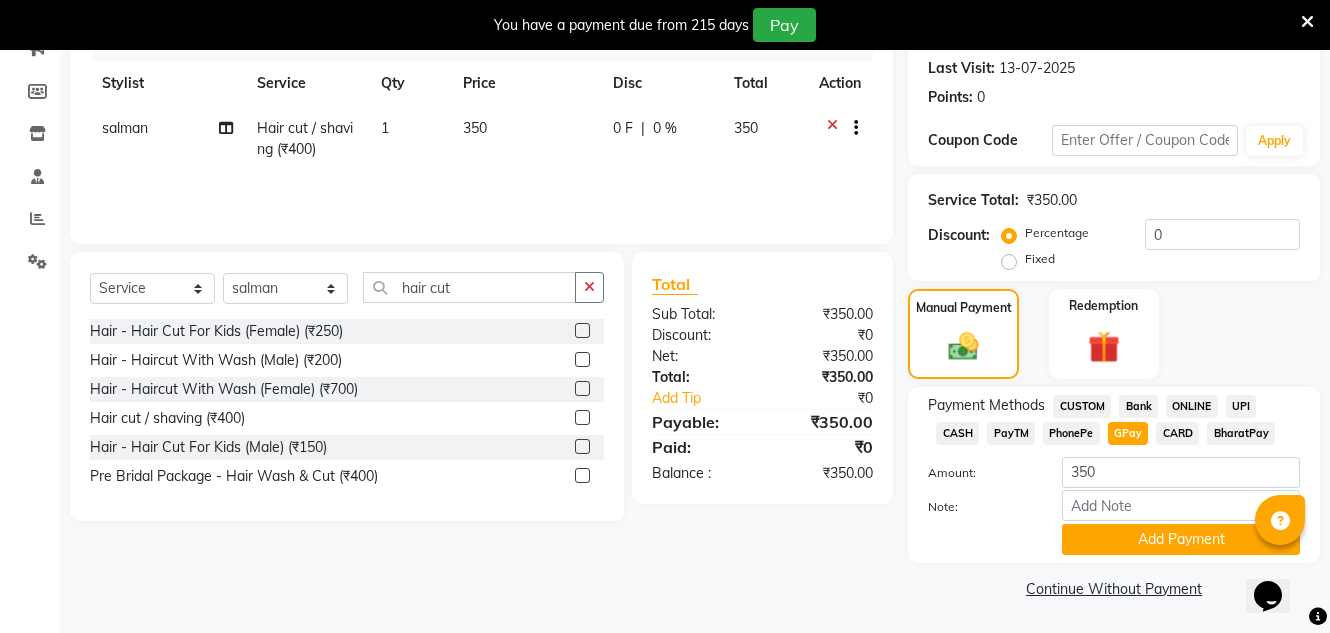 scroll, scrollTop: 275, scrollLeft: 0, axis: vertical 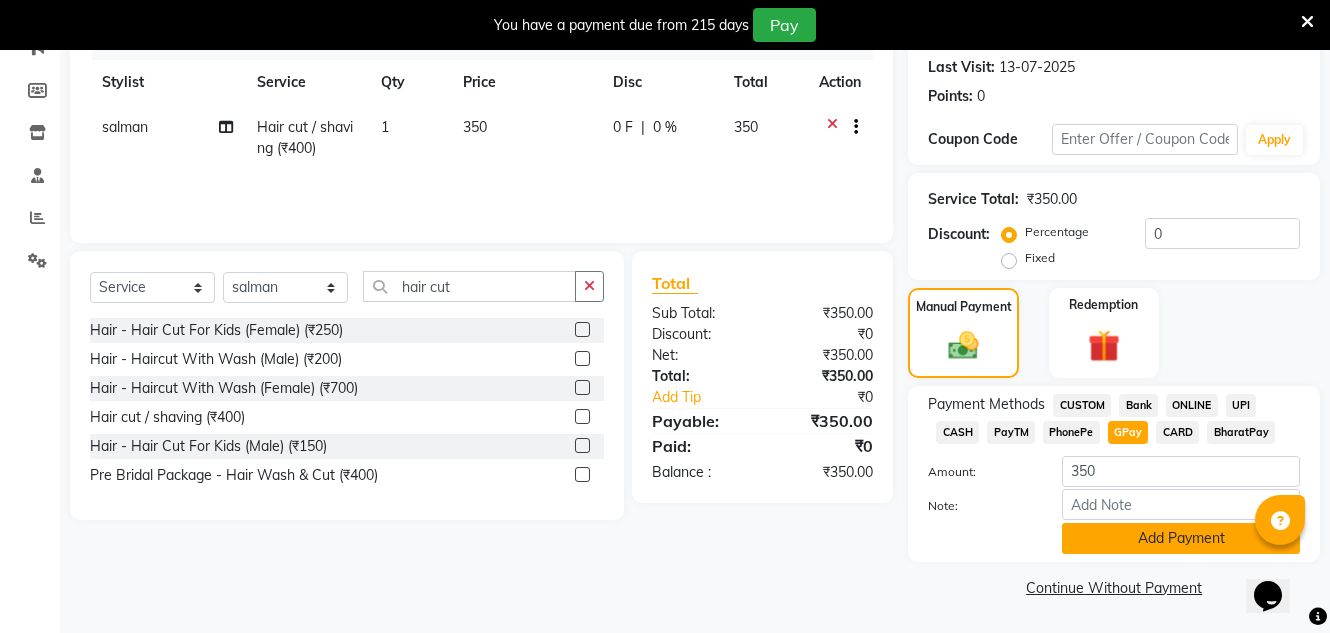 click on "Add Payment" 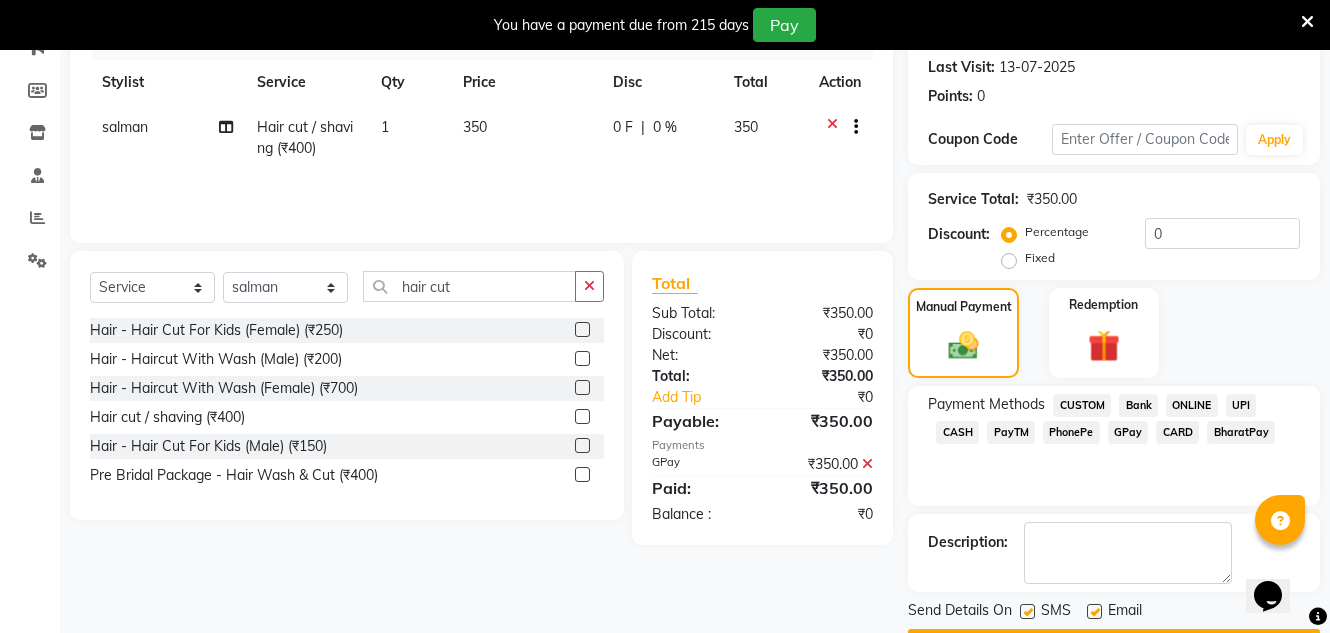 scroll, scrollTop: 332, scrollLeft: 0, axis: vertical 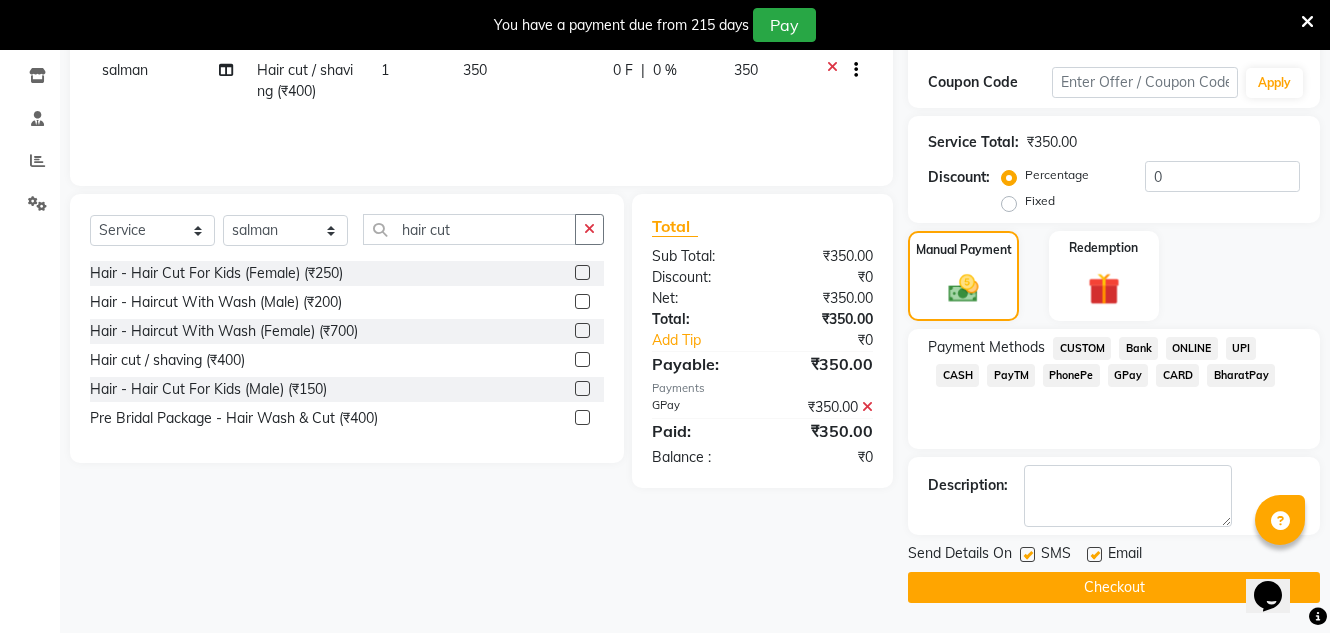 click 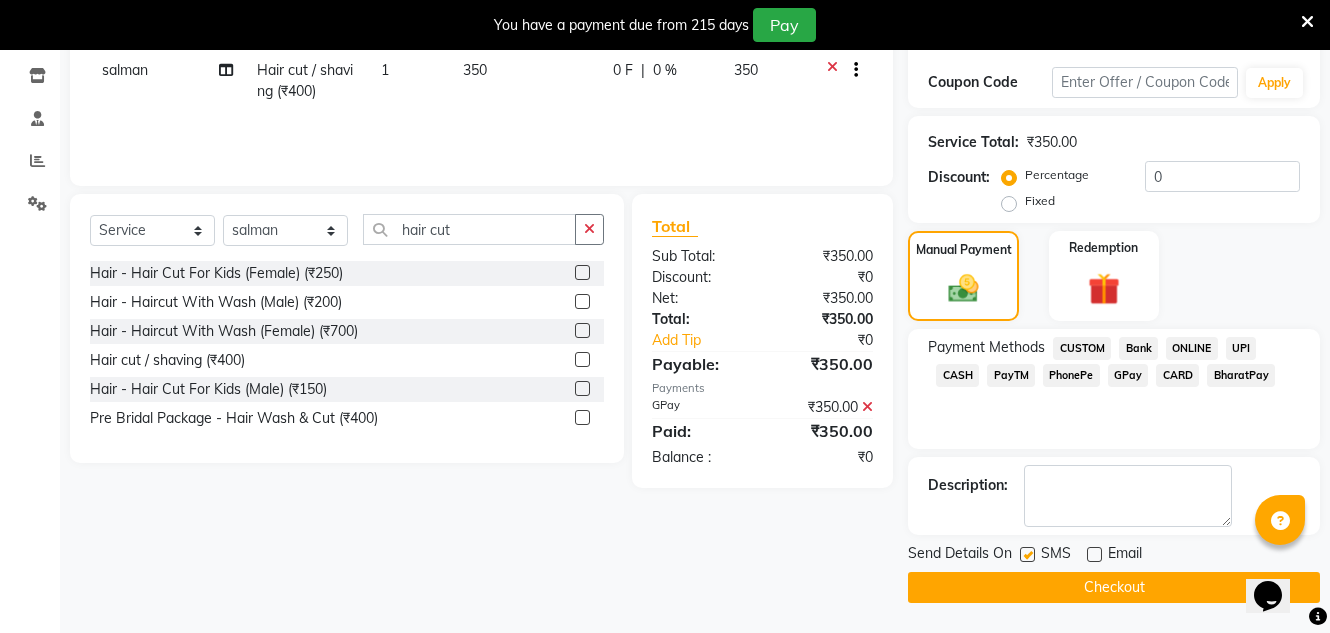 click on "Checkout" 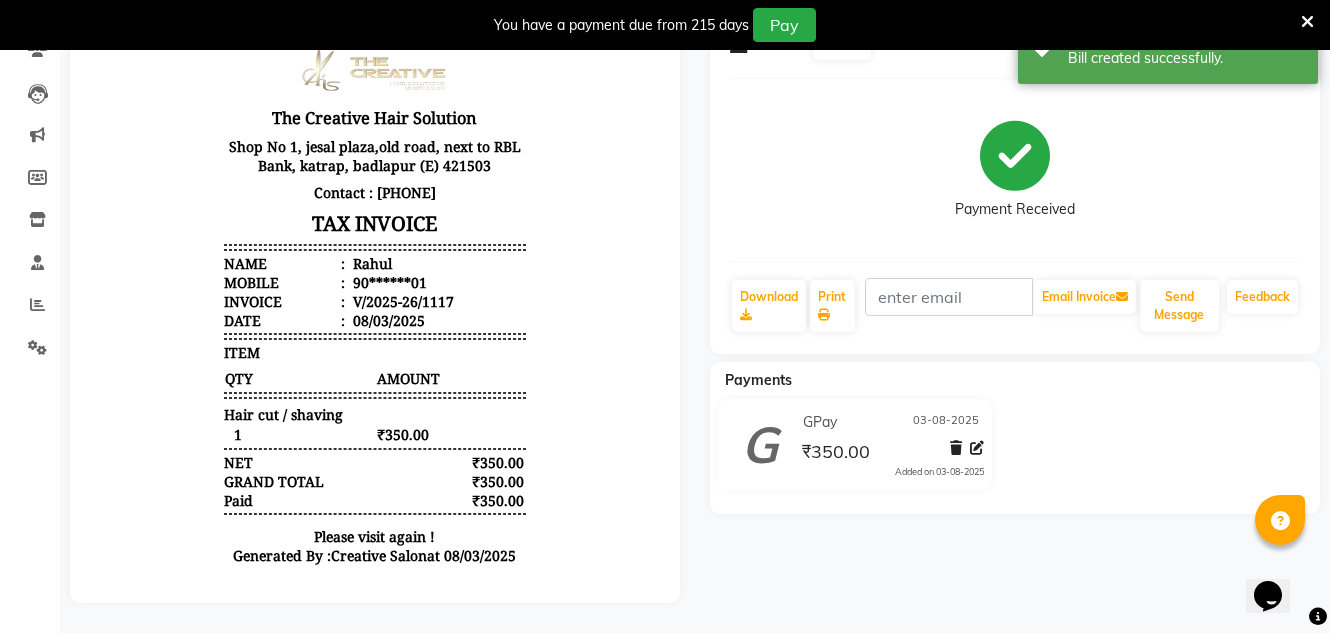 scroll, scrollTop: 0, scrollLeft: 0, axis: both 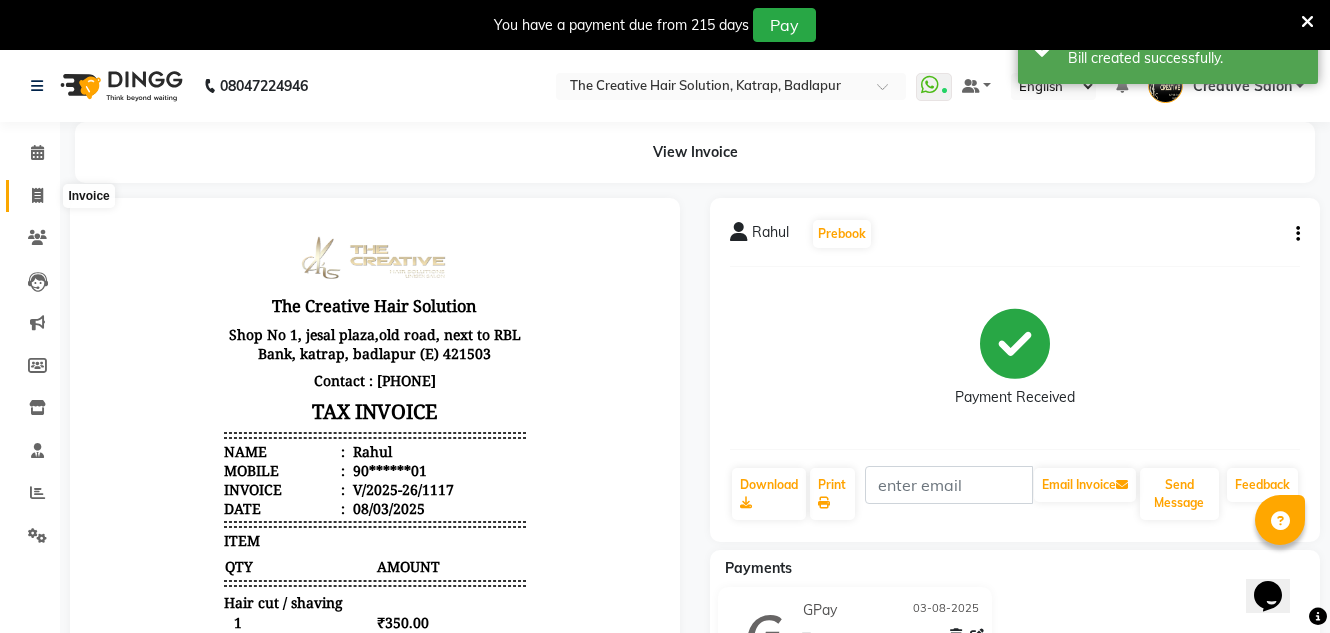 click 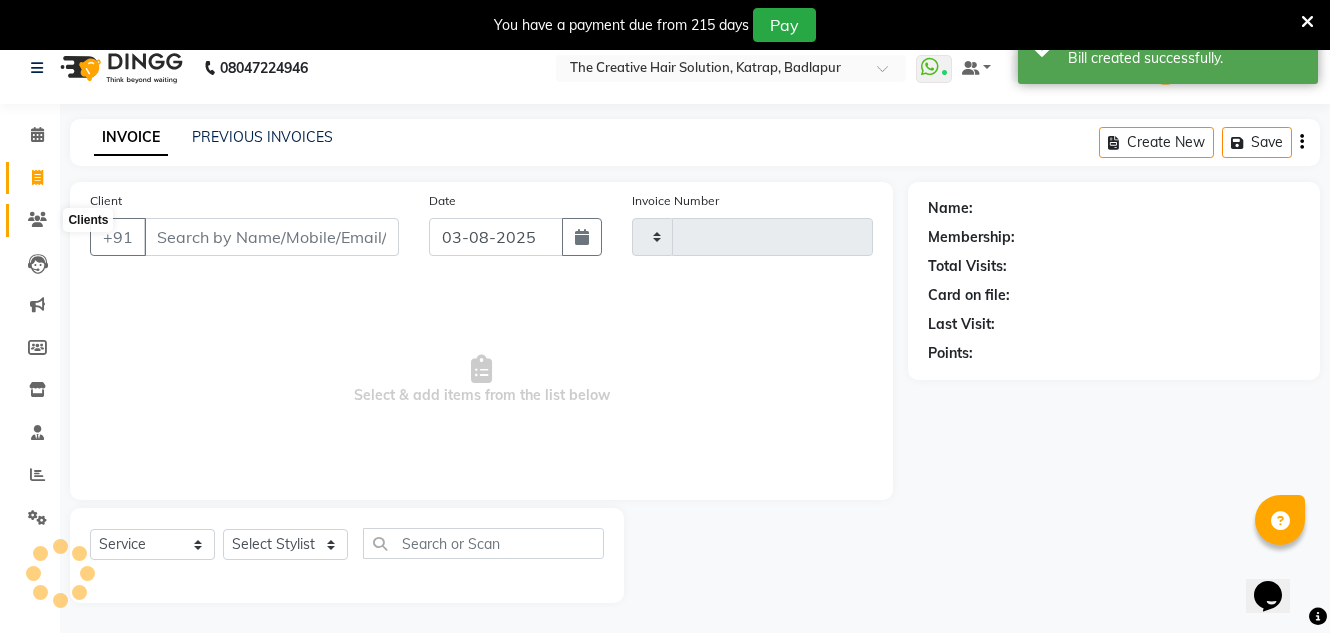 scroll, scrollTop: 50, scrollLeft: 0, axis: vertical 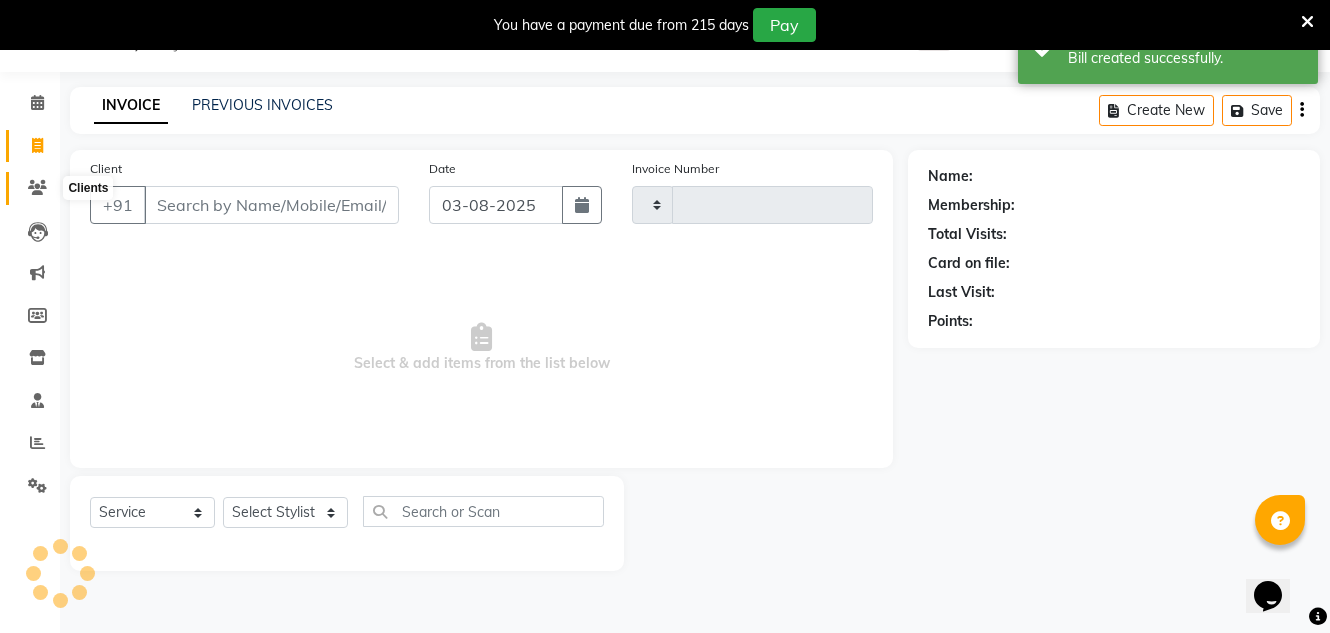 type on "1118" 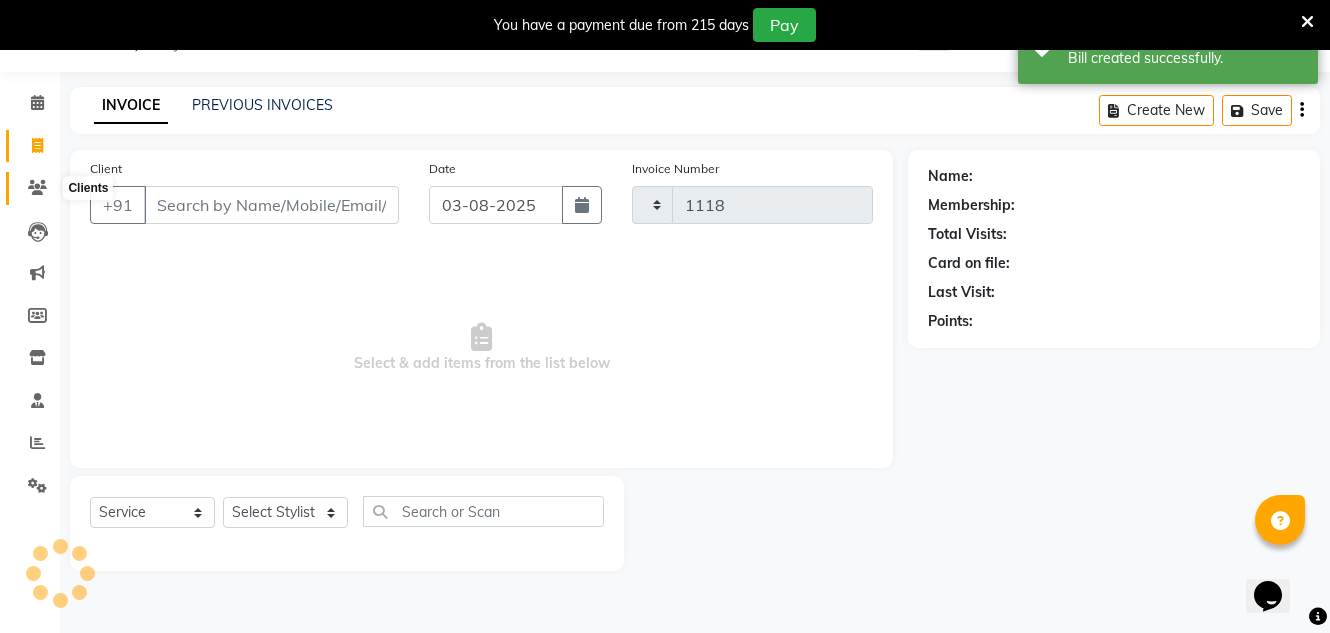 select on "527" 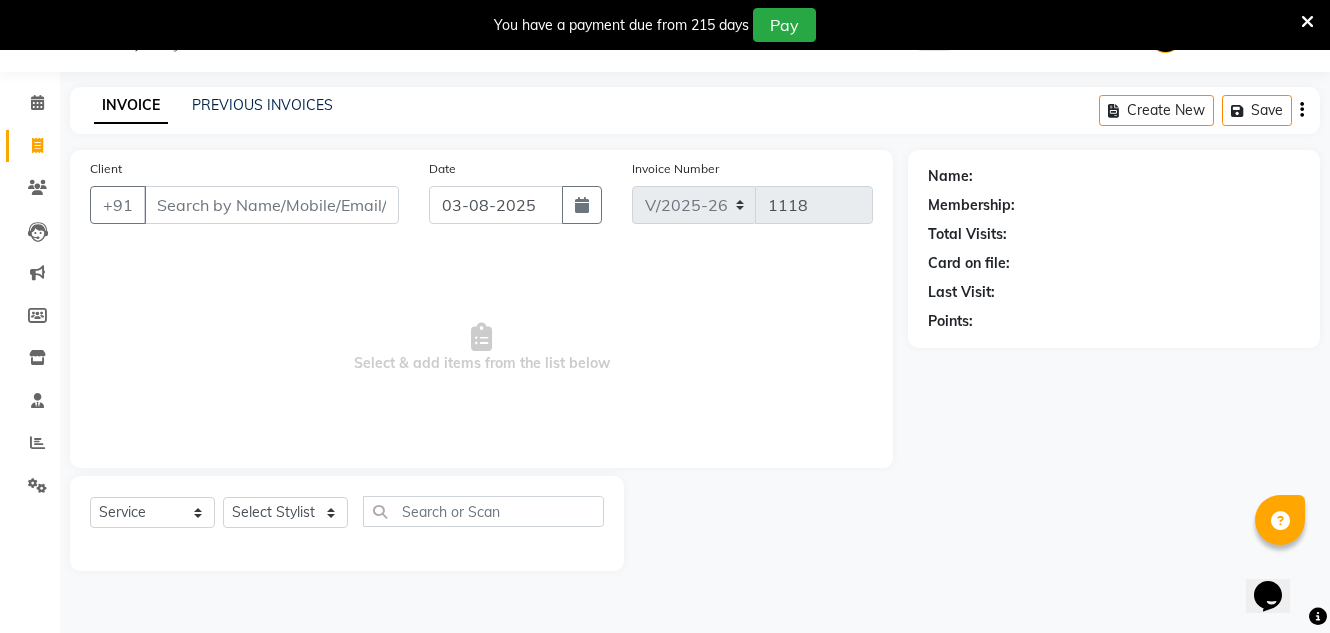 drag, startPoint x: 254, startPoint y: 202, endPoint x: 271, endPoint y: 203, distance: 17.029387 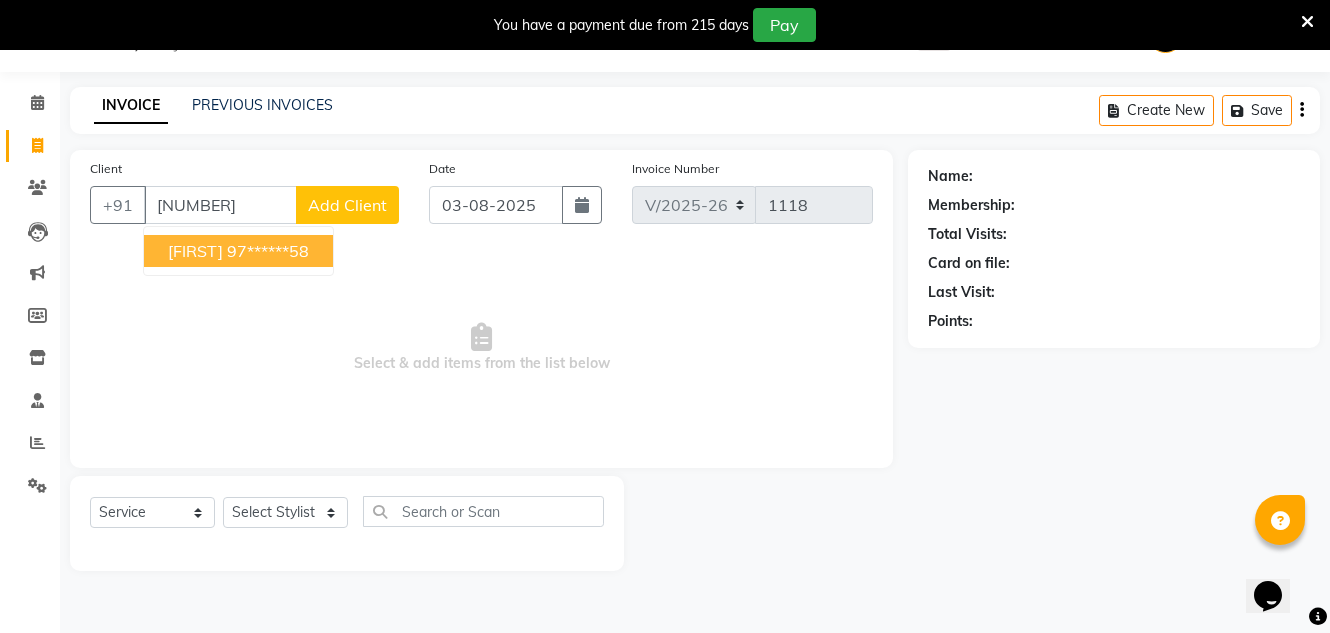 drag, startPoint x: 226, startPoint y: 242, endPoint x: 229, endPoint y: 294, distance: 52.086468 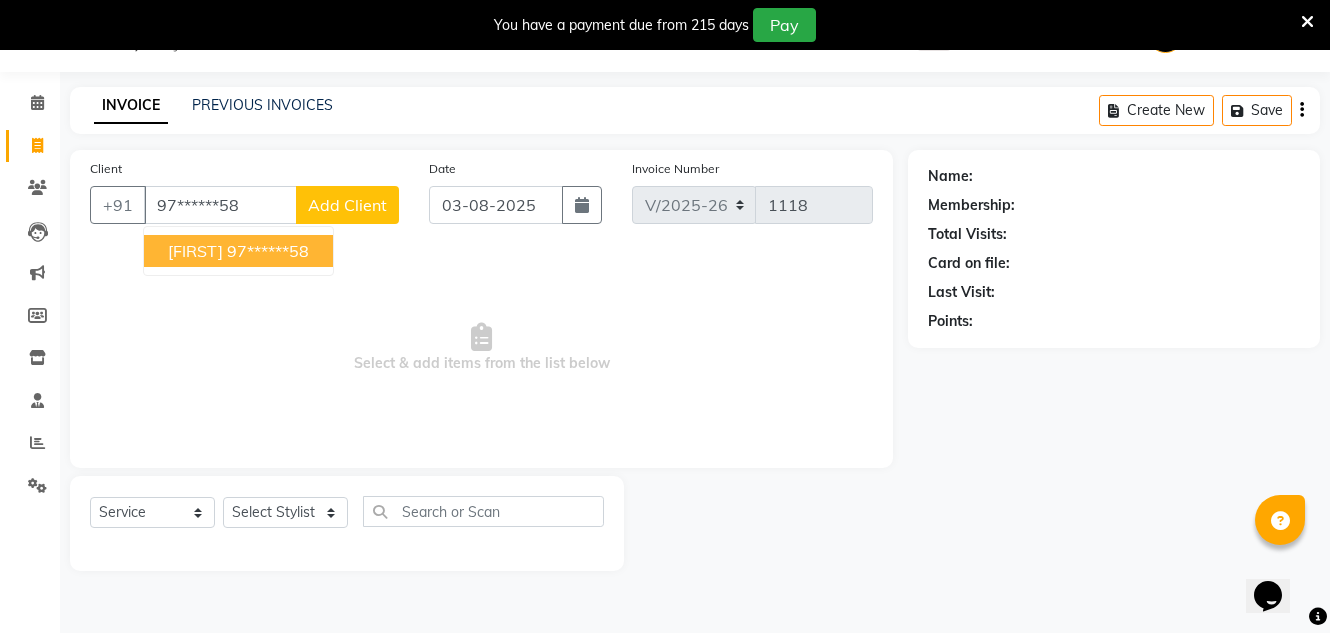 type on "97******58" 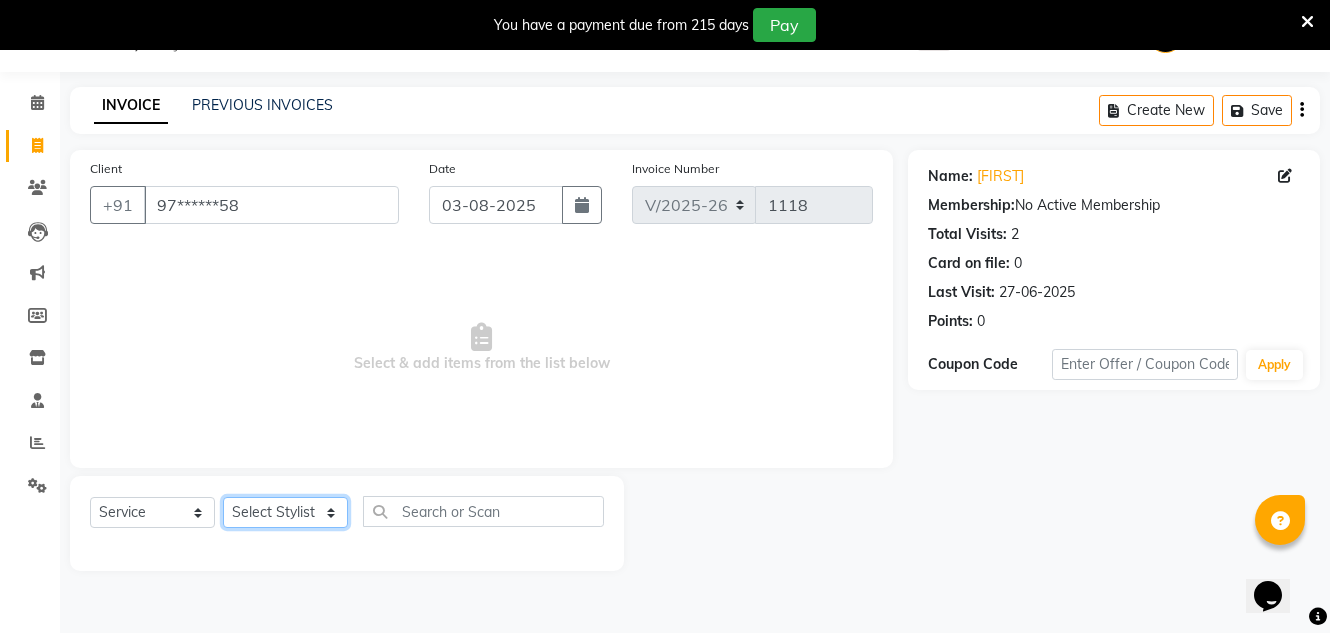 click on "Select Stylist Creative Salon Hashan Kam wali Nisha Payal salman the creative" 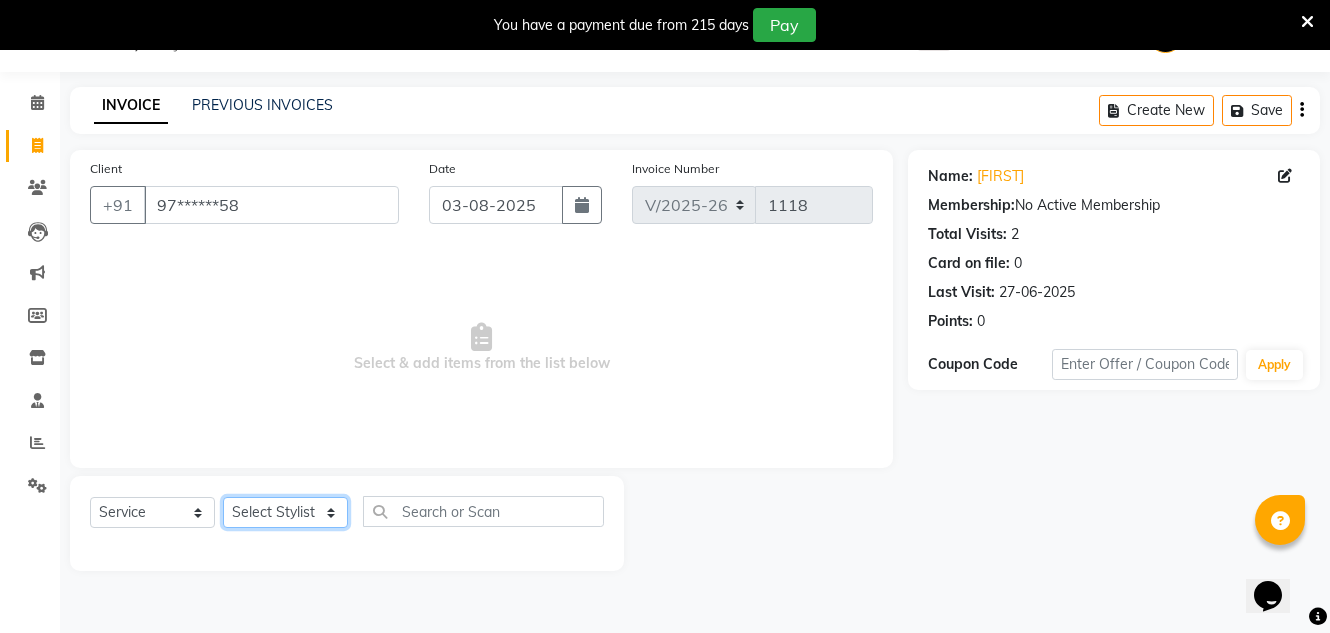 select on "10933" 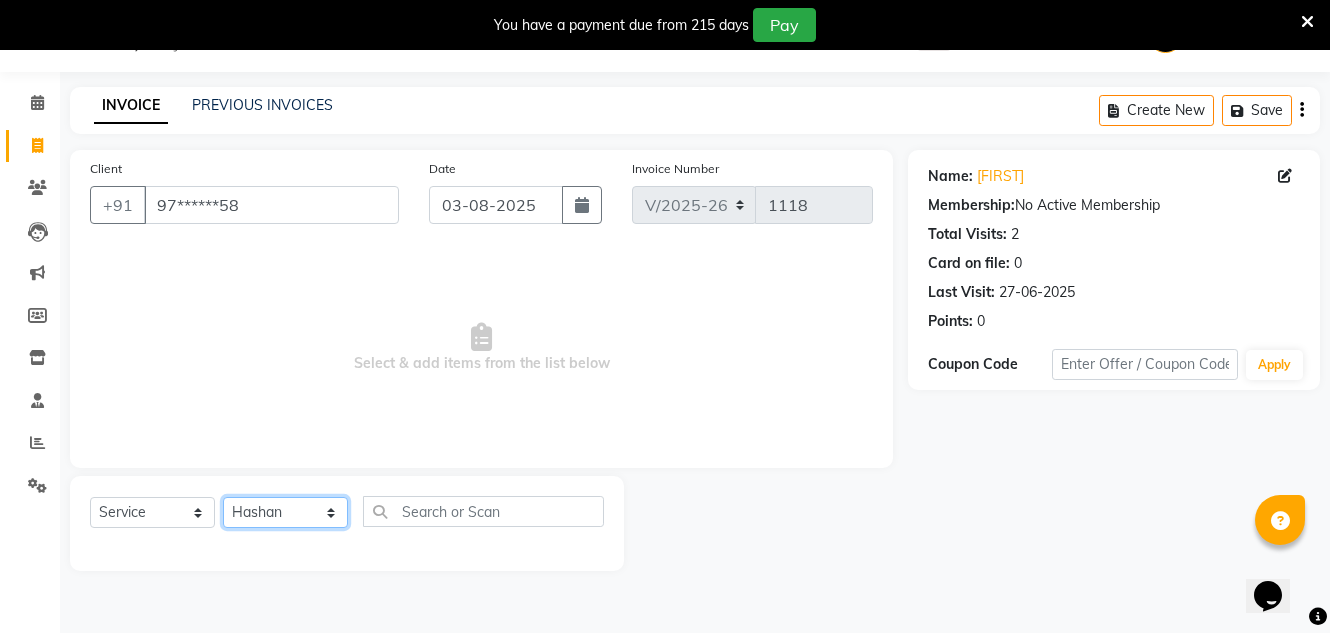 click on "Select Stylist Creative Salon Hashan Kam wali Nisha Payal salman the creative" 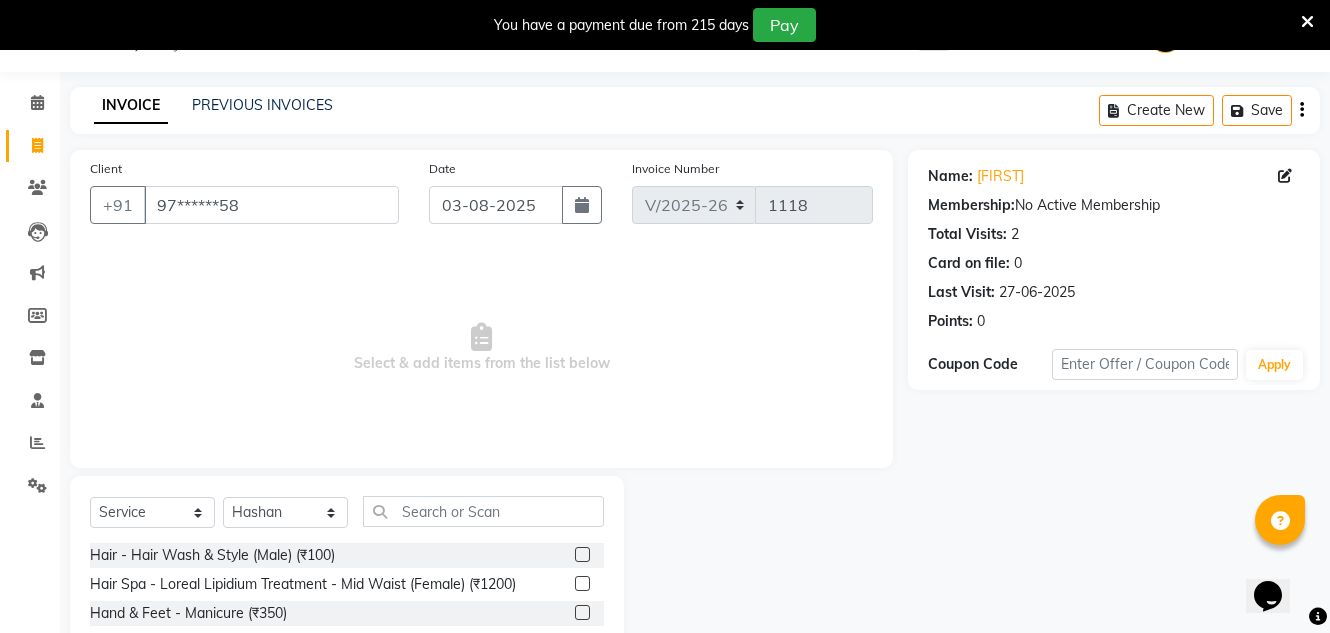 drag, startPoint x: 423, startPoint y: 494, endPoint x: 398, endPoint y: 491, distance: 25.179358 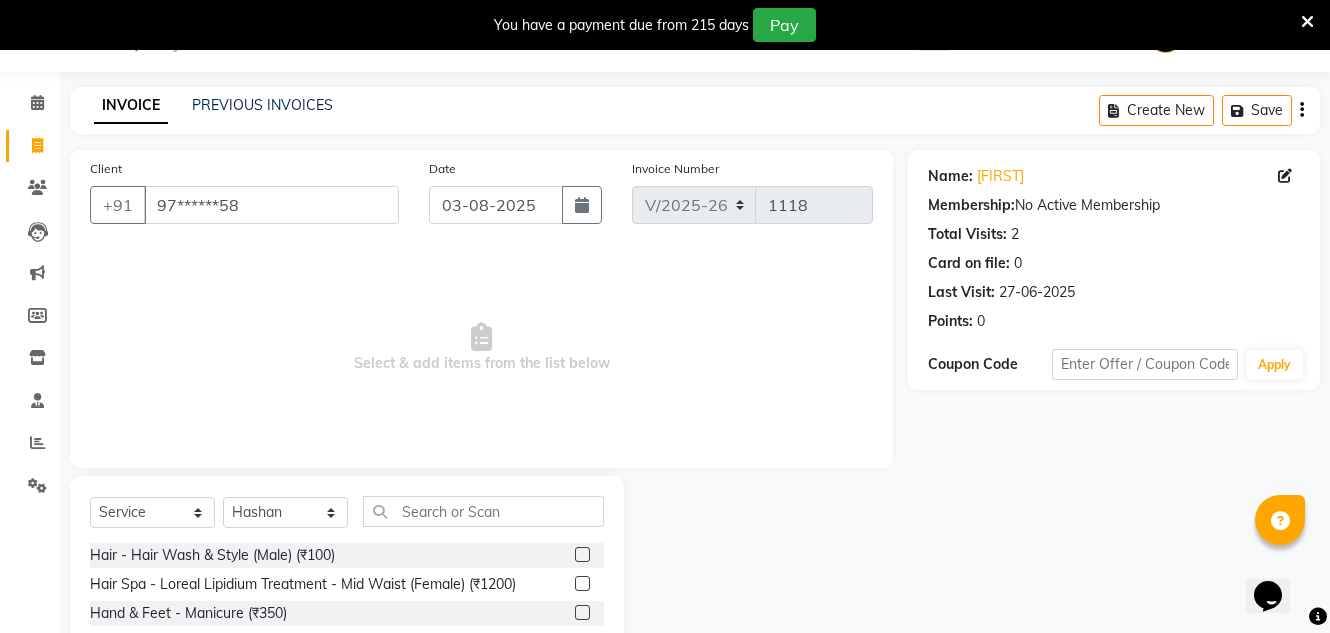 scroll, scrollTop: 218, scrollLeft: 0, axis: vertical 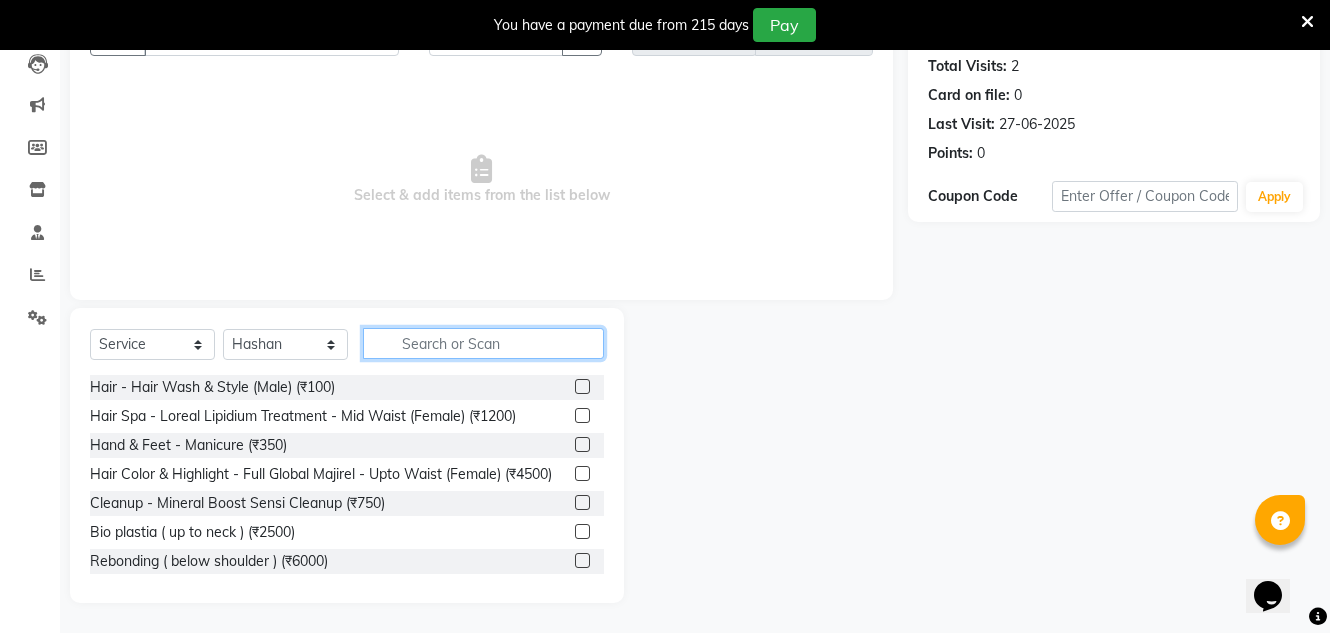 click 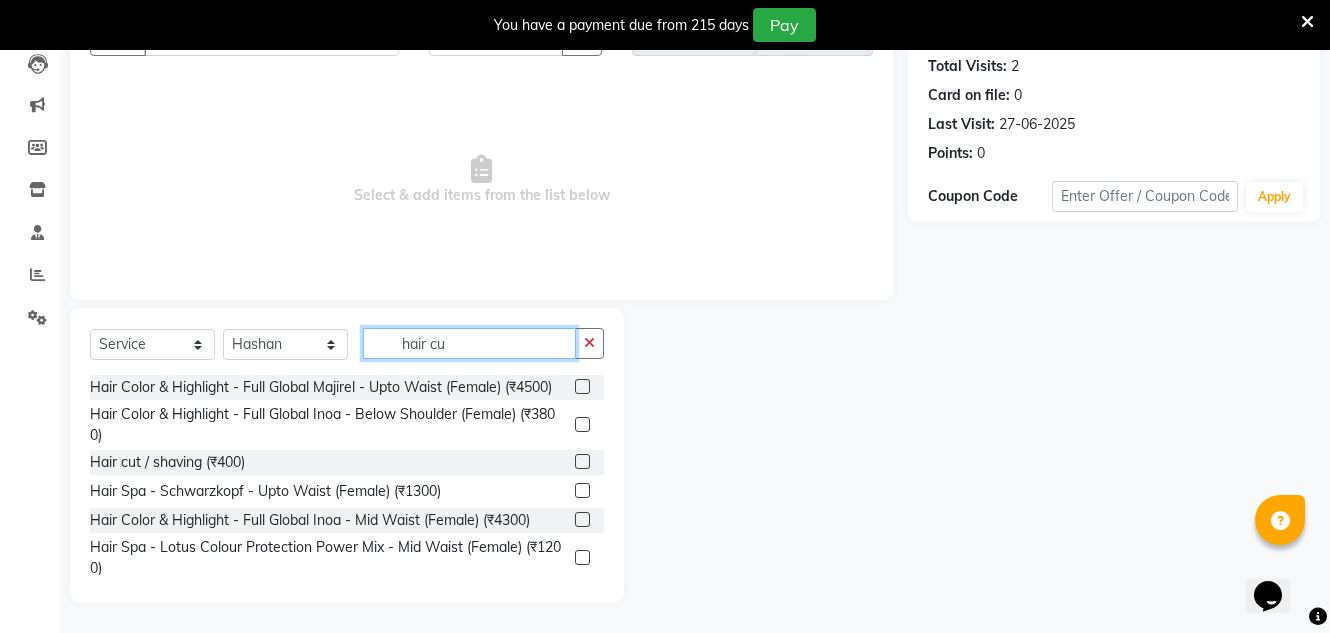 scroll, scrollTop: 192, scrollLeft: 0, axis: vertical 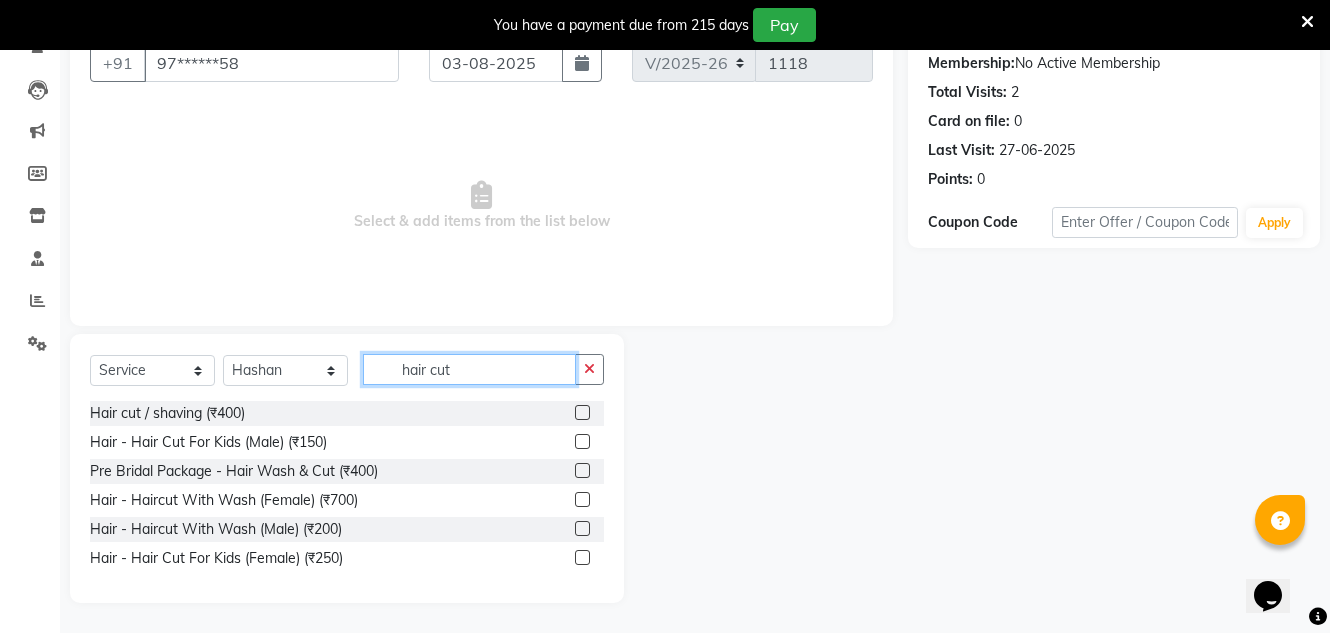 type on "hair cut" 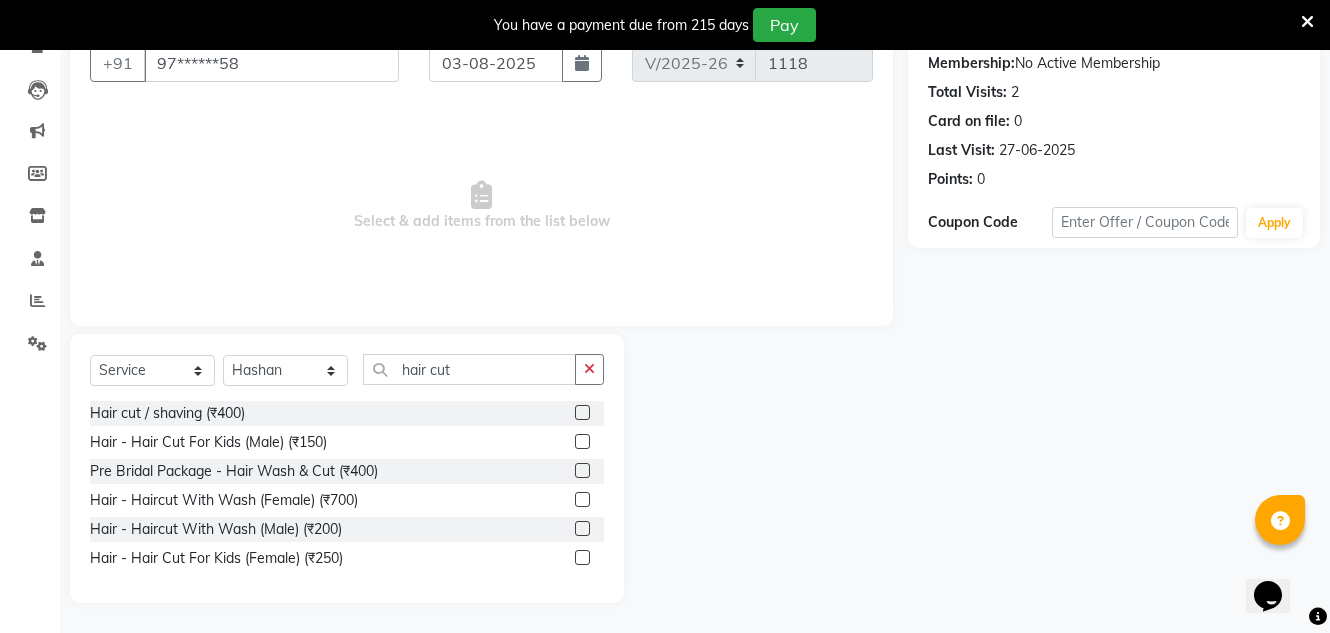 click 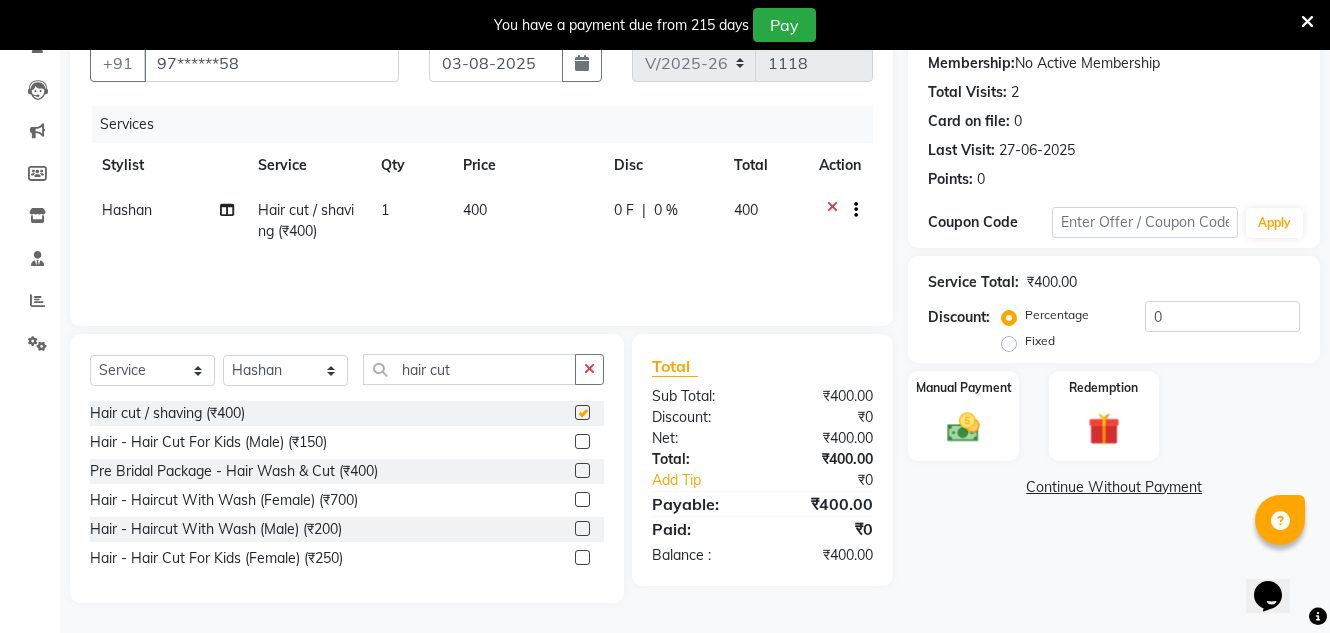 checkbox on "false" 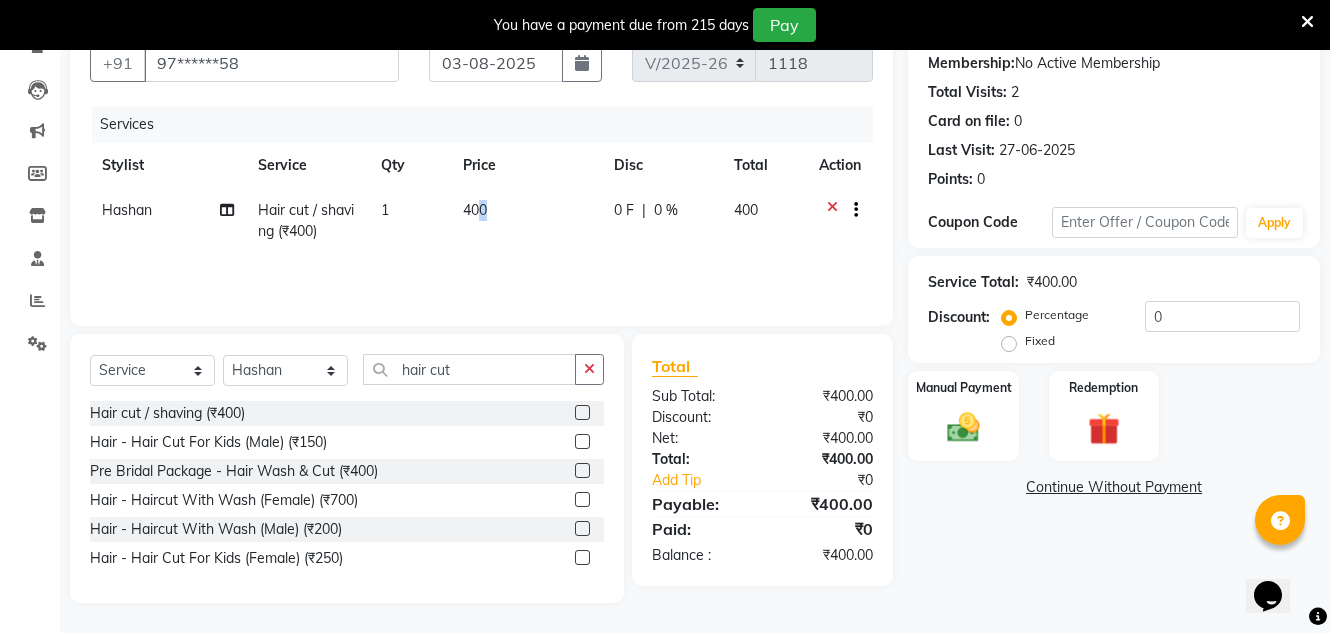 click on "400" 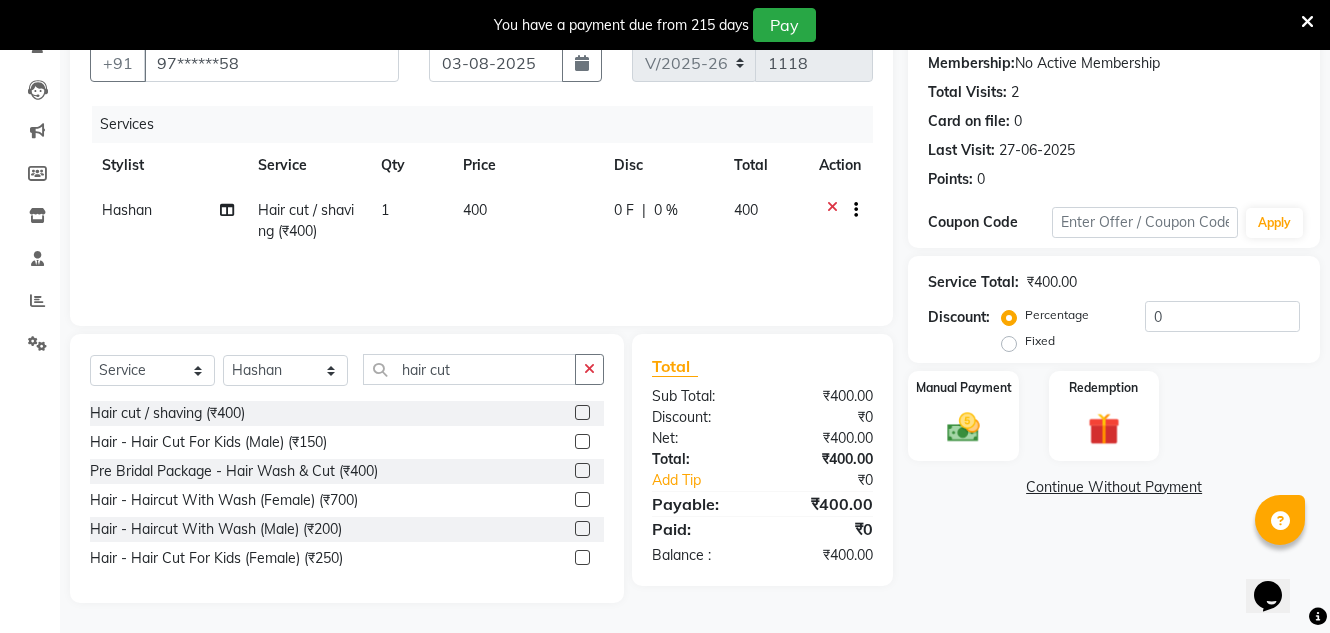 select on "10933" 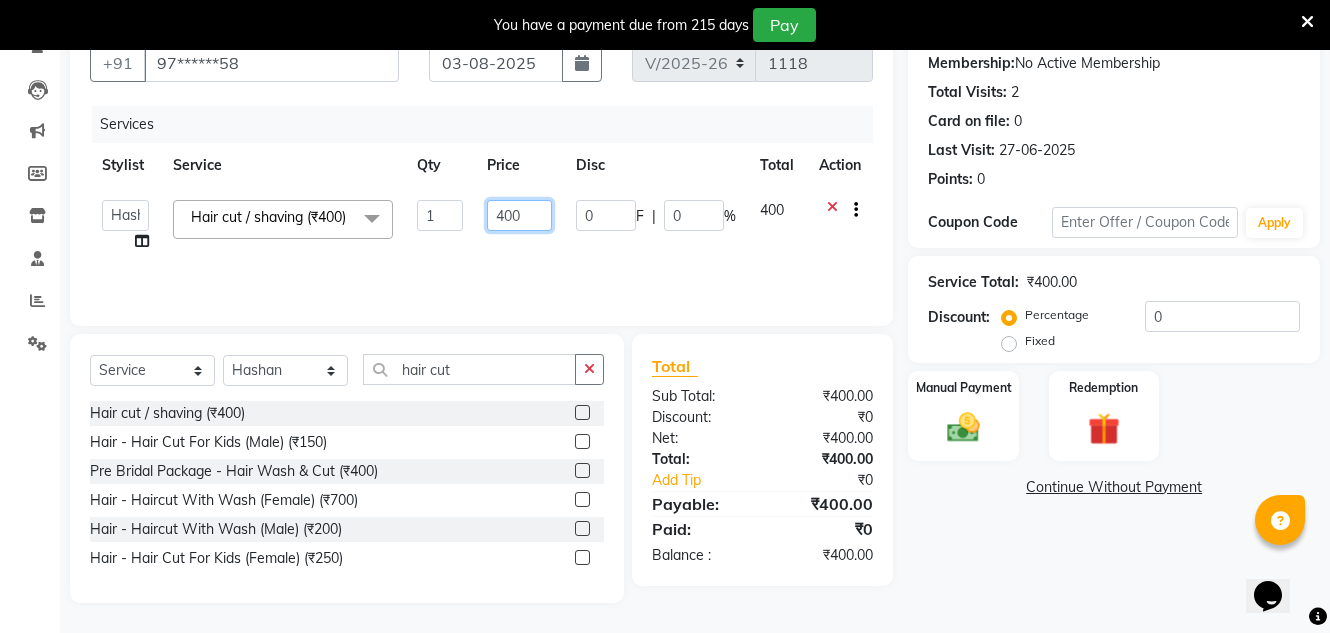 click on "400" 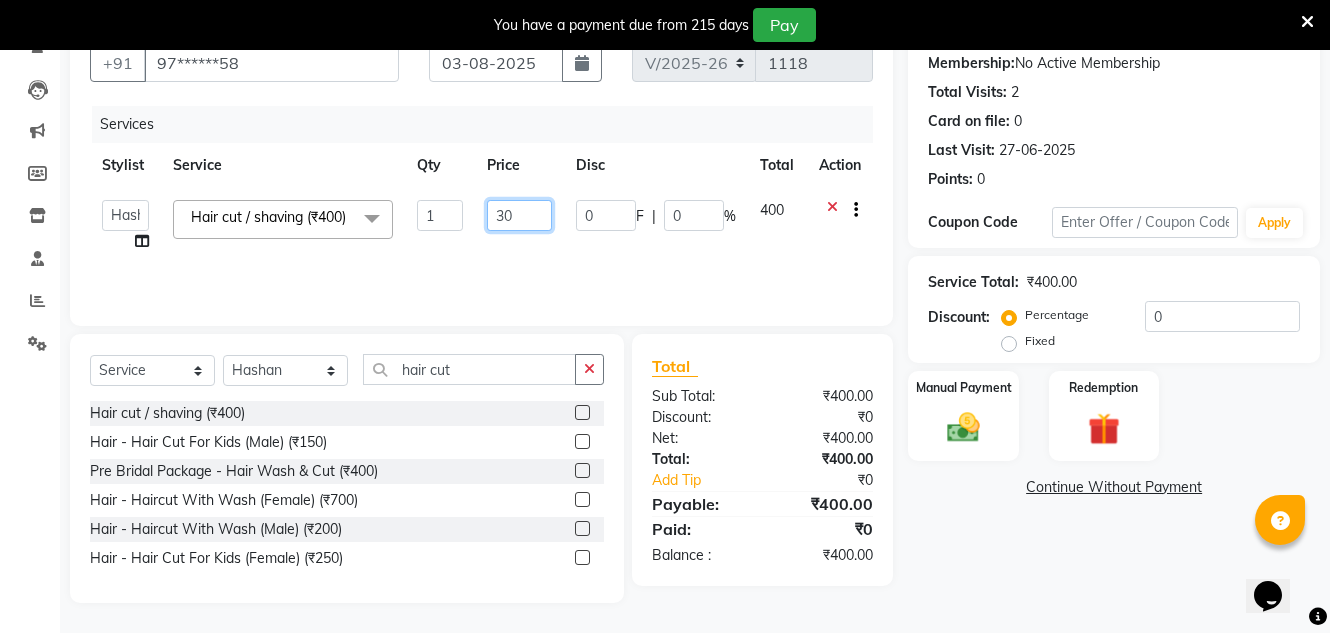 type on "350" 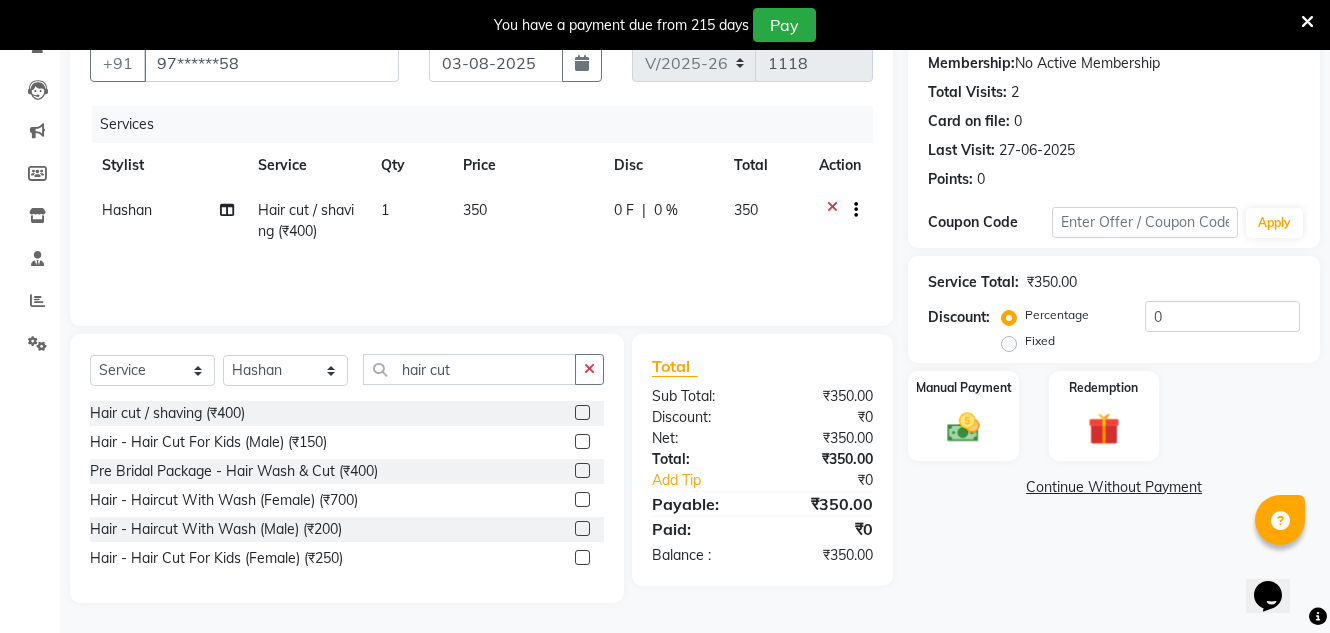 click on "₹350.00" 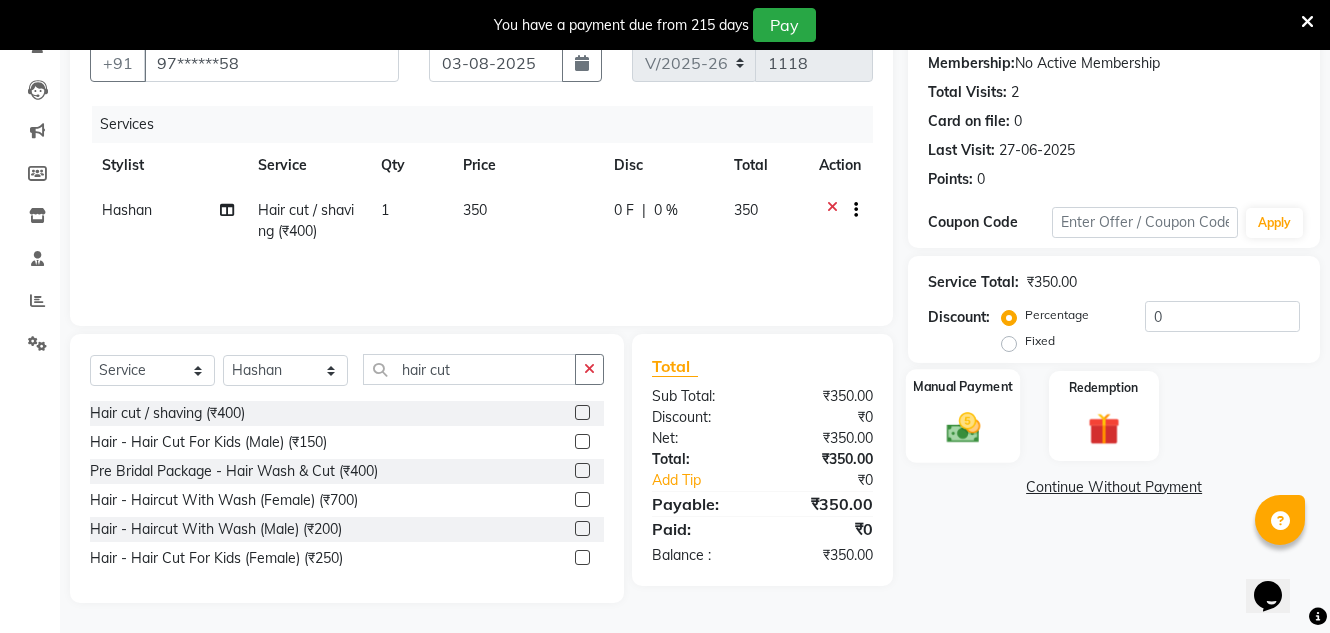 click on "Manual Payment" 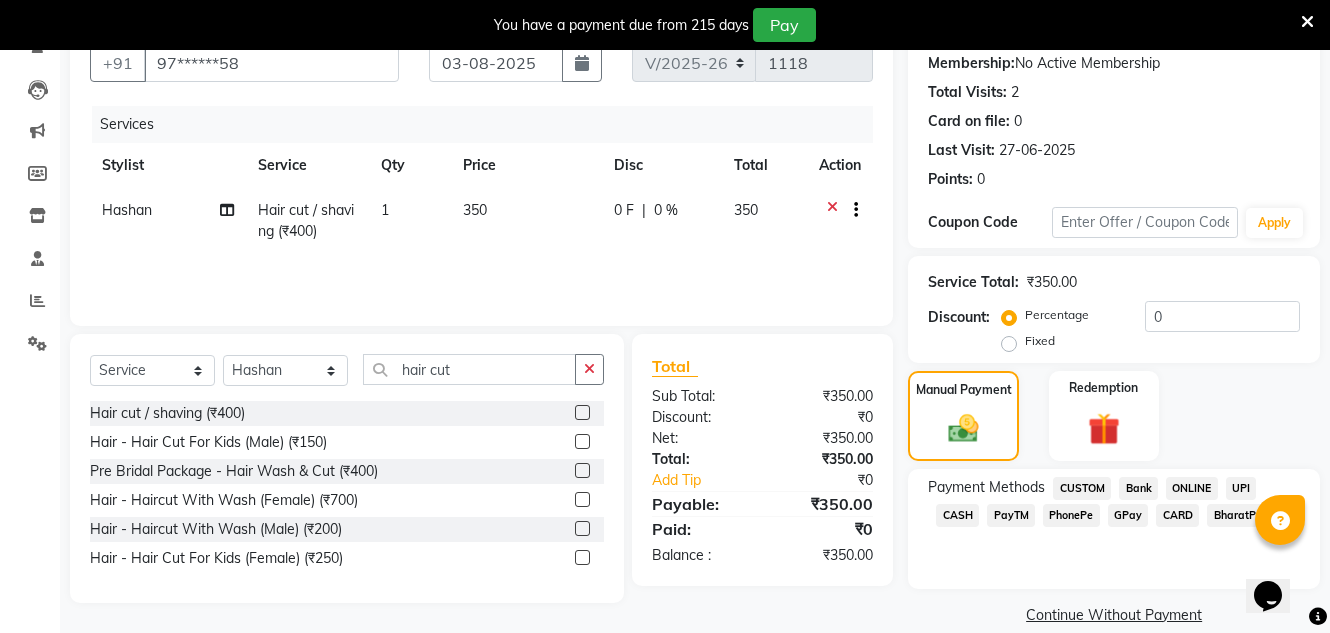 click on "CASH" 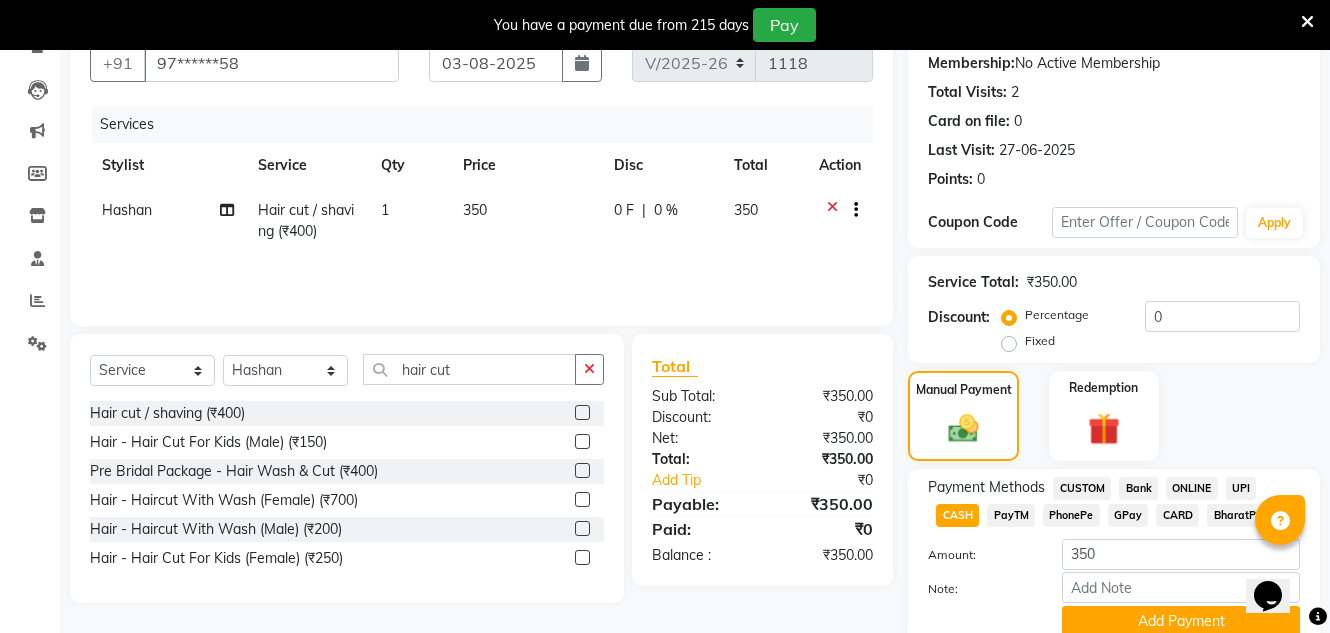scroll, scrollTop: 275, scrollLeft: 0, axis: vertical 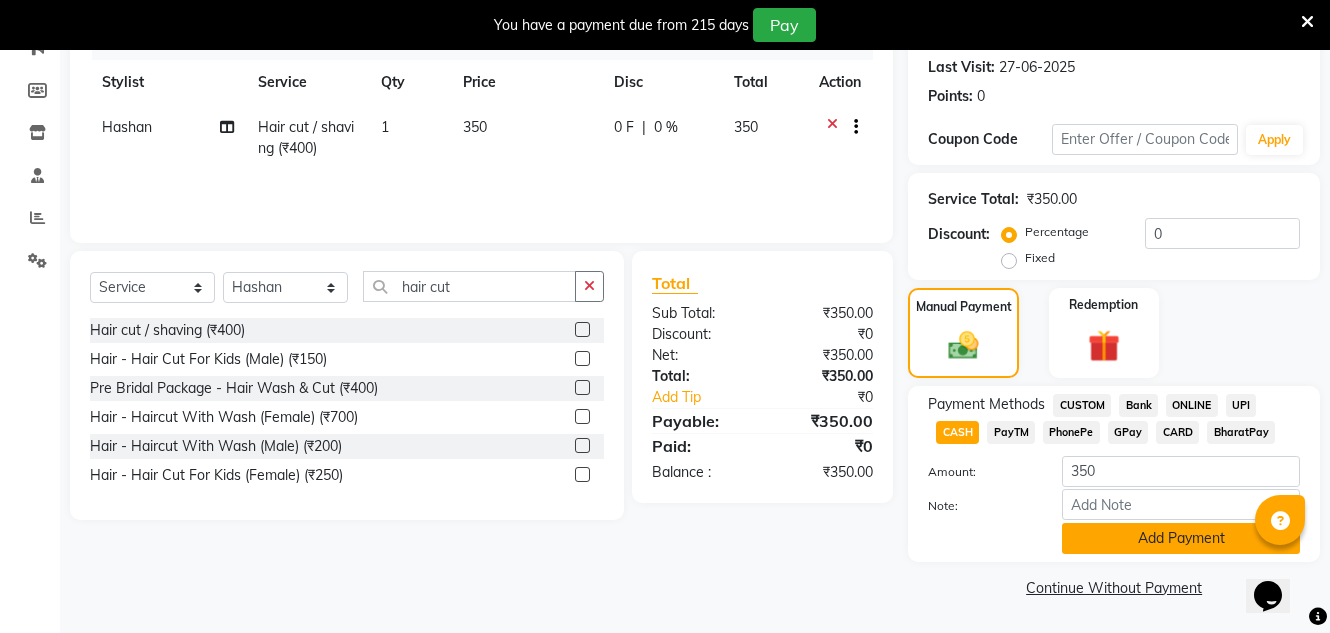 click on "Add Payment" 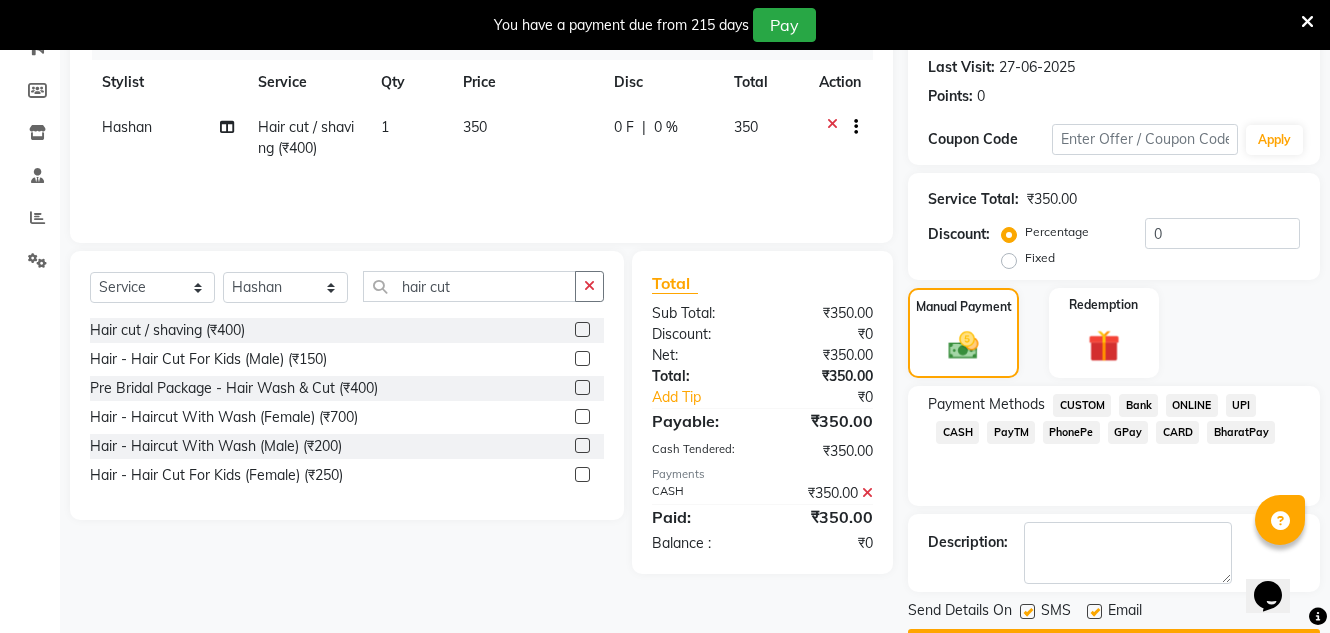 scroll, scrollTop: 332, scrollLeft: 0, axis: vertical 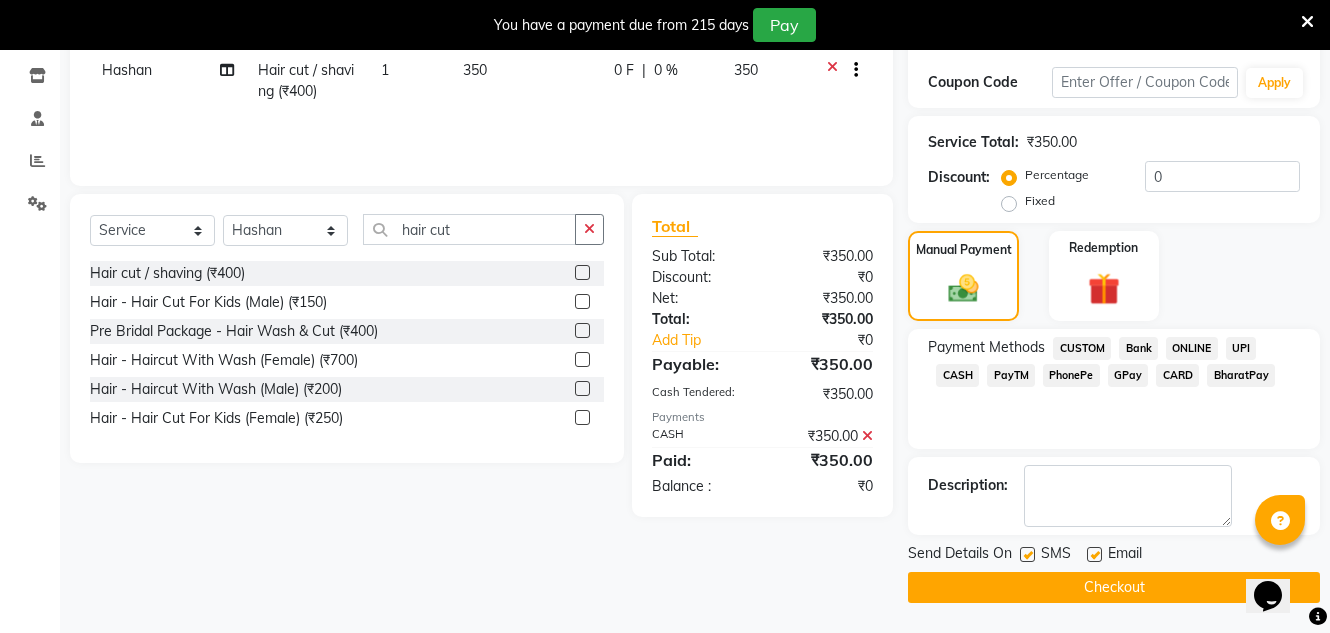 click 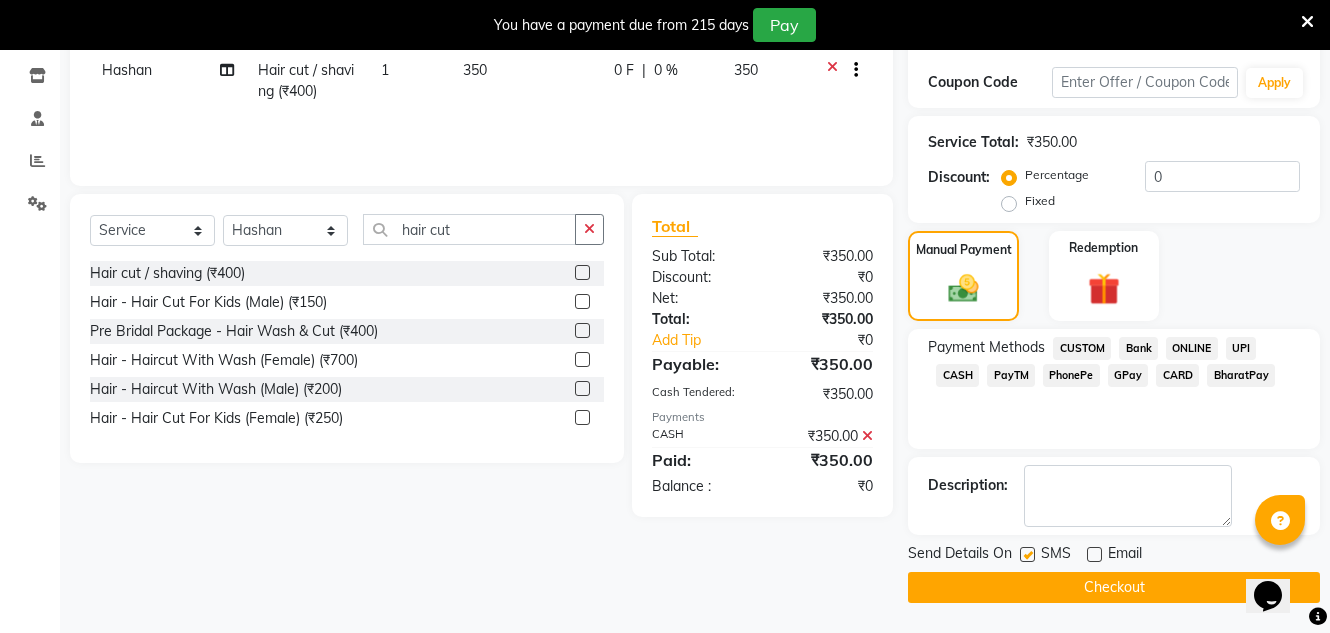 click on "Checkout" 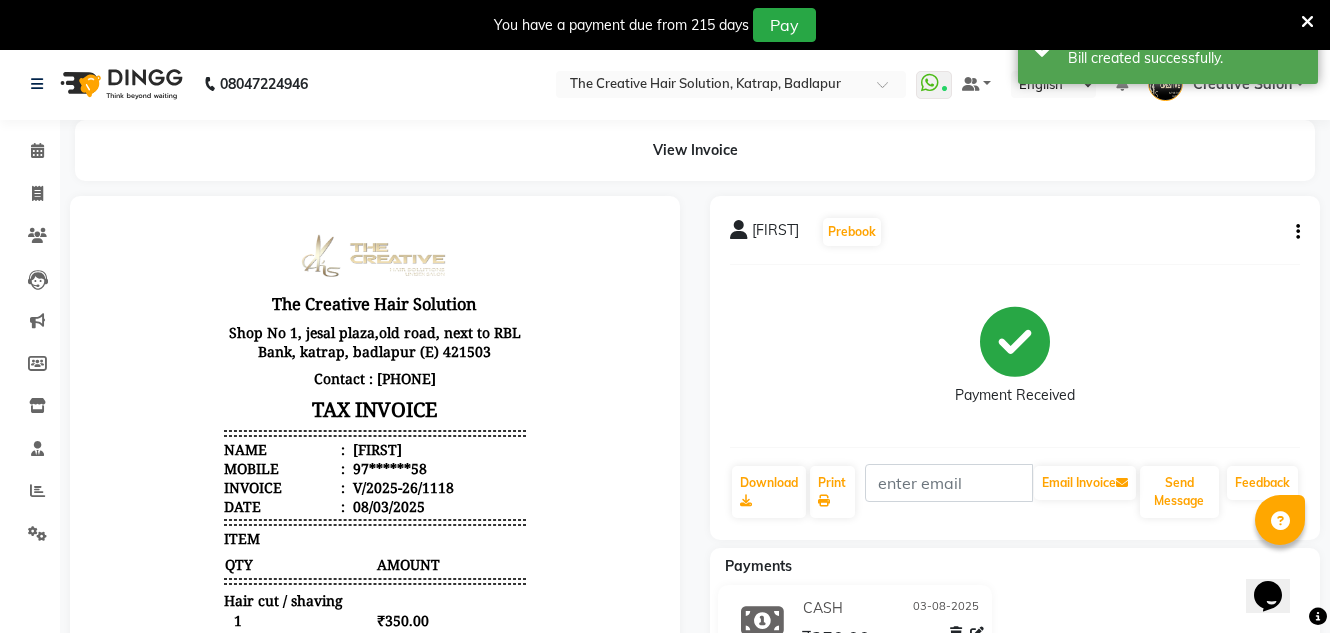 scroll, scrollTop: 0, scrollLeft: 0, axis: both 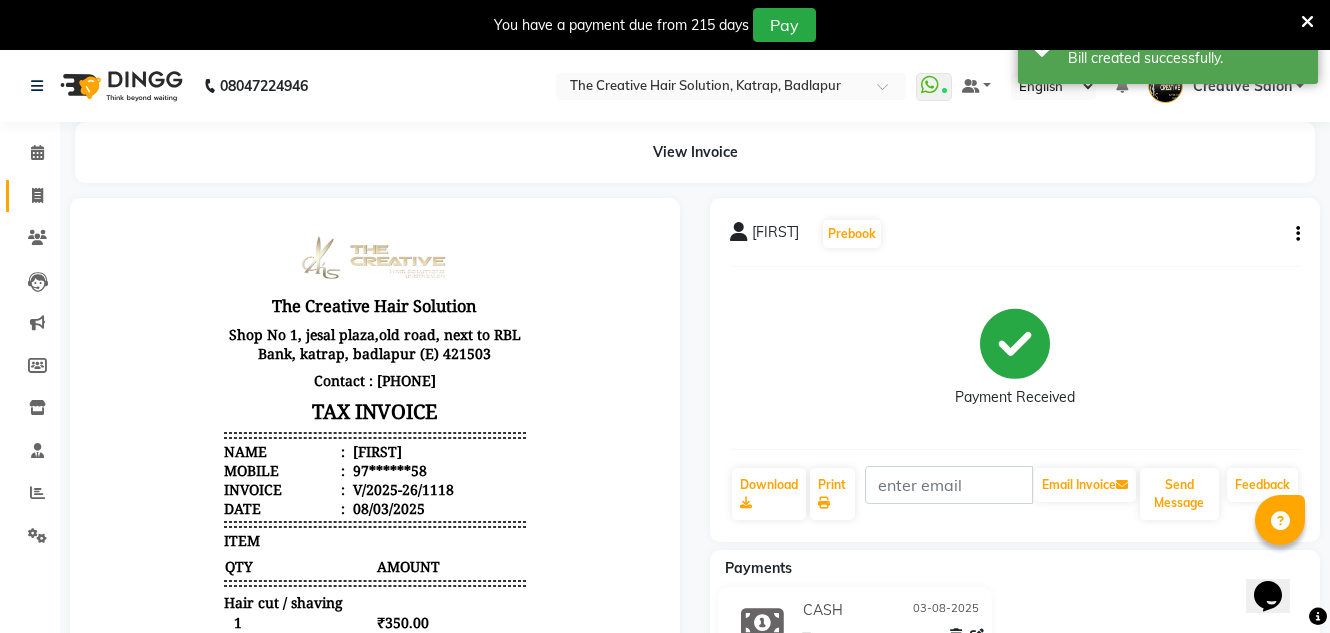 click 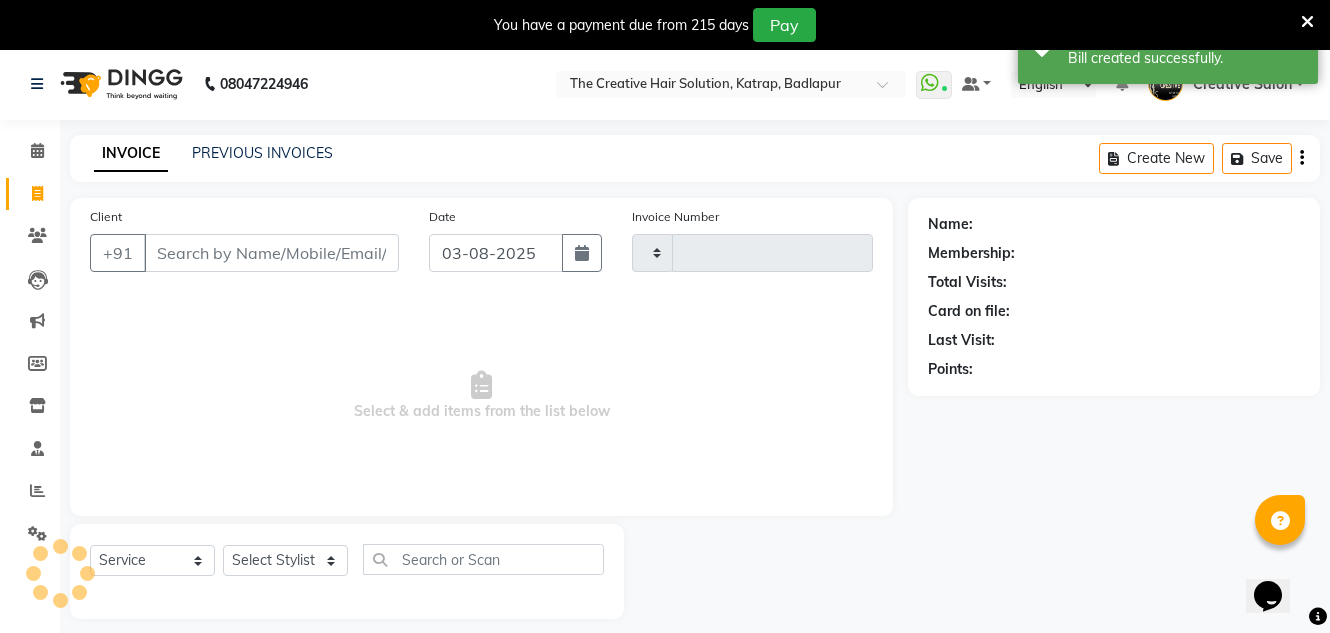 type on "1119" 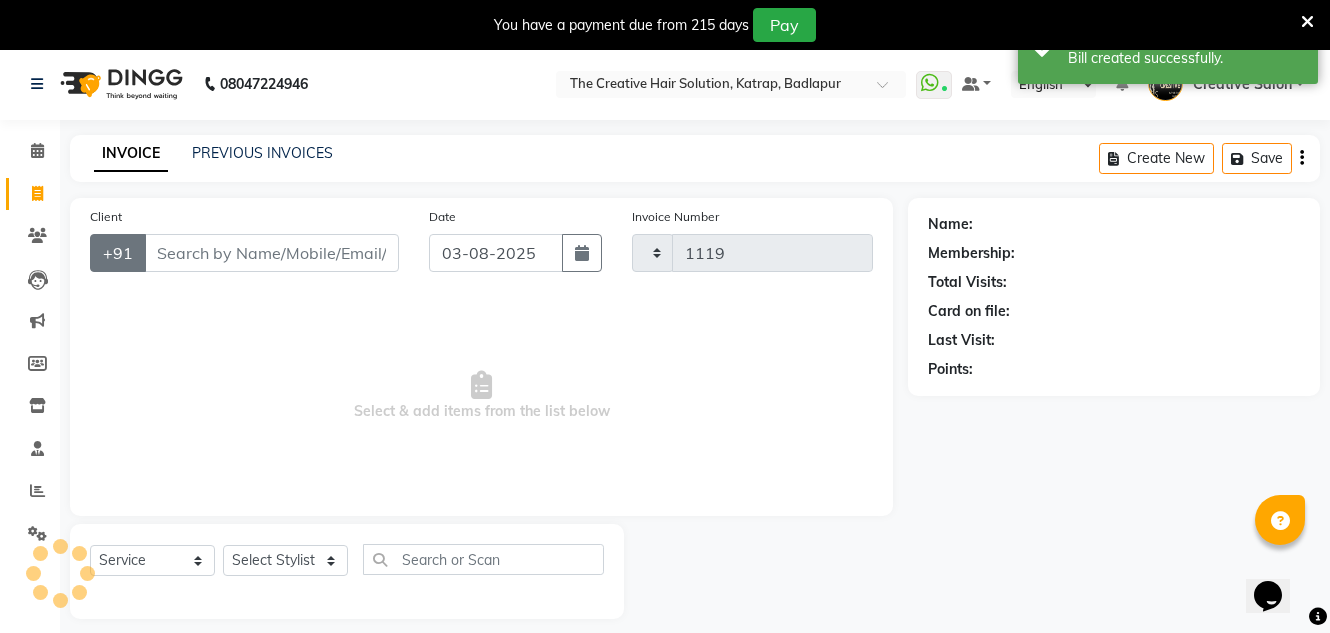 select on "527" 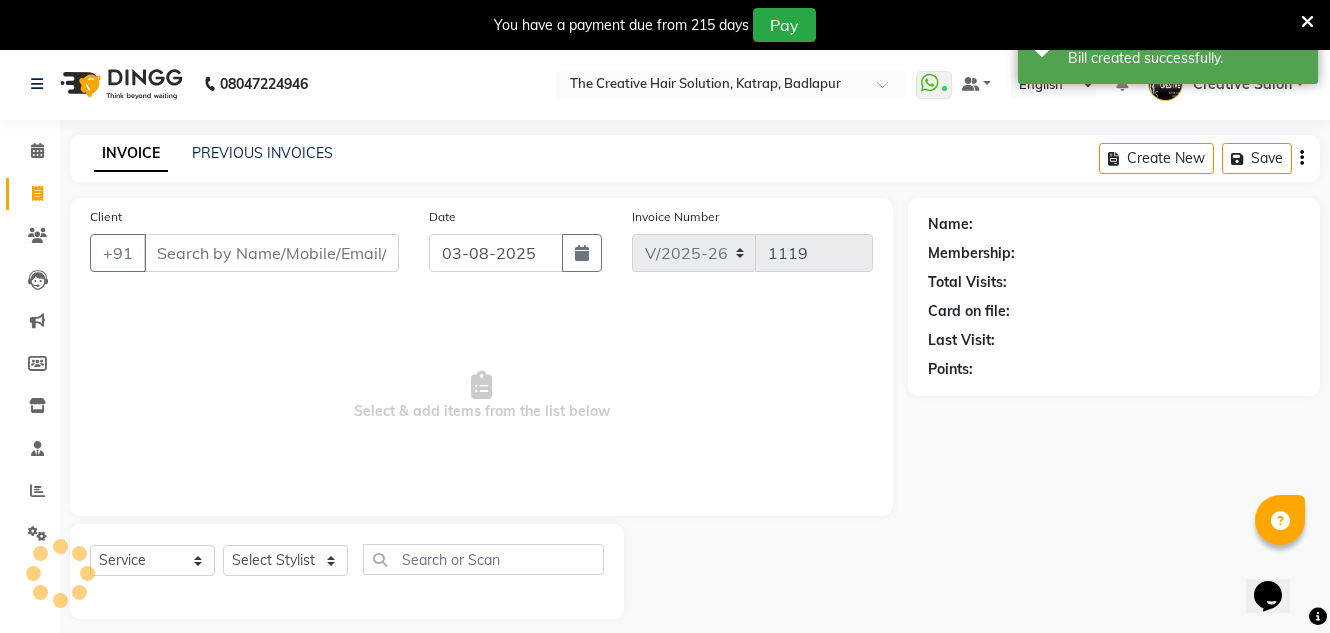 scroll, scrollTop: 50, scrollLeft: 0, axis: vertical 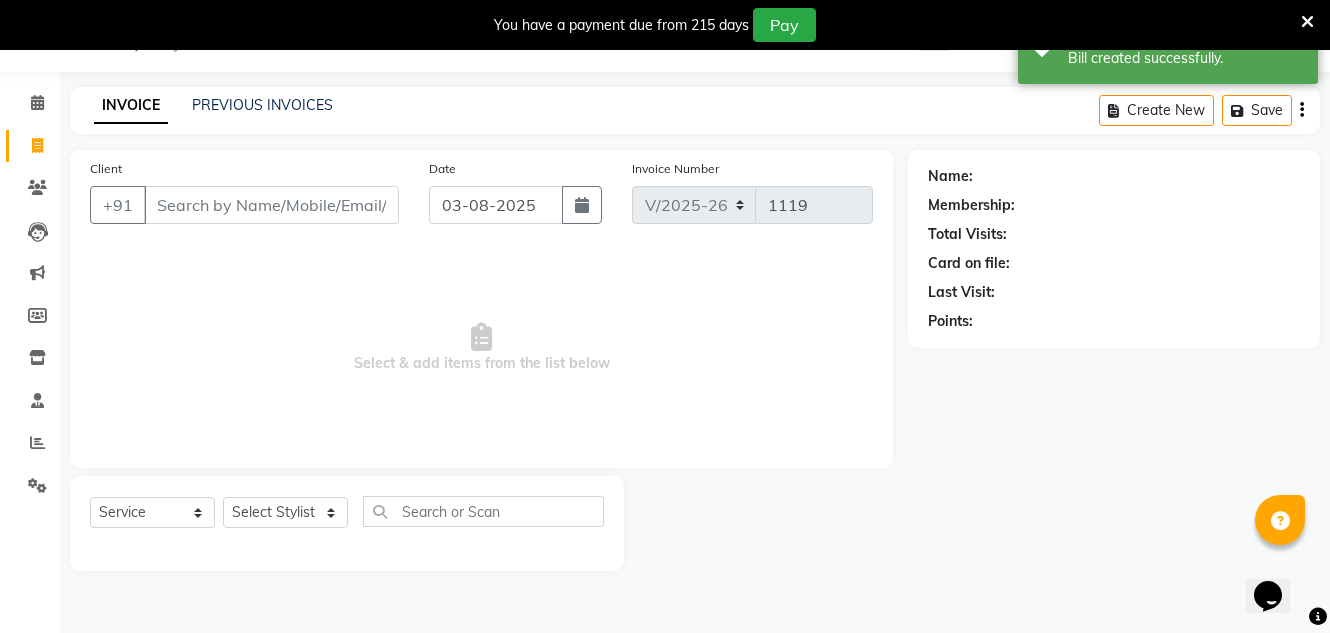 click on "Client" at bounding box center [271, 205] 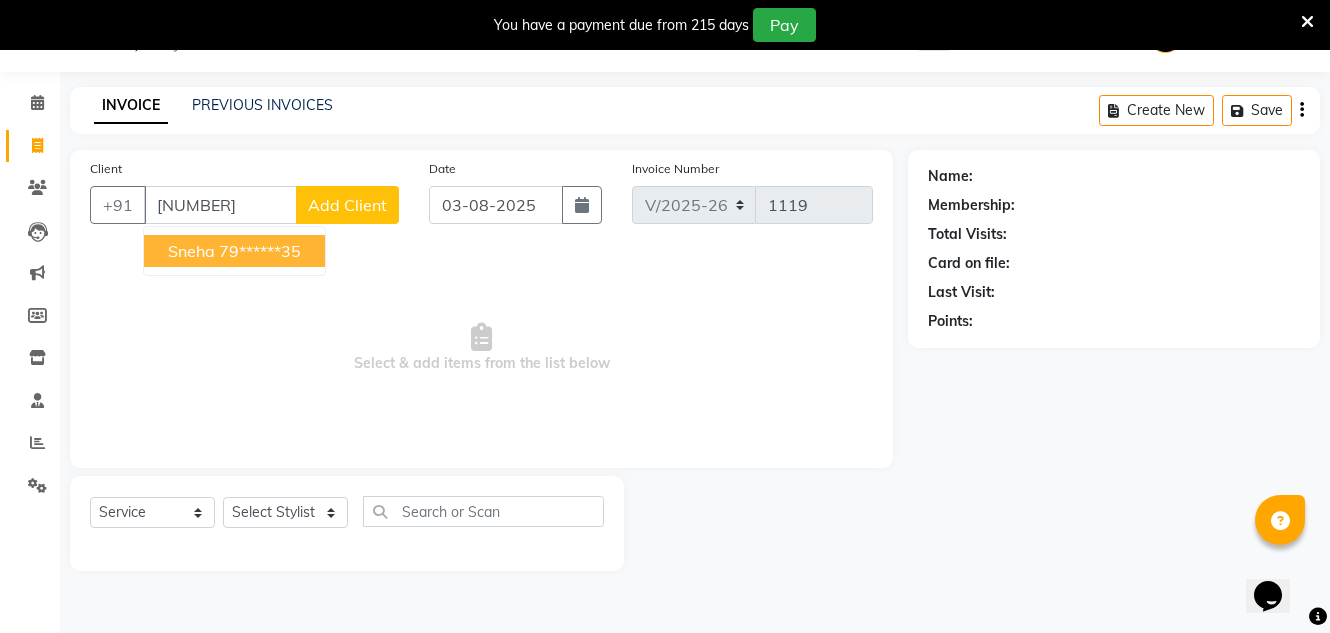 click on "79******35" at bounding box center [260, 251] 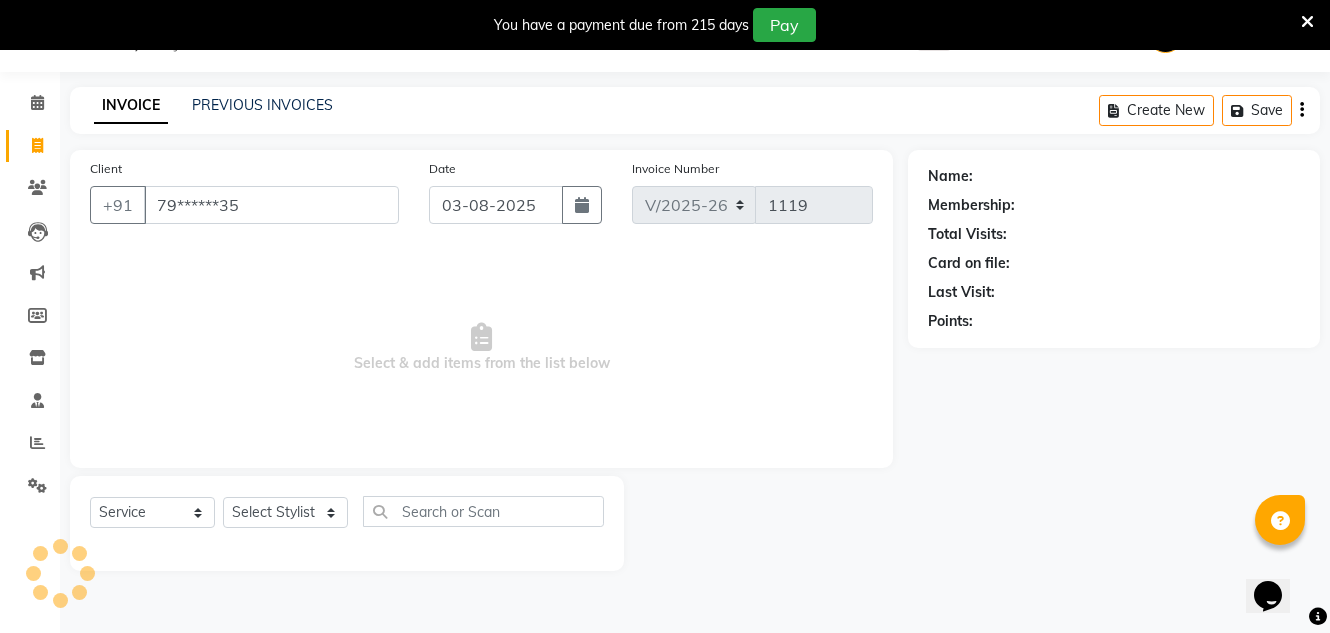 type on "79******35" 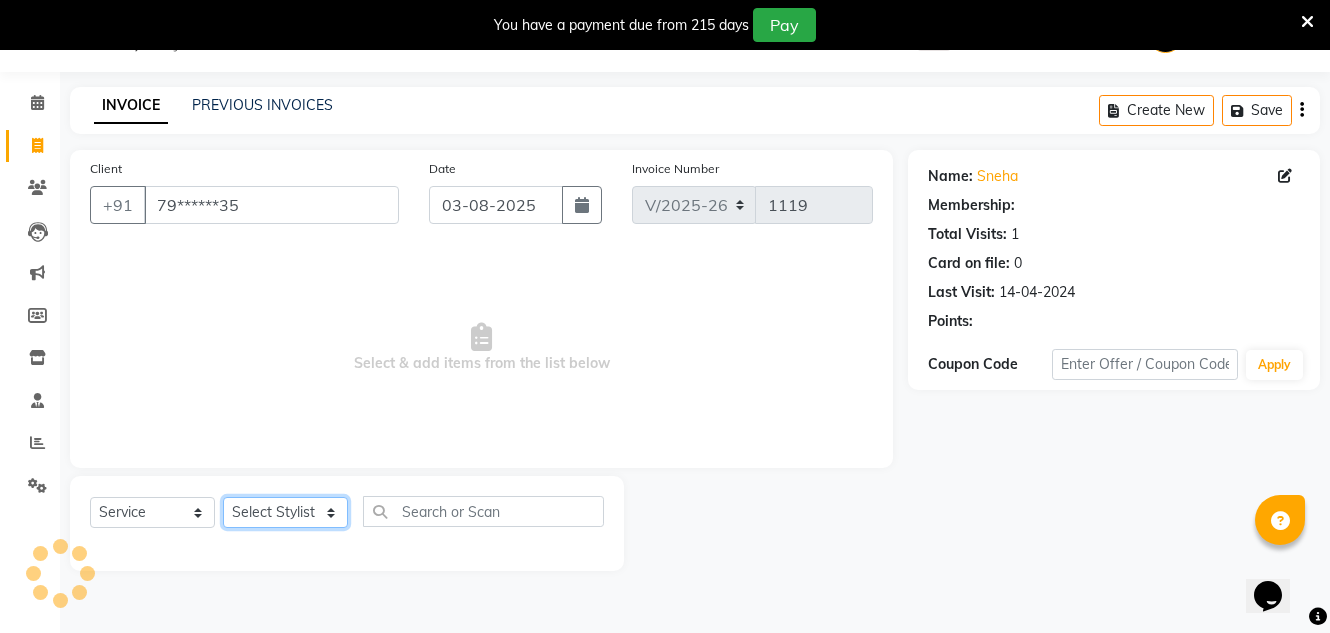 click on "Select Stylist Creative Salon Hashan Kam wali Nisha Payal salman the creative" 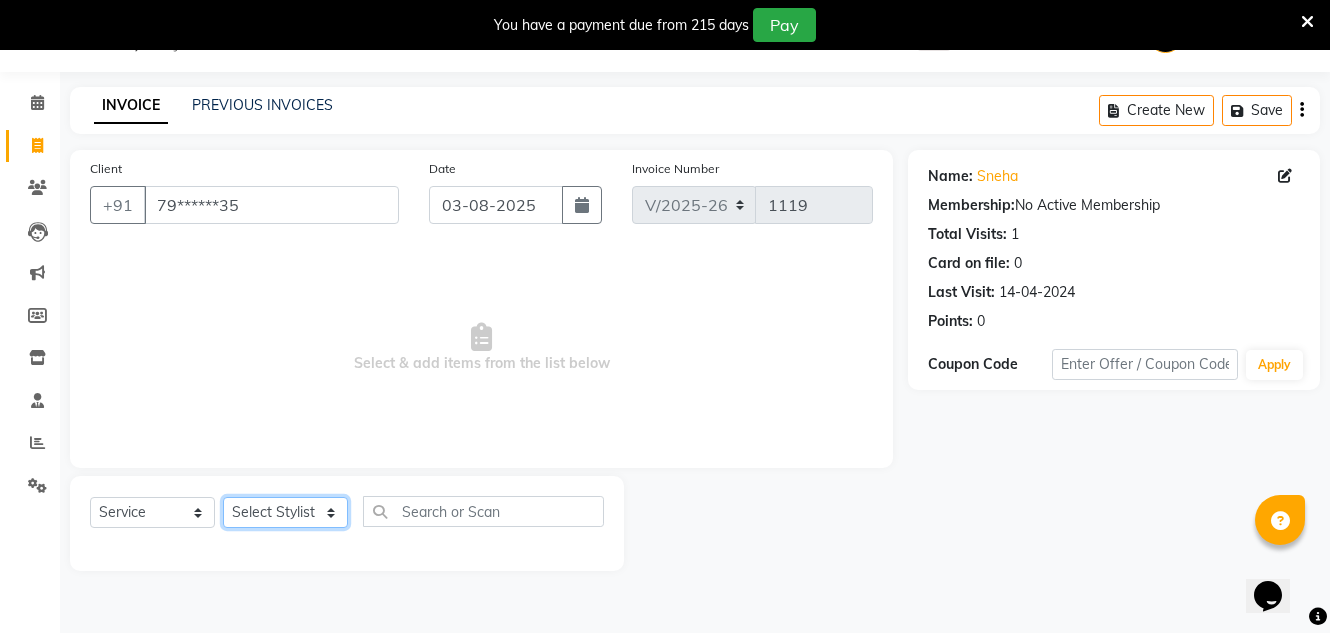 select on "10933" 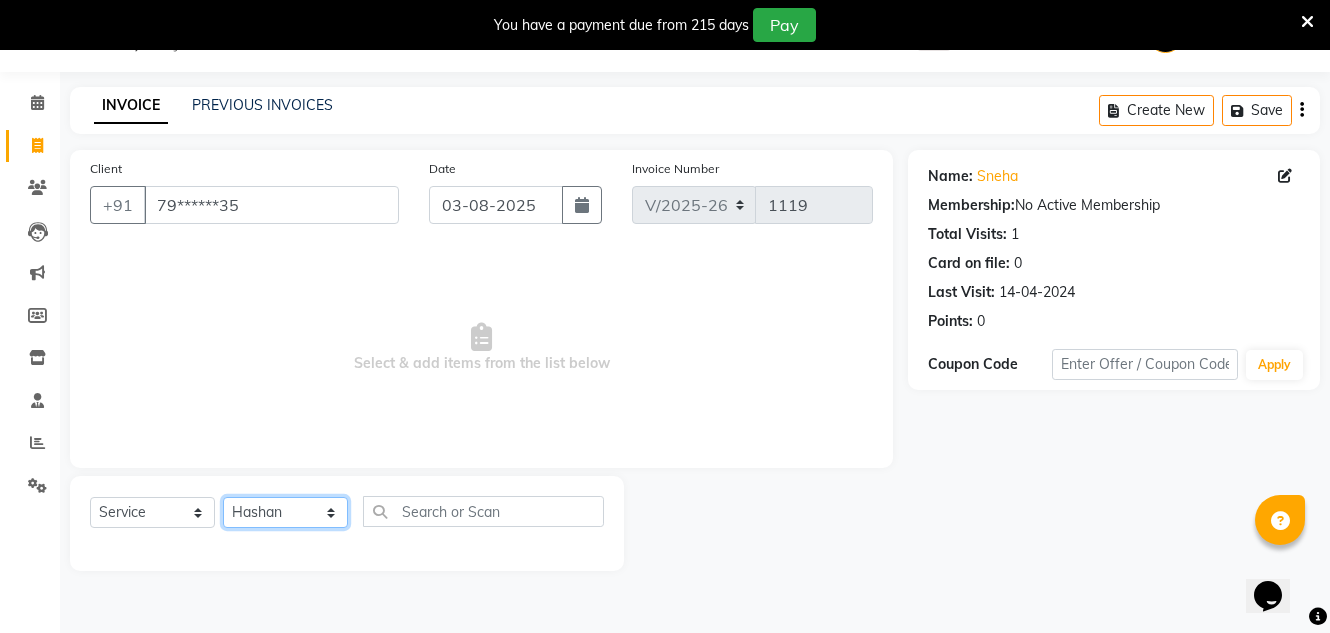 click on "Select Stylist Creative Salon Hashan Kam wali Nisha Payal salman the creative" 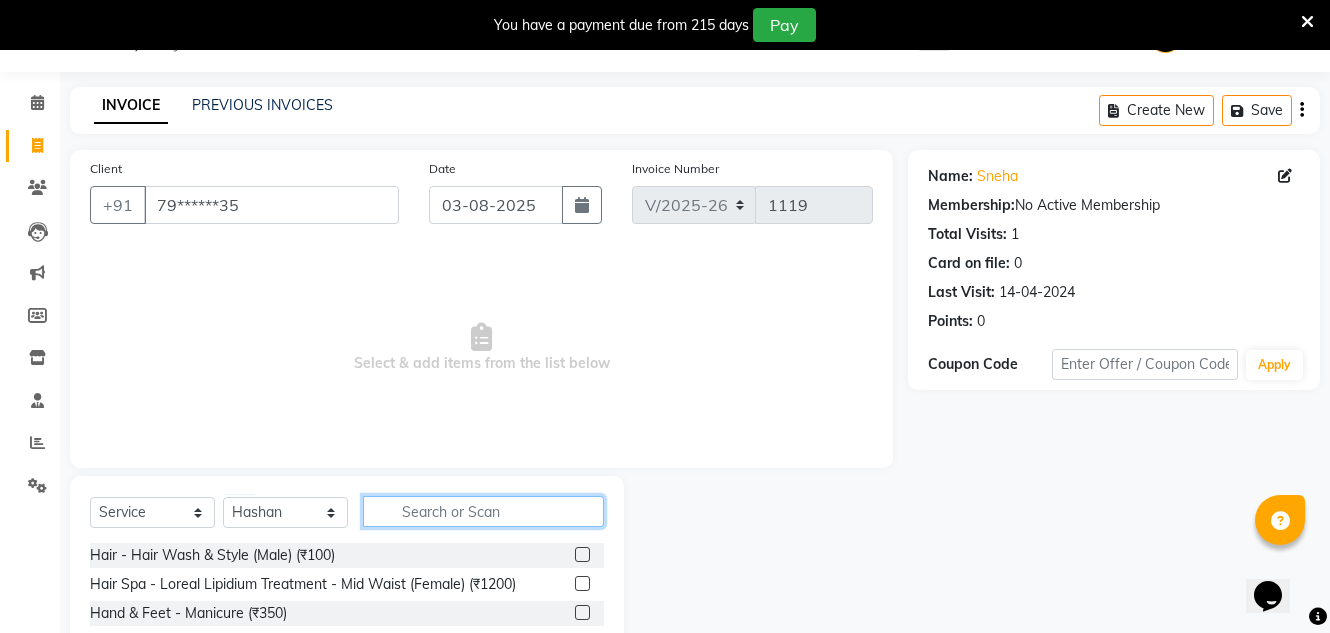 click 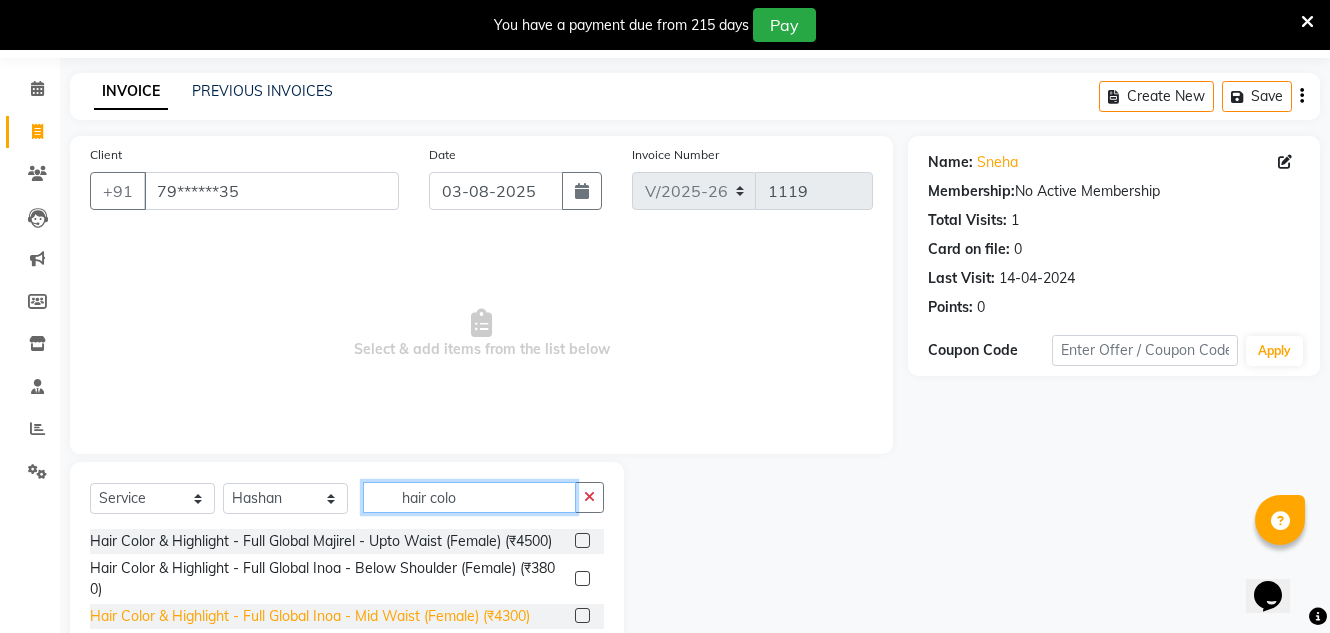 scroll, scrollTop: 218, scrollLeft: 0, axis: vertical 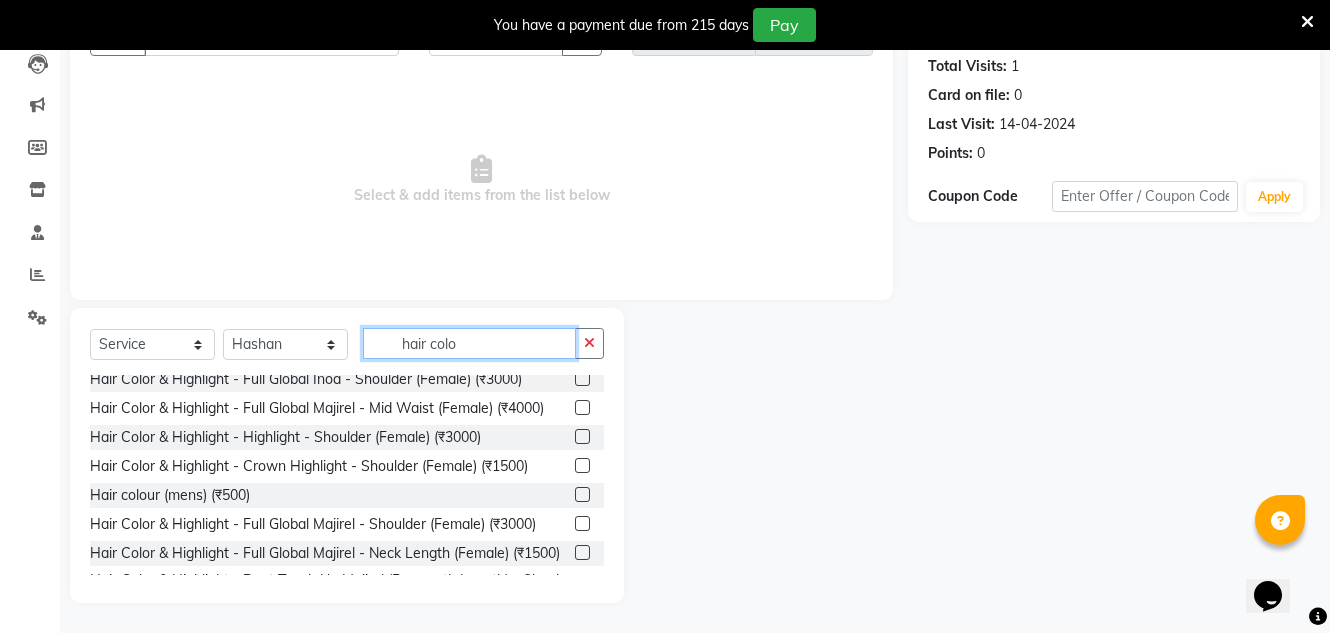 type on "hair colo" 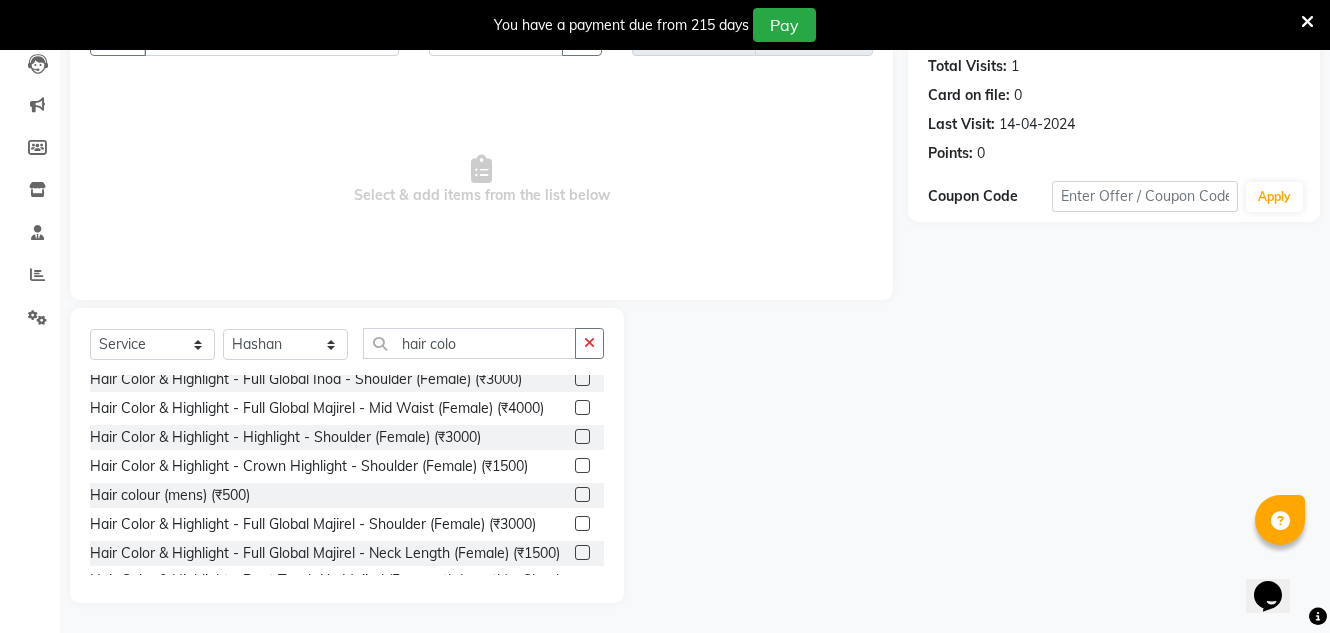 click 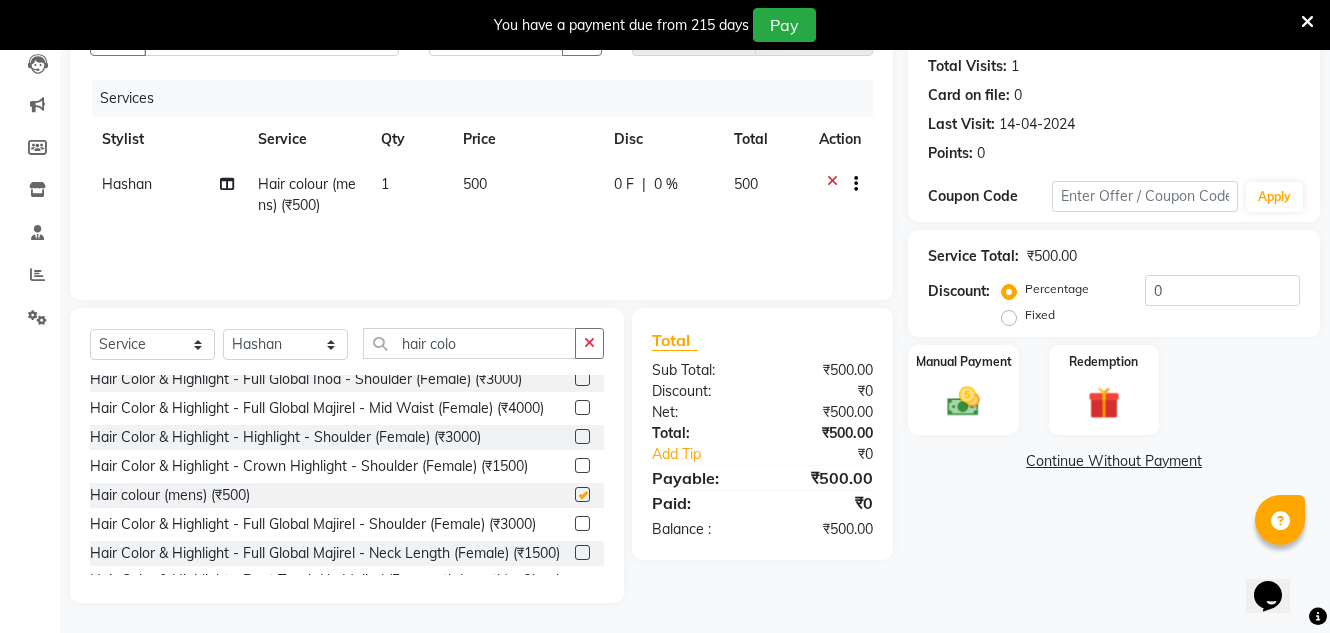checkbox on "false" 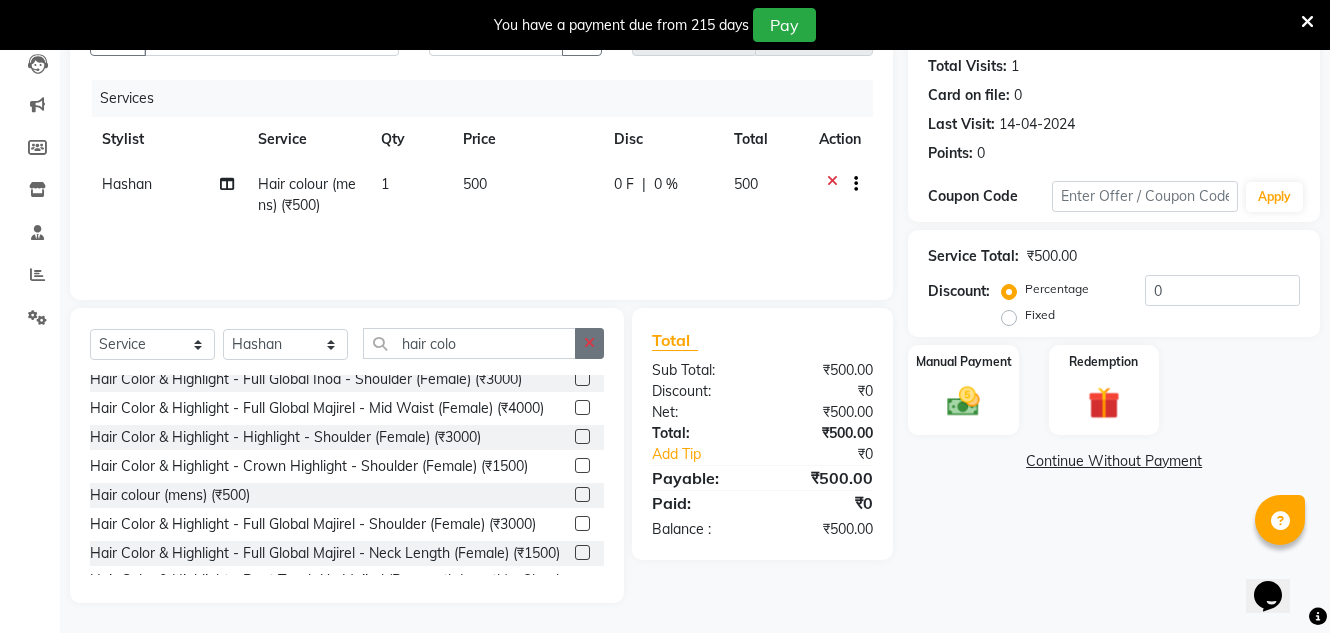 click 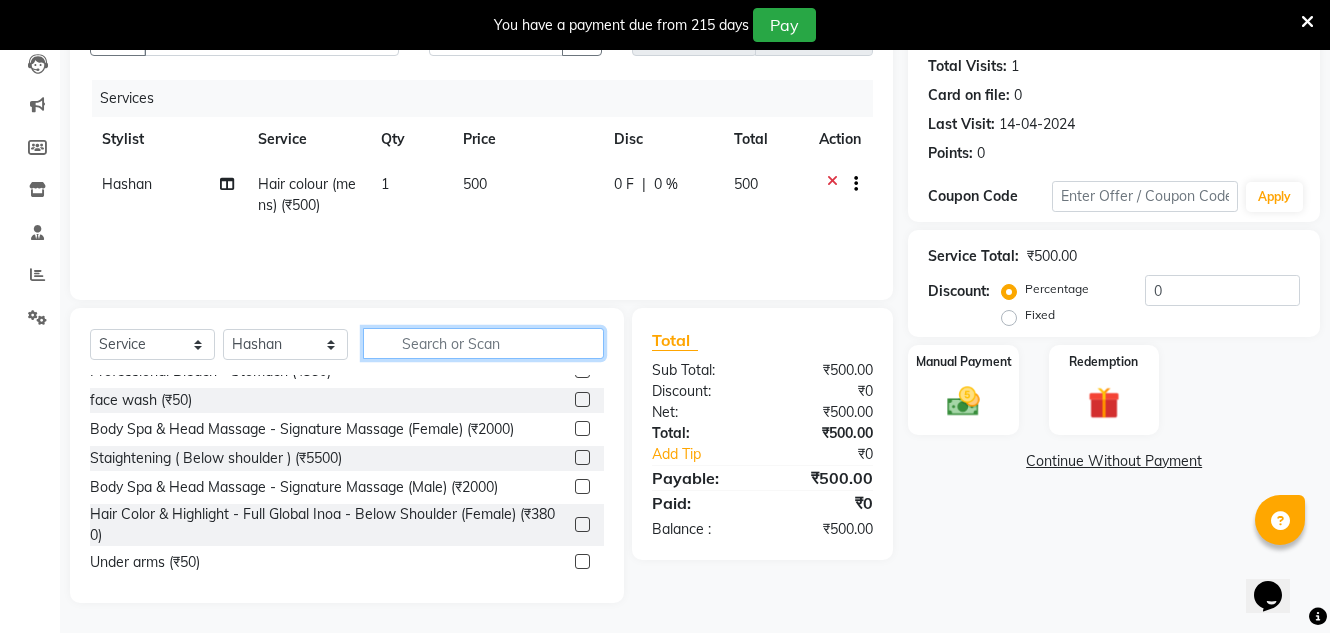 click 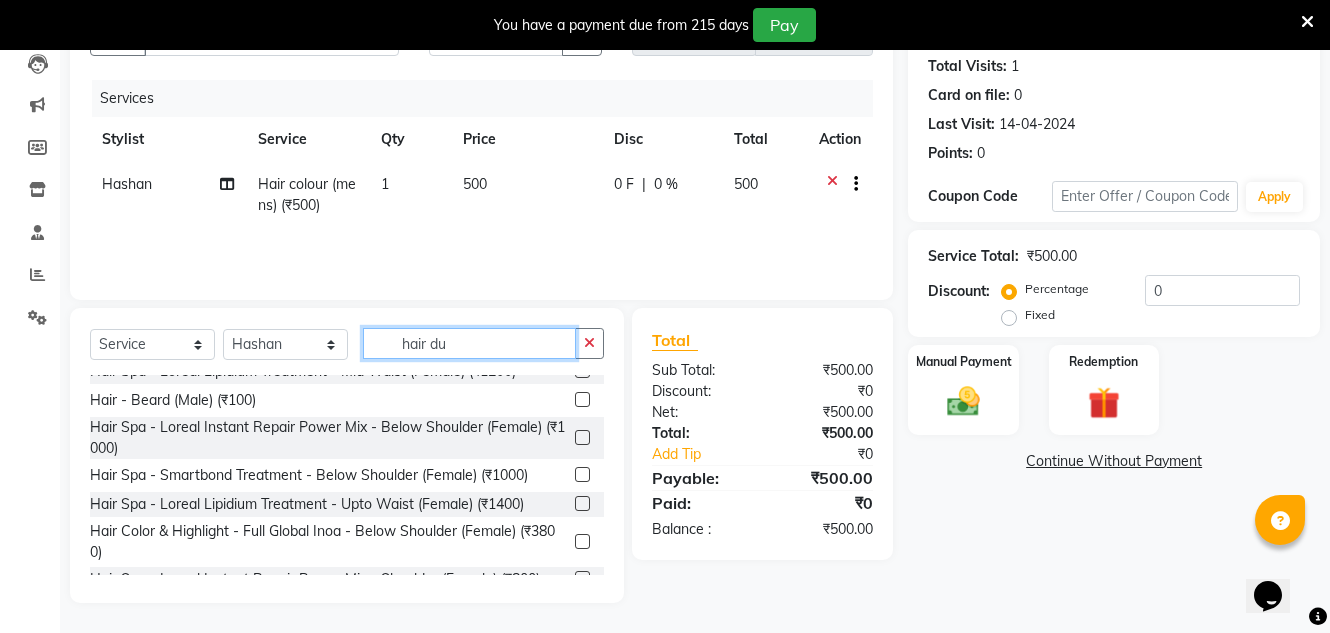 scroll, scrollTop: 0, scrollLeft: 0, axis: both 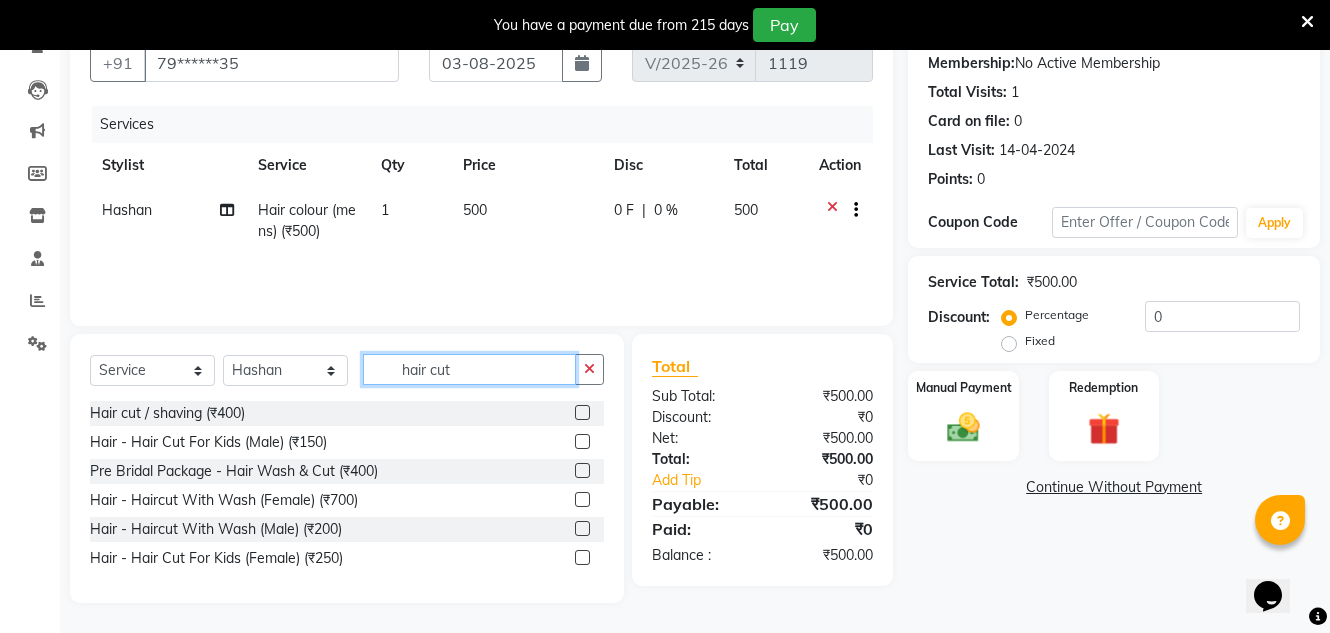 type on "hair cut" 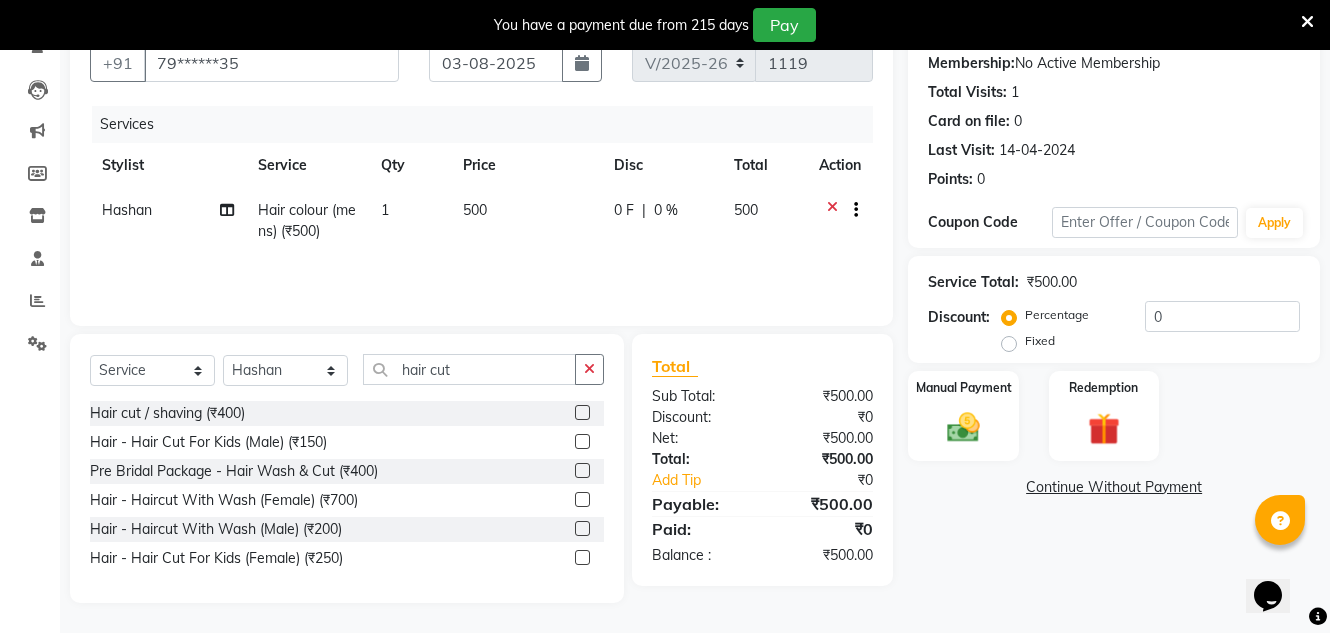 click 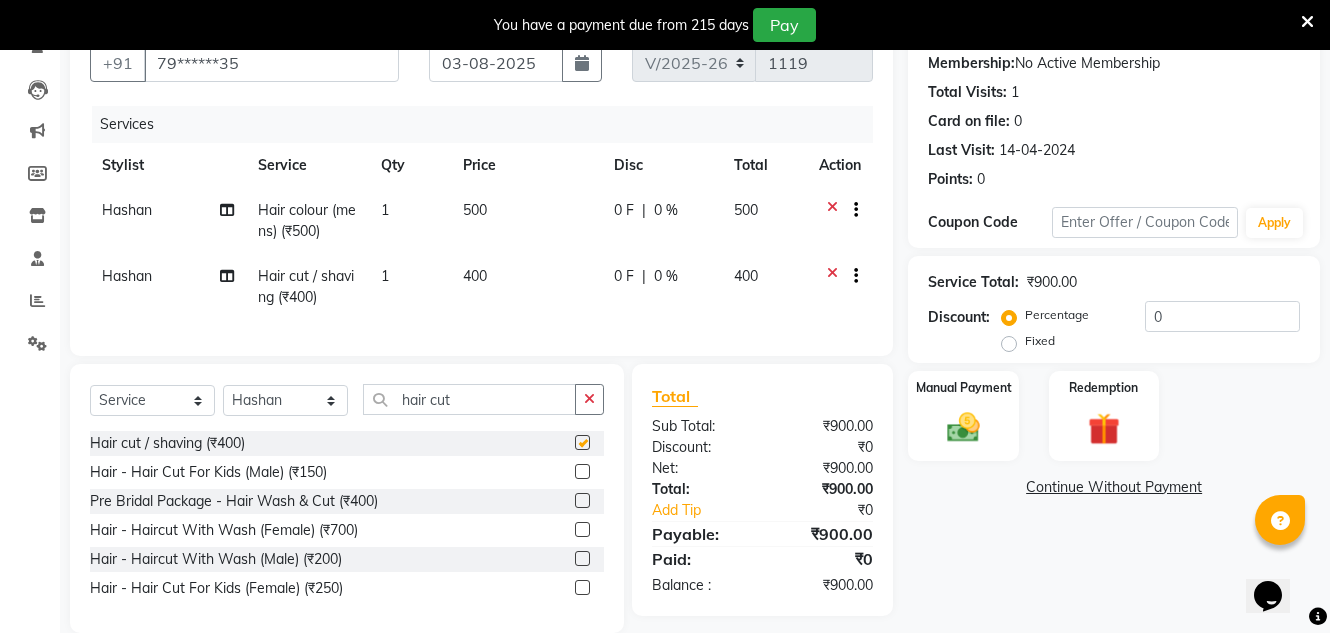 checkbox on "false" 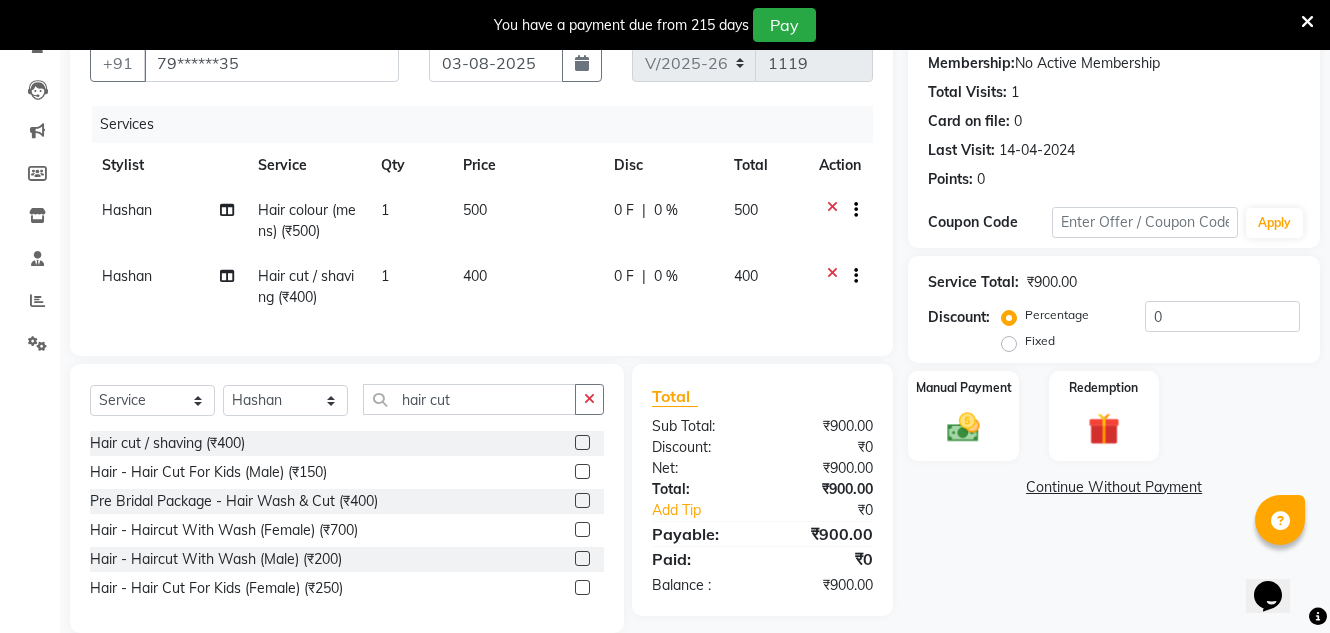click on "500" 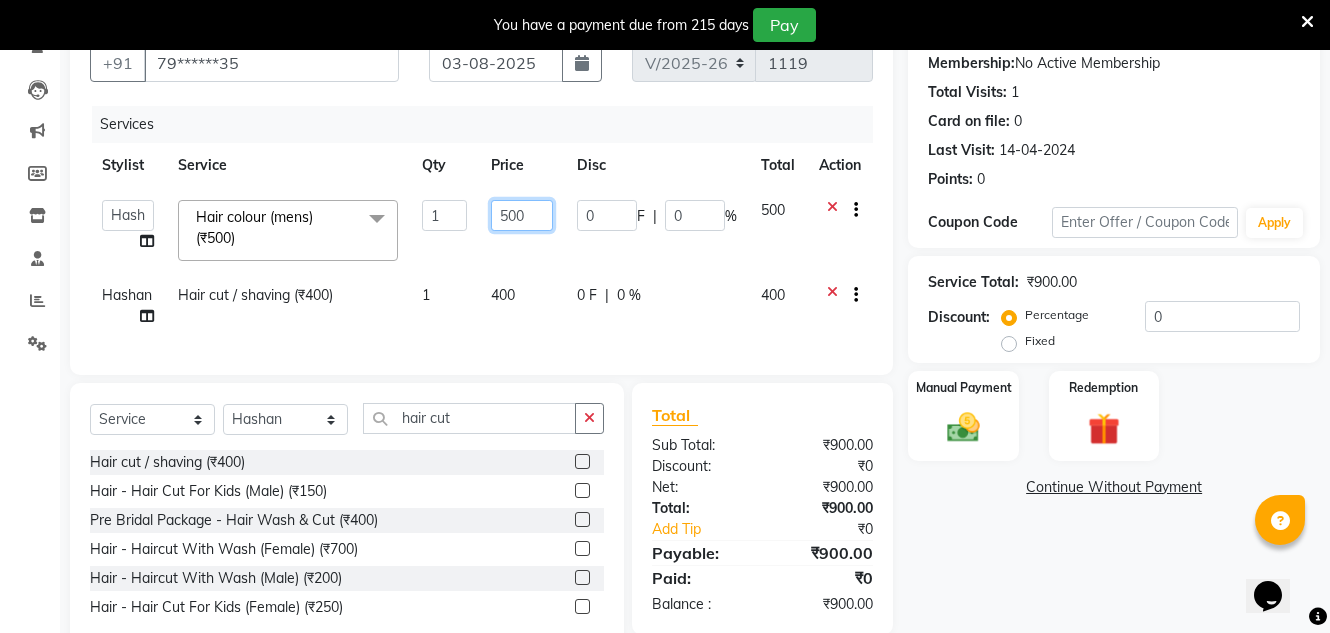 click on "500" 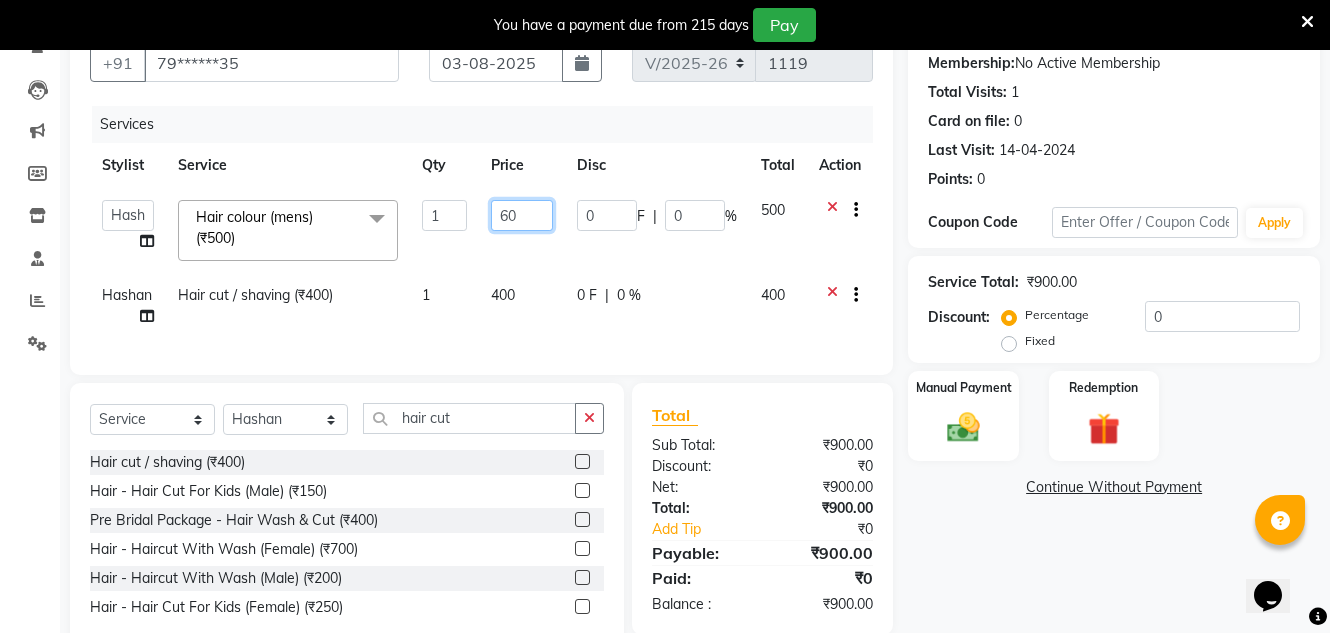 type on "650" 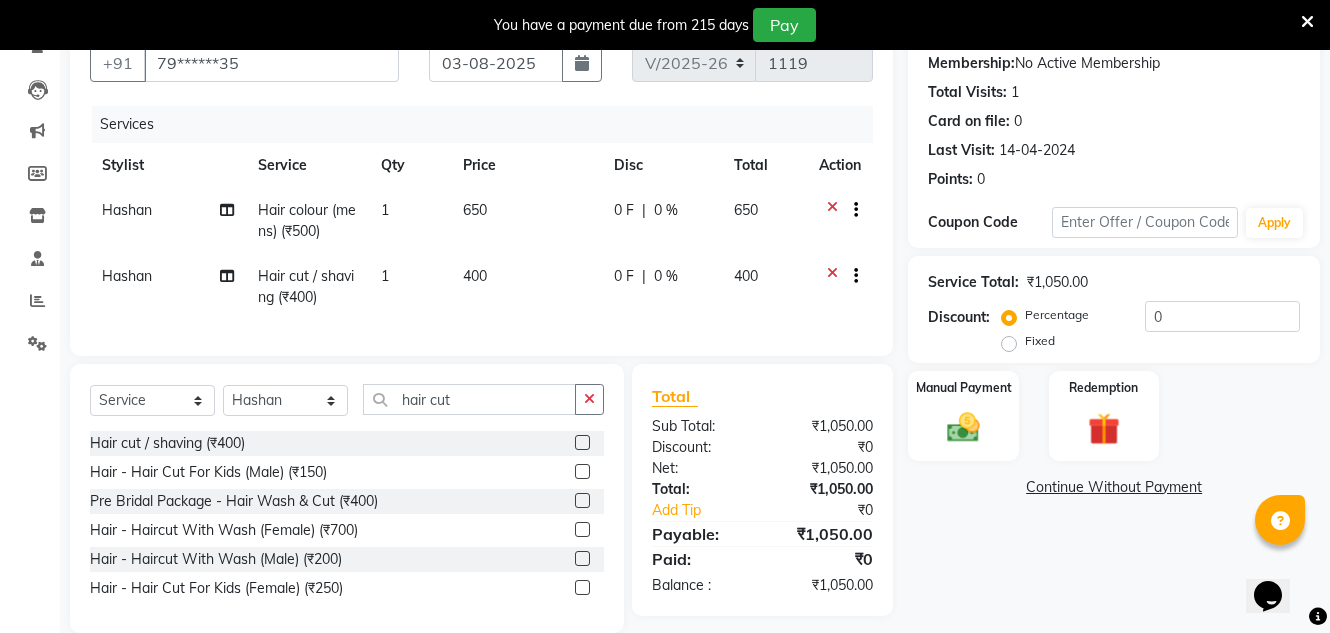 click on "400" 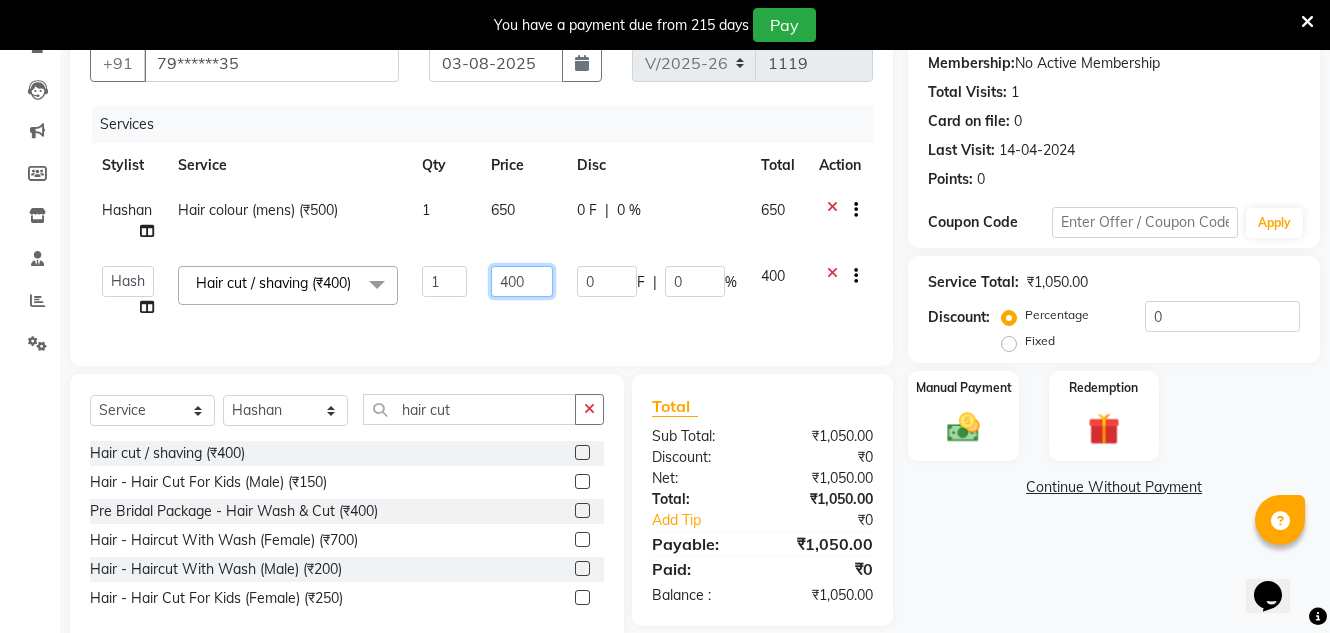 click on "400" 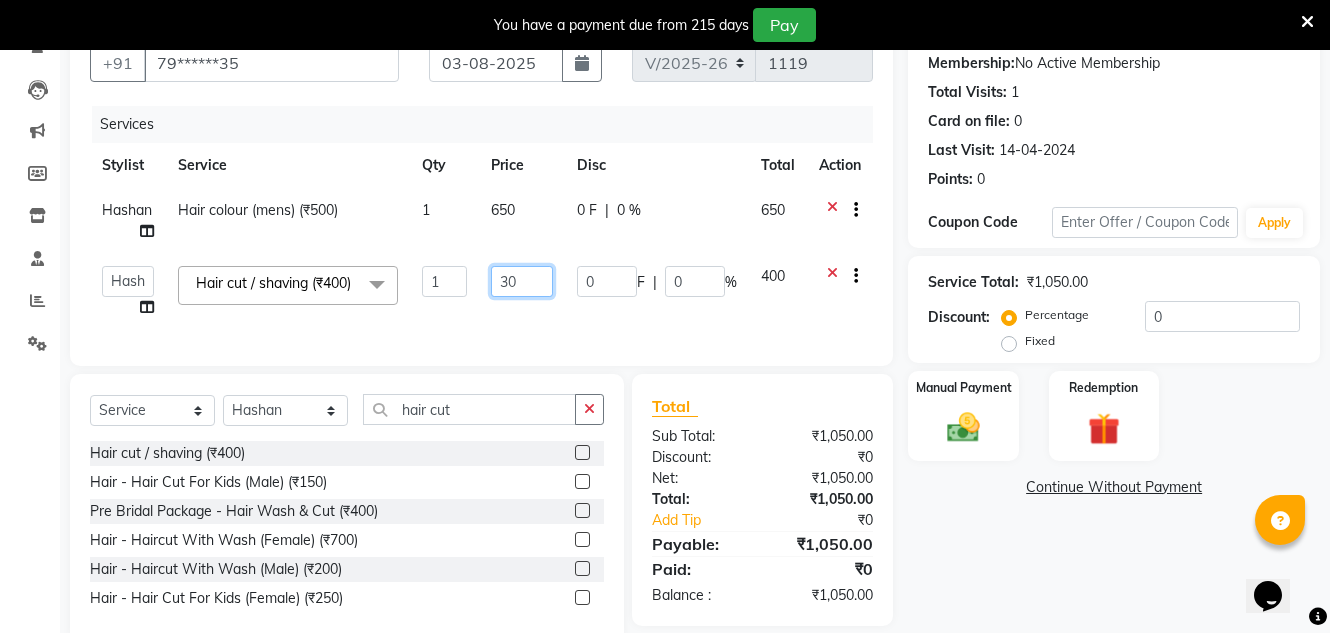 type on "350" 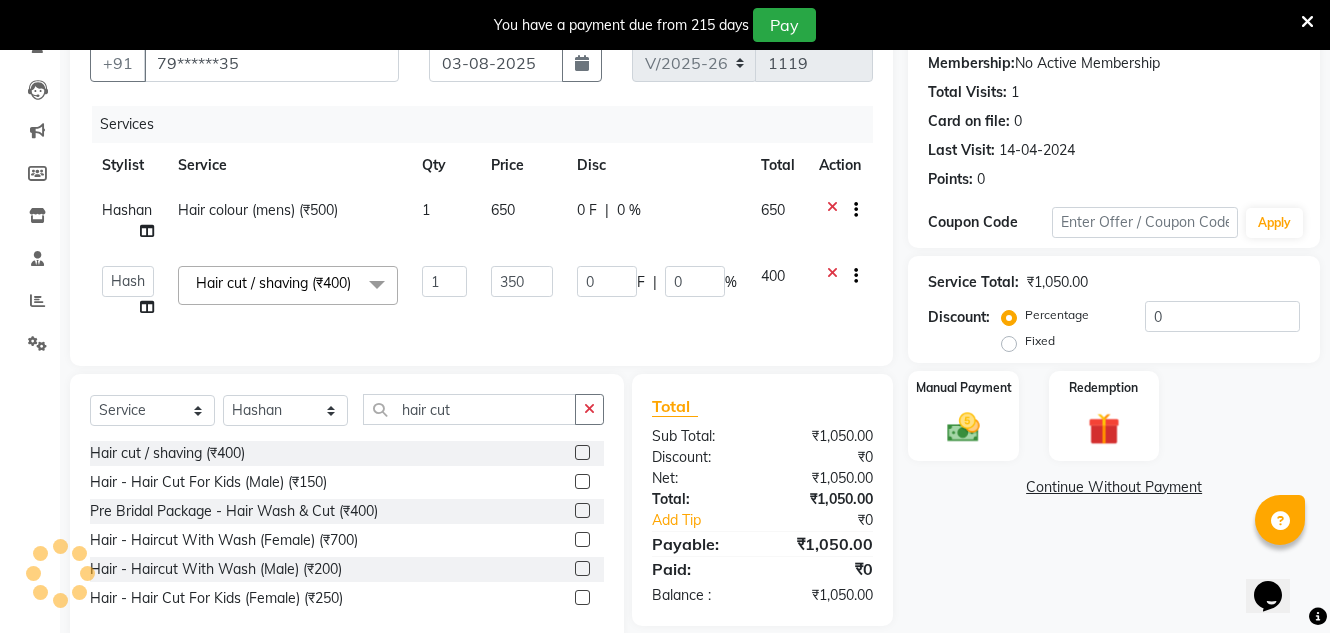 click on "Total Sub Total: ₹1,050.00 Discount: ₹0 Net: ₹1,050.00 Total: ₹1,050.00 Add Tip ₹0 Payable: ₹1,050.00 Paid: ₹0 Balance   : ₹1,050.00" 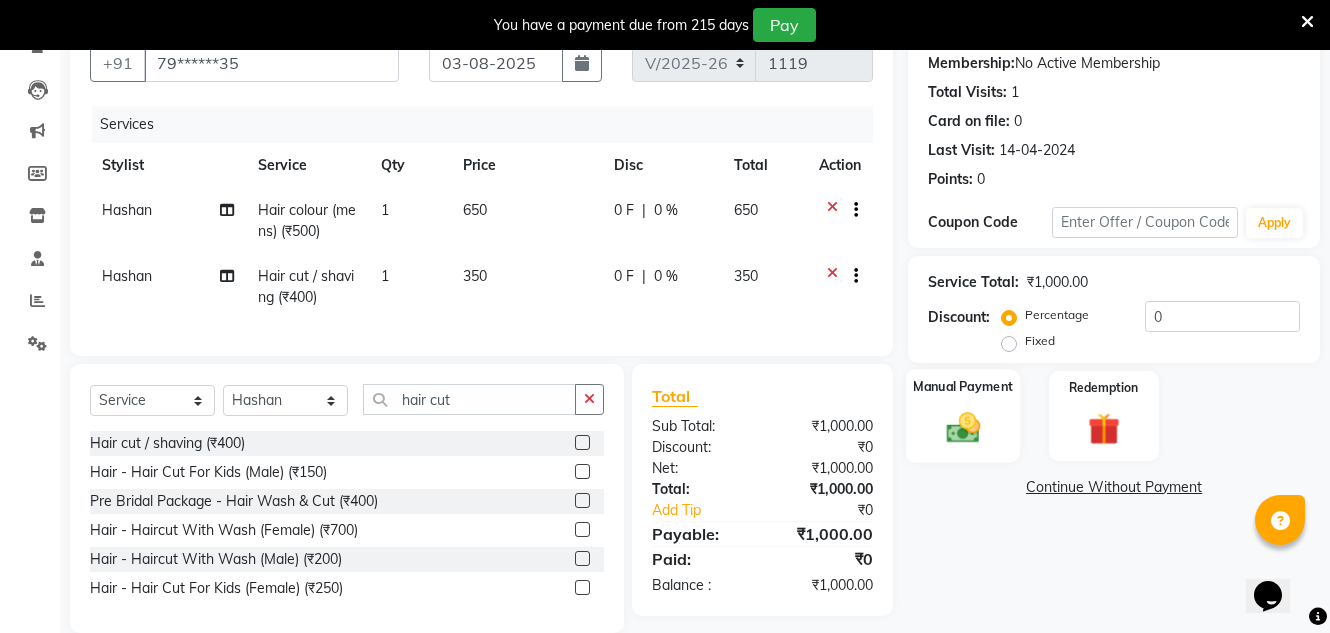 click 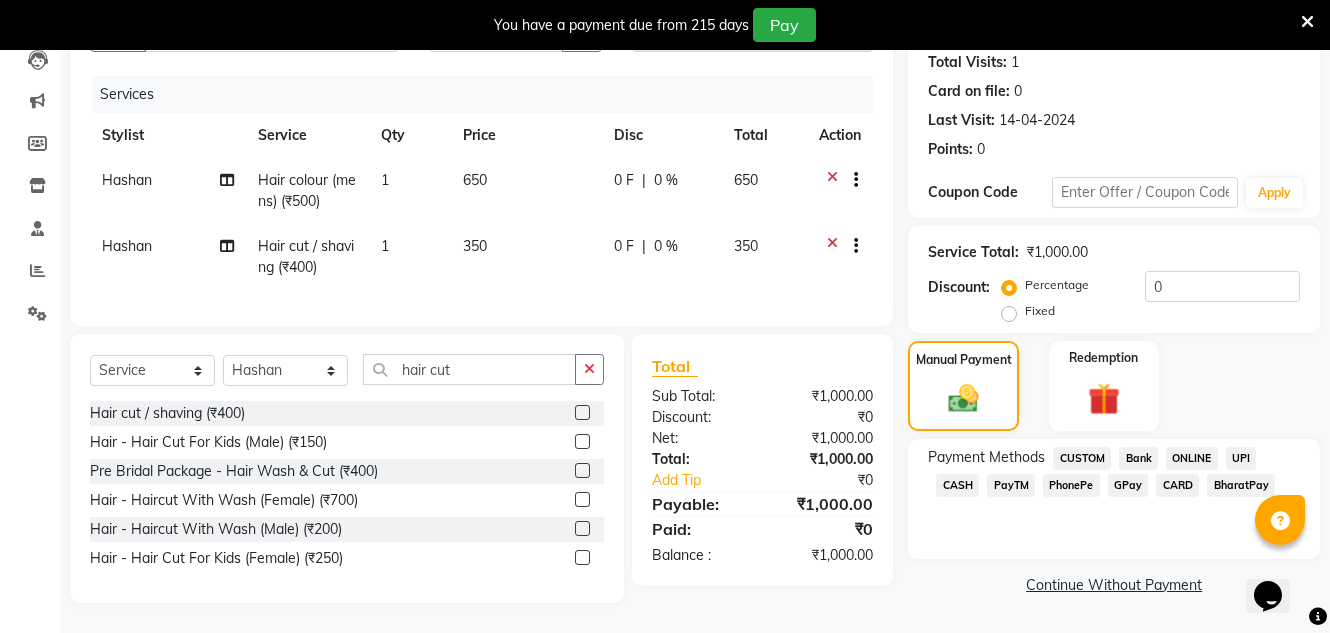 drag, startPoint x: 960, startPoint y: 467, endPoint x: 950, endPoint y: 464, distance: 10.440307 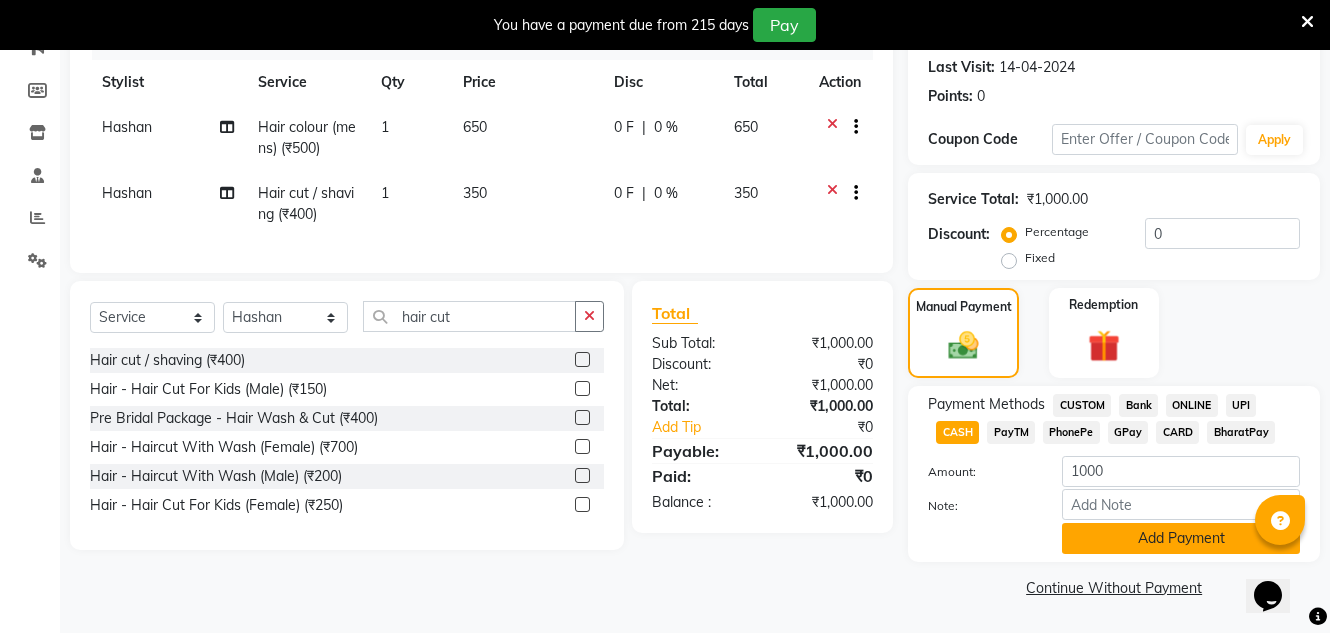 click on "Add Payment" 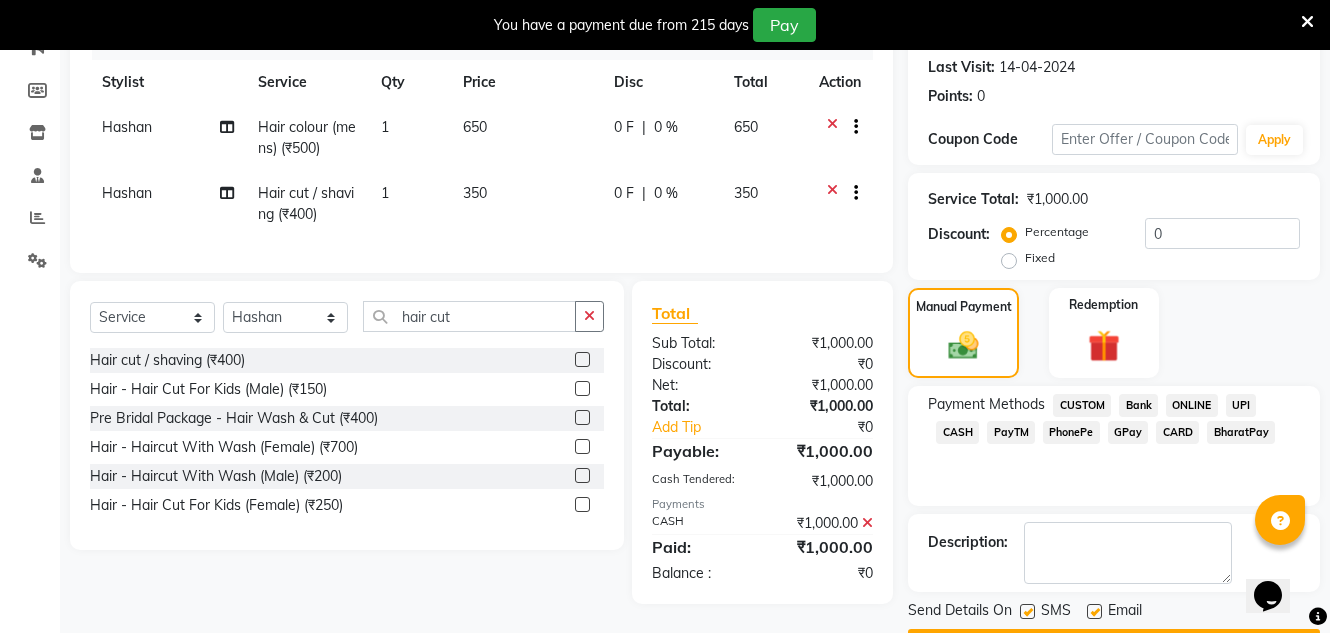 scroll, scrollTop: 332, scrollLeft: 0, axis: vertical 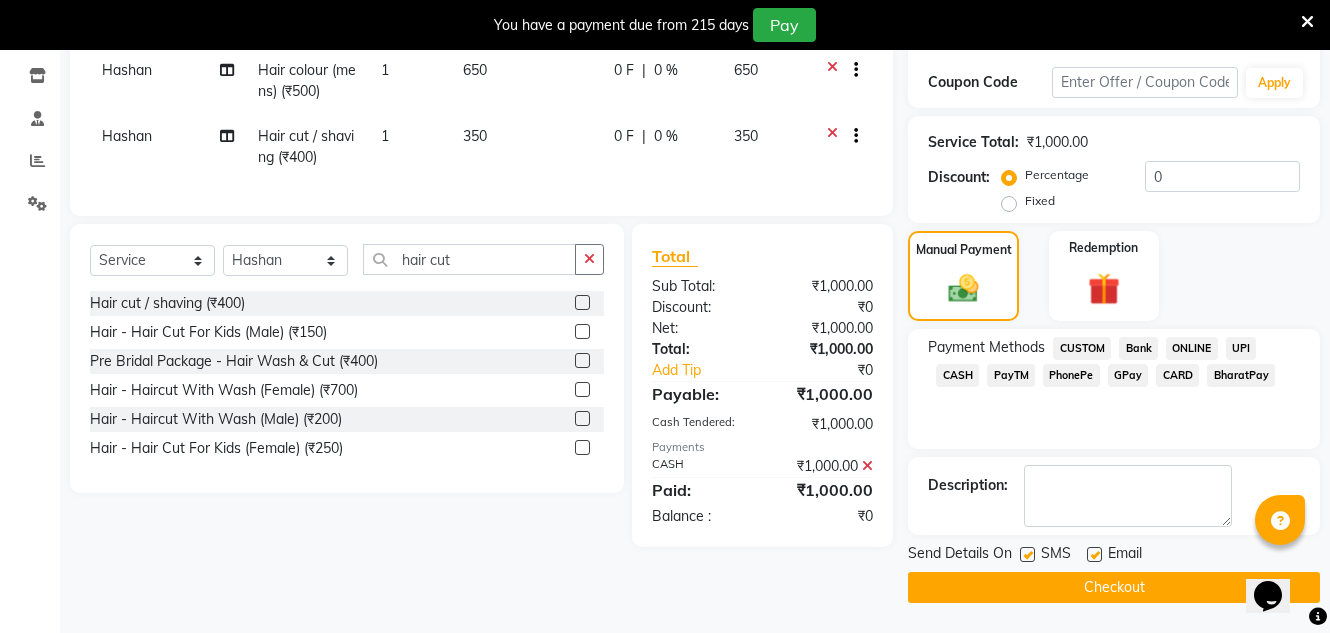 click on "Email" 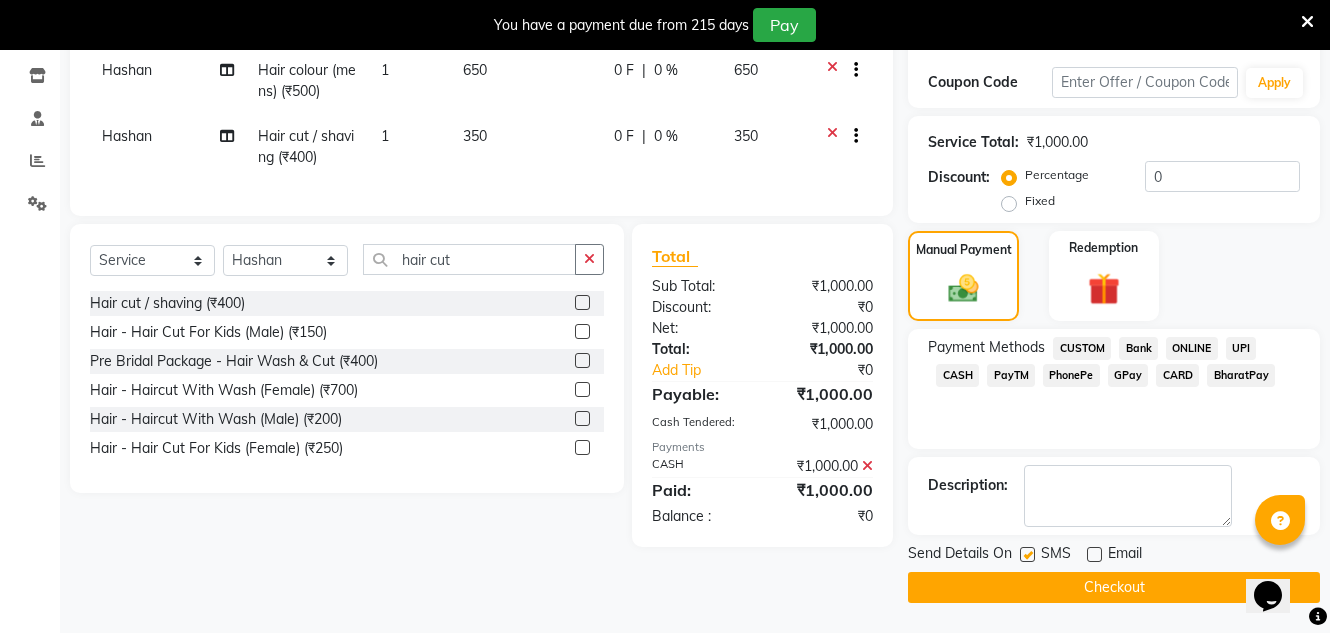click on "Checkout" 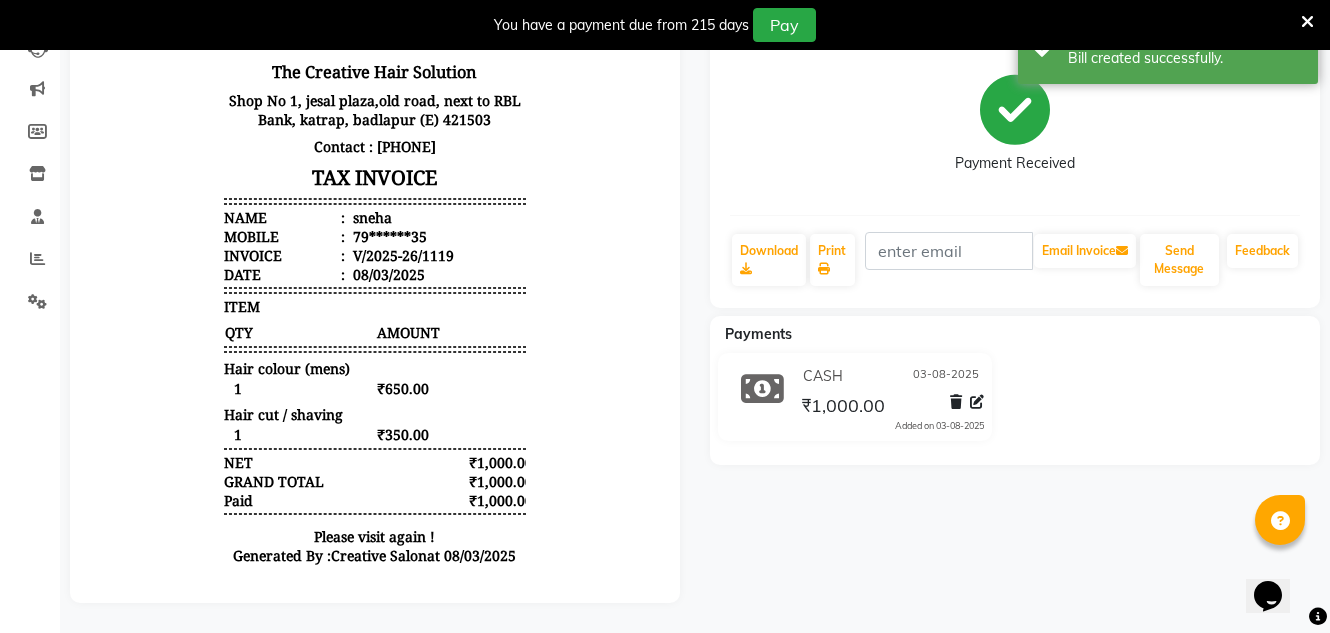 scroll, scrollTop: 0, scrollLeft: 0, axis: both 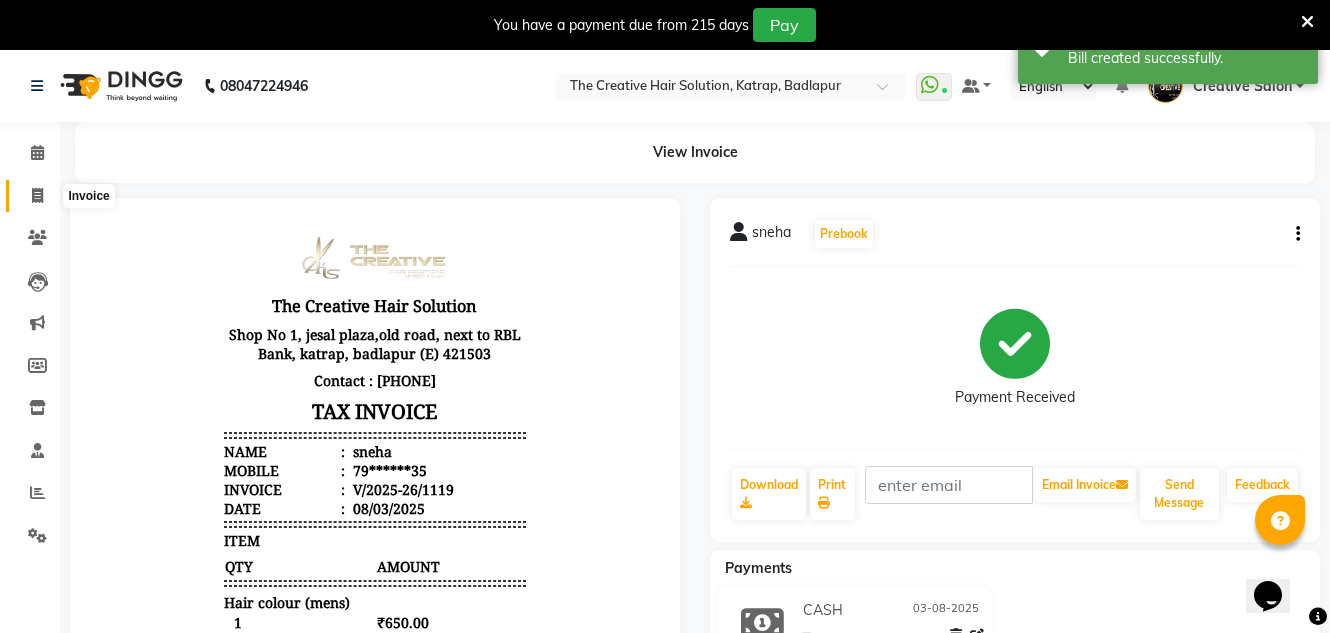 click 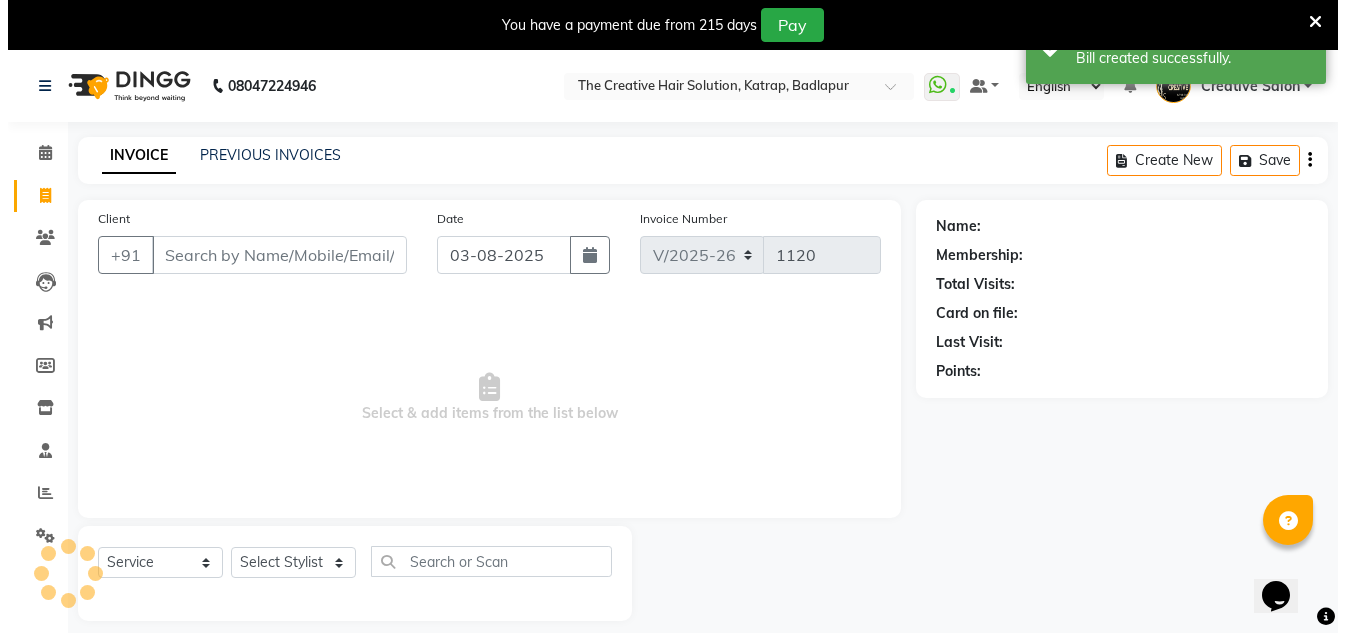scroll, scrollTop: 50, scrollLeft: 0, axis: vertical 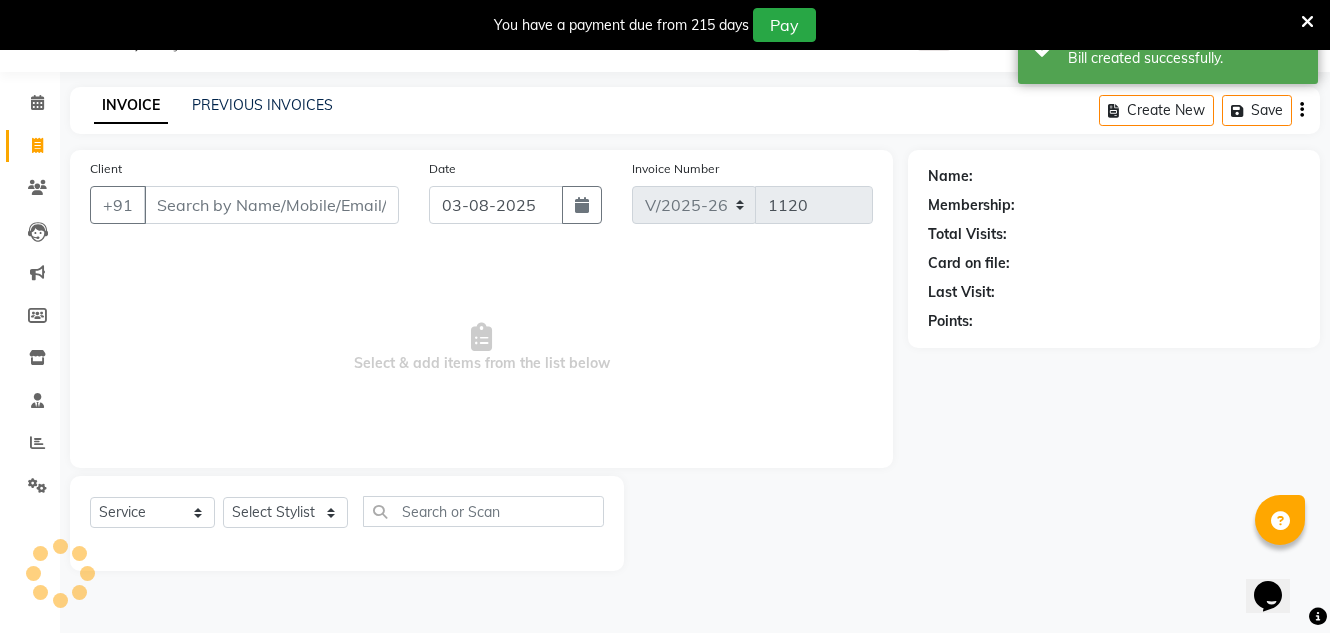 click on "Client" at bounding box center (271, 205) 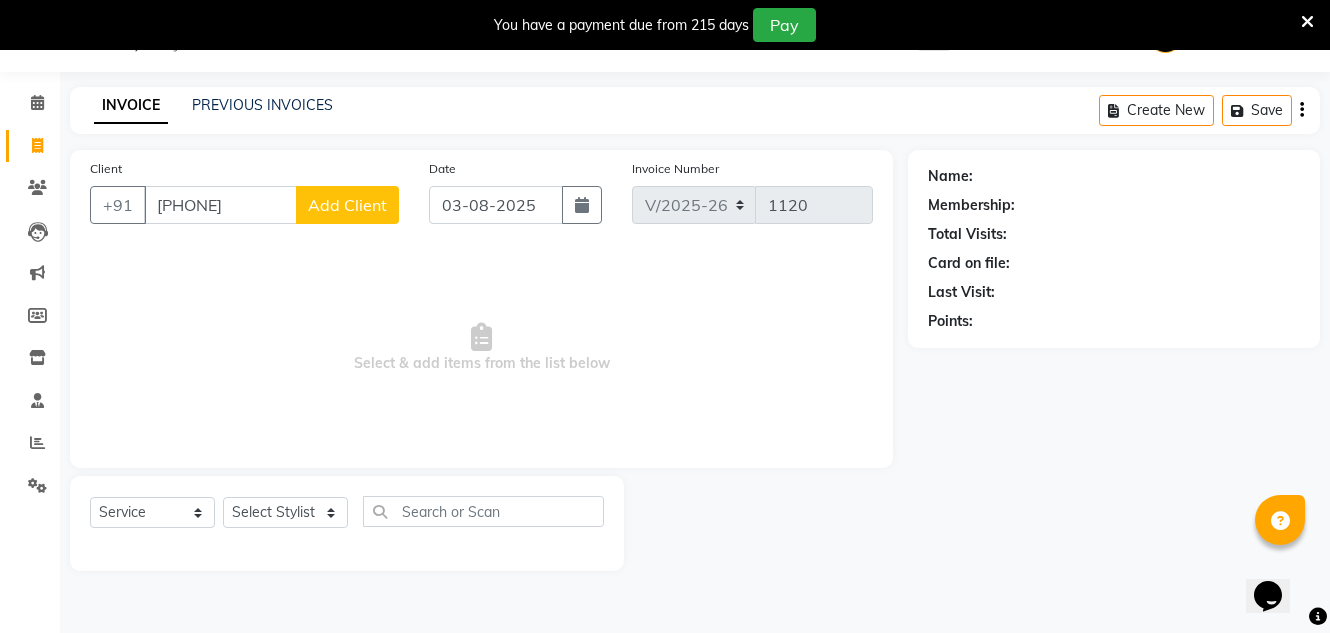 type on "9987150203" 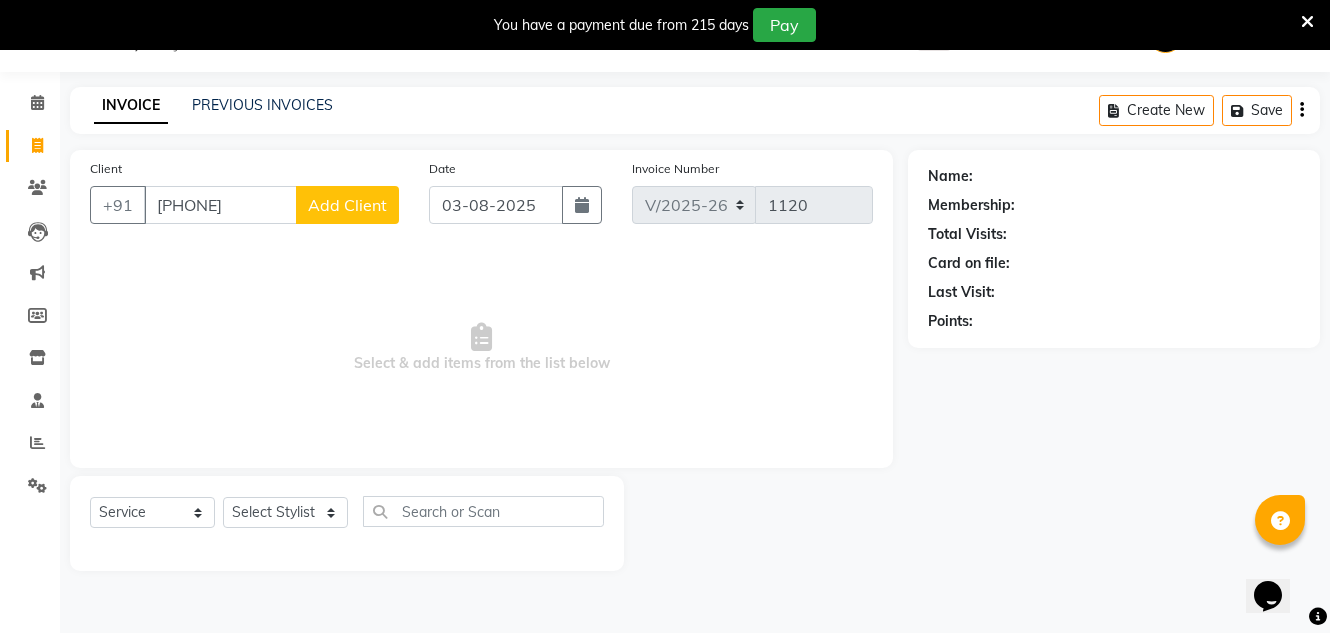 click on "Add Client" 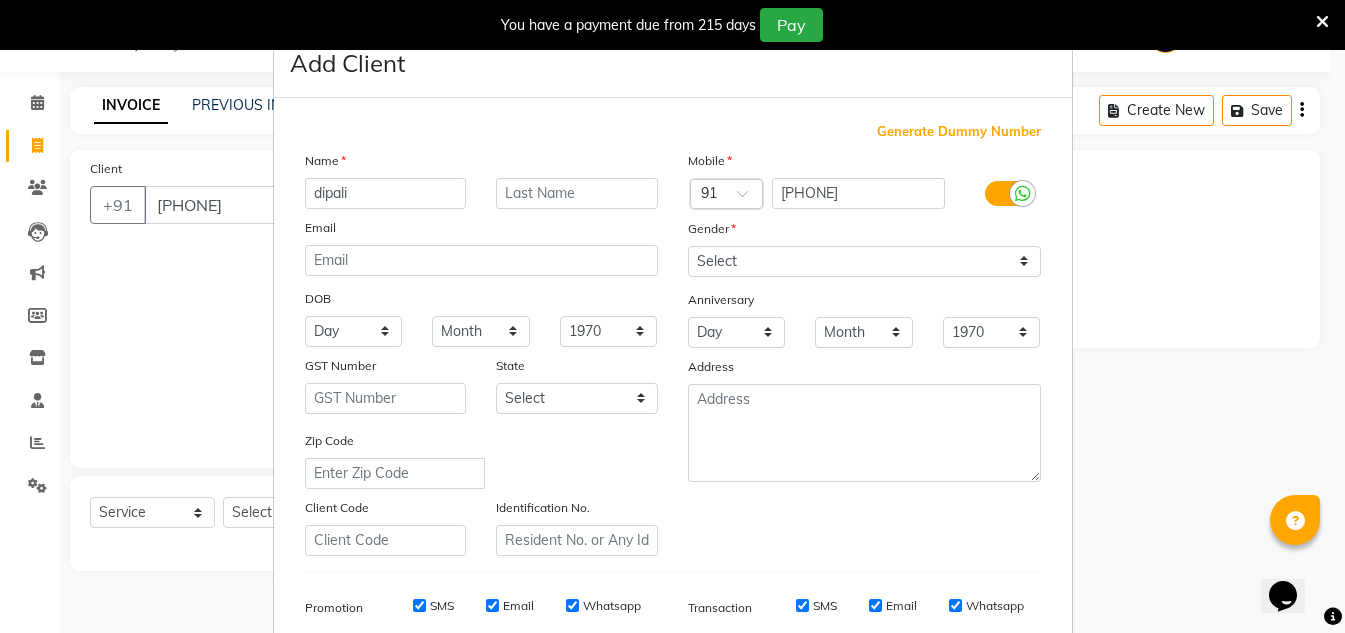 type on "dipali" 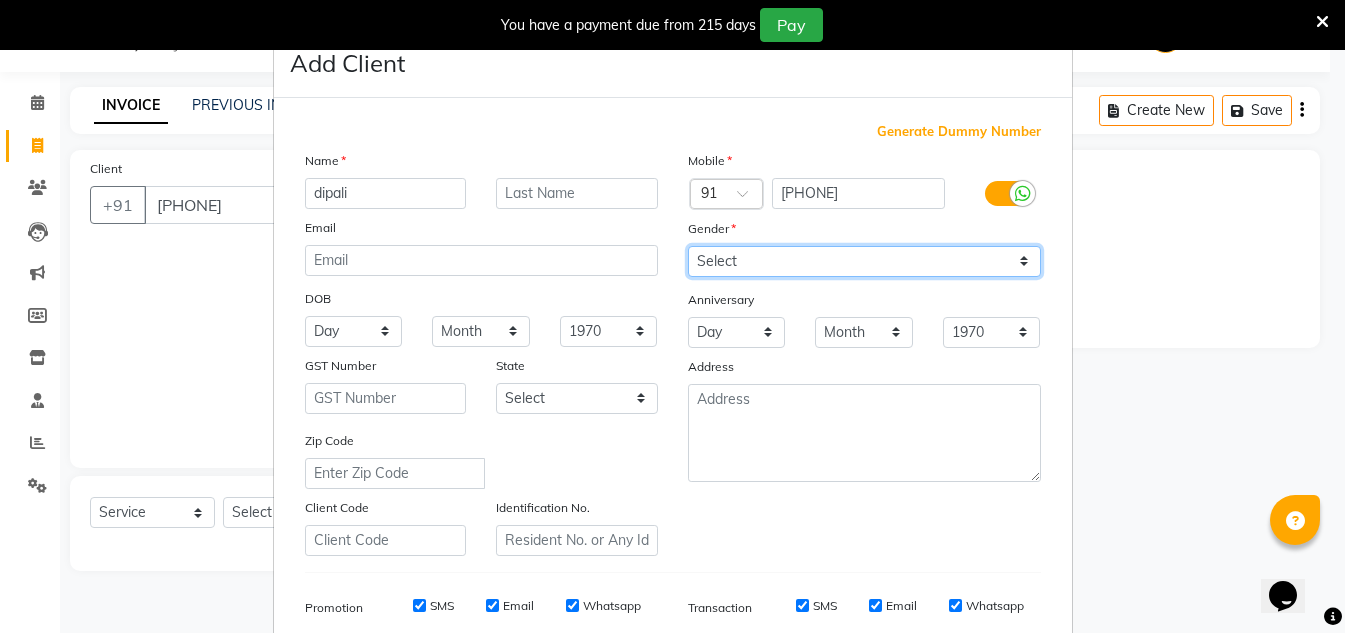 click on "Select Male Female Other Prefer Not To Say" at bounding box center (864, 261) 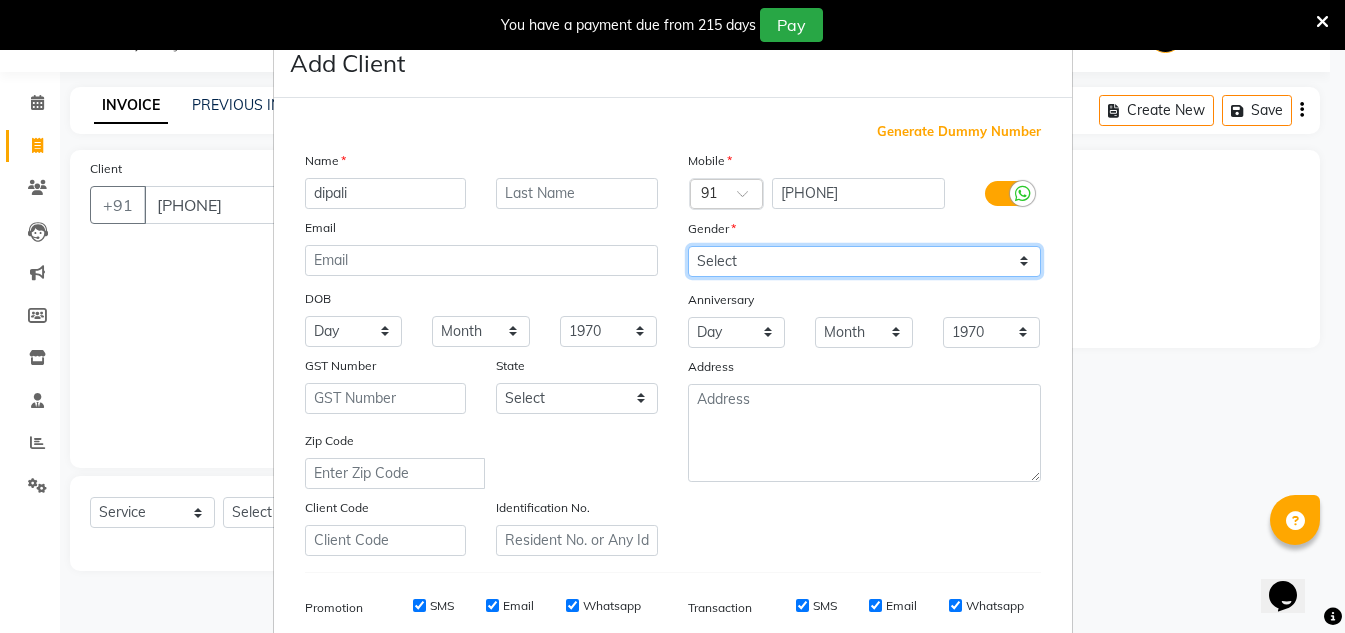 select on "male" 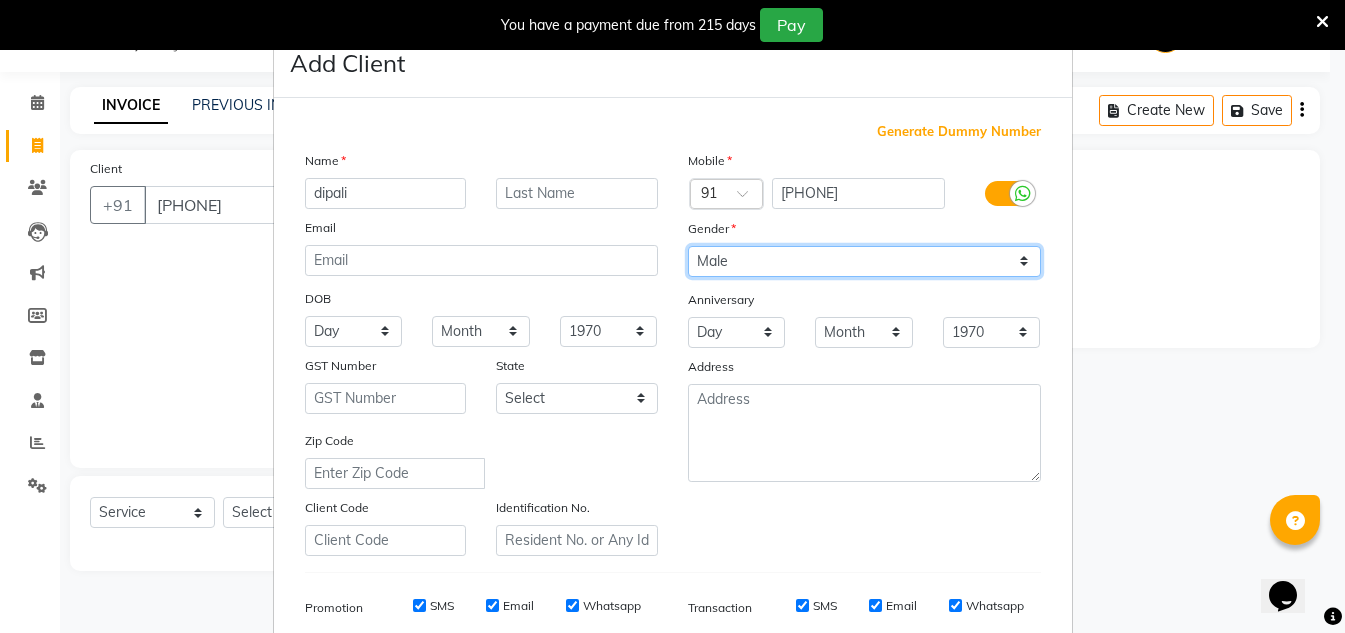 click on "Select Male Female Other Prefer Not To Say" at bounding box center (864, 261) 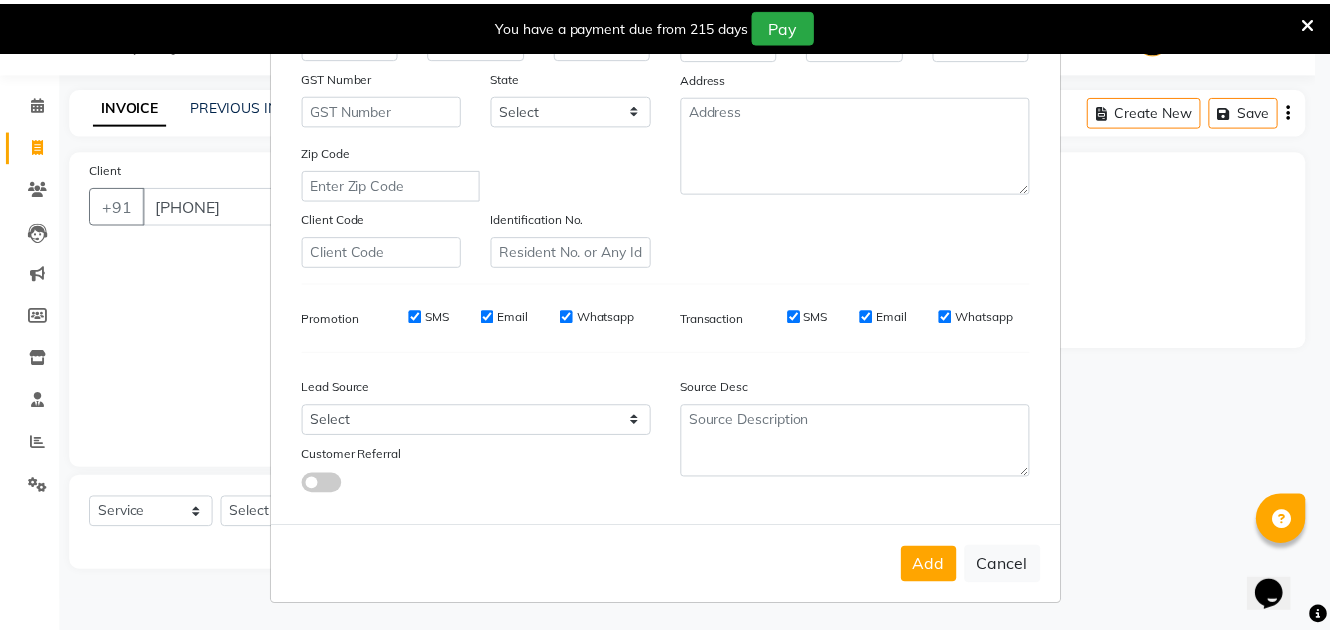 scroll, scrollTop: 290, scrollLeft: 0, axis: vertical 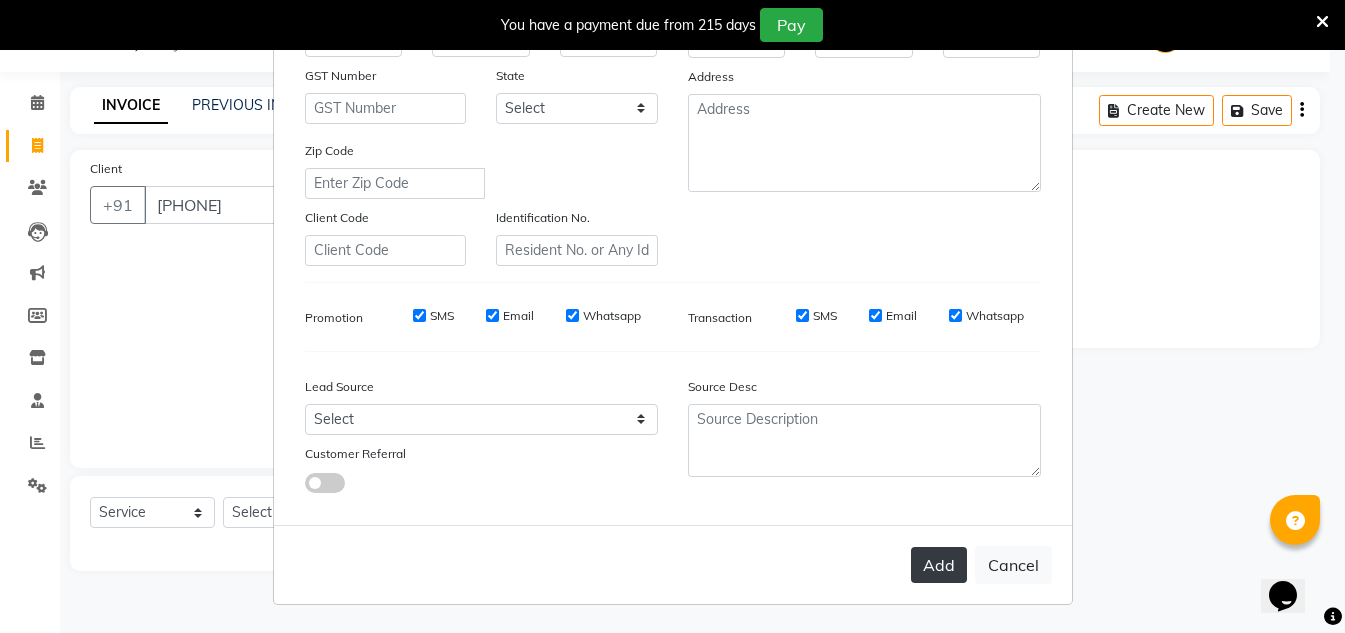 drag, startPoint x: 920, startPoint y: 566, endPoint x: 915, endPoint y: 552, distance: 14.866069 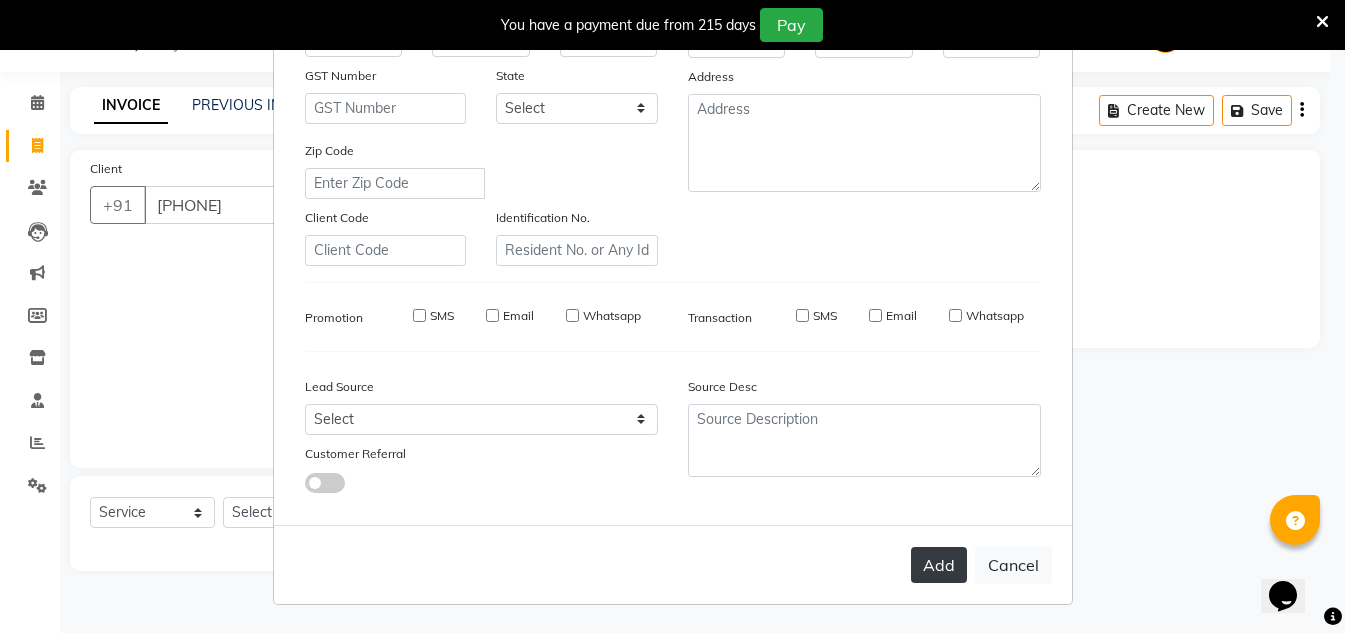 type on "99******03" 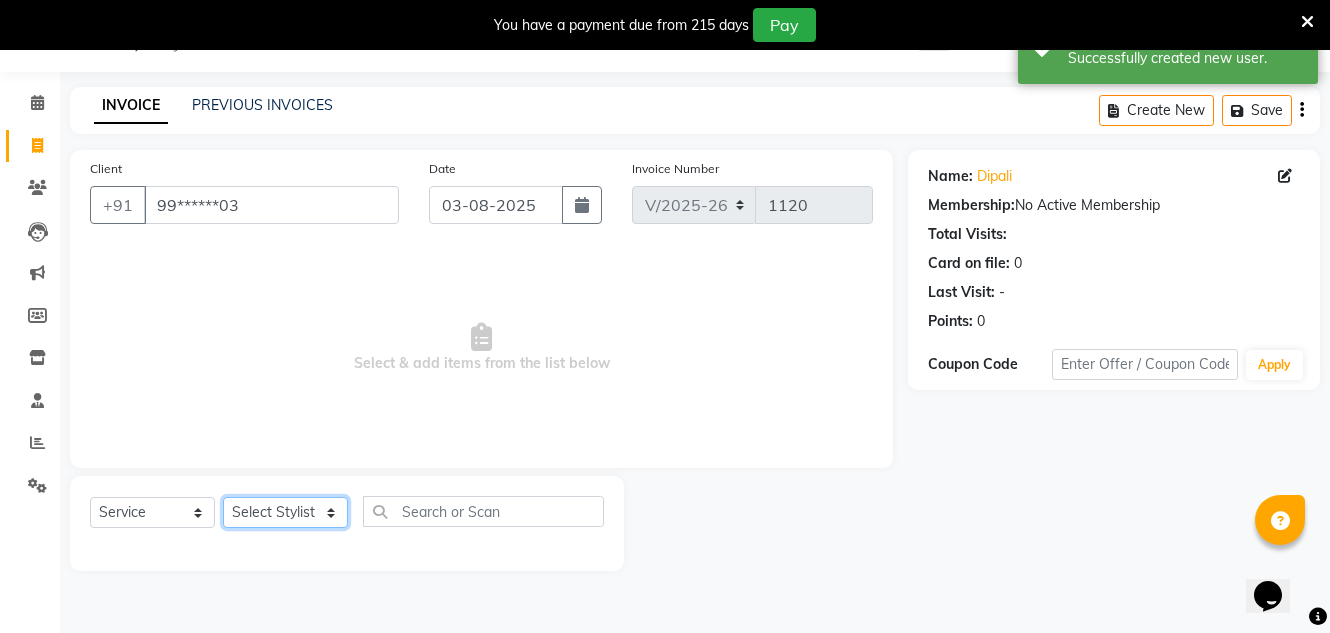 click on "Select Stylist Creative Salon Hashan Kam wali Nisha Payal salman the creative" 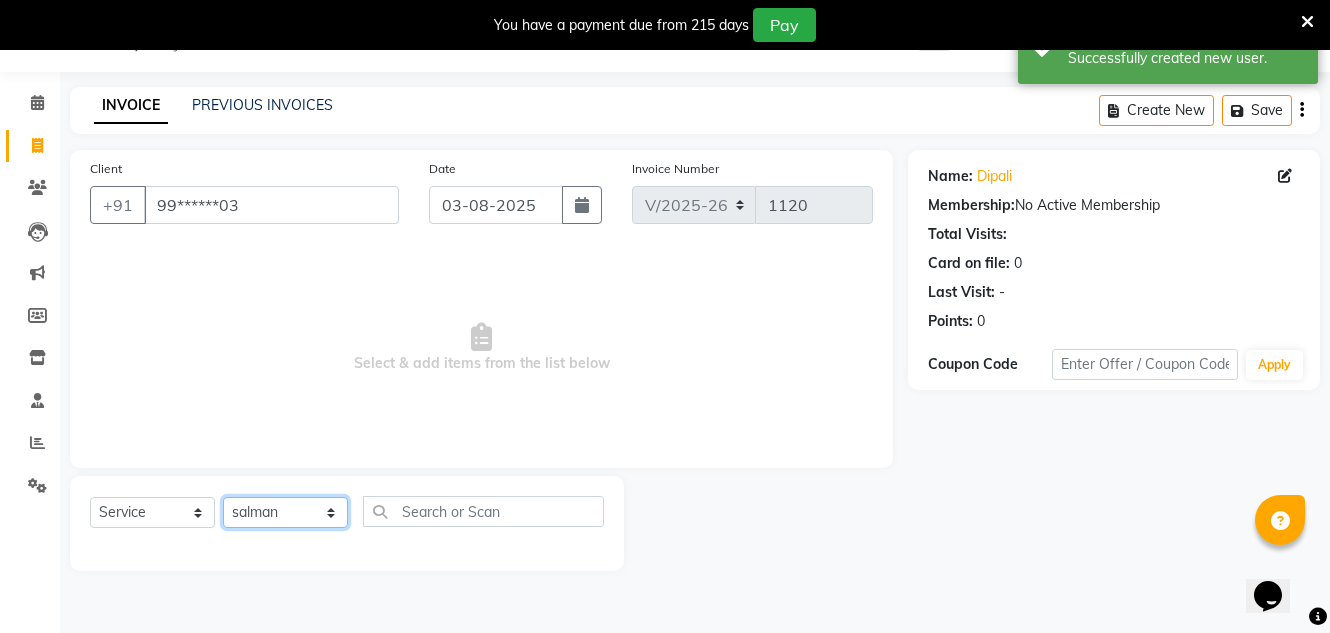 click on "Select Stylist Creative Salon Hashan Kam wali Nisha Payal salman the creative" 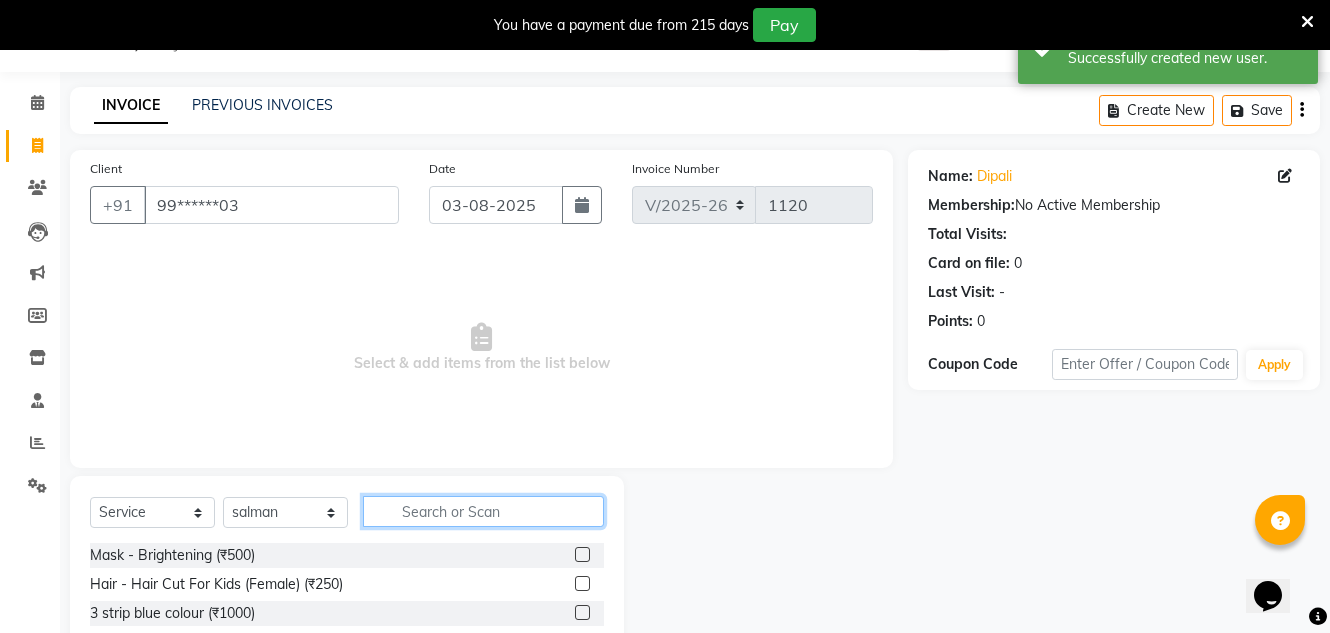 click 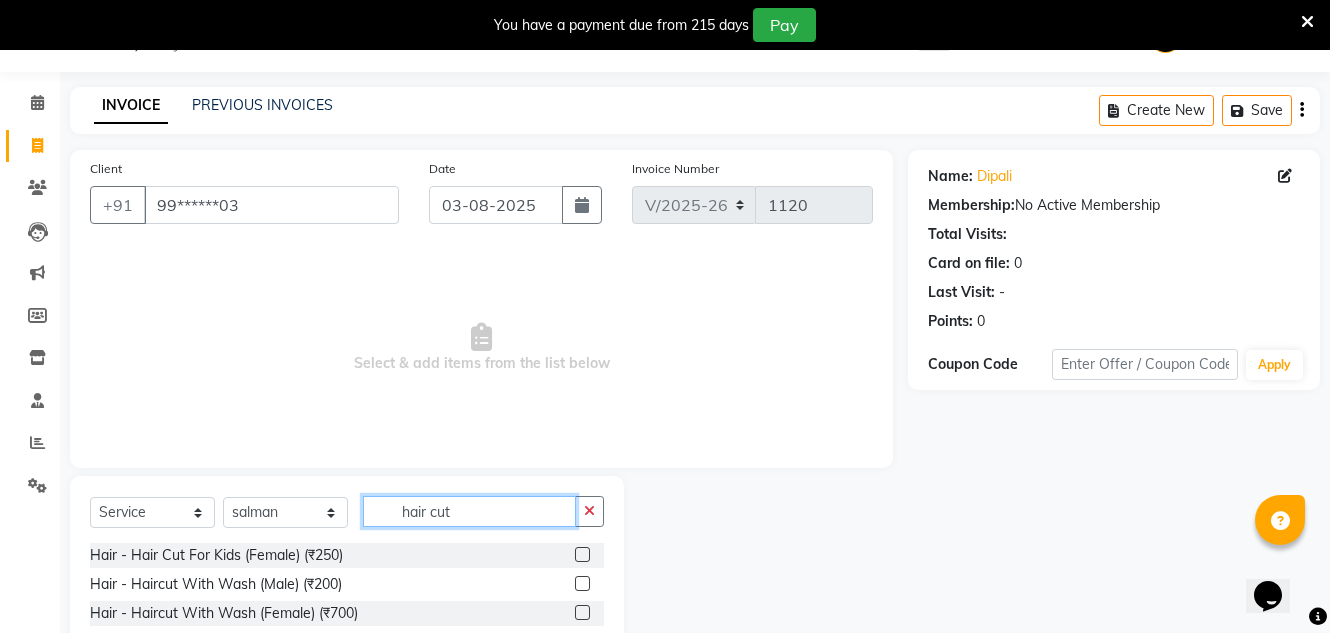 scroll, scrollTop: 192, scrollLeft: 0, axis: vertical 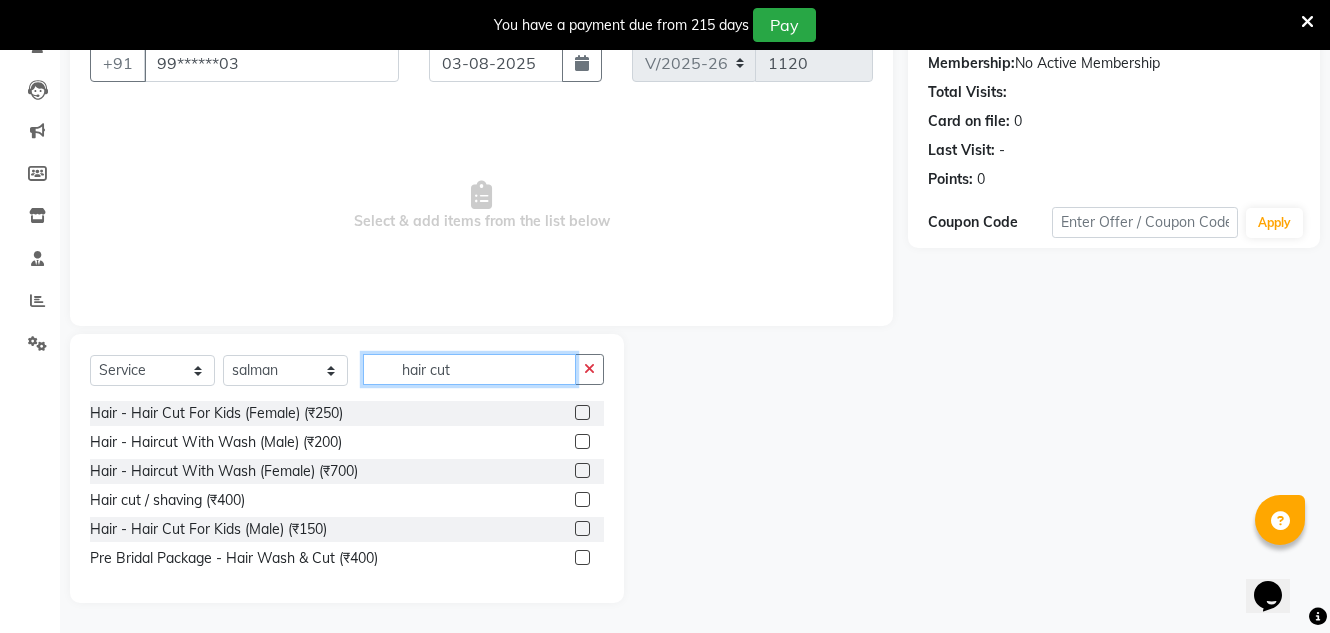 type on "hair cut" 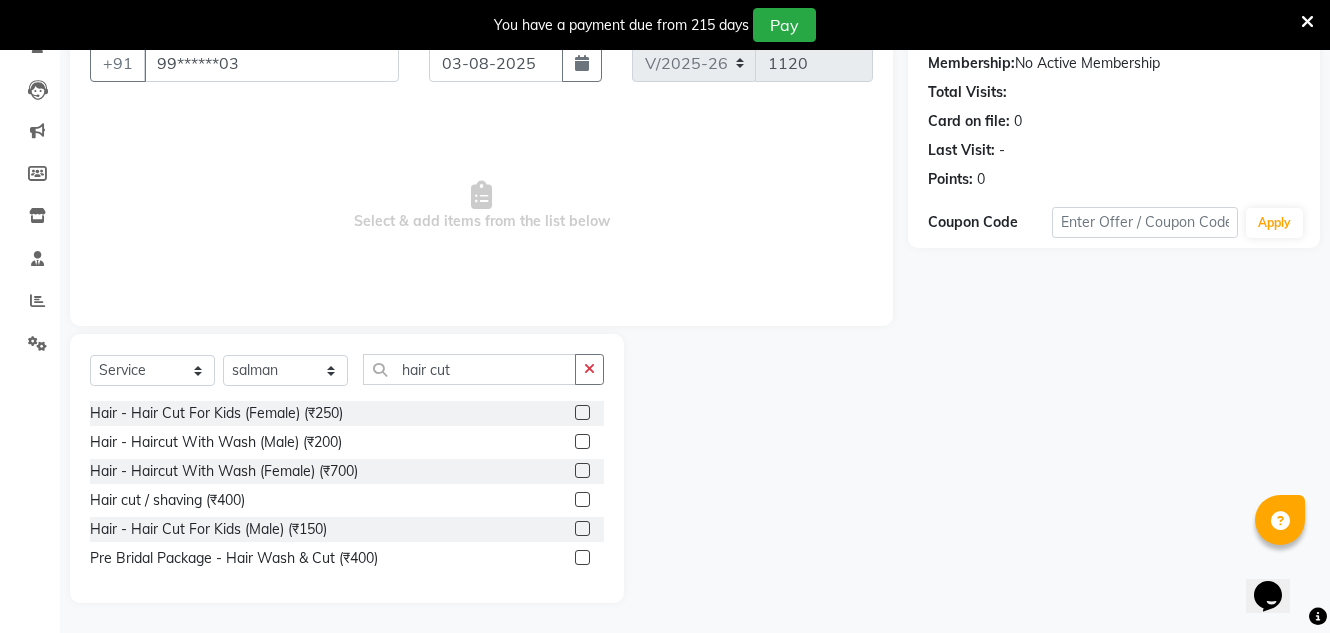 click 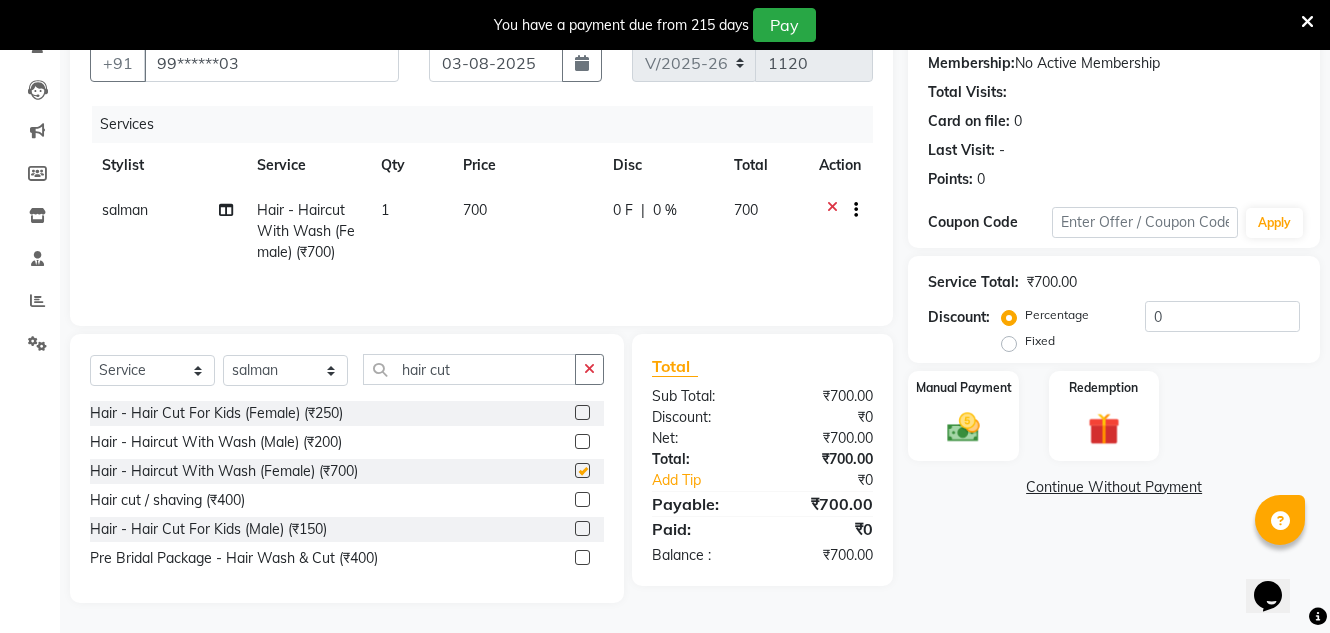 checkbox on "false" 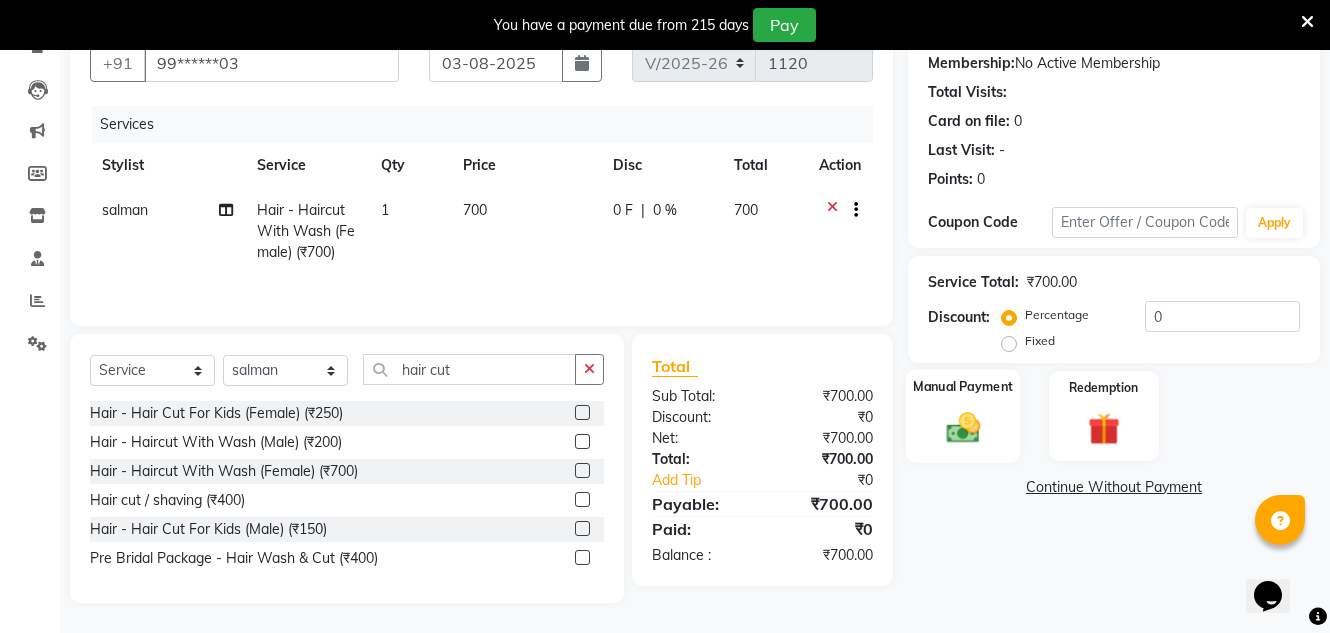 click 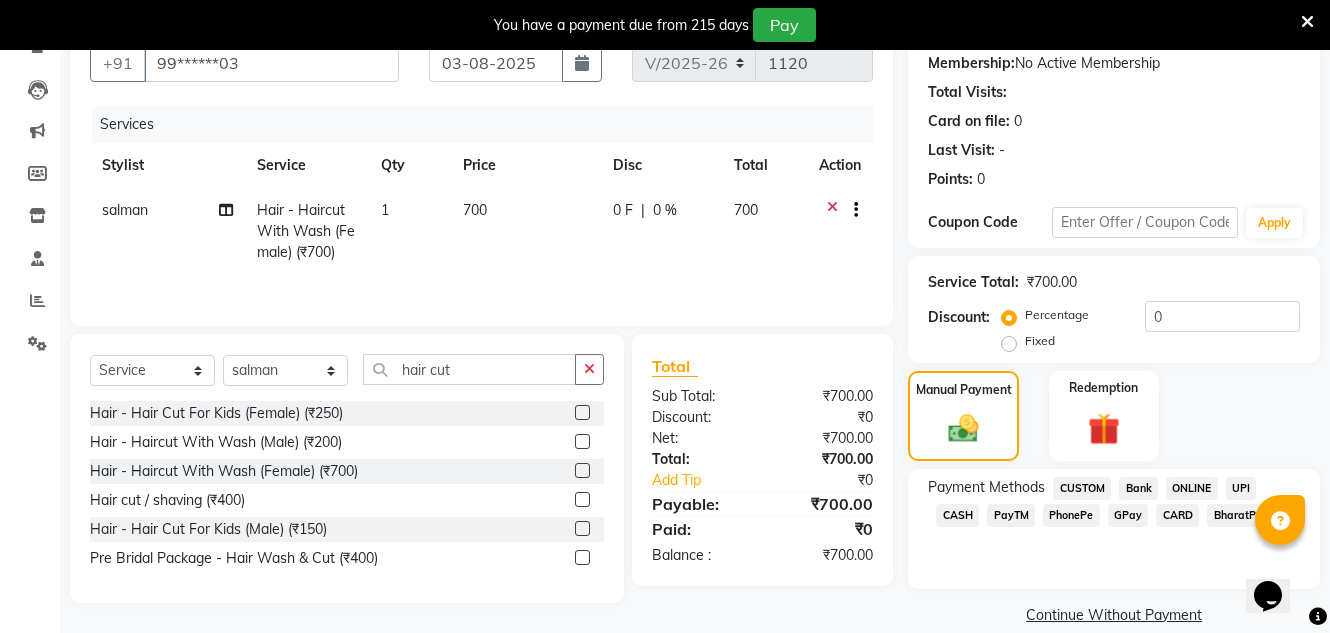 scroll, scrollTop: 219, scrollLeft: 0, axis: vertical 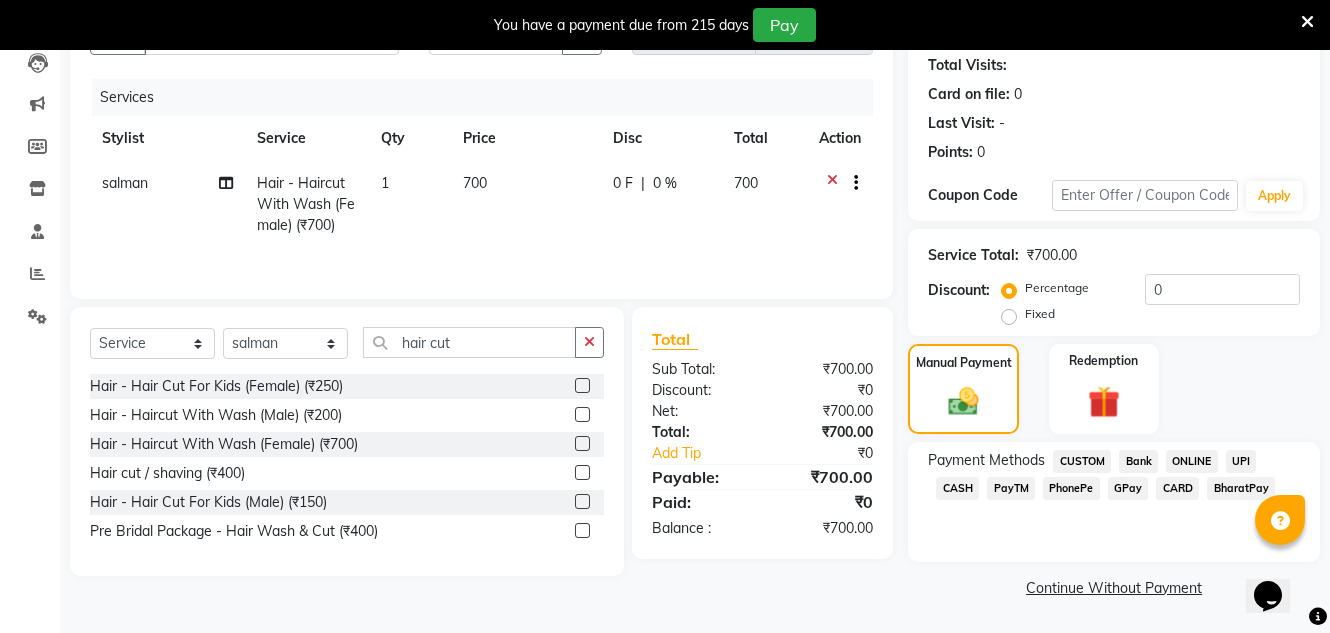 click on "GPay" 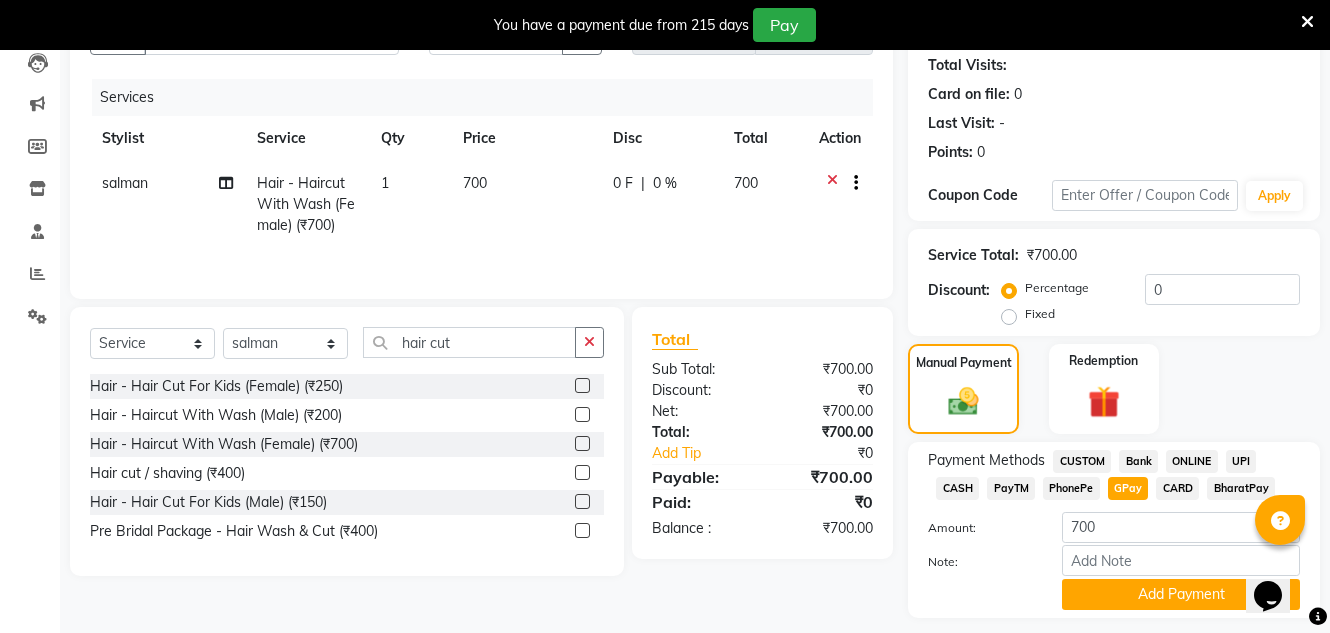 scroll, scrollTop: 275, scrollLeft: 0, axis: vertical 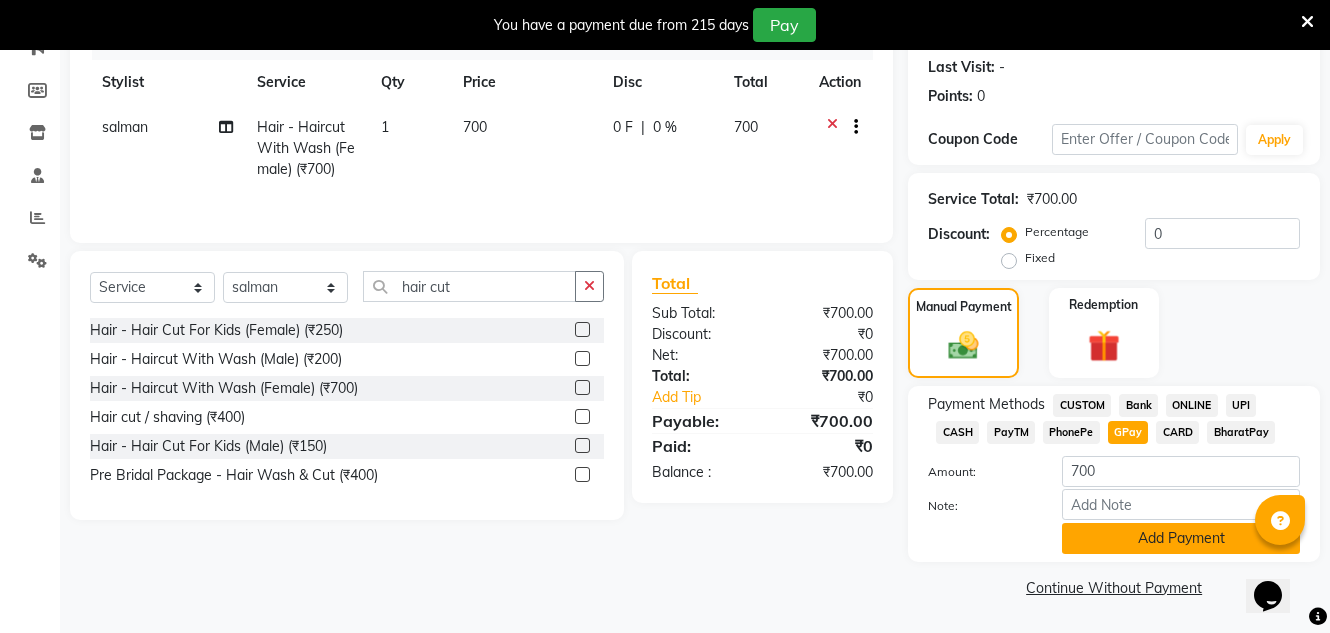 click on "Add Payment" 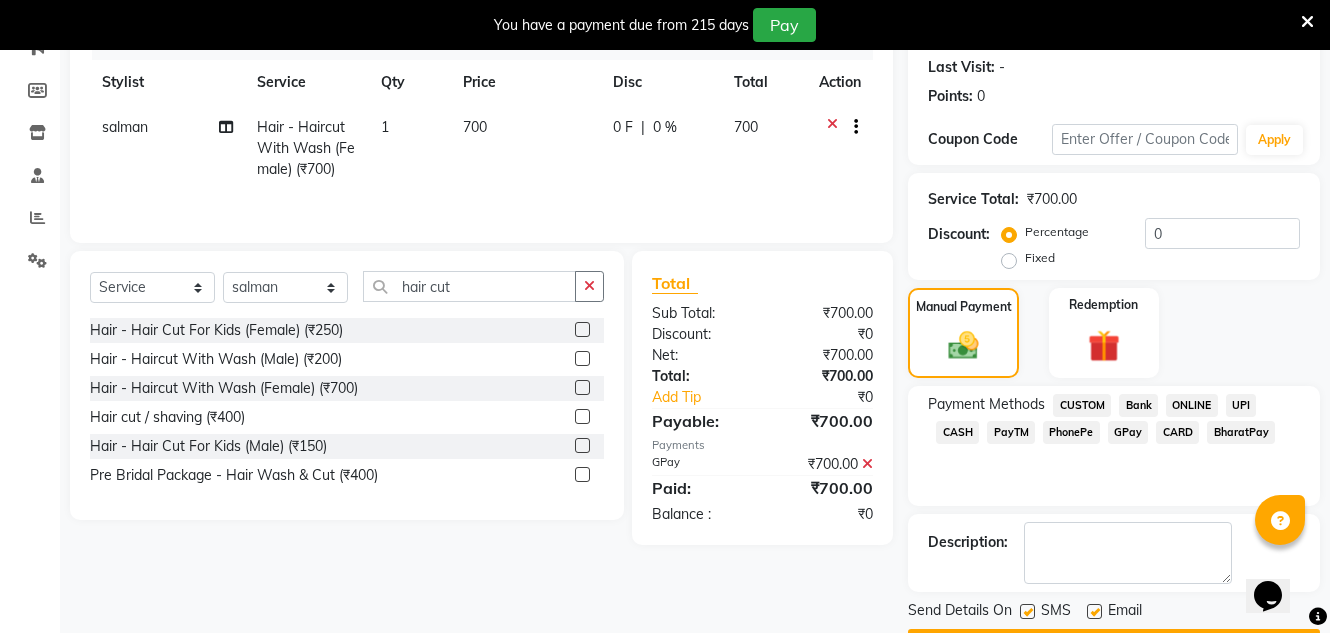 scroll, scrollTop: 332, scrollLeft: 0, axis: vertical 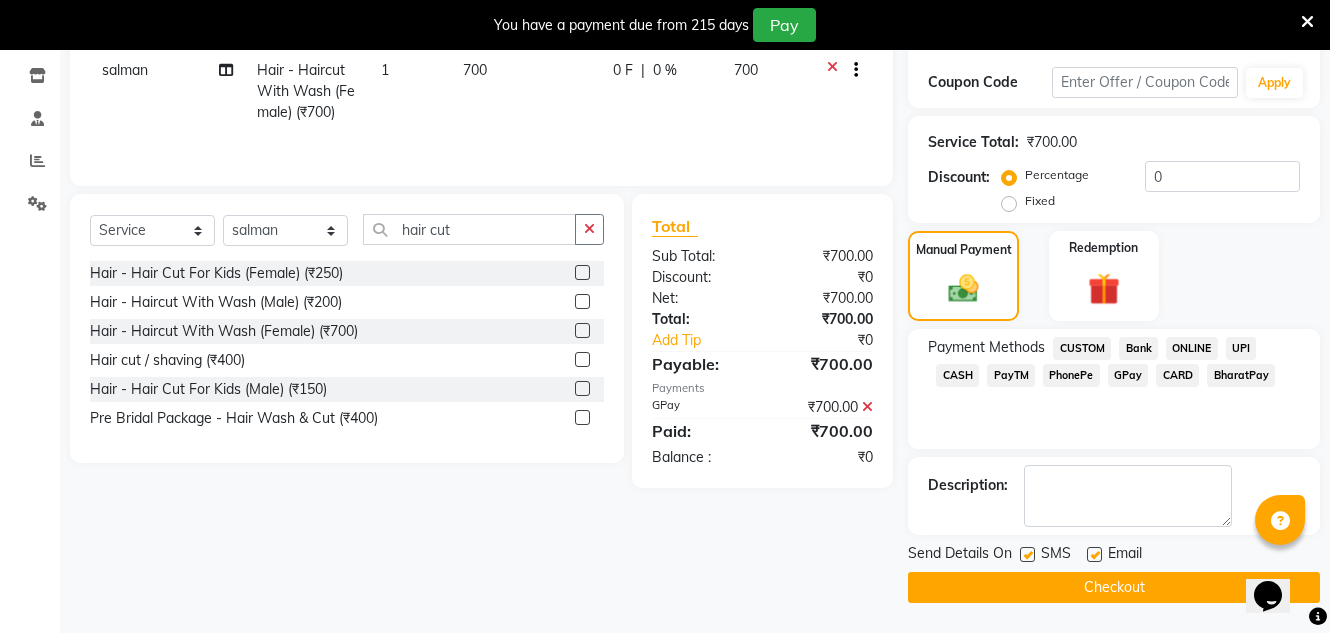 click 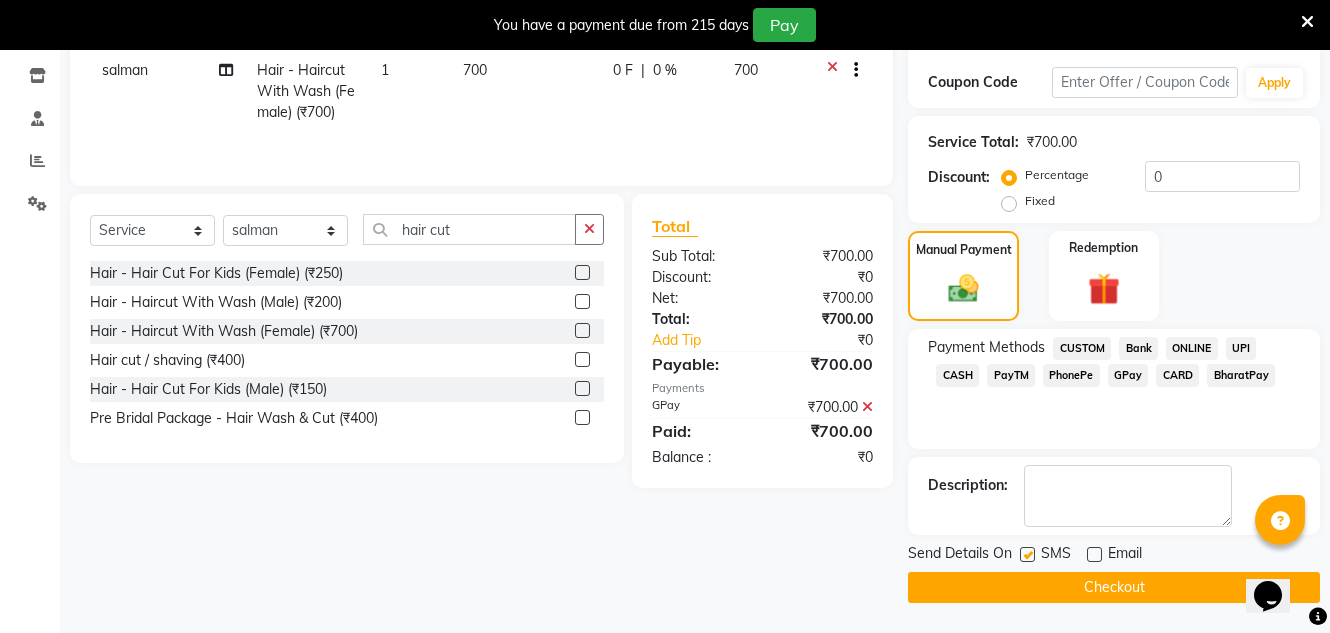 click on "Checkout" 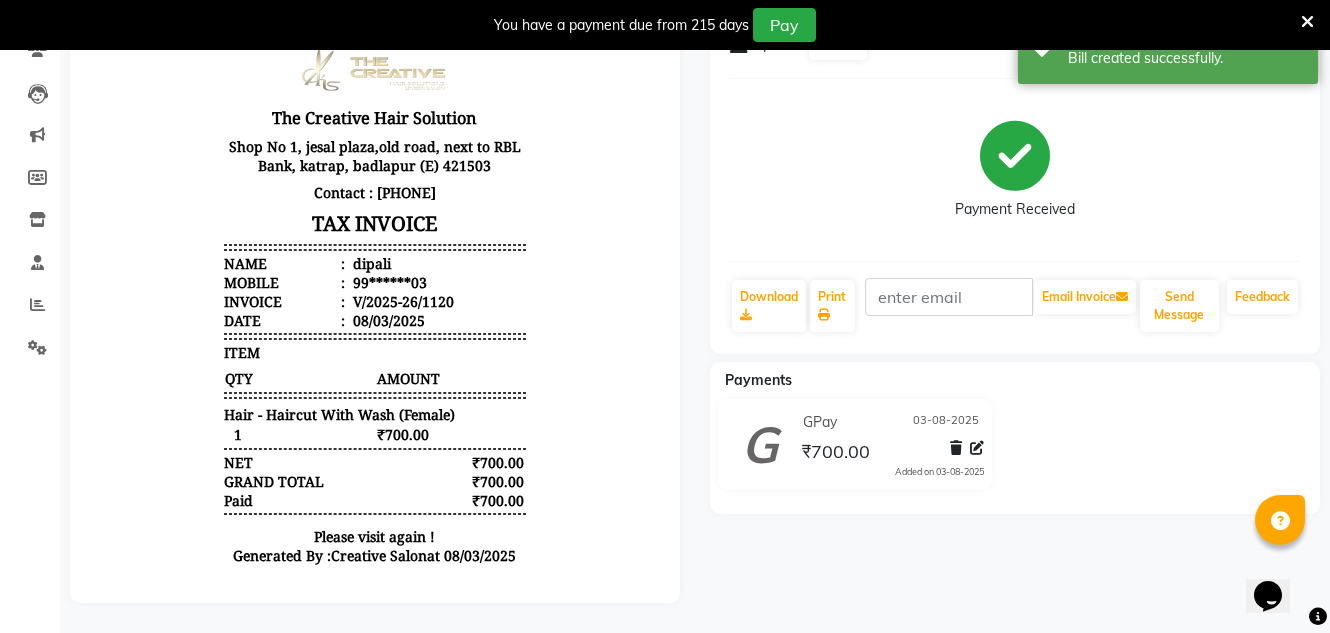 scroll, scrollTop: 0, scrollLeft: 0, axis: both 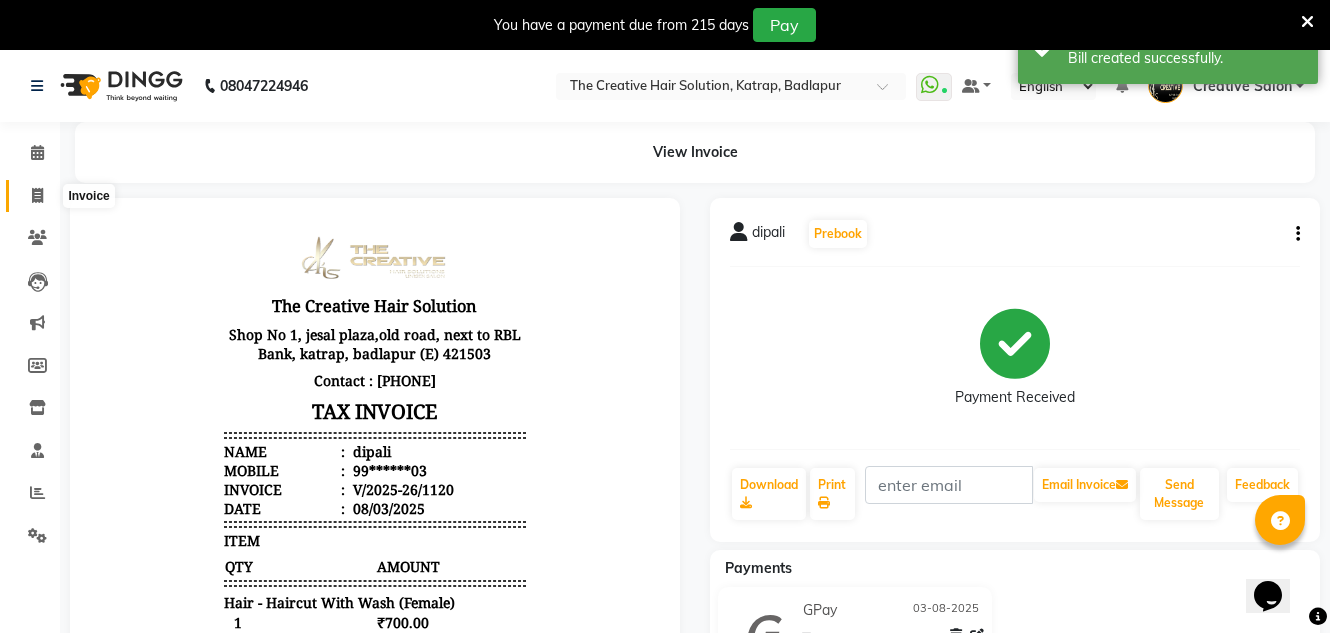 click 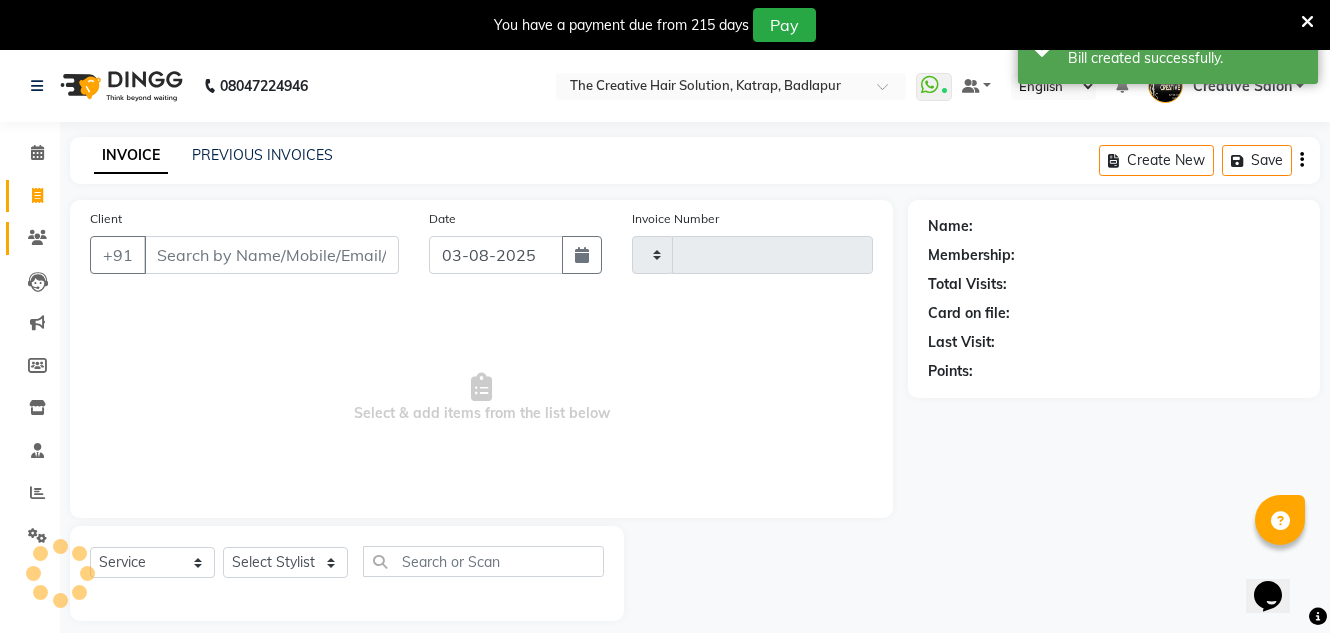 scroll, scrollTop: 50, scrollLeft: 0, axis: vertical 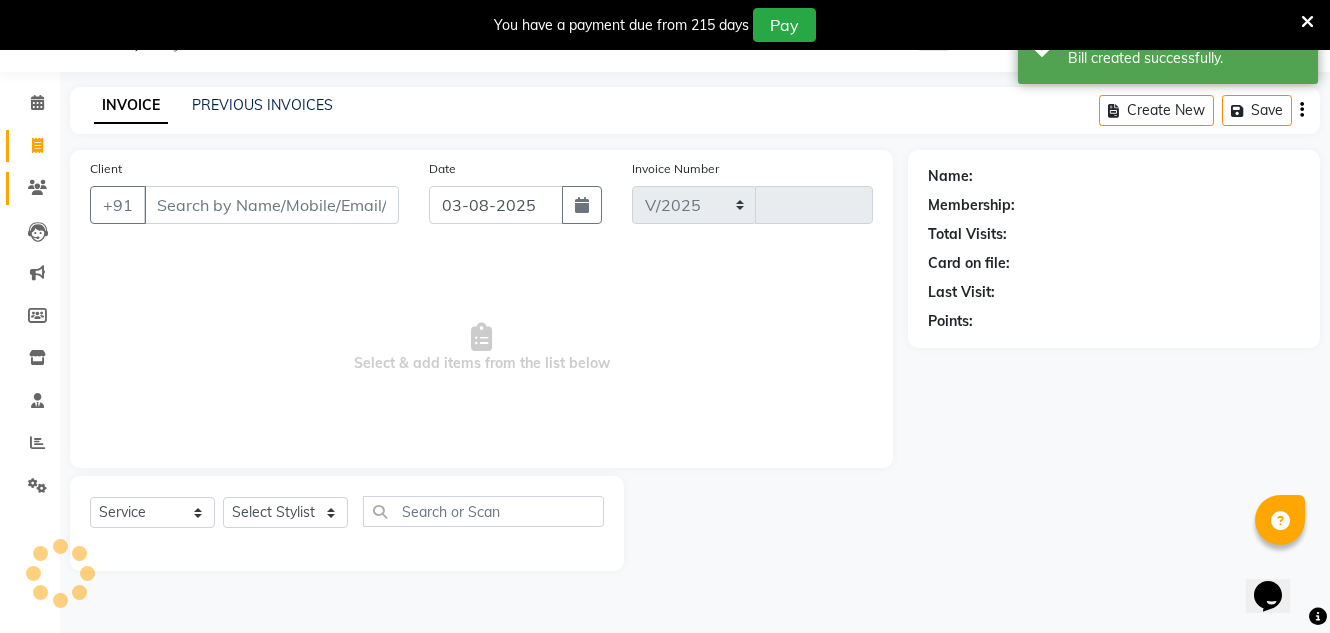 select on "527" 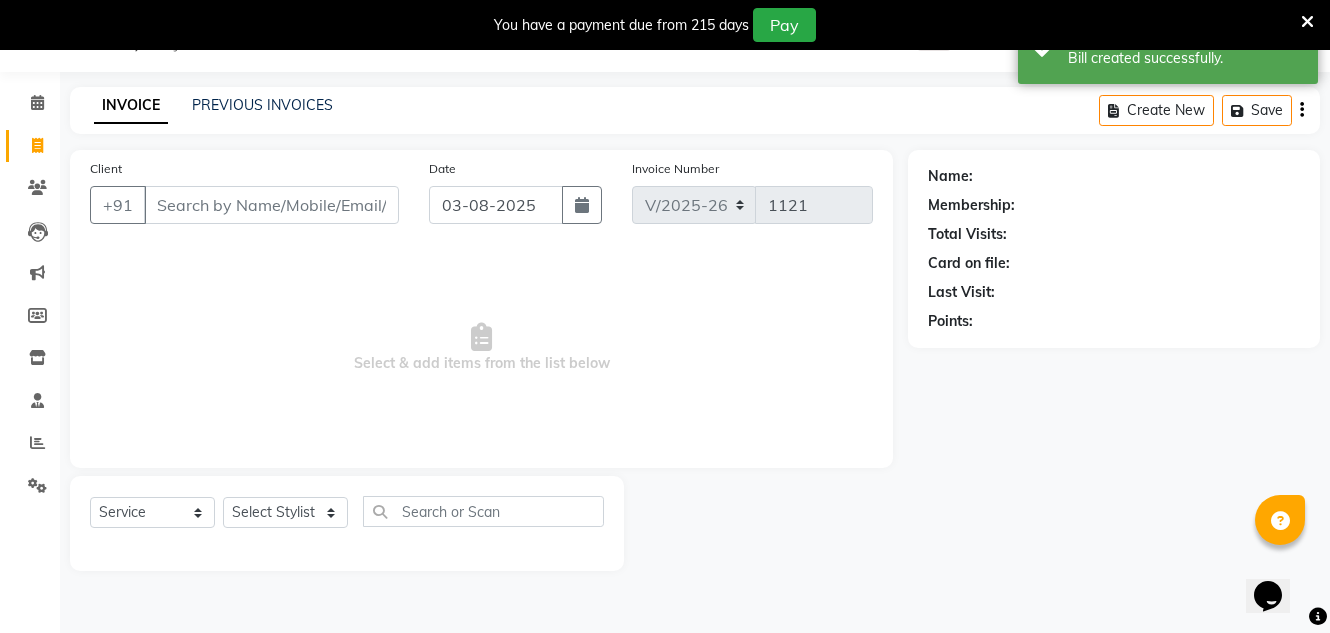 click on "Client" at bounding box center [271, 205] 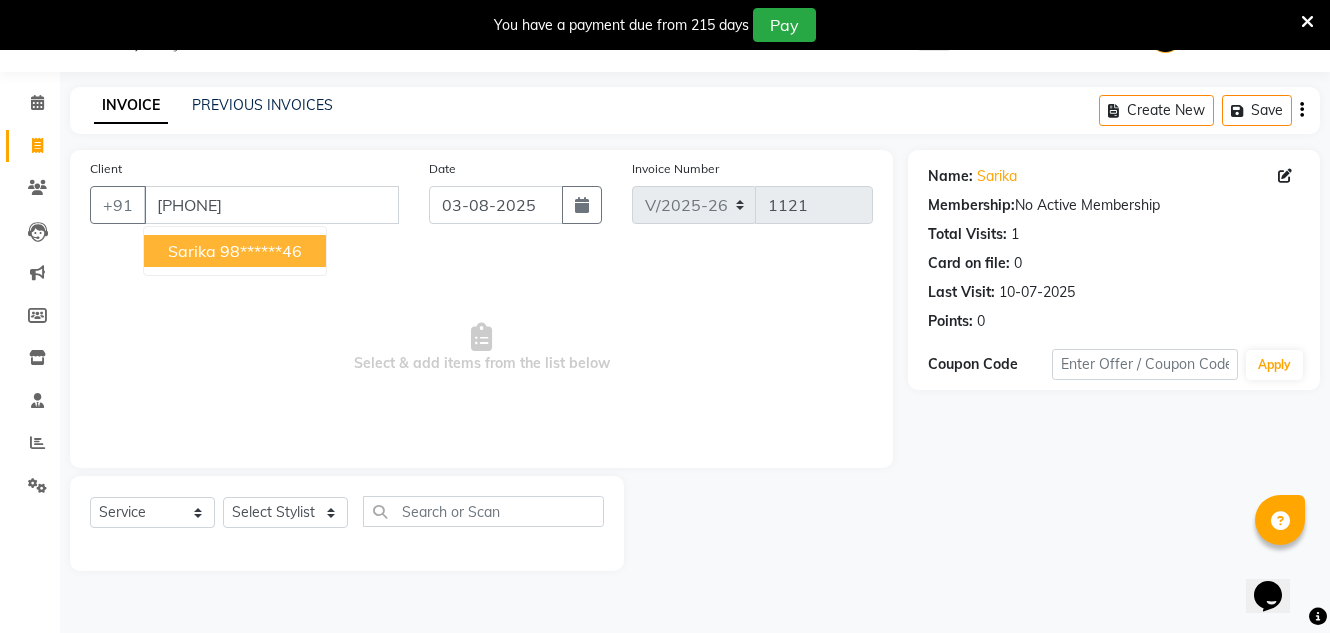 click on "98******46" at bounding box center (261, 251) 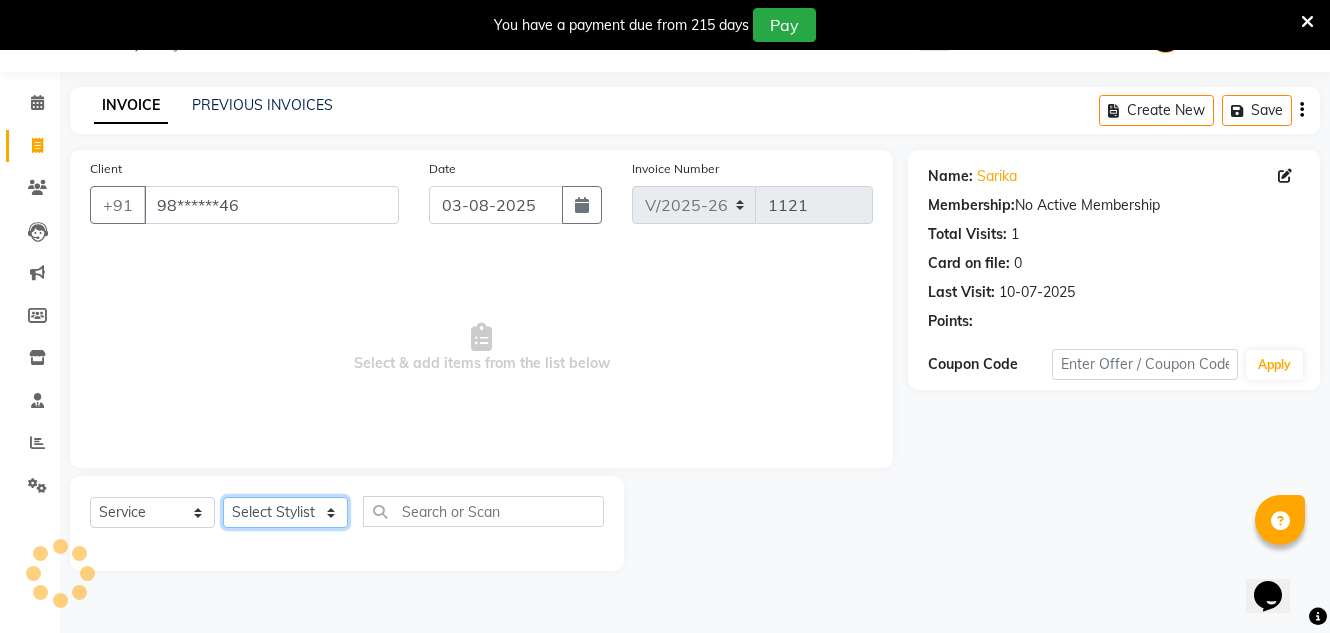 click on "Select Stylist Creative Salon Hashan Kam wali Nisha Payal salman the creative" 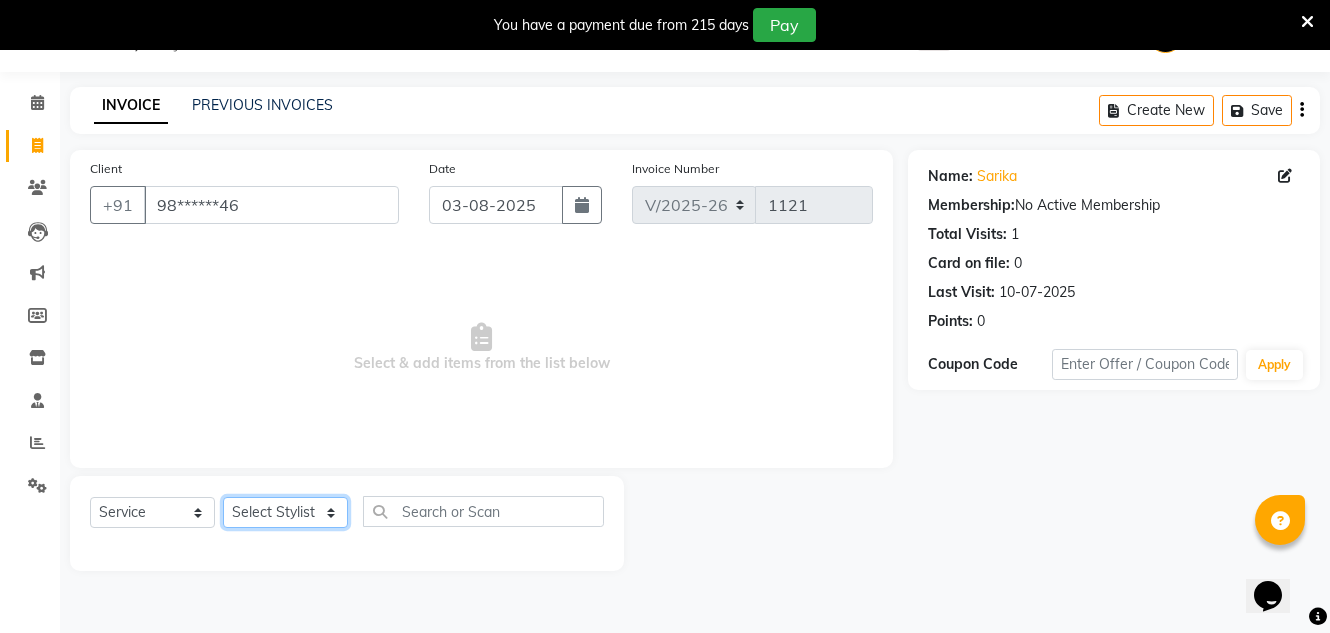 select on "10933" 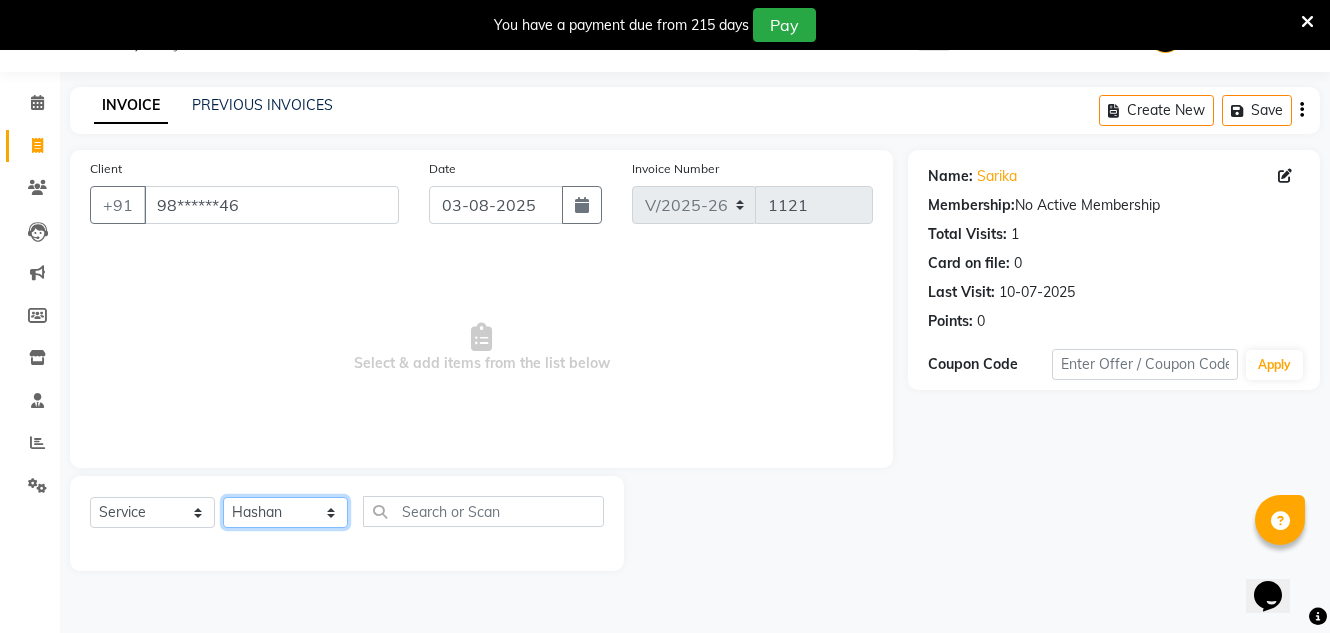 click on "Select Stylist Creative Salon Hashan Kam wali Nisha Payal salman the creative" 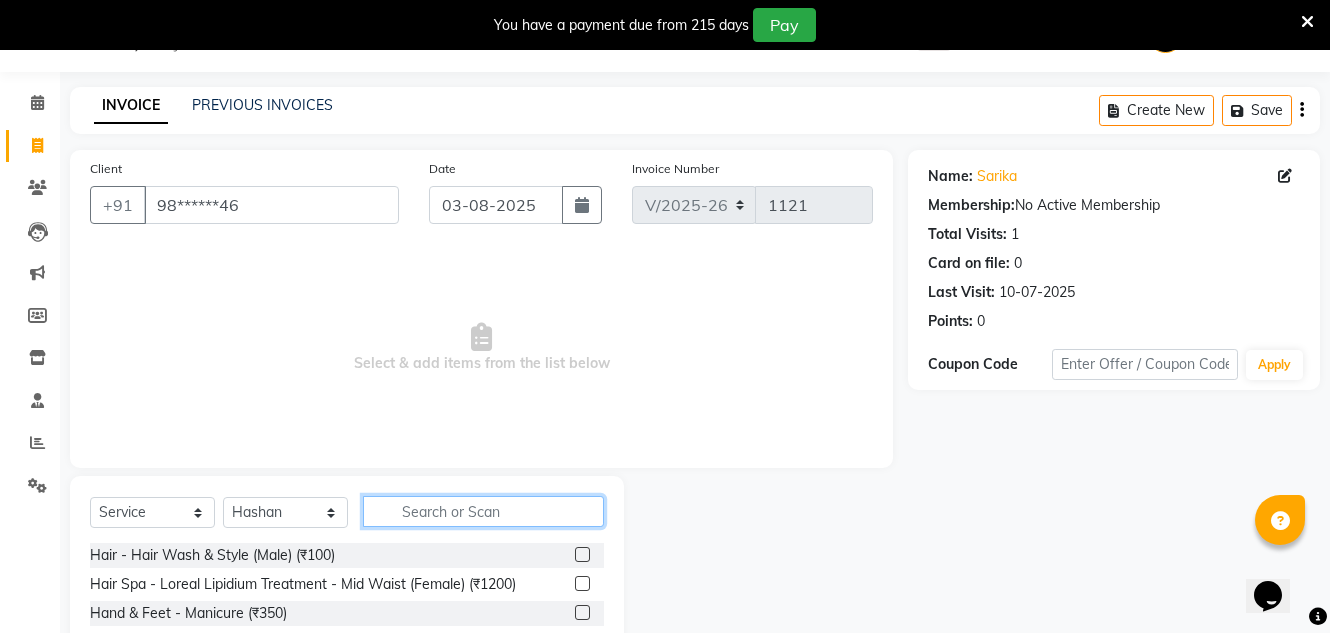 click 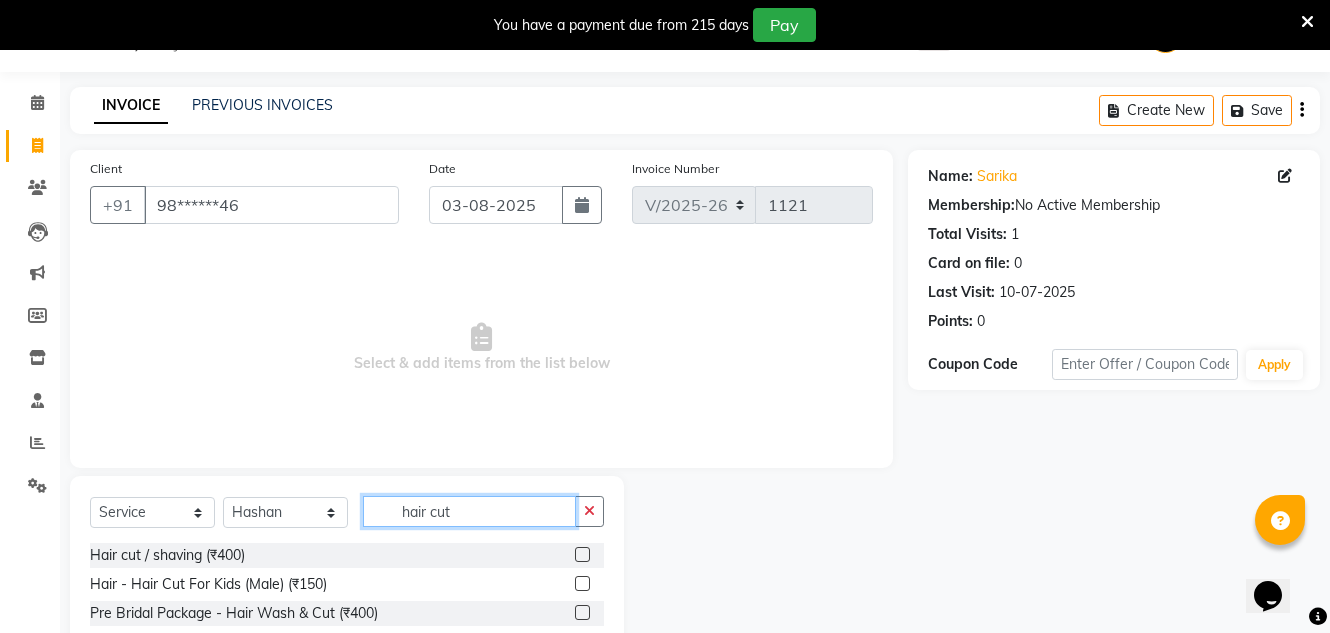 scroll, scrollTop: 192, scrollLeft: 0, axis: vertical 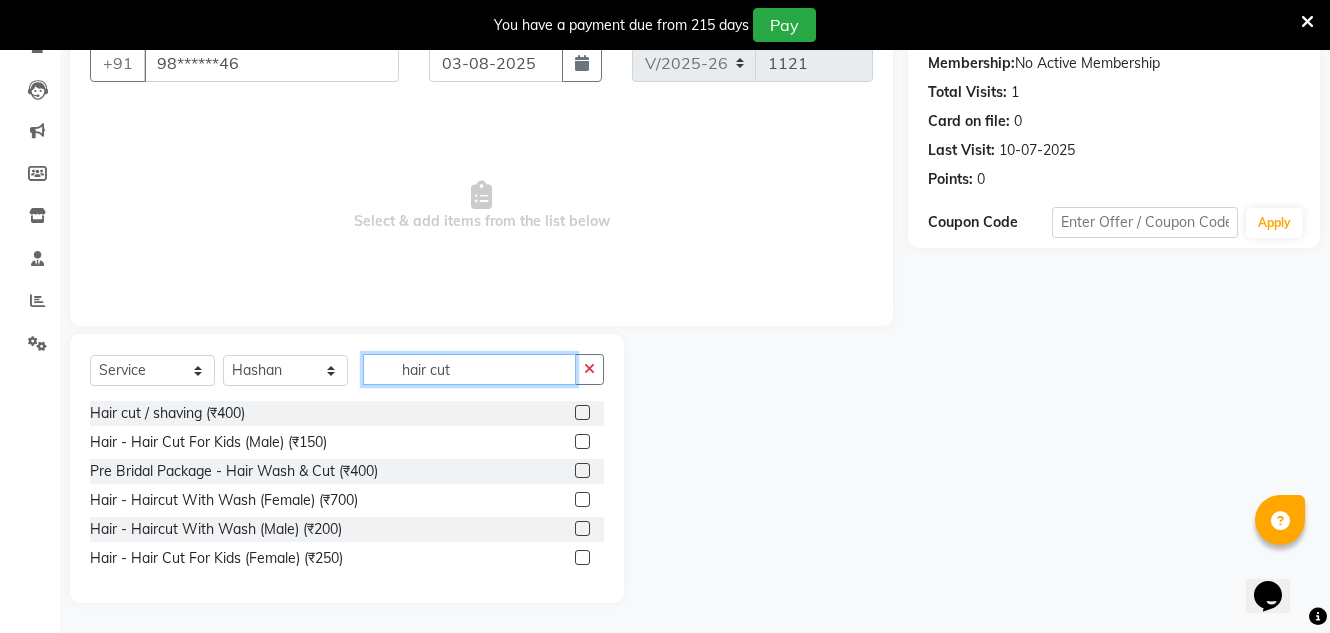 type on "hair cut" 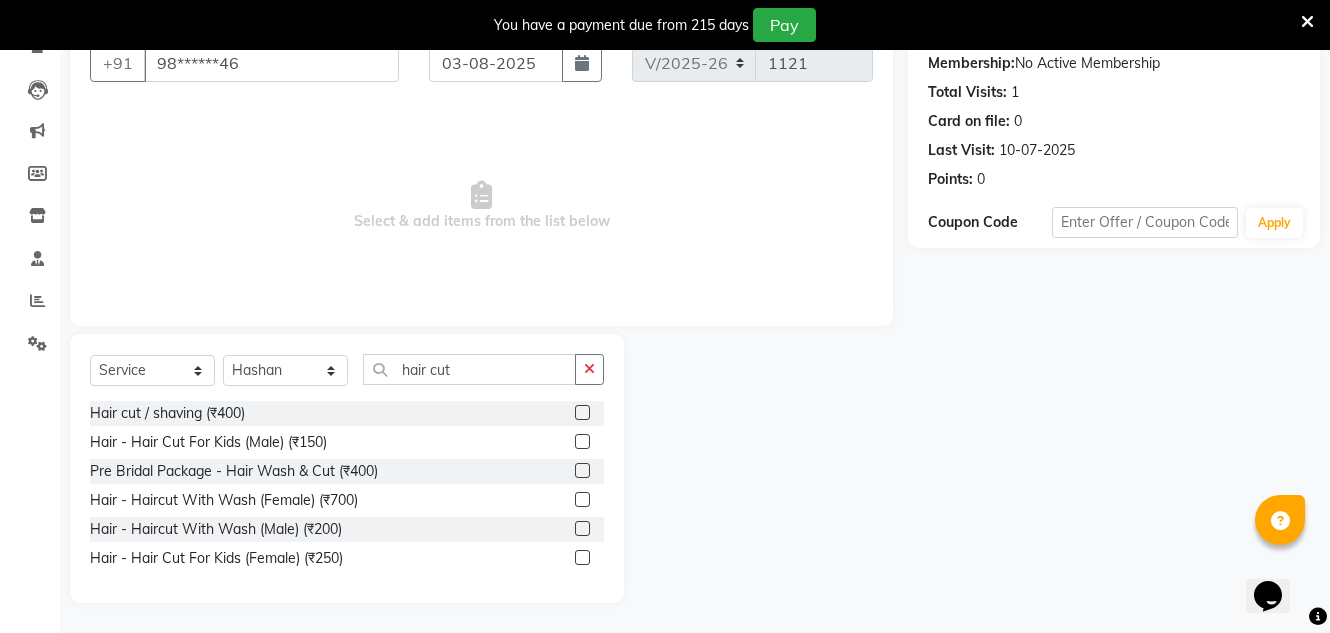 click 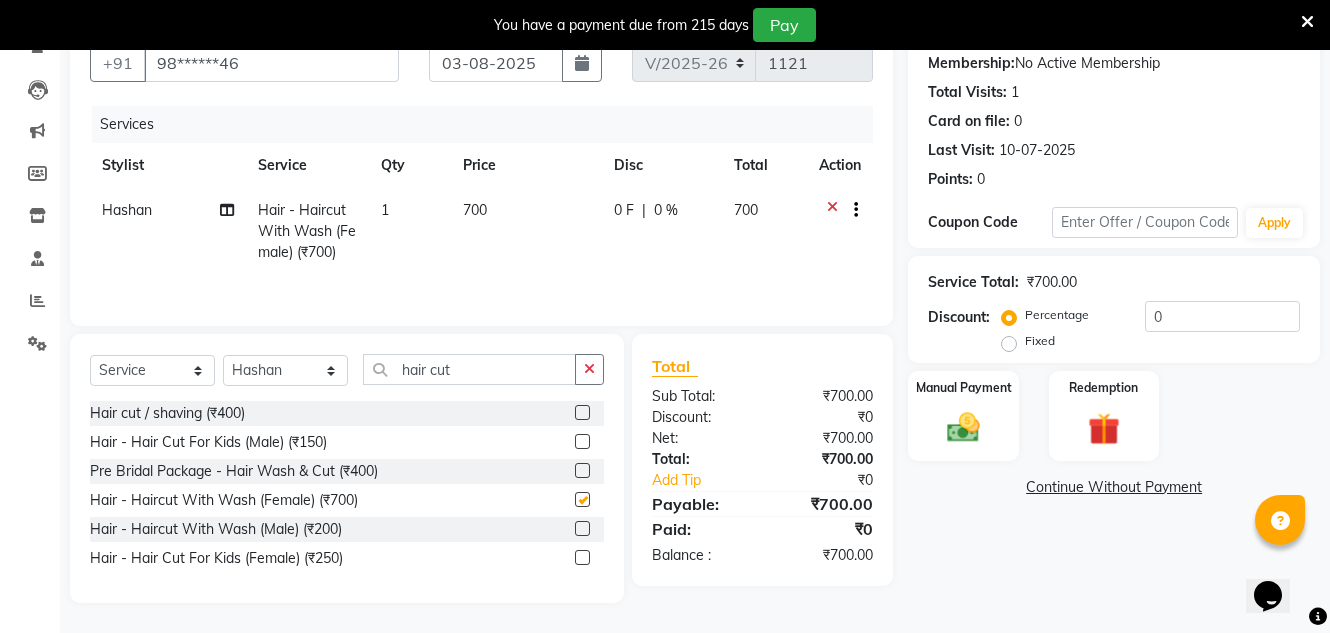 checkbox on "false" 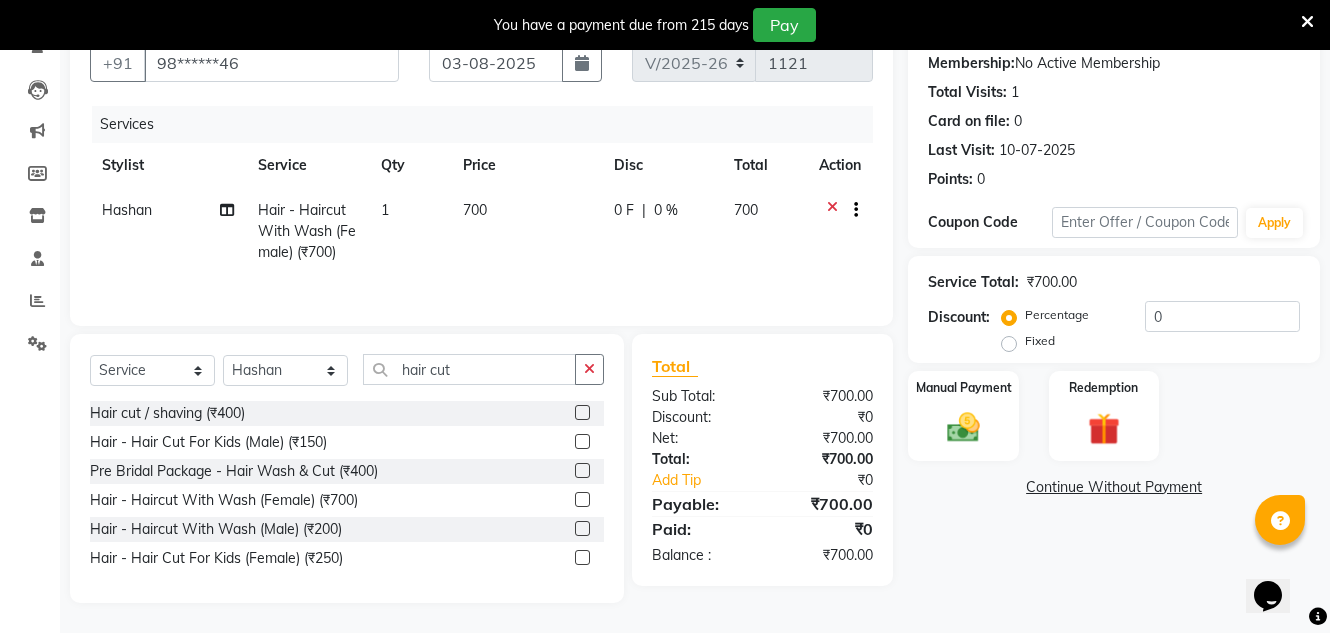 click on "700" 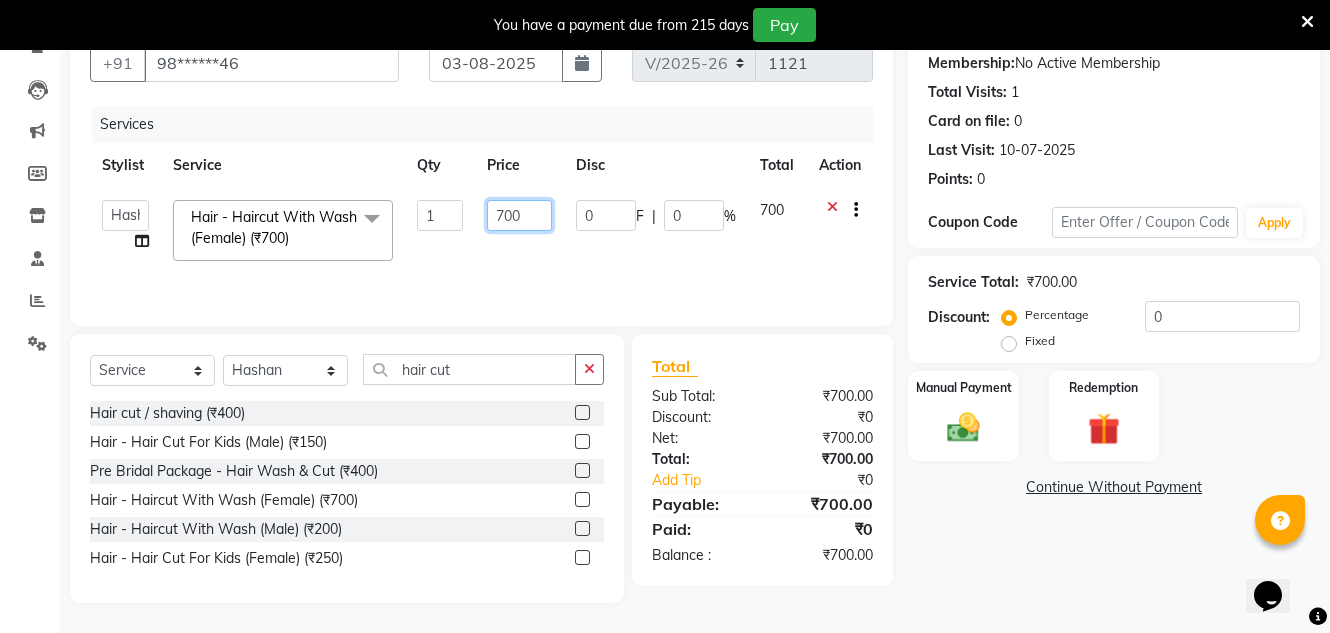 click on "700" 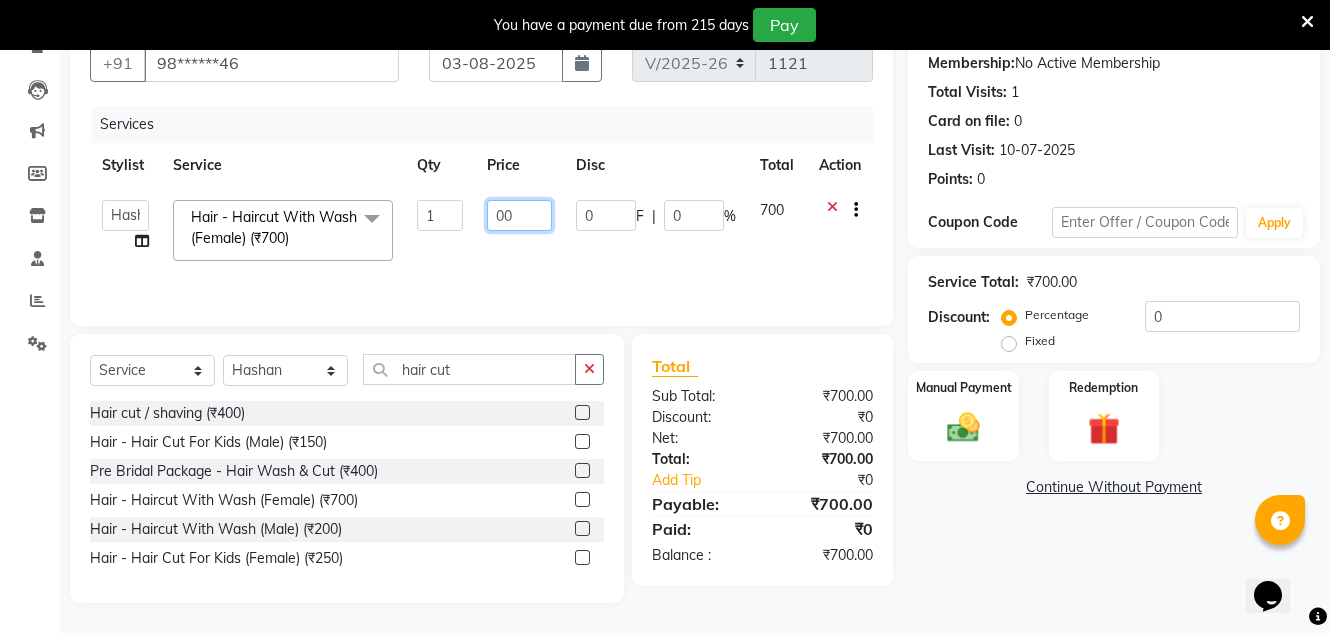 type on "500" 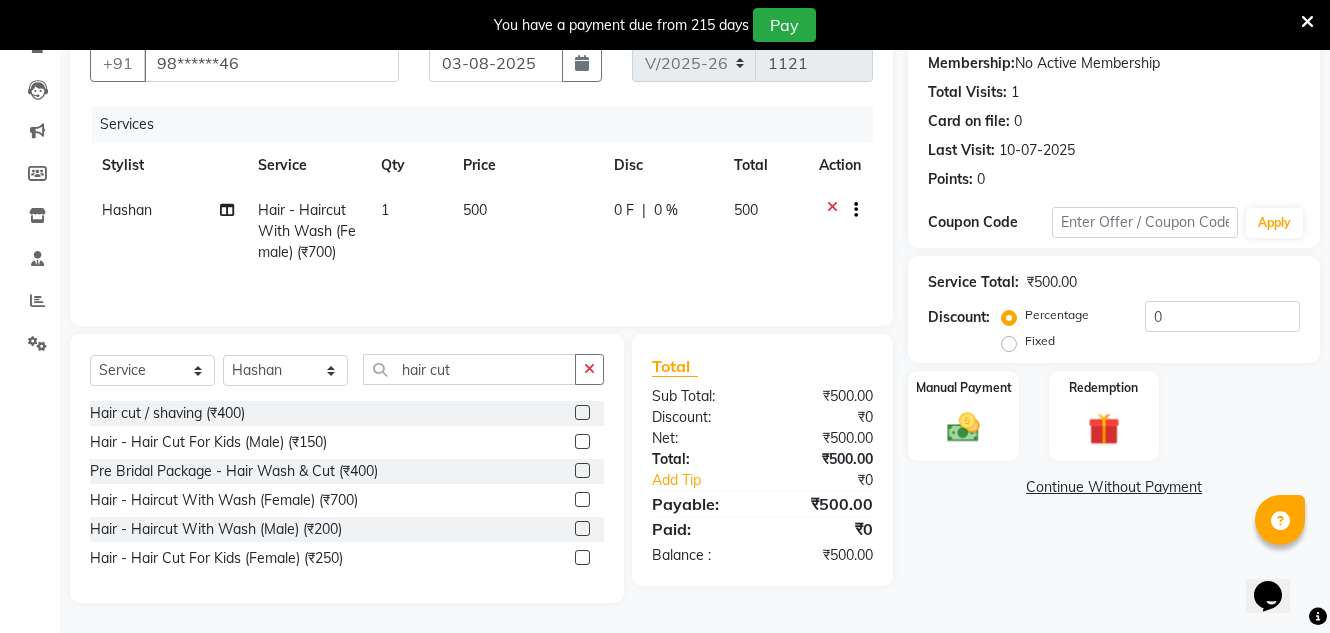click on "₹500.00" 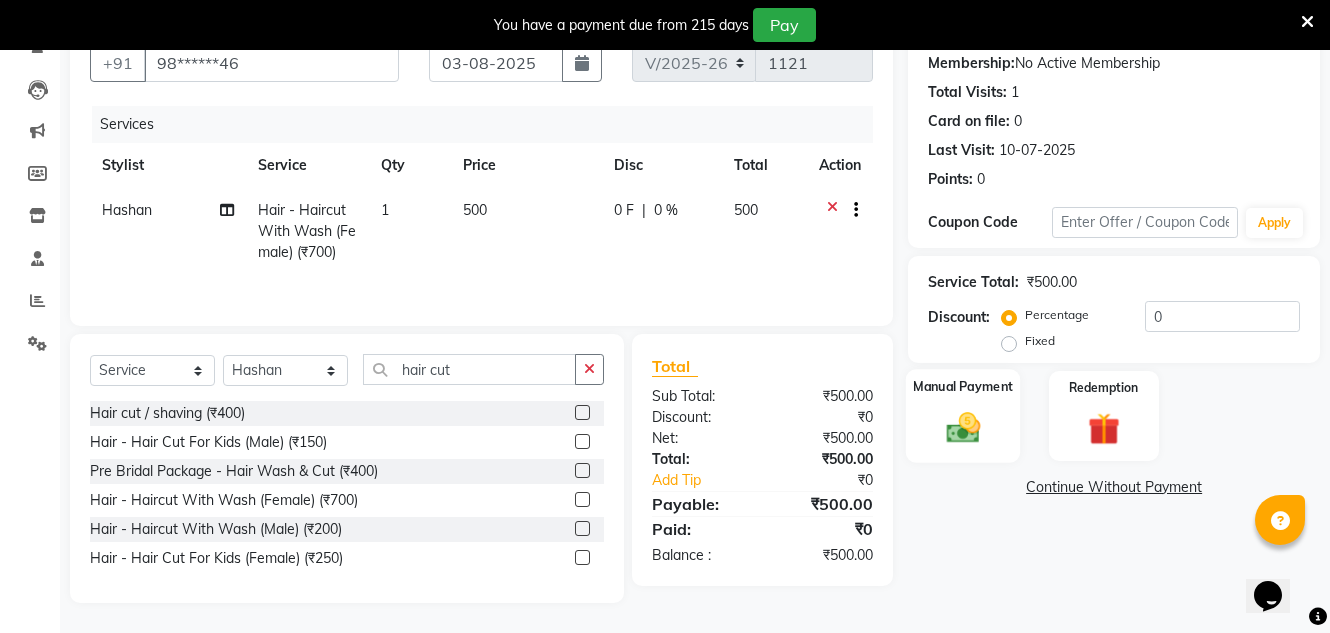 click on "Manual Payment" 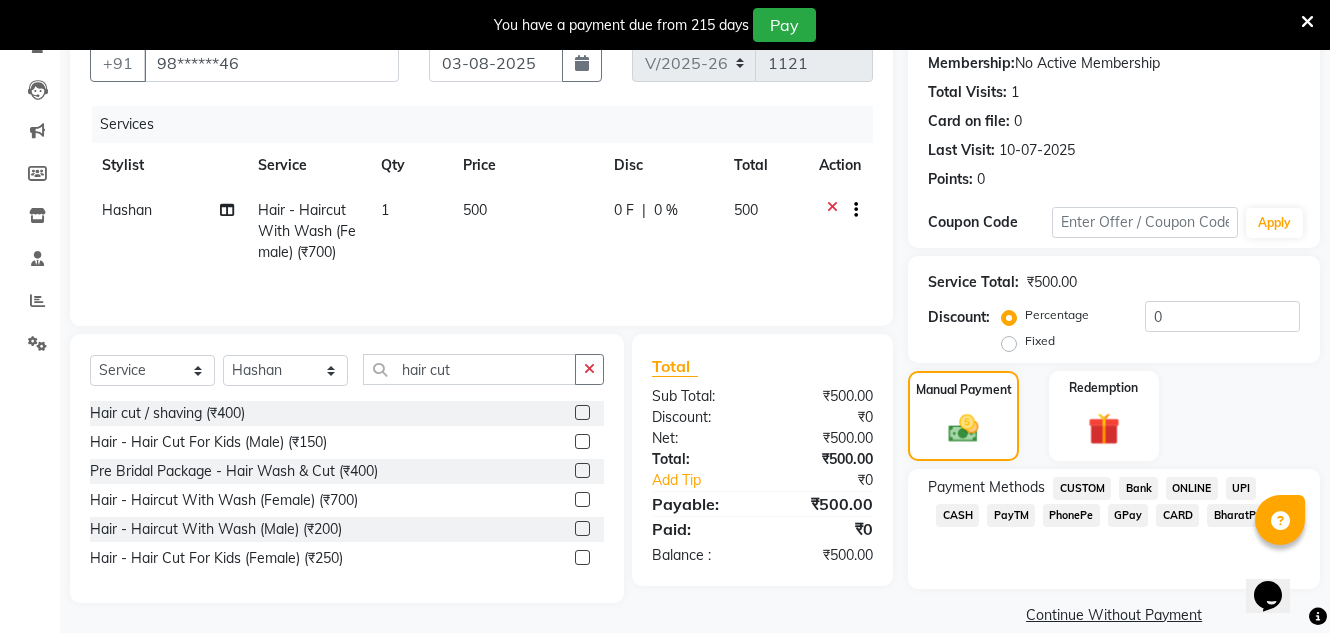 click on "GPay" 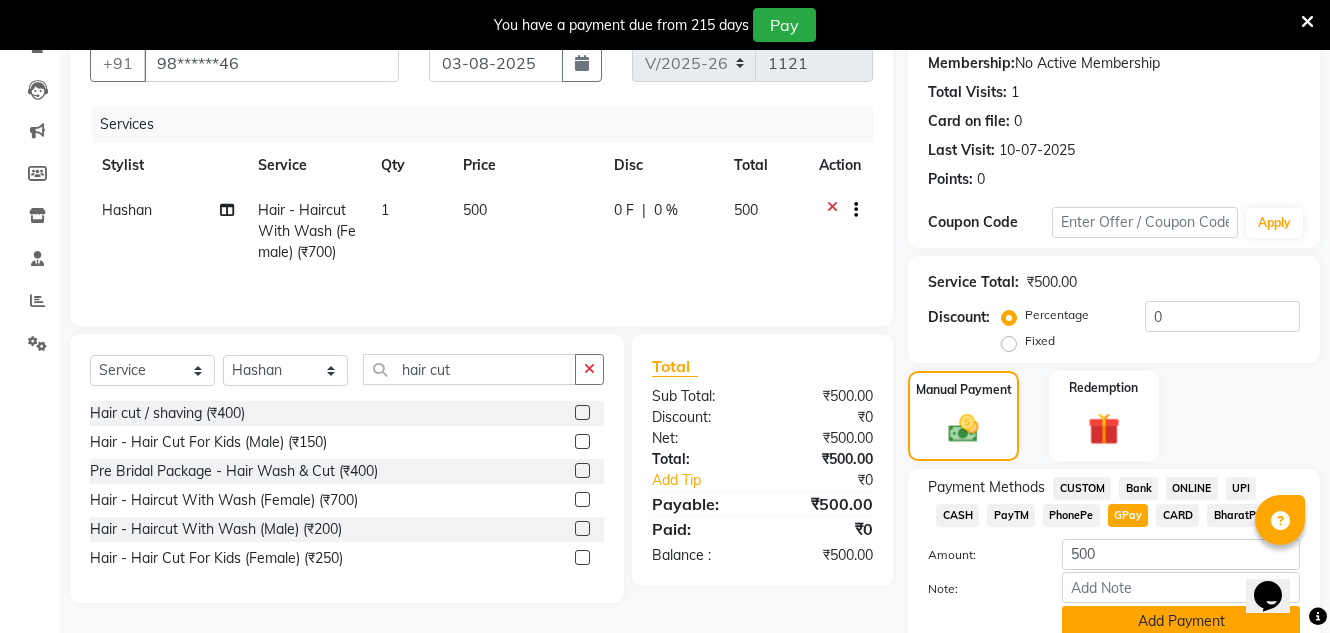 scroll, scrollTop: 275, scrollLeft: 0, axis: vertical 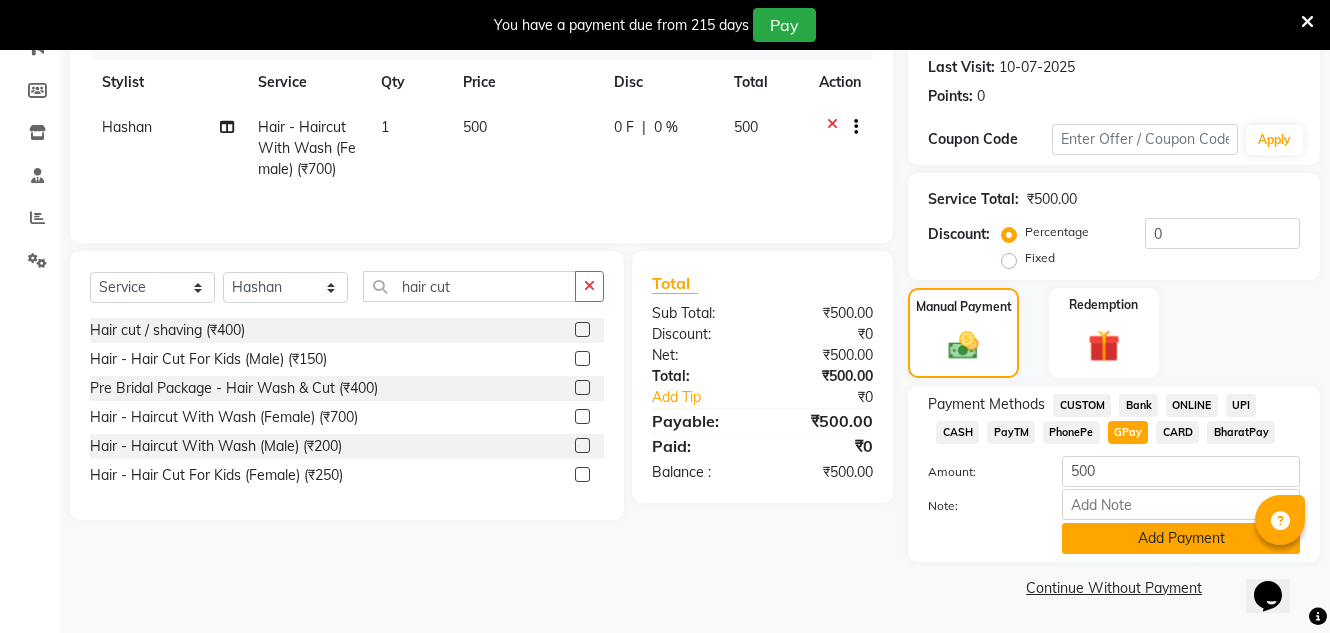 click on "Add Payment" 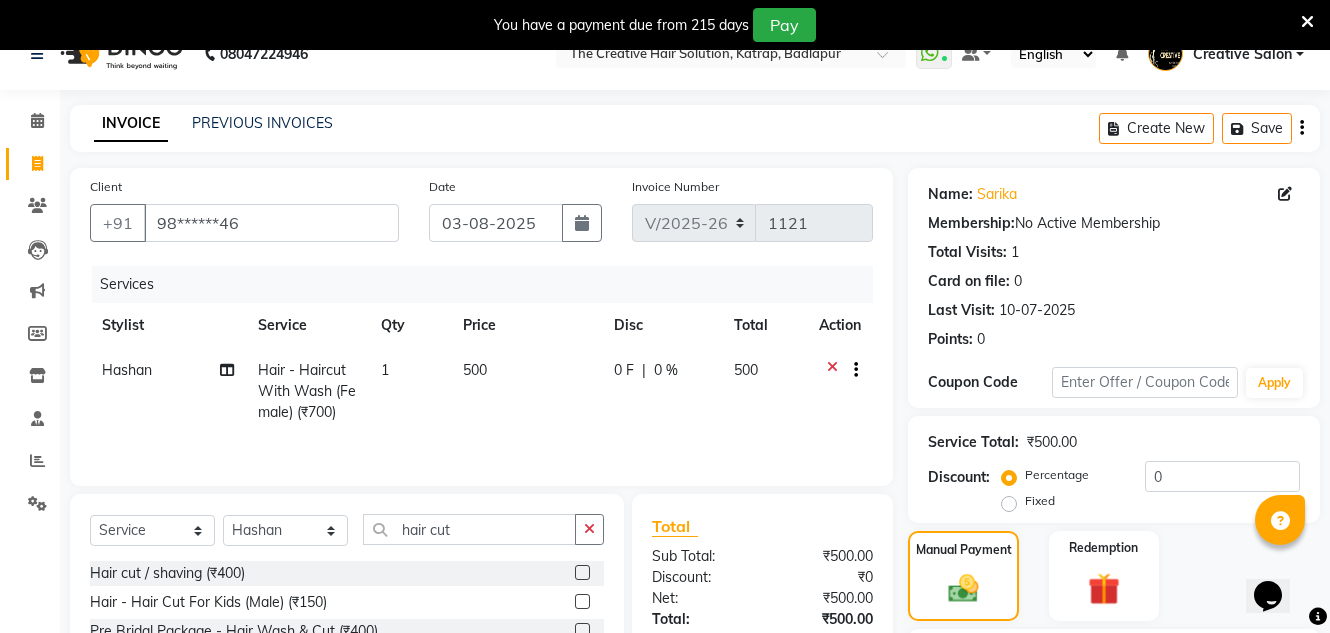 scroll, scrollTop: 332, scrollLeft: 0, axis: vertical 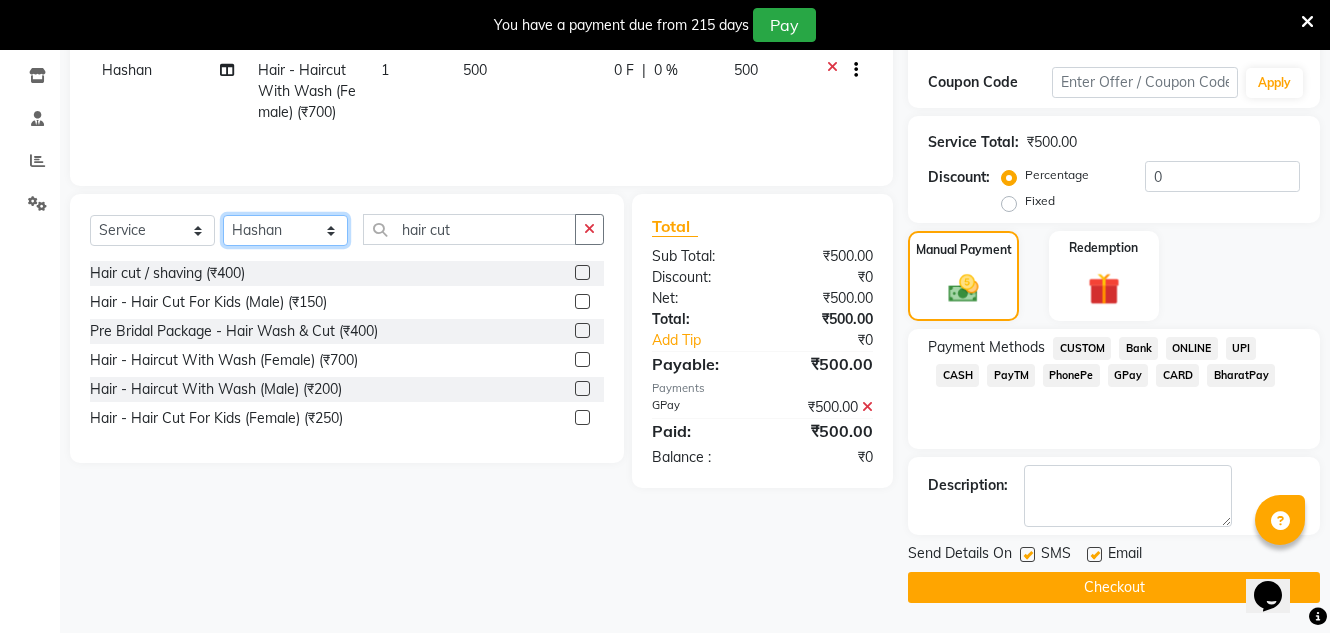 click on "Select Stylist Creative Salon Hashan Kam wali Nisha Payal salman the creative" 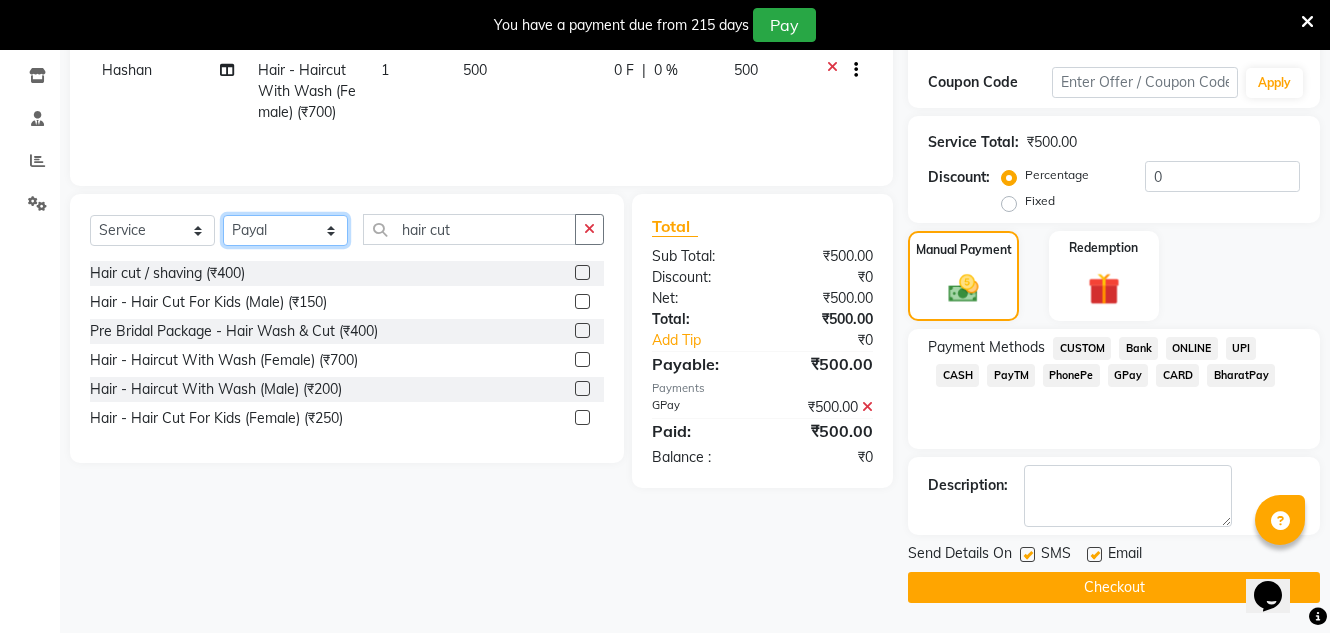 click on "Select Stylist Creative Salon Hashan Kam wali Nisha Payal salman the creative" 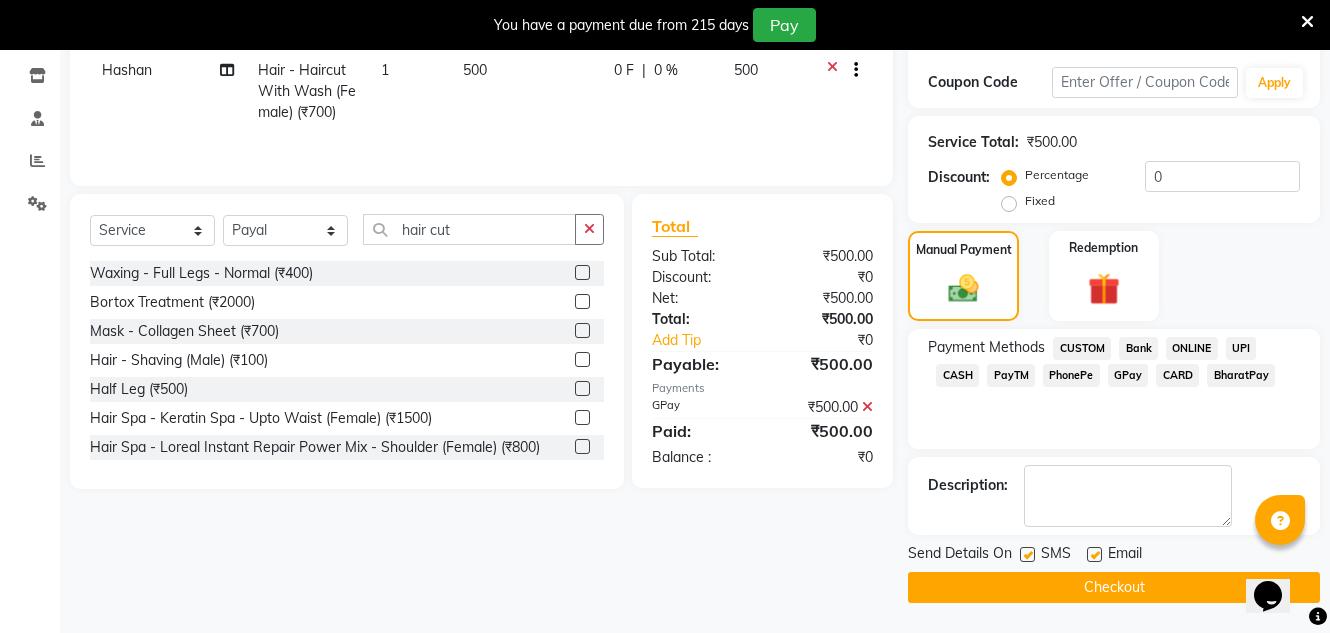 drag, startPoint x: 591, startPoint y: 223, endPoint x: 573, endPoint y: 227, distance: 18.439089 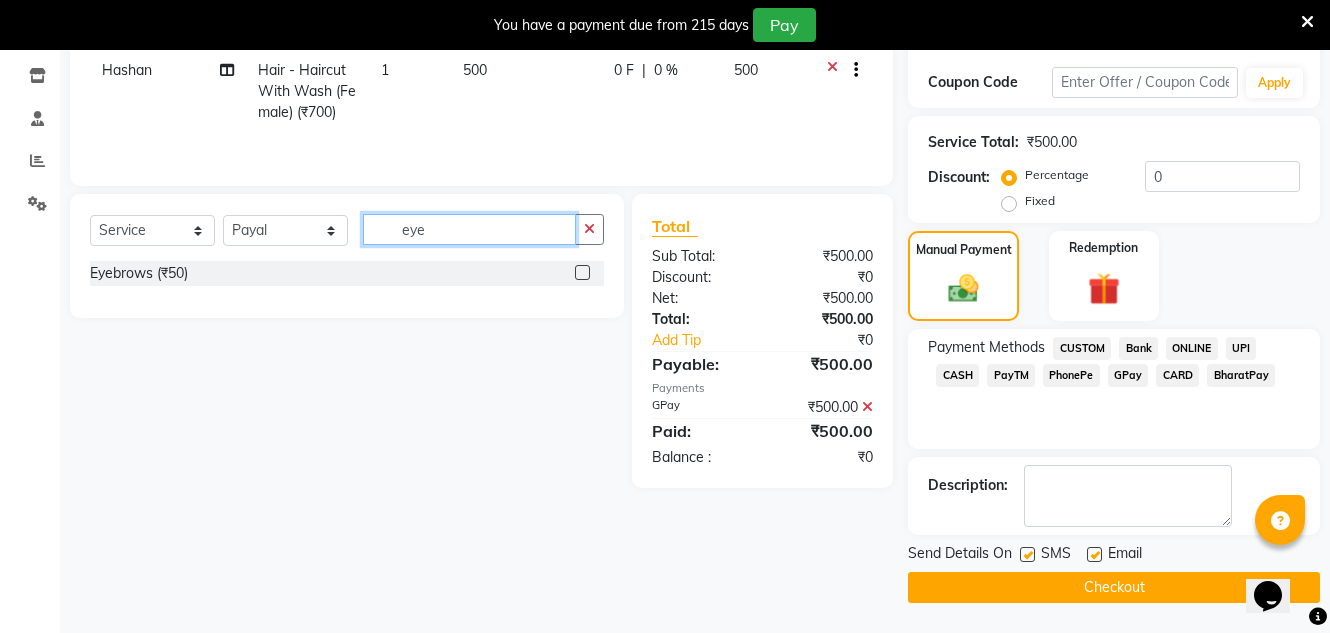 type on "eye" 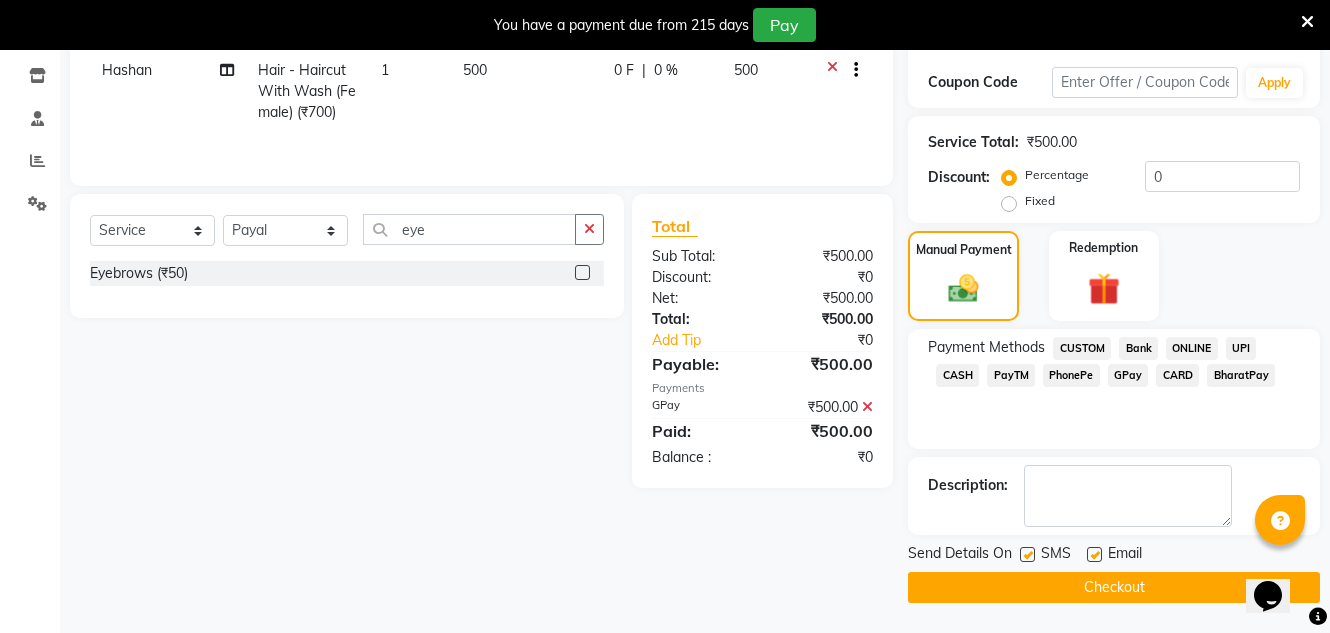 click 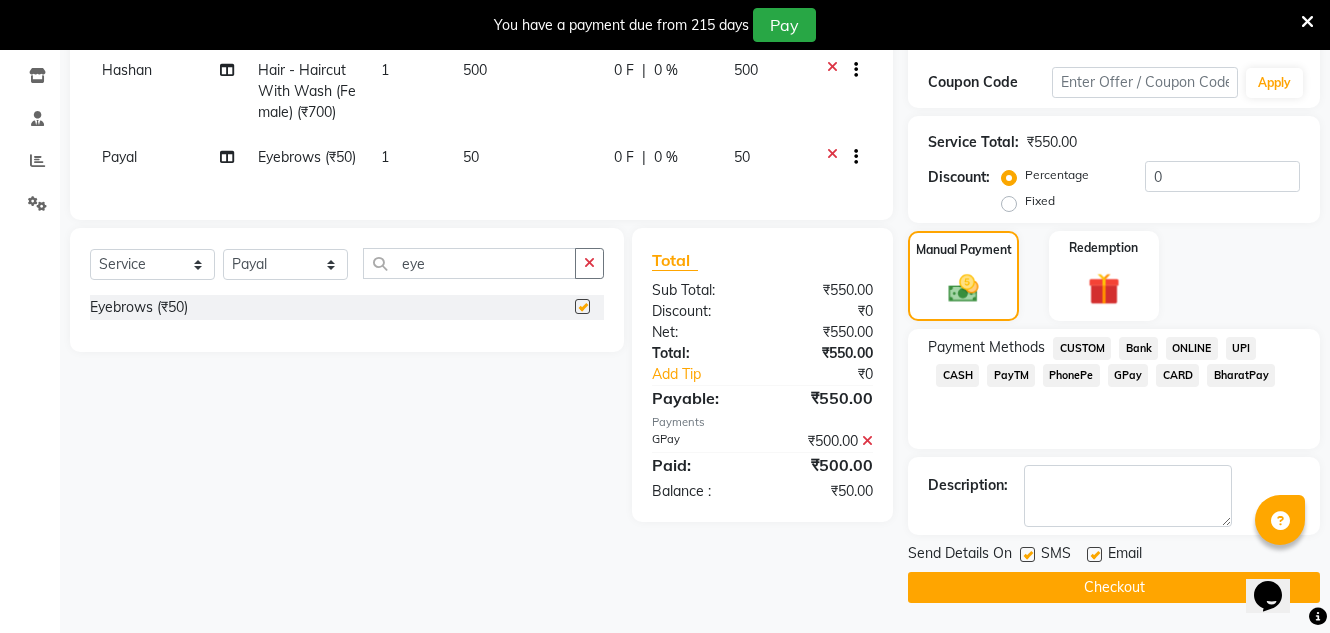 checkbox on "false" 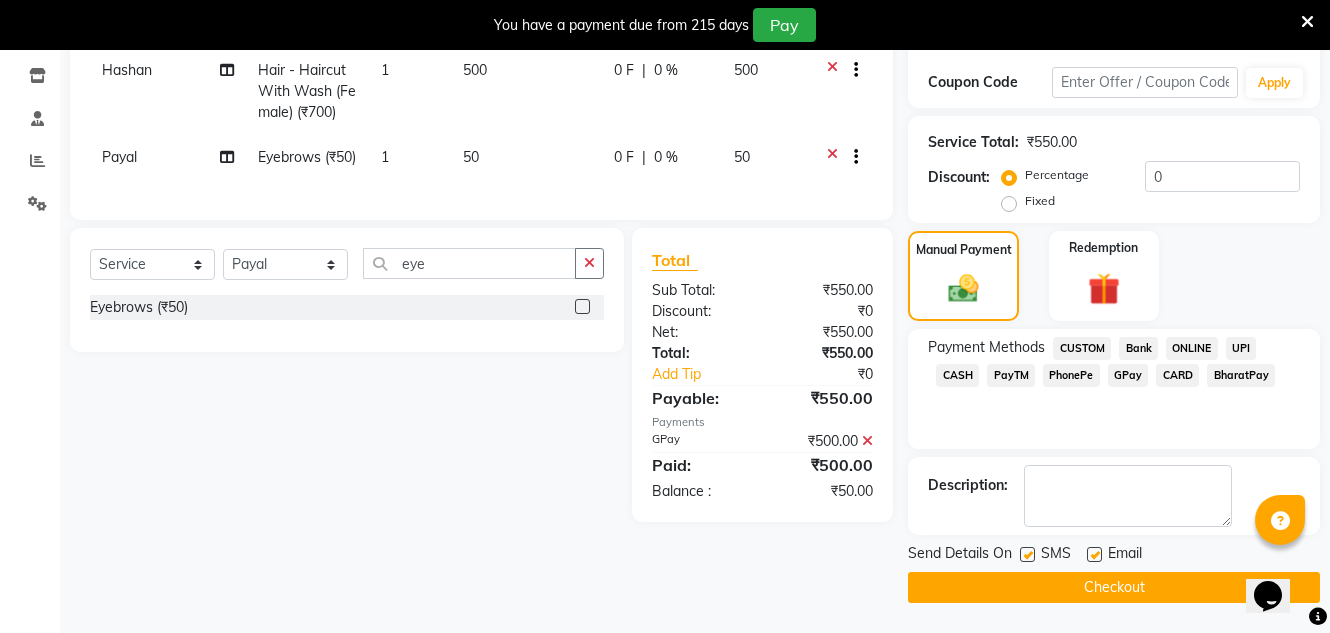 click on "₹550.00" 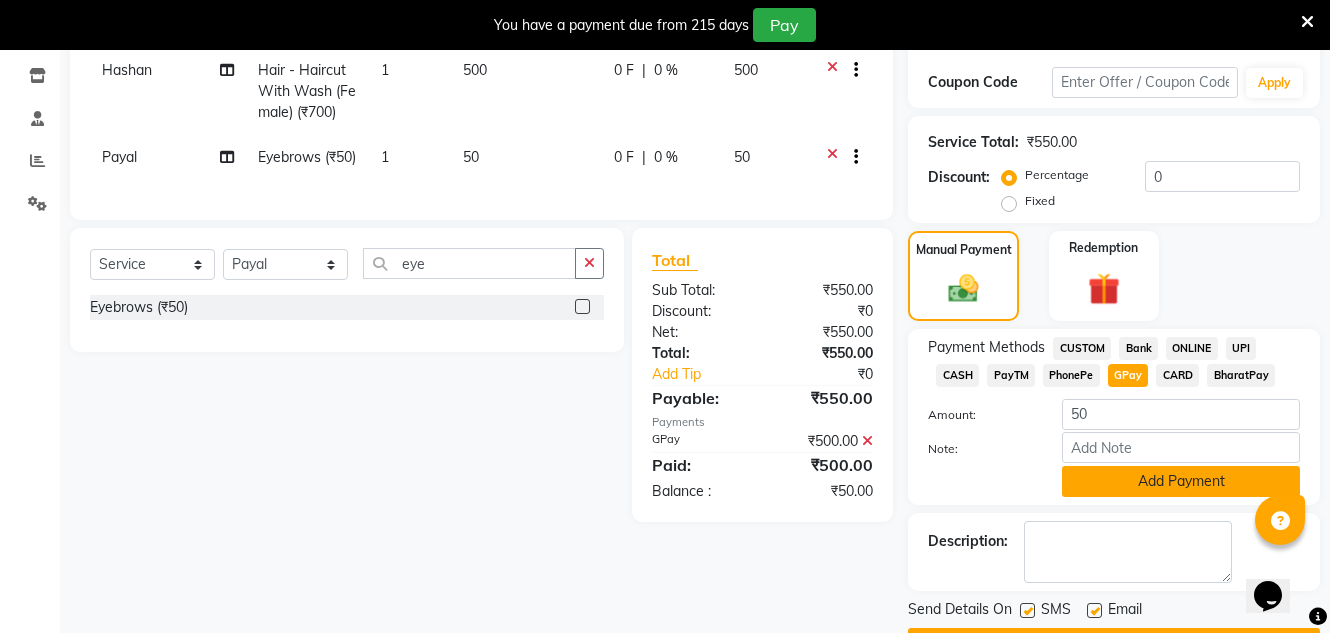 click on "Add Payment" 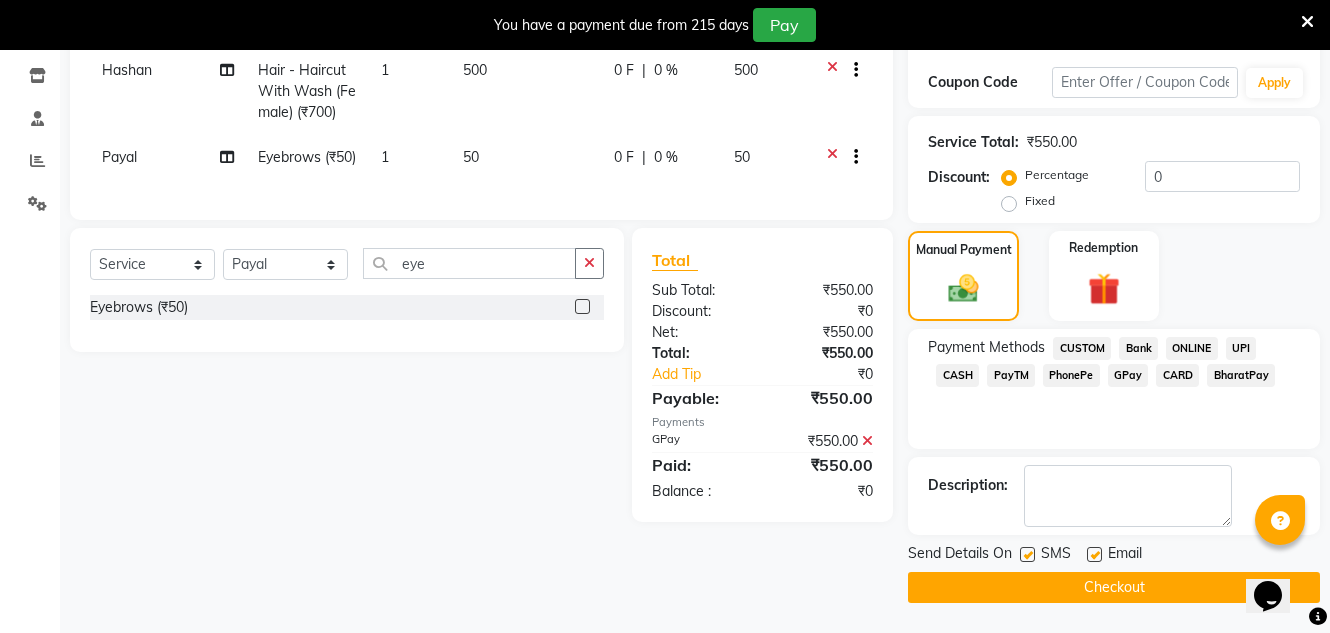 click 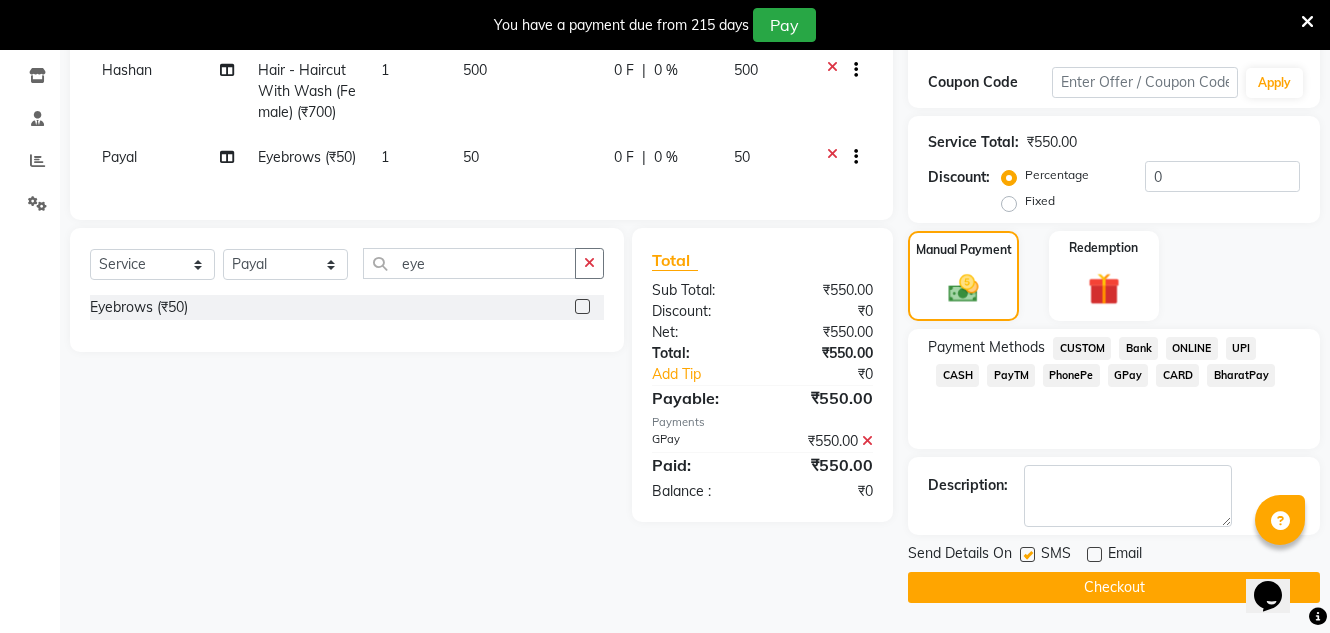 click on "Checkout" 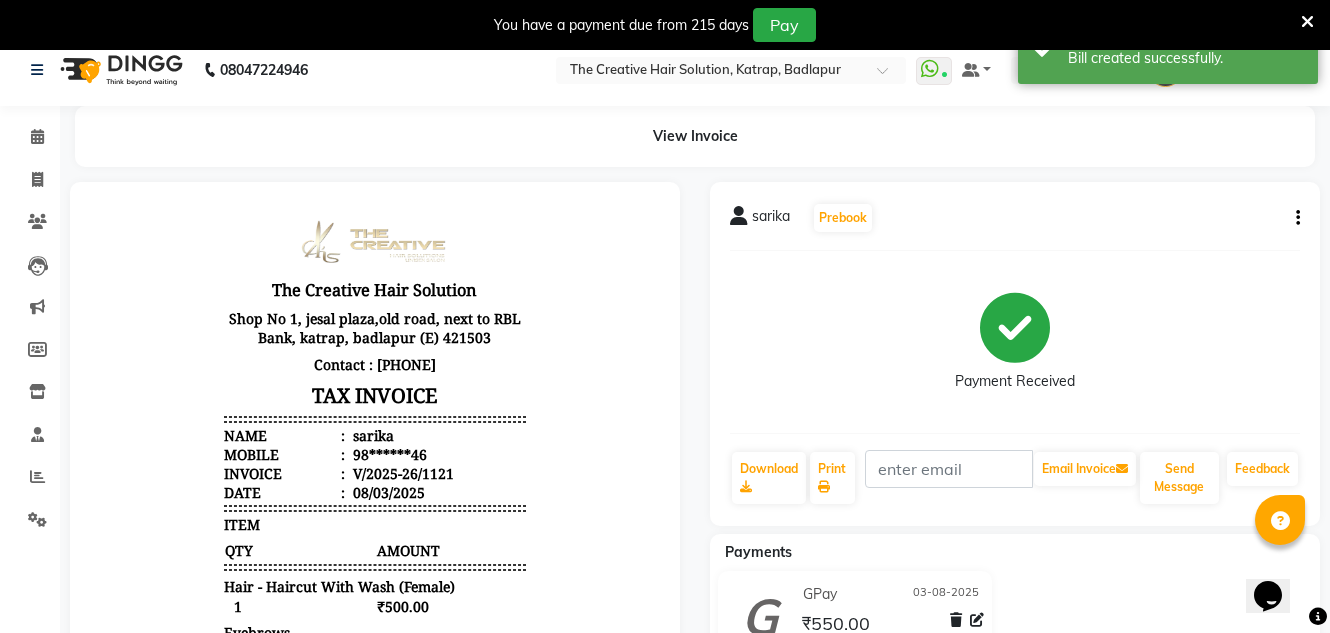 scroll, scrollTop: 0, scrollLeft: 0, axis: both 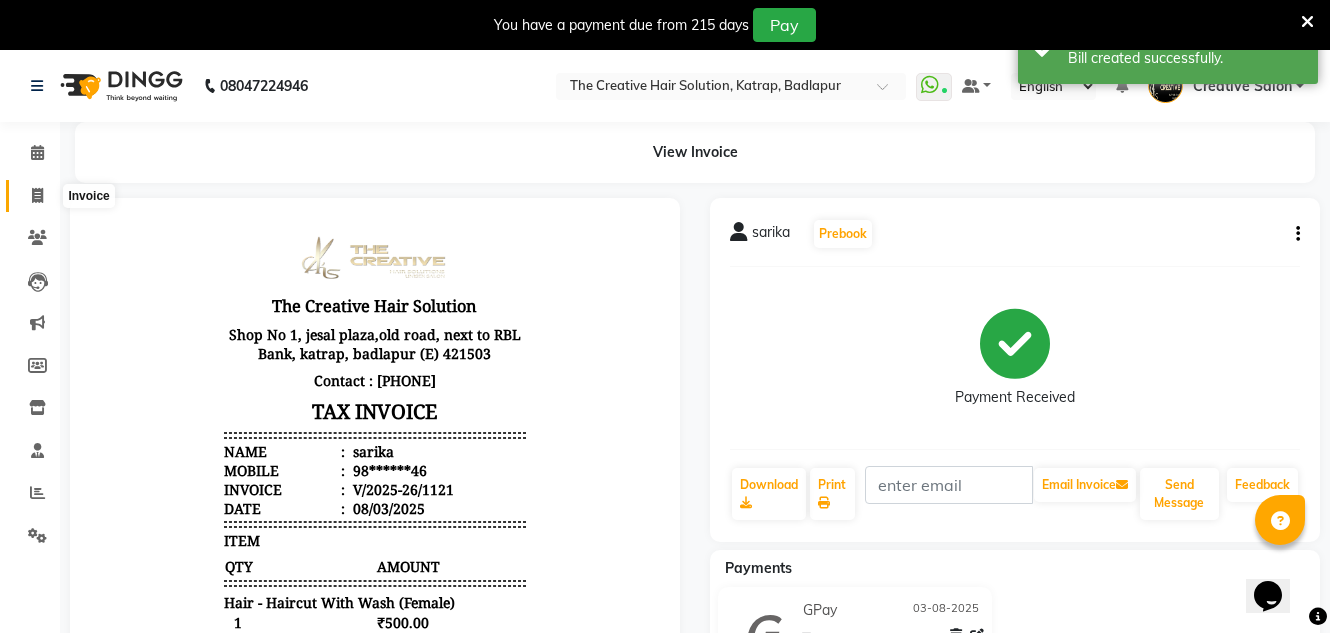 click 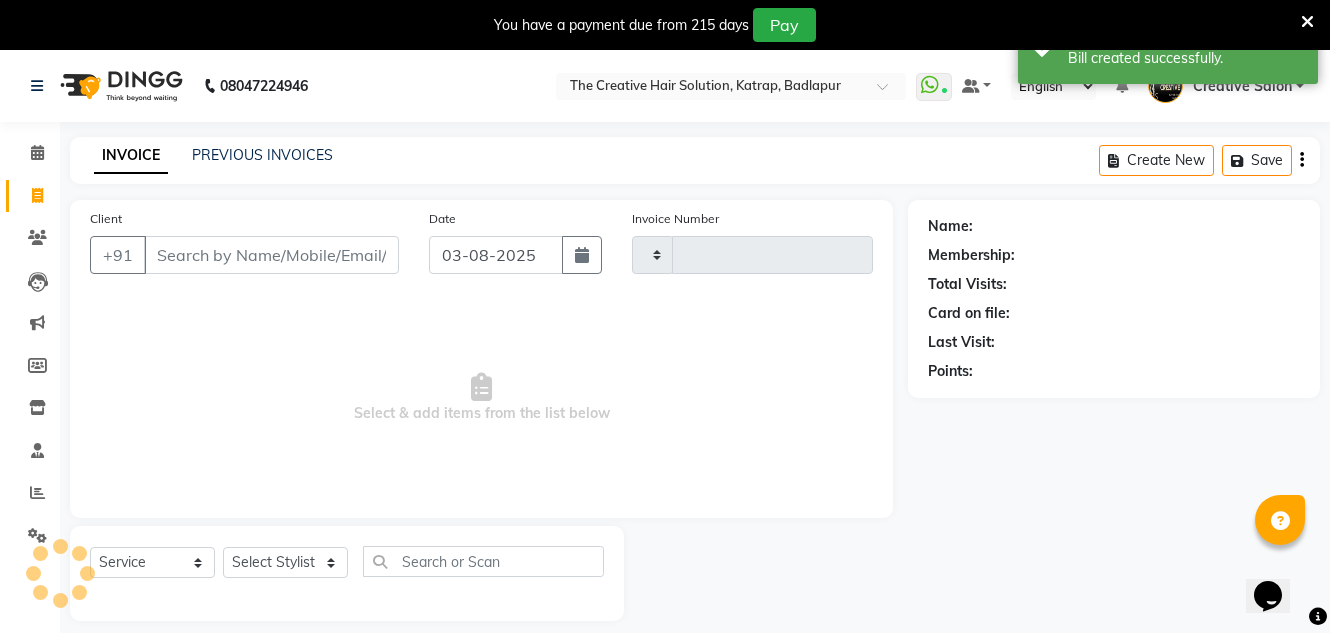 type on "1122" 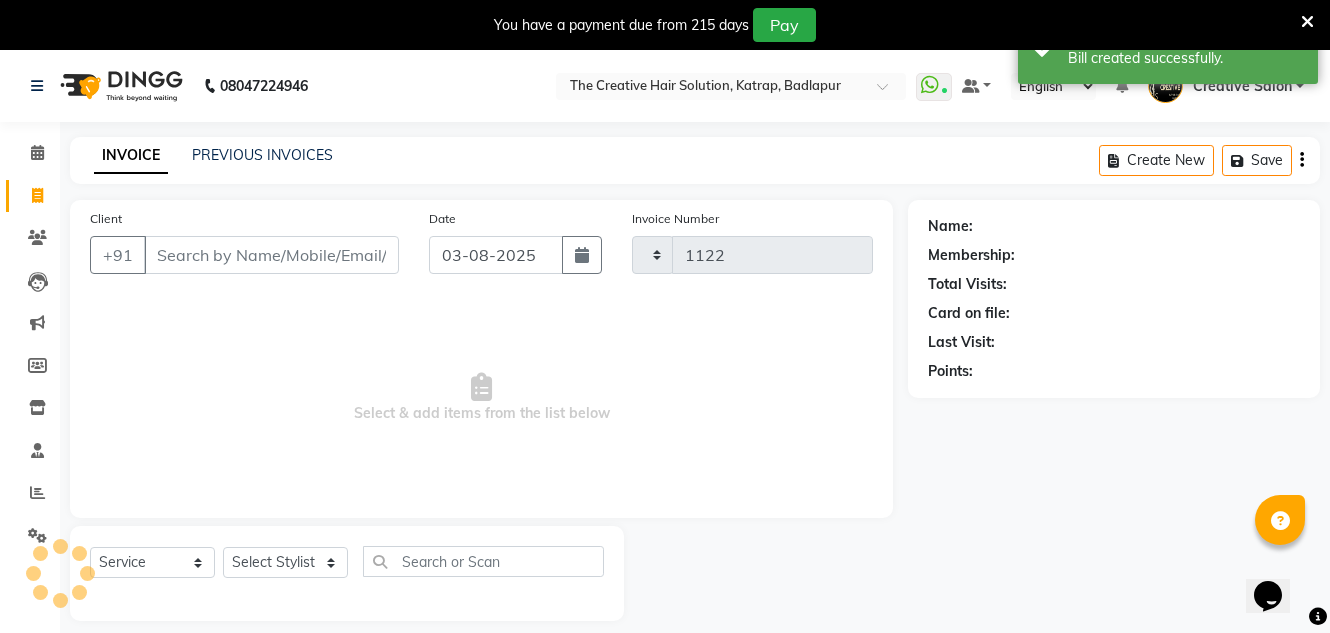 select on "527" 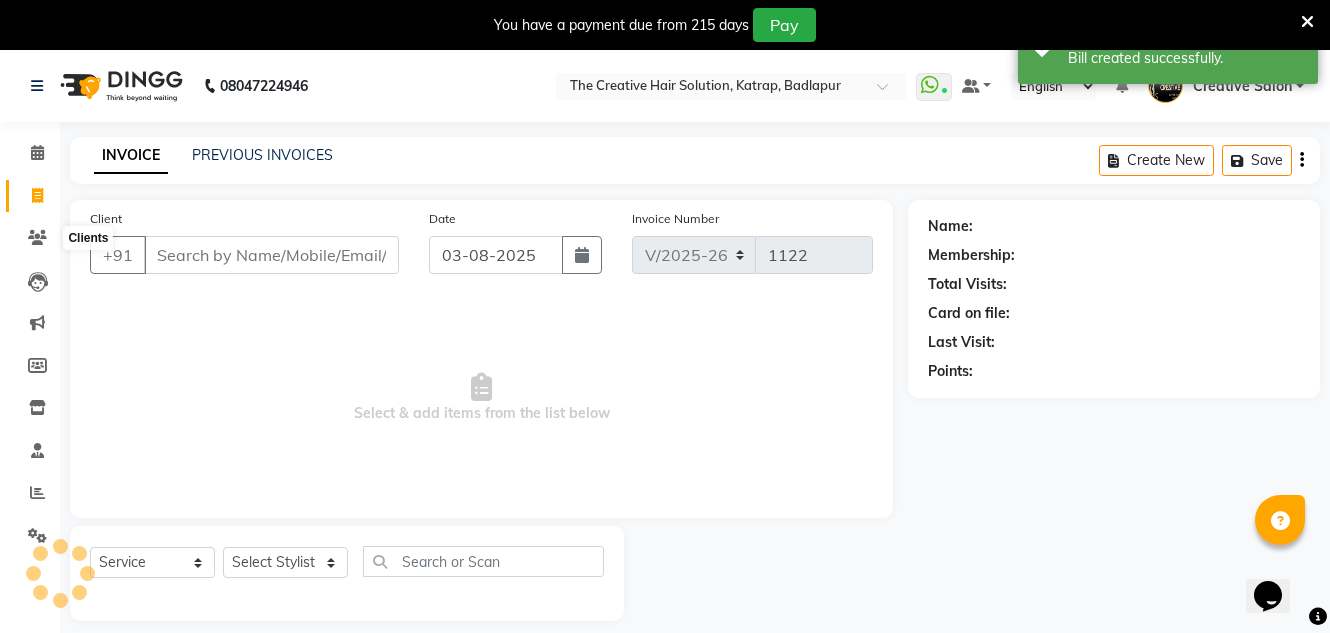 scroll, scrollTop: 50, scrollLeft: 0, axis: vertical 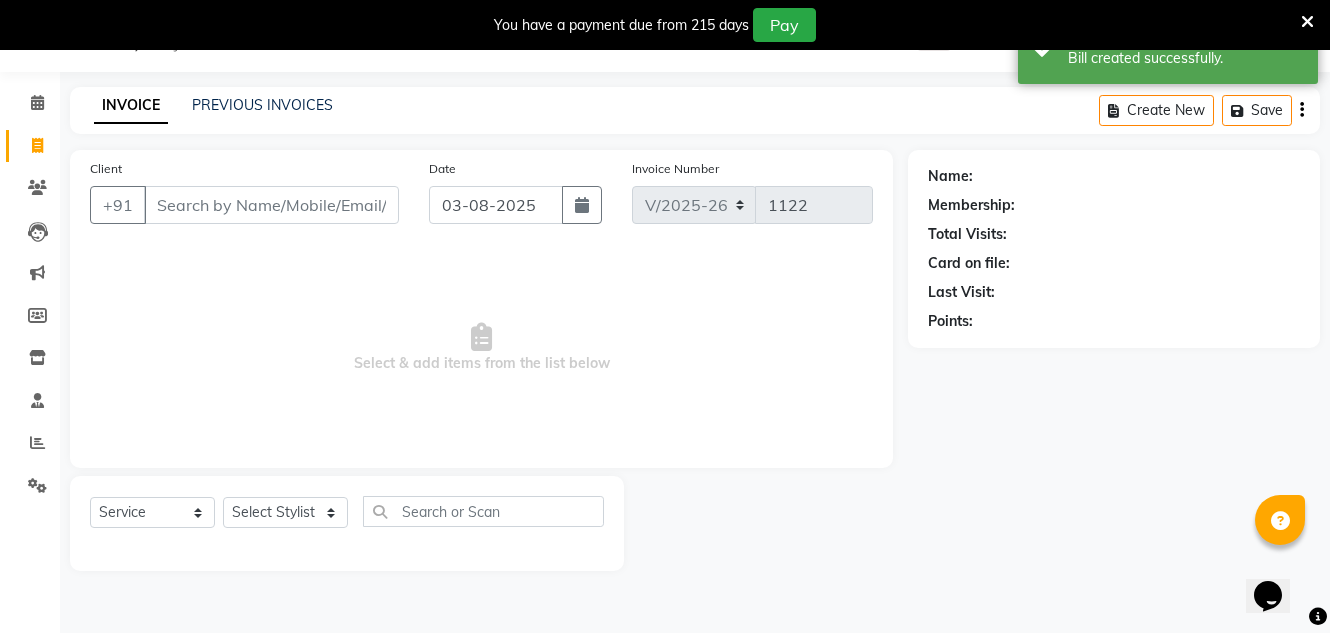 click on "Client" at bounding box center [271, 205] 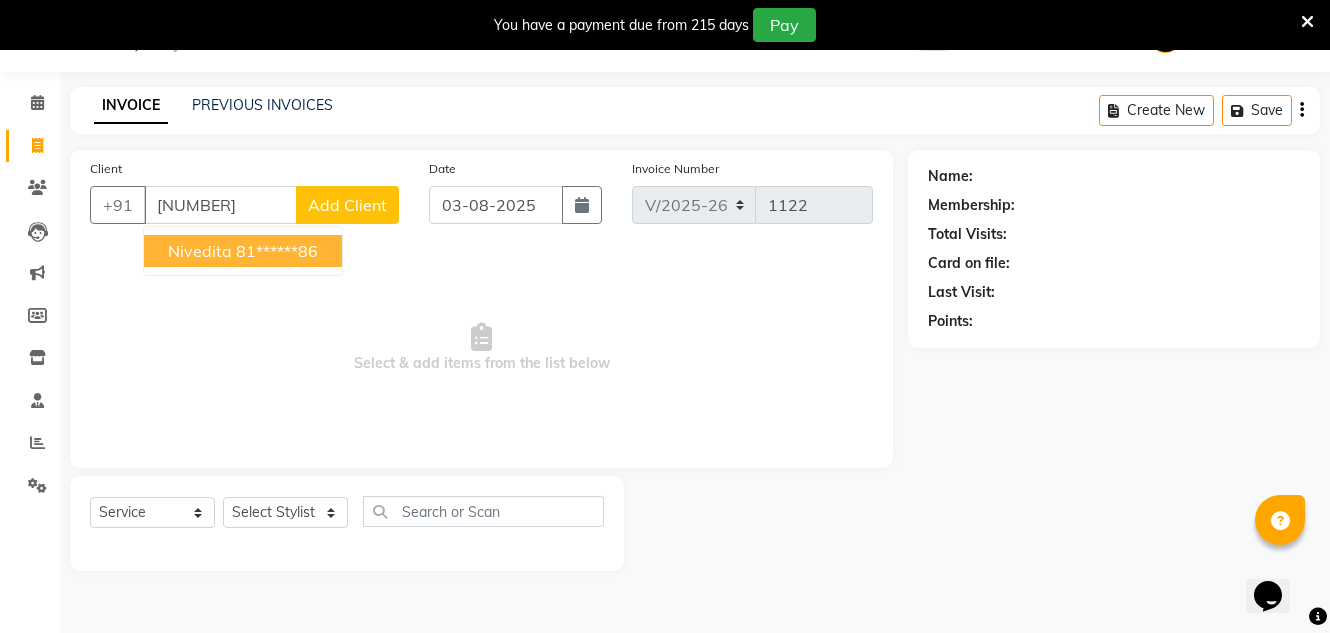type on "8169196586" 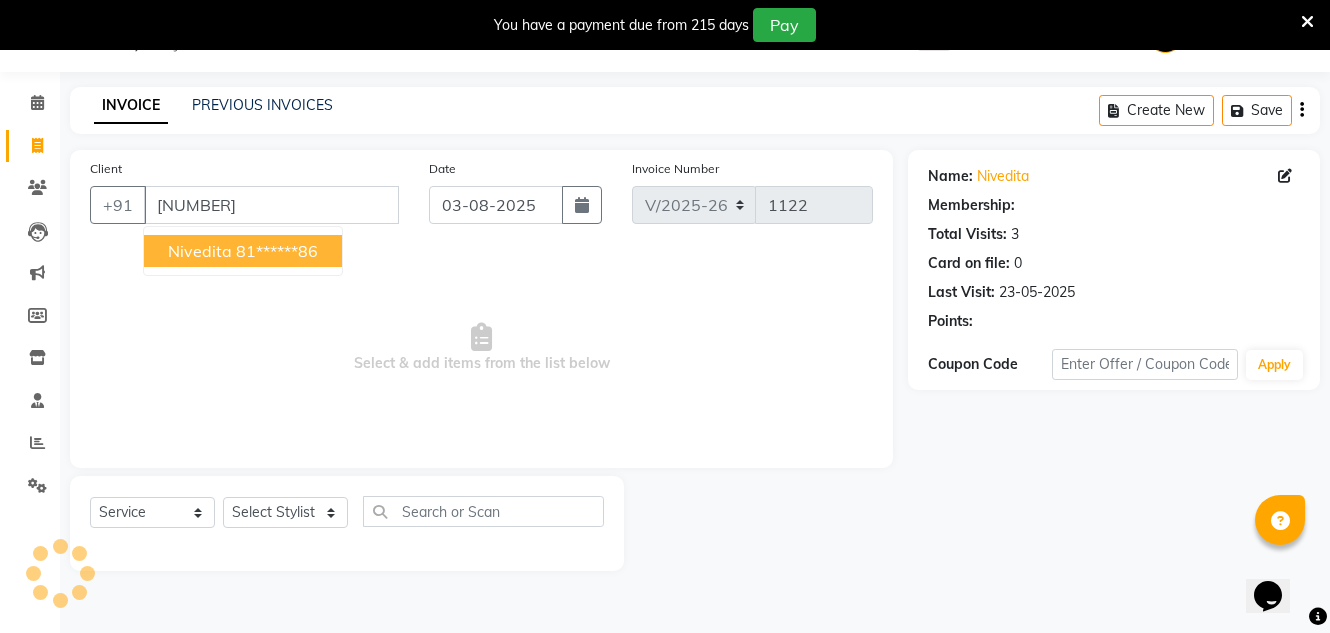 select on "1: Object" 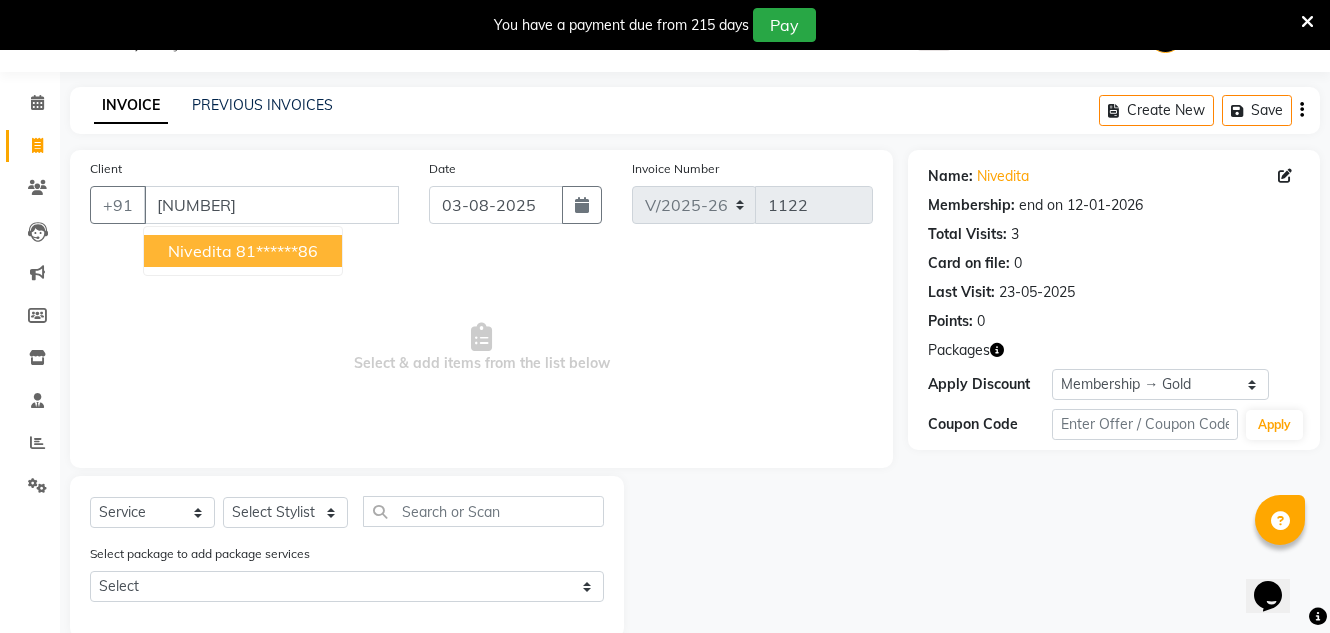 click on "81******86" at bounding box center (277, 251) 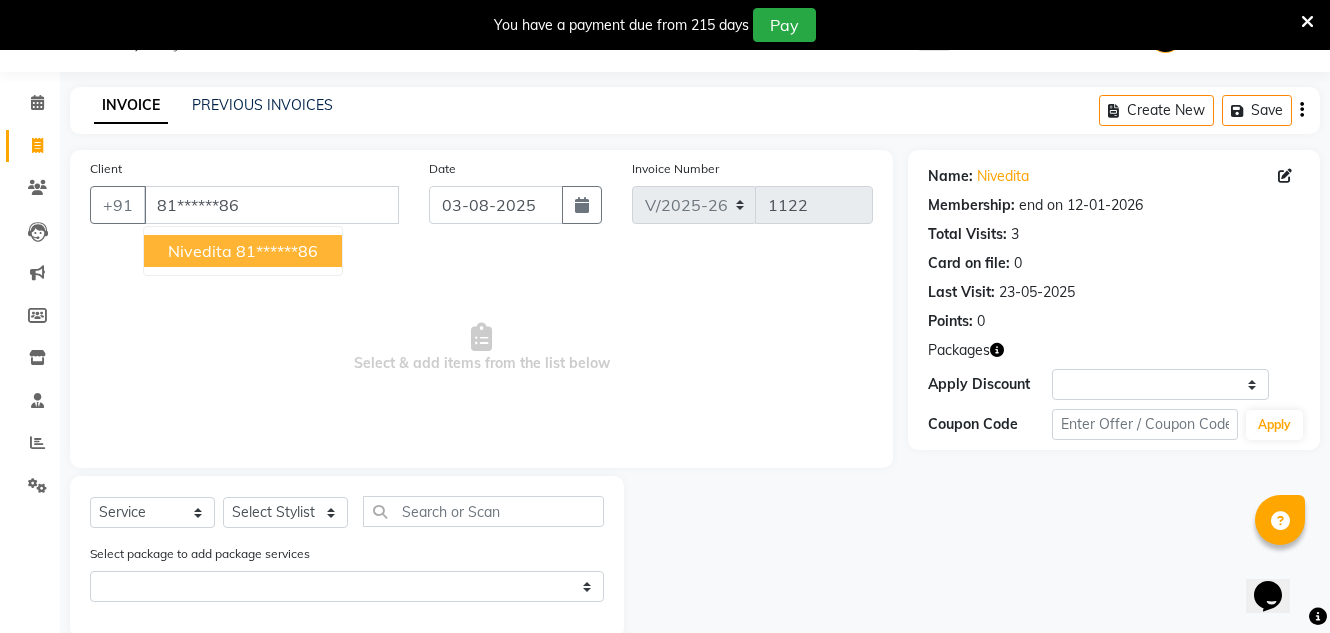 select on "1: Object" 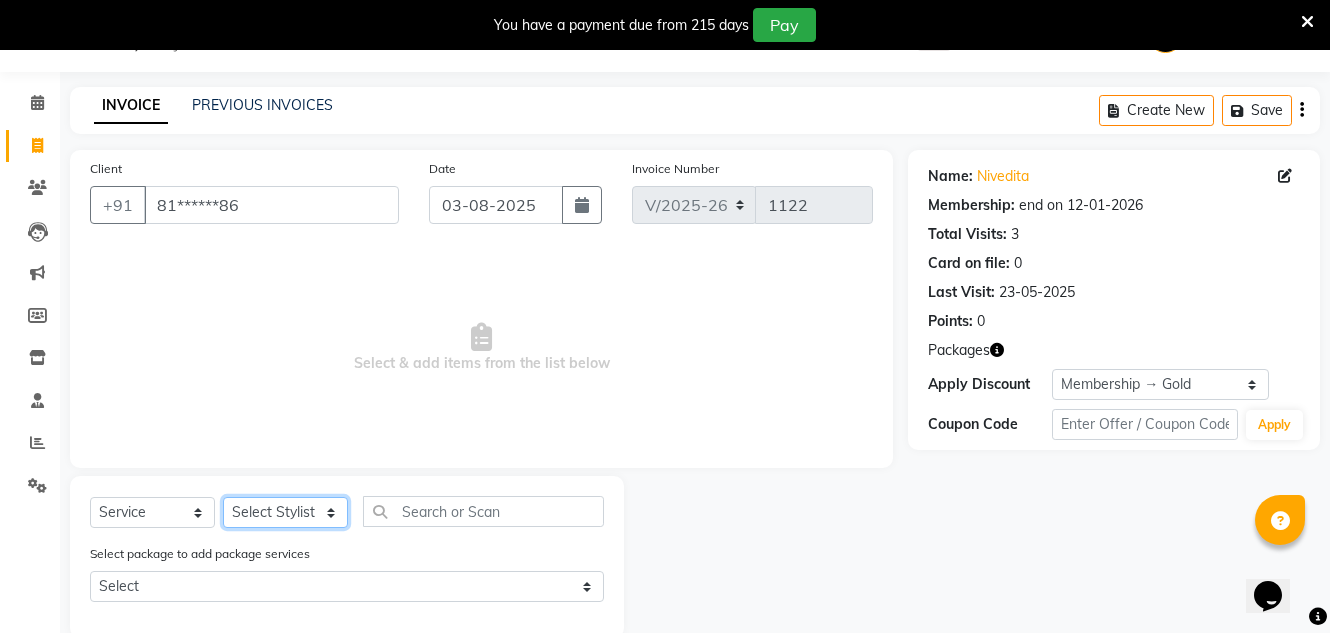drag, startPoint x: 281, startPoint y: 521, endPoint x: 279, endPoint y: 497, distance: 24.083189 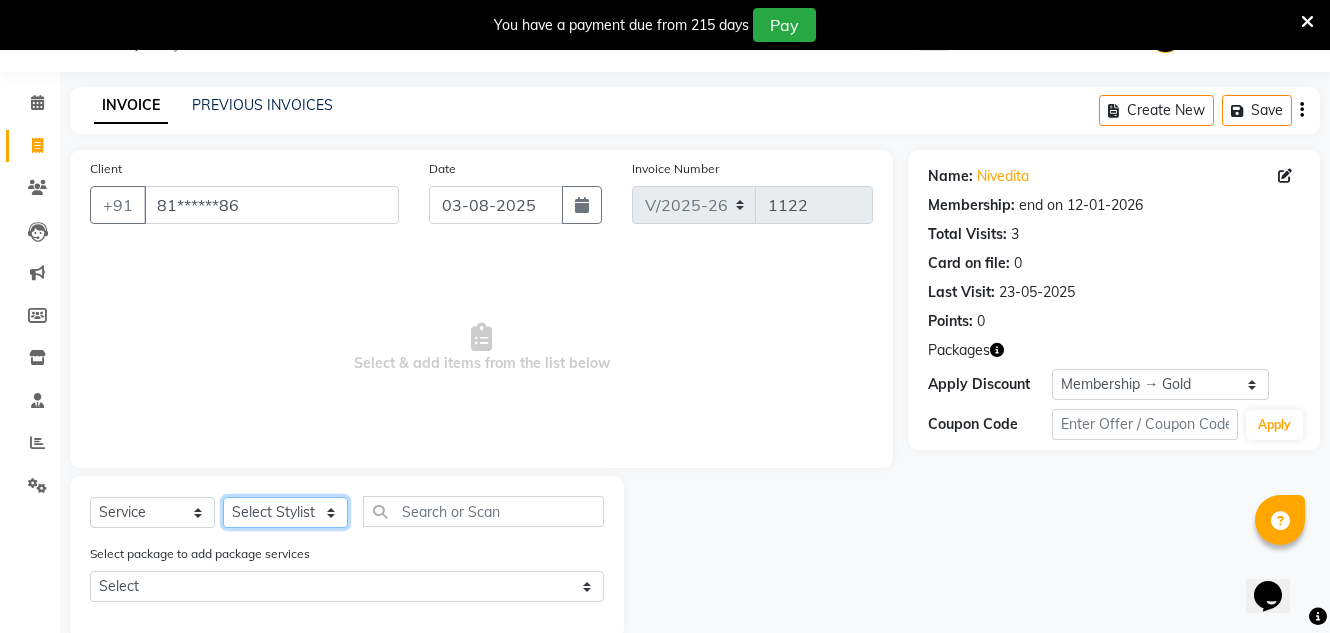 select on "86826" 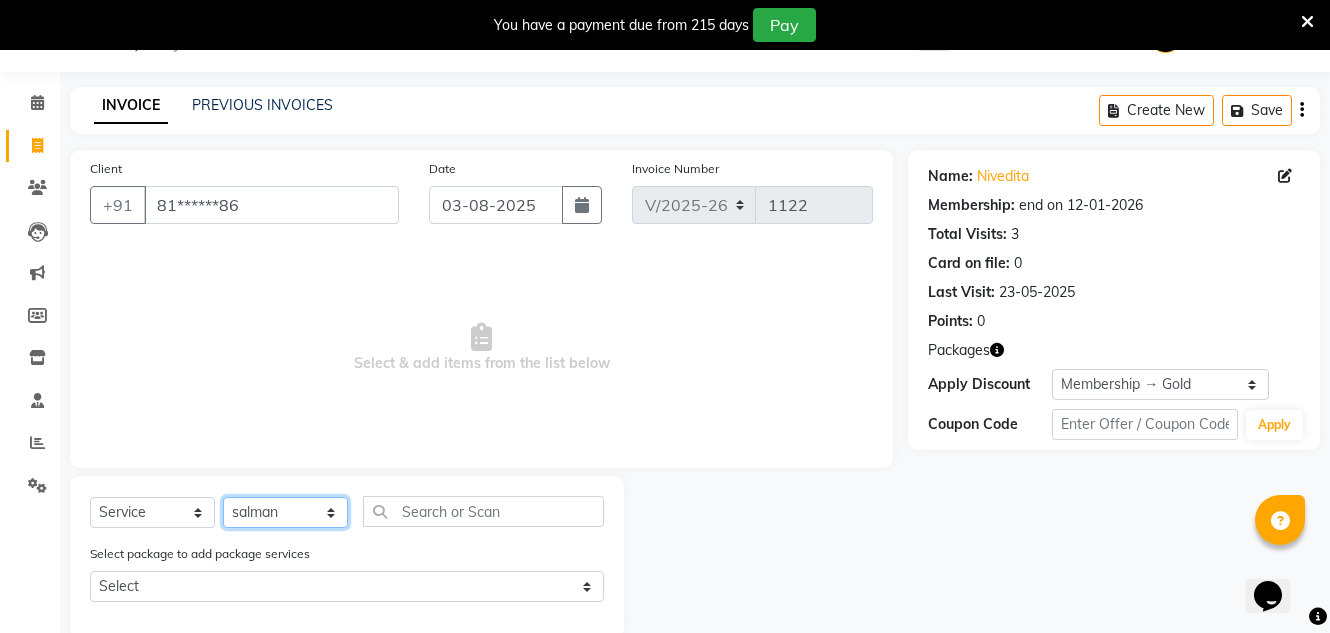 click on "Select Stylist Creative Salon Hashan Kam wali Nisha Payal salman the creative" 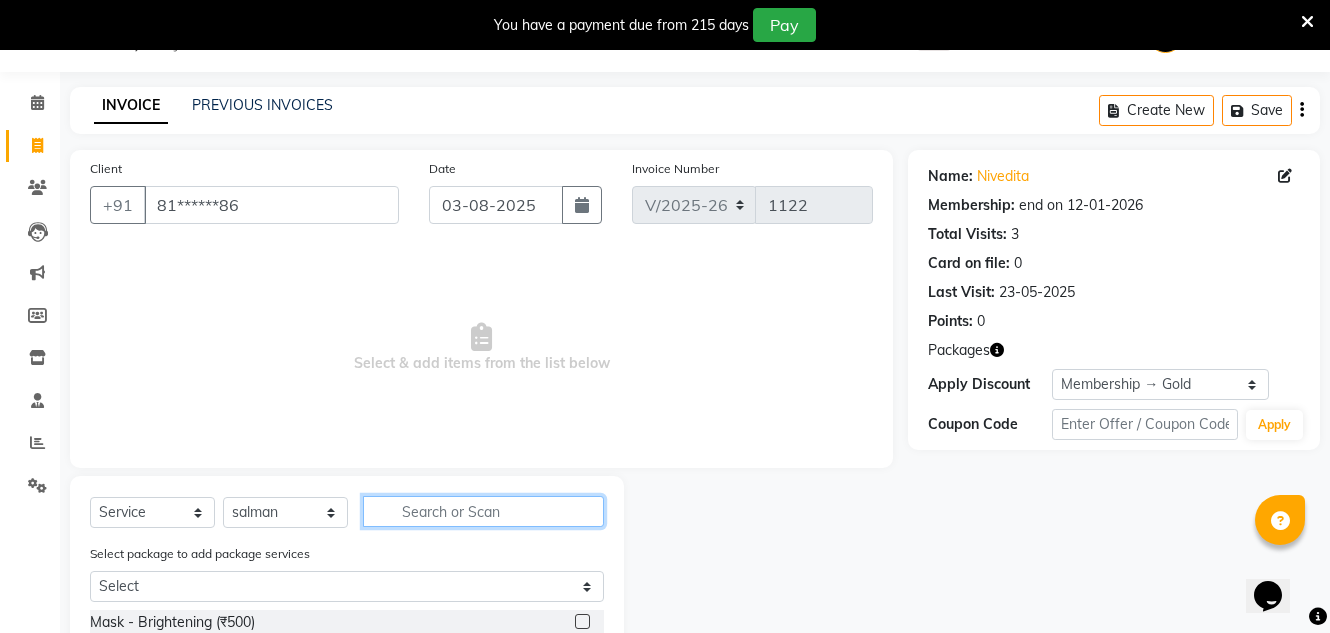 click 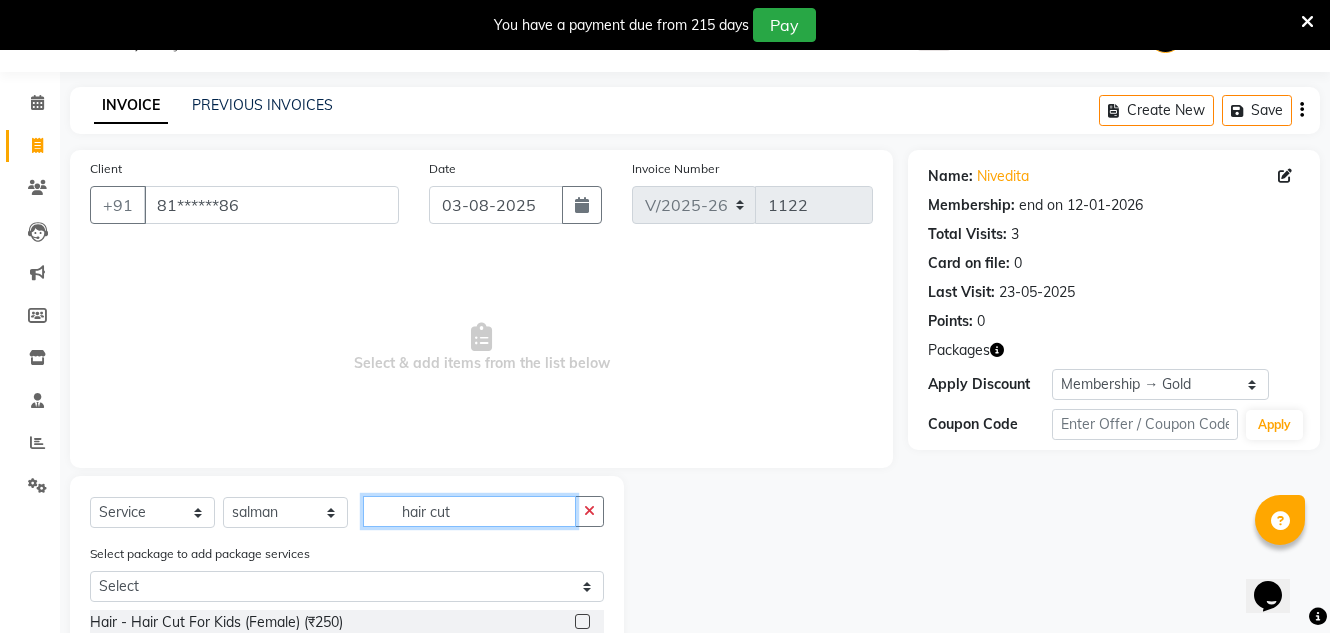 scroll, scrollTop: 259, scrollLeft: 0, axis: vertical 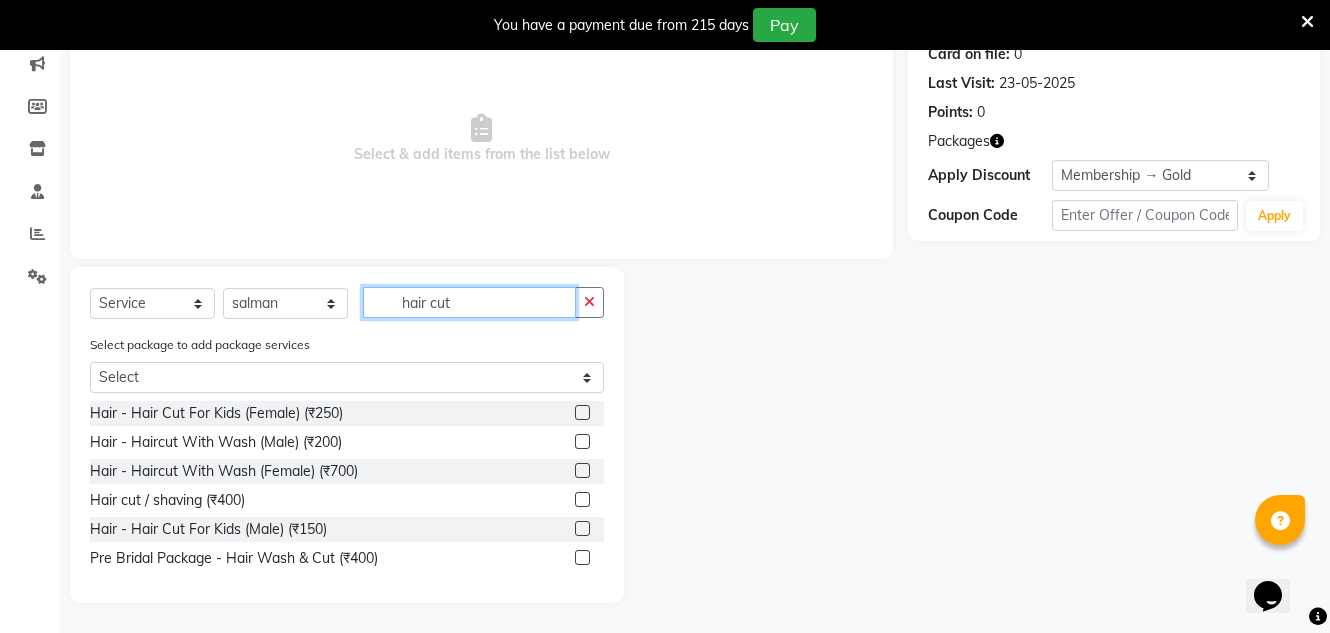 type on "hair cut" 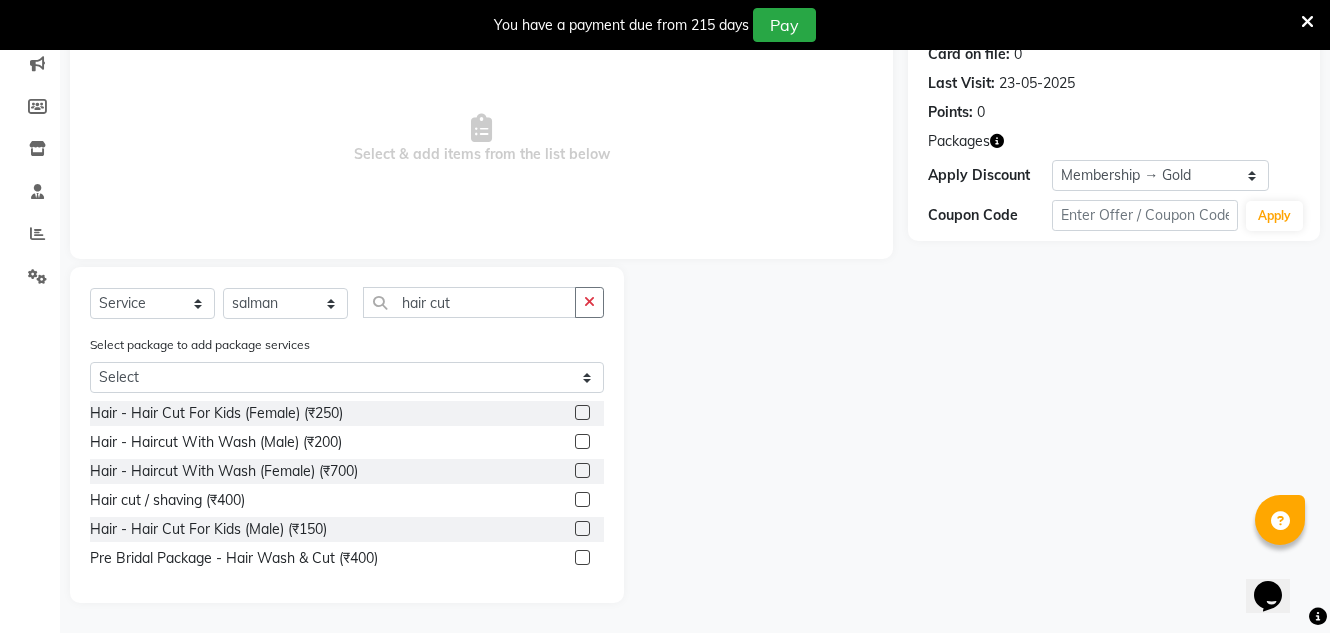 click 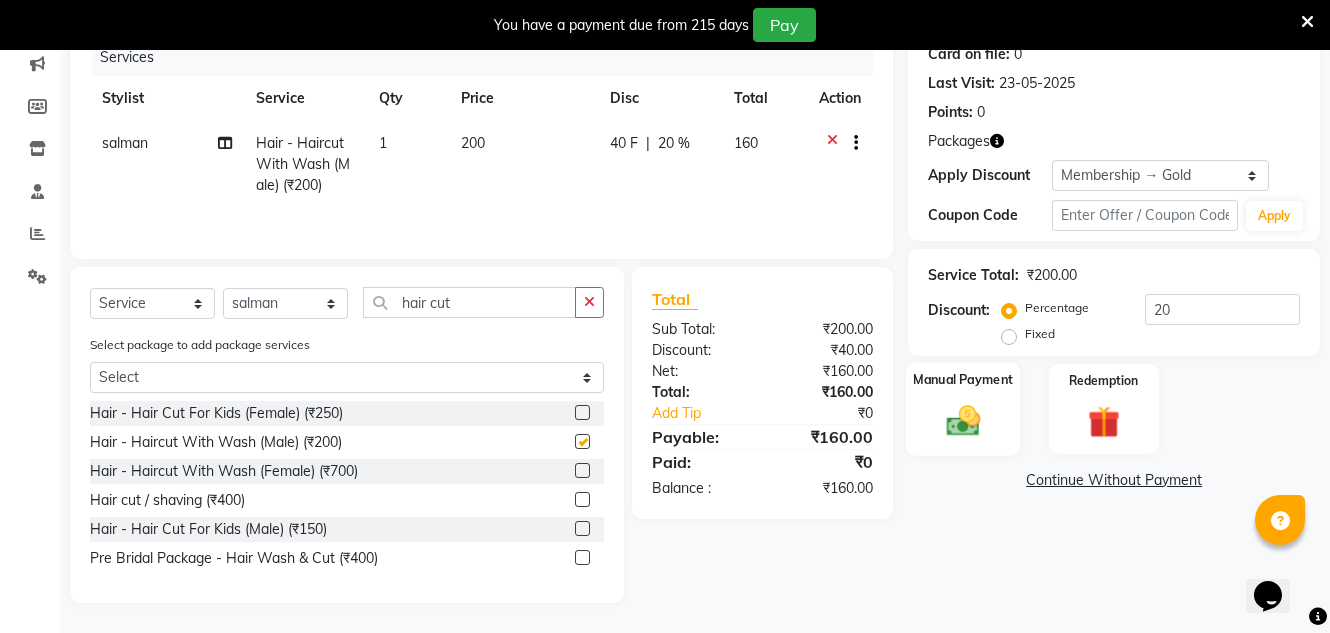 checkbox on "false" 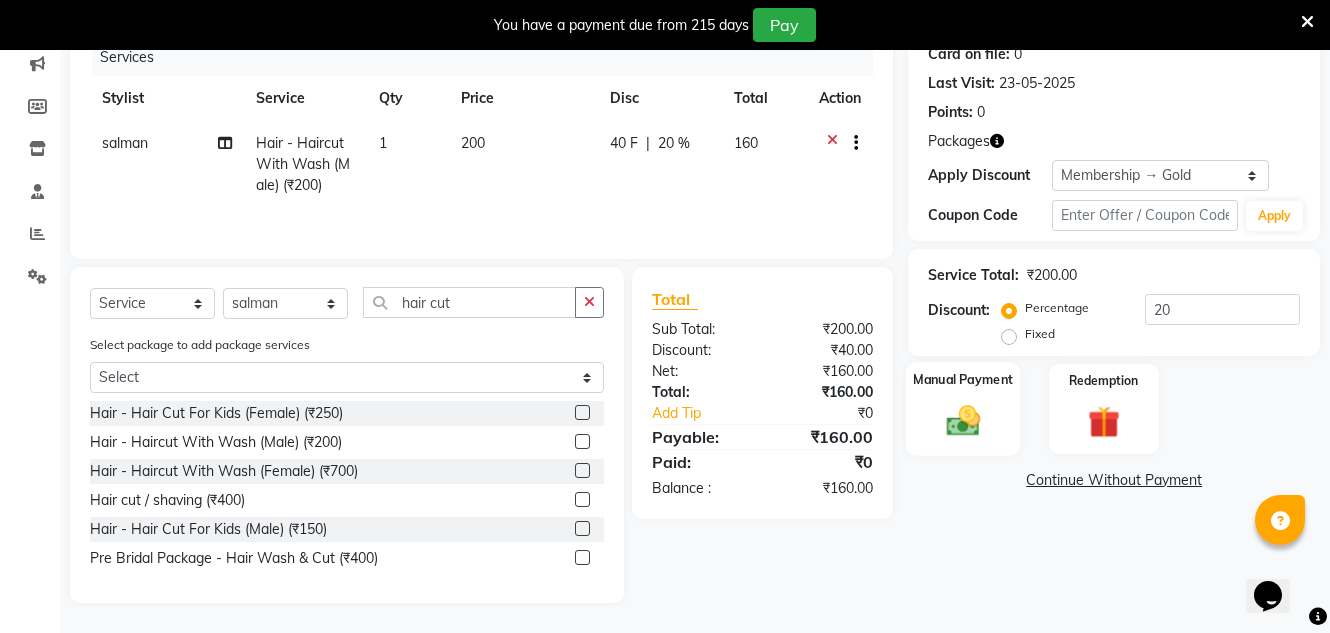 click 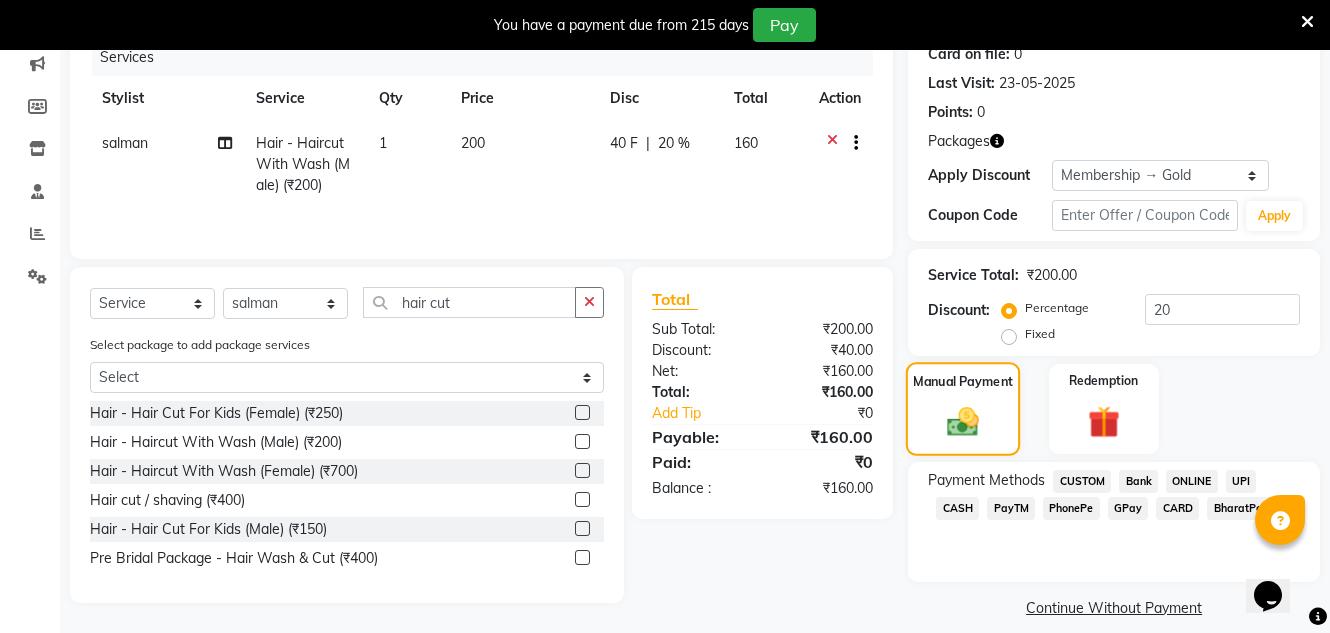 scroll, scrollTop: 279, scrollLeft: 0, axis: vertical 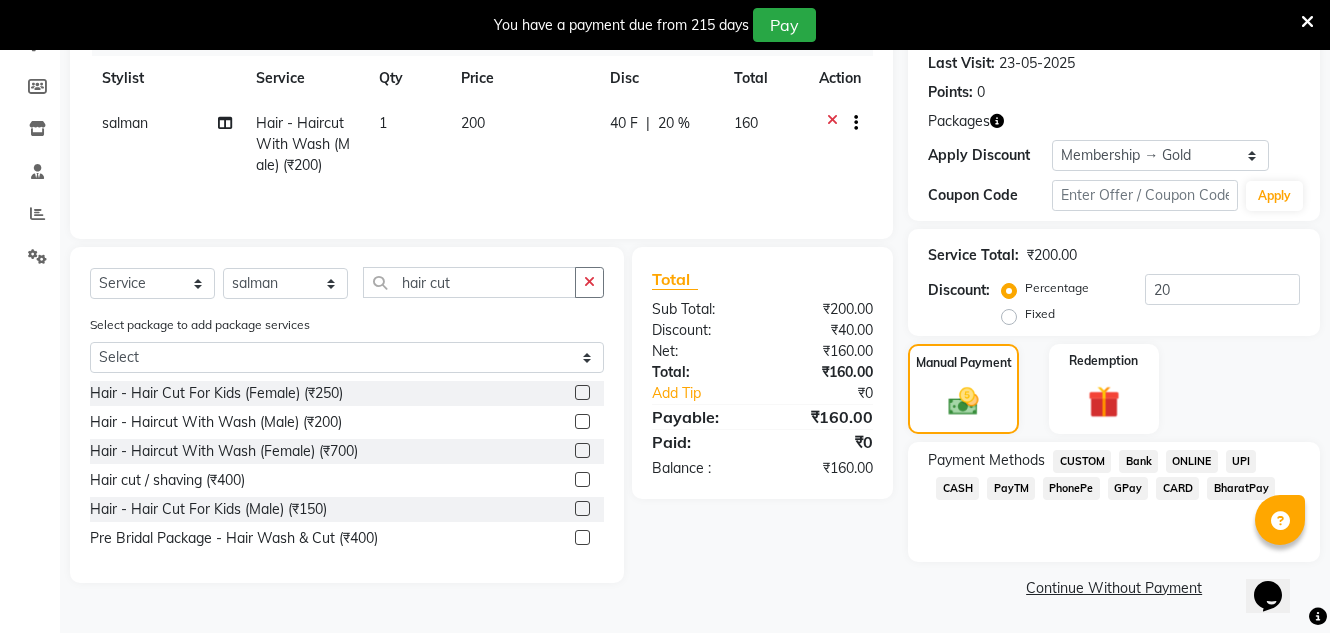 click on "200" 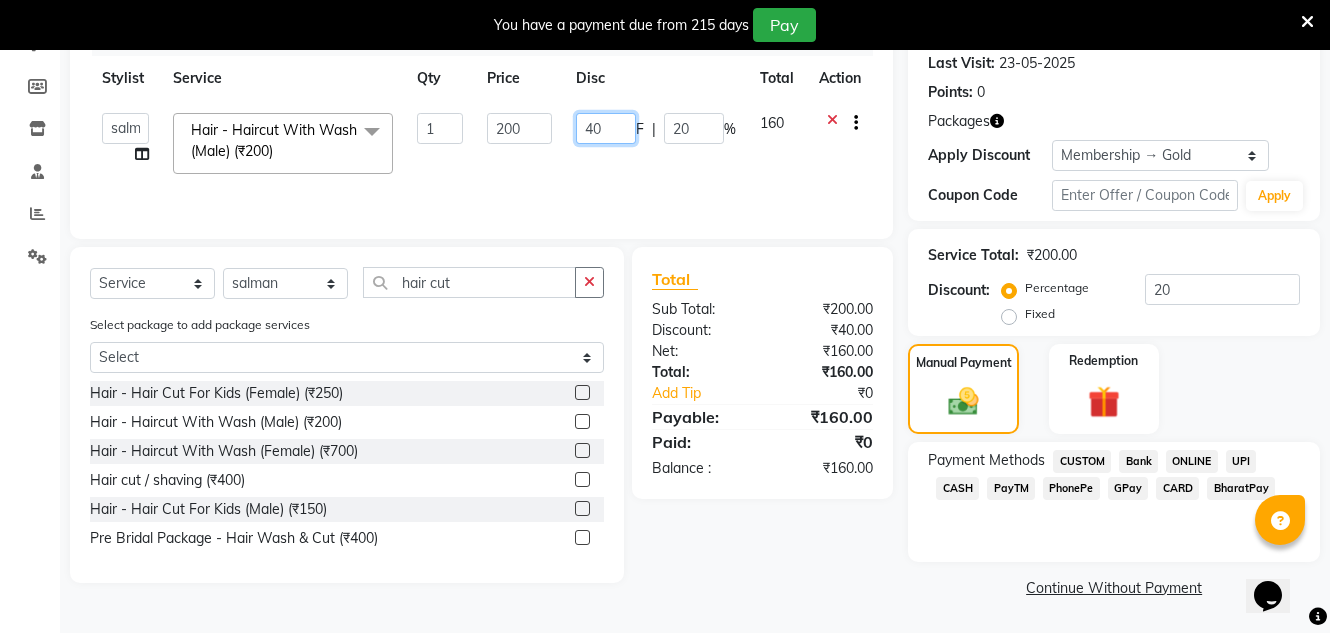 click on "40" 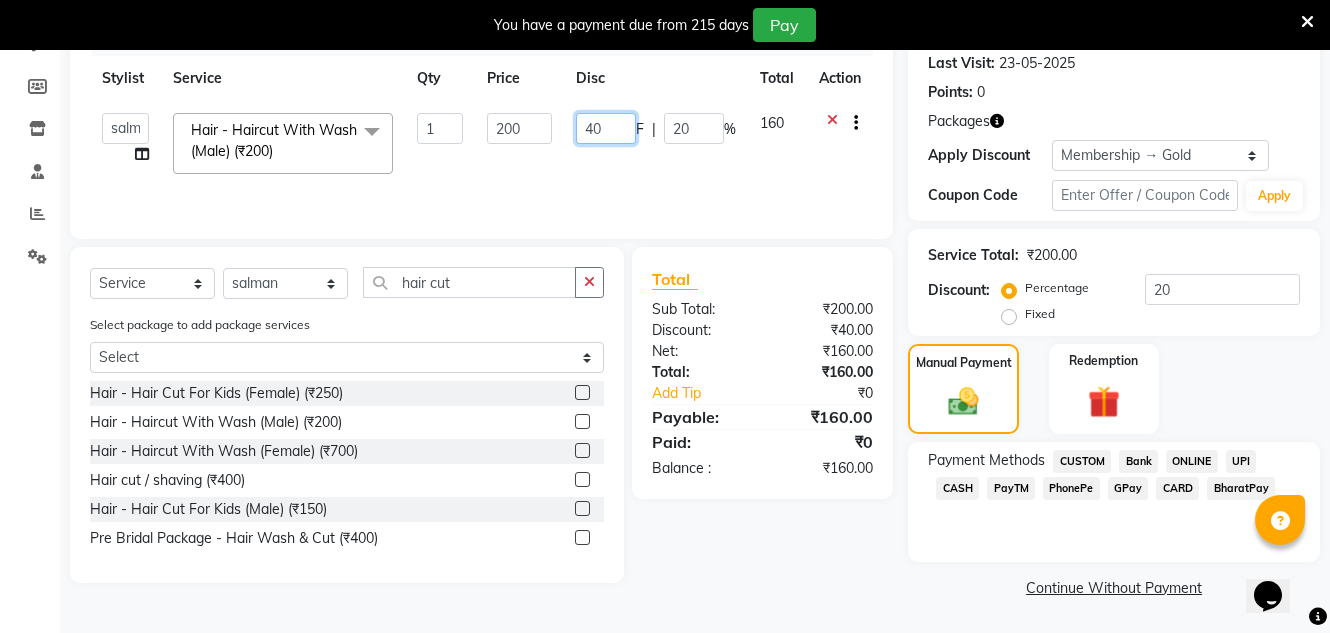 type on "4" 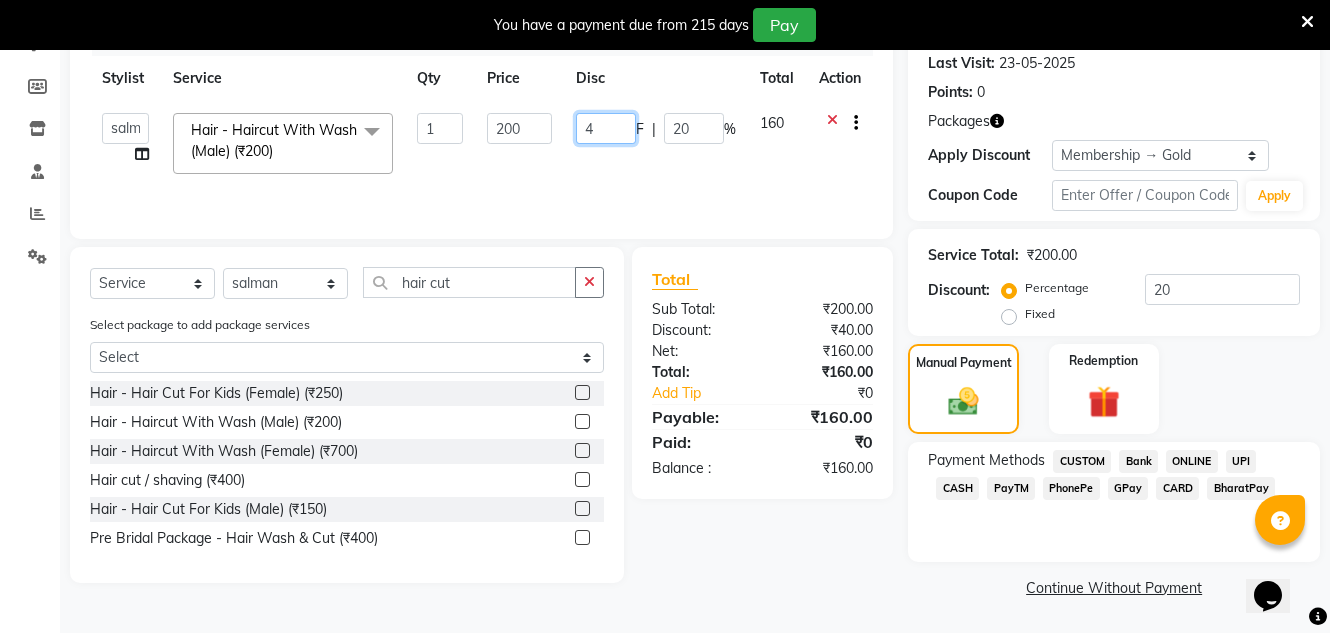 type 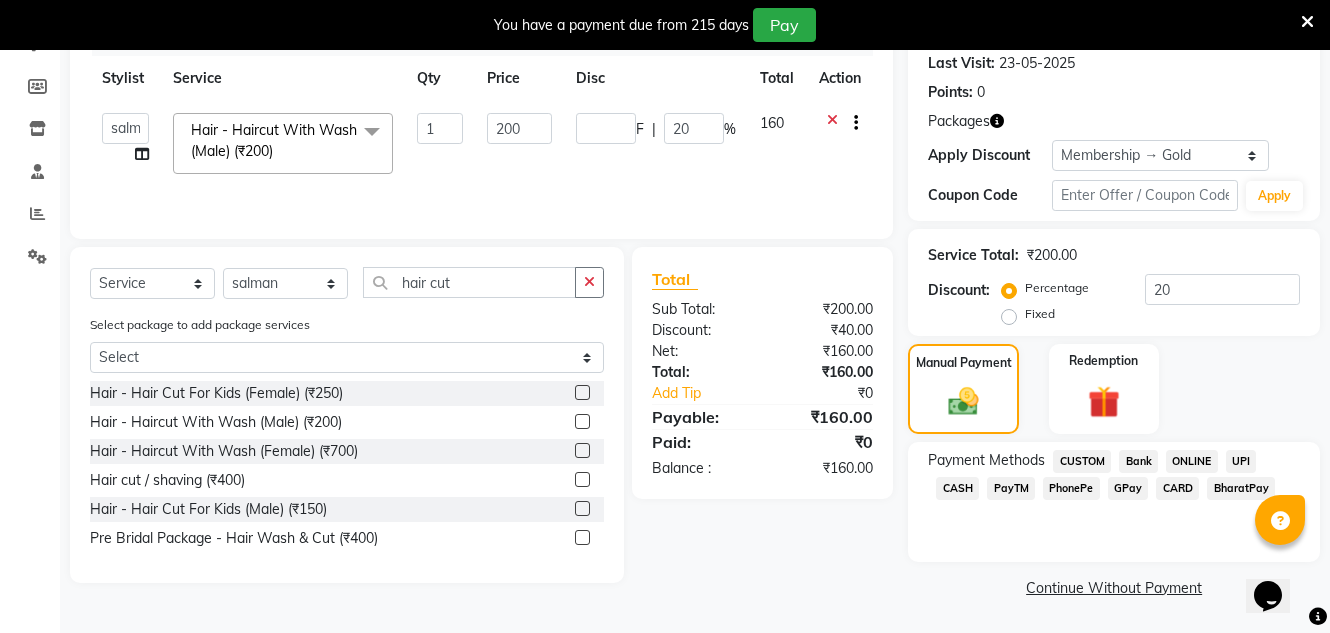 click on "Total Sub Total: ₹200.00 Discount: ₹40.00 Net: ₹160.00 Total: ₹160.00 Add Tip ₹0 Payable: ₹160.00 Paid: ₹0 Balance   : ₹160.00" 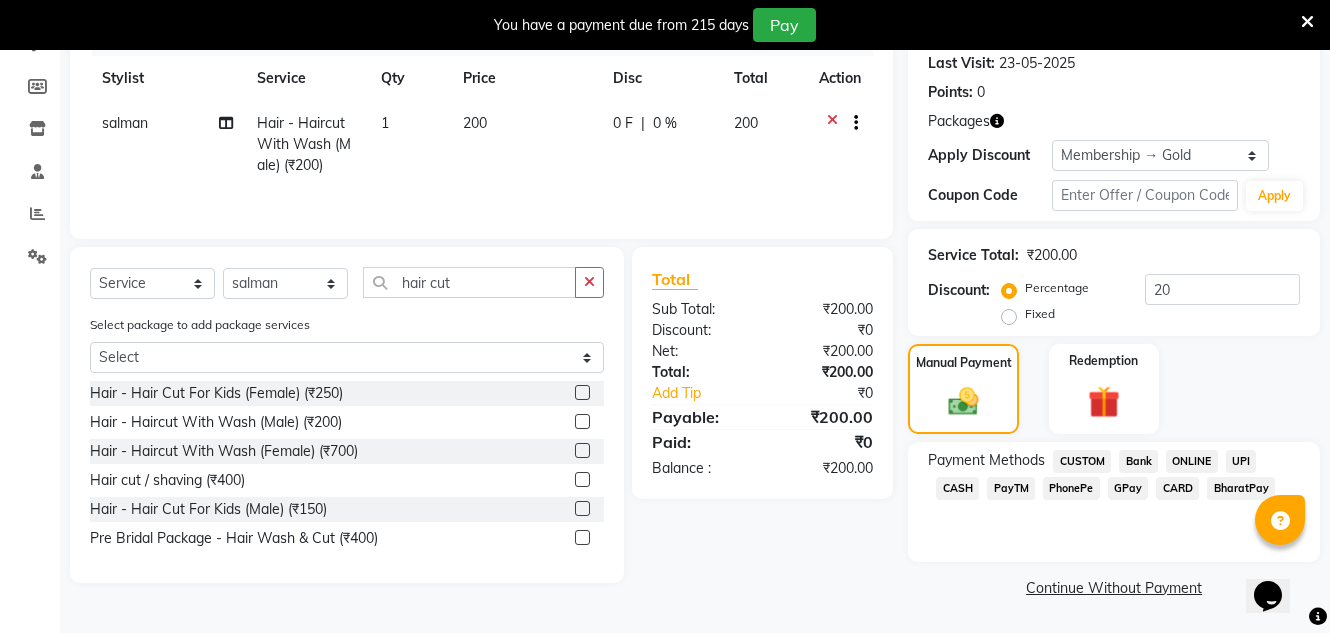 click on "GPay" 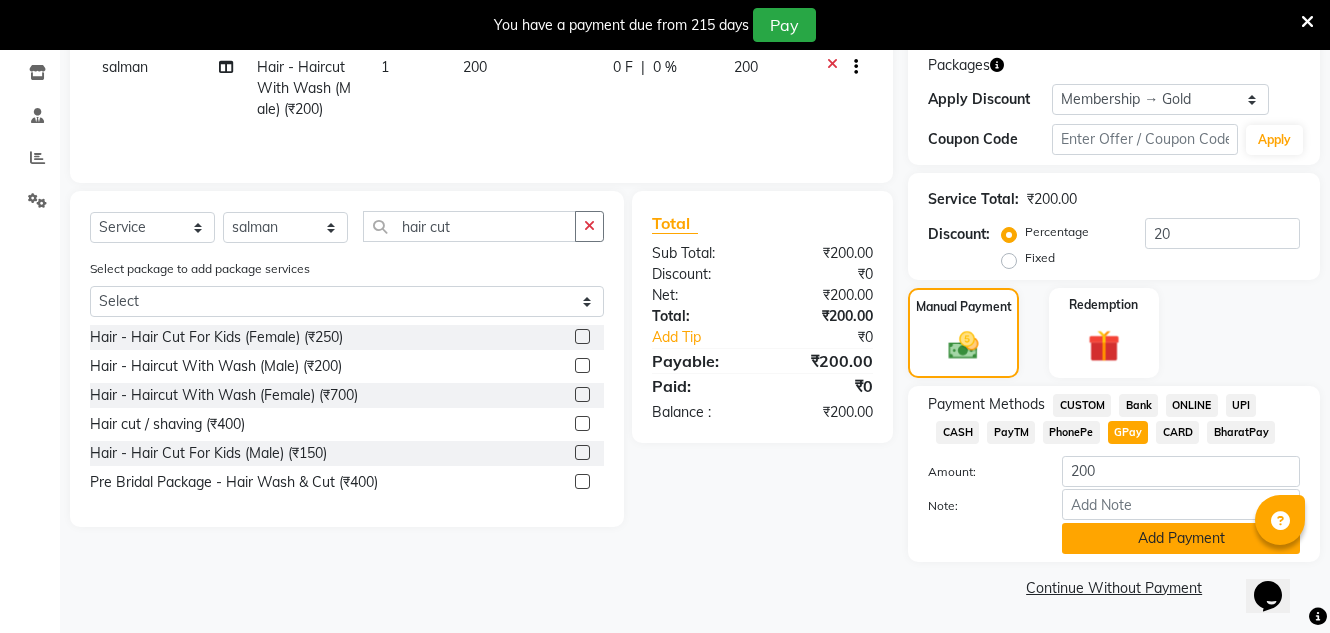 click on "Add Payment" 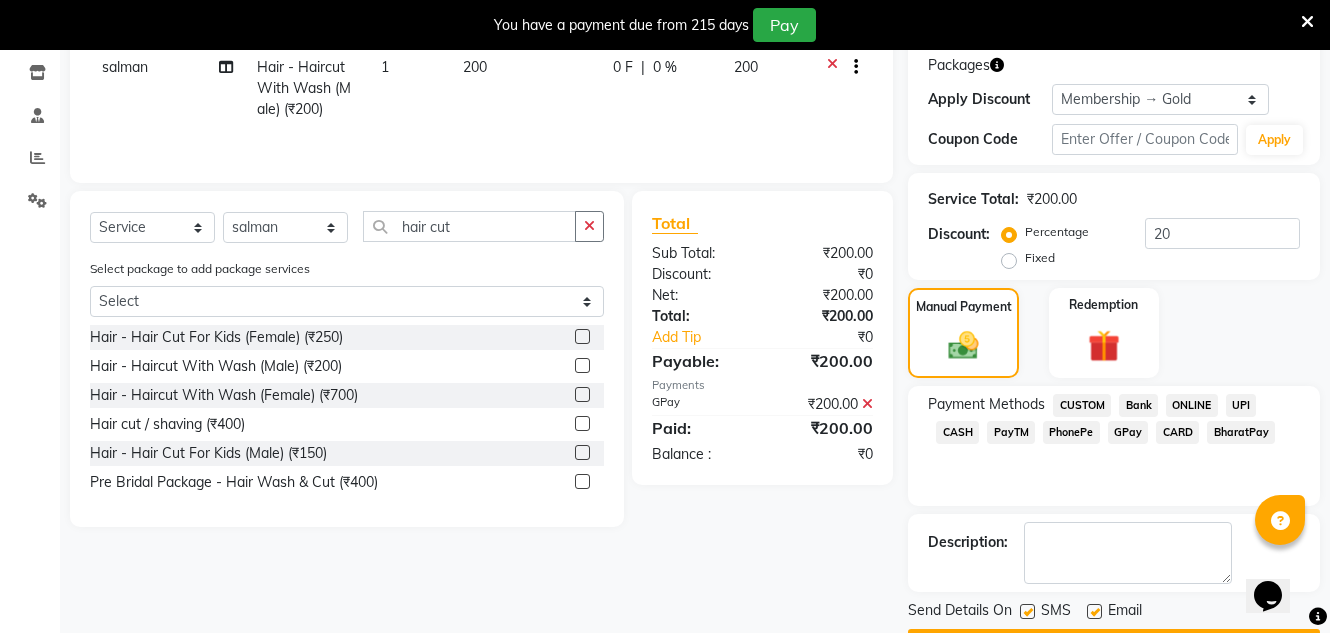 scroll, scrollTop: 392, scrollLeft: 0, axis: vertical 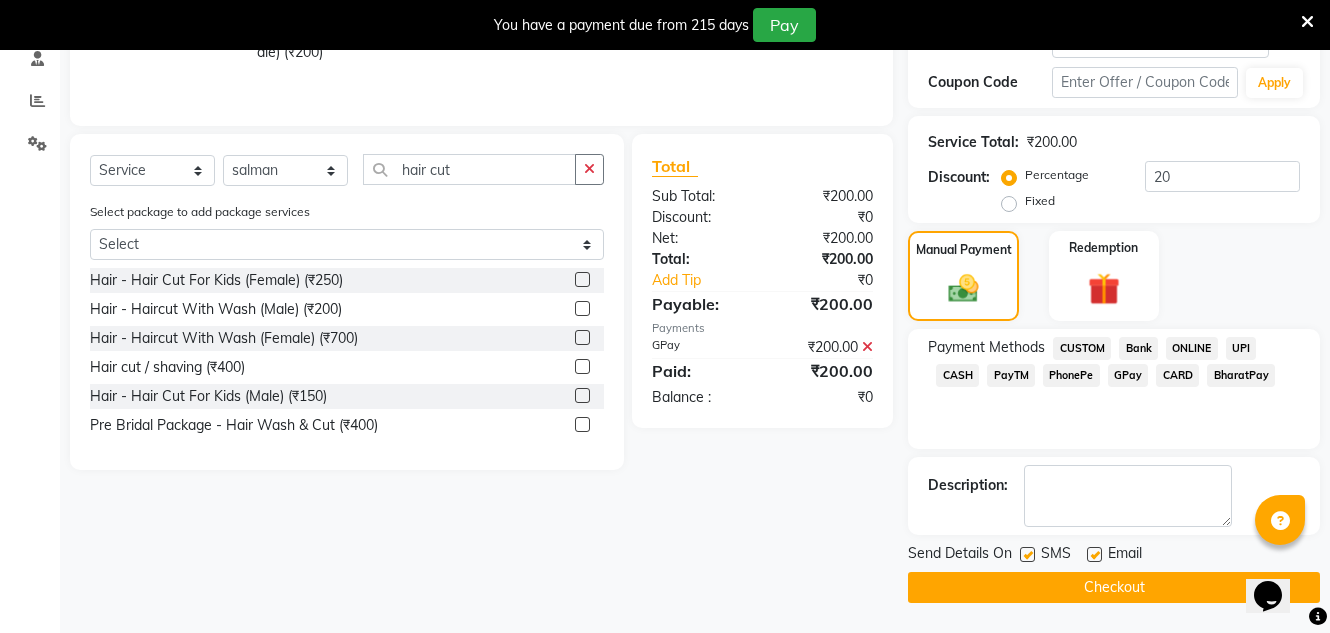 click 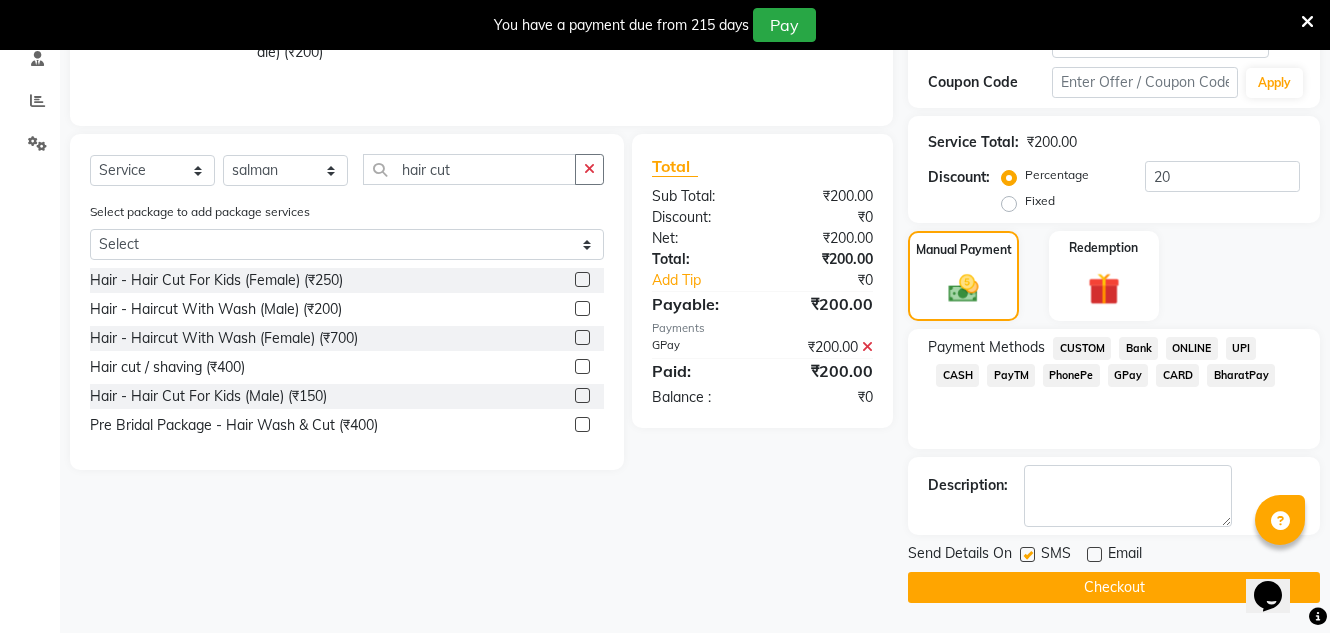 click on "Checkout" 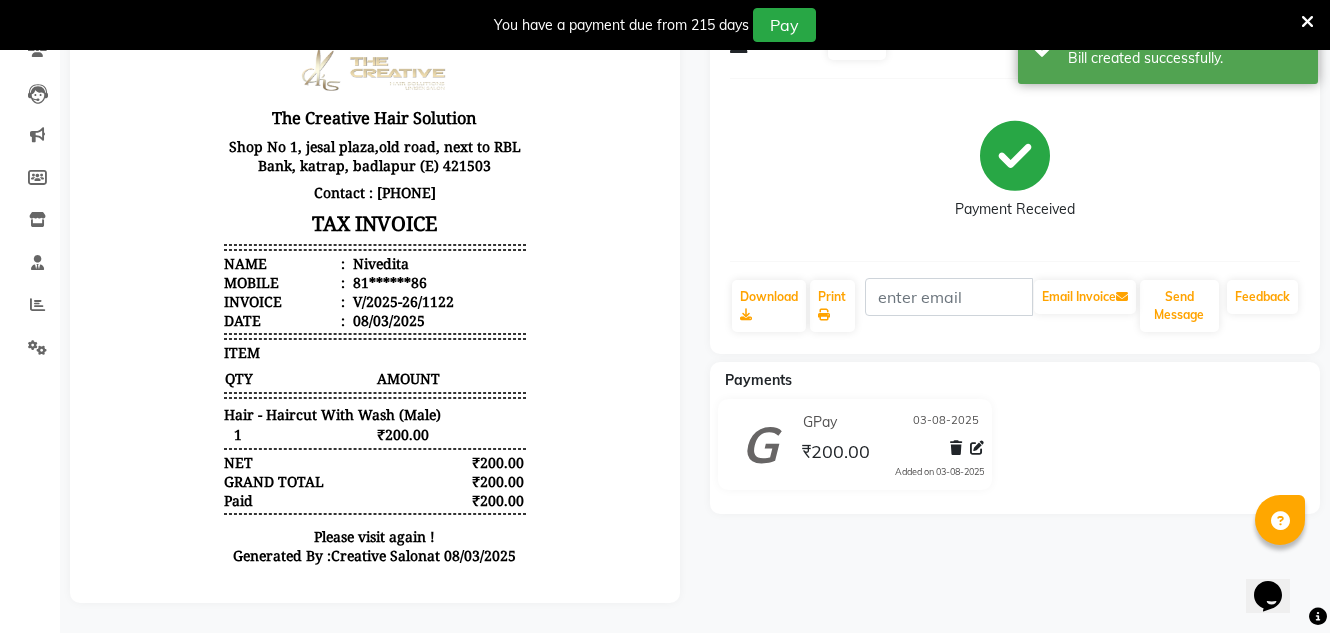 scroll, scrollTop: 0, scrollLeft: 0, axis: both 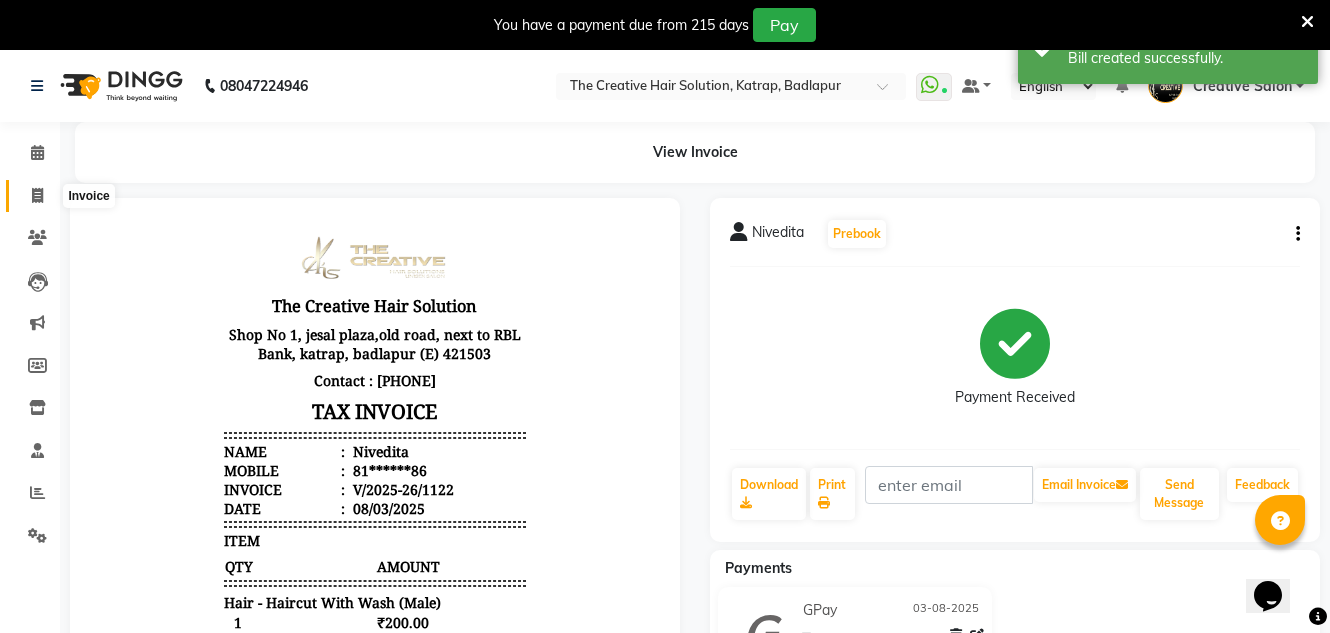 click 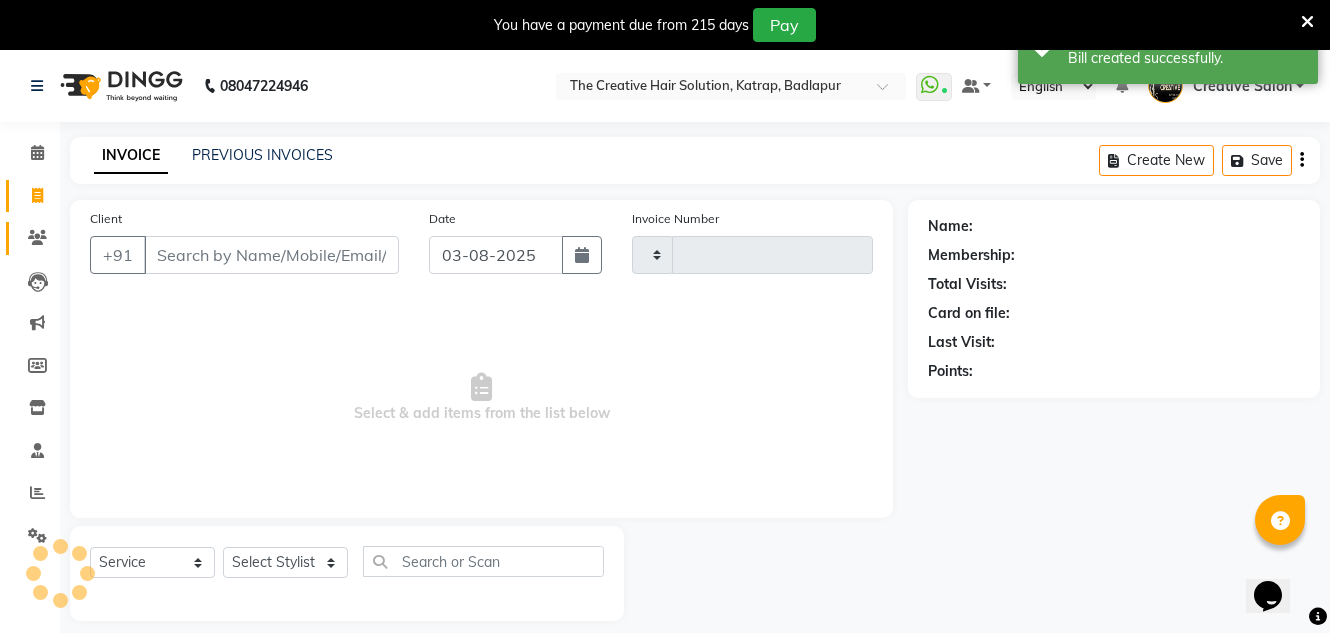 scroll, scrollTop: 50, scrollLeft: 0, axis: vertical 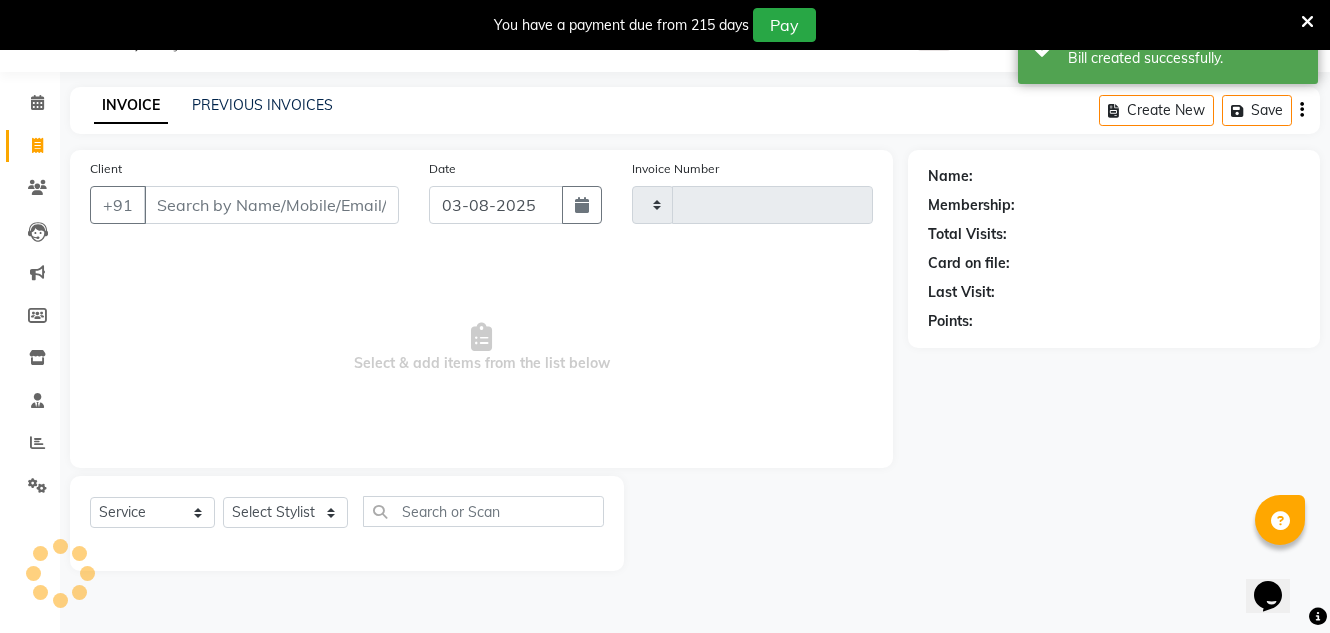 type on "1123" 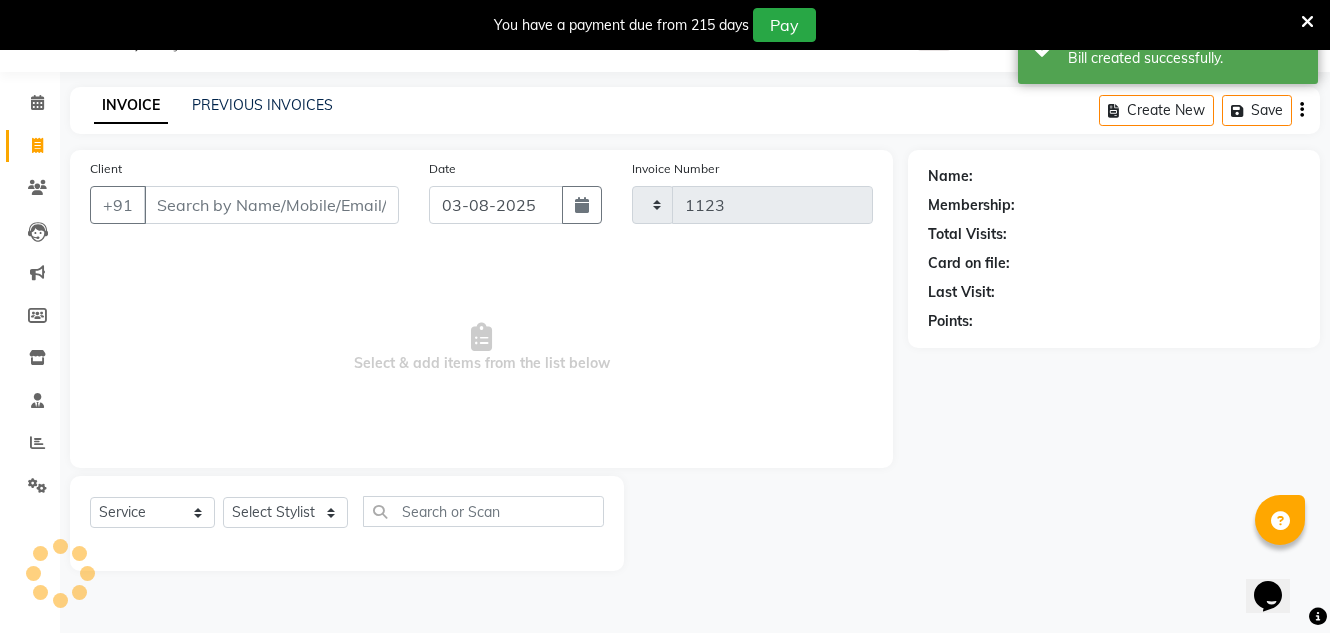 select on "527" 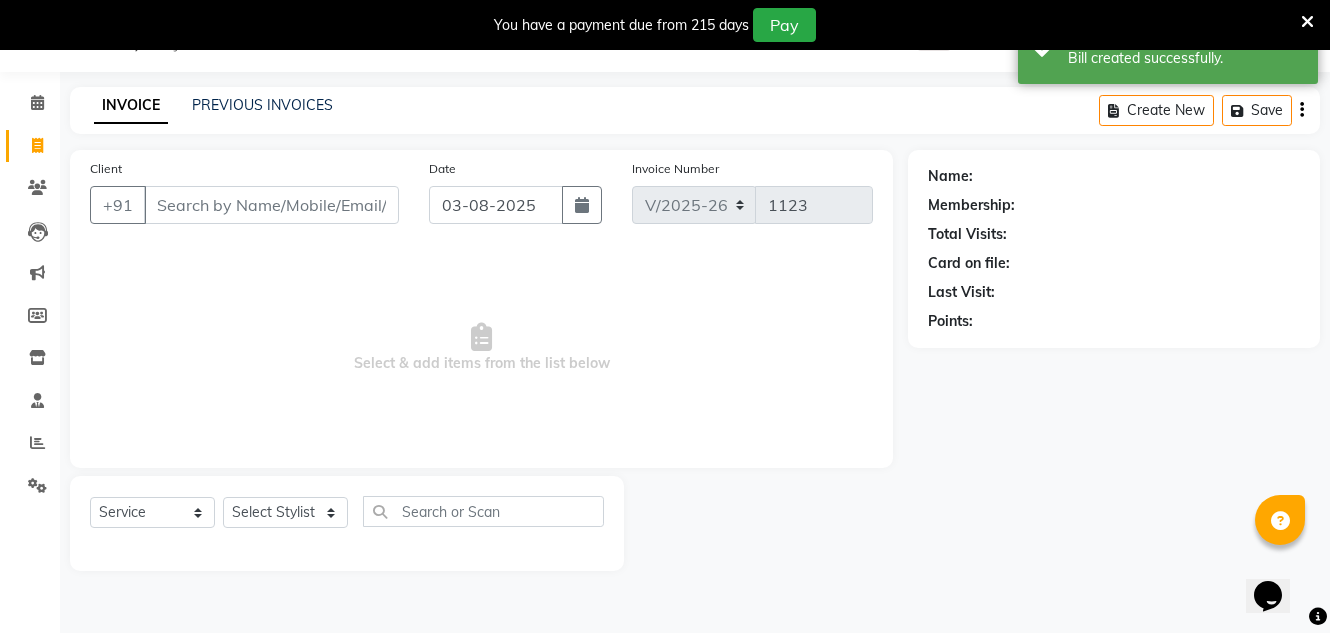 click on "Client" at bounding box center [271, 205] 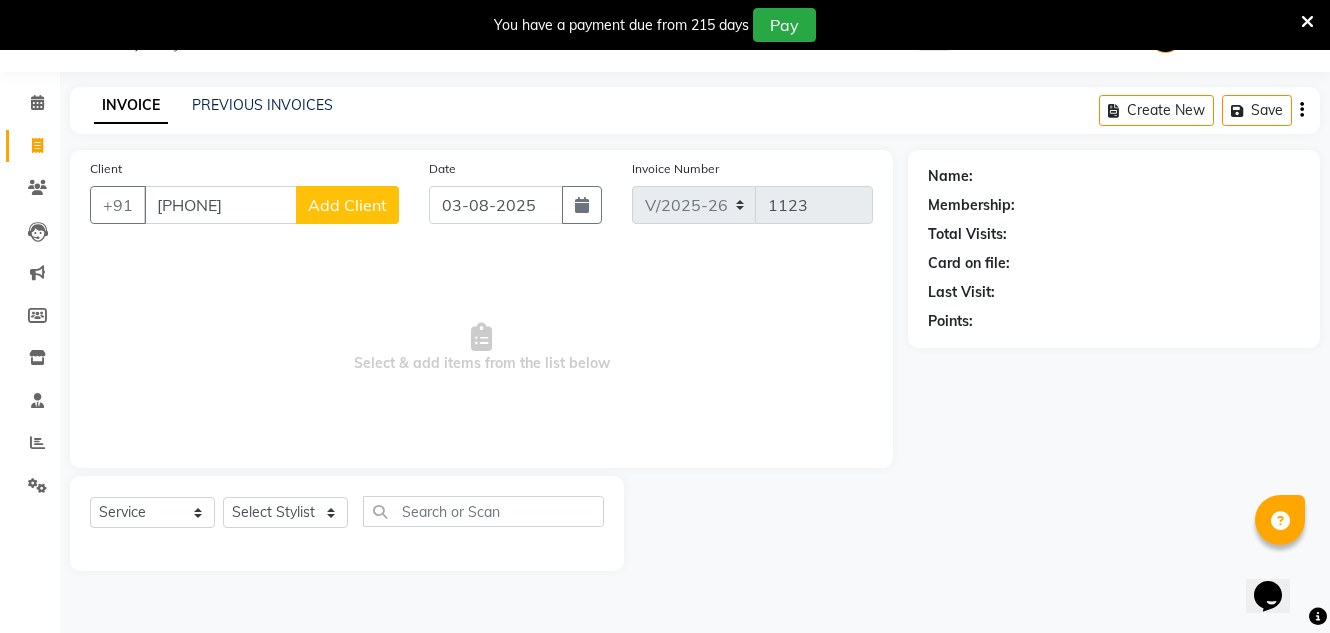 click on "769464604" at bounding box center (220, 205) 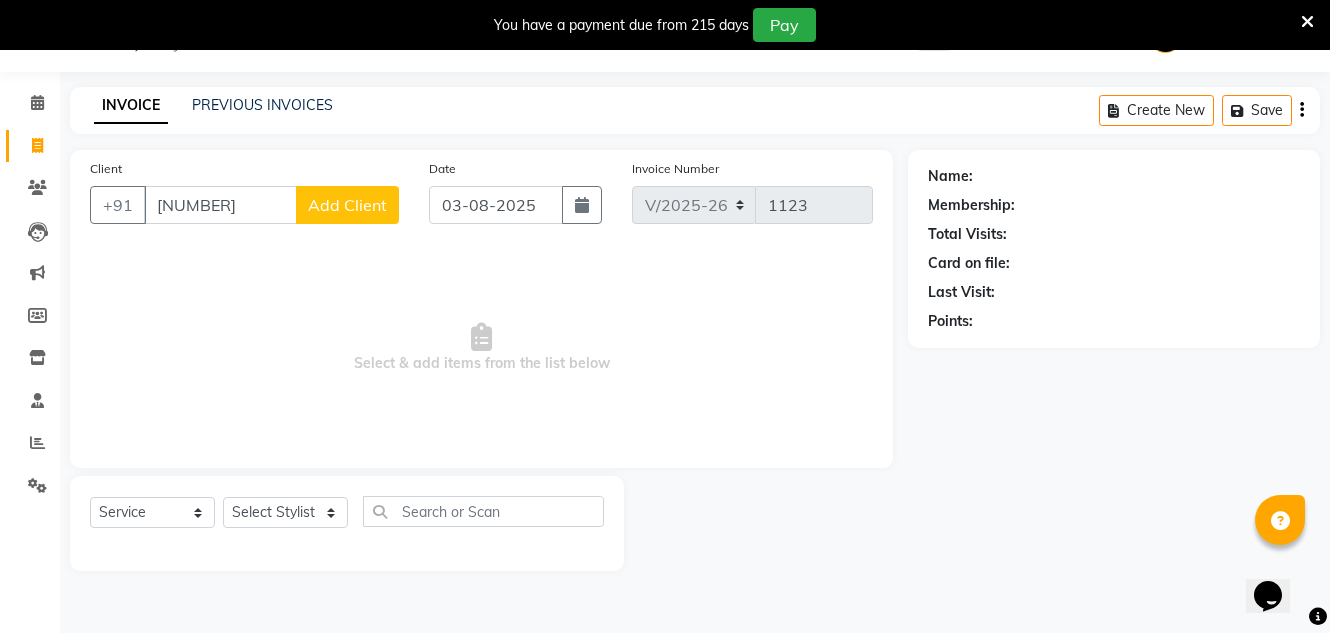 click on "76964604" at bounding box center [220, 205] 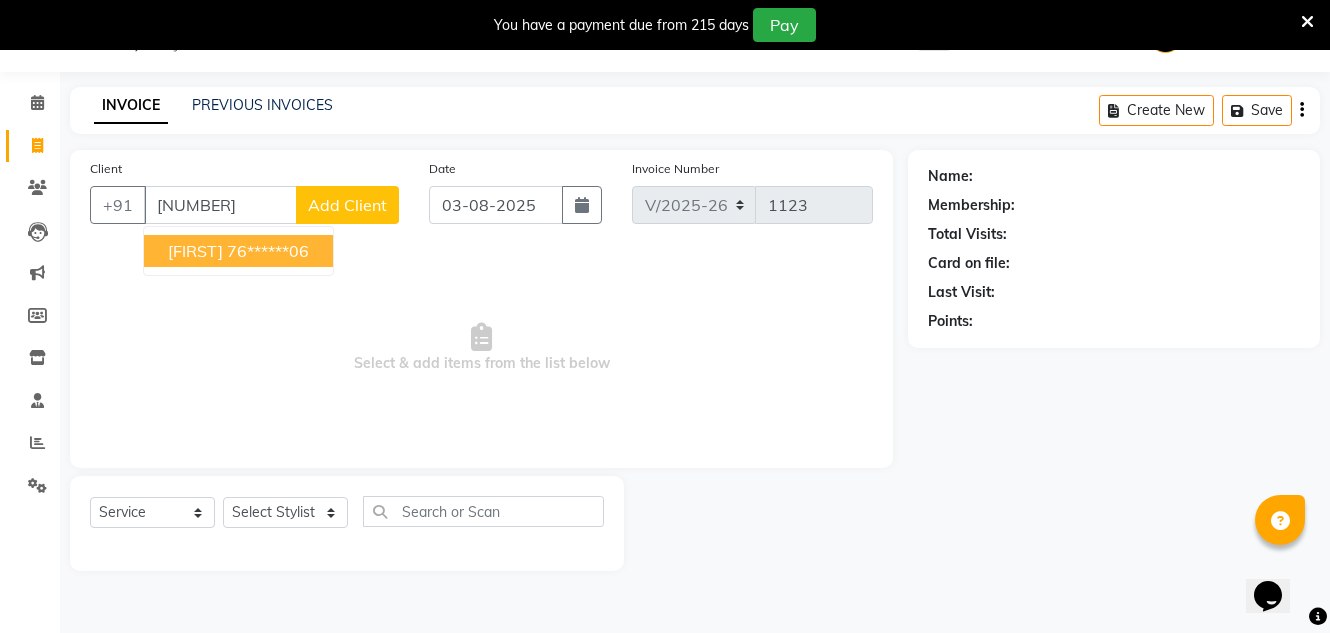 click on "76******06" at bounding box center (268, 251) 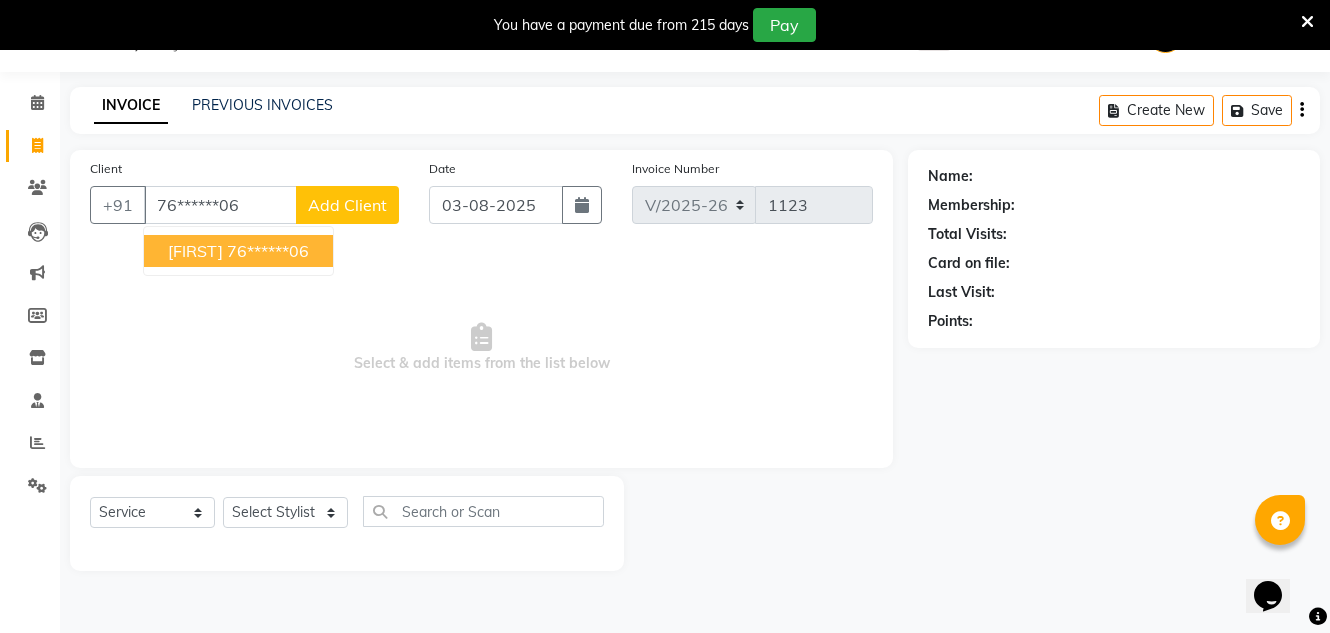 type on "76******06" 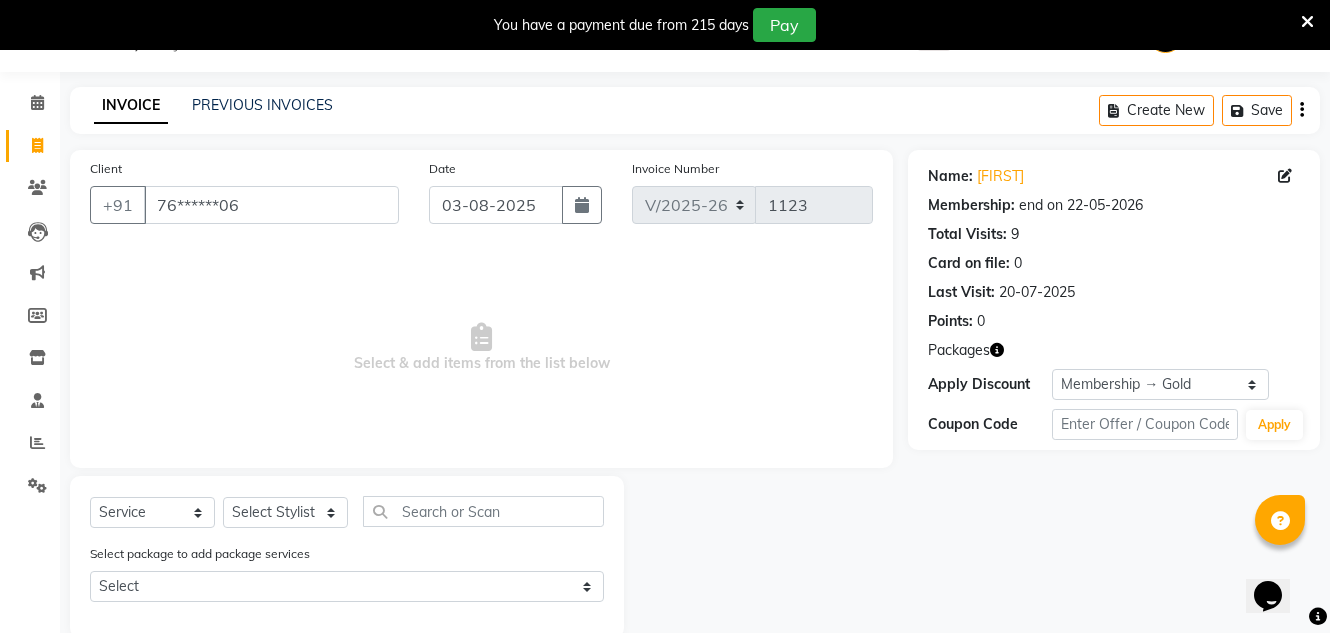 click on "Select  Service  Product  Membership  Package Voucher Prepaid Gift Card  Select Stylist Creative Salon Hashan Kam wali Nisha Payal salman the creative Select package to add package services Select Complementary Services (Membership)p)" 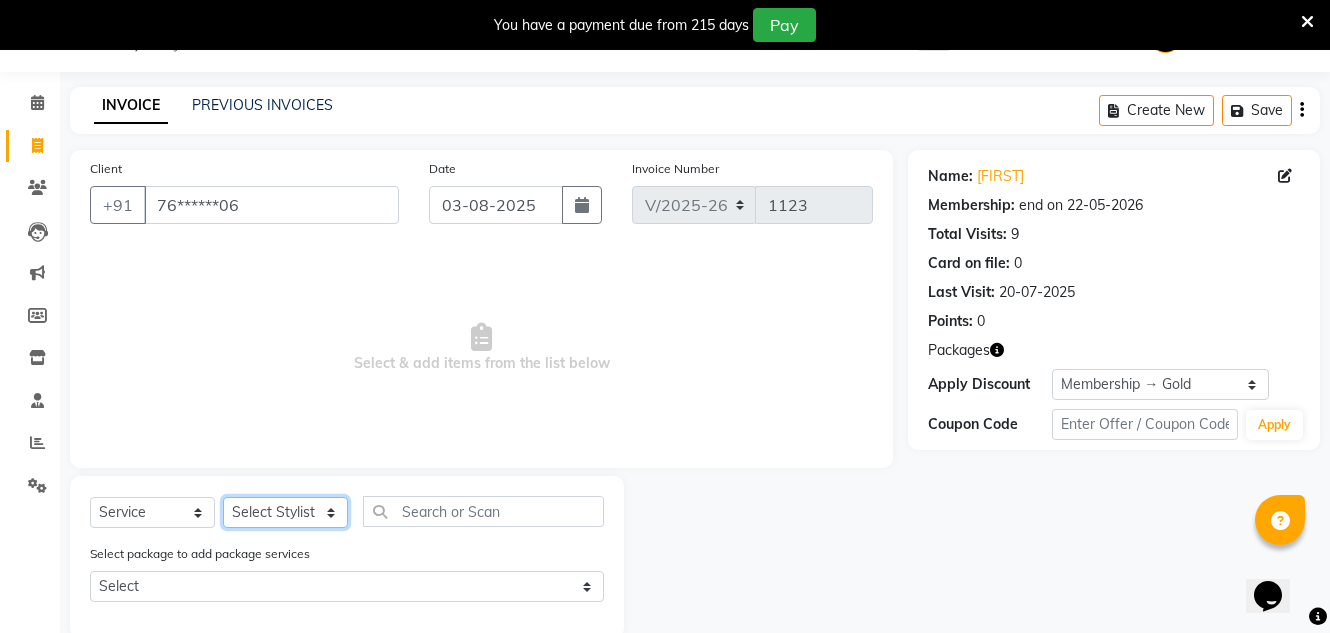 click on "Select Stylist Creative Salon Hashan Kam wali Nisha Payal salman the creative" 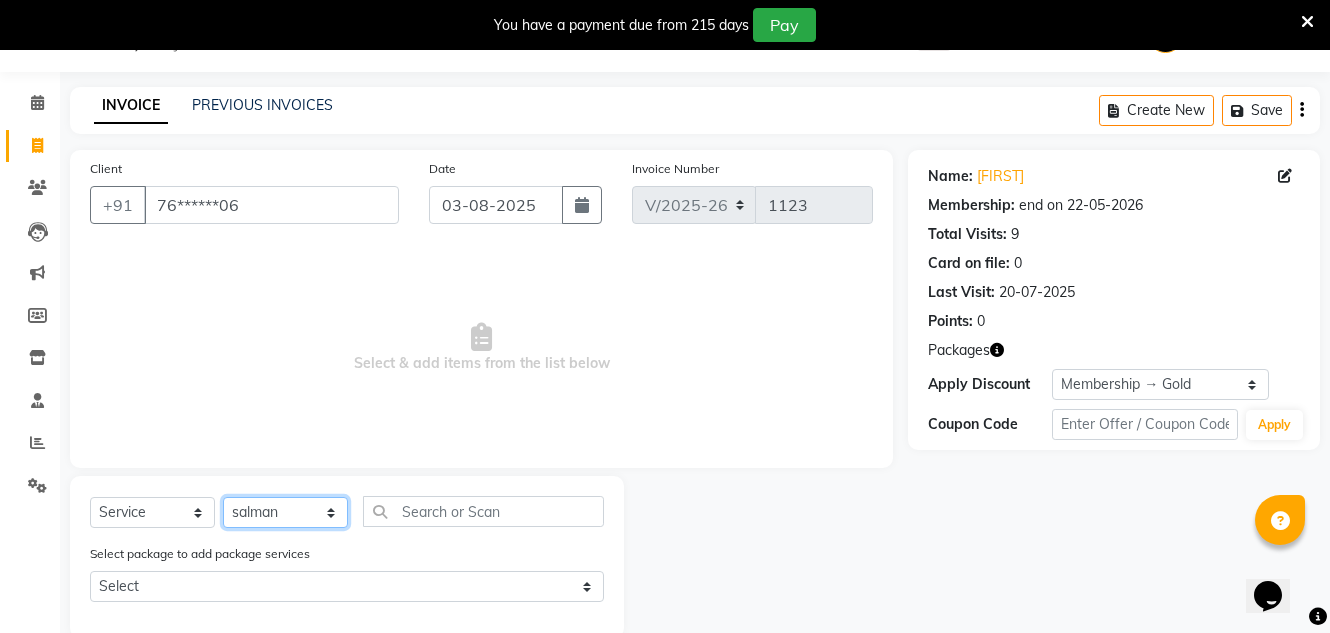 click on "Select Stylist Creative Salon Hashan Kam wali Nisha Payal salman the creative" 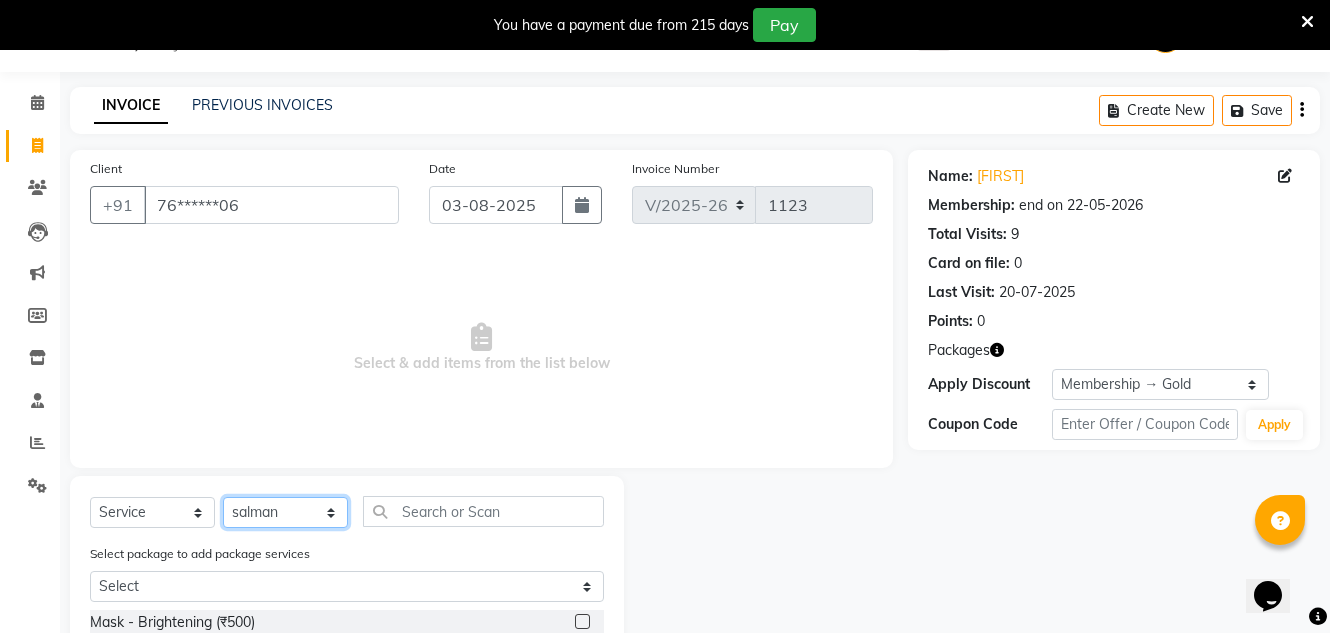 click on "Select Stylist Creative Salon Hashan Kam wali Nisha Payal salman the creative" 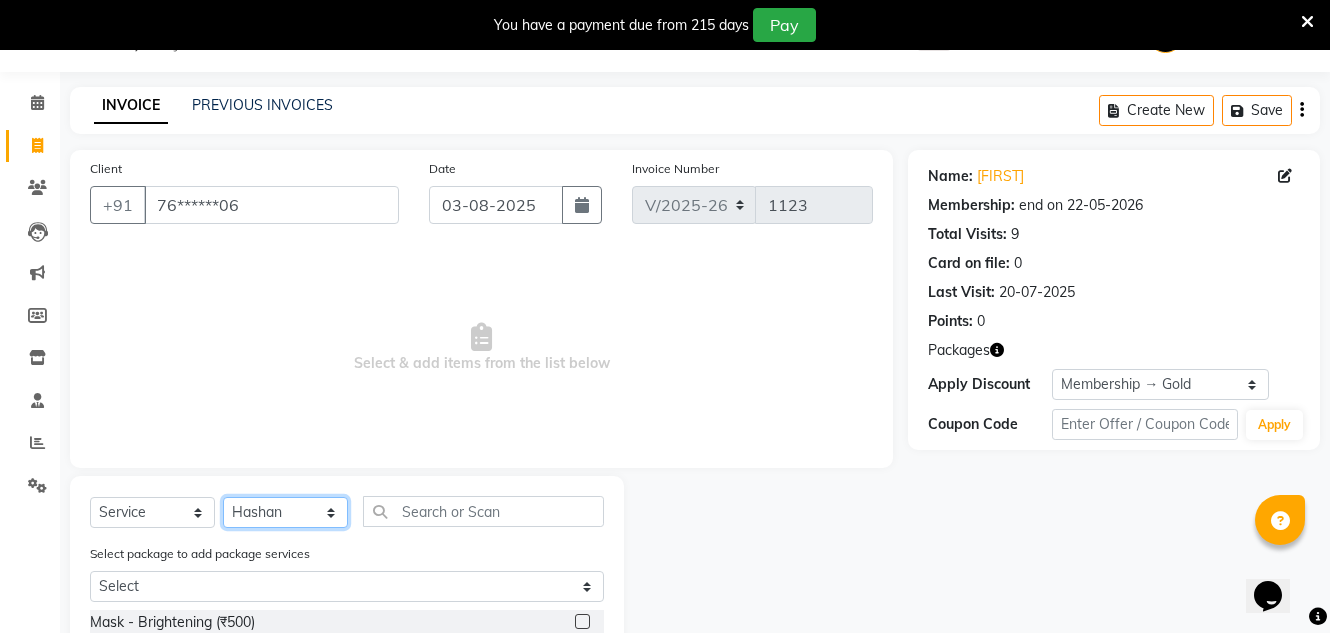 click on "Select Stylist Creative Salon Hashan Kam wali Nisha Payal salman the creative" 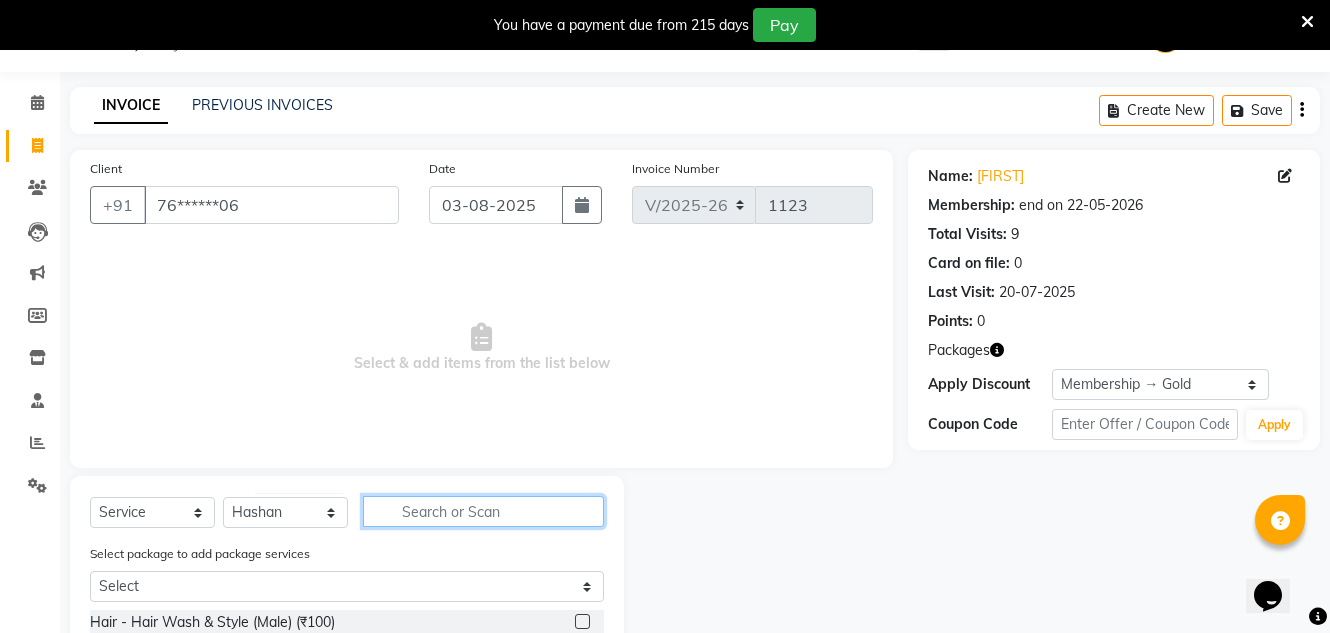 click 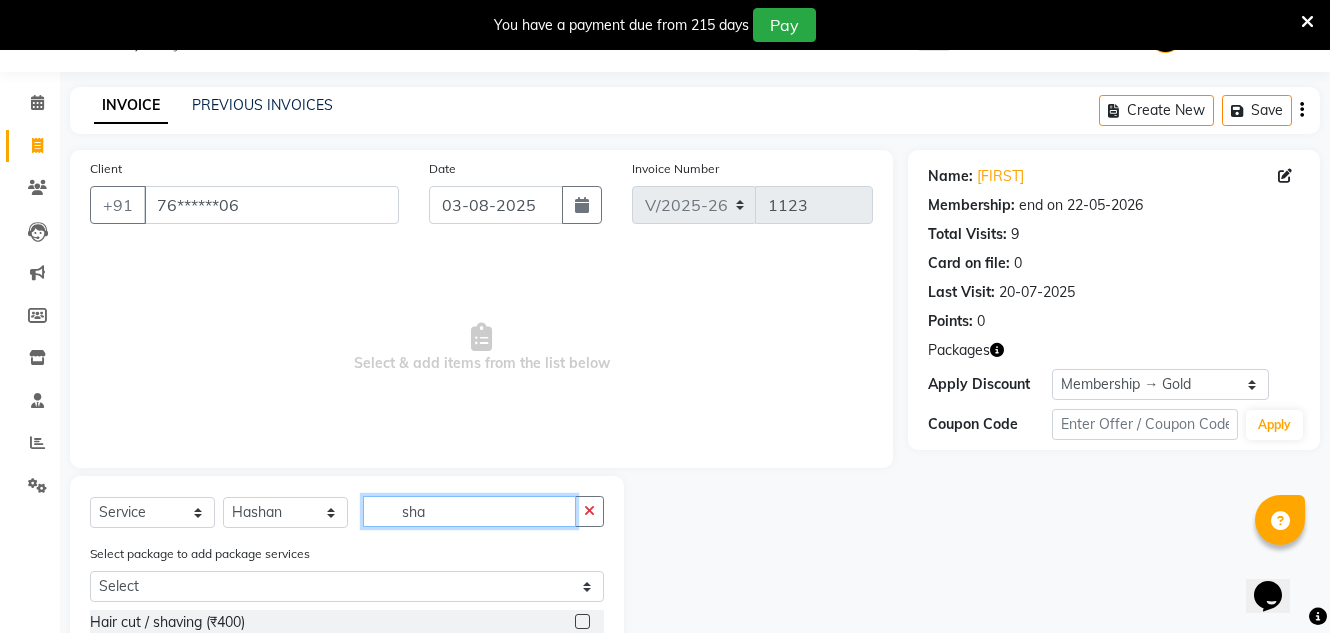 scroll, scrollTop: 143, scrollLeft: 0, axis: vertical 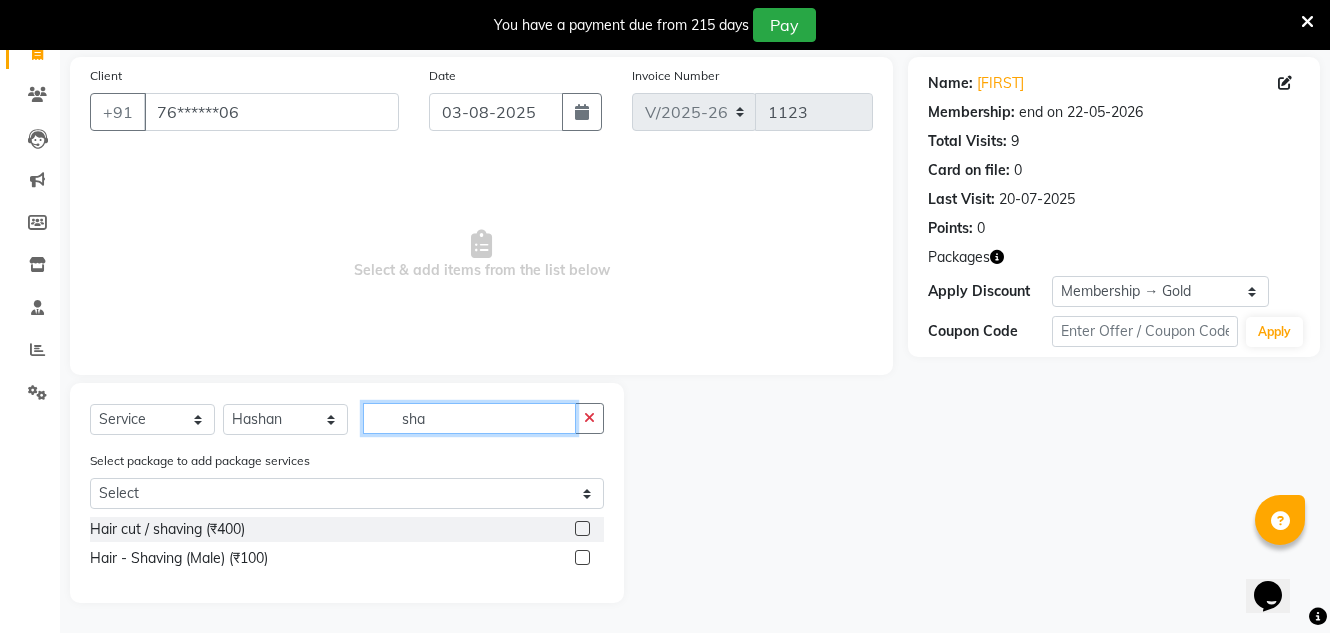 type on "sha" 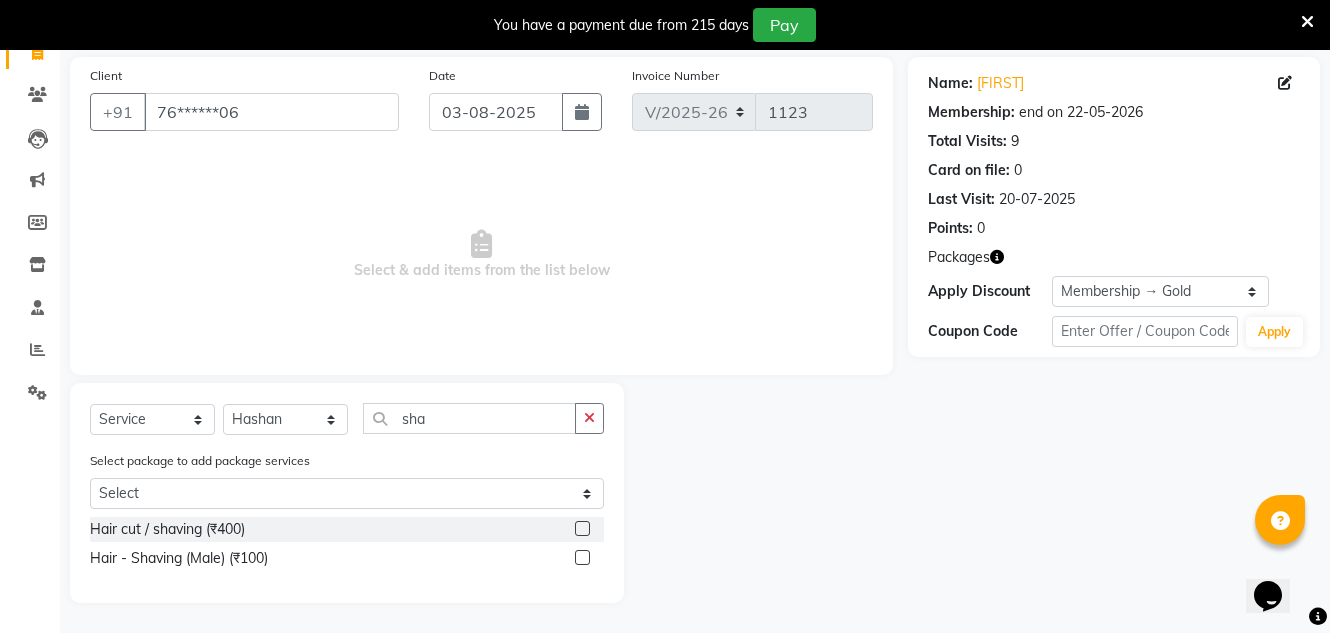 click 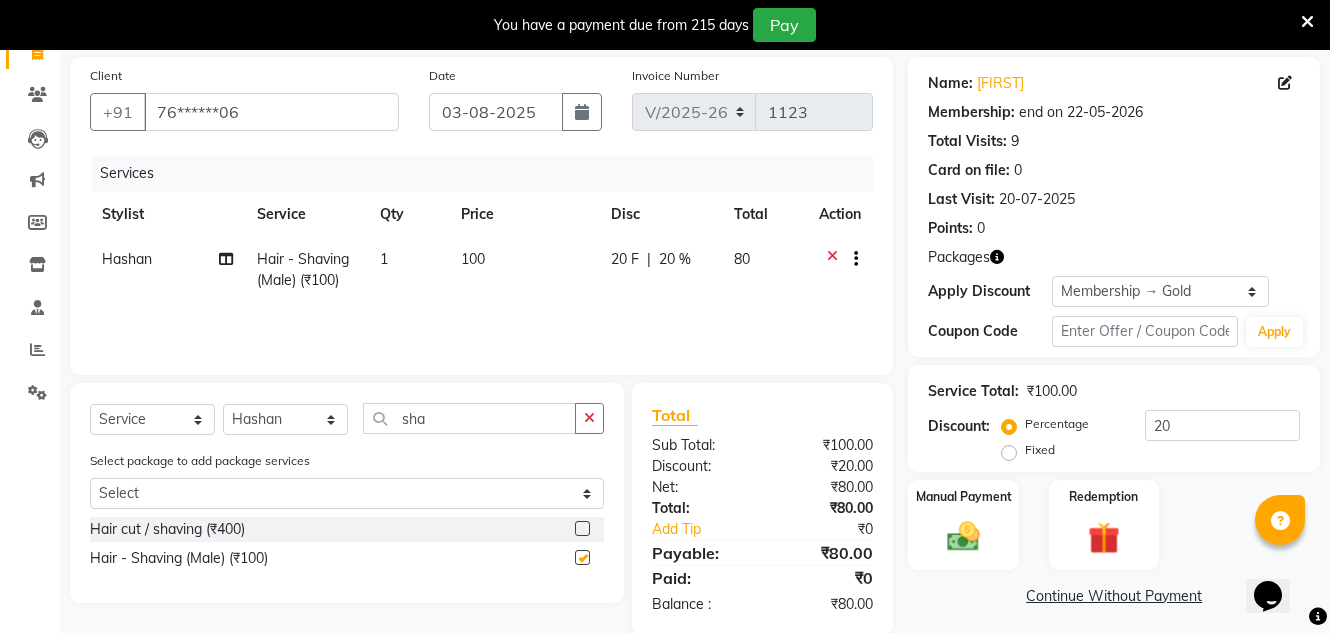 checkbox on "false" 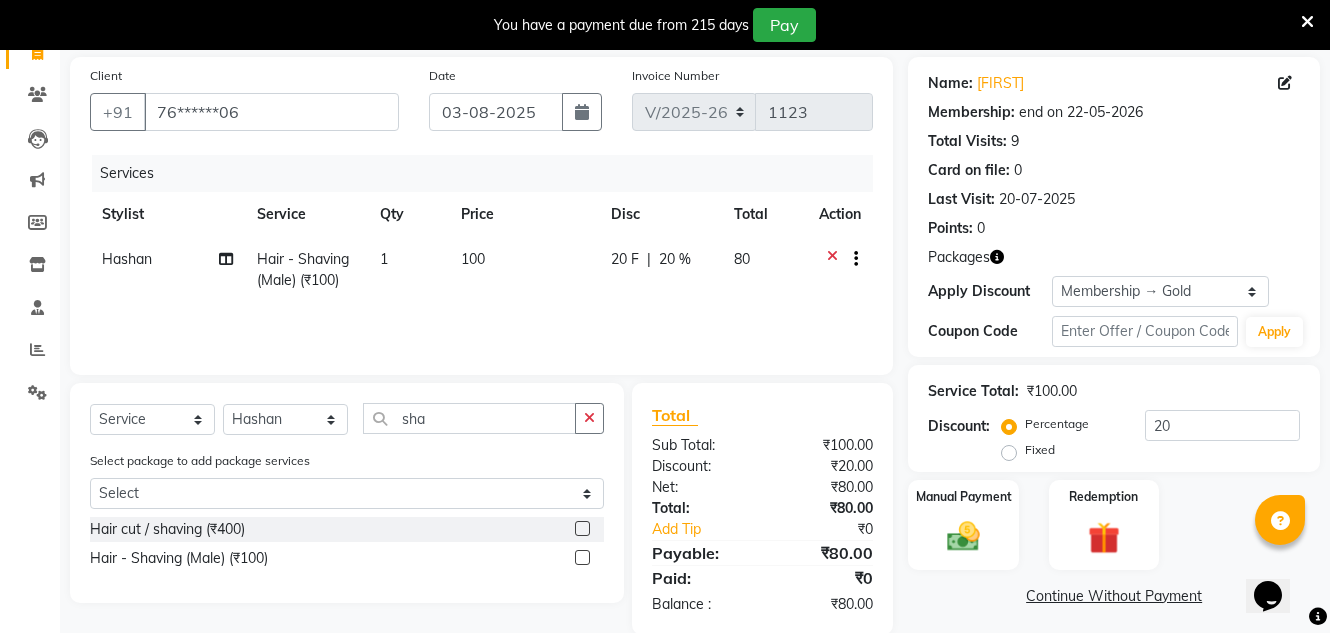 click on "100" 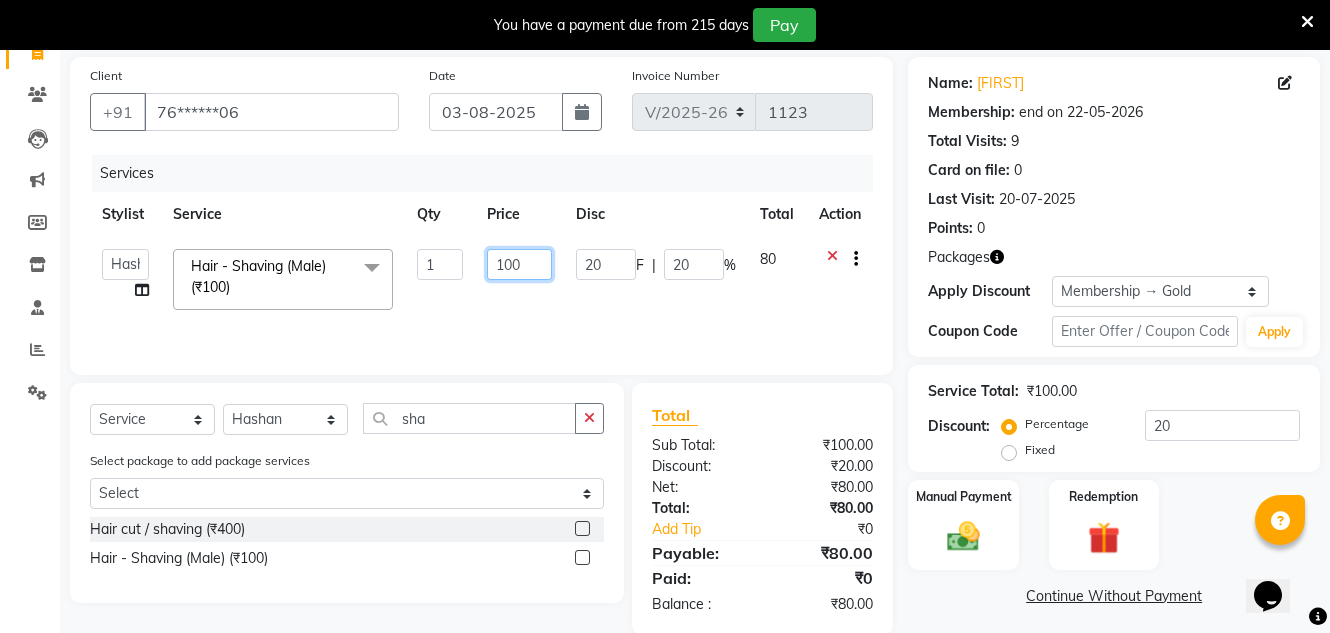 click on "100" 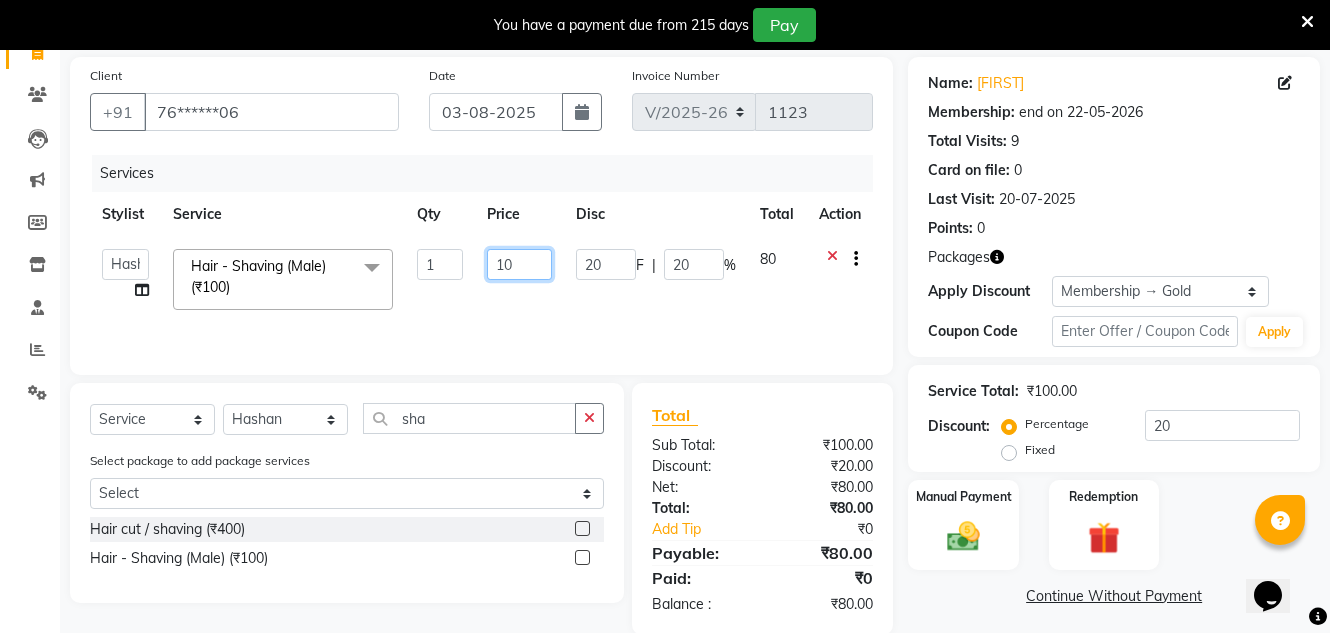 type on "150" 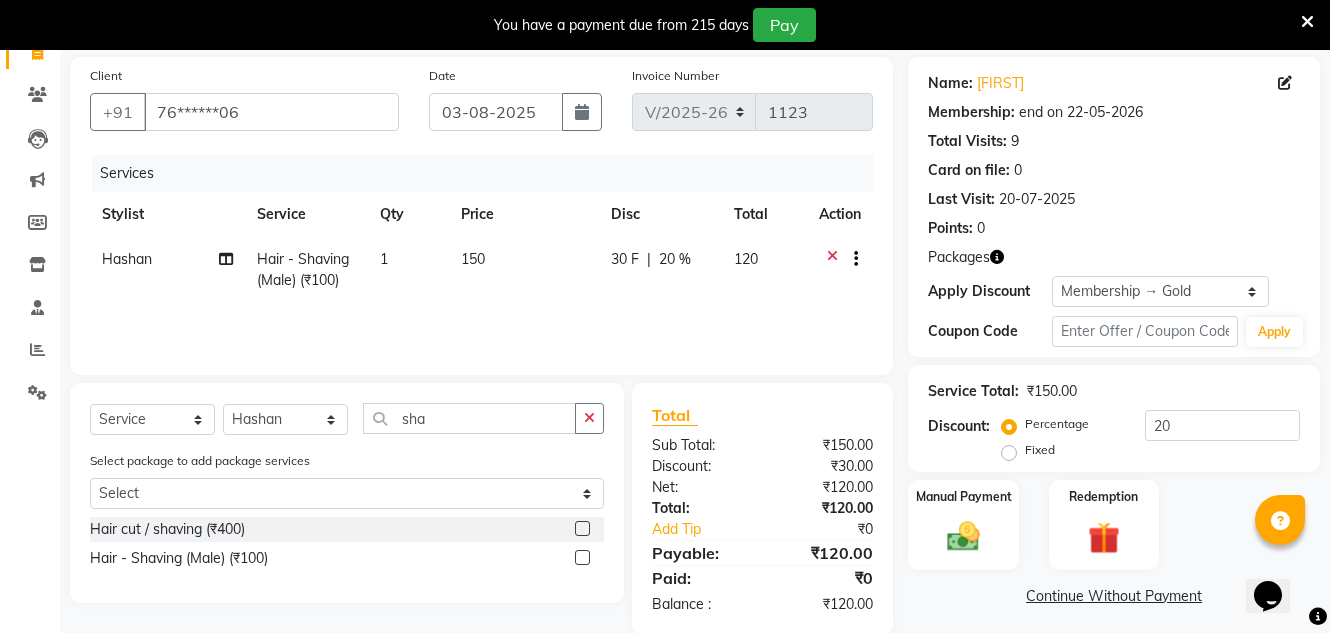 drag, startPoint x: 654, startPoint y: 235, endPoint x: 612, endPoint y: 243, distance: 42.755116 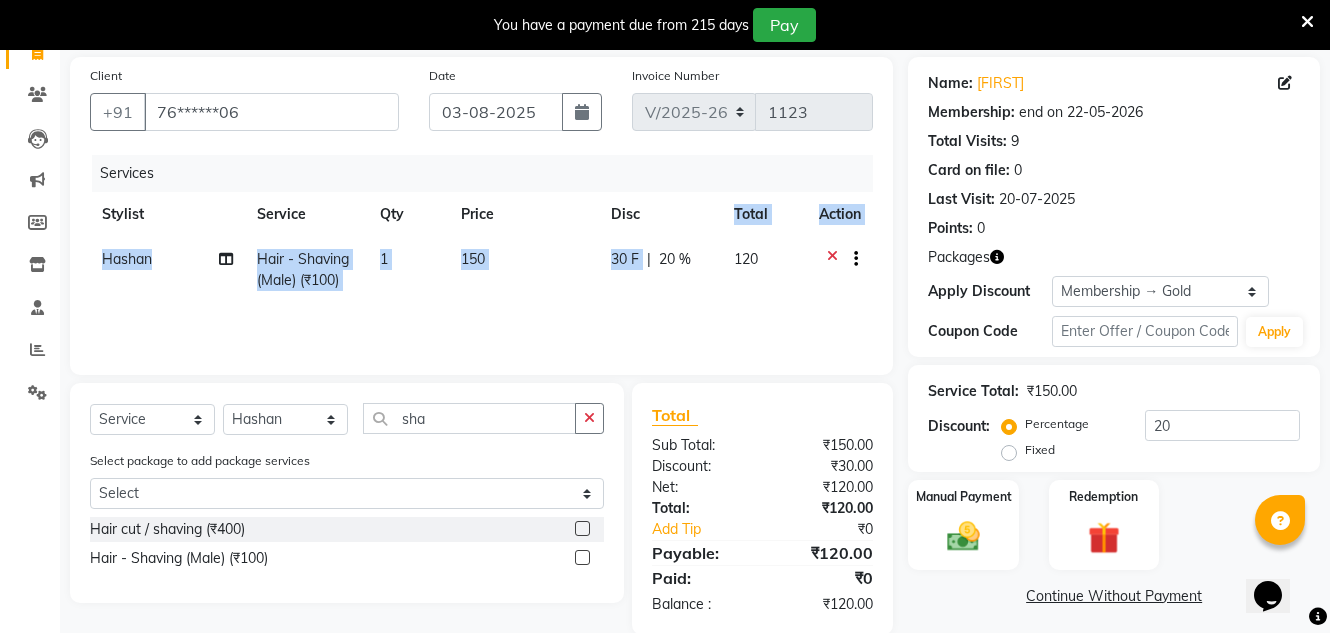 click on "30 F | 20 %" 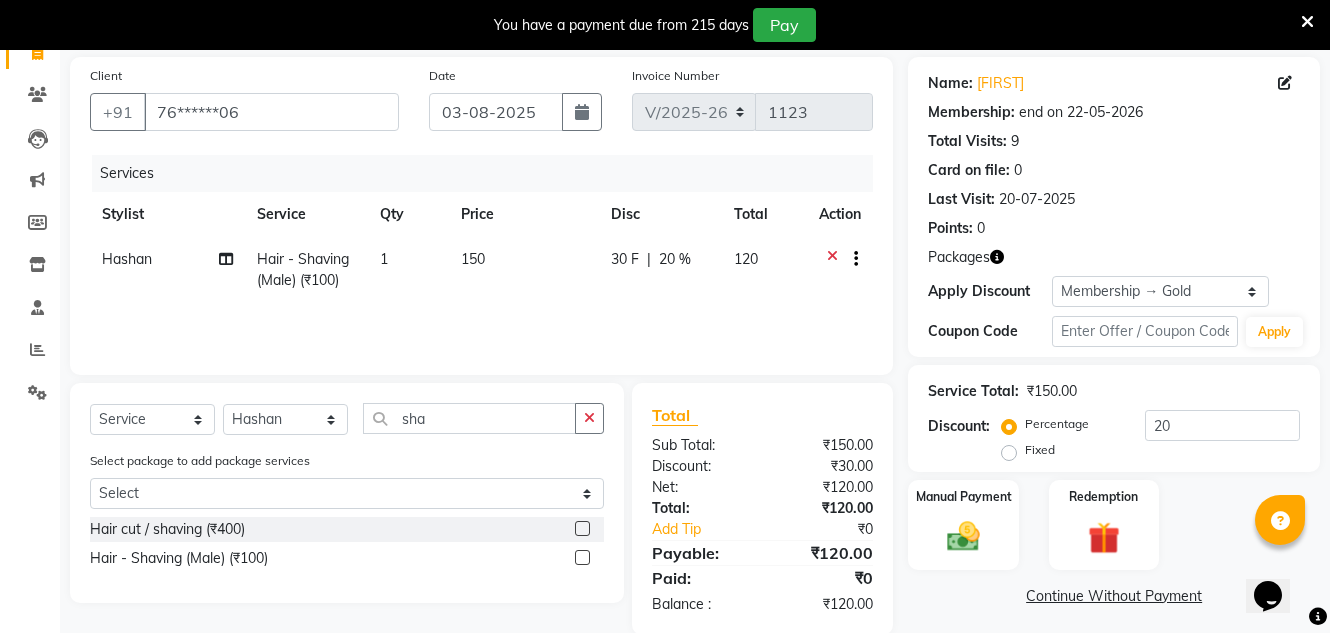 select on "10933" 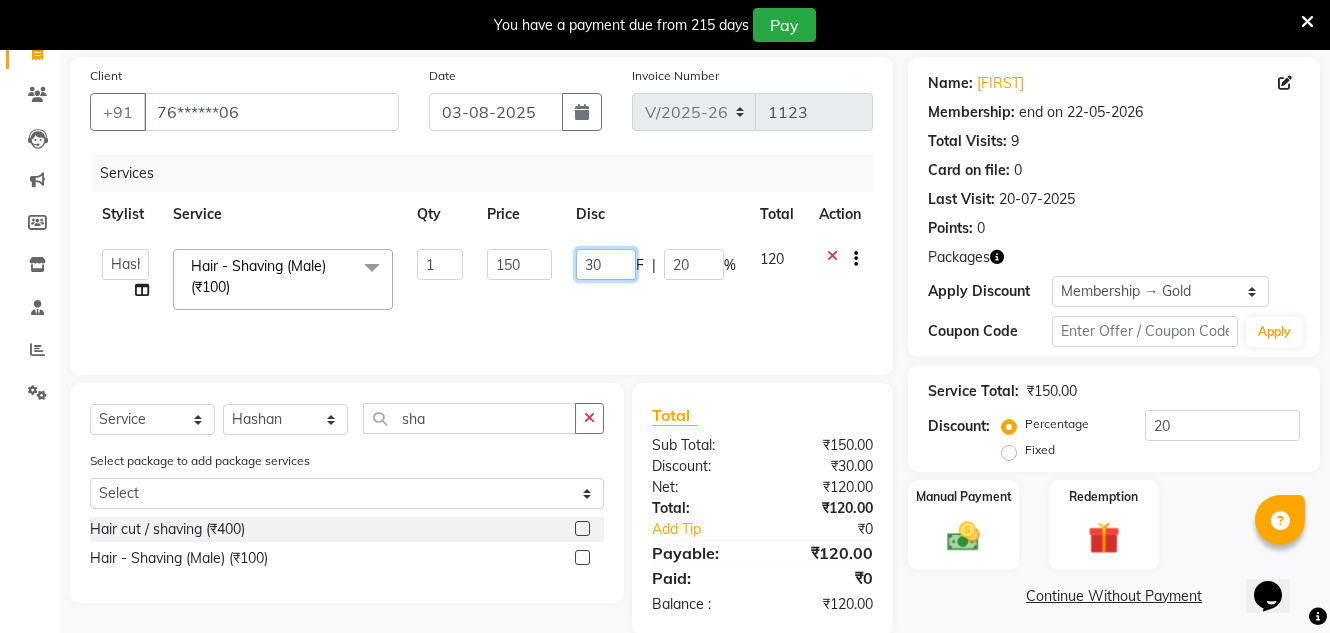 click on "30" 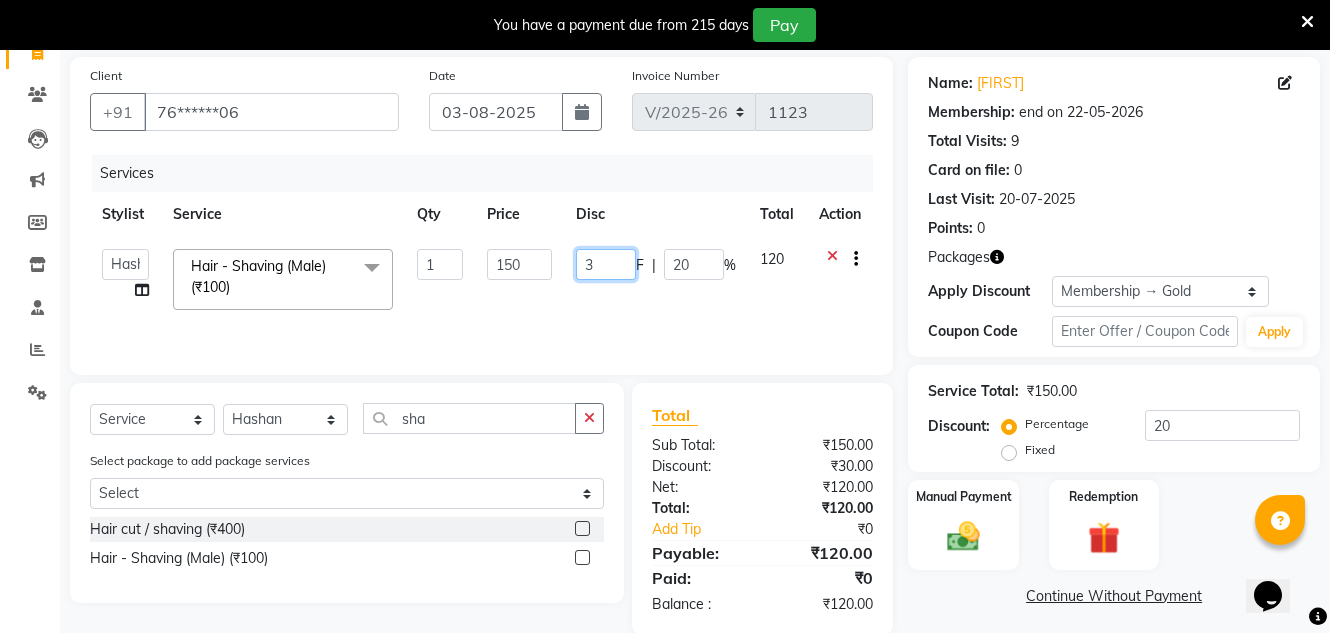 type 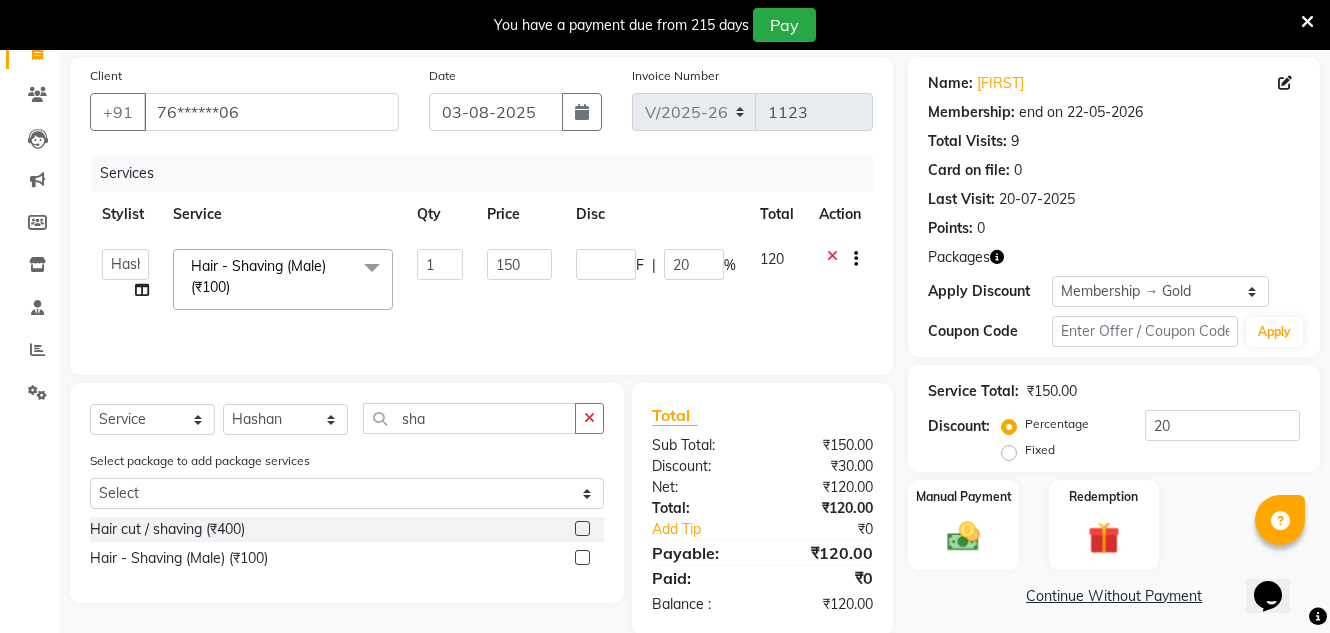 click on "Total" 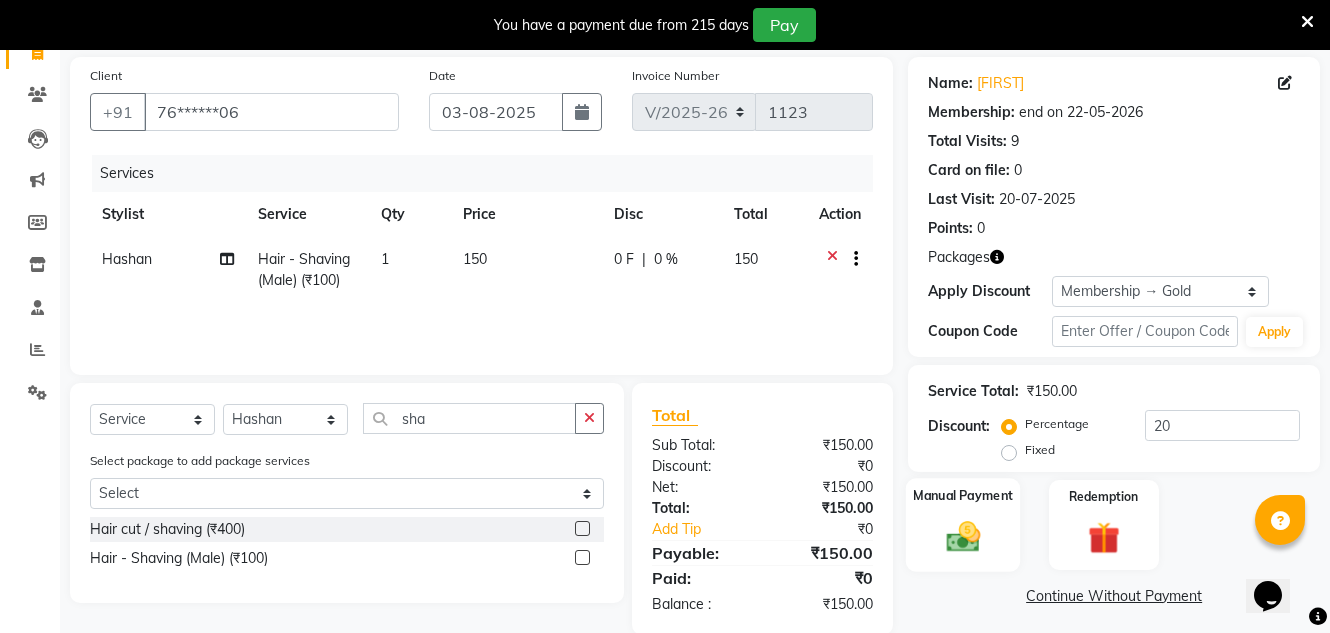 scroll, scrollTop: 175, scrollLeft: 0, axis: vertical 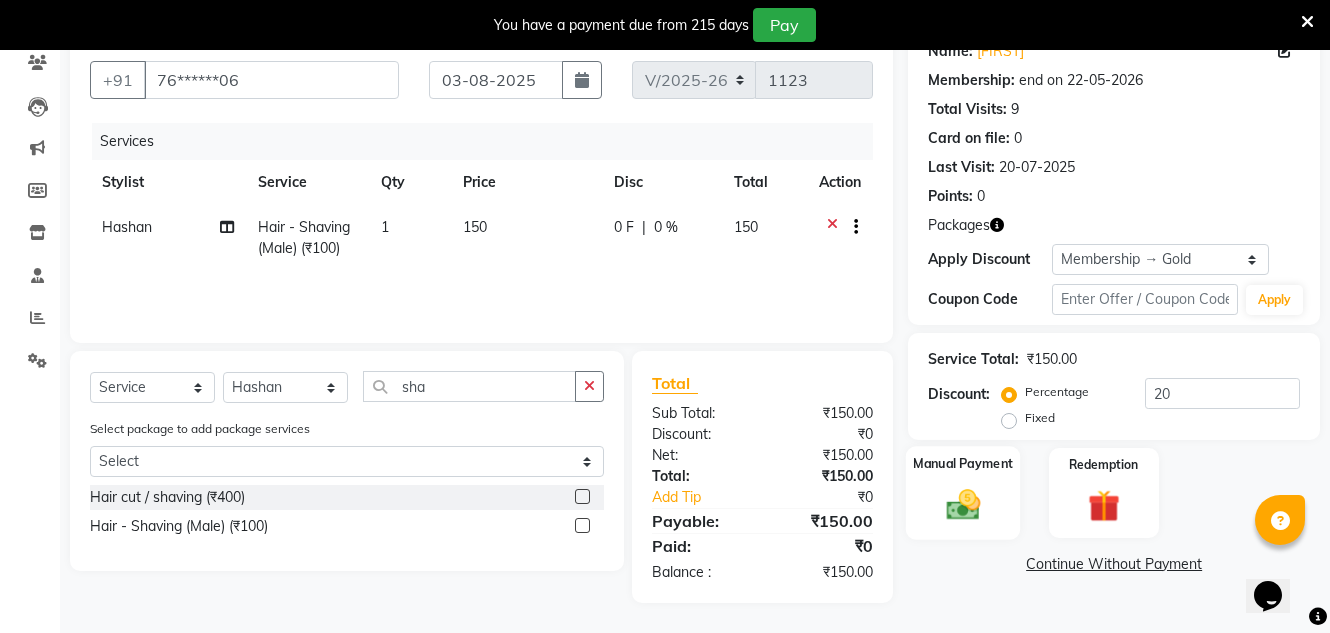 click 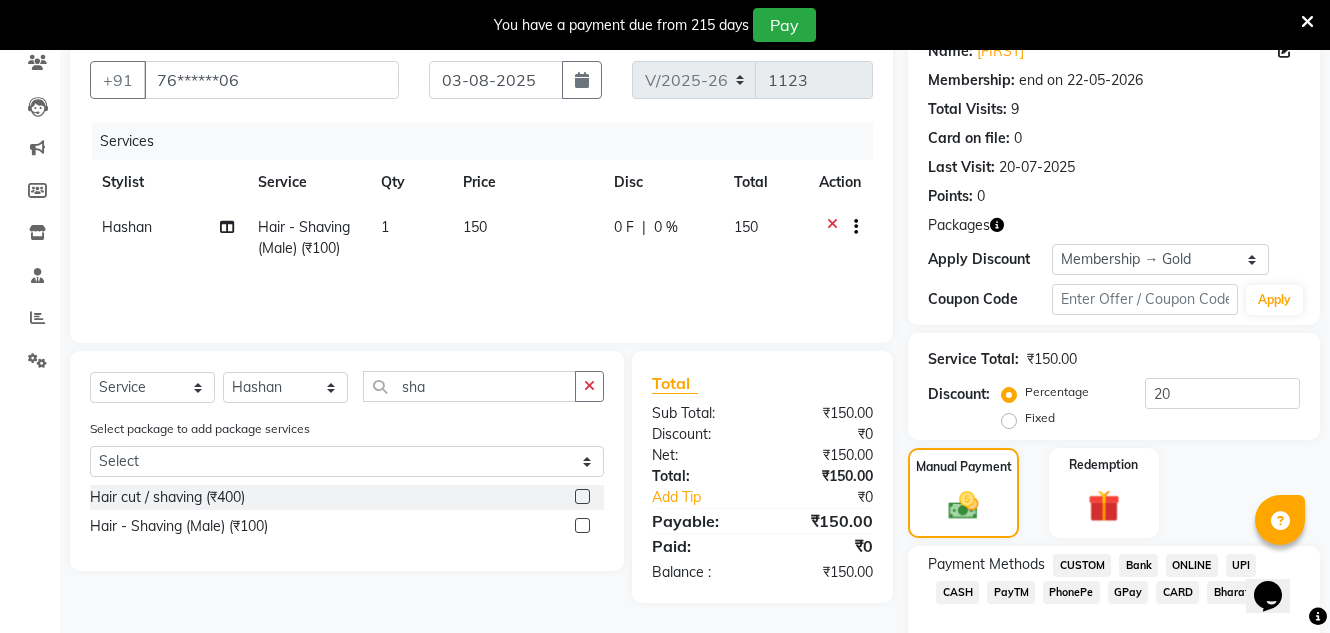 scroll, scrollTop: 279, scrollLeft: 0, axis: vertical 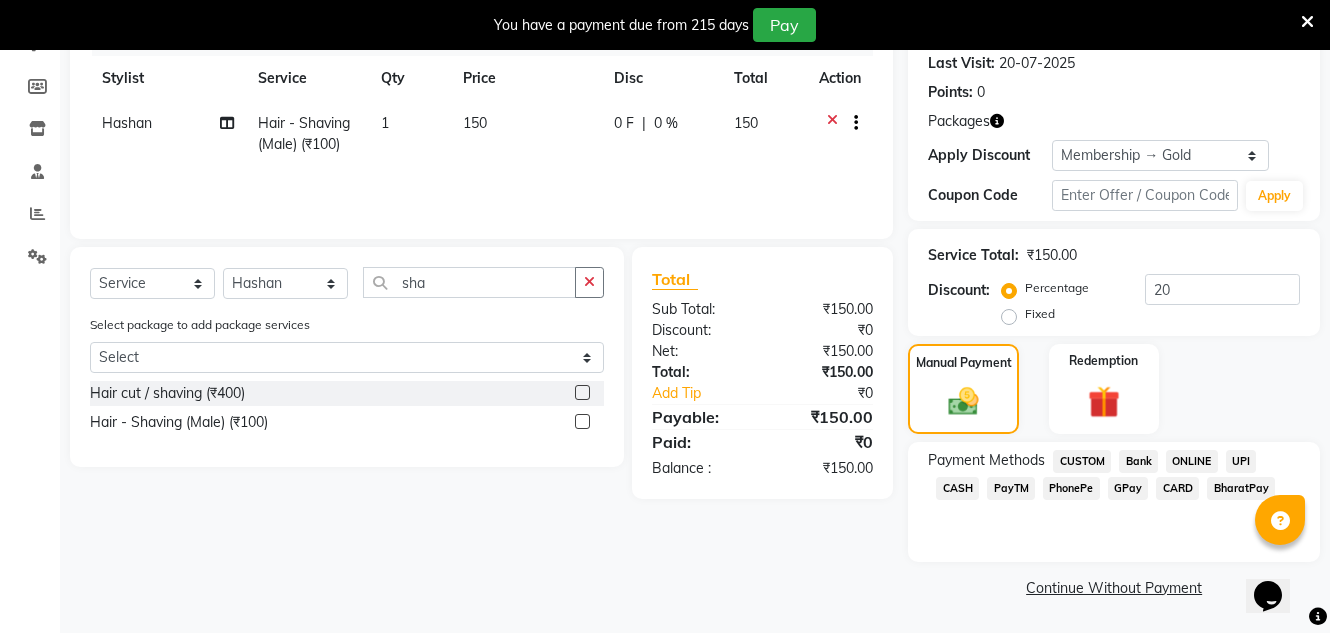 click on "GPay" 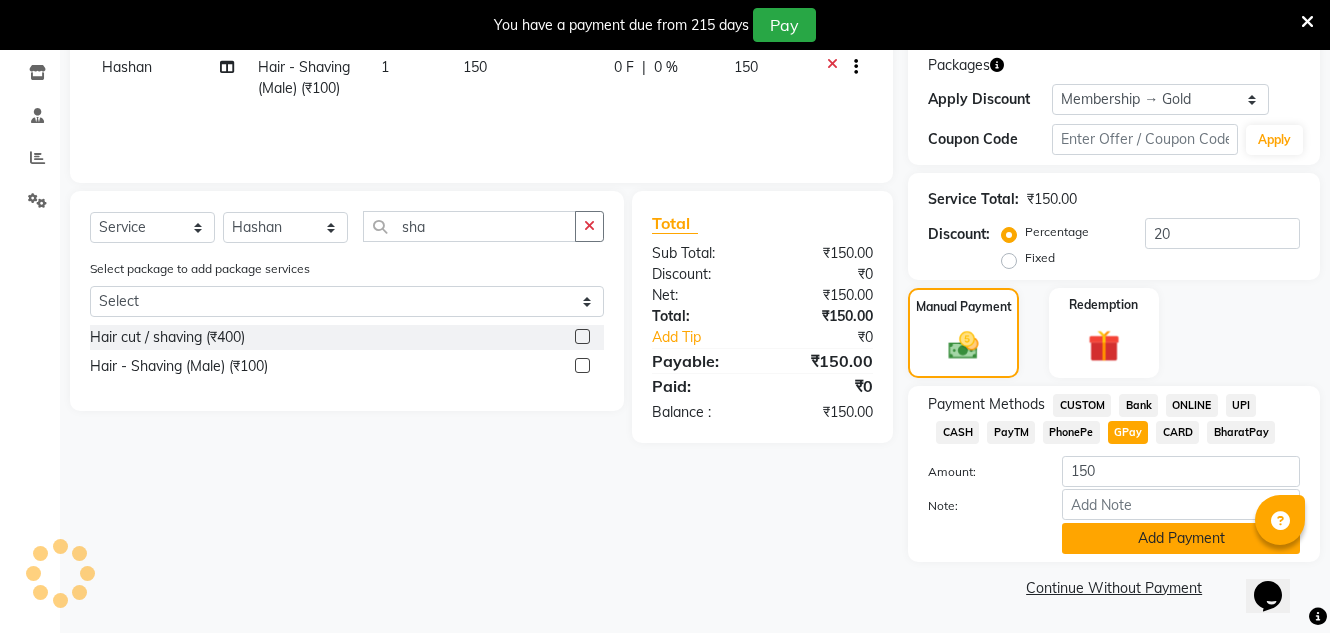click on "Add Payment" 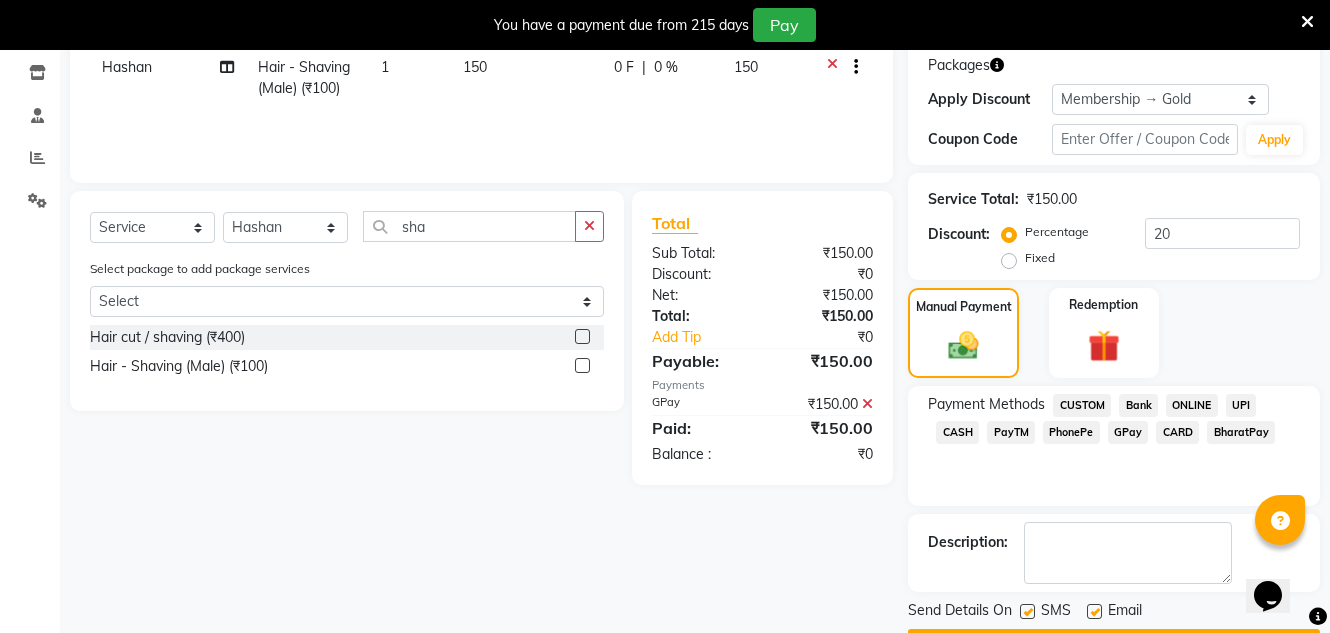 scroll, scrollTop: 392, scrollLeft: 0, axis: vertical 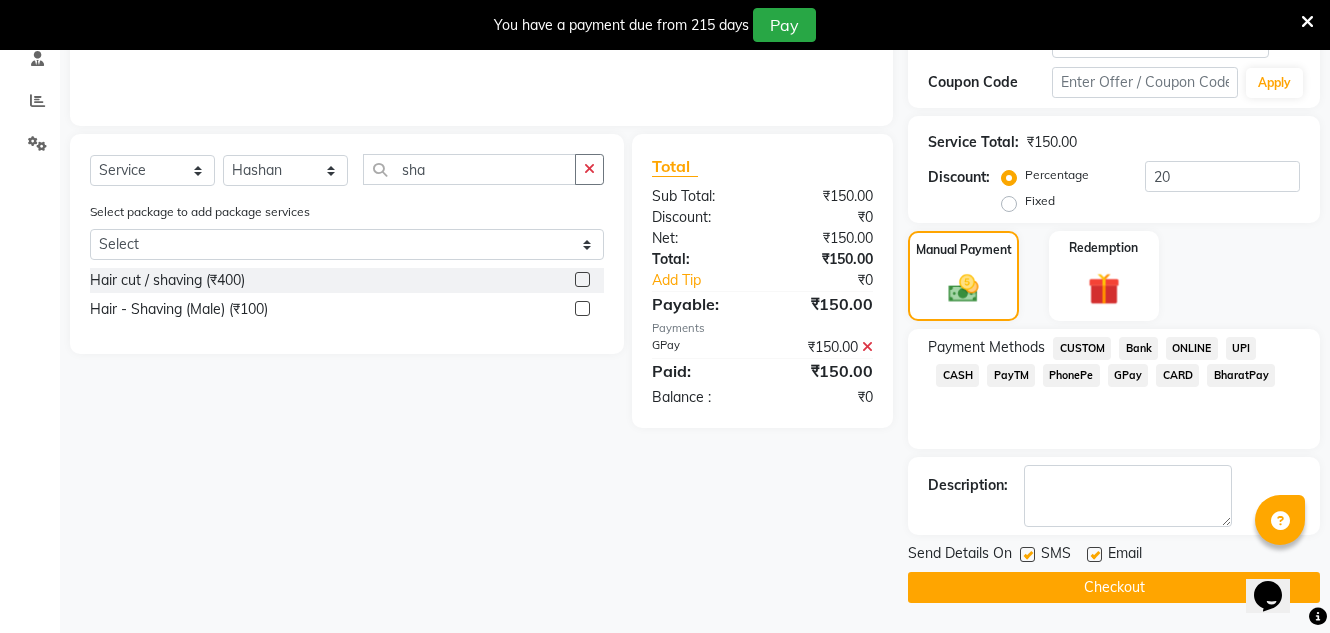 click 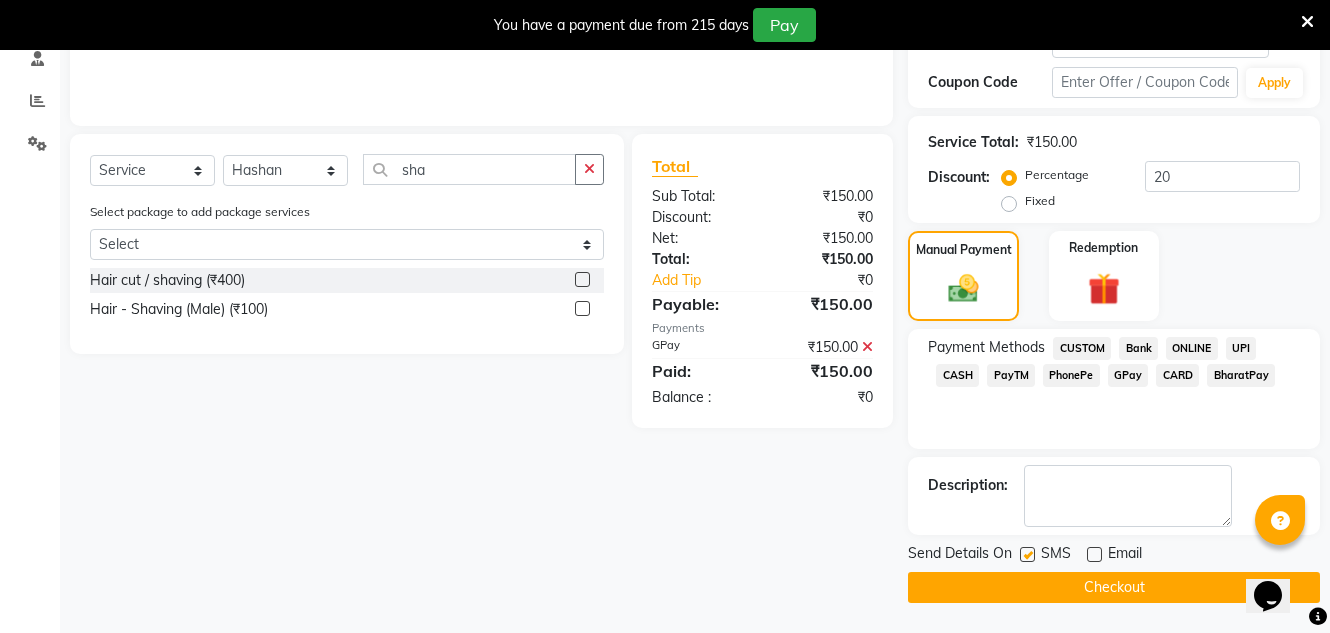 click on "Checkout" 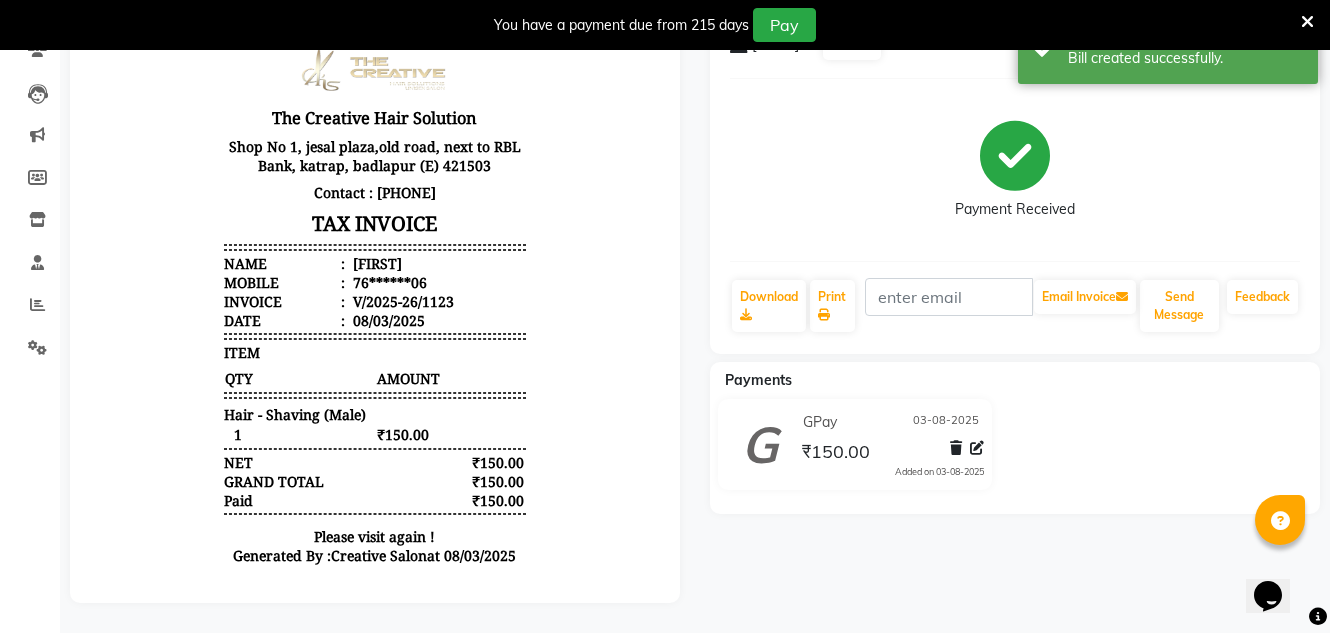 scroll, scrollTop: 0, scrollLeft: 0, axis: both 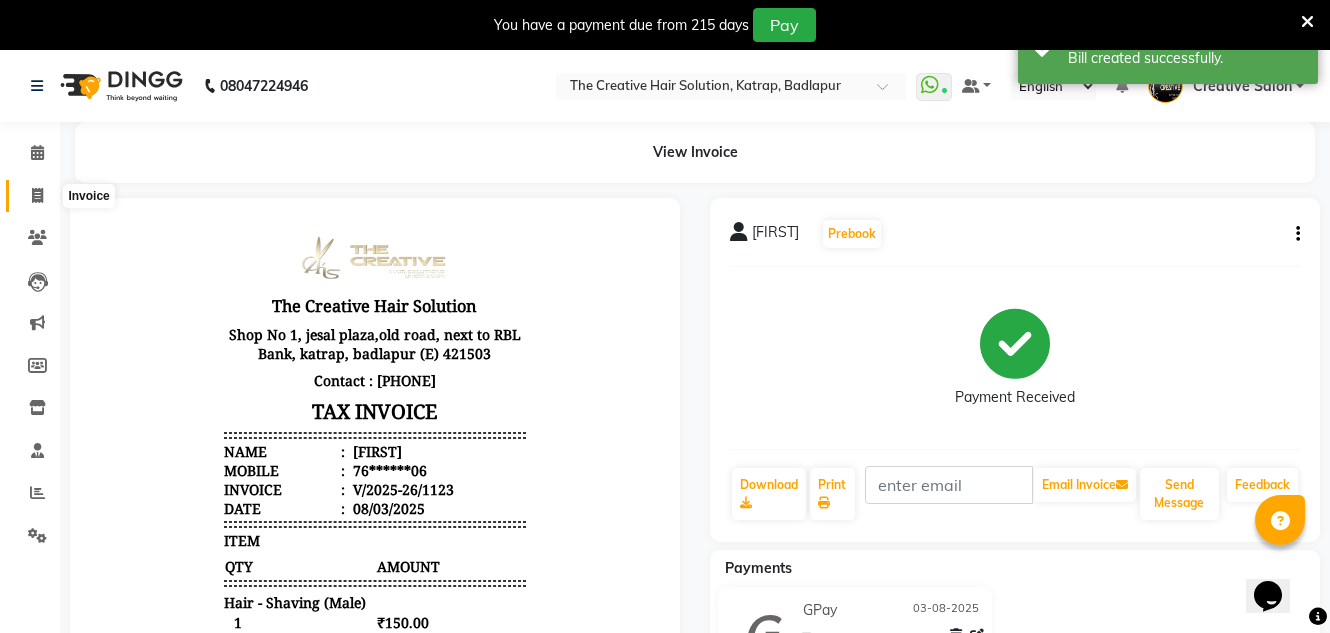 click 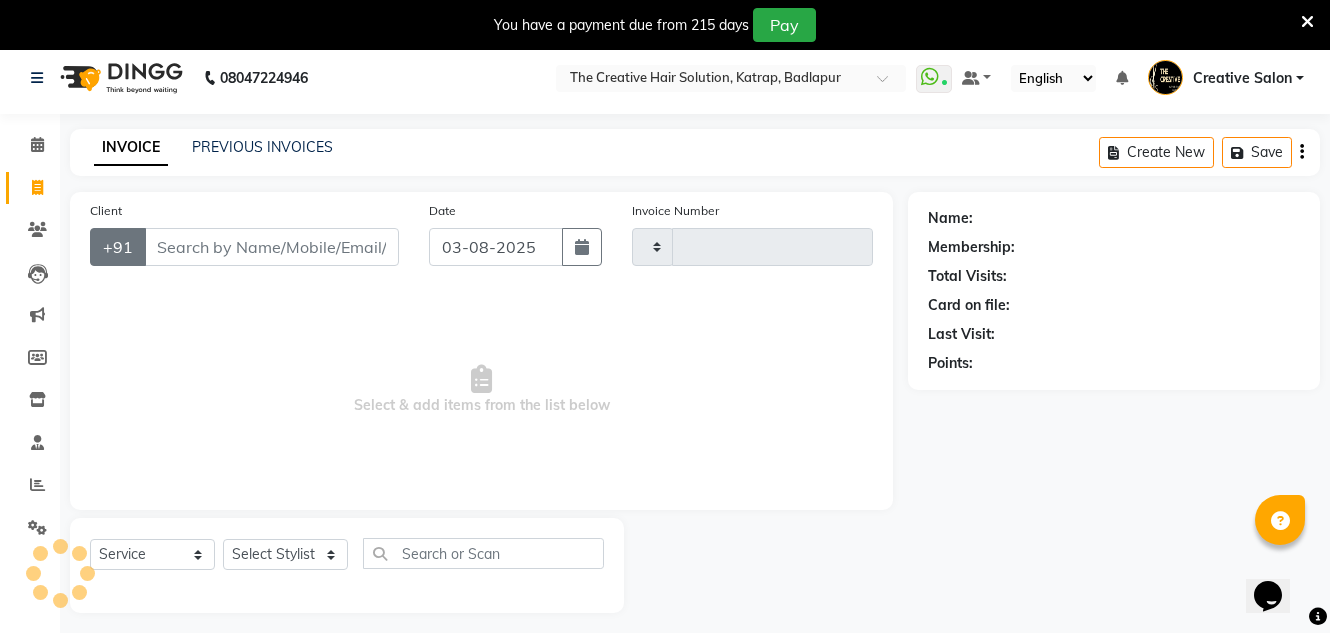 type on "1124" 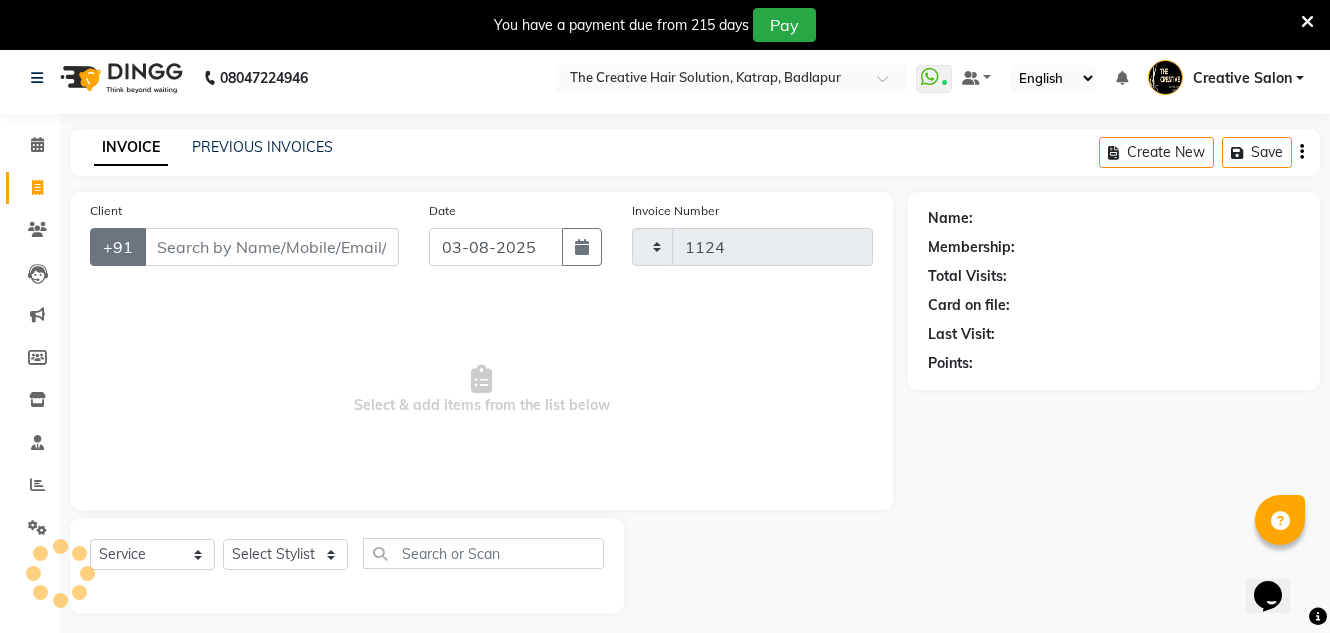 scroll, scrollTop: 50, scrollLeft: 0, axis: vertical 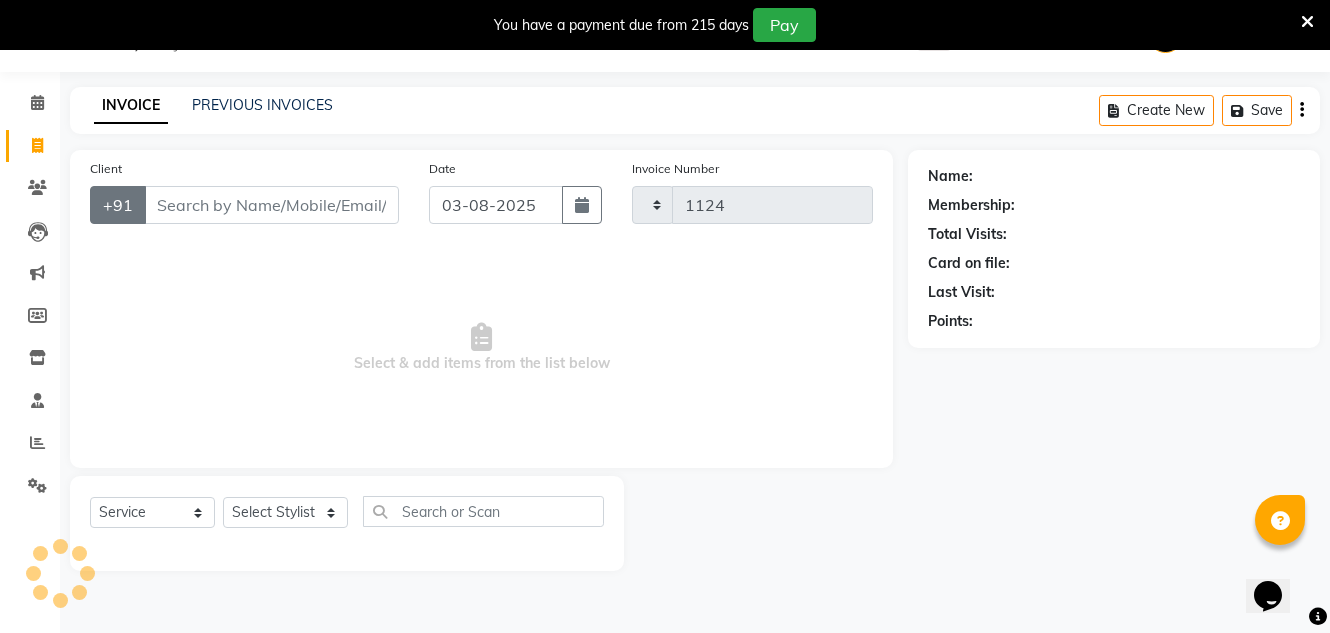 select on "527" 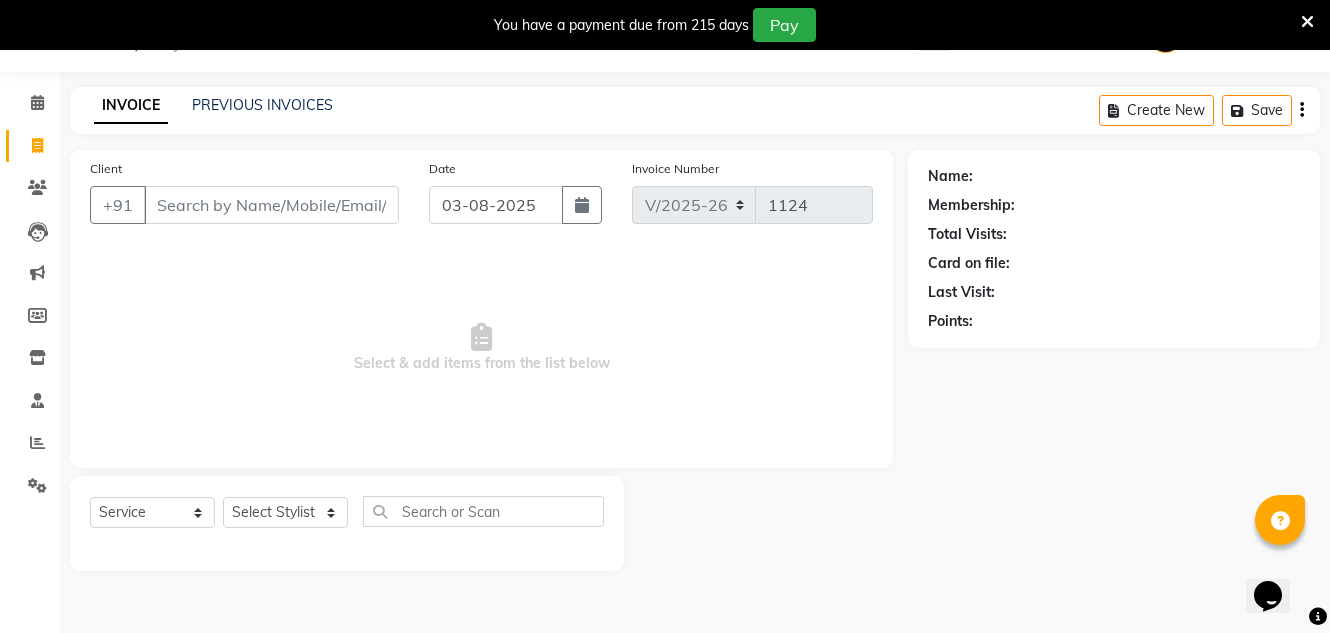 drag, startPoint x: 172, startPoint y: 189, endPoint x: 175, endPoint y: 209, distance: 20.22375 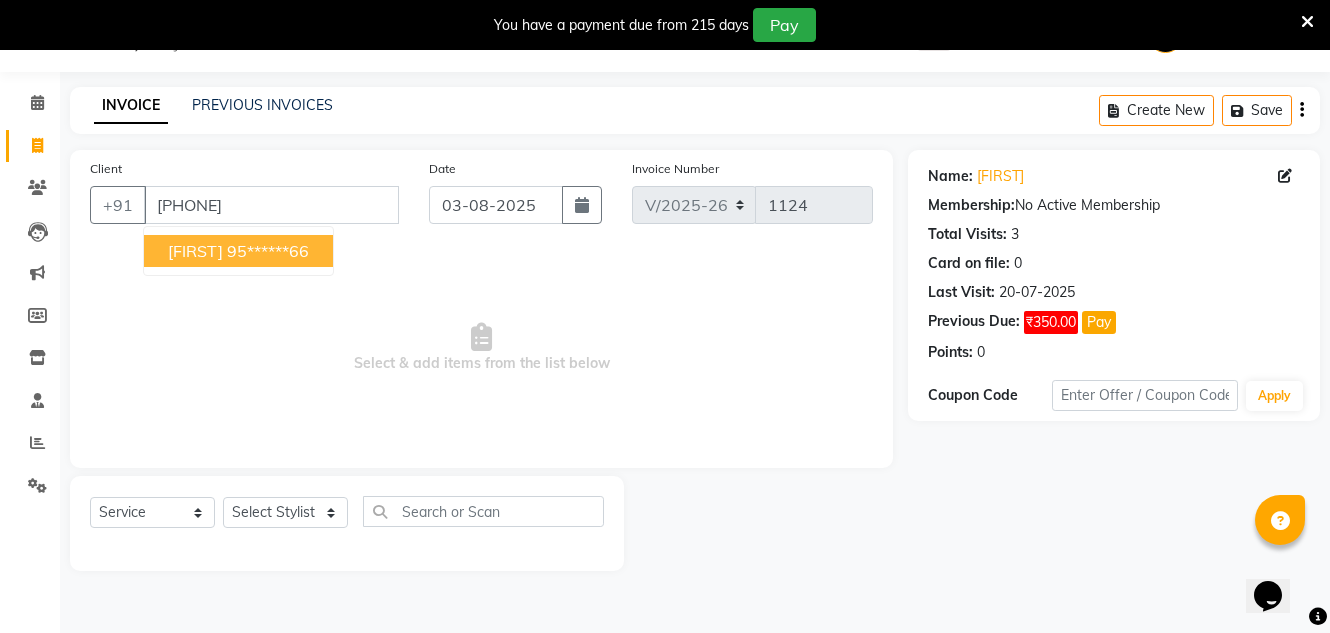 click on "95******66" at bounding box center [268, 251] 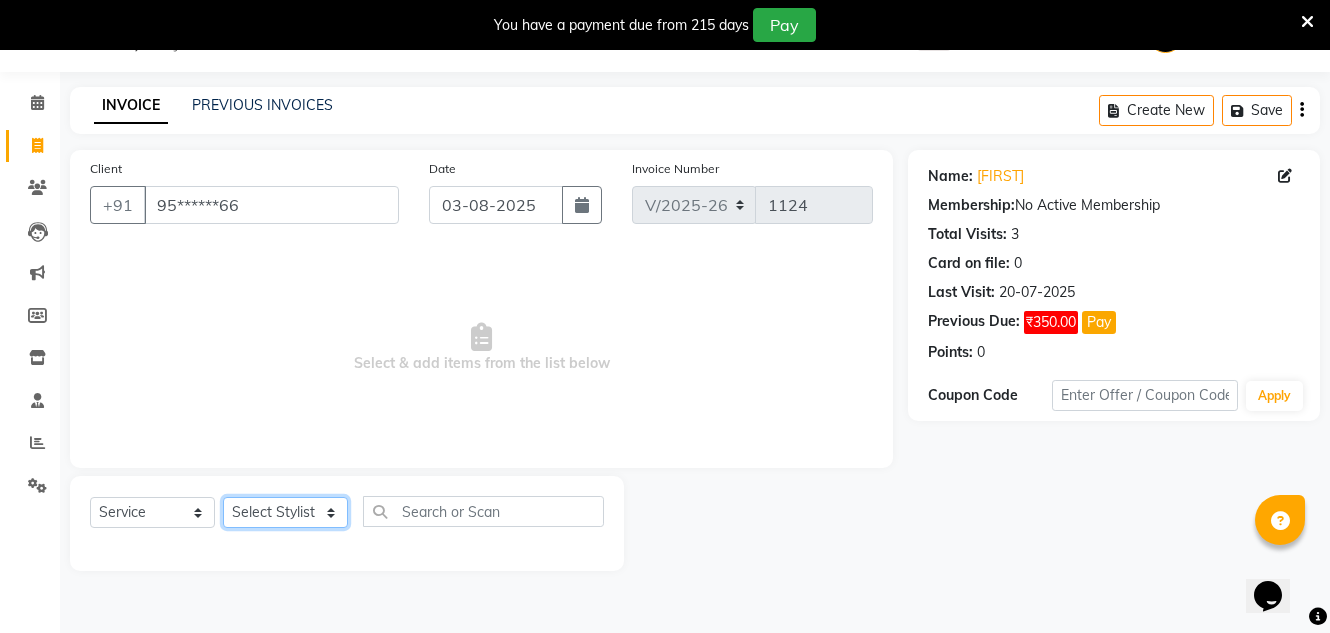 click on "Select Stylist Creative Salon Hashan Kam wali Nisha Payal salman the creative" 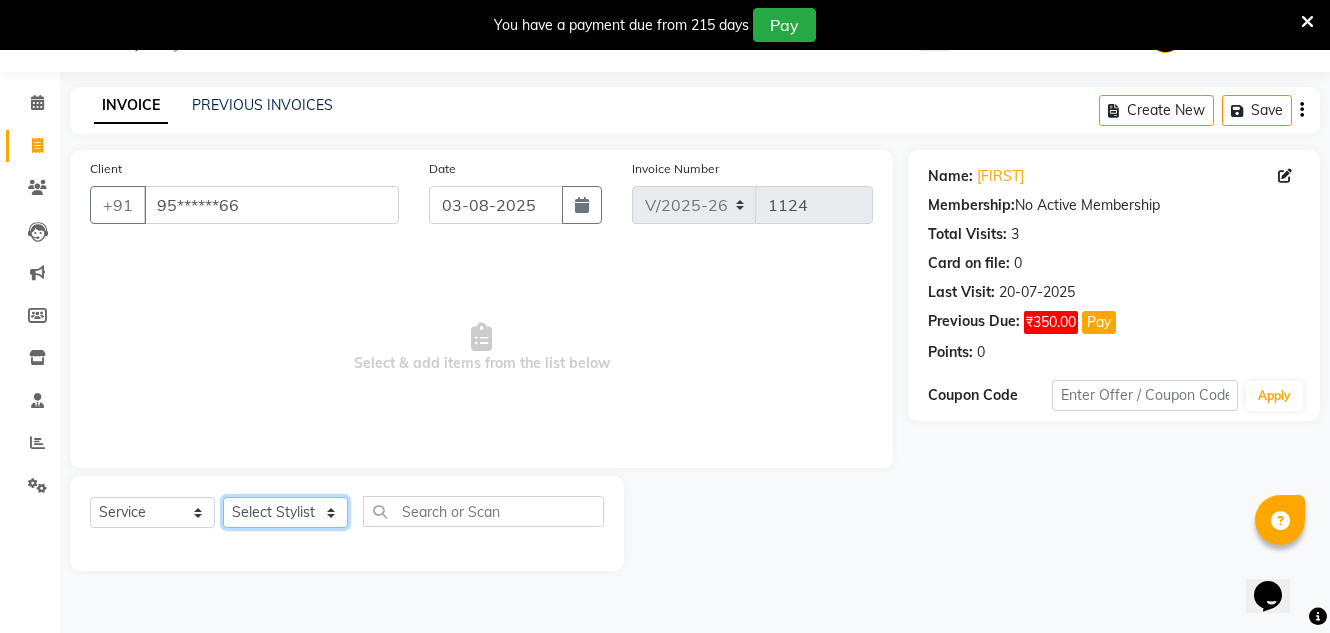 select on "43758" 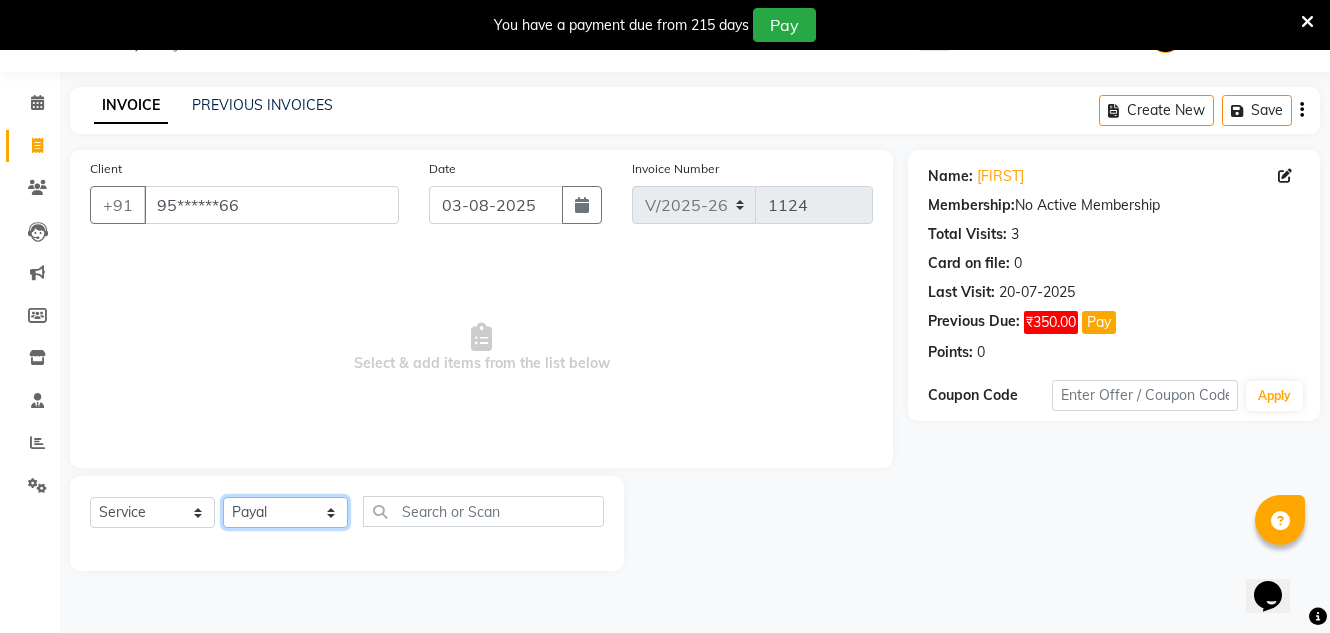 click on "Select Stylist Creative Salon Hashan Kam wali Nisha Payal salman the creative" 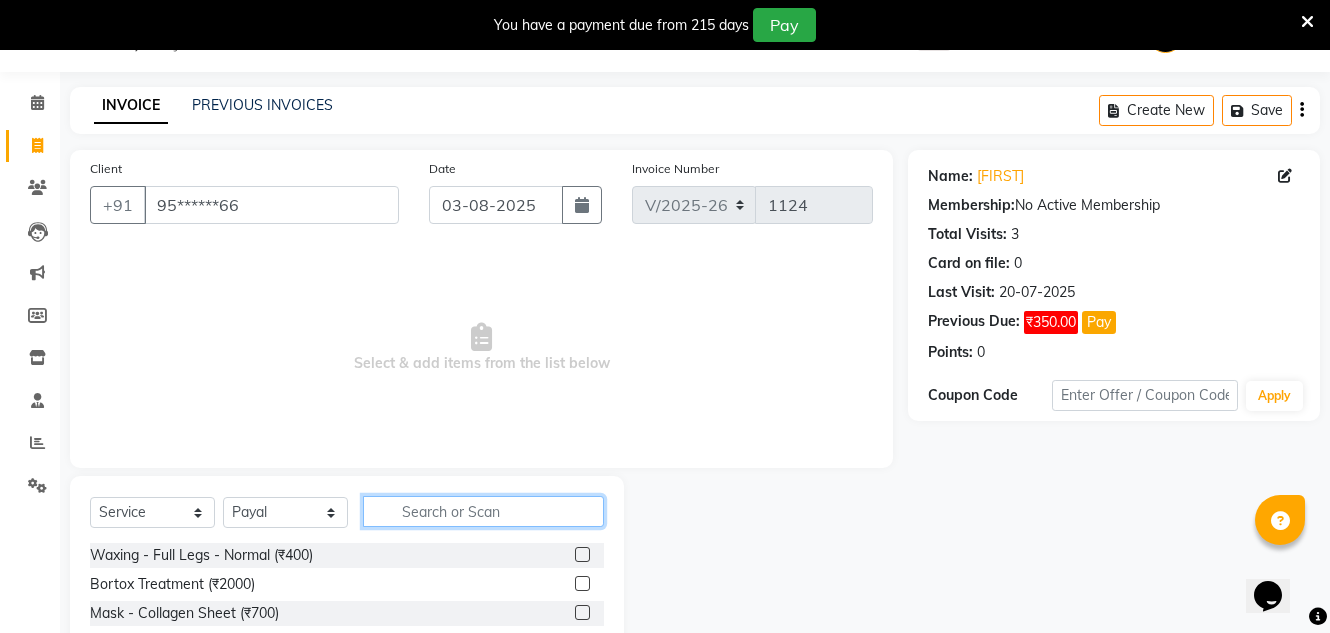 click 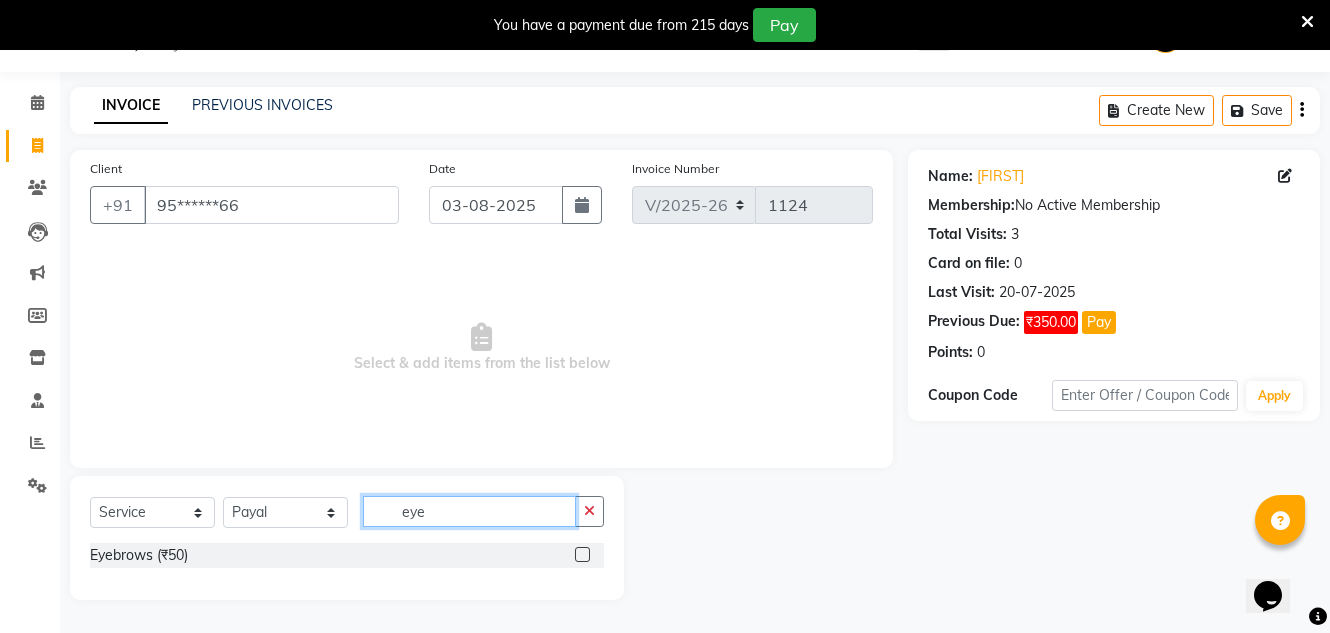 type on "eye" 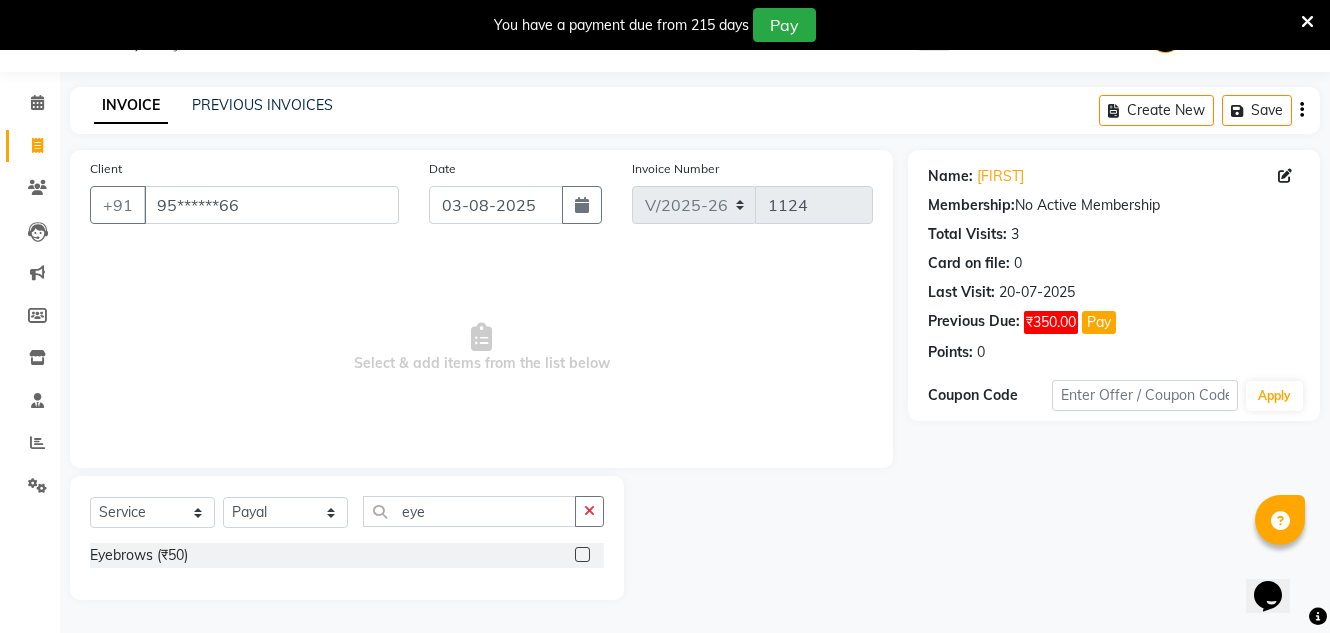 click 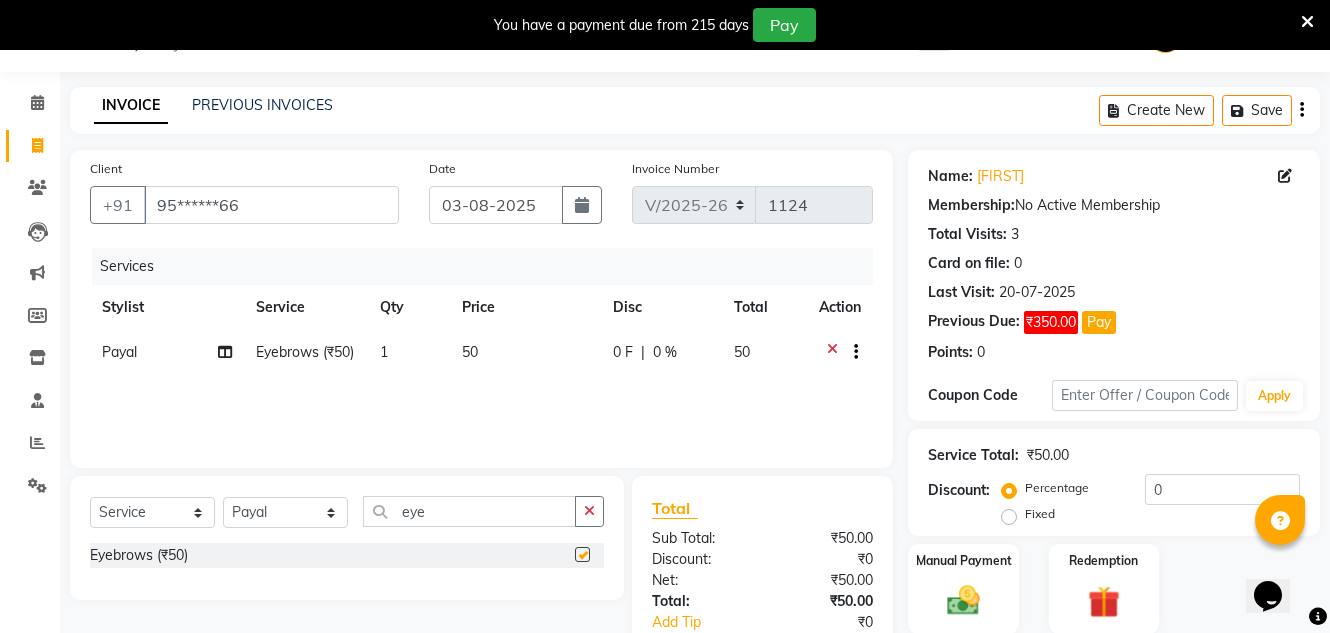checkbox on "false" 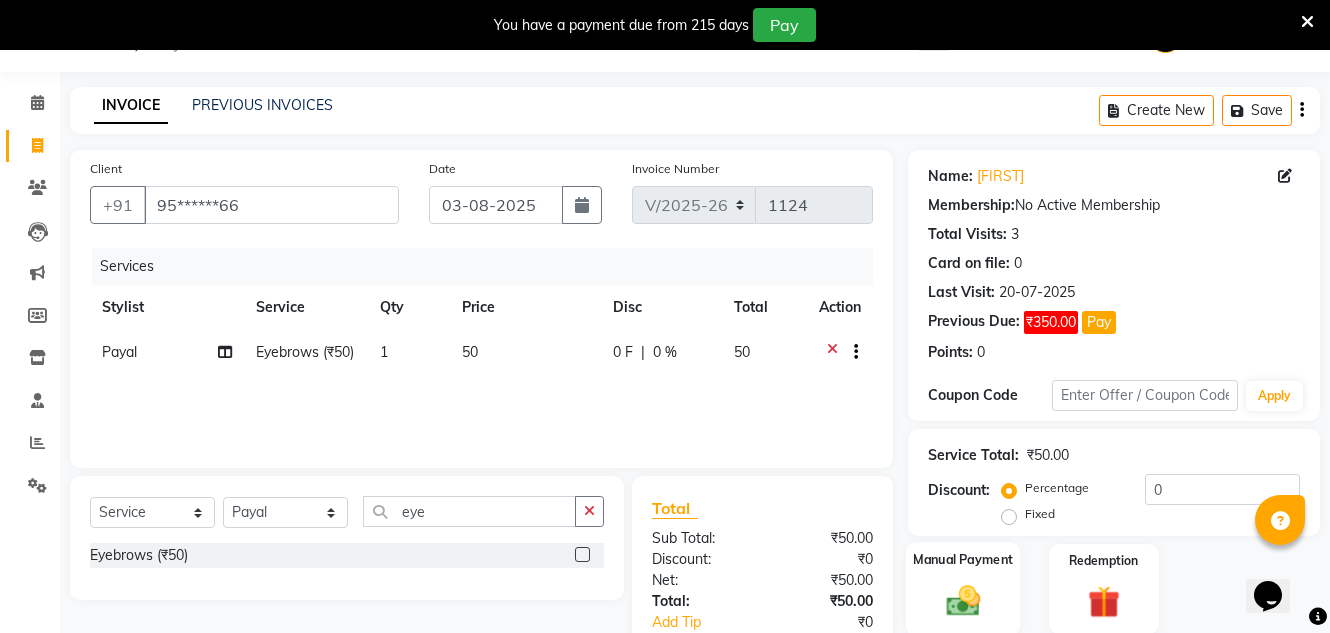click on "Manual Payment" 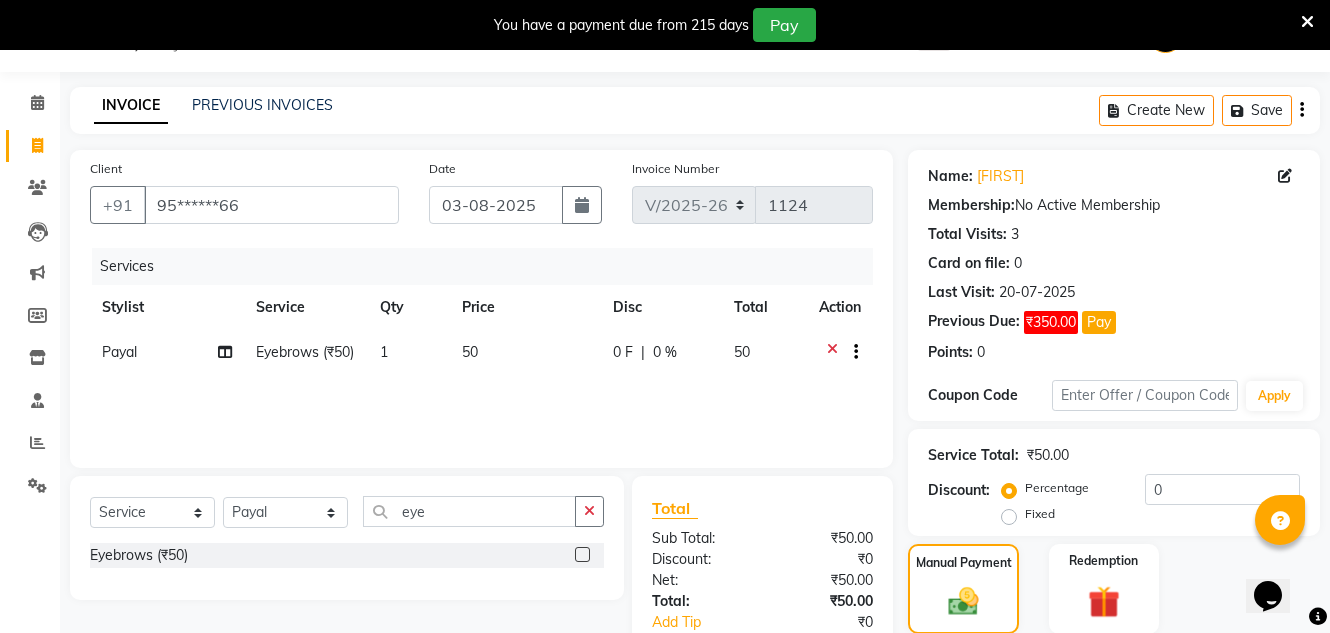 scroll, scrollTop: 250, scrollLeft: 0, axis: vertical 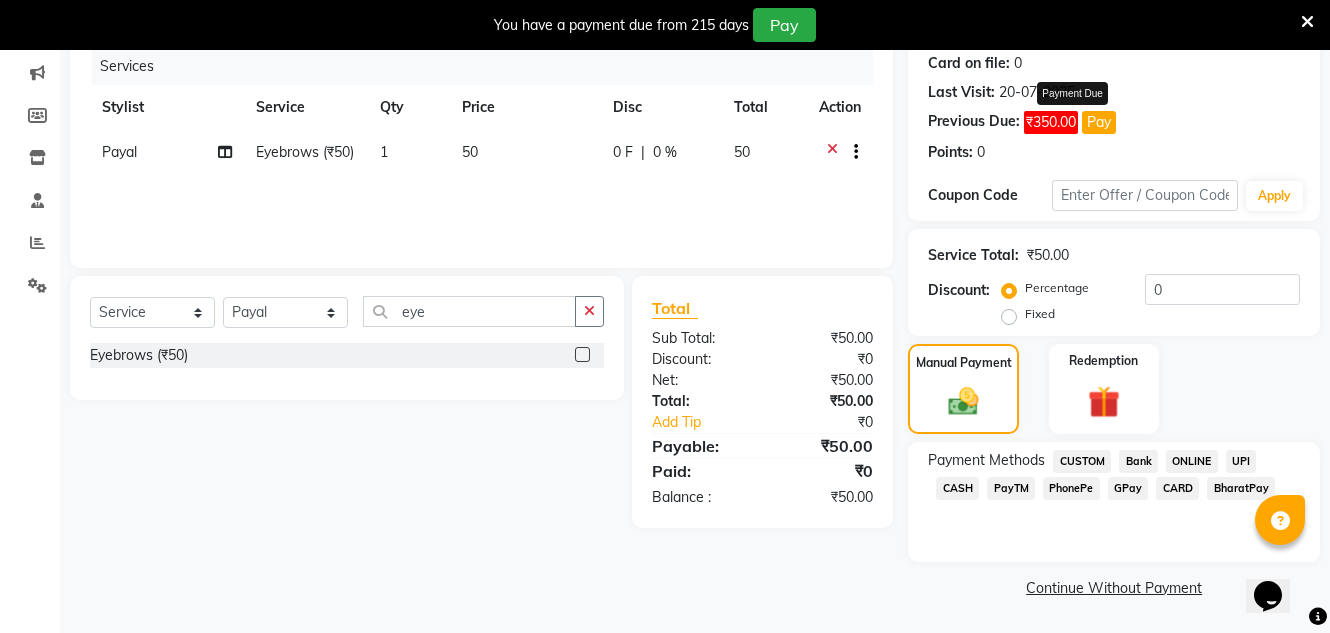 click on "Pay" 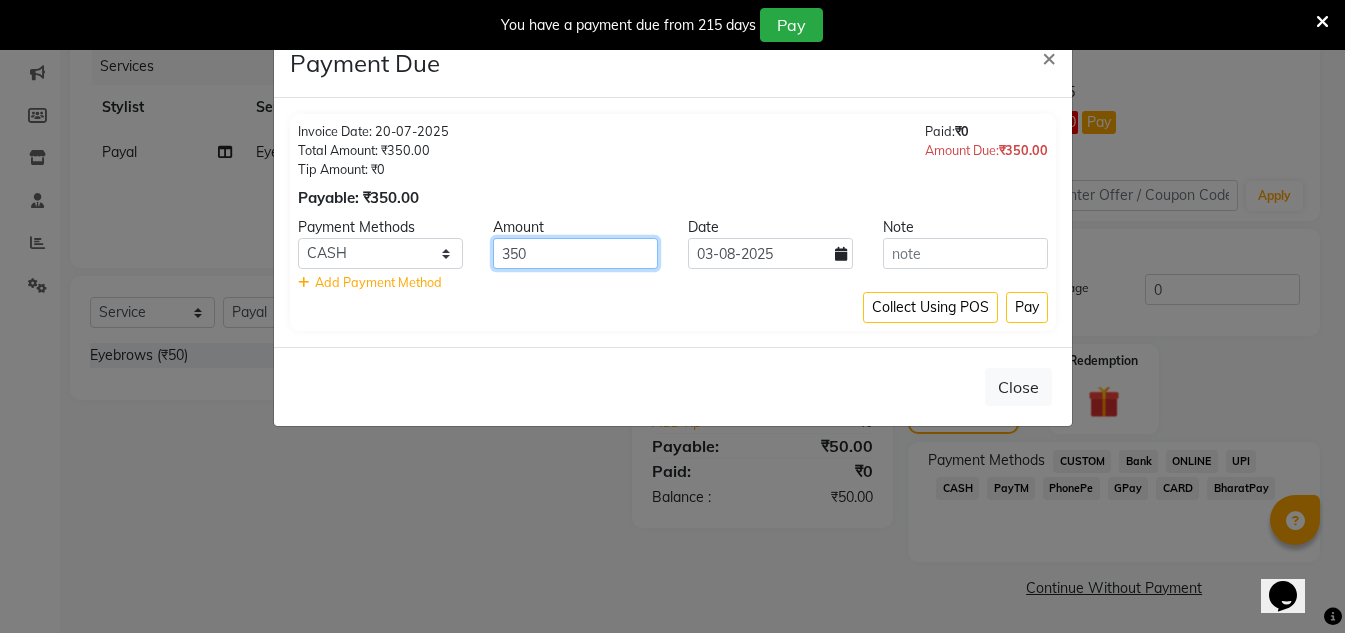 click on "350" 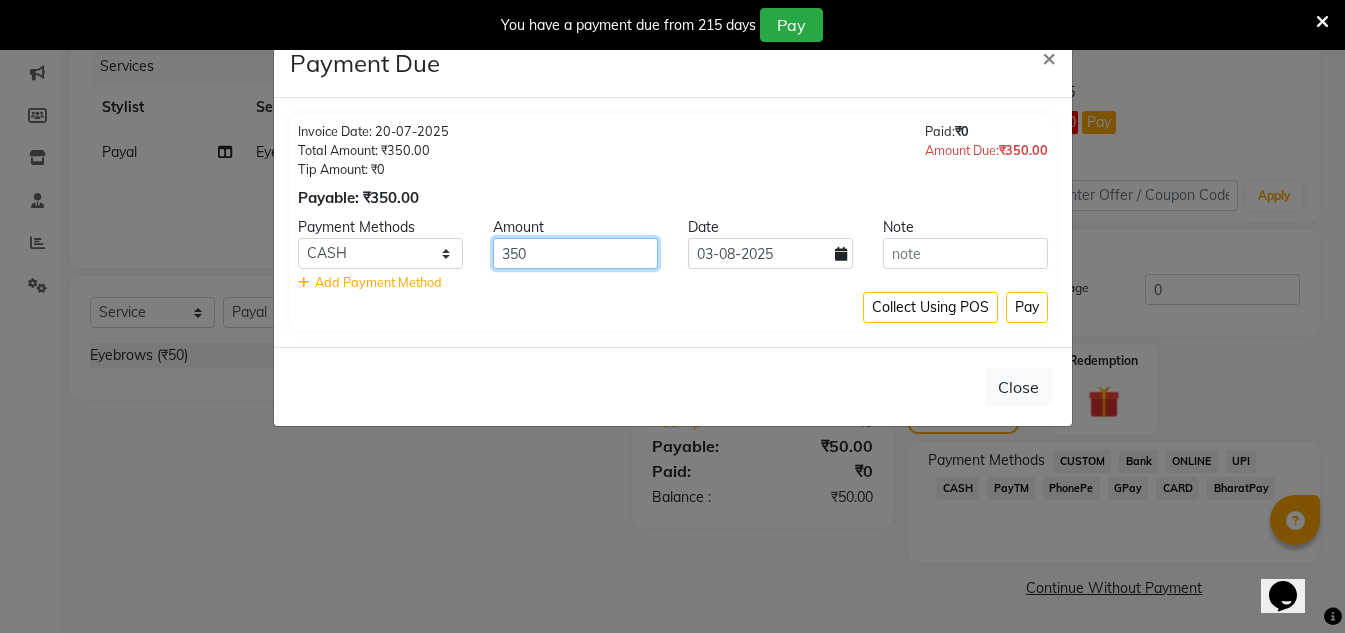 click on "350" 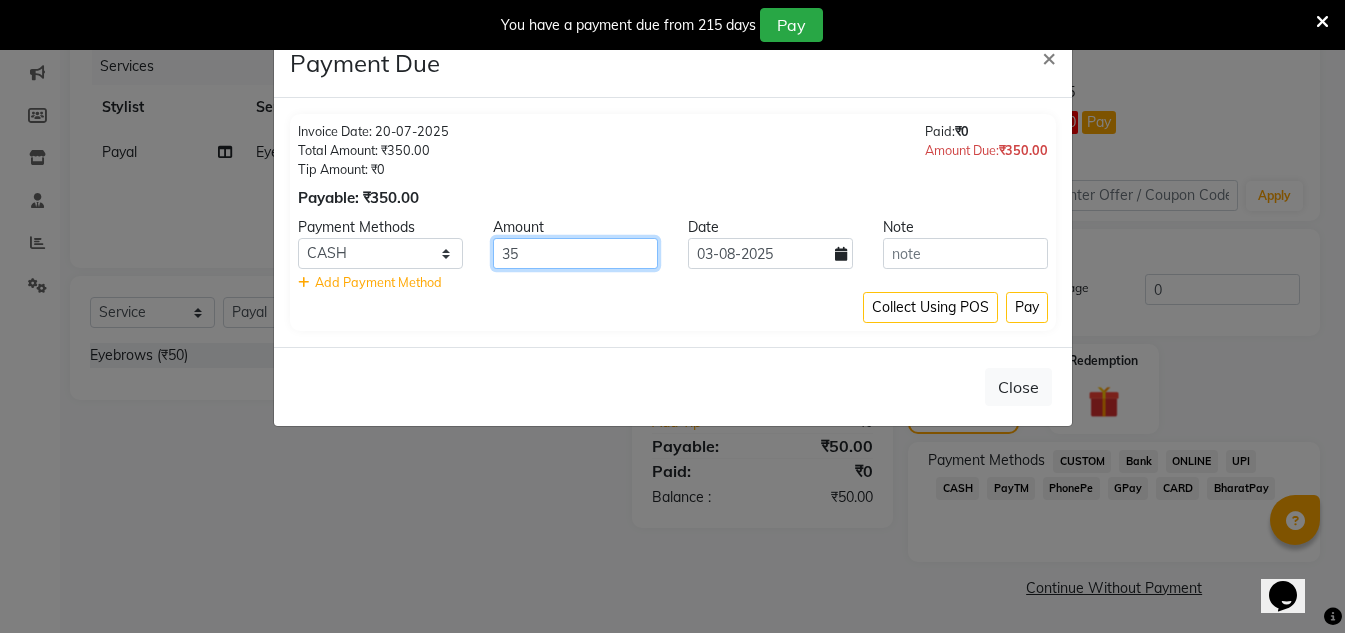 type on "3" 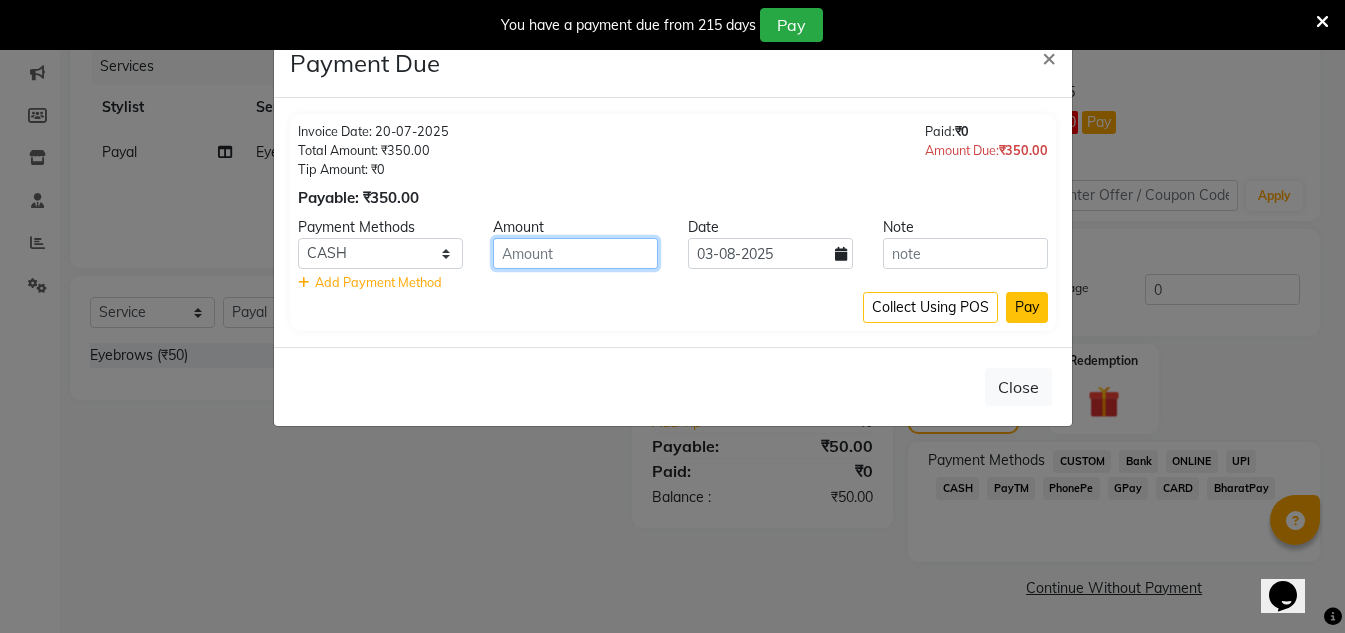 type 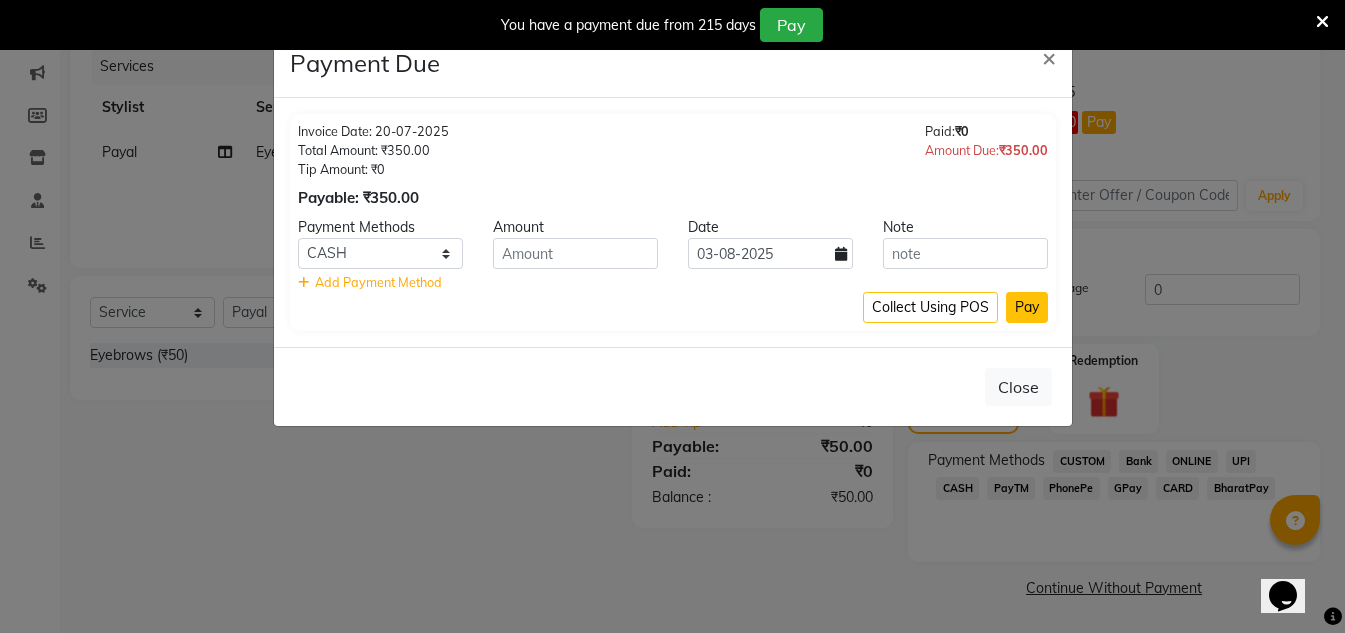 click on "Pay" 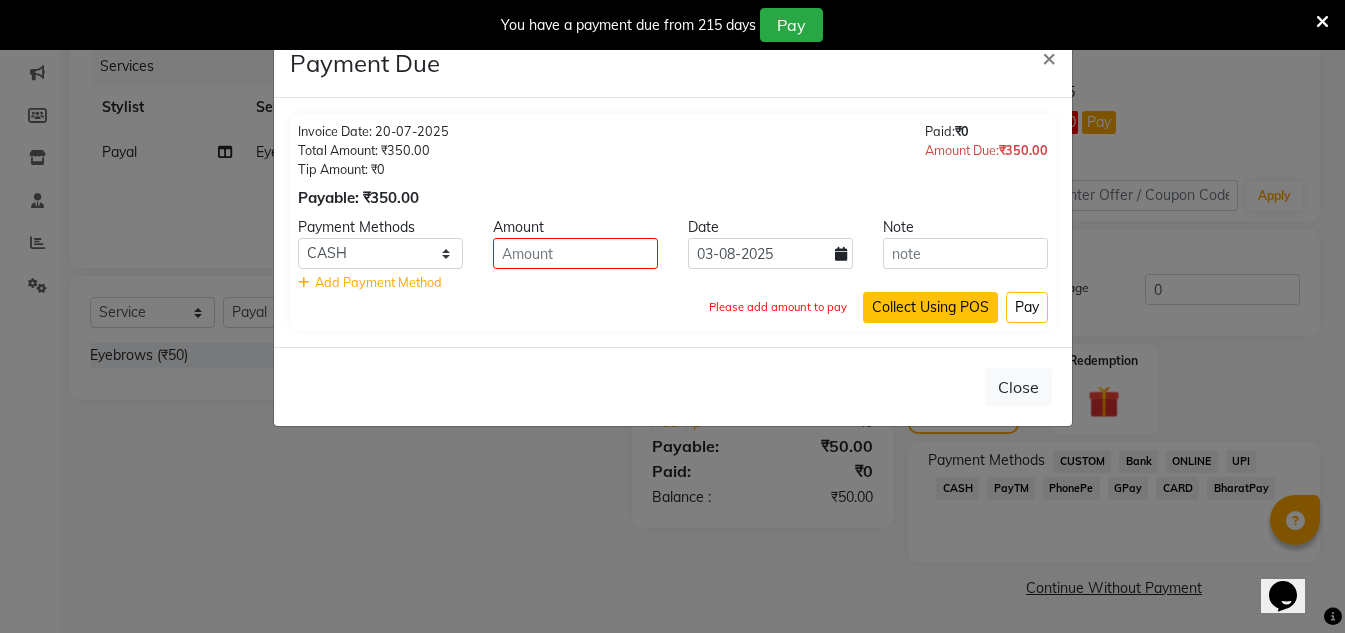 click on "Collect Using POS" 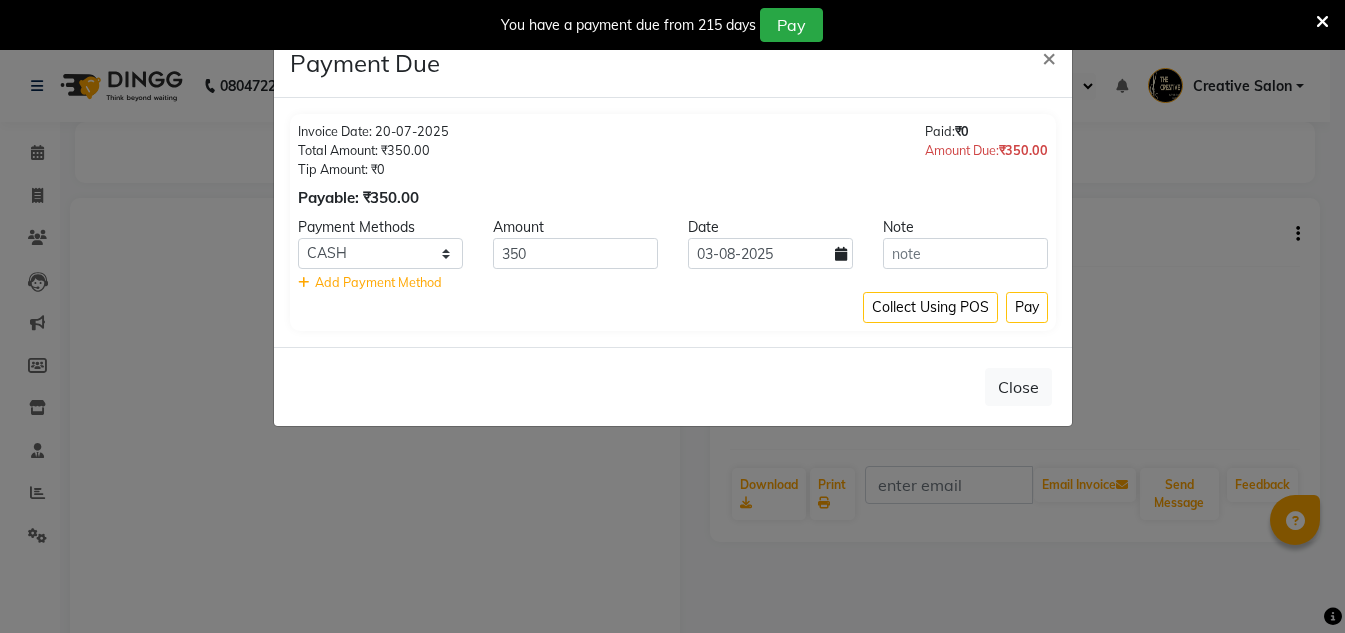 select on "1" 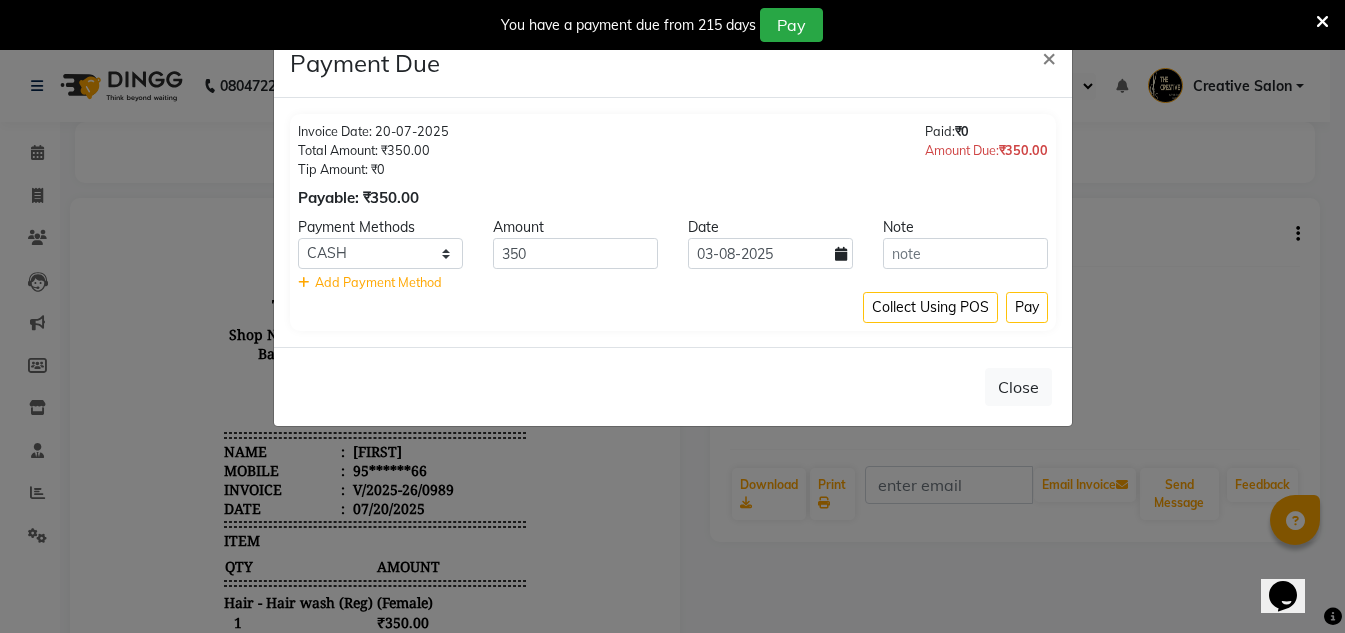 scroll, scrollTop: 0, scrollLeft: 0, axis: both 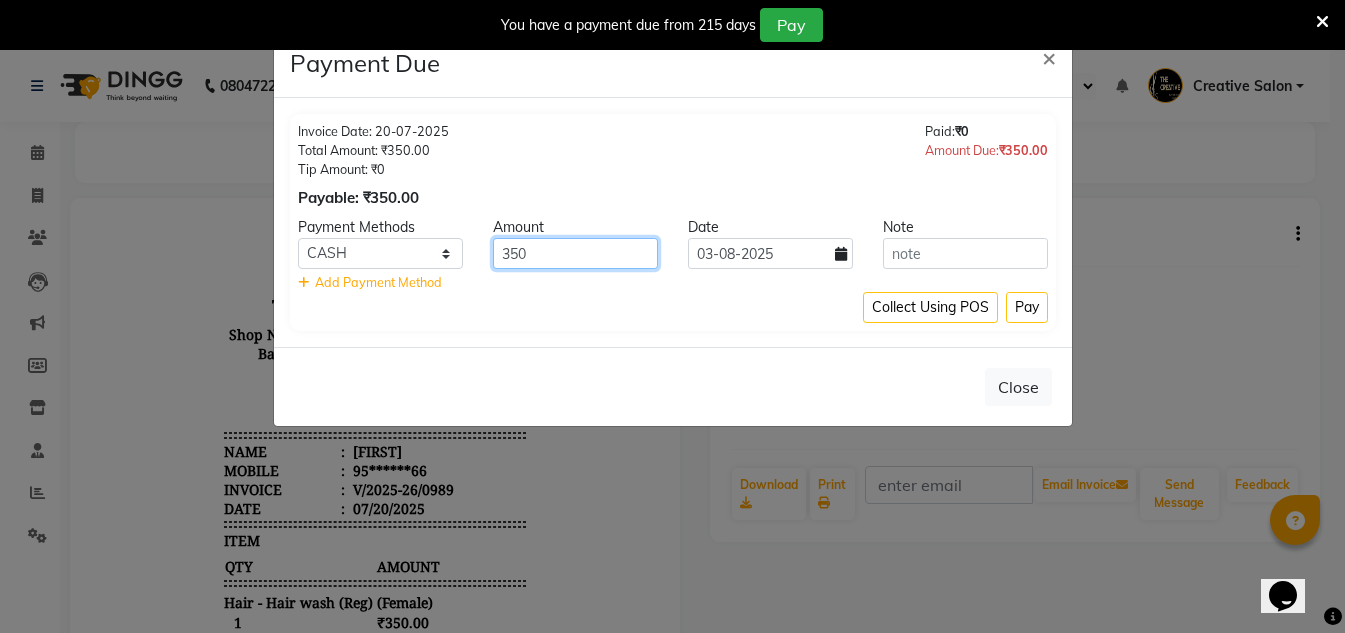 click on "350" 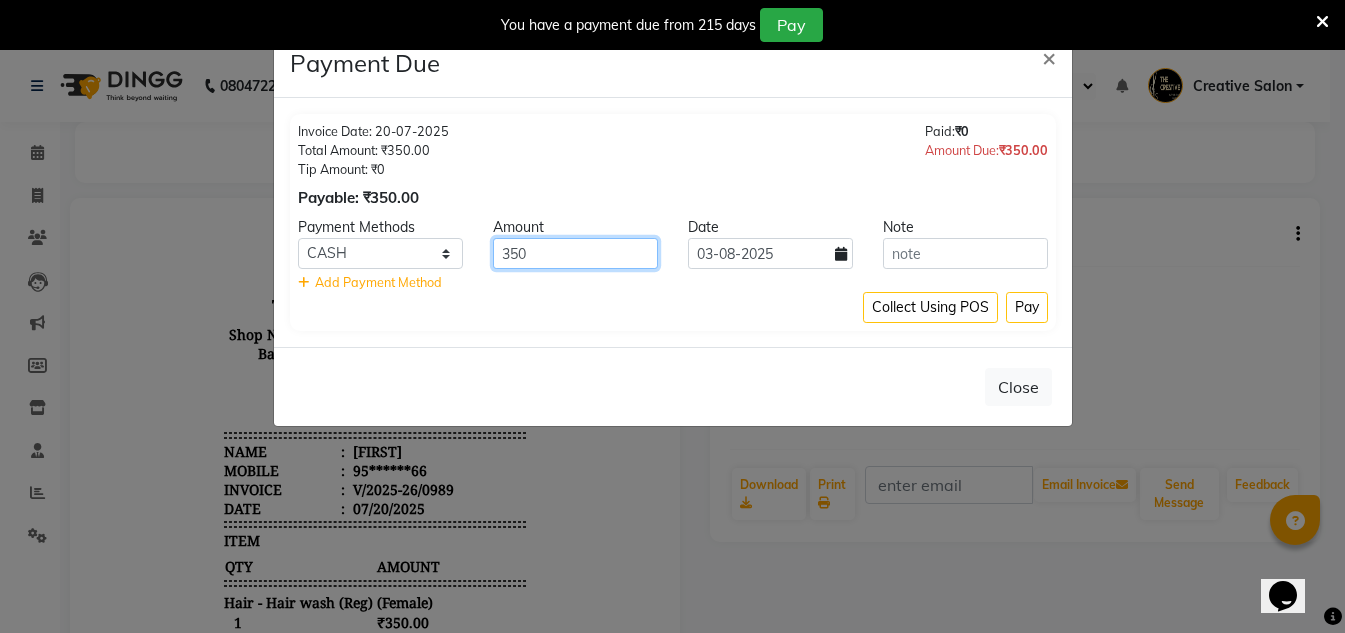 click on "350" 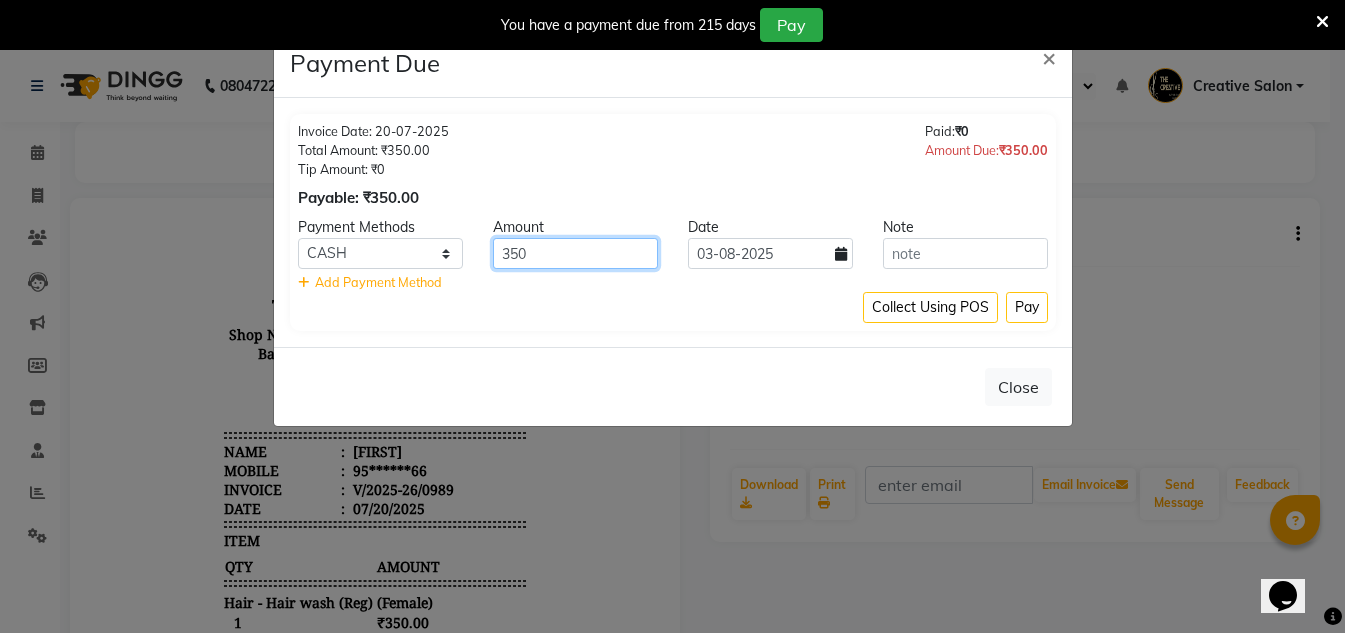 drag, startPoint x: 489, startPoint y: 262, endPoint x: 530, endPoint y: 271, distance: 41.976185 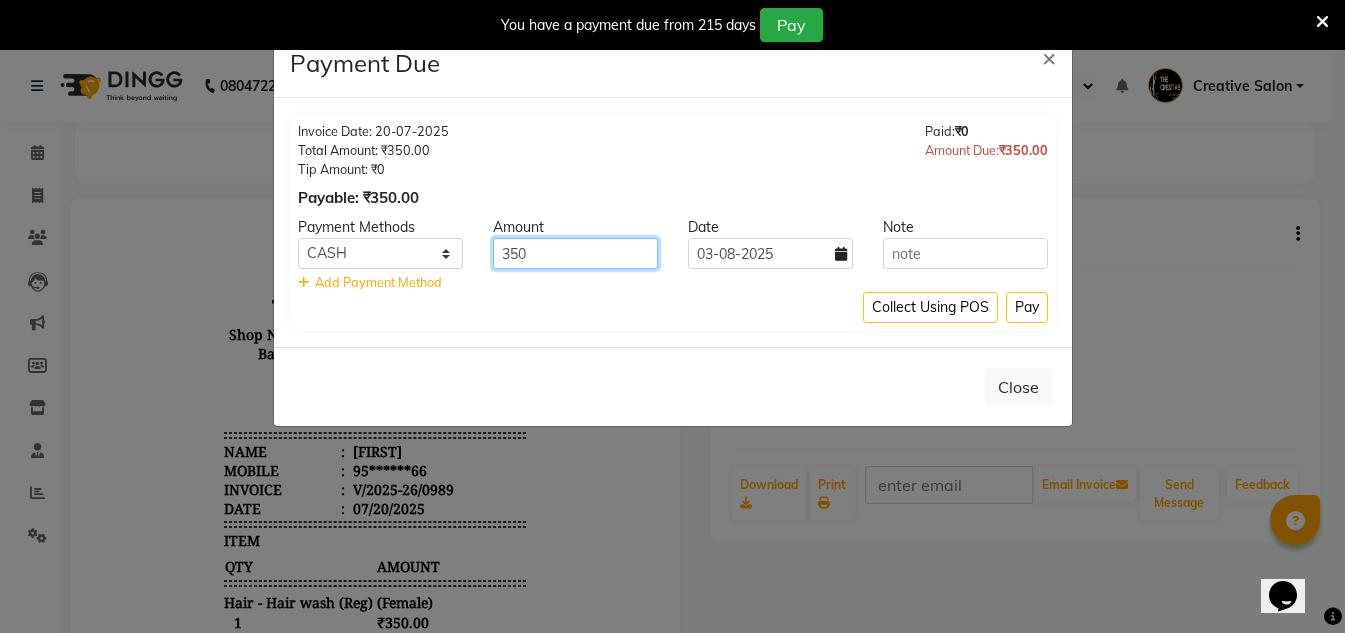 click on "350" 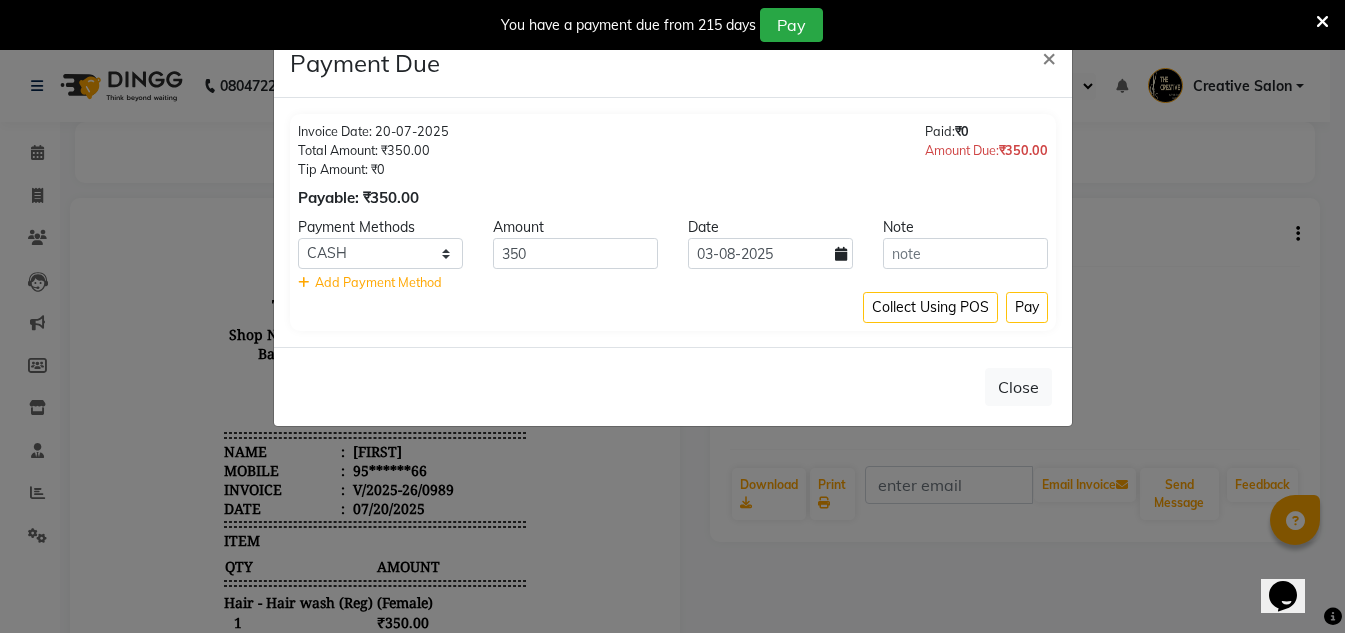 click on "Payment Methods Amount Date Note CUSTOM Bank ONLINE UPI CASH PayTM PhonePe GPay CARD BharatPay 350 03-08-2025    Add Payment Method" 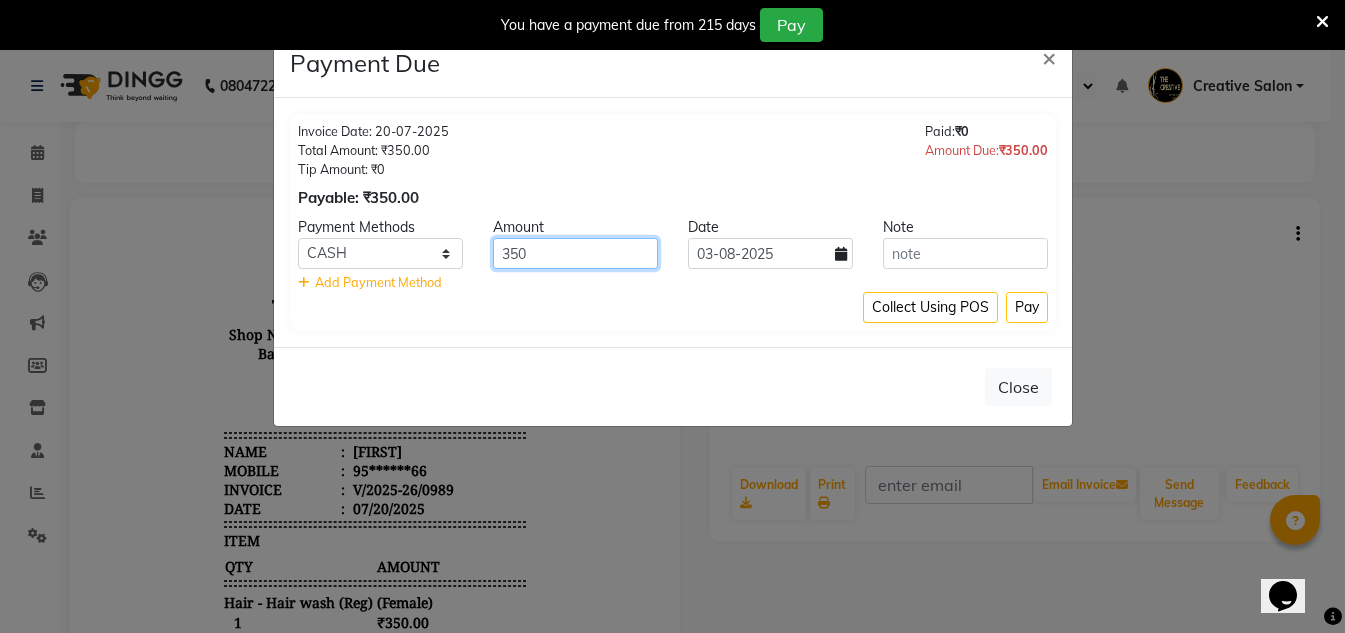 click on "350" 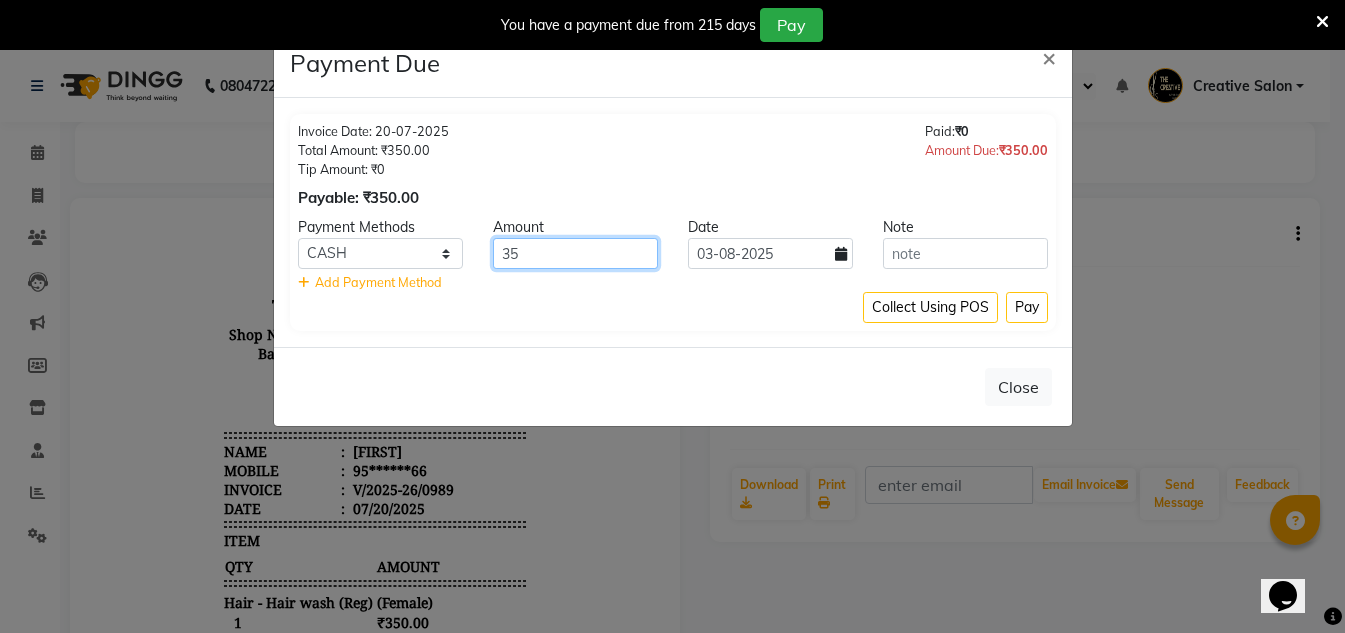 type on "3" 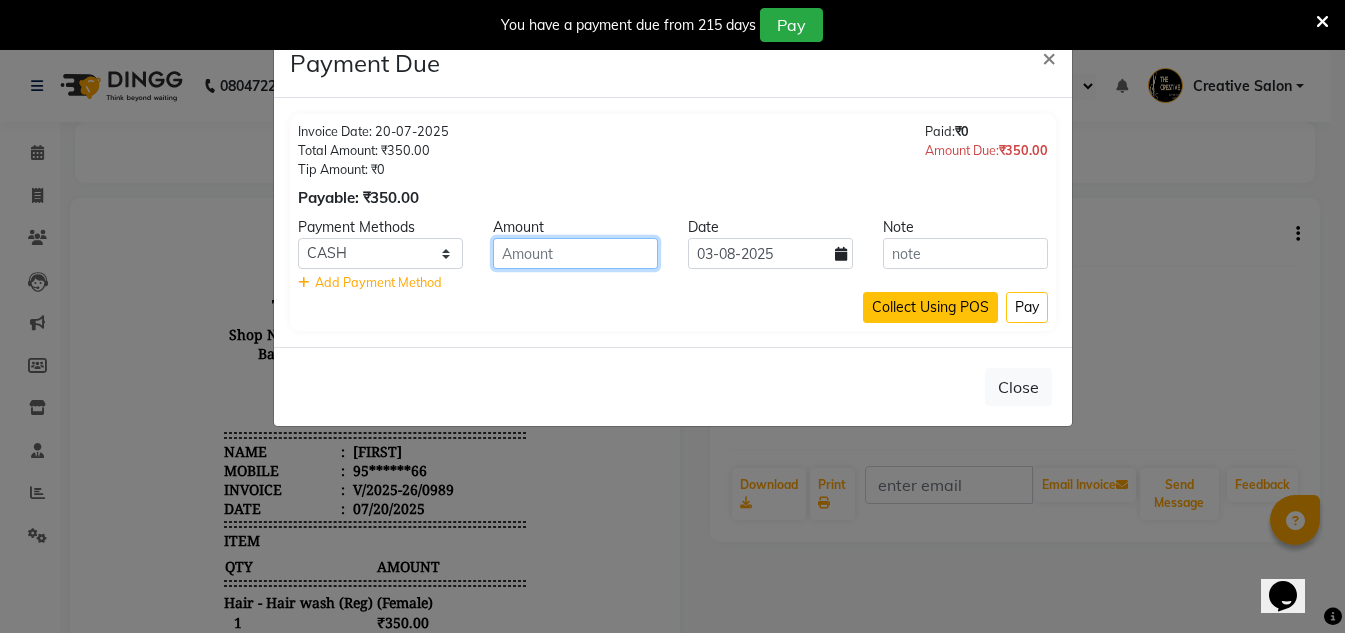 type 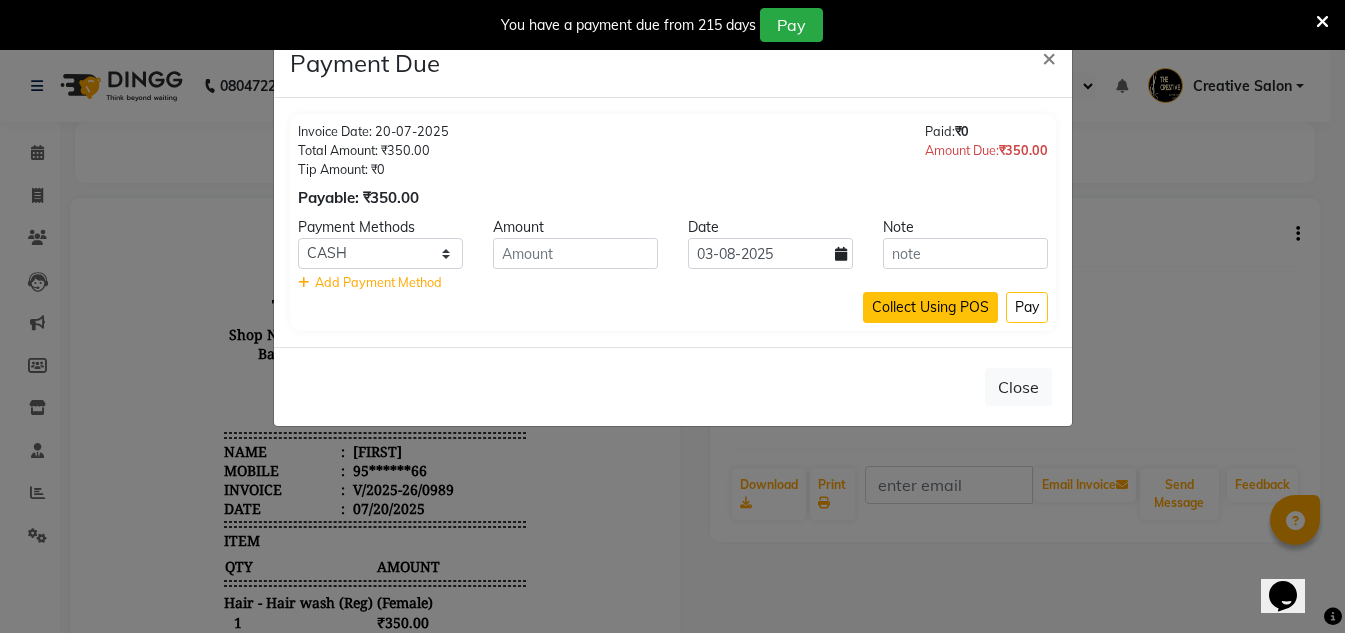 click on "Collect Using POS" 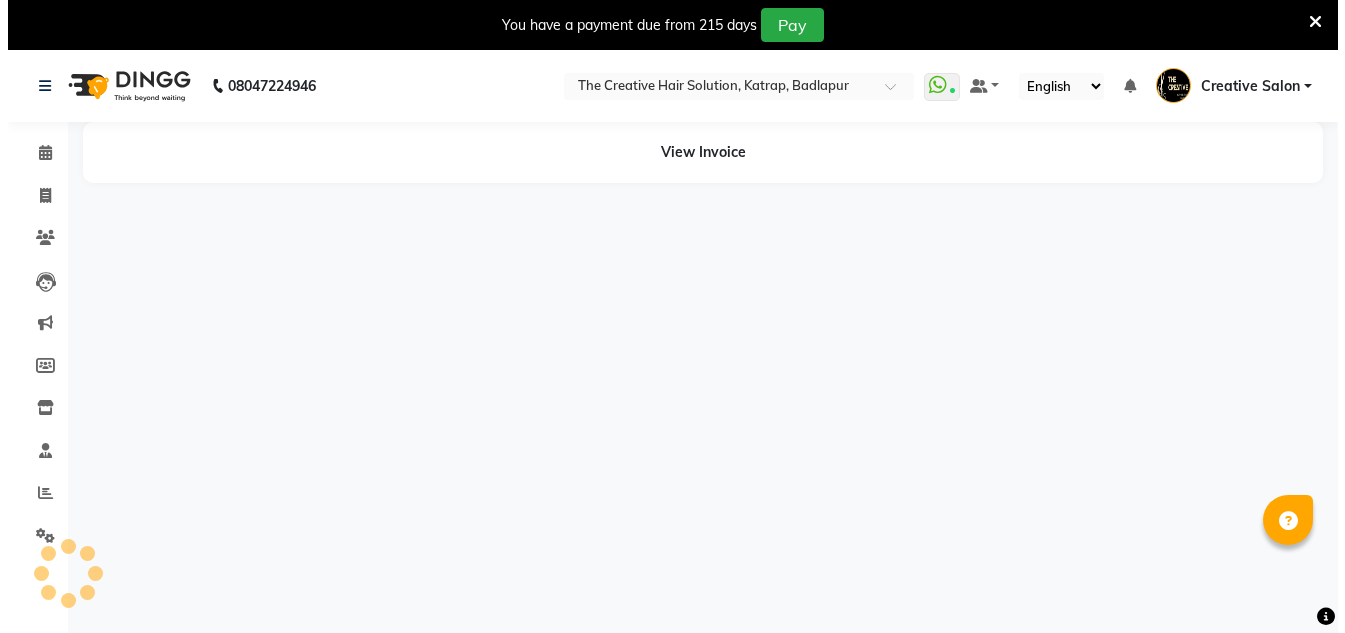 scroll, scrollTop: 0, scrollLeft: 0, axis: both 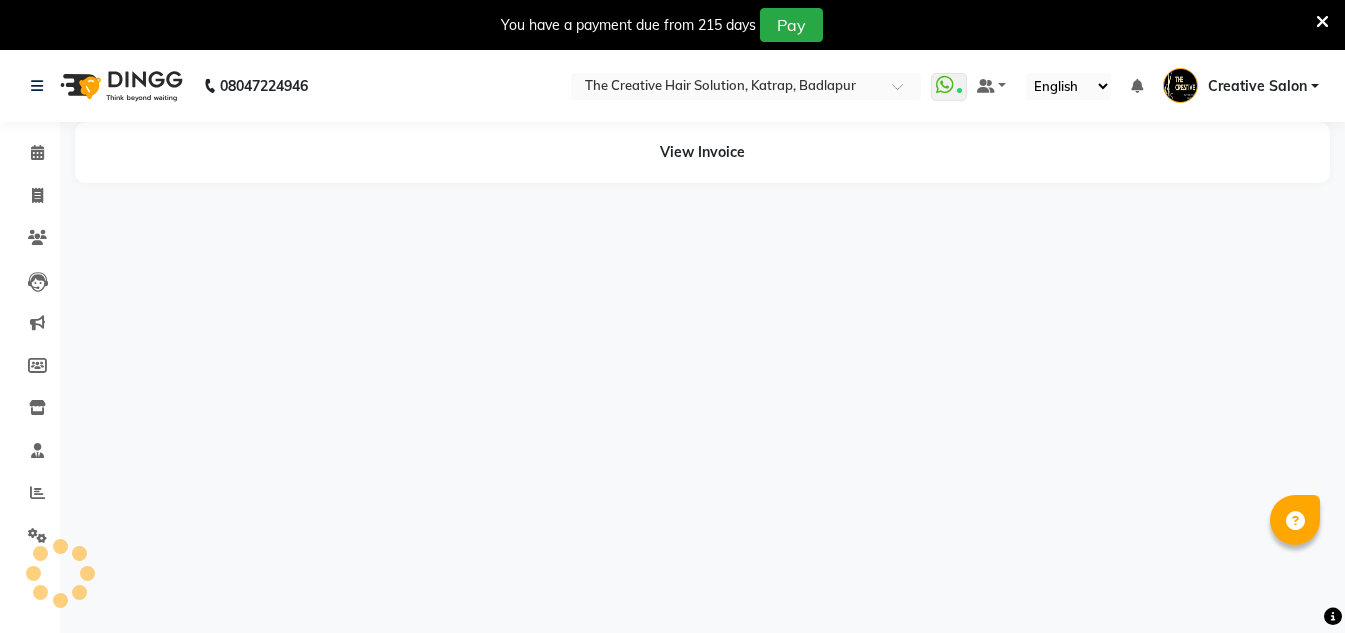 select on "1" 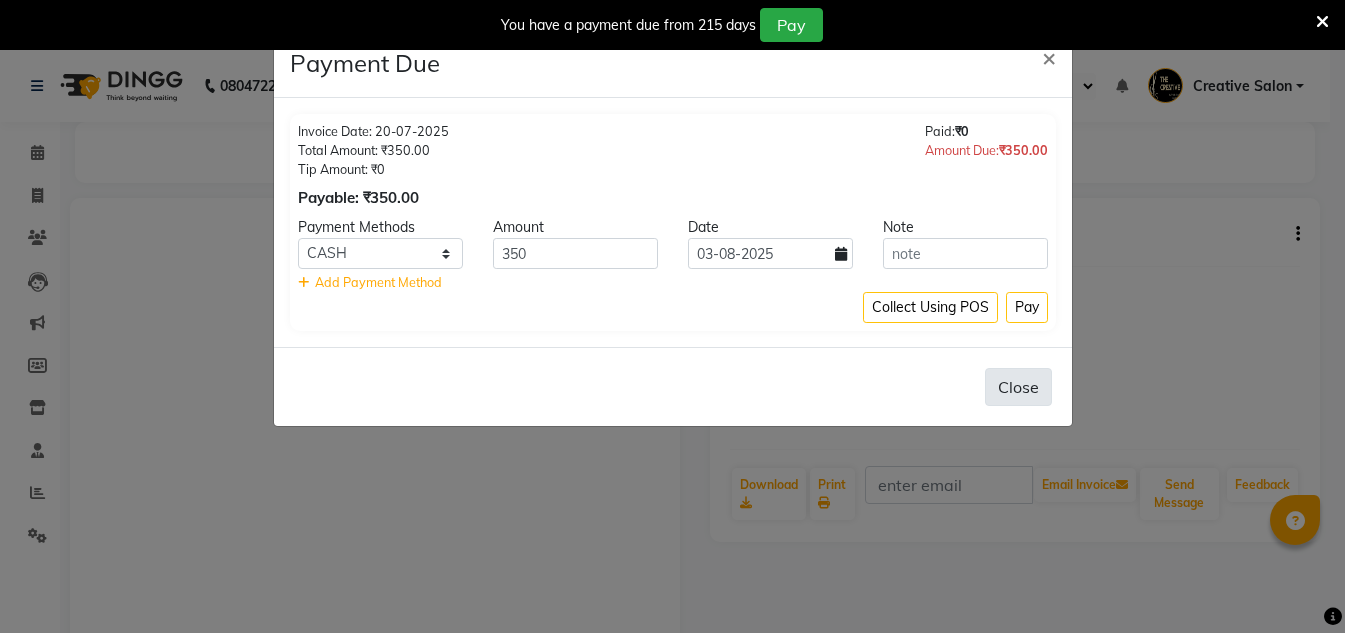 click on "Close" 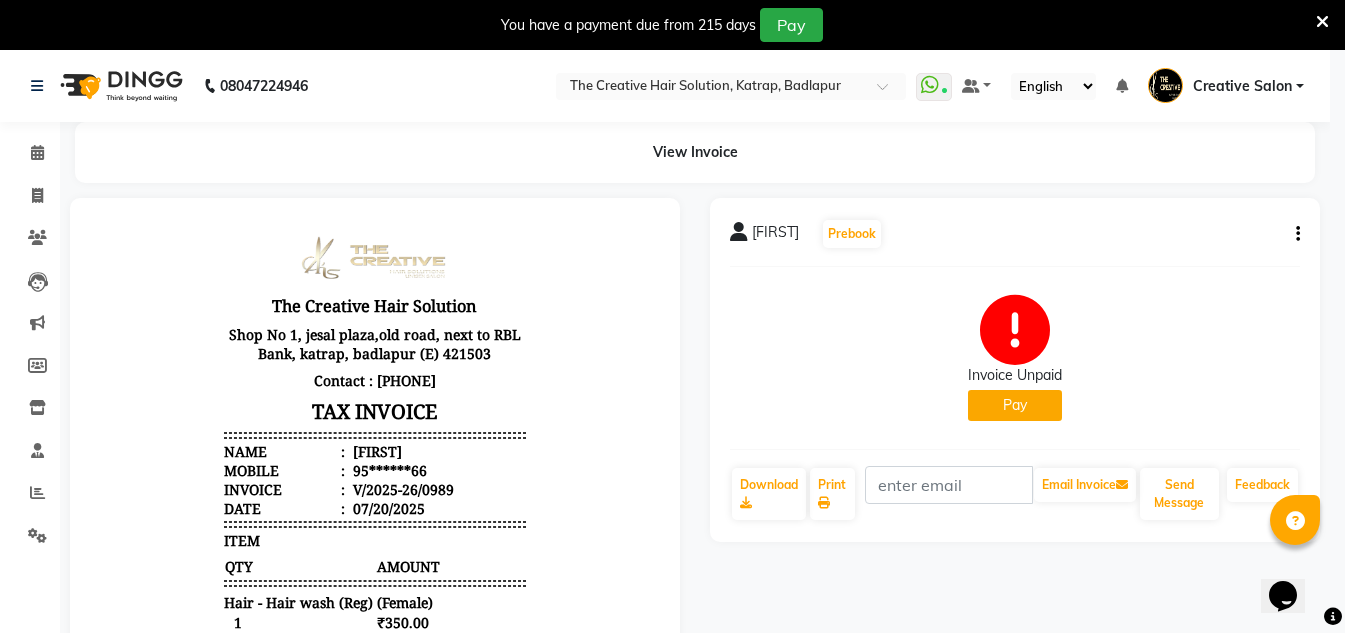 scroll, scrollTop: 0, scrollLeft: 0, axis: both 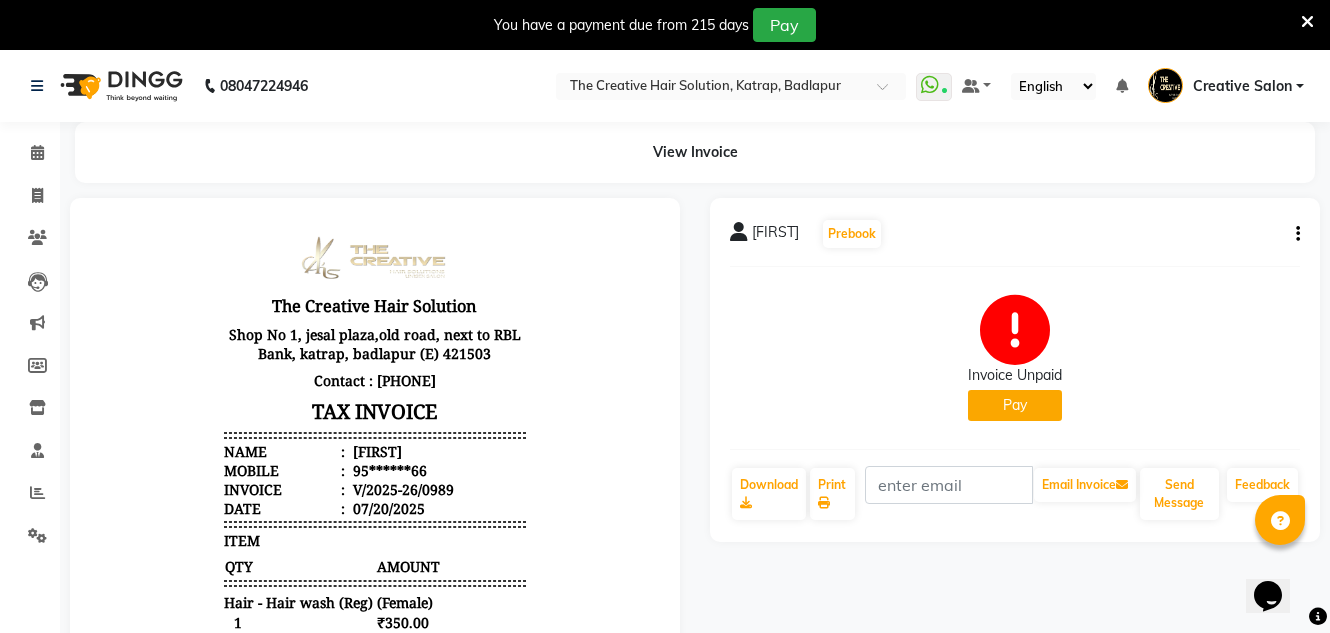 click on "Tejasvini   Prebook   Invoice Unpaid   Pay  Download  Print   Email Invoice   Send Message Feedback" 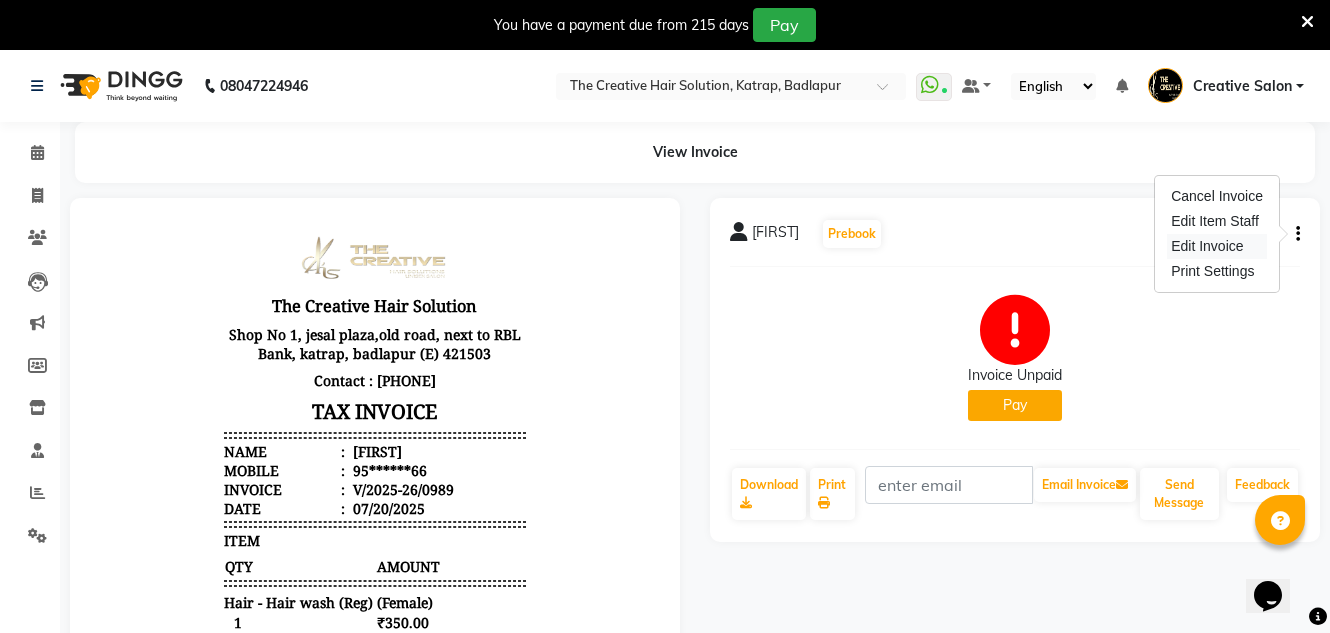 click on "Edit Invoice" at bounding box center (1217, 246) 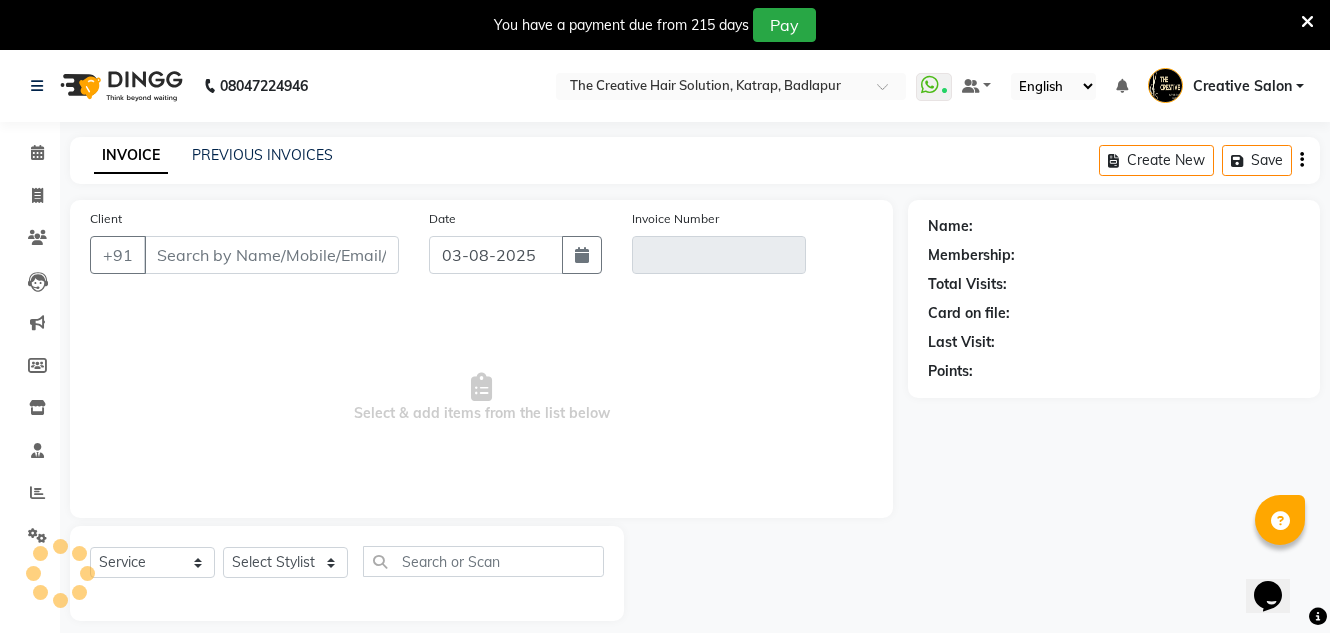 scroll, scrollTop: 50, scrollLeft: 0, axis: vertical 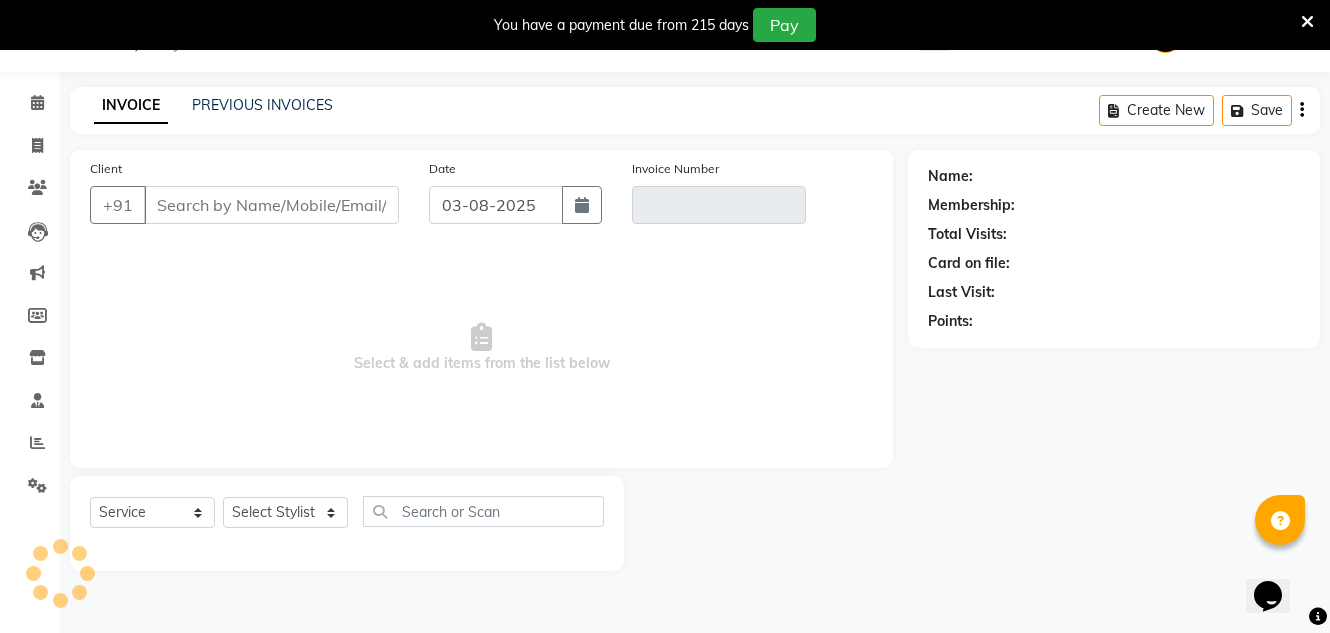 type on "95******66" 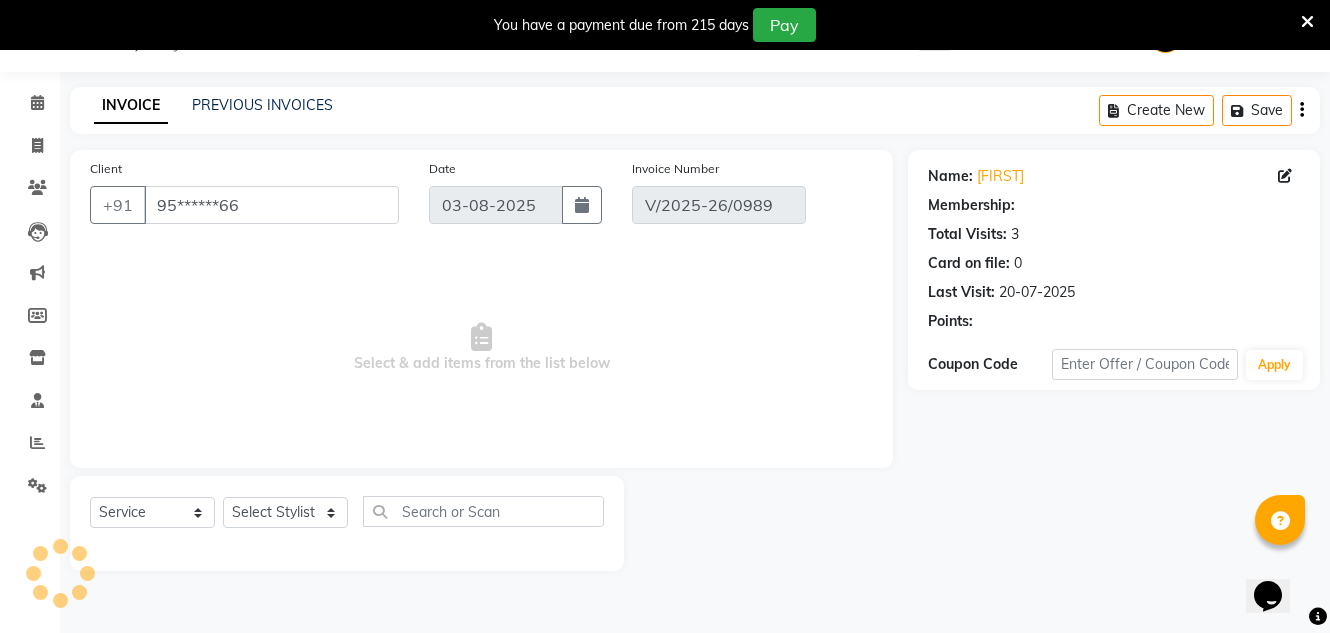 type on "20-07-2025" 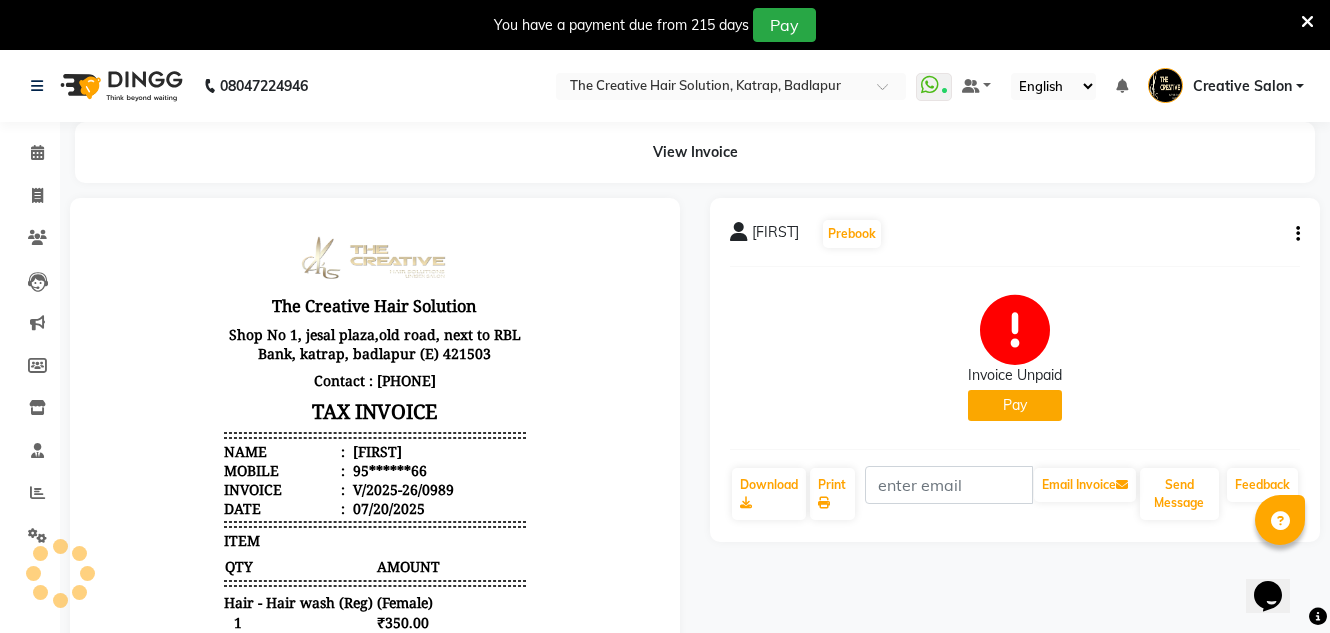 scroll, scrollTop: 0, scrollLeft: 0, axis: both 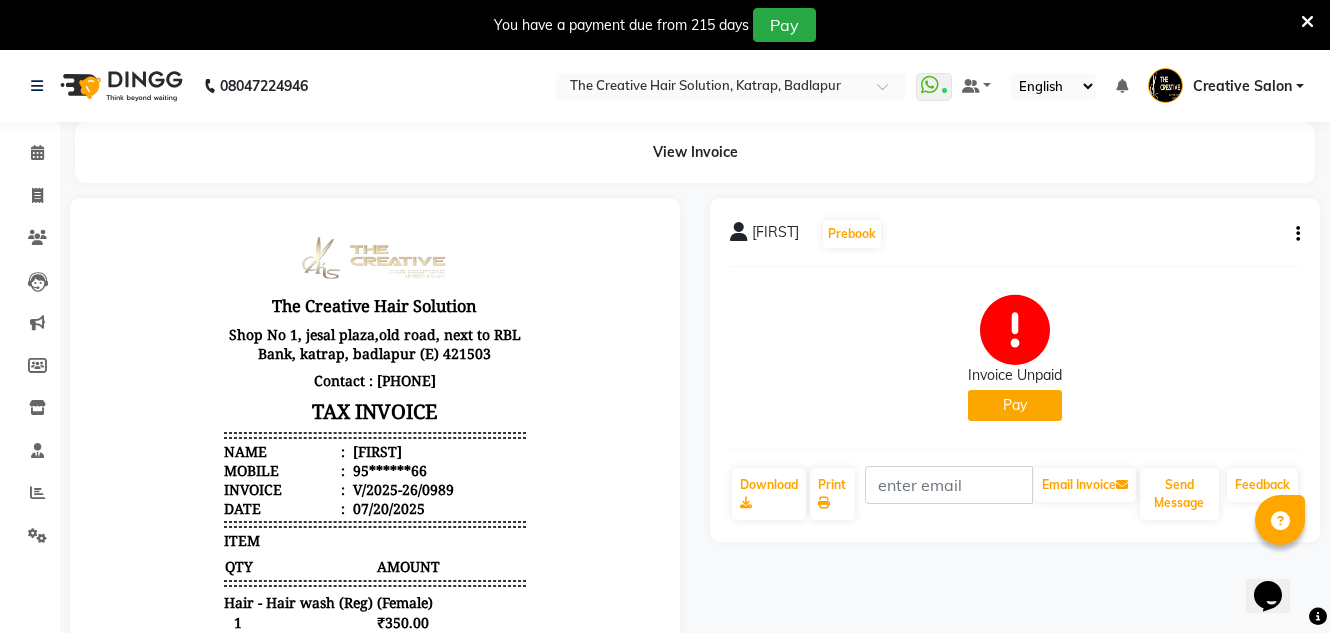 click at bounding box center (1307, 22) 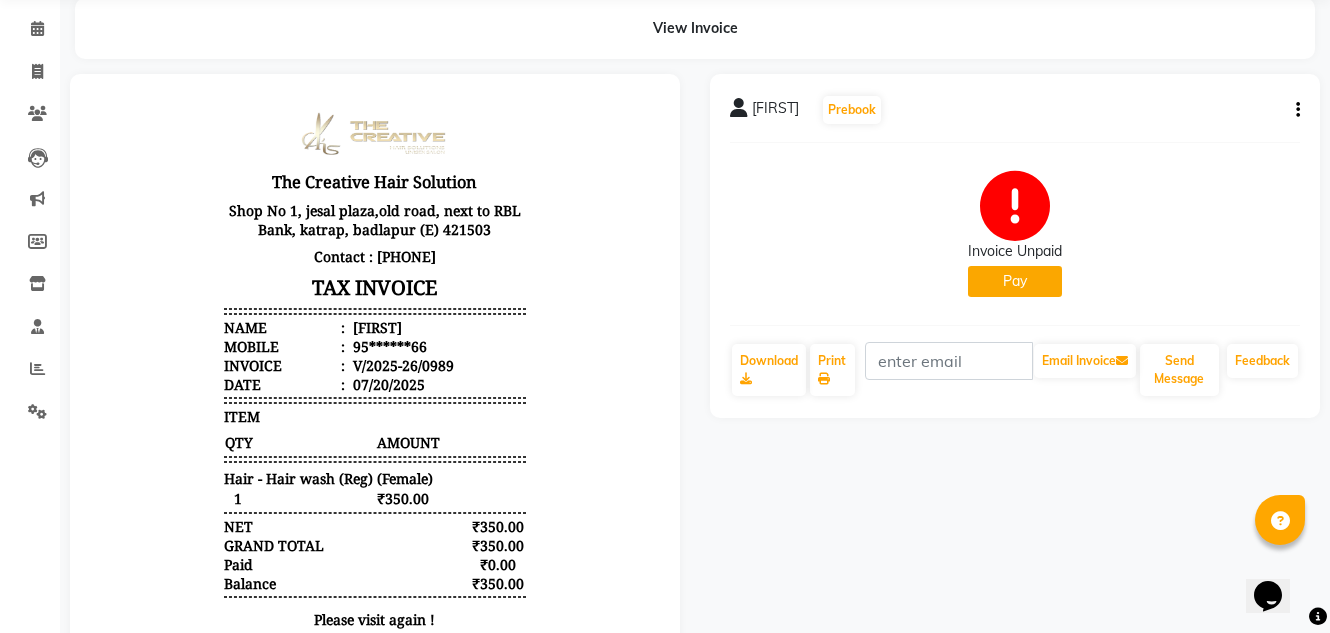 scroll, scrollTop: 172, scrollLeft: 0, axis: vertical 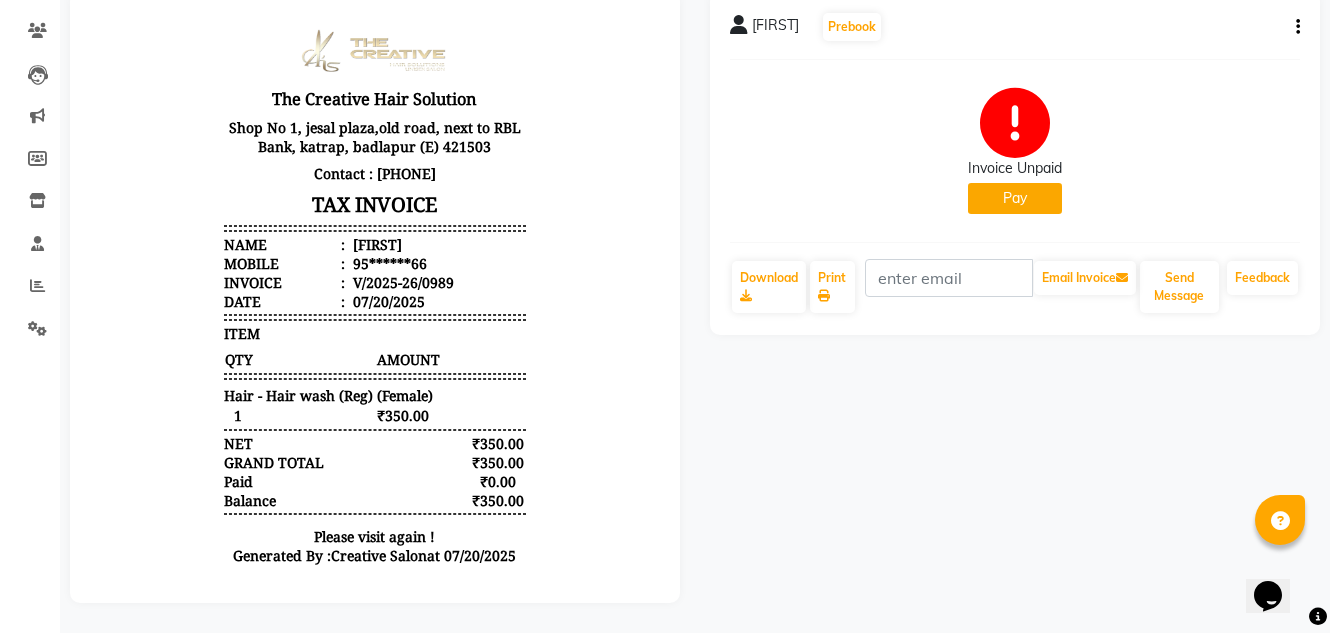 click on "Pay" 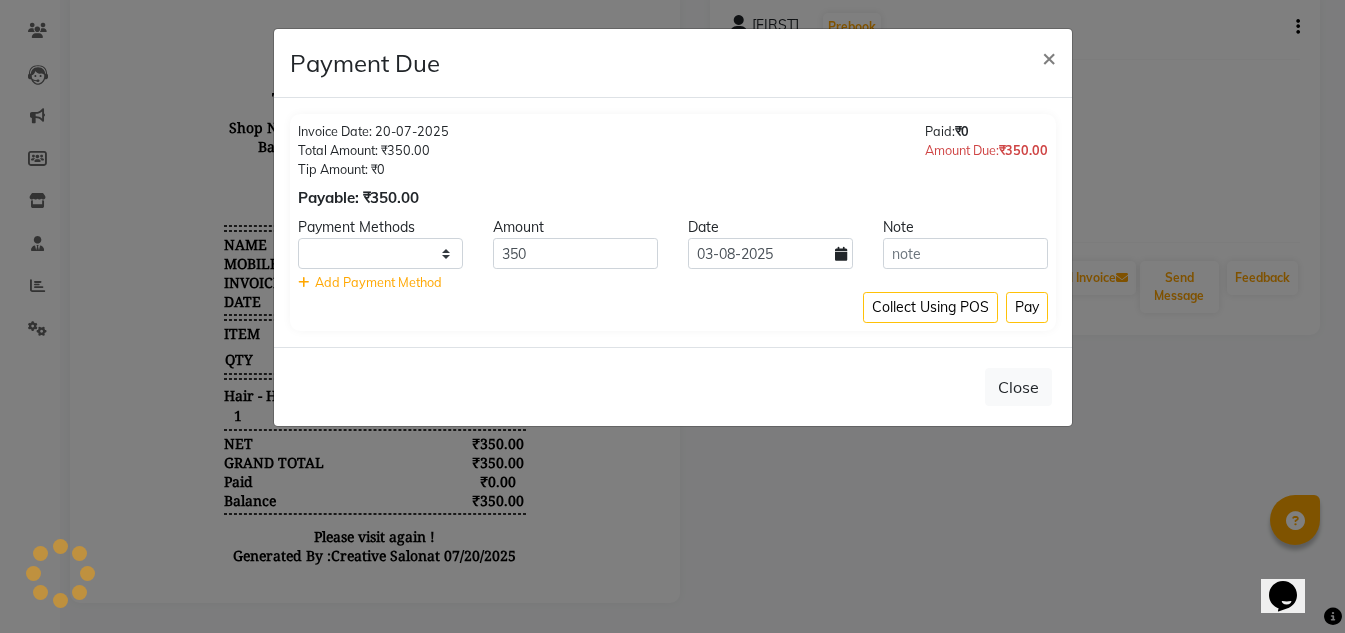 select on "1" 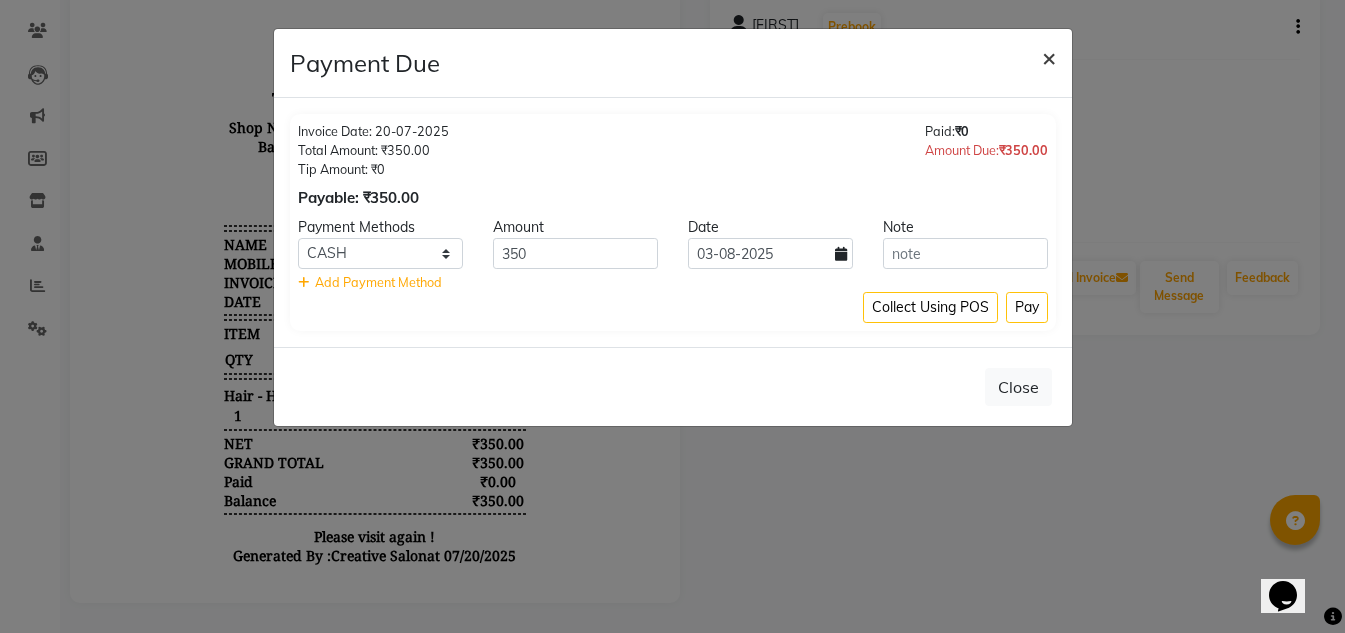 drag, startPoint x: 1046, startPoint y: 57, endPoint x: 1036, endPoint y: 46, distance: 14.866069 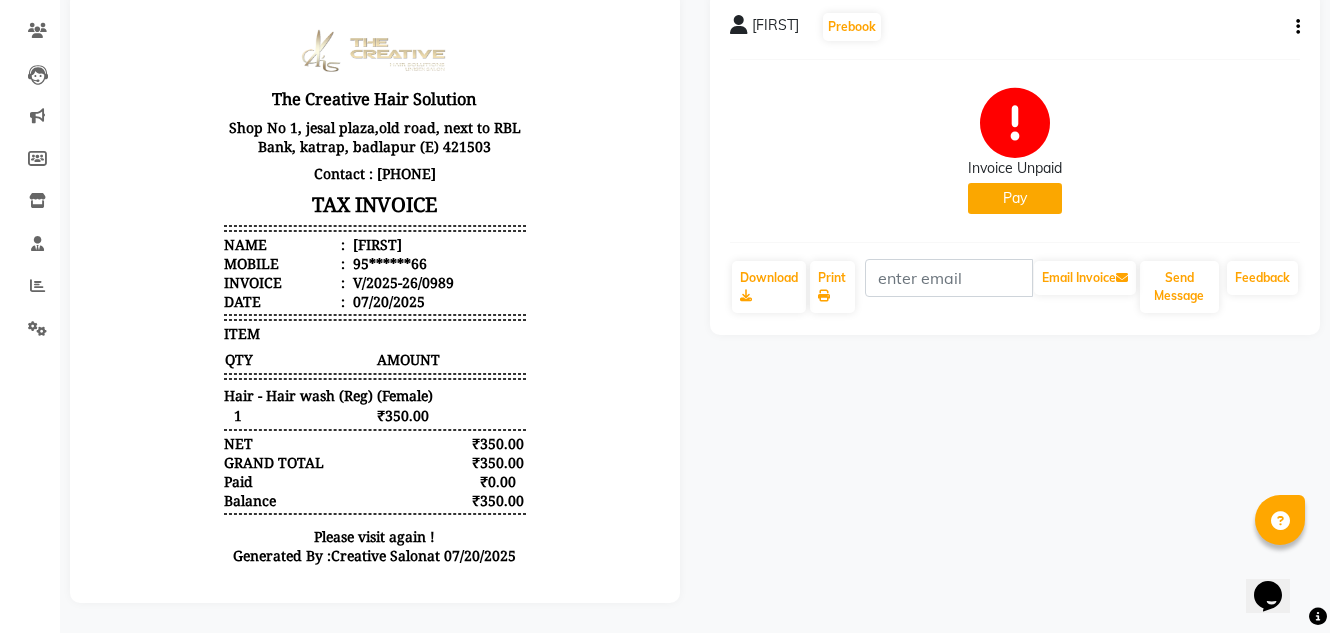 click on "Tejasvini   Prebook   Invoice Unpaid   Pay  Download  Print   Email Invoice   Send Message Feedback" 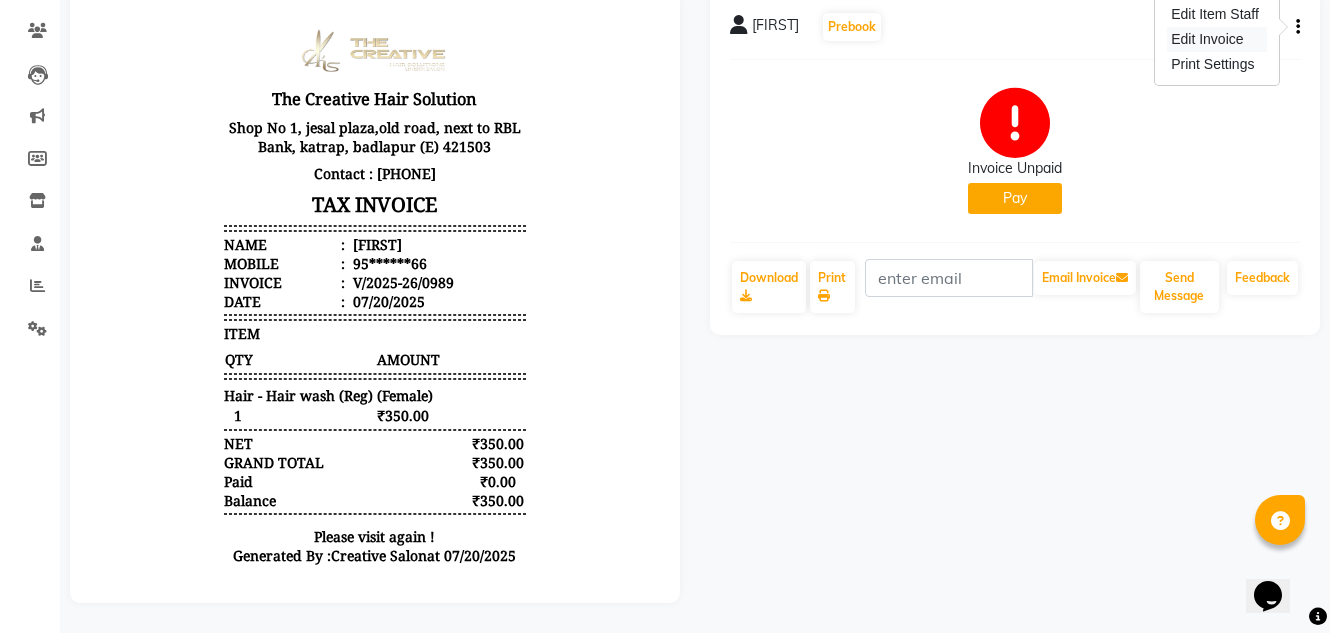click on "Edit Invoice" at bounding box center (1217, 39) 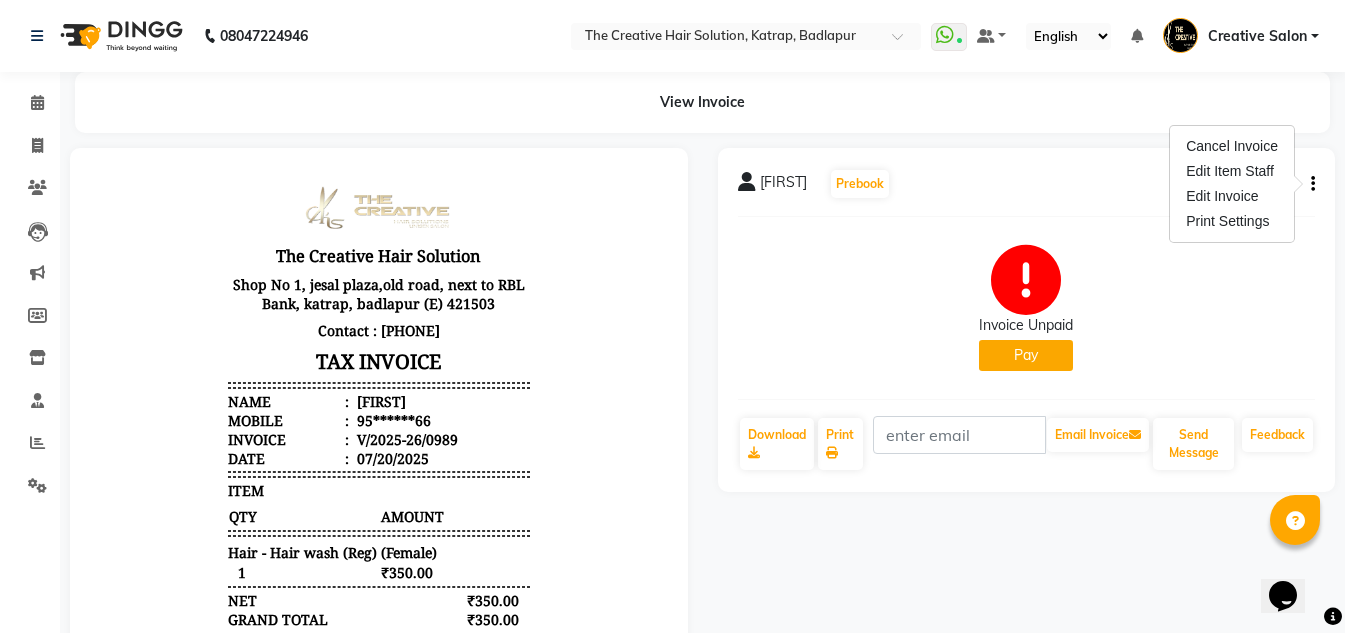 select on "service" 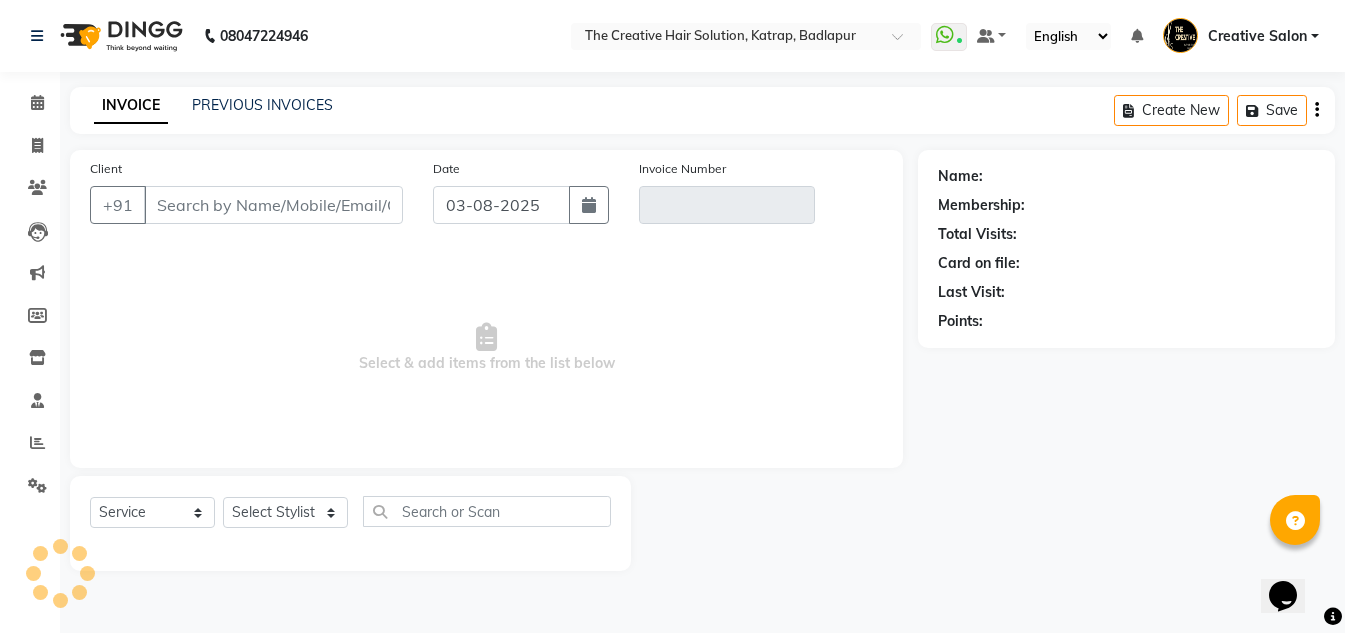 type on "95******66" 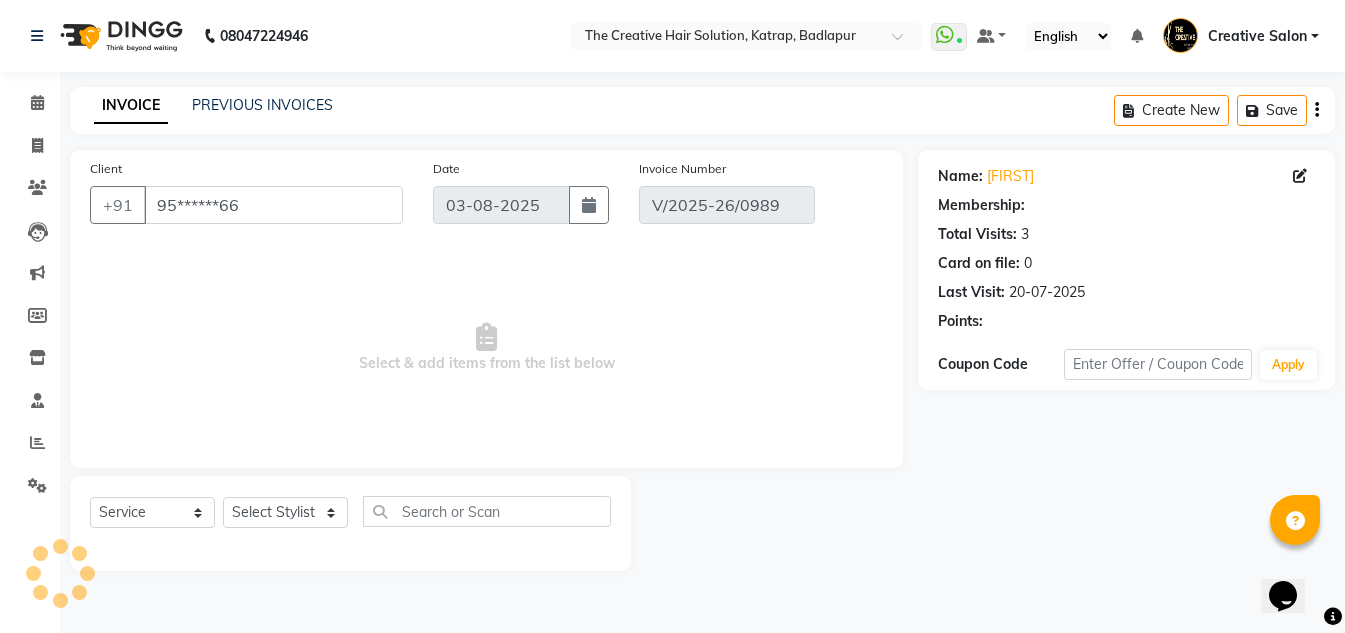 type on "20-07-2025" 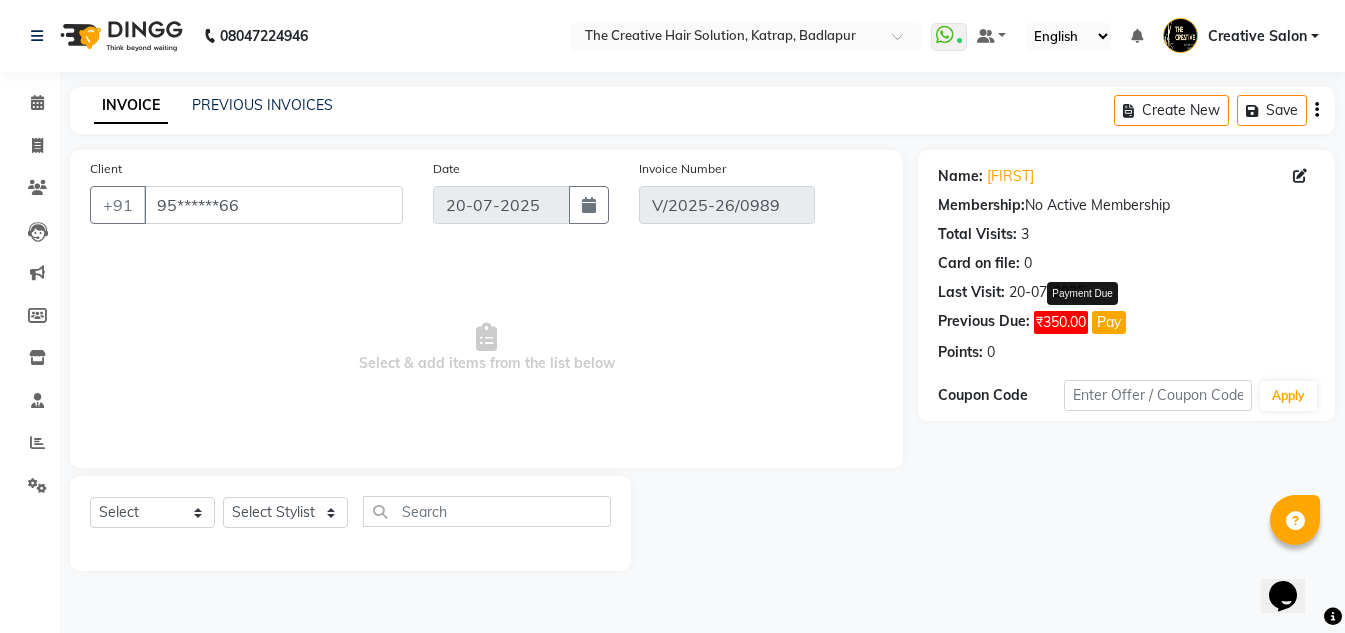 click on "₹350.00" 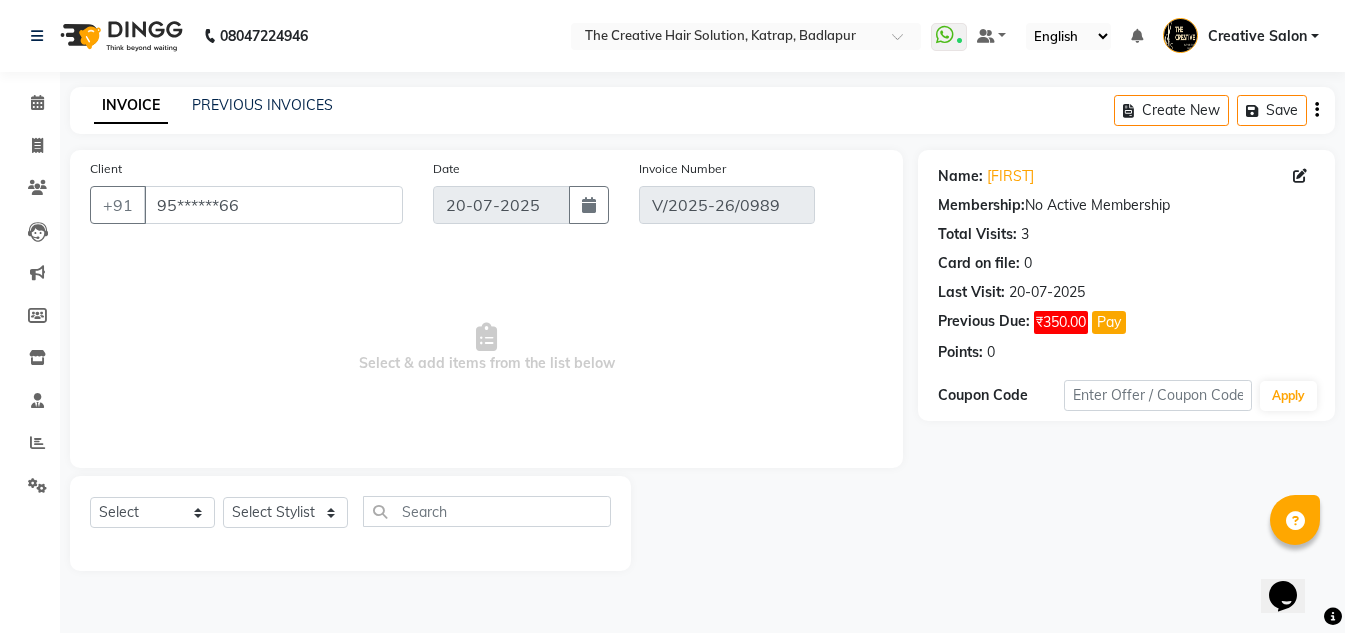 click on "Name: Tejasvini  Membership:  No Active Membership  Total Visits:  3 Card on file:  0 Last Visit:   20-07-2025 Previous Due:  ₹350.00 Pay Points:   0" 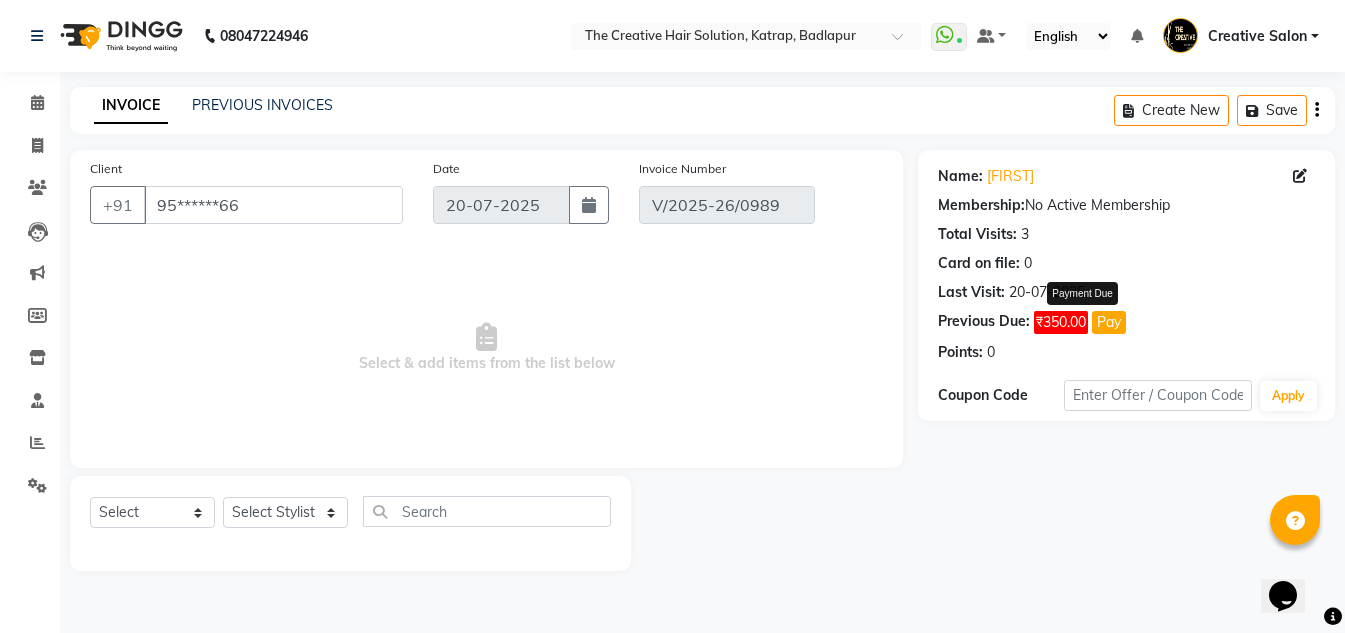 click on "Pay" 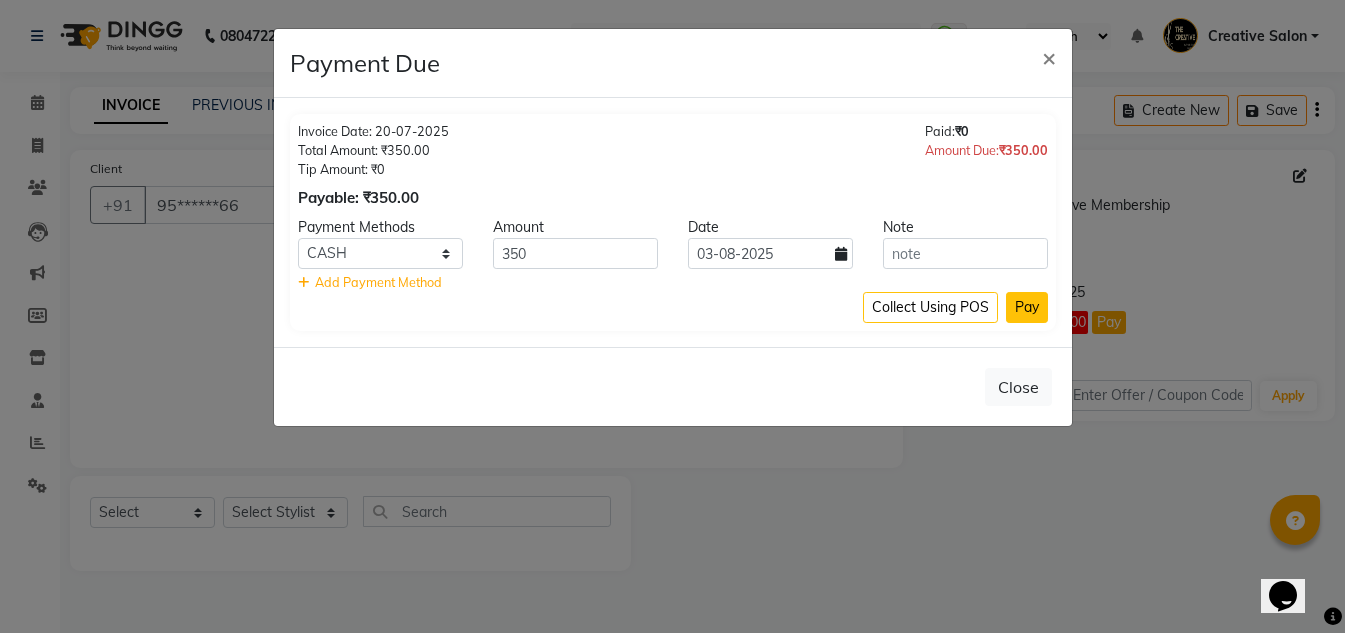 click on "Pay" 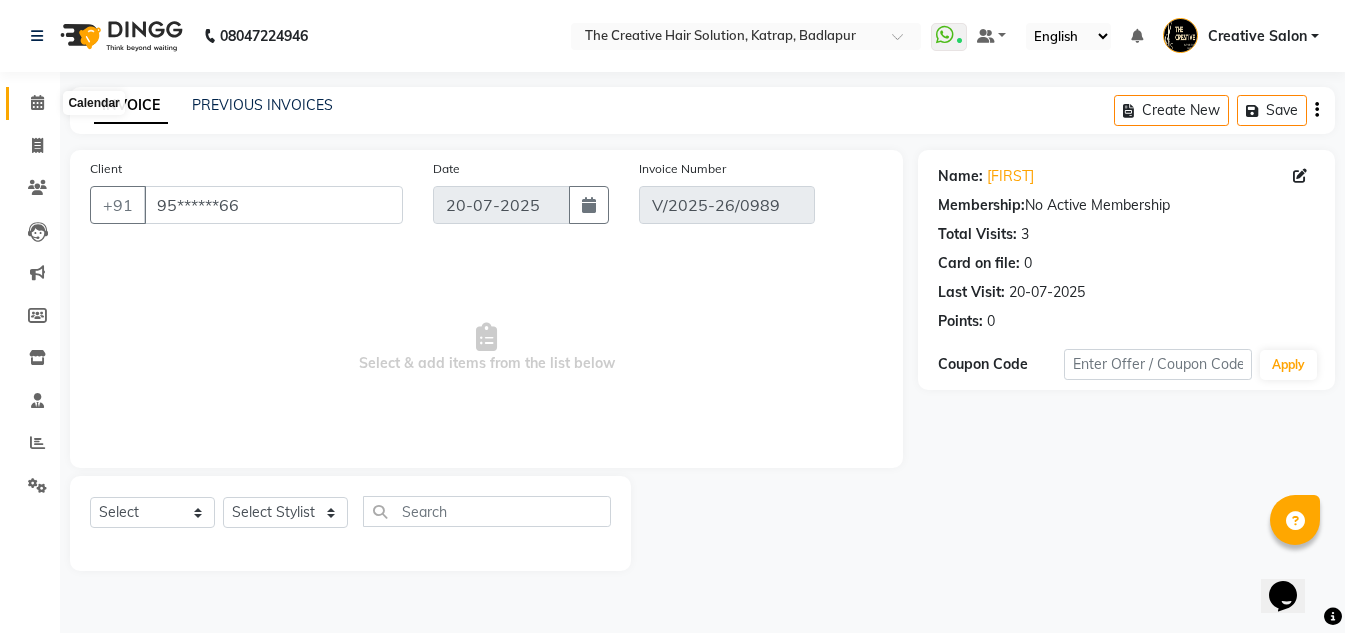 click 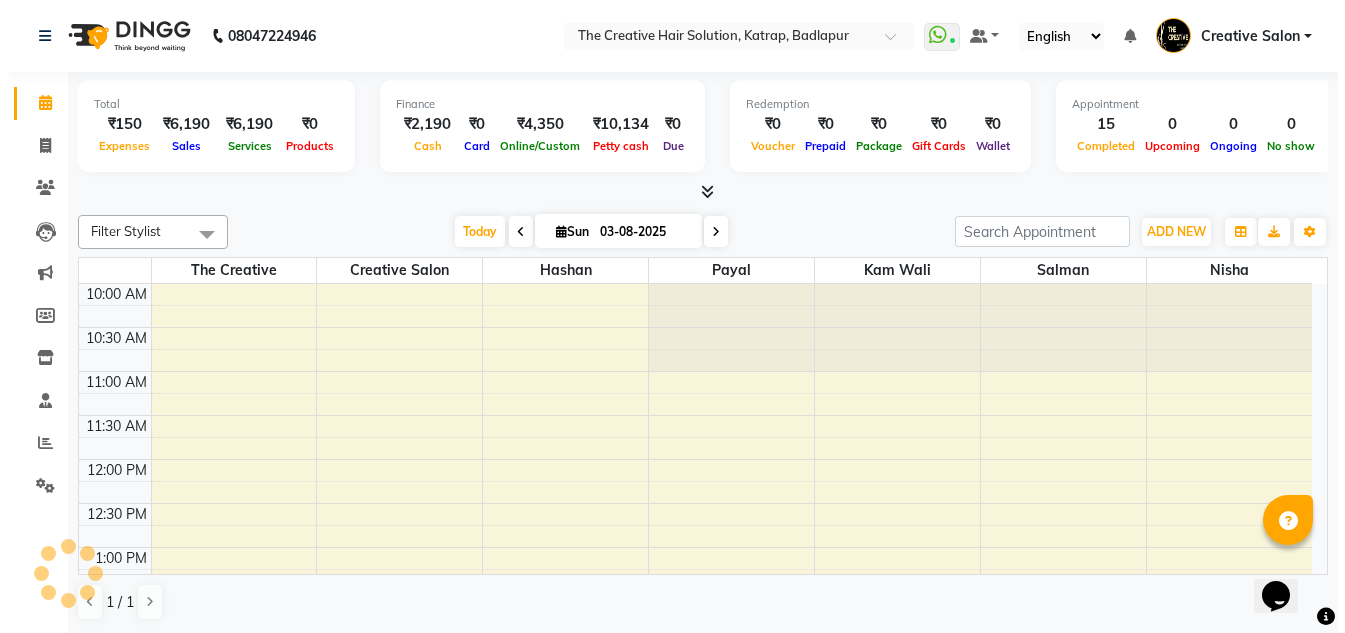 scroll, scrollTop: 0, scrollLeft: 0, axis: both 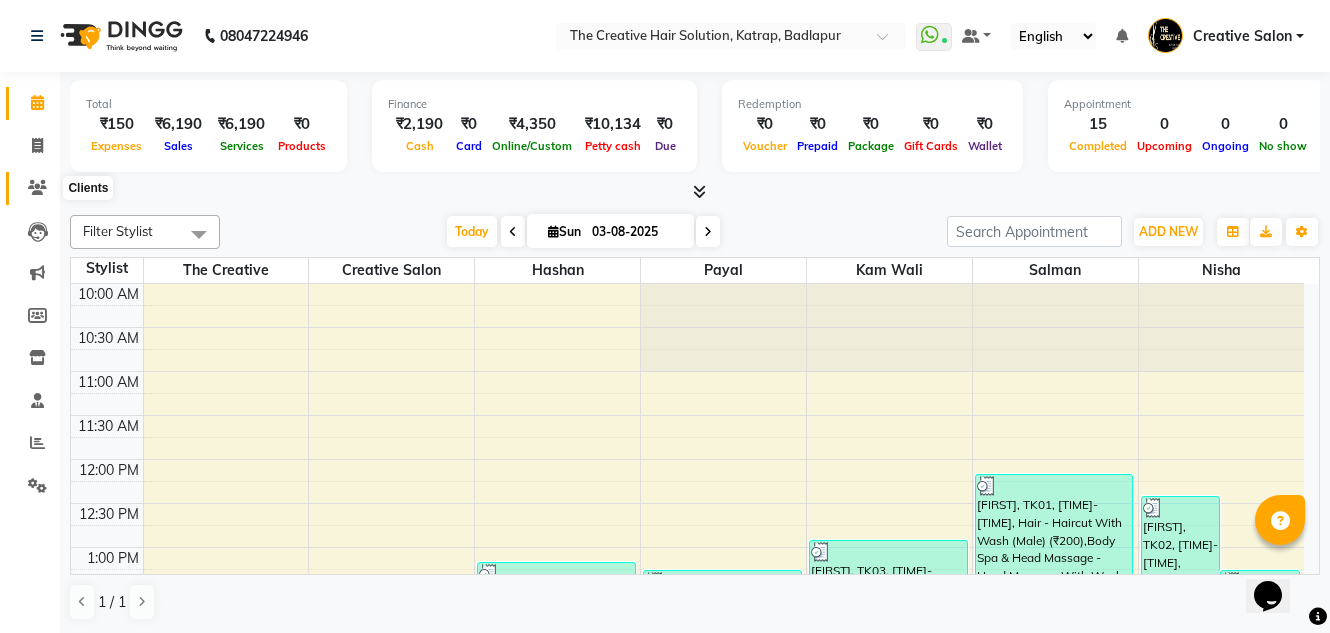 click 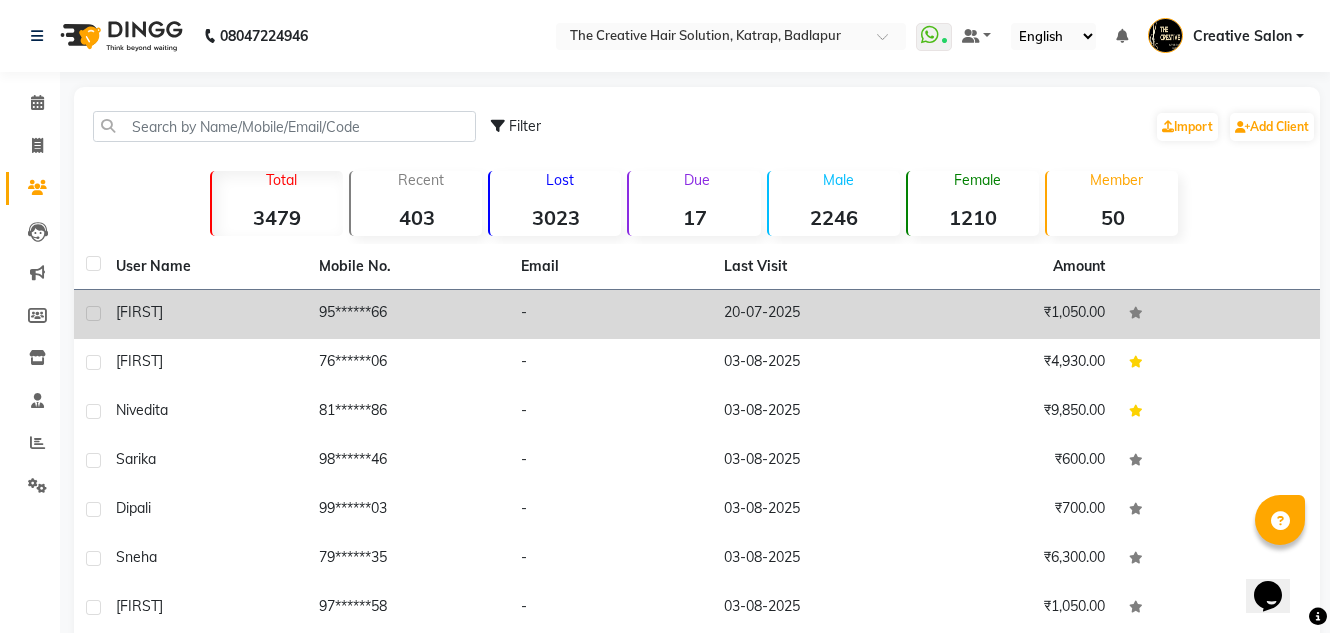 click on "[NAME]" 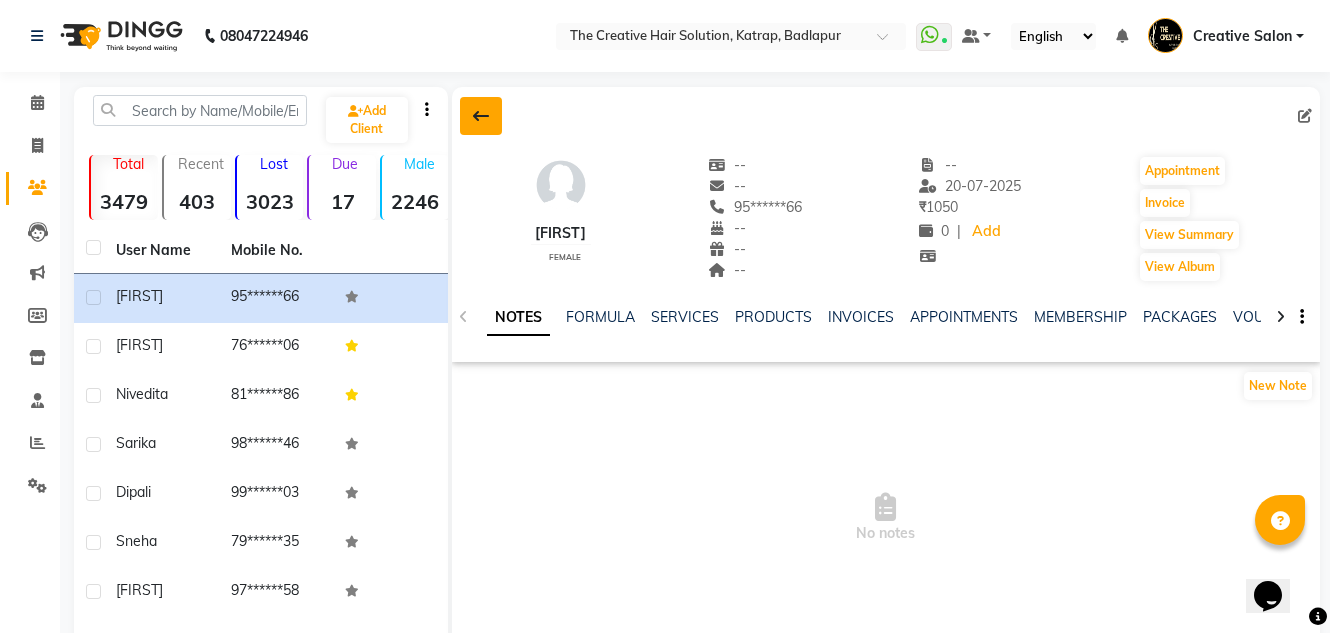 click 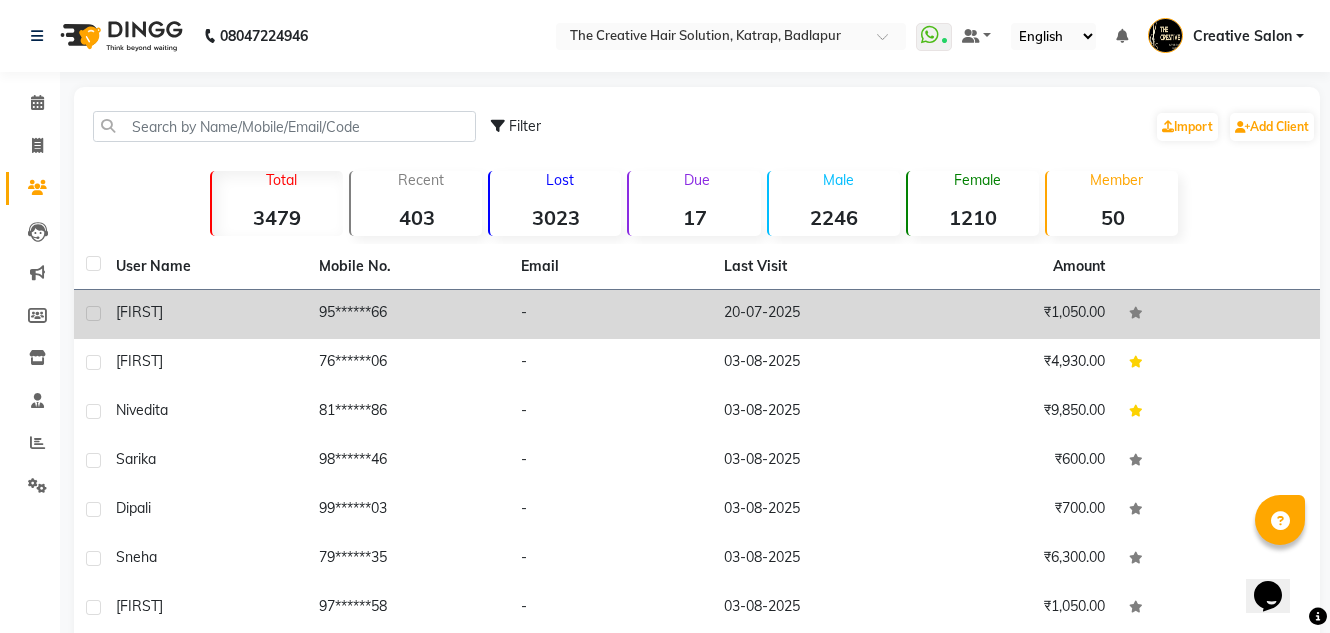 click on "20-07-2025" 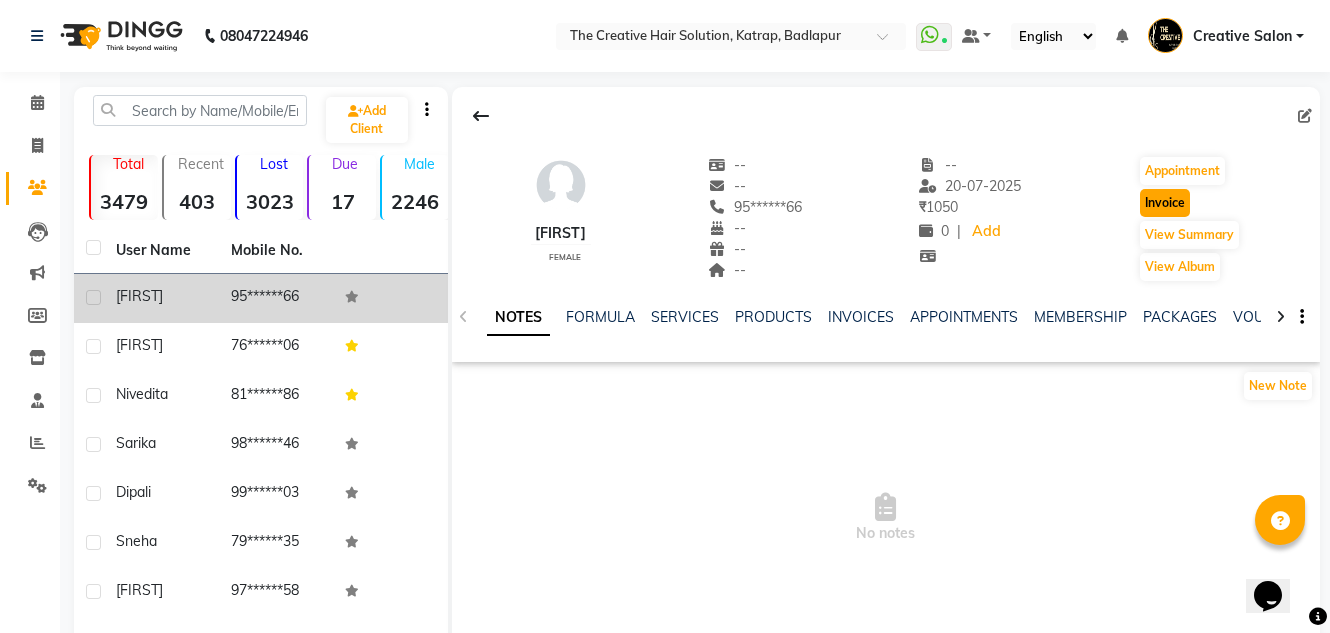 click on "Invoice" 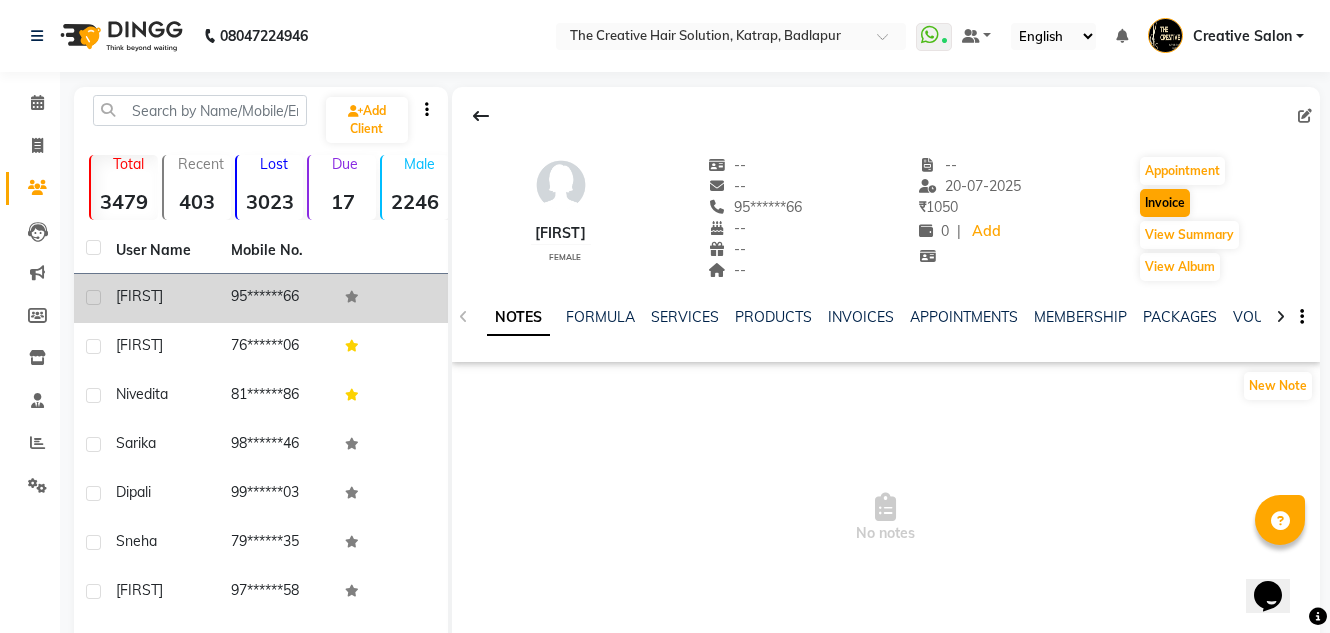 select on "service" 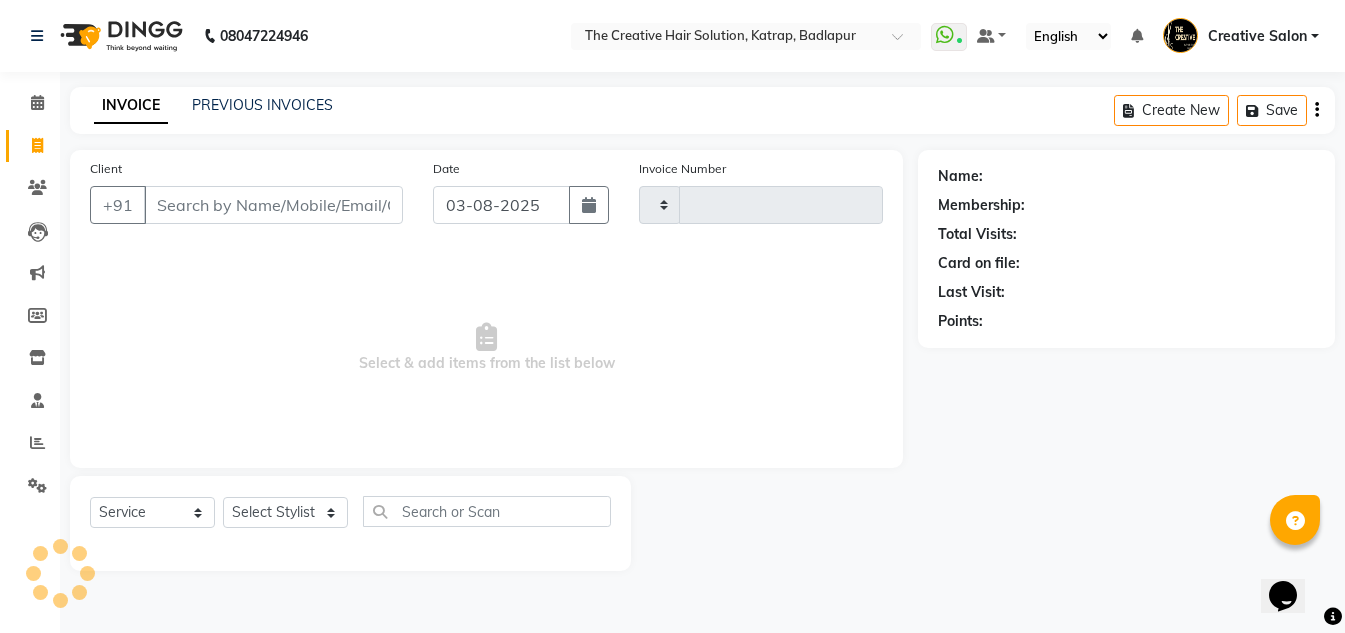 type on "1124" 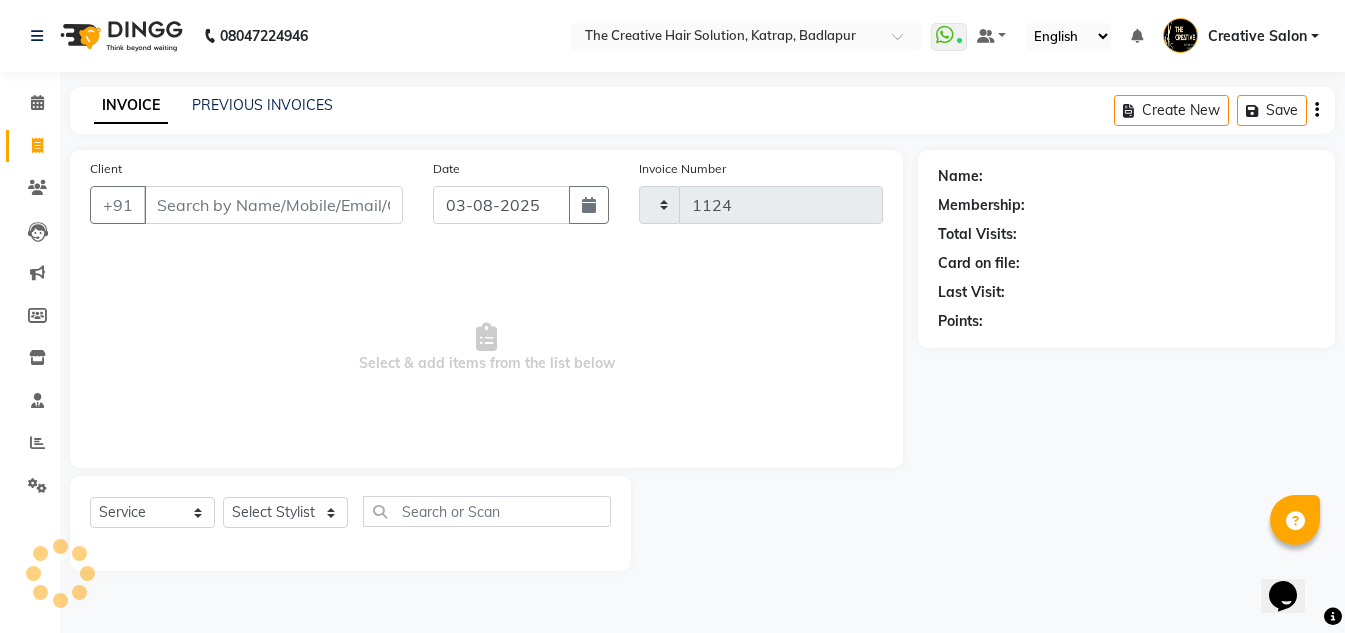 select on "527" 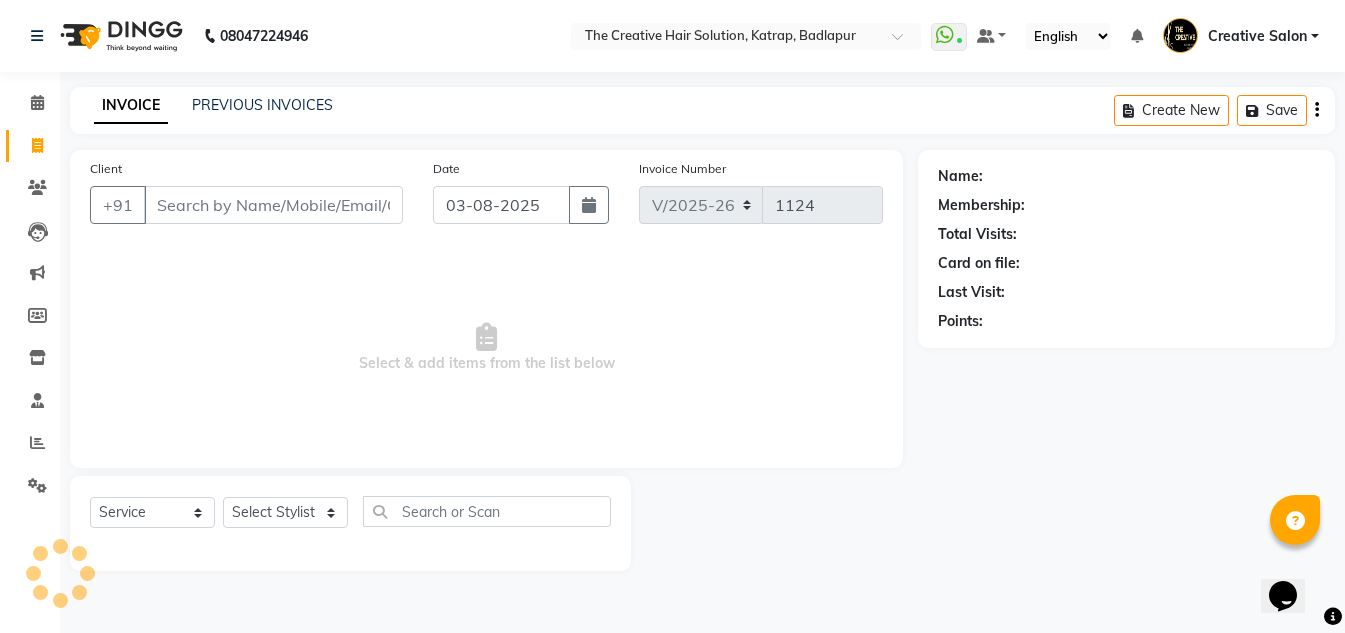 type on "95******66" 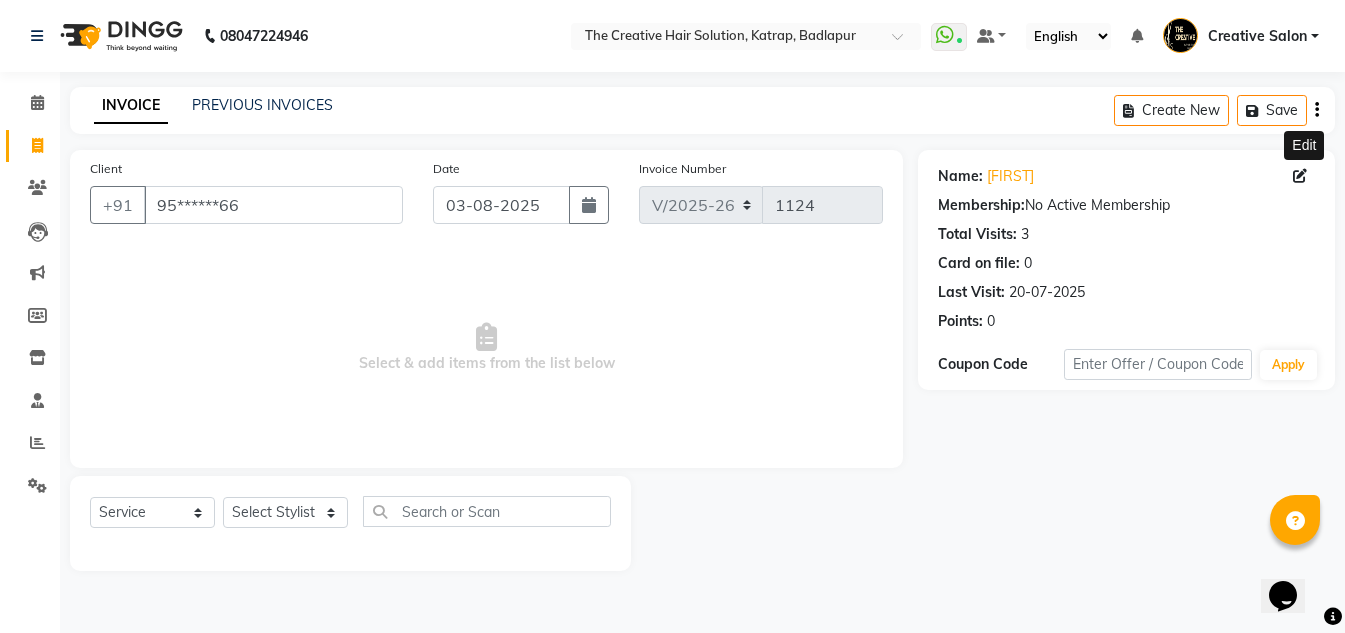 click 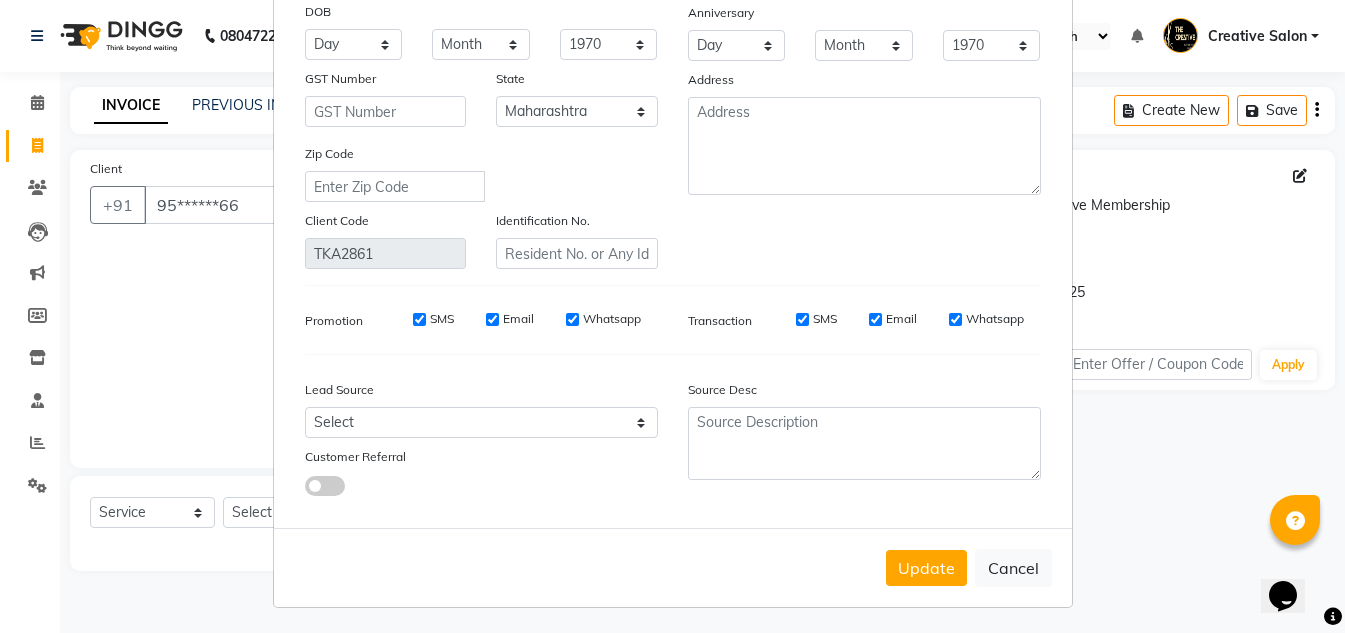 scroll, scrollTop: 254, scrollLeft: 0, axis: vertical 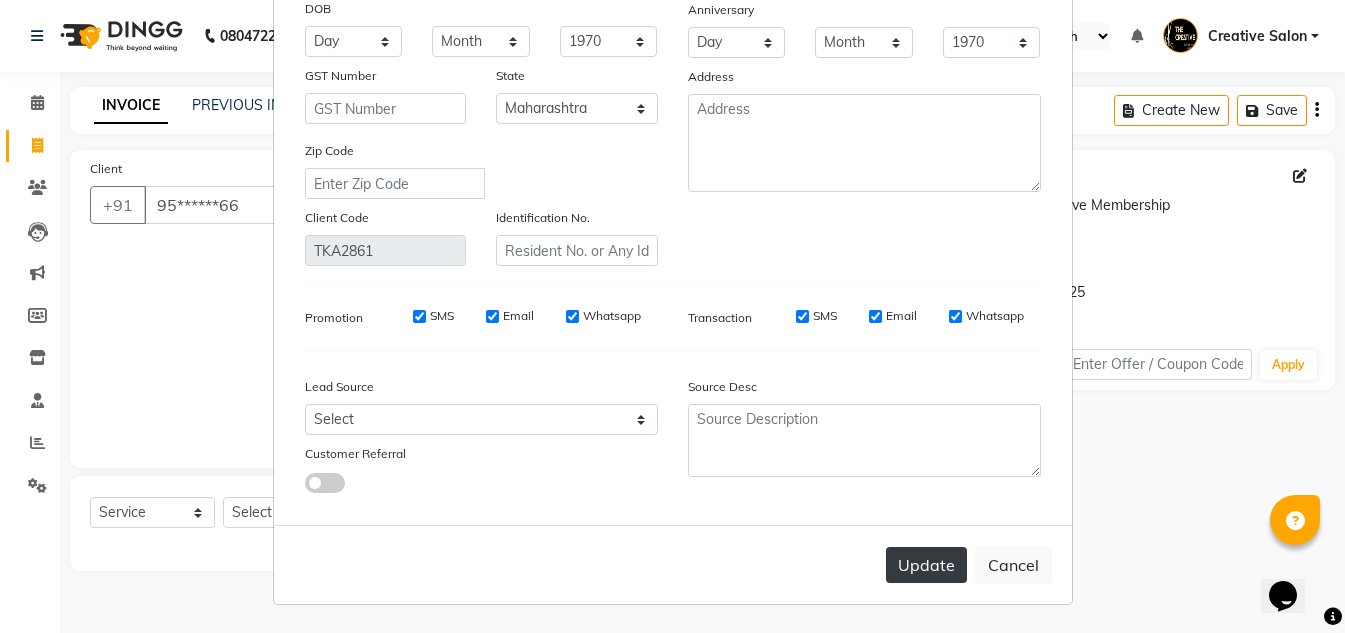 click on "Update" at bounding box center [926, 565] 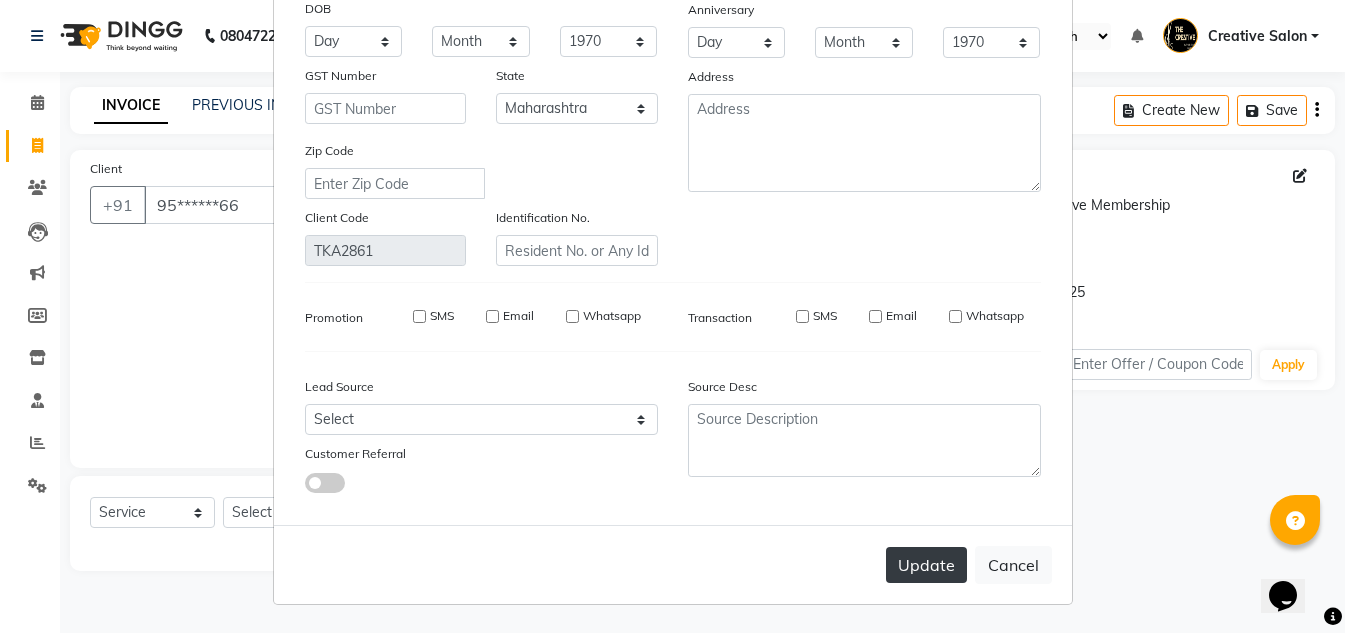 type 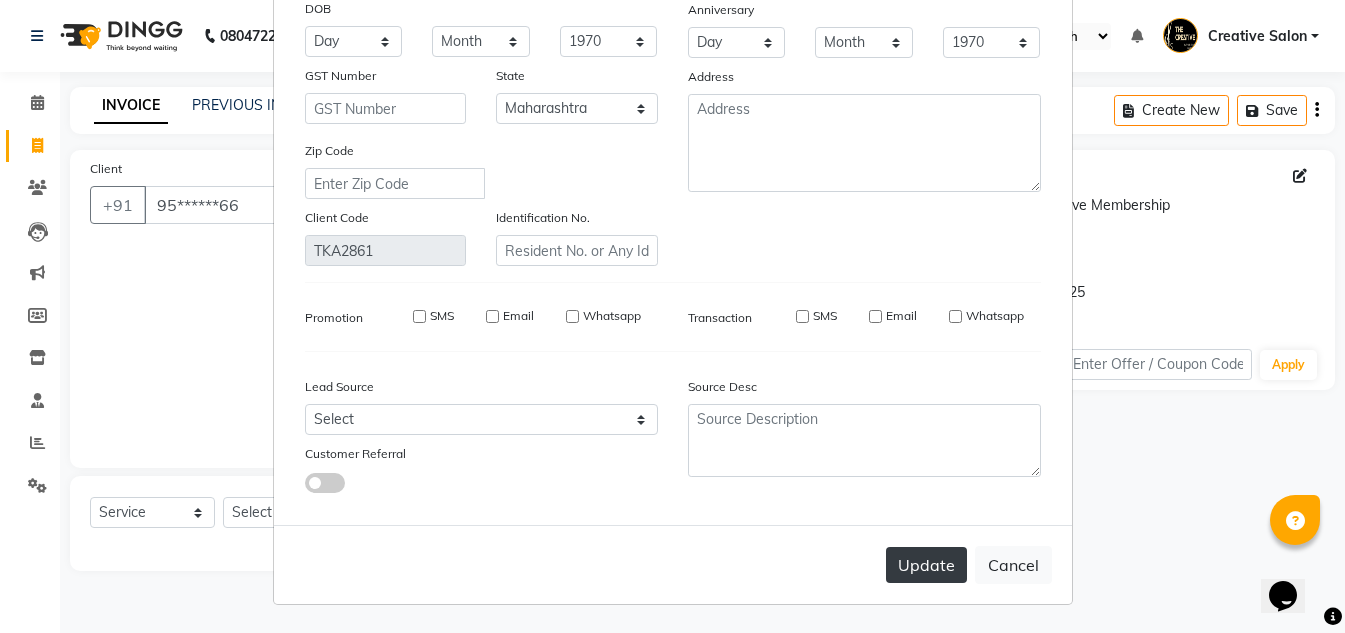 select 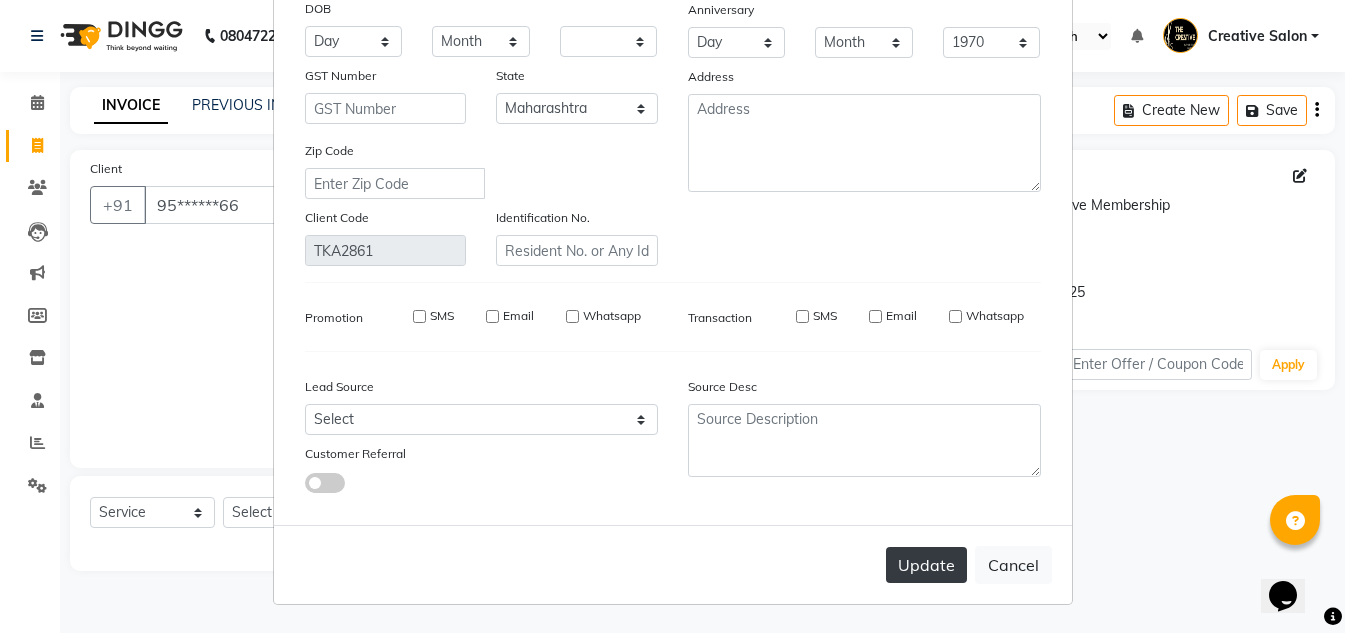 select on "null" 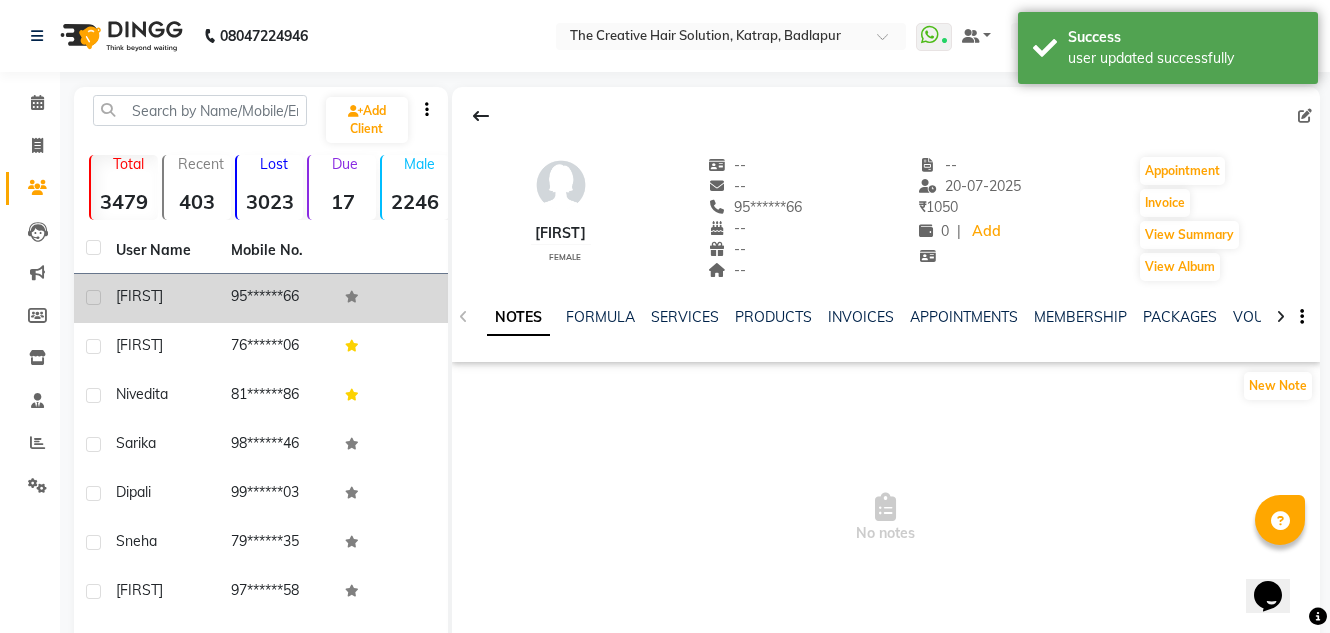 click on "95******66" 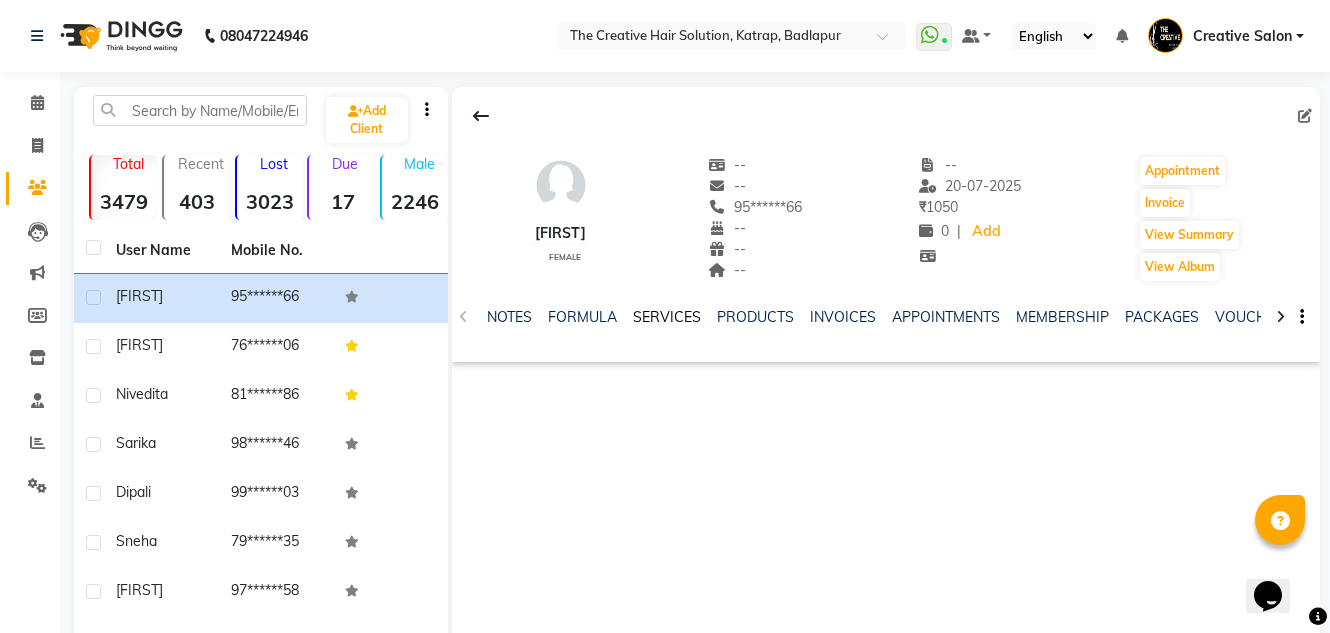 click on "SERVICES" 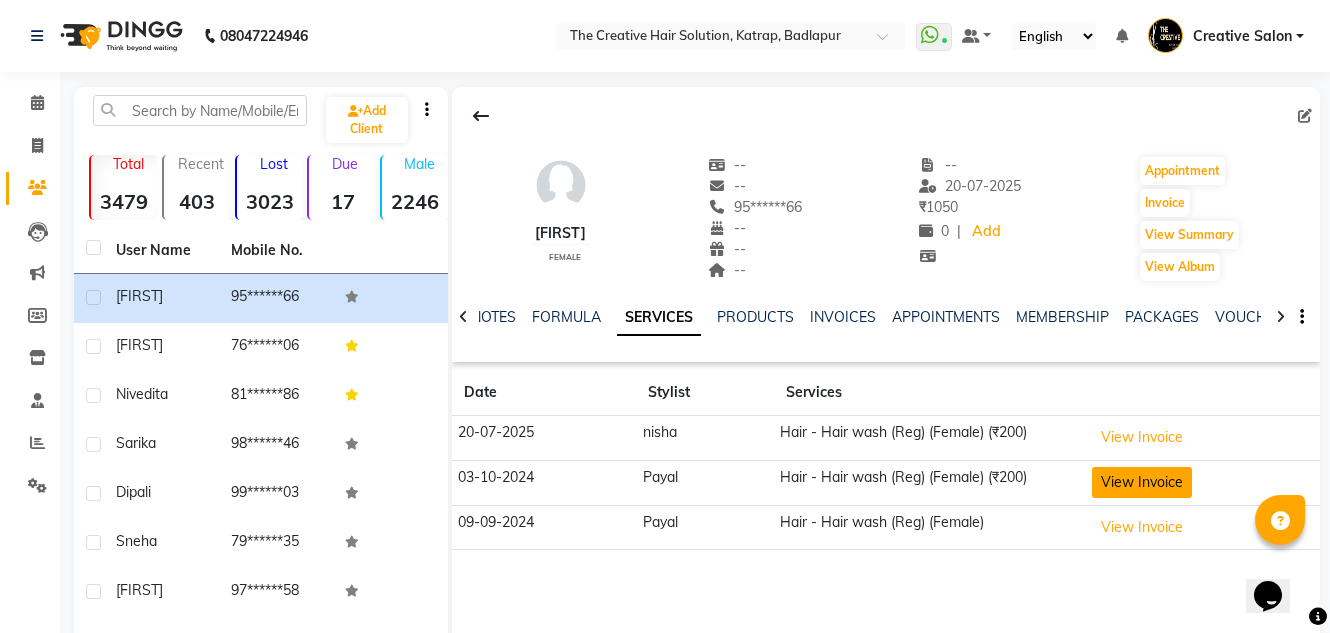 click on "View Invoice" 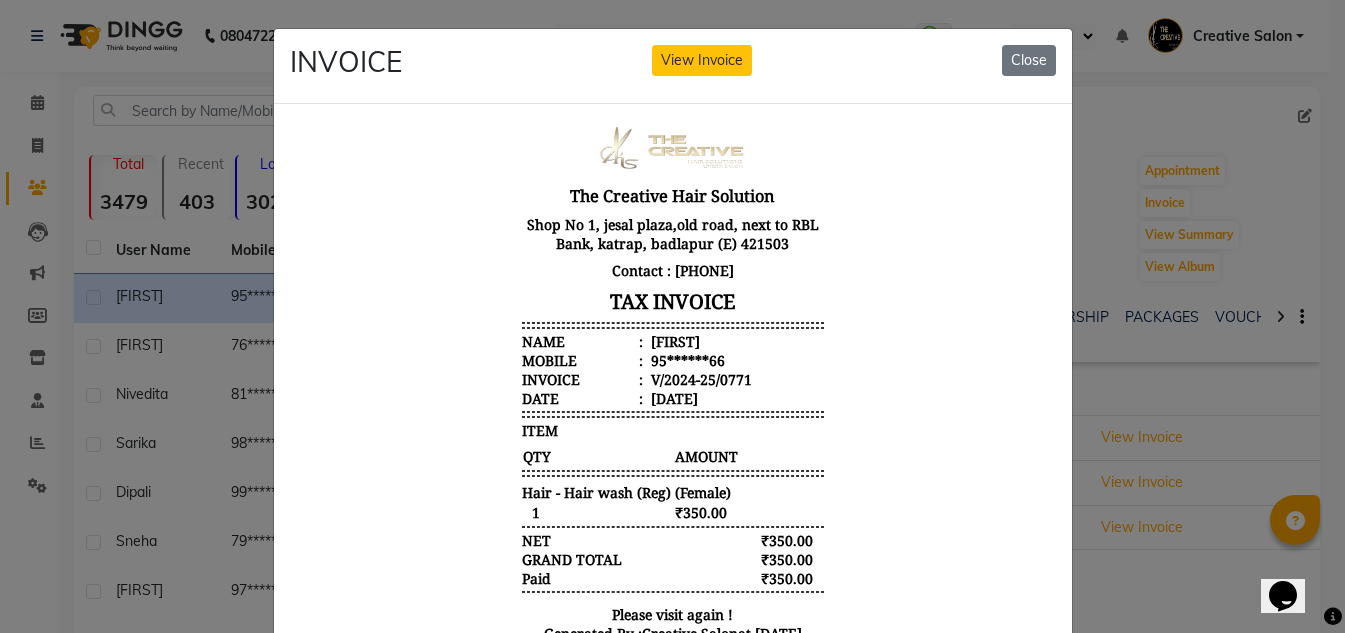 scroll, scrollTop: 16, scrollLeft: 0, axis: vertical 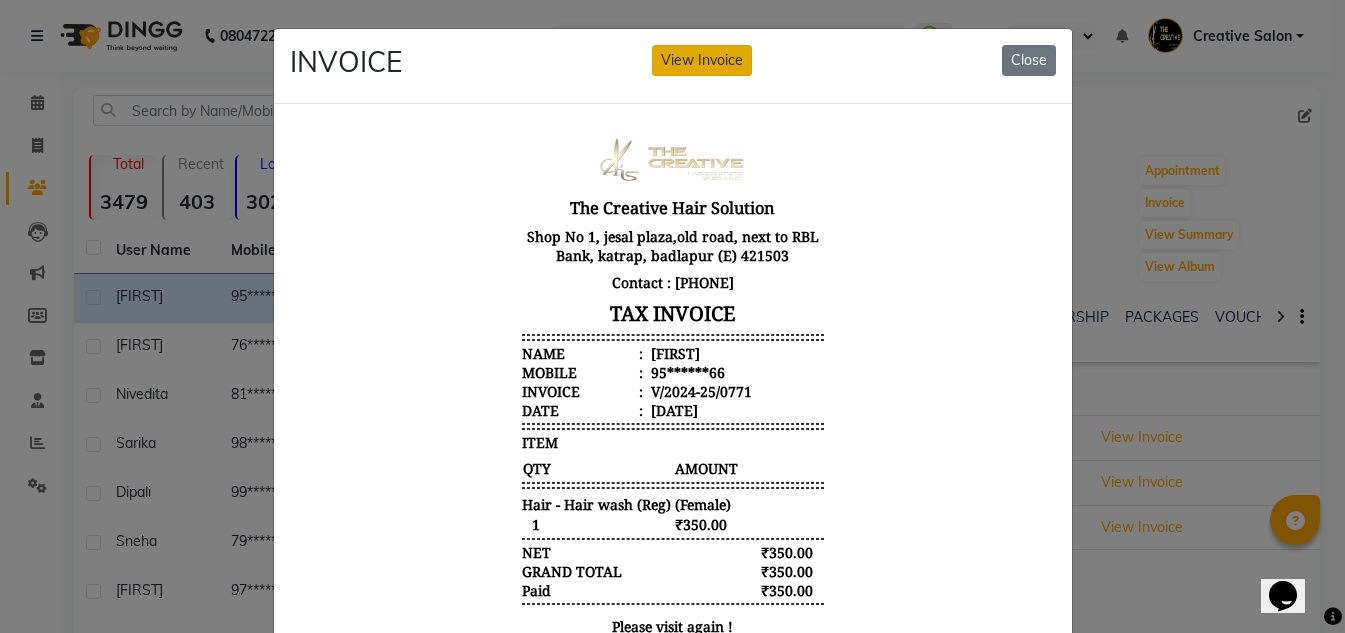 click on "View Invoice" 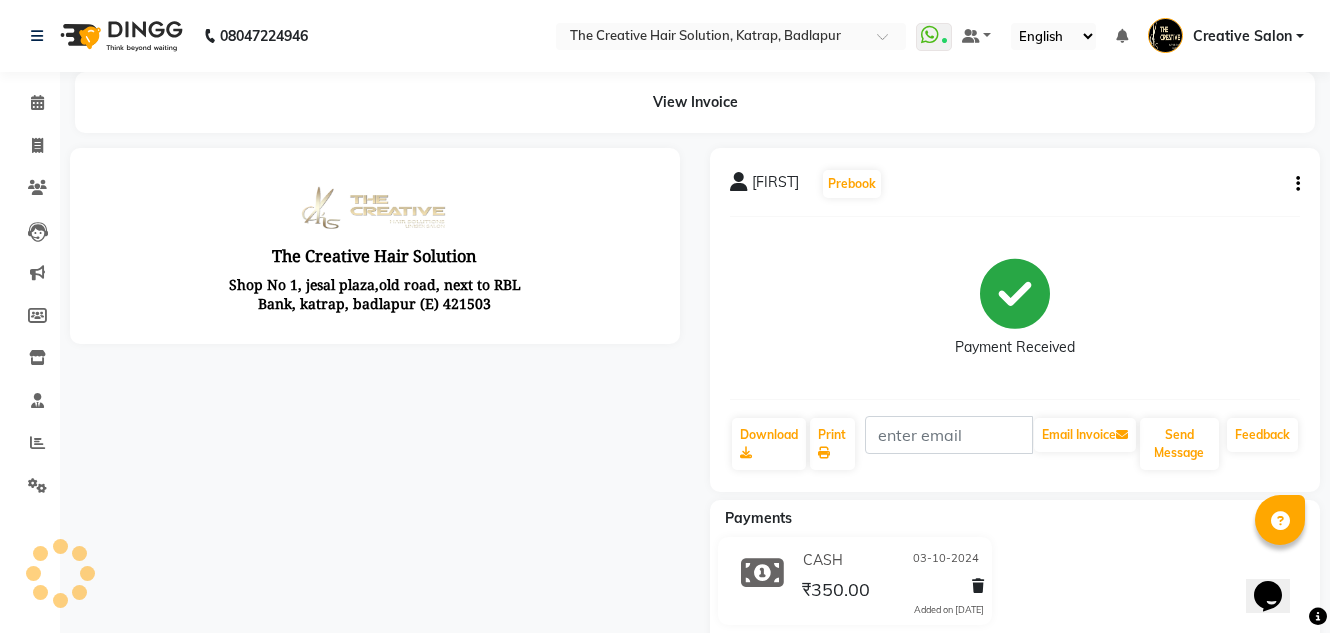 scroll, scrollTop: 0, scrollLeft: 0, axis: both 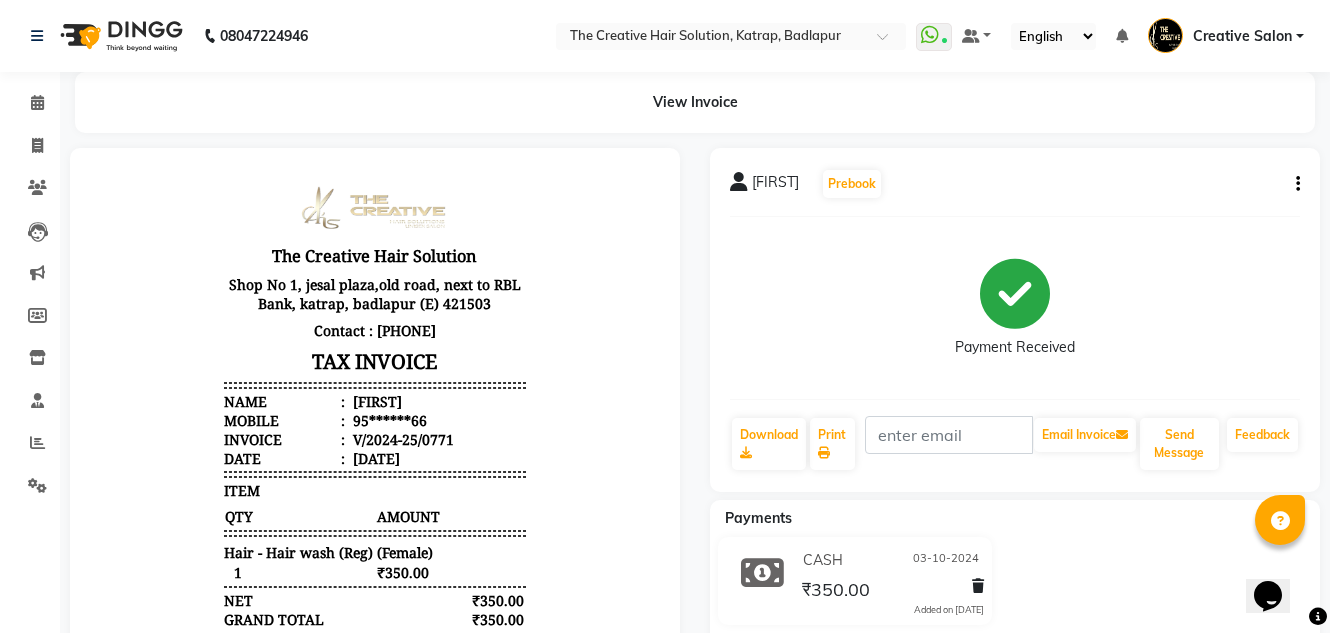 click on "Tejasvini   Prebook   Payment Received  Download  Print   Email Invoice   Send Message Feedback" 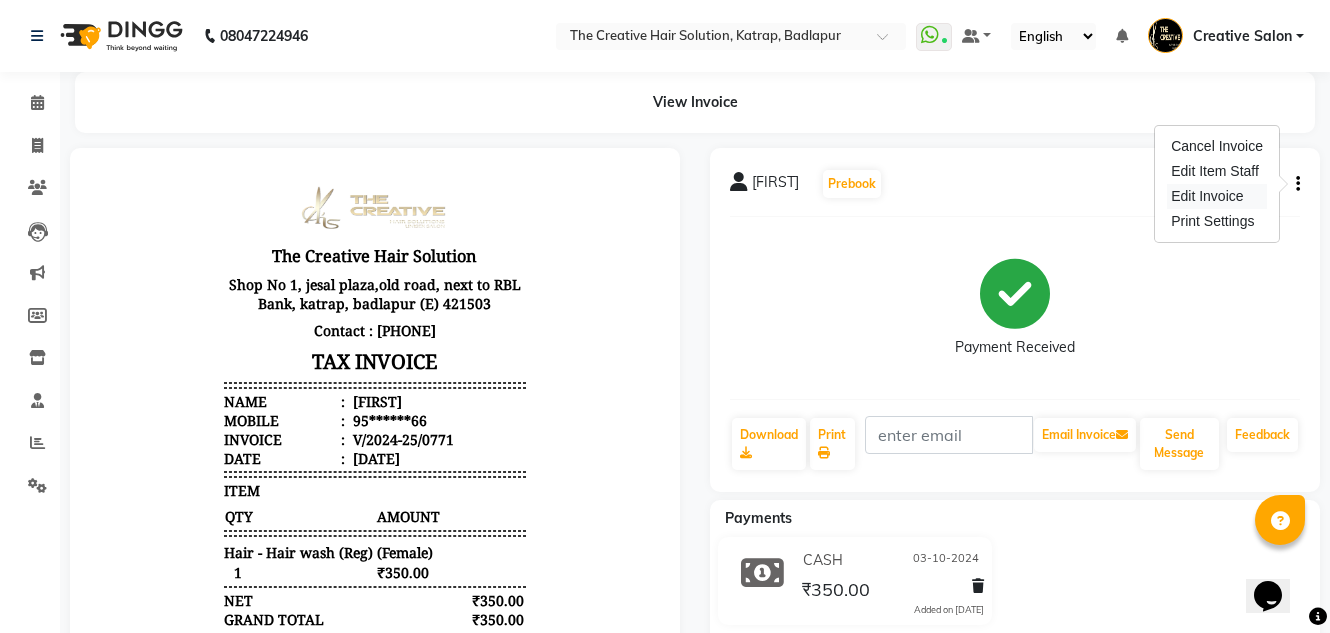 click on "Edit Invoice" at bounding box center [1217, 196] 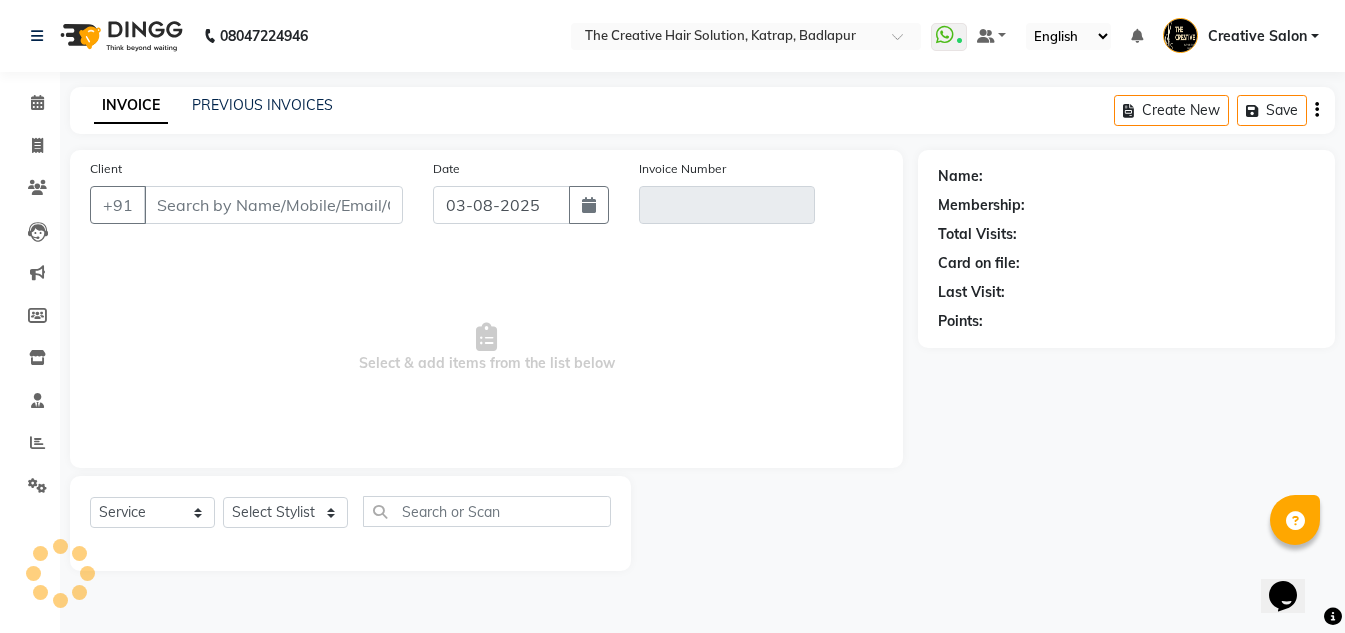 type on "95******66" 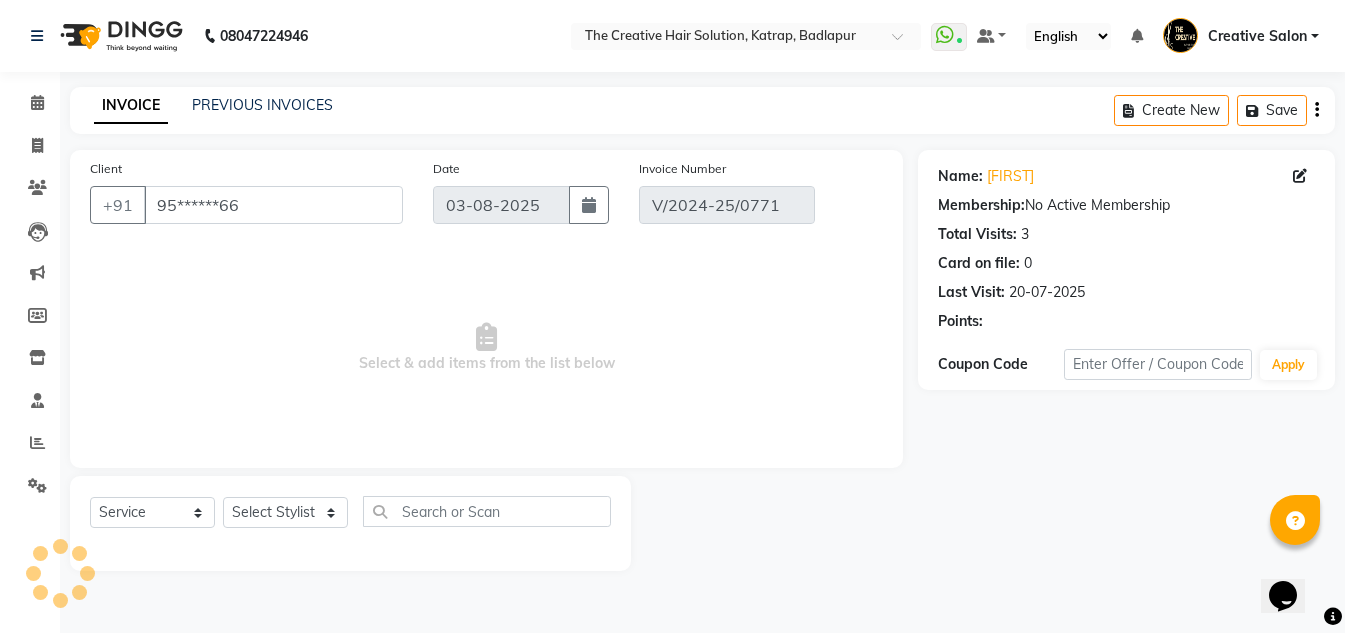 type on "03-10-2024" 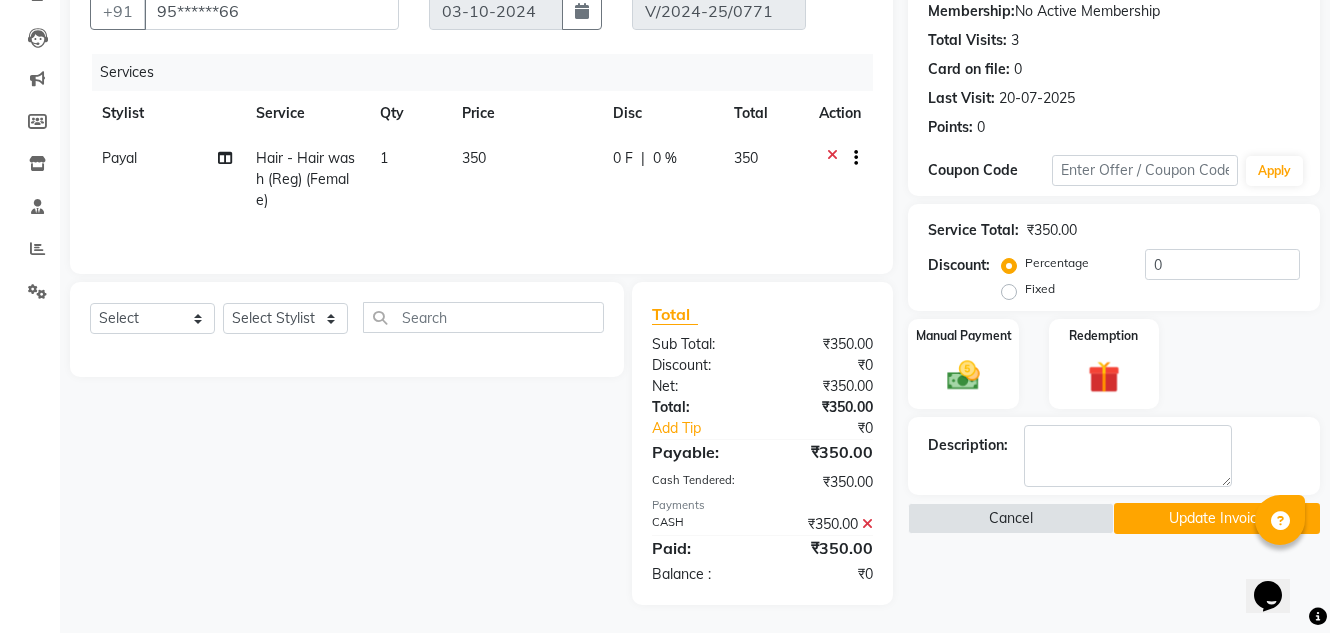 scroll, scrollTop: 196, scrollLeft: 0, axis: vertical 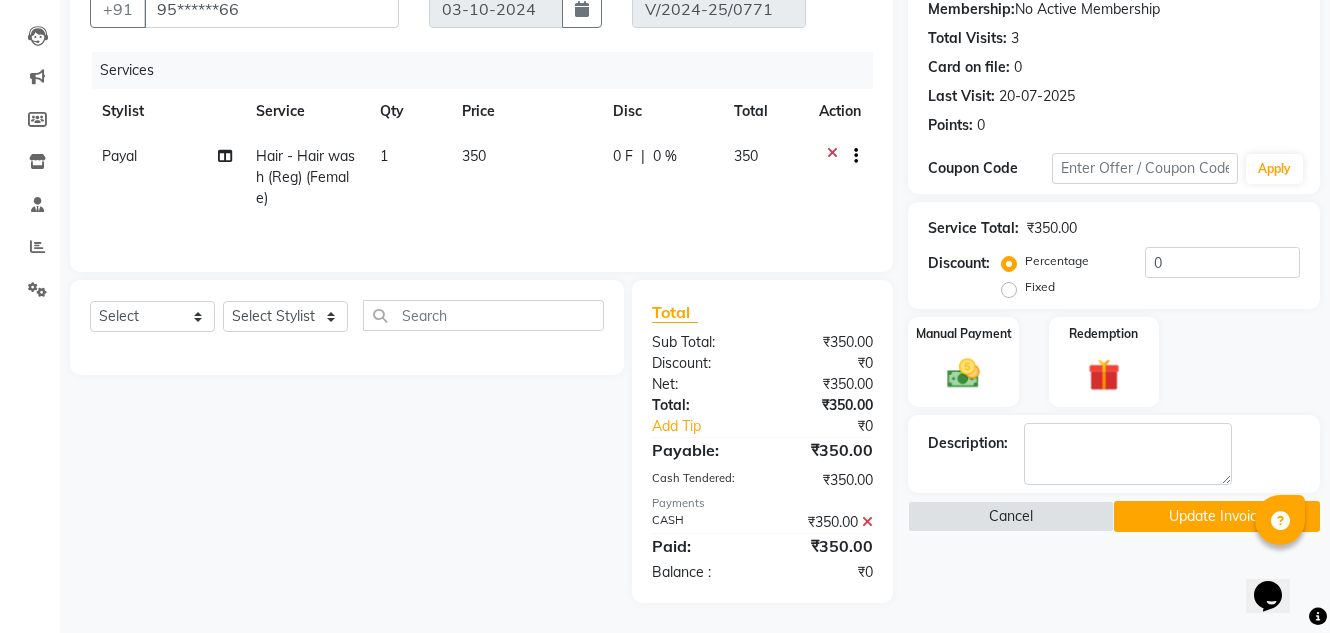 click 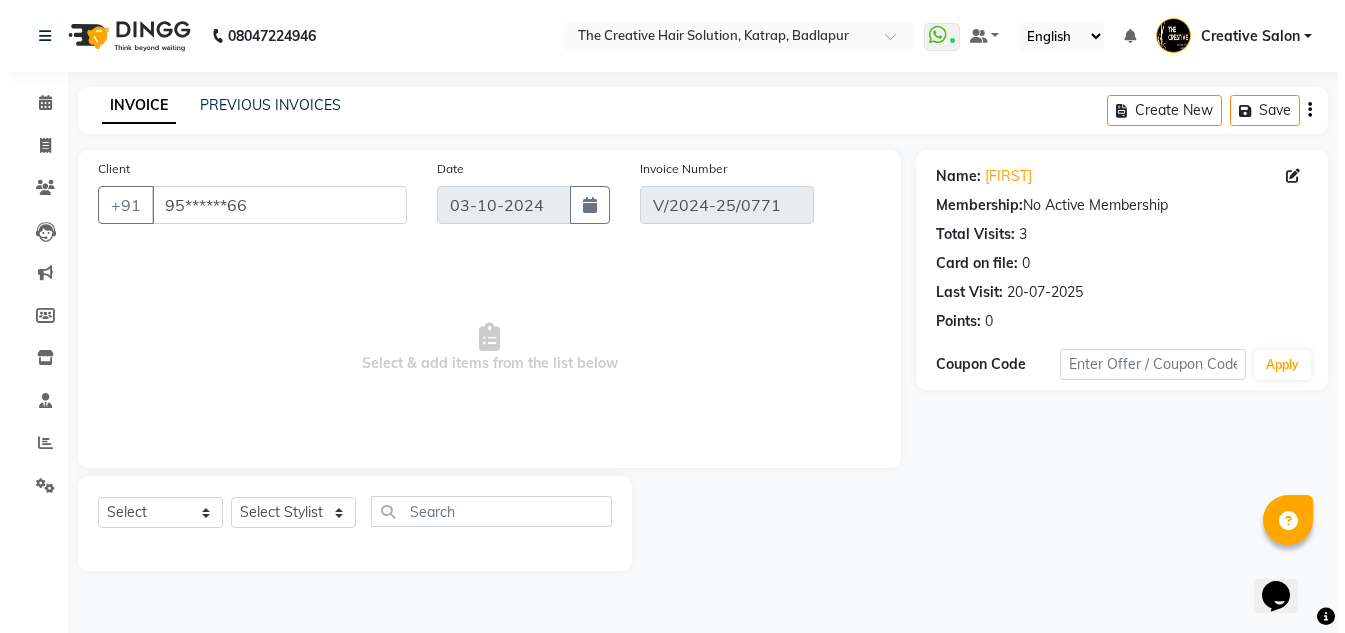 scroll, scrollTop: 0, scrollLeft: 0, axis: both 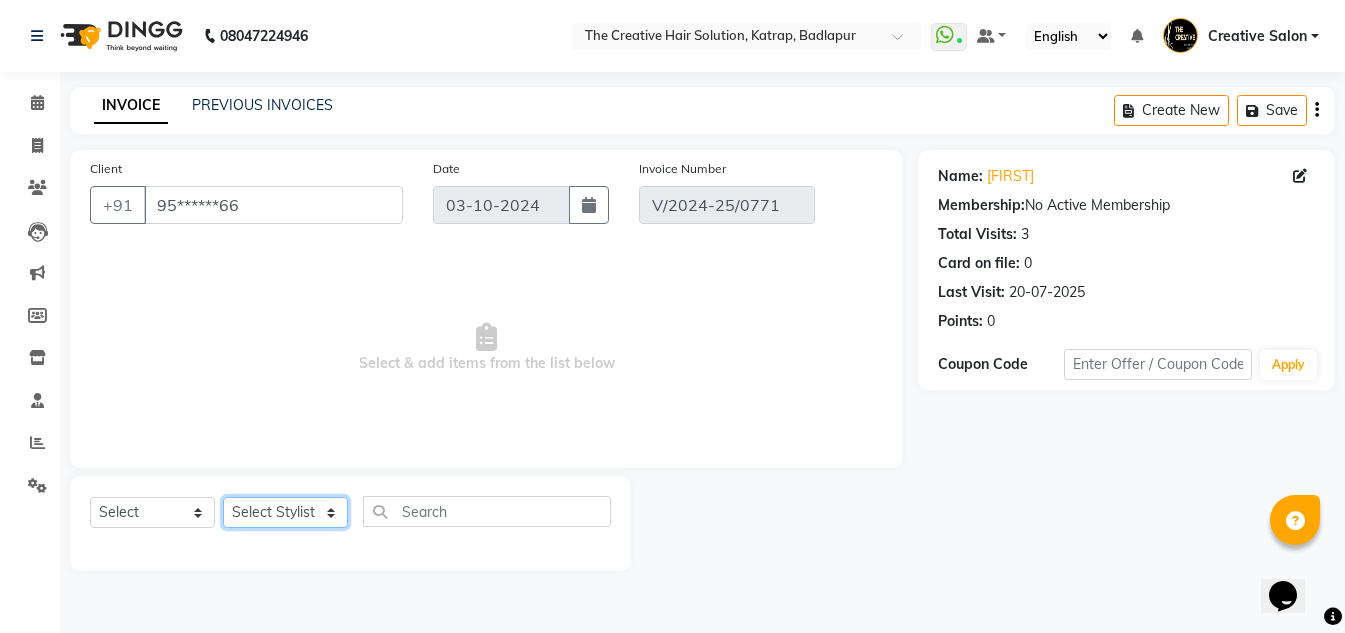drag, startPoint x: 290, startPoint y: 505, endPoint x: 292, endPoint y: 495, distance: 10.198039 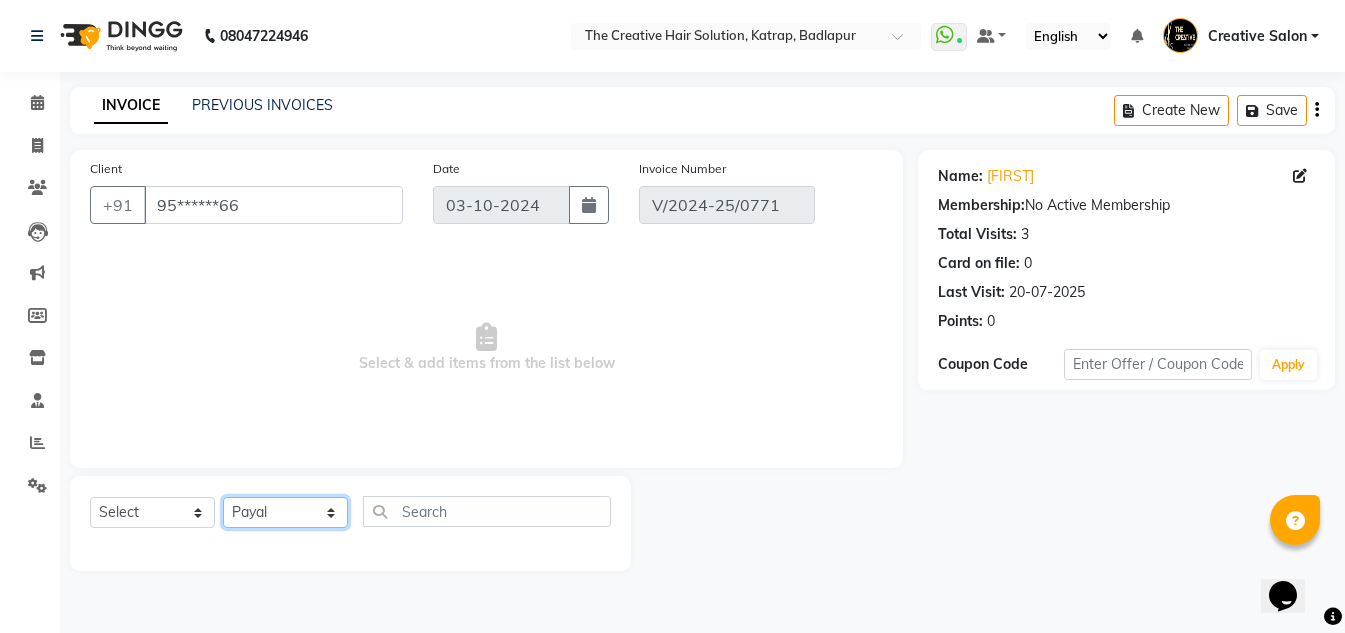 click on "Select Stylist Creative Salon Hashan Kam wali Nisha Payal salman the creative" 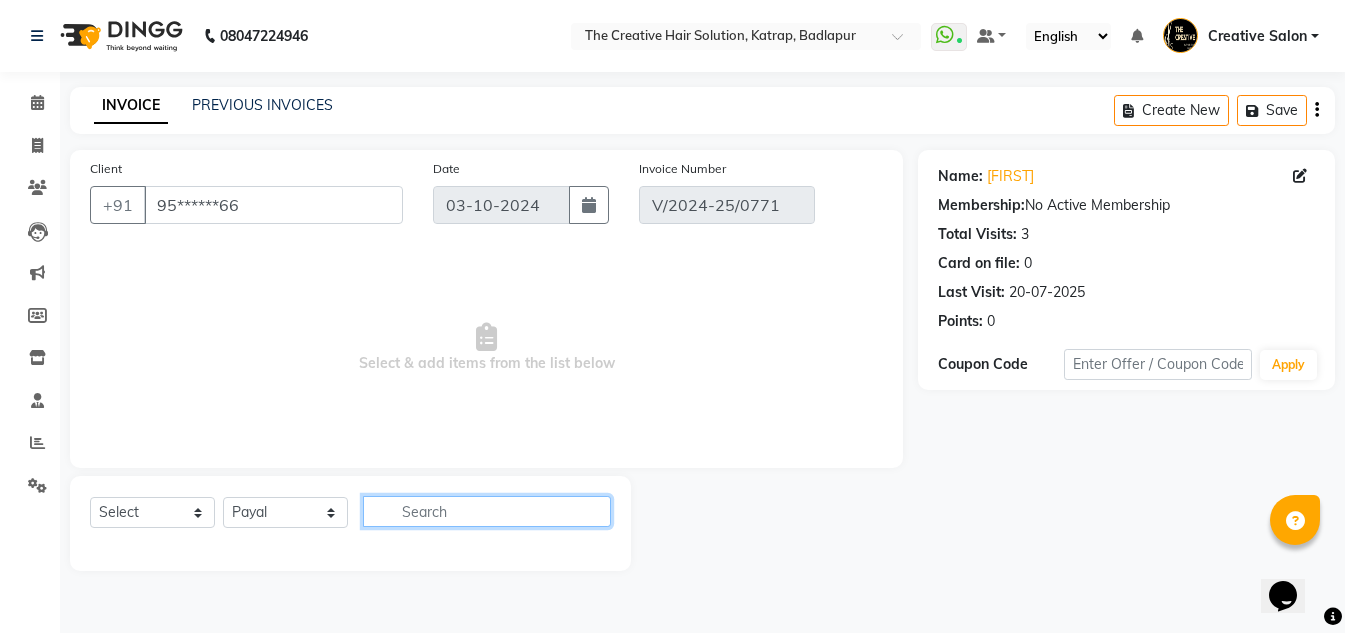 click on "Select  Service  Product  Membership  Package Voucher Prepaid Gift Card  Select Stylist Creative Salon Hashan Kam wali Nisha Payal salman the creative" 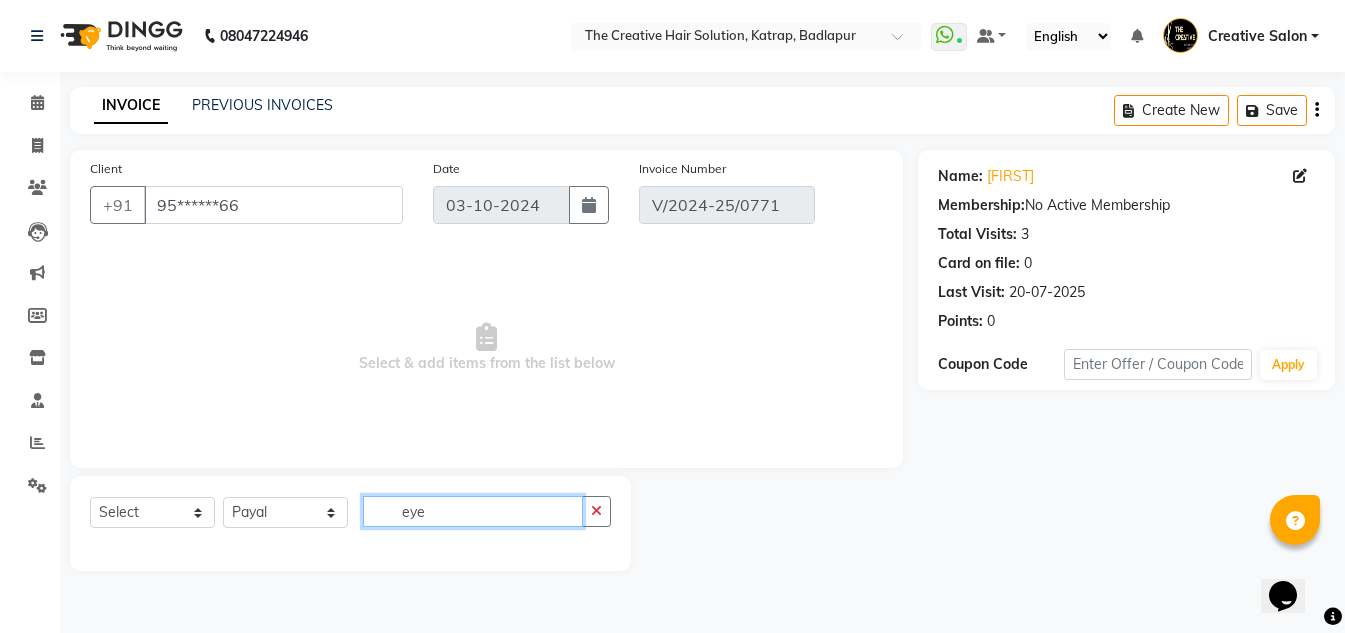 click on "eye" 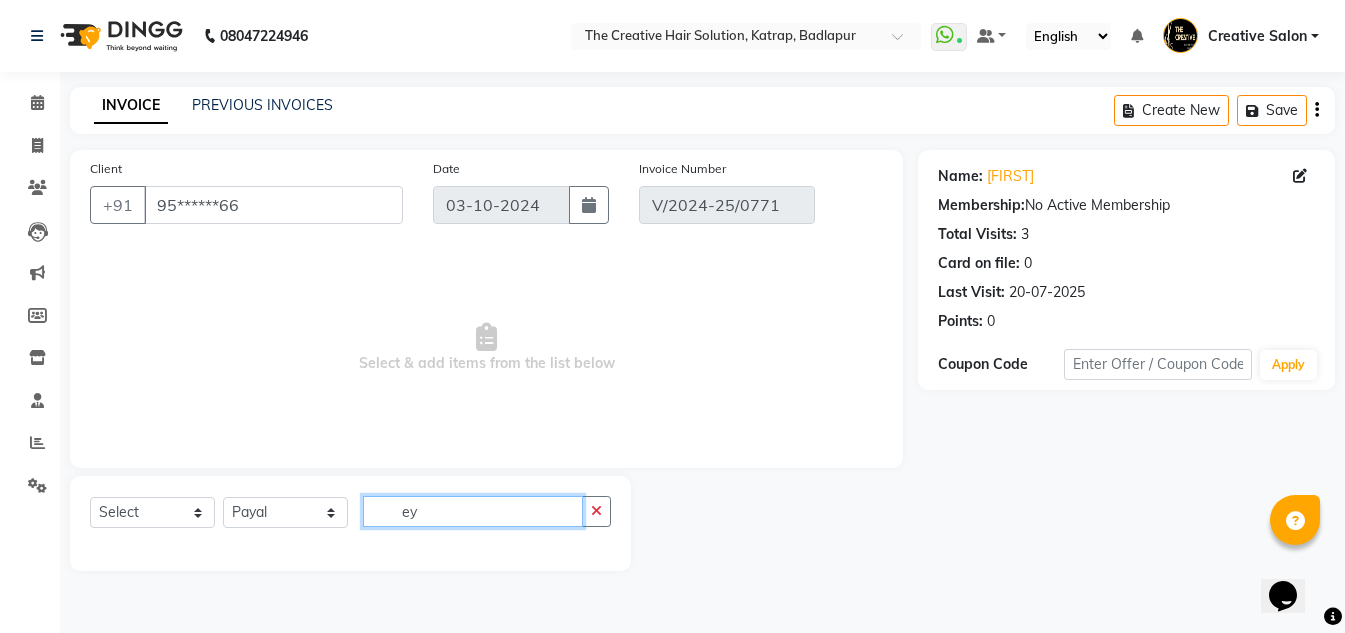 type on "e" 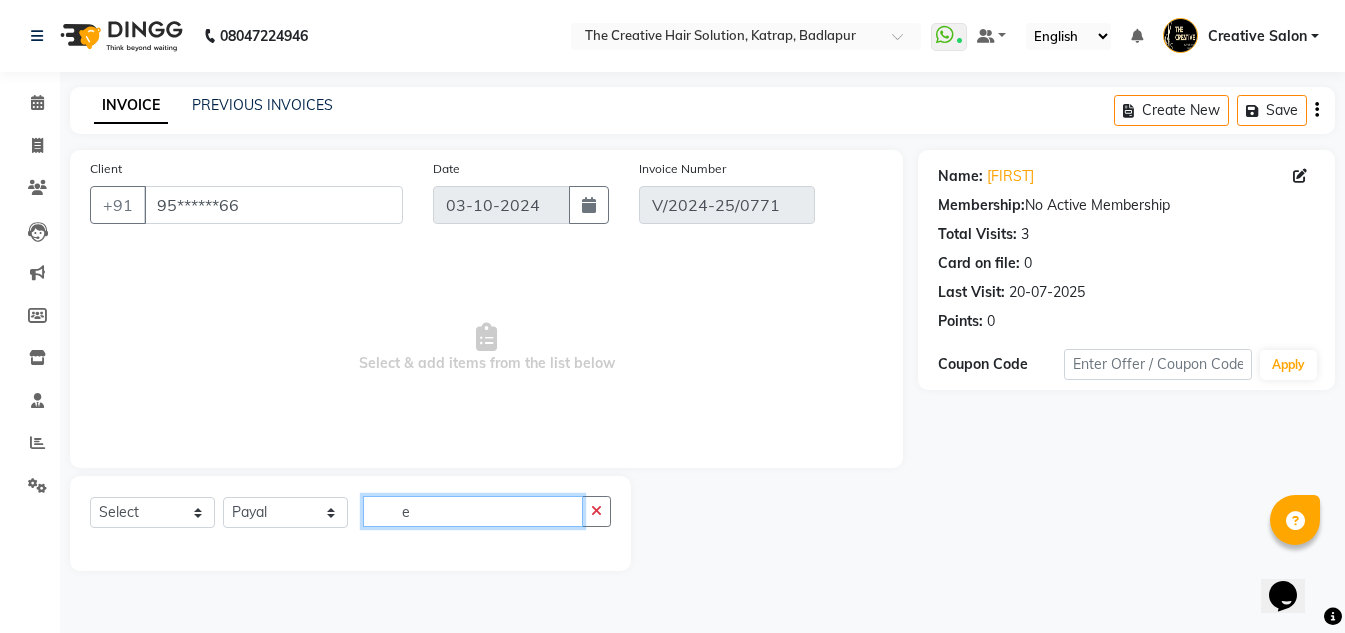 type 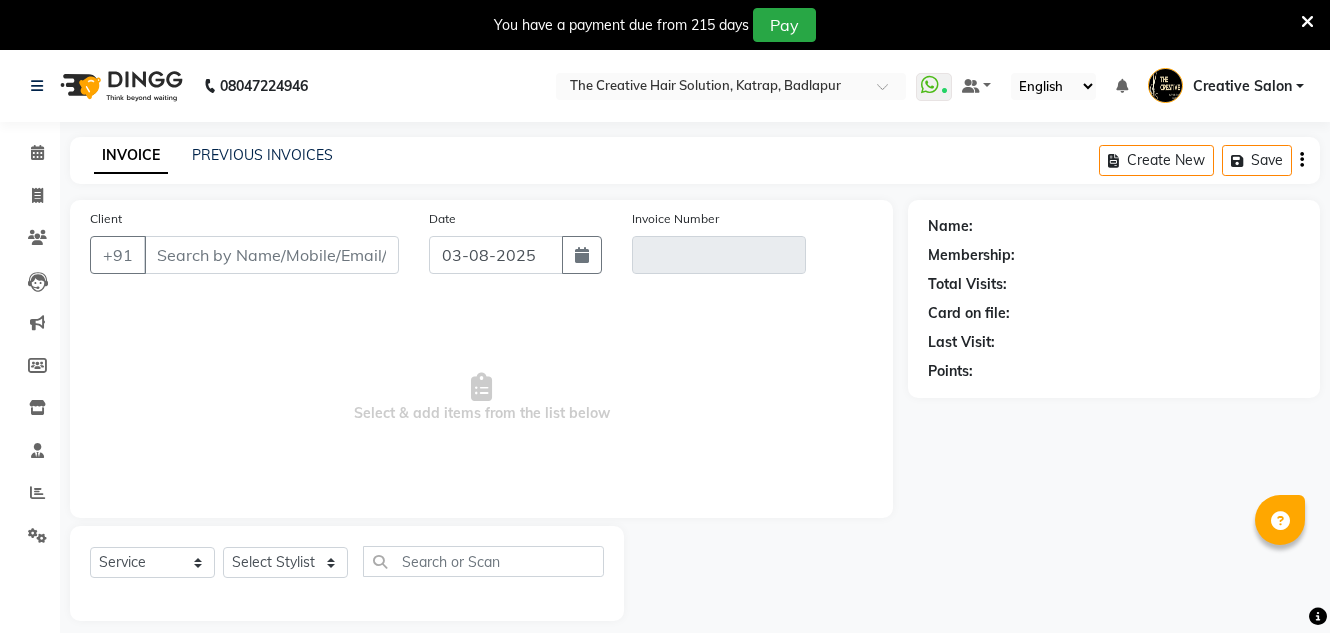 select on "service" 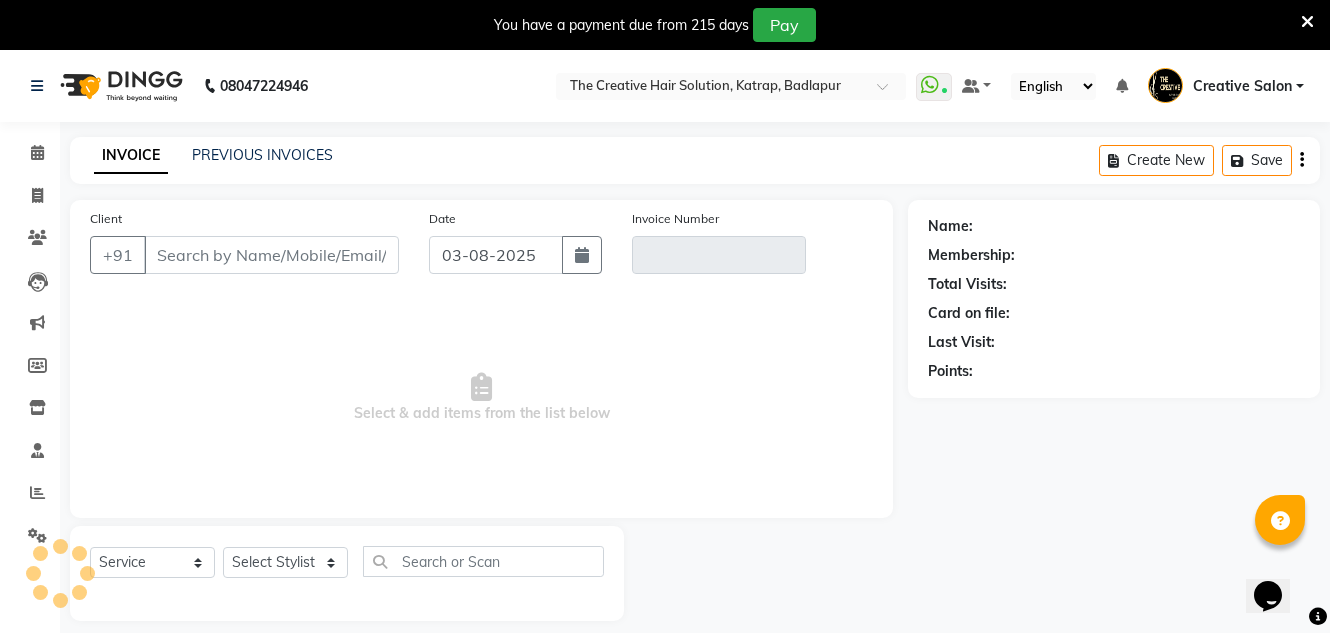 scroll, scrollTop: 0, scrollLeft: 0, axis: both 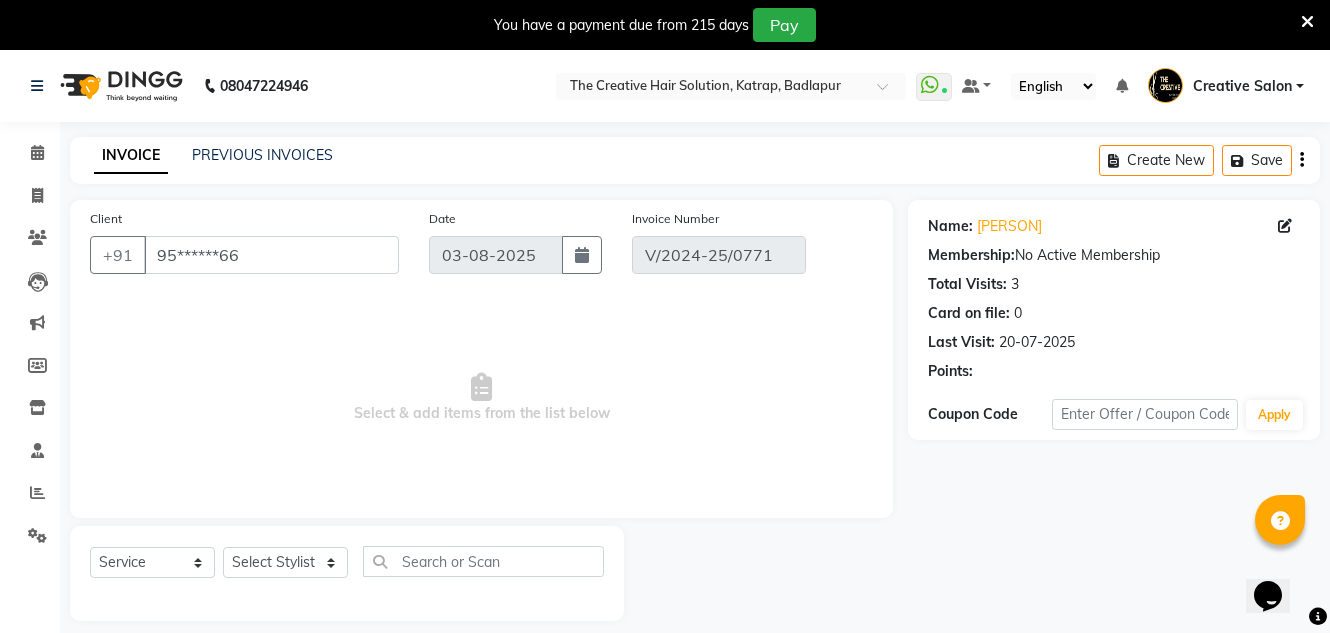 type on "03-10-2024" 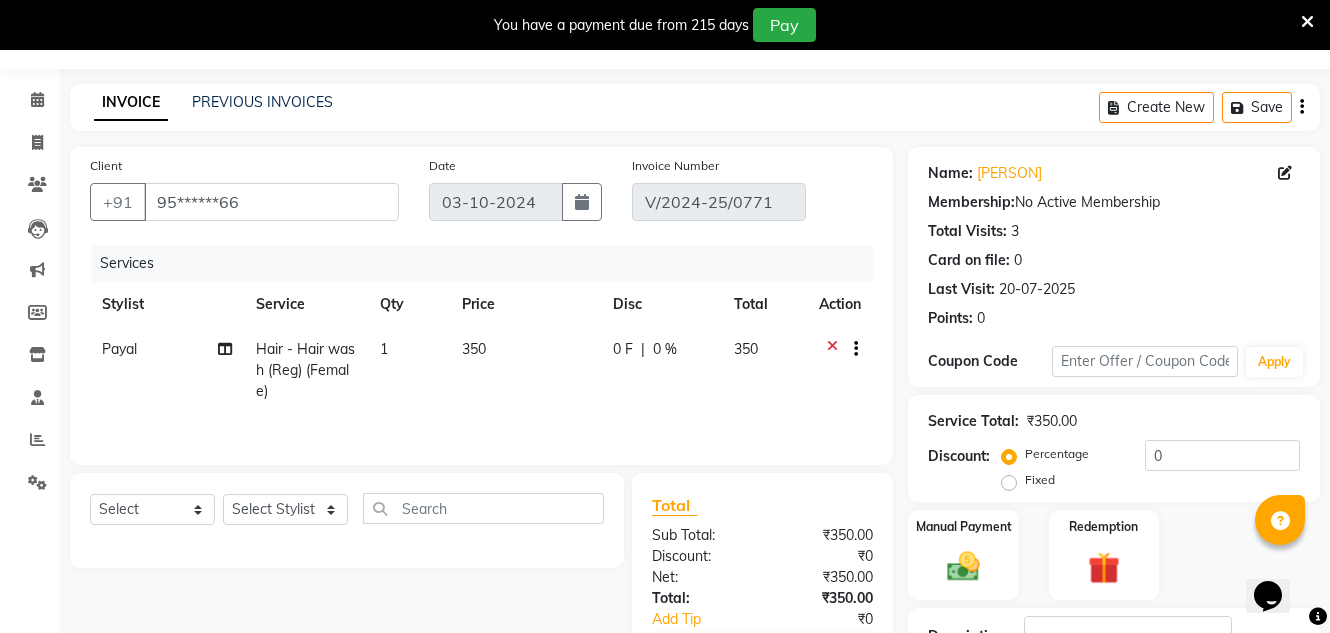 scroll, scrollTop: 100, scrollLeft: 0, axis: vertical 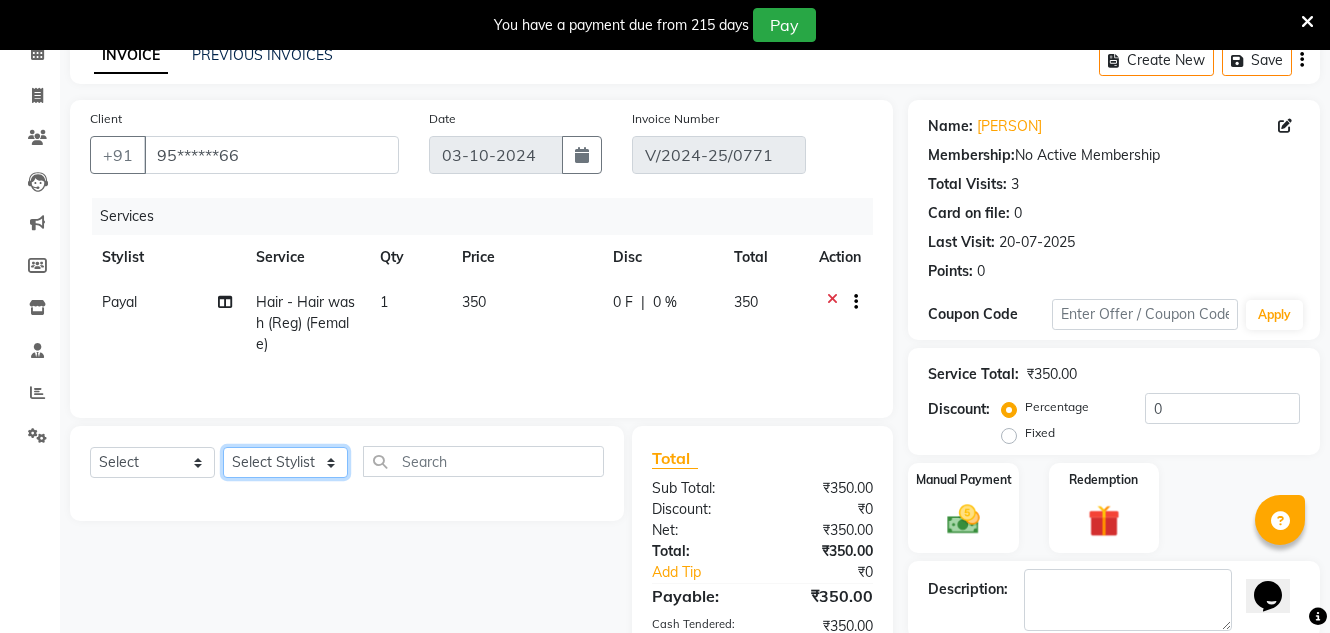 click on "Select Stylist Creative Salon Hashan Kam wali Nisha Payal salman the creative" 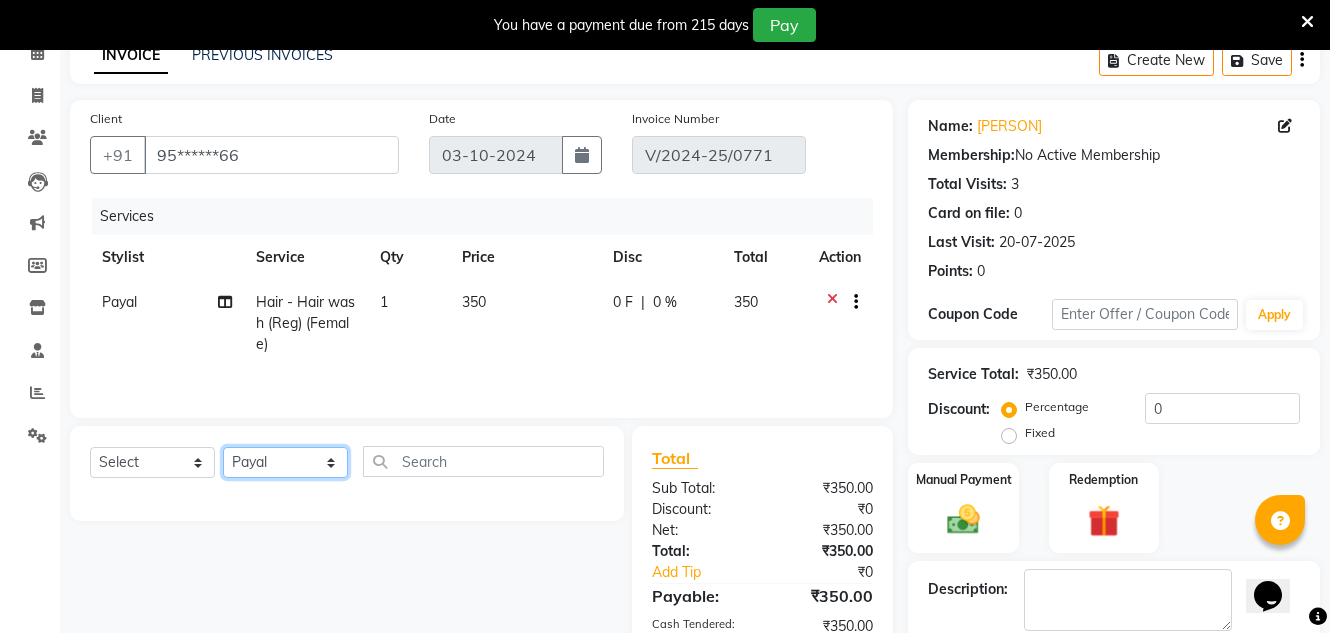 click on "Select Stylist Creative Salon Hashan Kam wali Nisha Payal salman the creative" 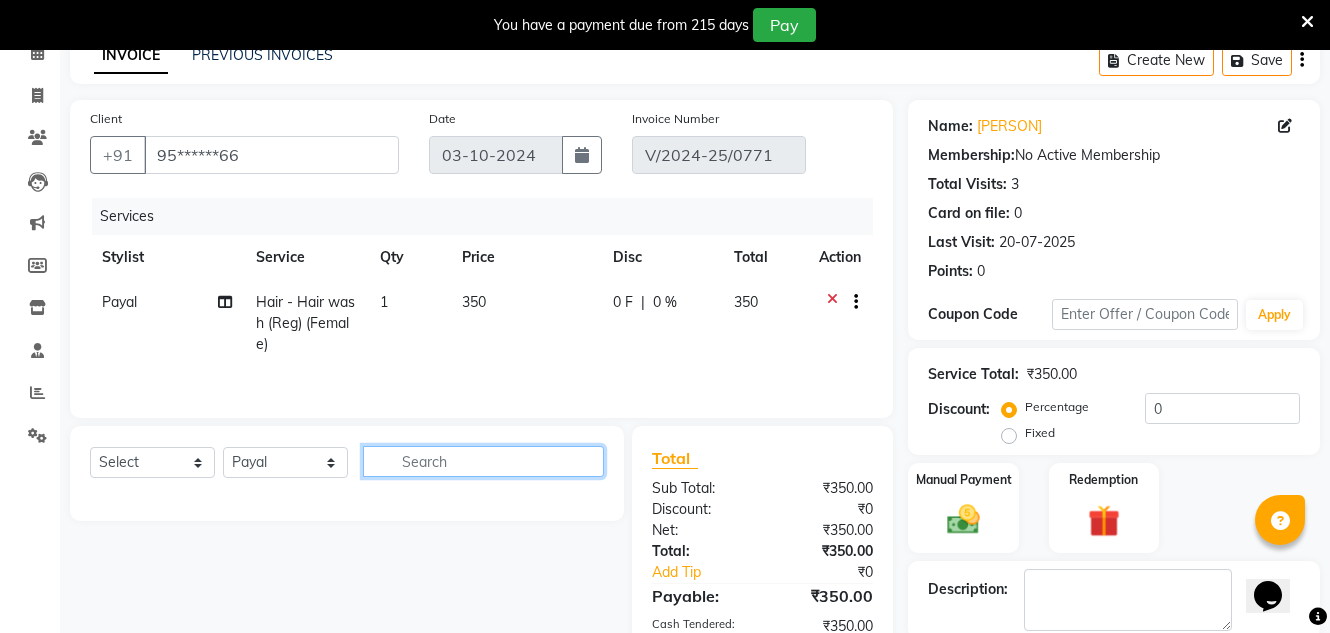 click 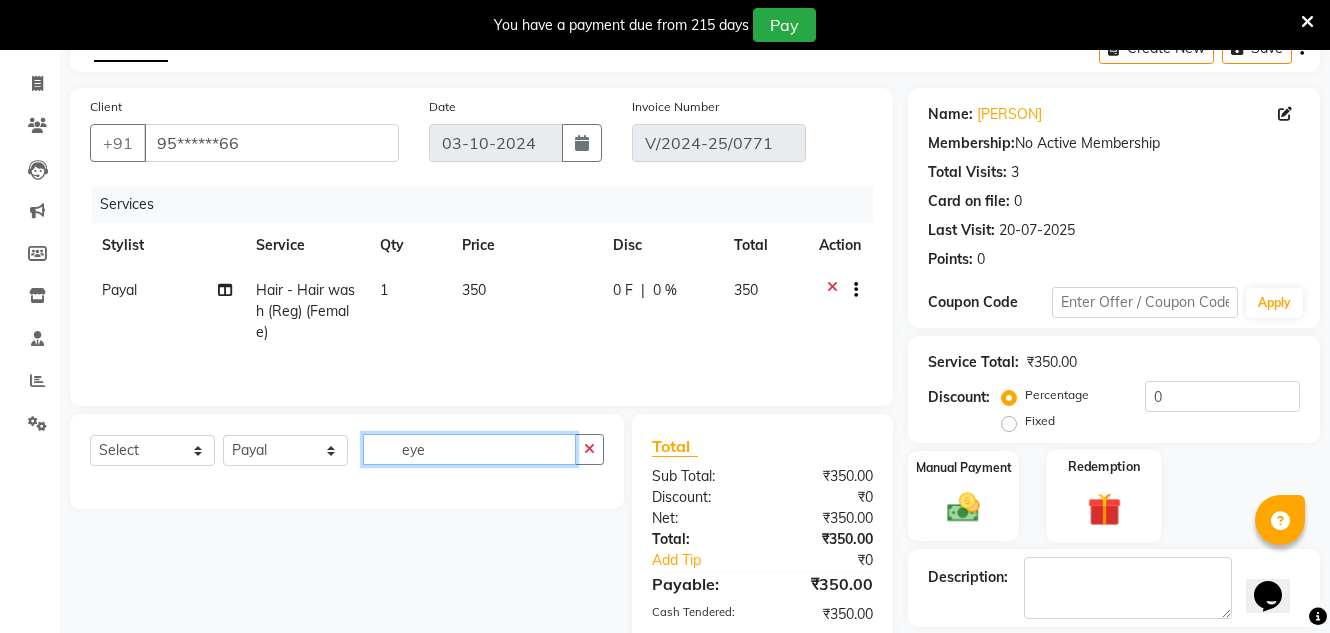 scroll, scrollTop: 246, scrollLeft: 0, axis: vertical 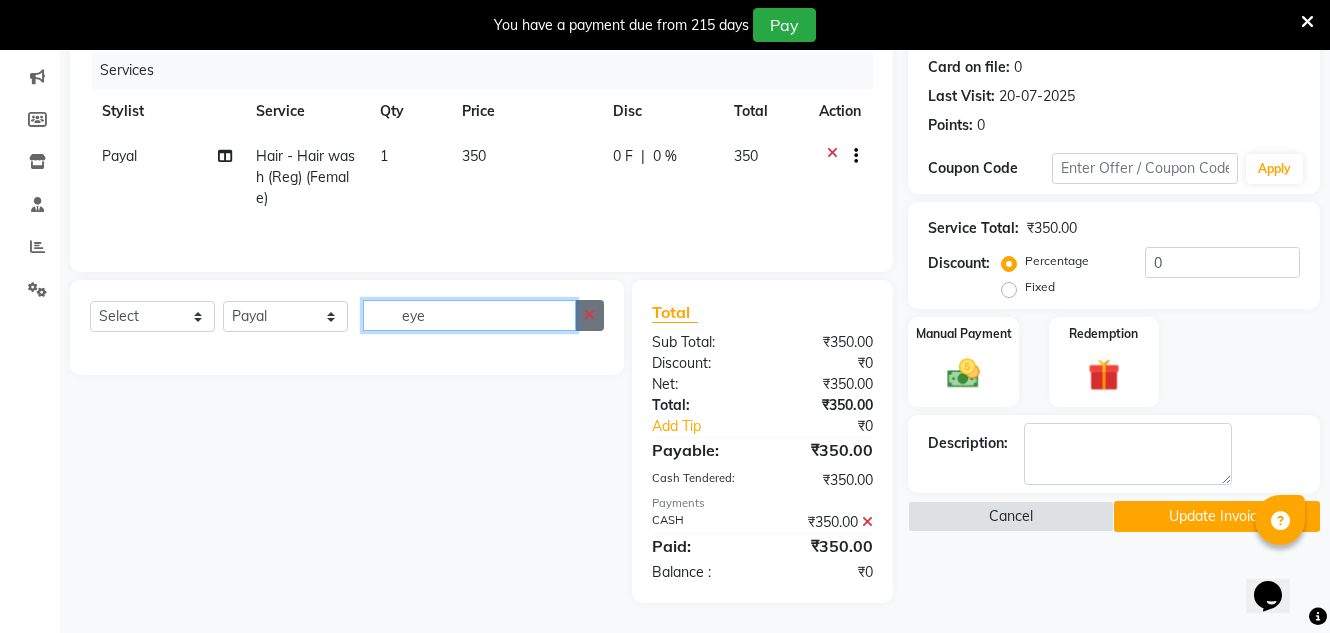 type on "eye" 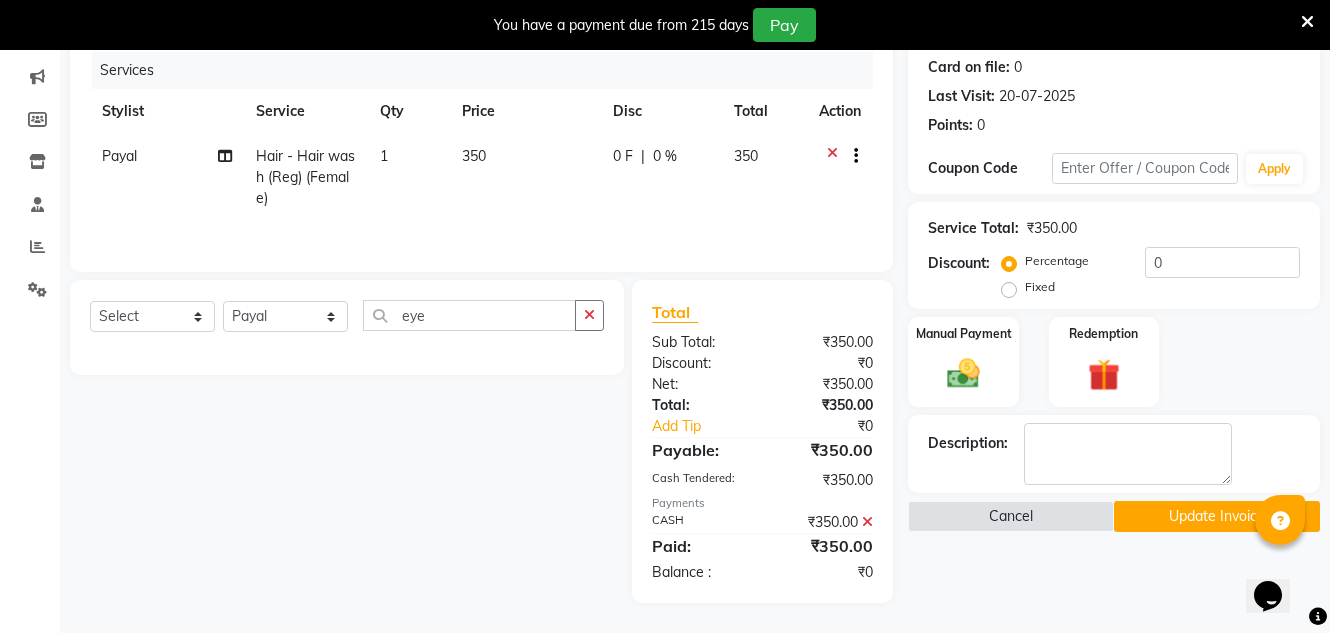 drag, startPoint x: 593, startPoint y: 325, endPoint x: 652, endPoint y: 393, distance: 90.02777 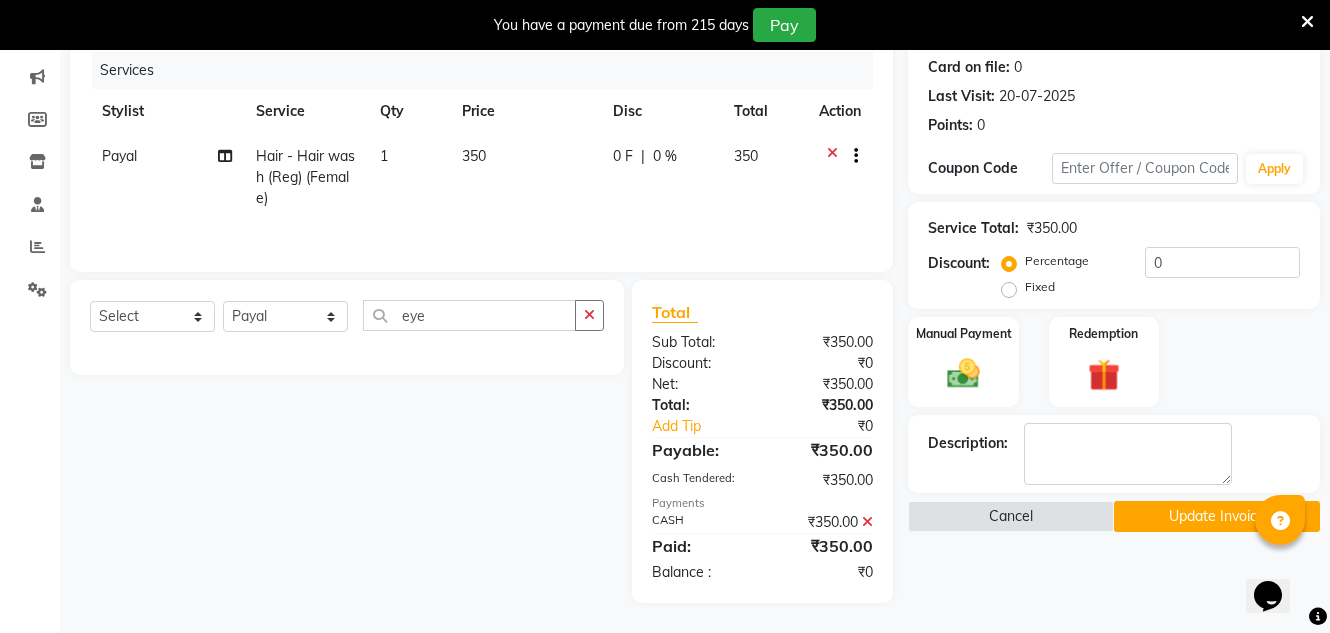 click on "Update Invoice" 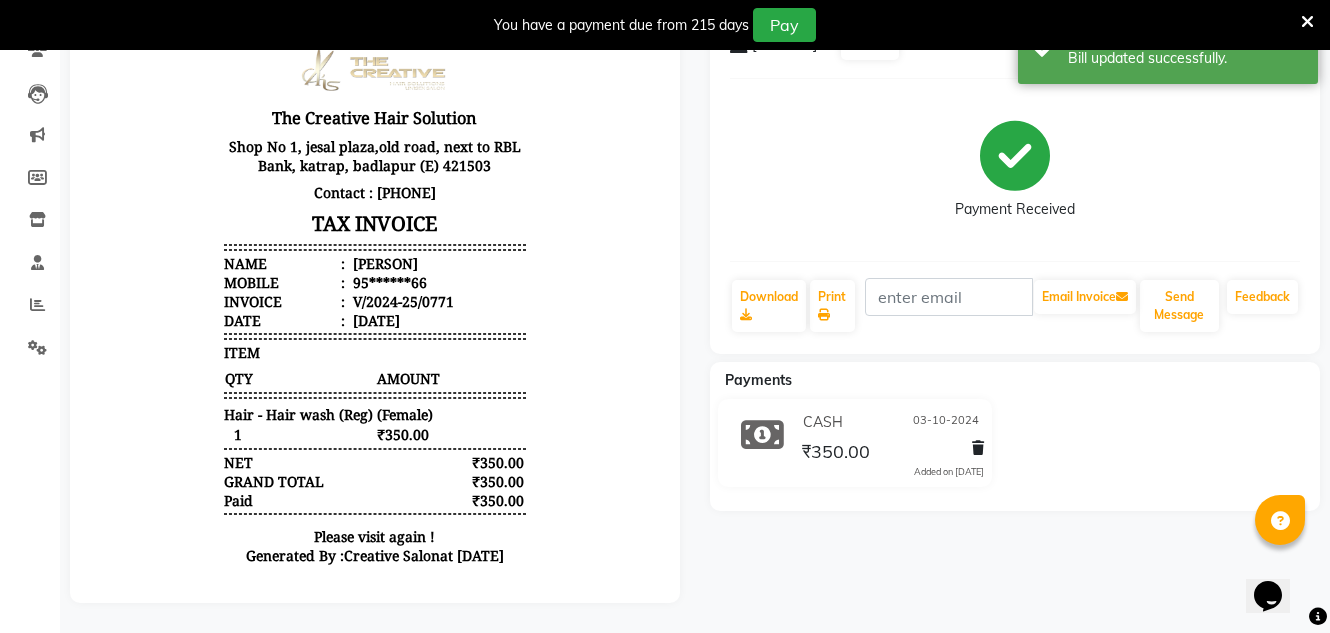 scroll, scrollTop: 0, scrollLeft: 0, axis: both 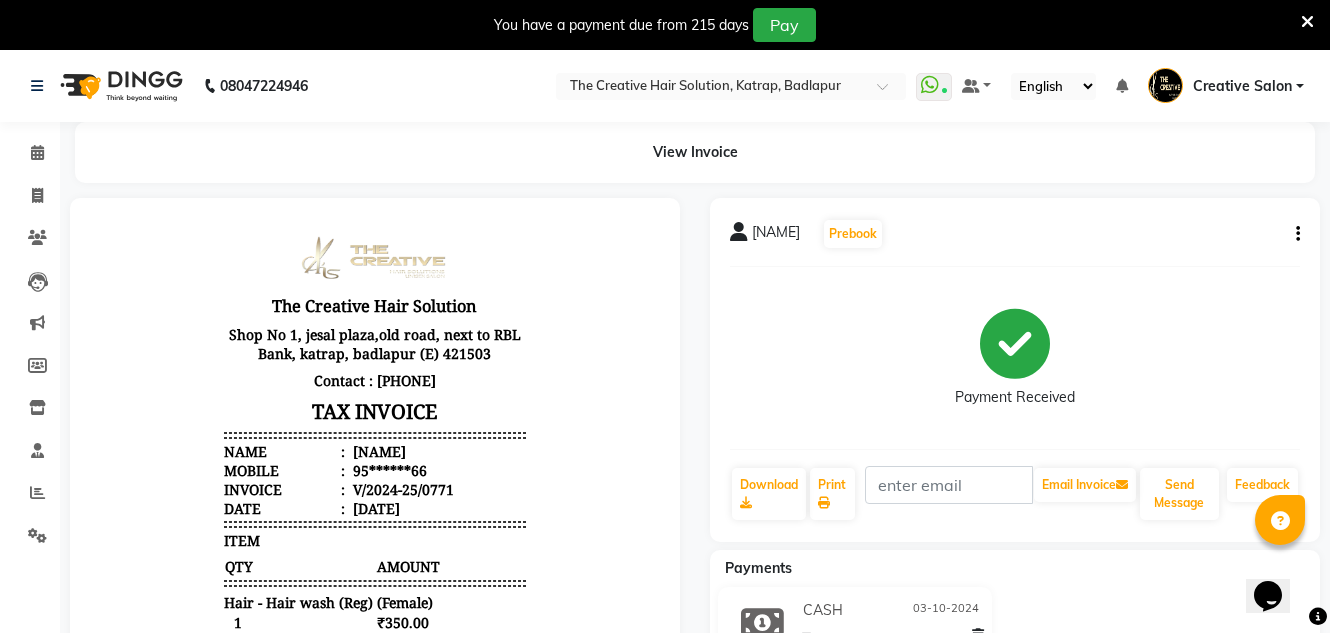 click 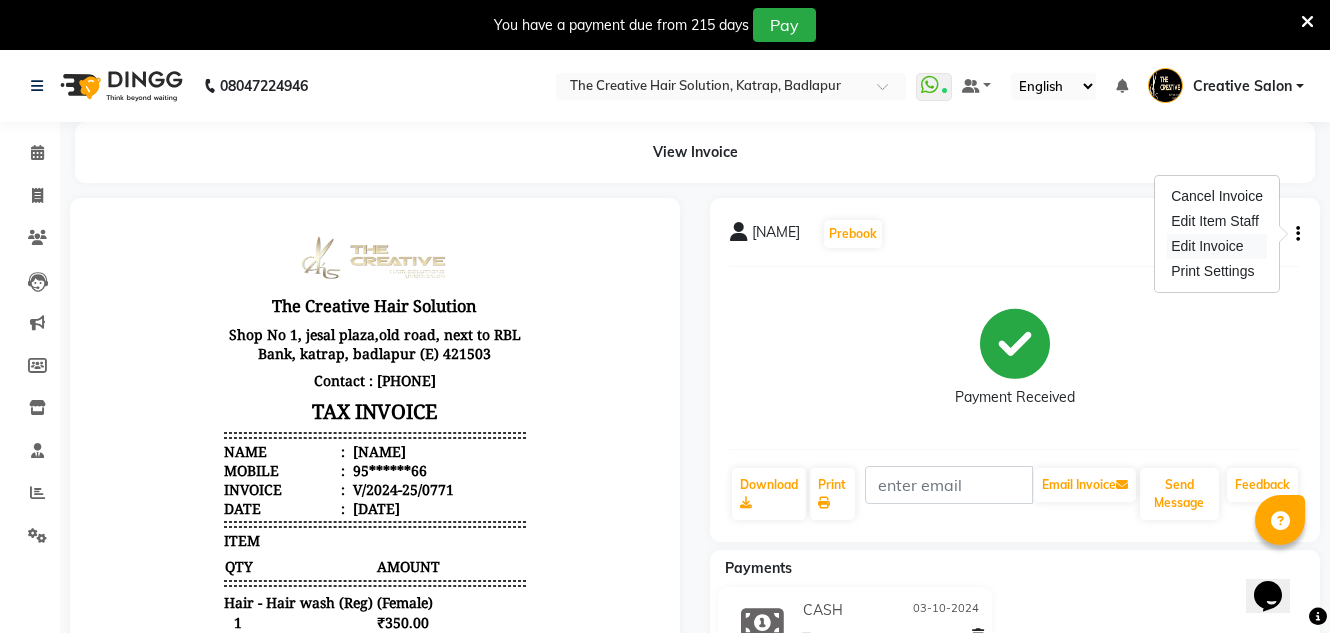 click on "Edit Invoice" at bounding box center (1217, 246) 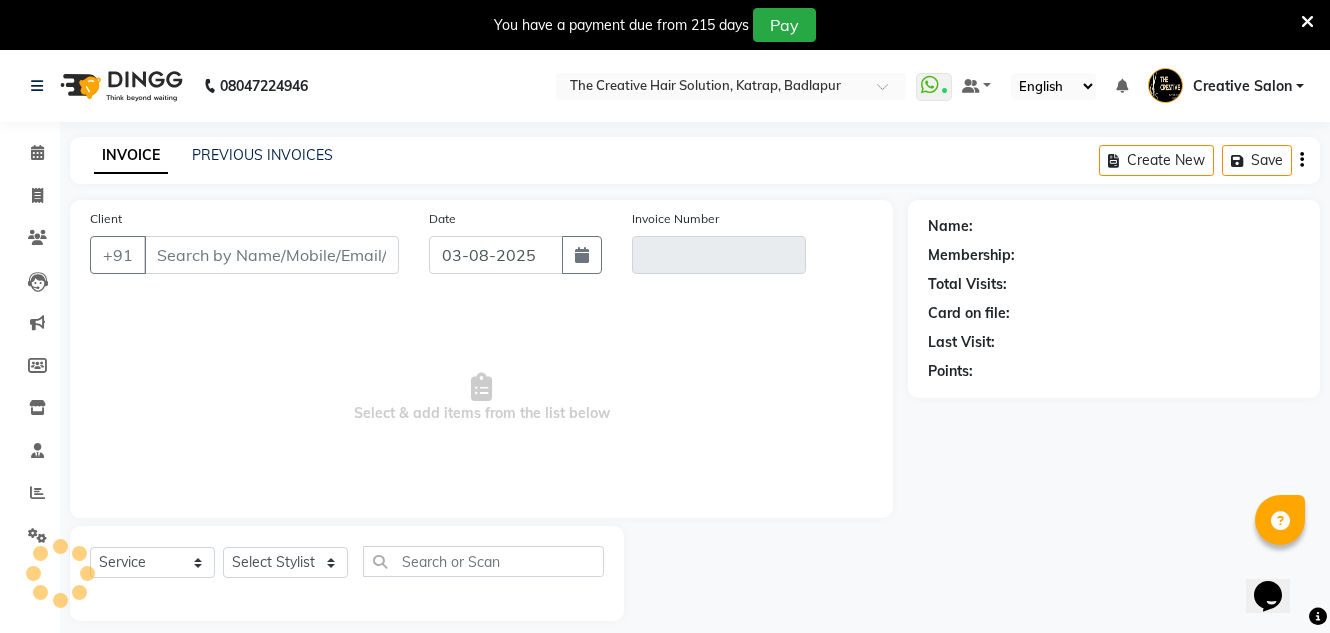 scroll, scrollTop: 50, scrollLeft: 0, axis: vertical 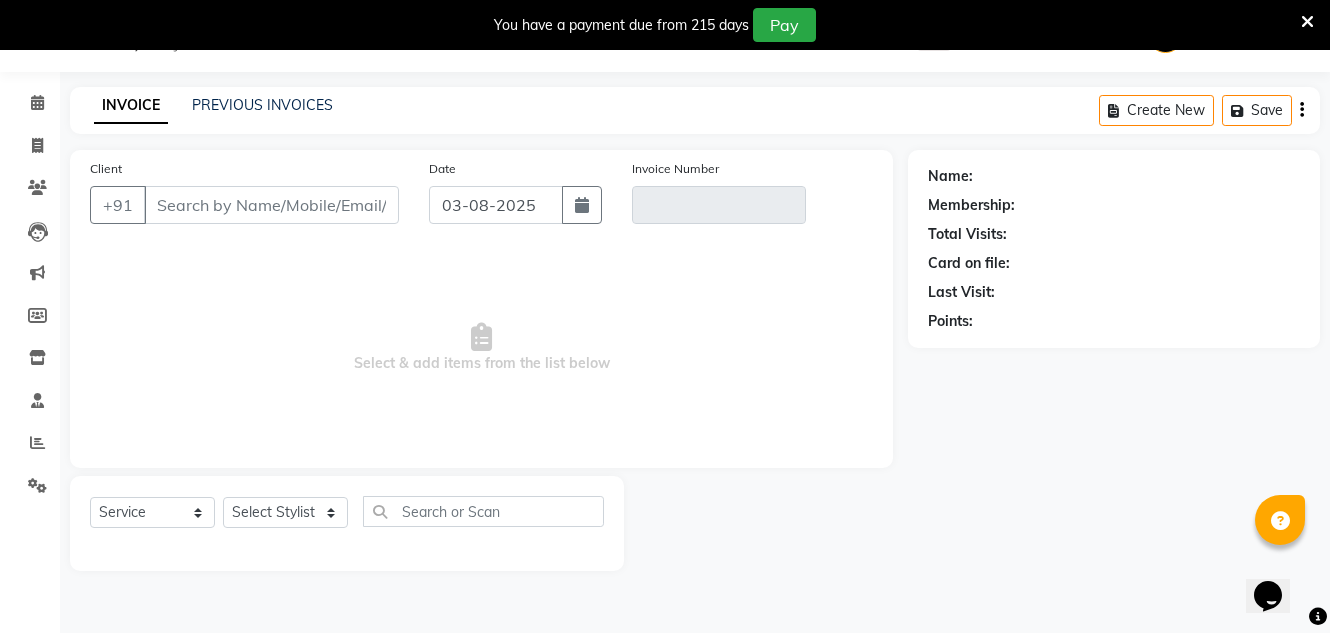 type on "95******66" 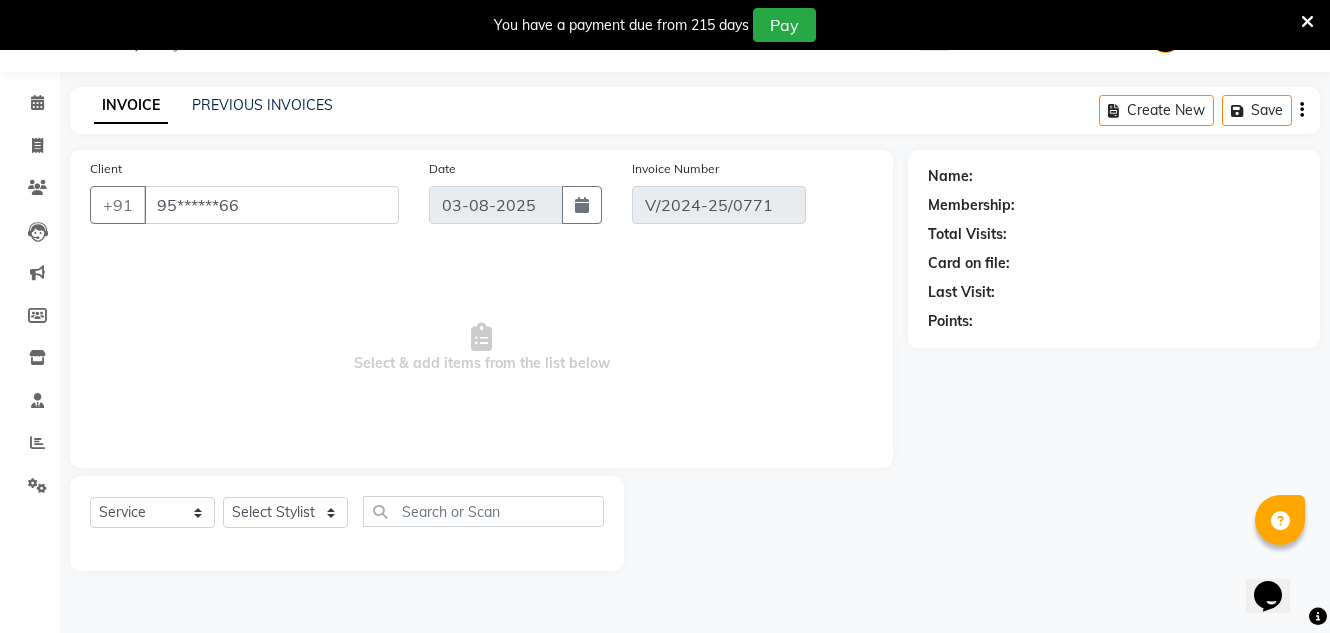 type on "03-10-2024" 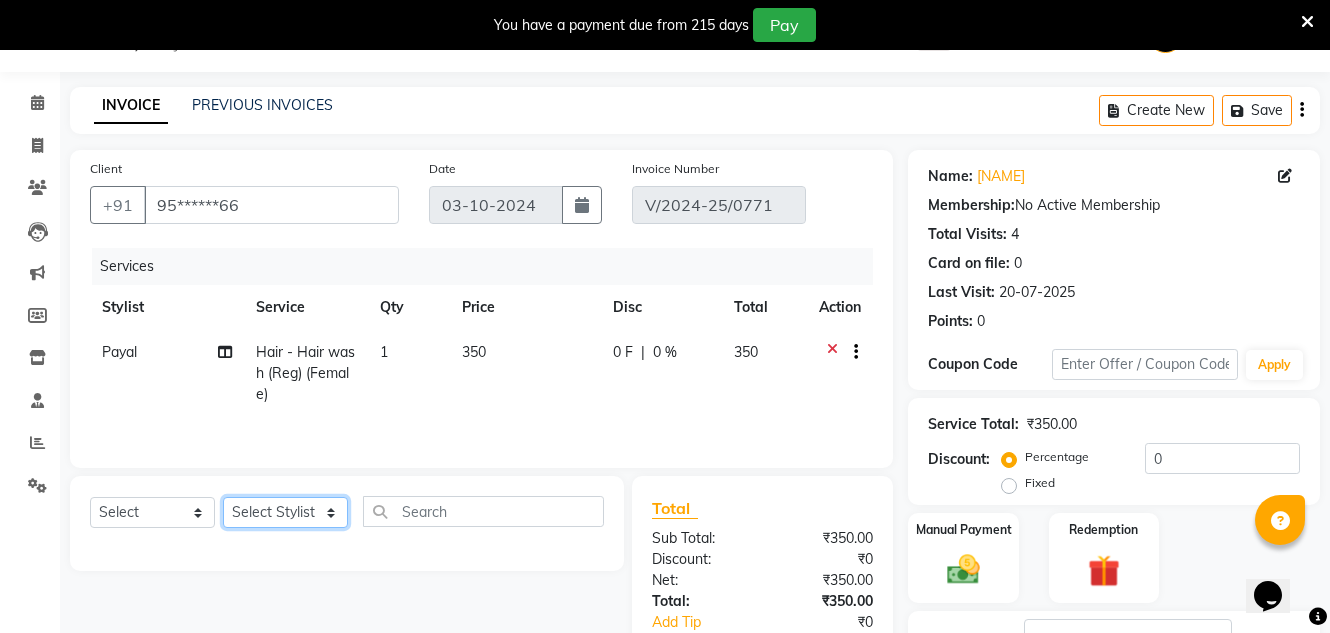 click on "Select Stylist Creative Salon Hashan Kam wali Nisha Payal salman the creative" 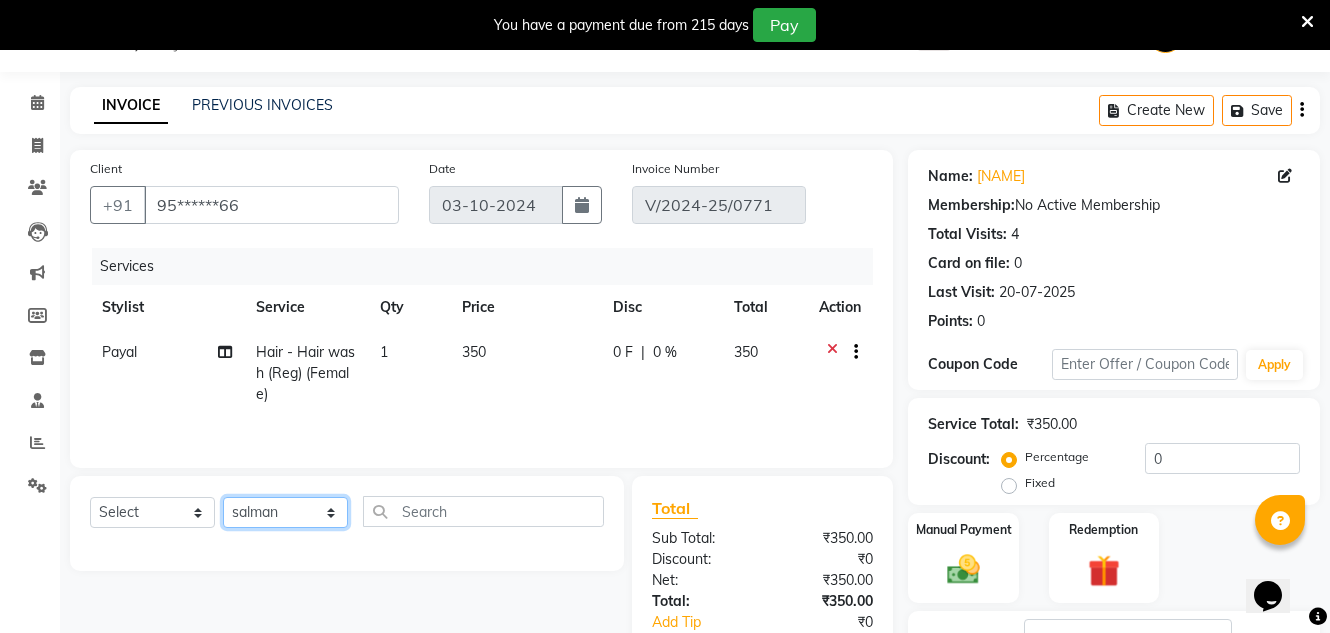 click on "Select Stylist Creative Salon Hashan Kam wali Nisha Payal salman the creative" 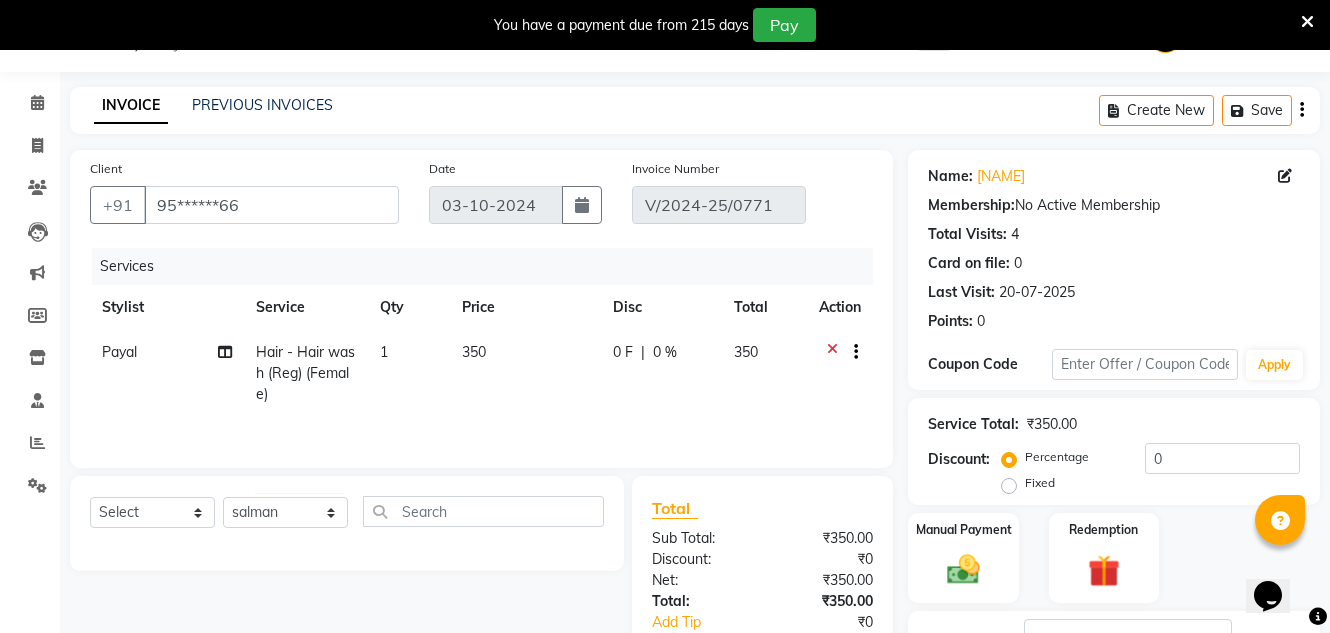 drag, startPoint x: 446, startPoint y: 495, endPoint x: 444, endPoint y: 508, distance: 13.152946 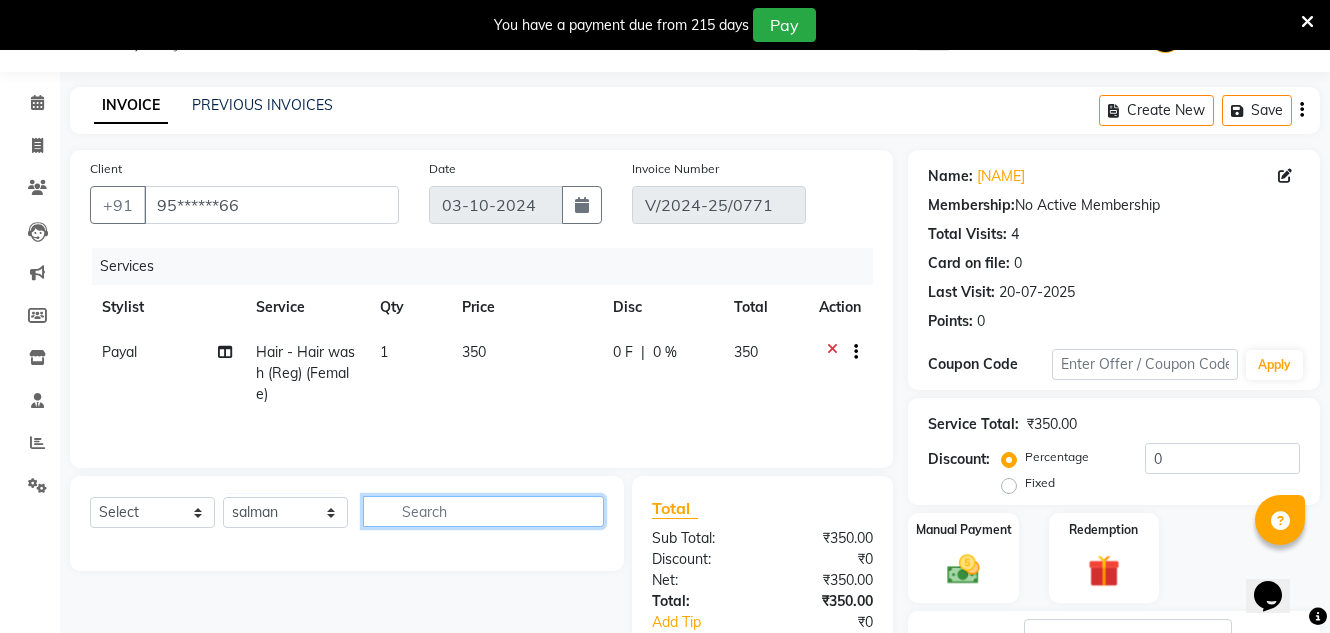 click 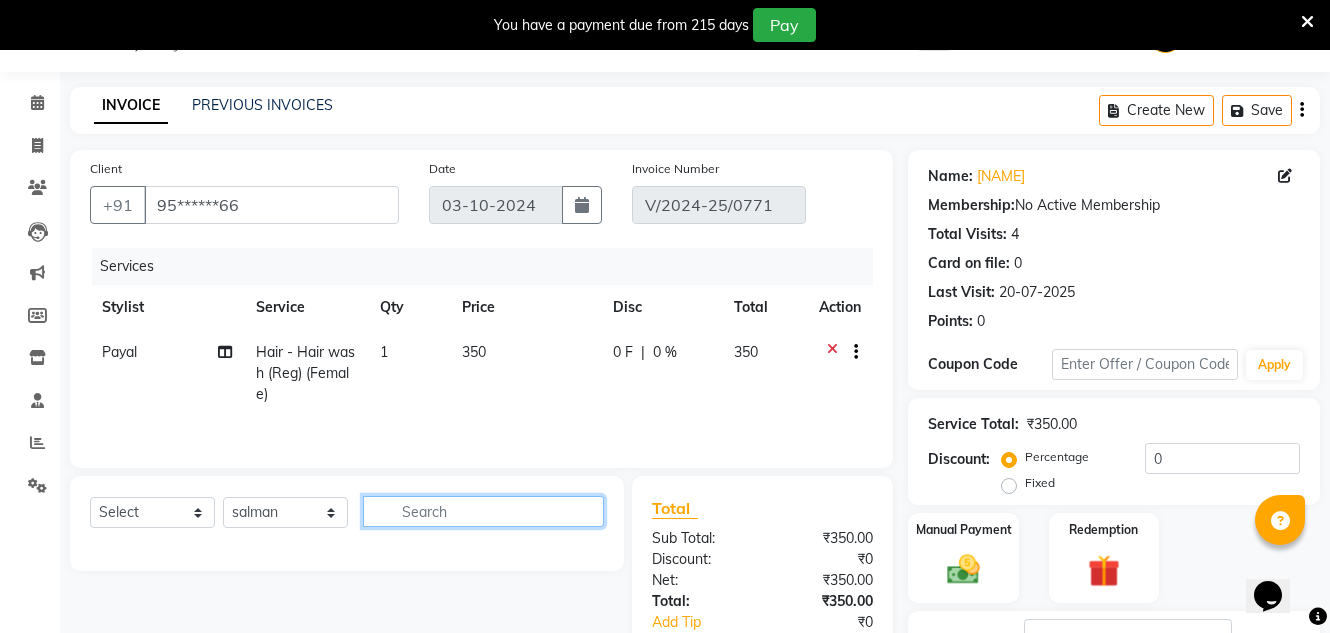 click 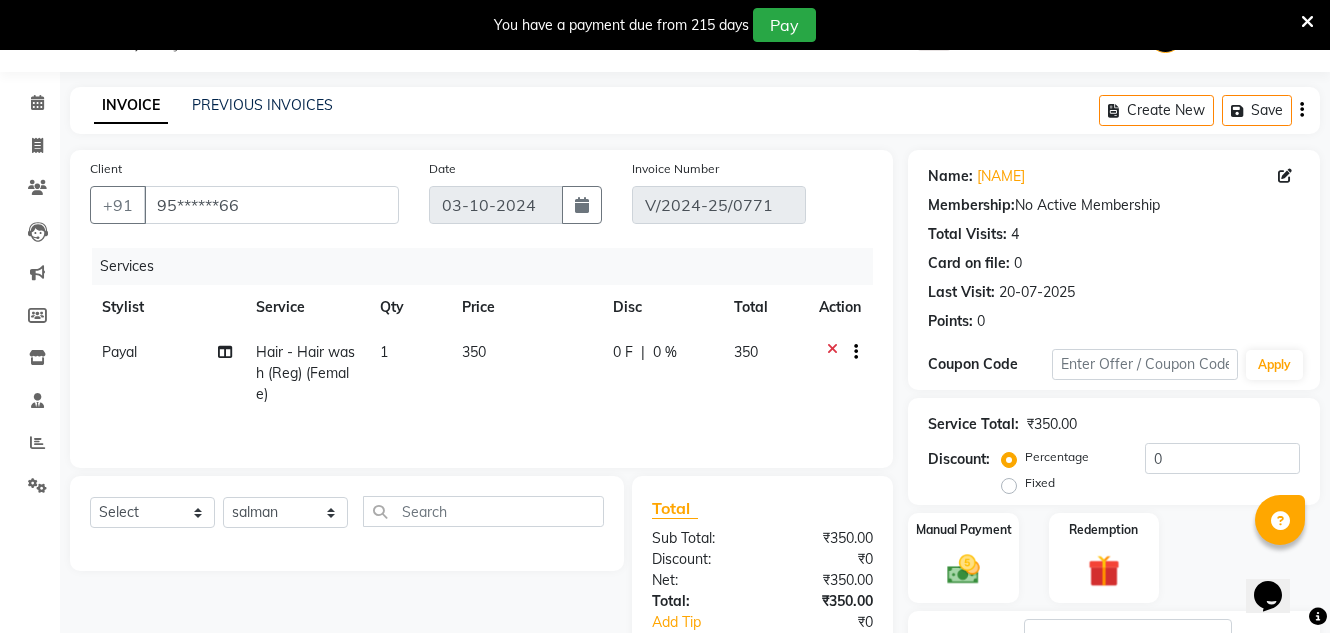 click 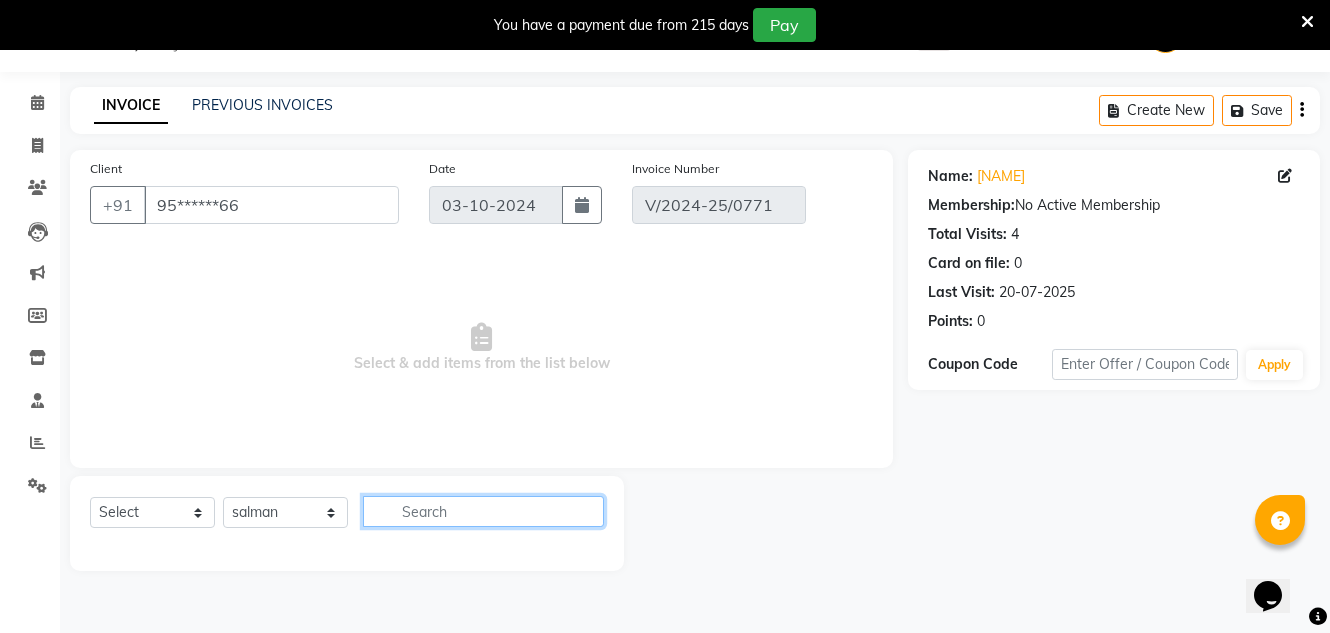click 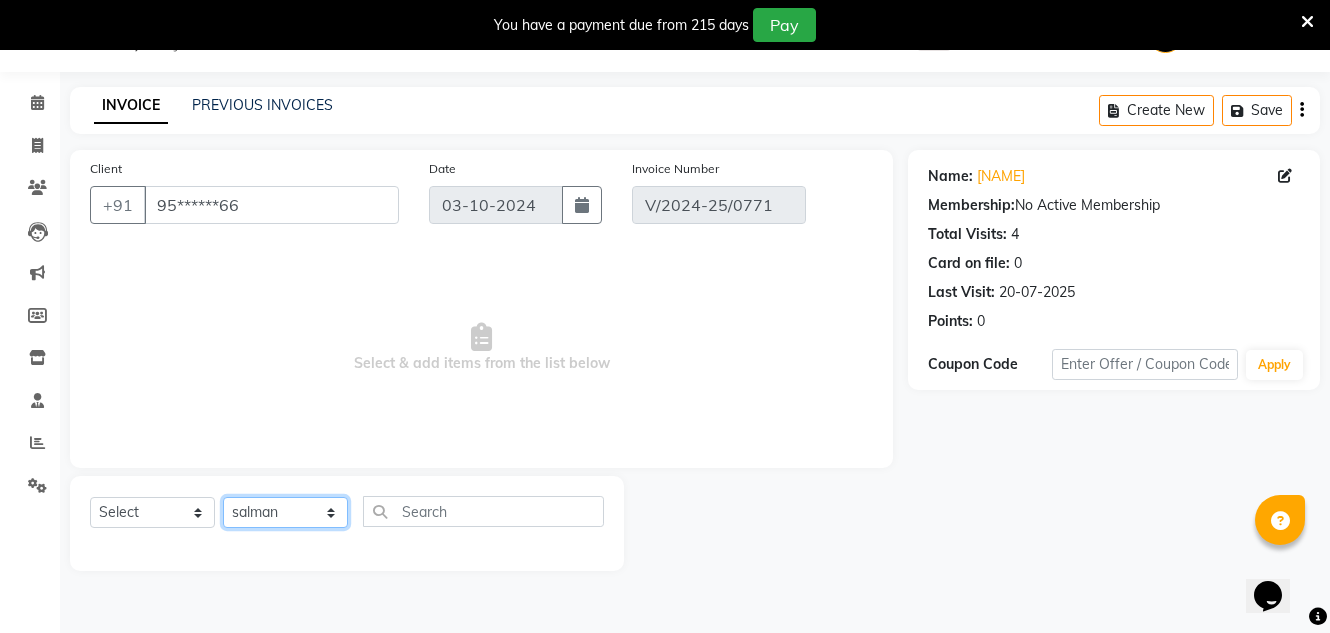 drag, startPoint x: 257, startPoint y: 522, endPoint x: 262, endPoint y: 512, distance: 11.18034 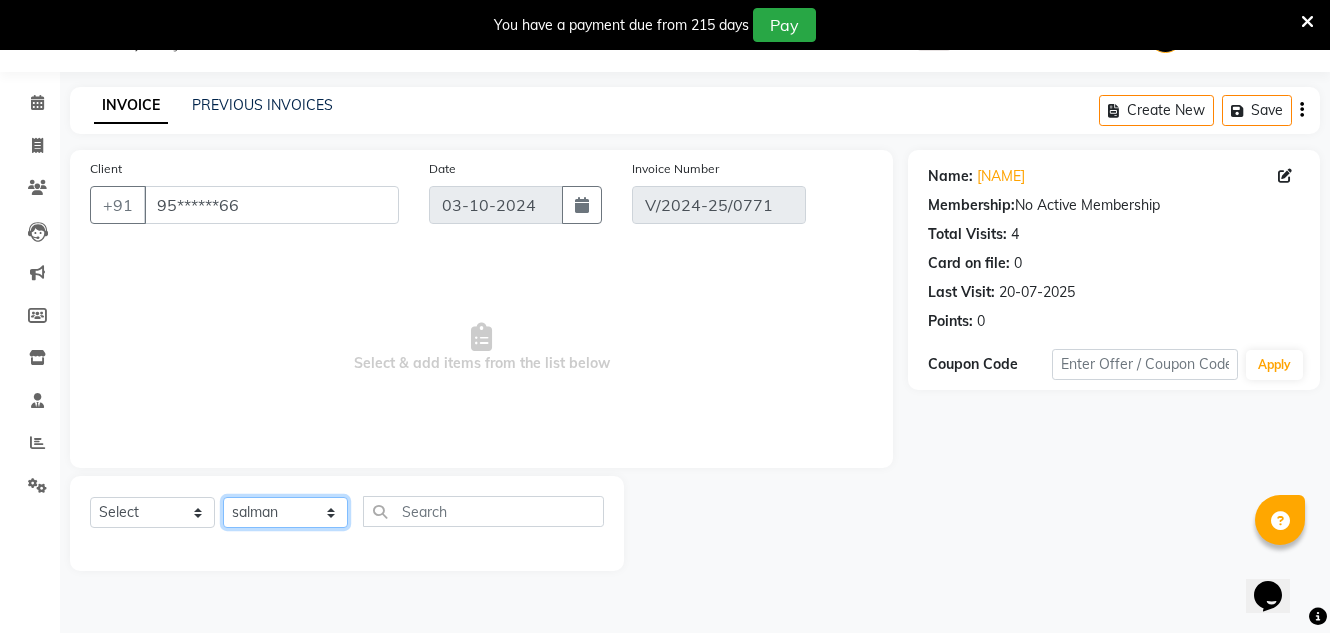 select on "43758" 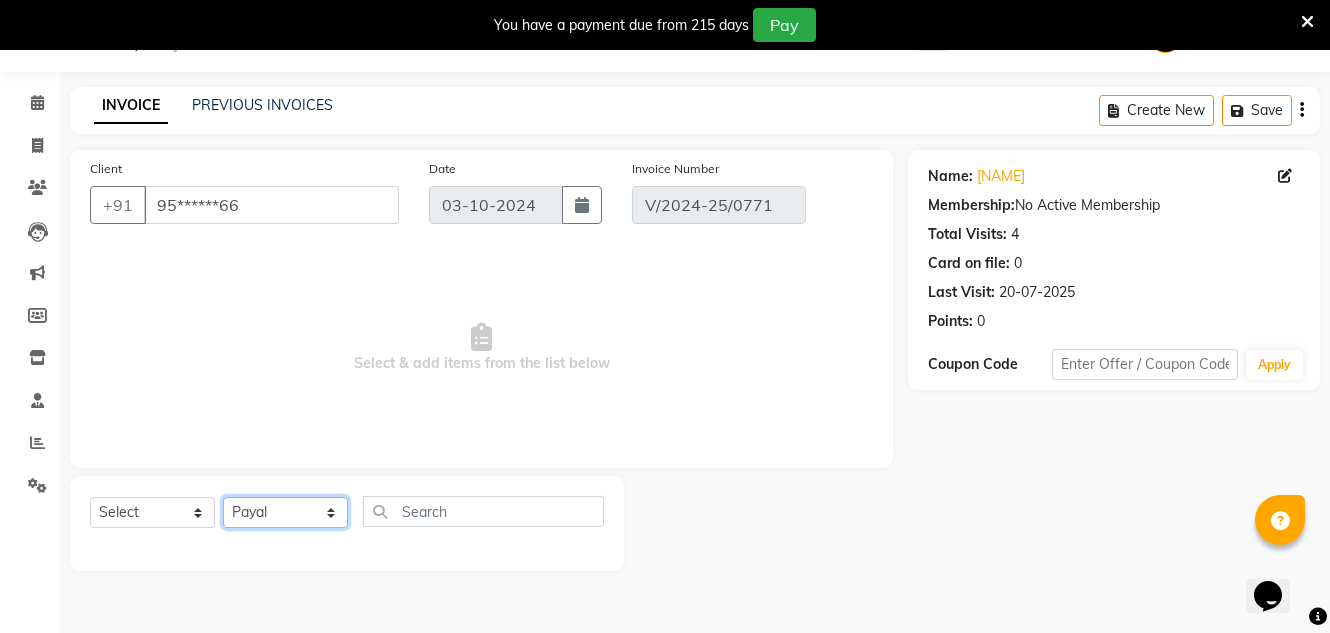 click on "Select Stylist Creative Salon Hashan Kam wali Nisha Payal salman the creative" 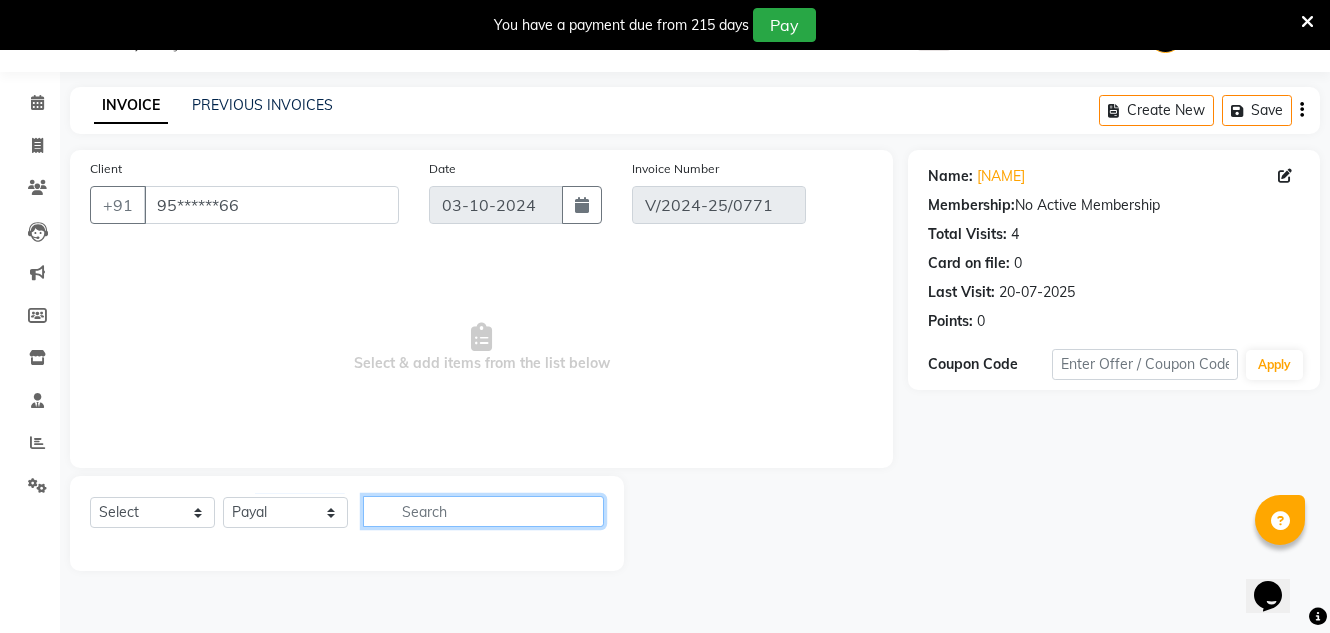 click 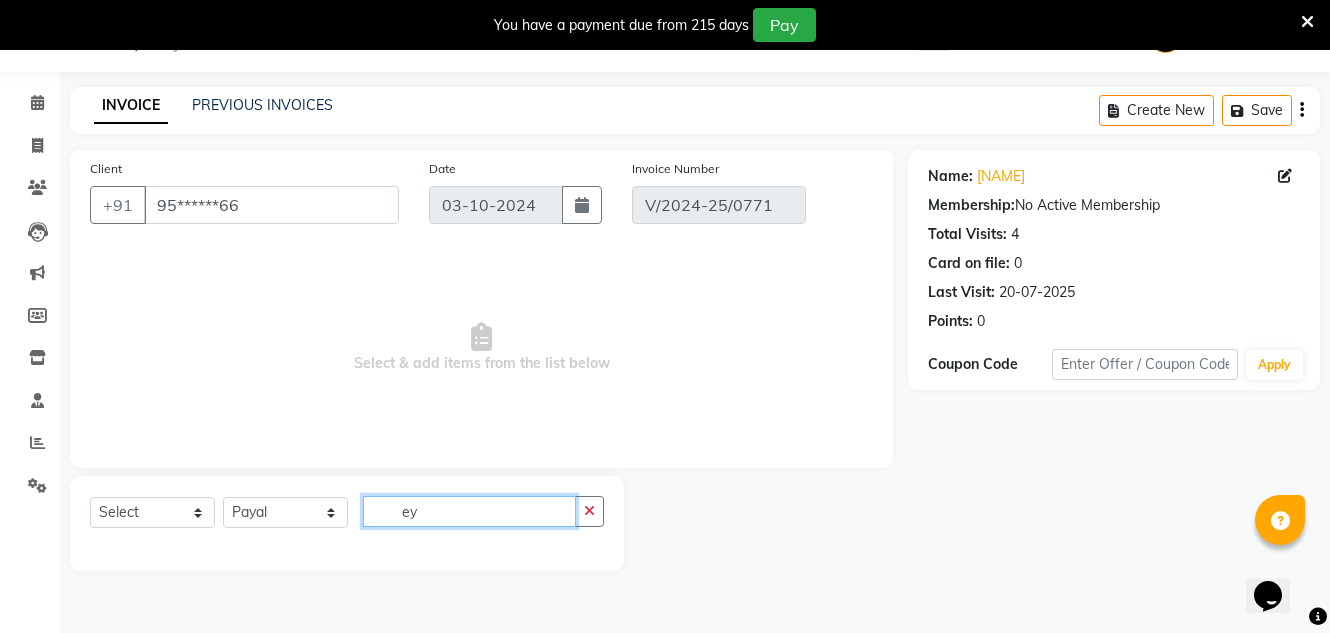 type on "eye" 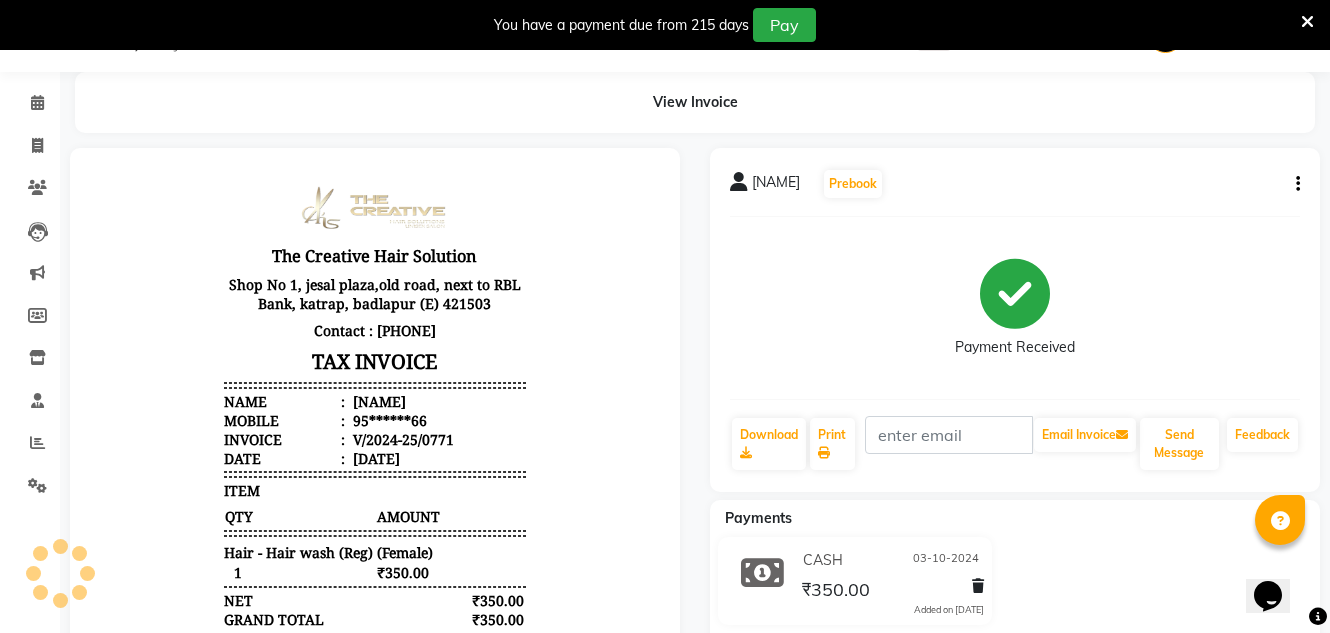 scroll, scrollTop: 0, scrollLeft: 0, axis: both 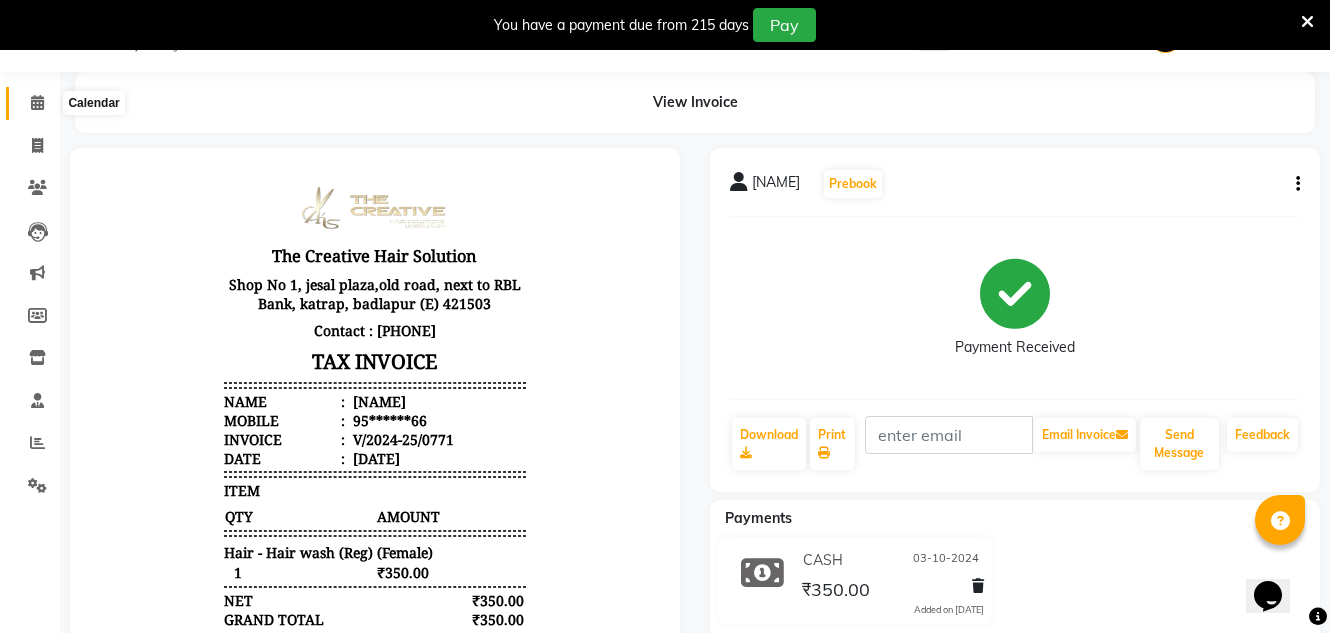 click 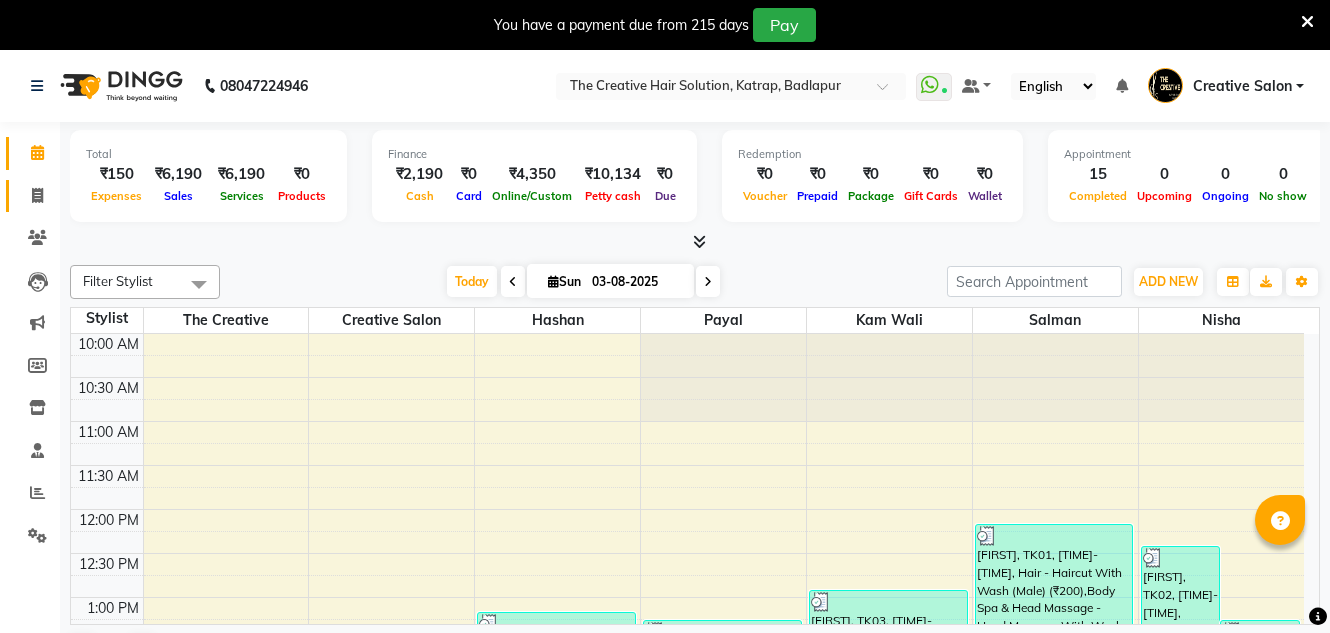 scroll, scrollTop: 0, scrollLeft: 0, axis: both 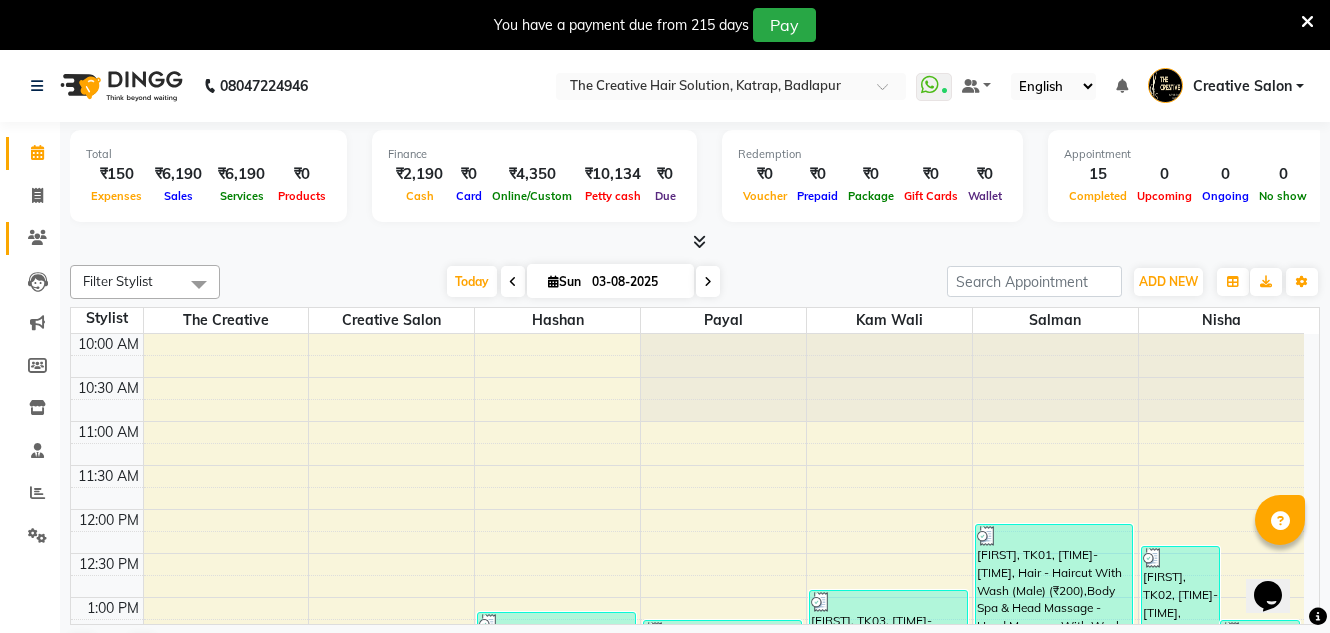 click 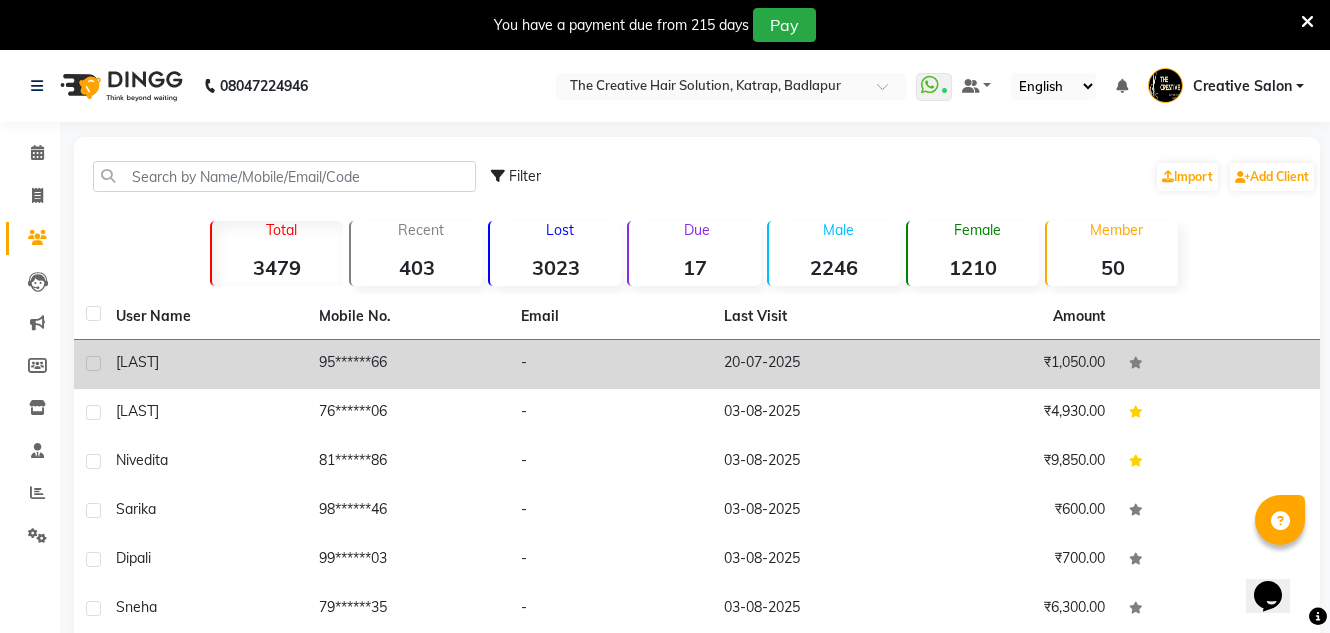 click on "95******66" 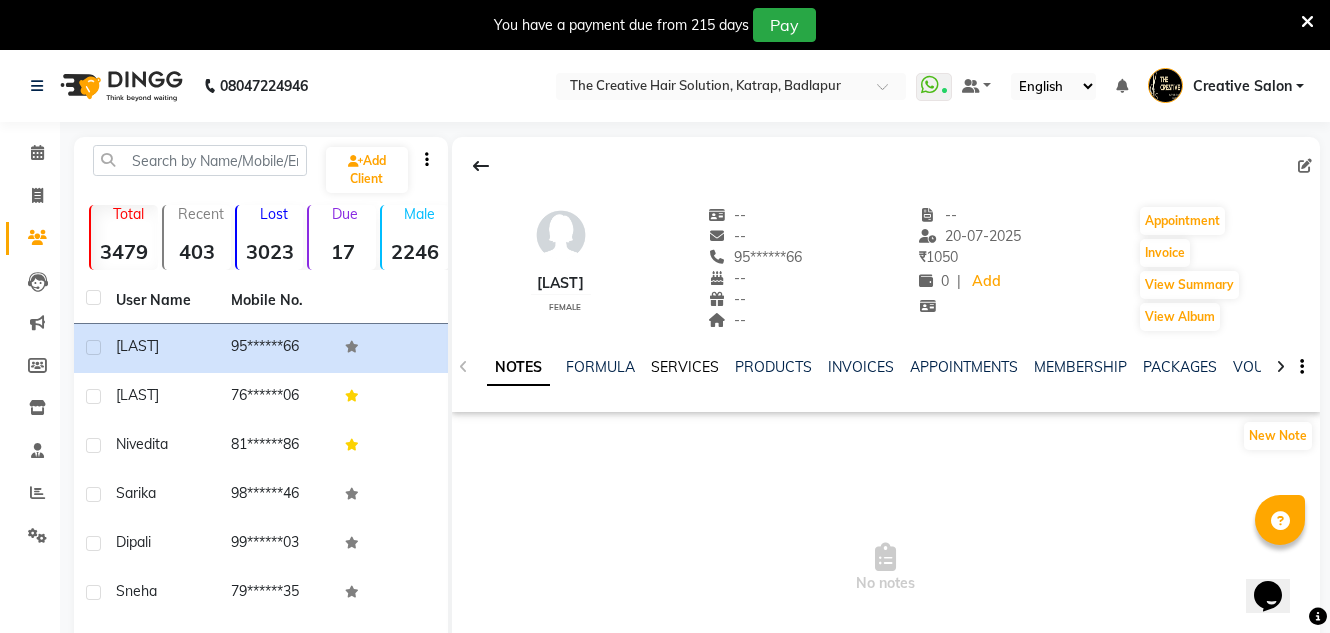 click on "SERVICES" 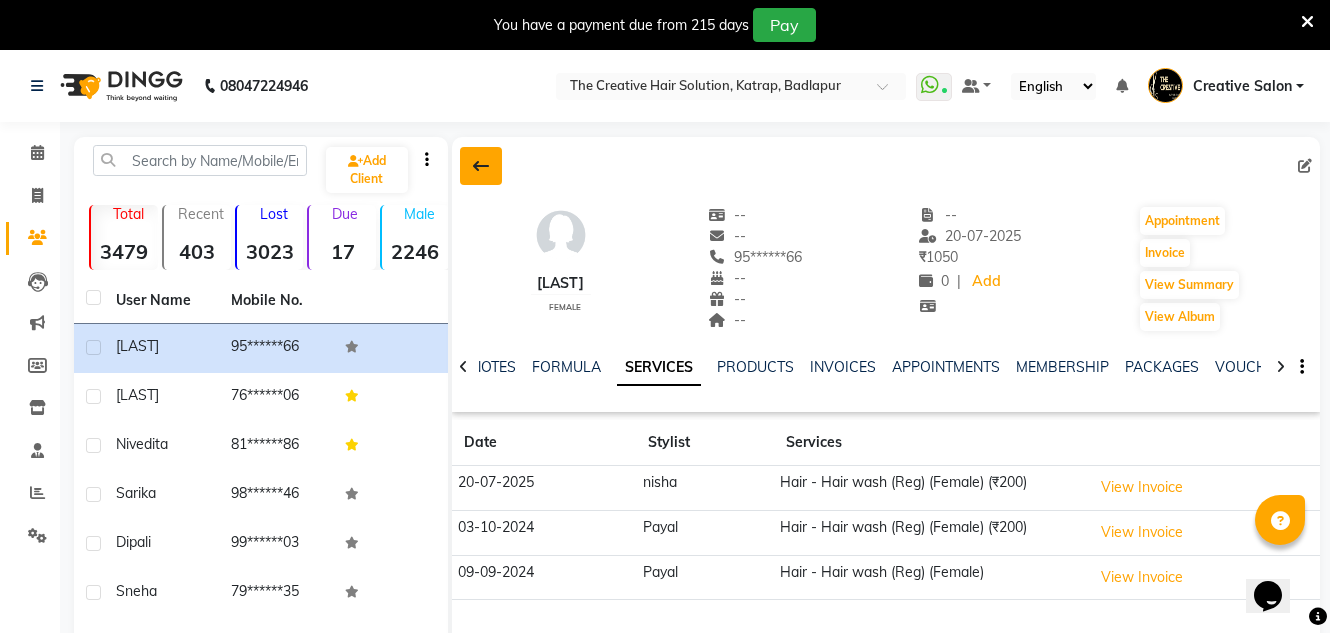click 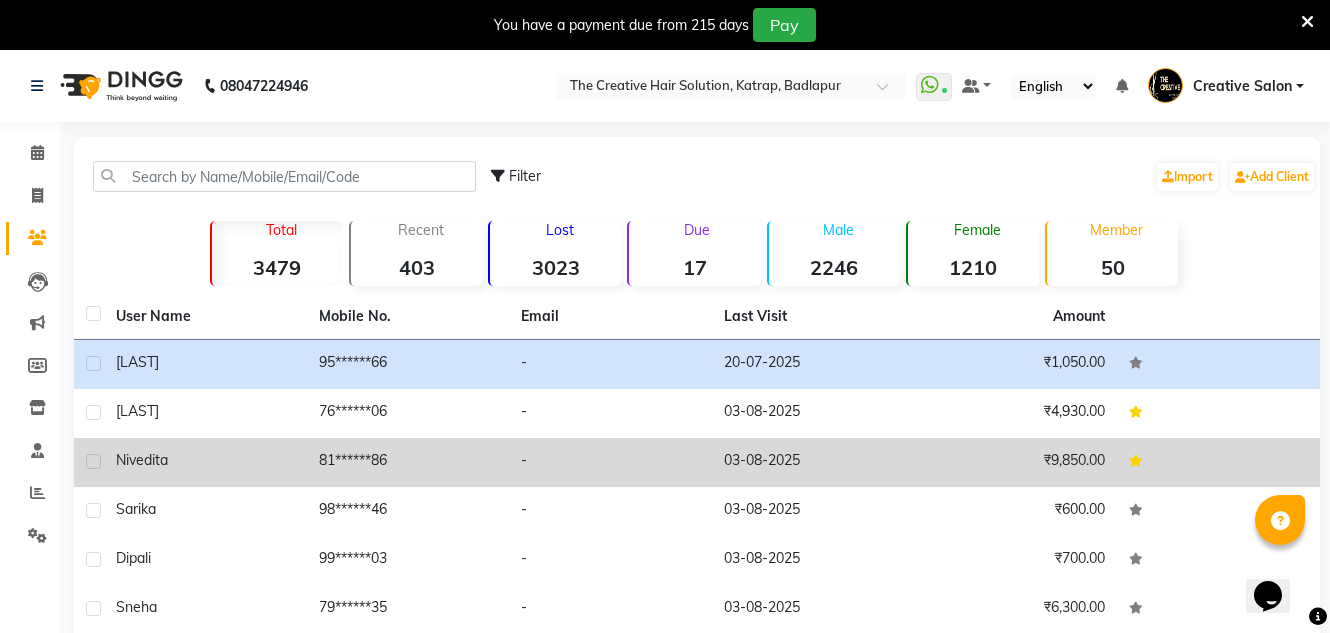 click on "03-08-2025" 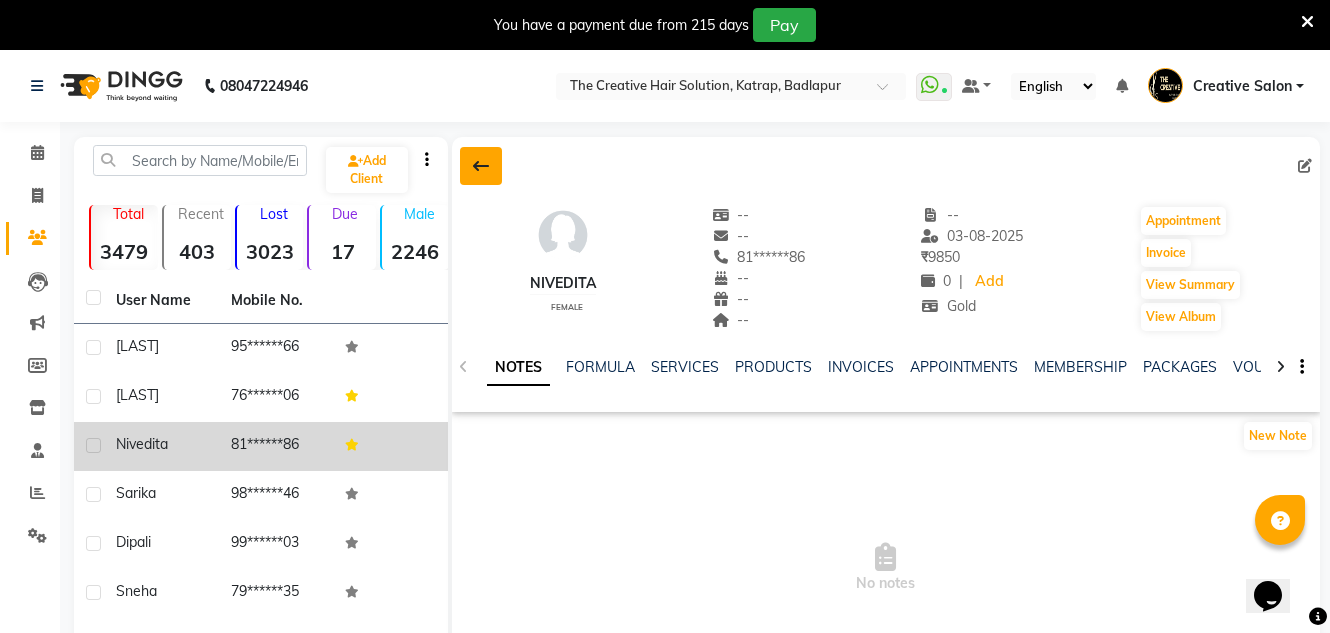 click 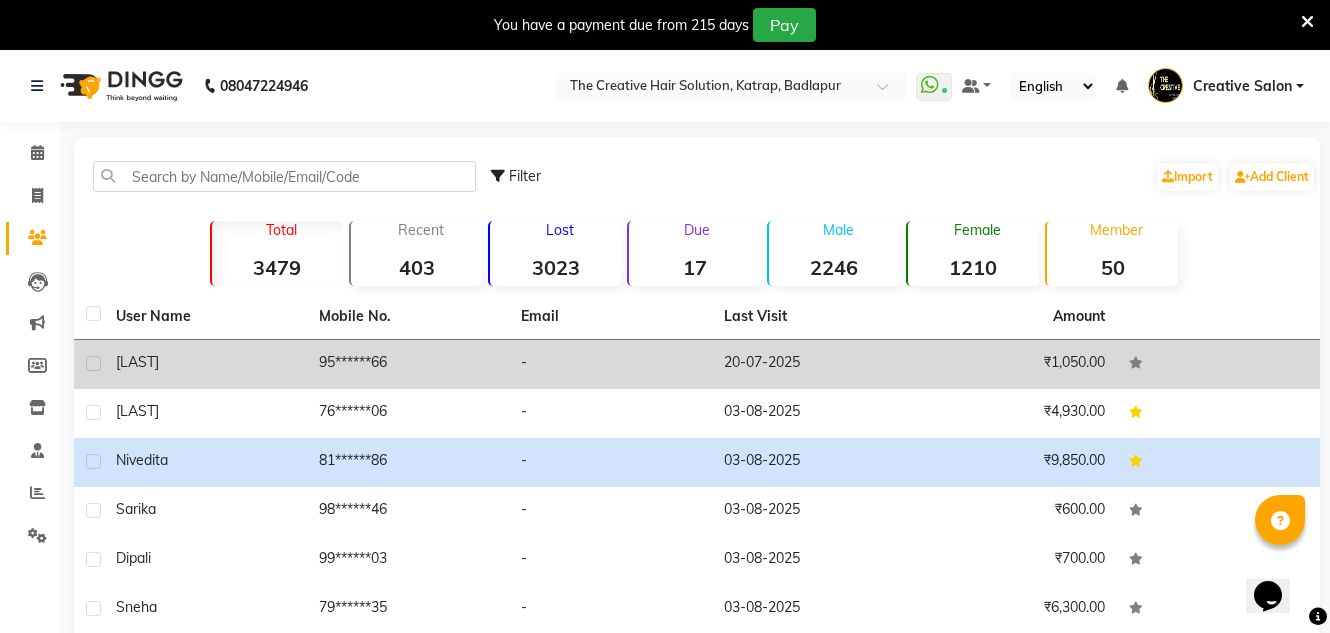 drag, startPoint x: 408, startPoint y: 360, endPoint x: 406, endPoint y: 345, distance: 15.132746 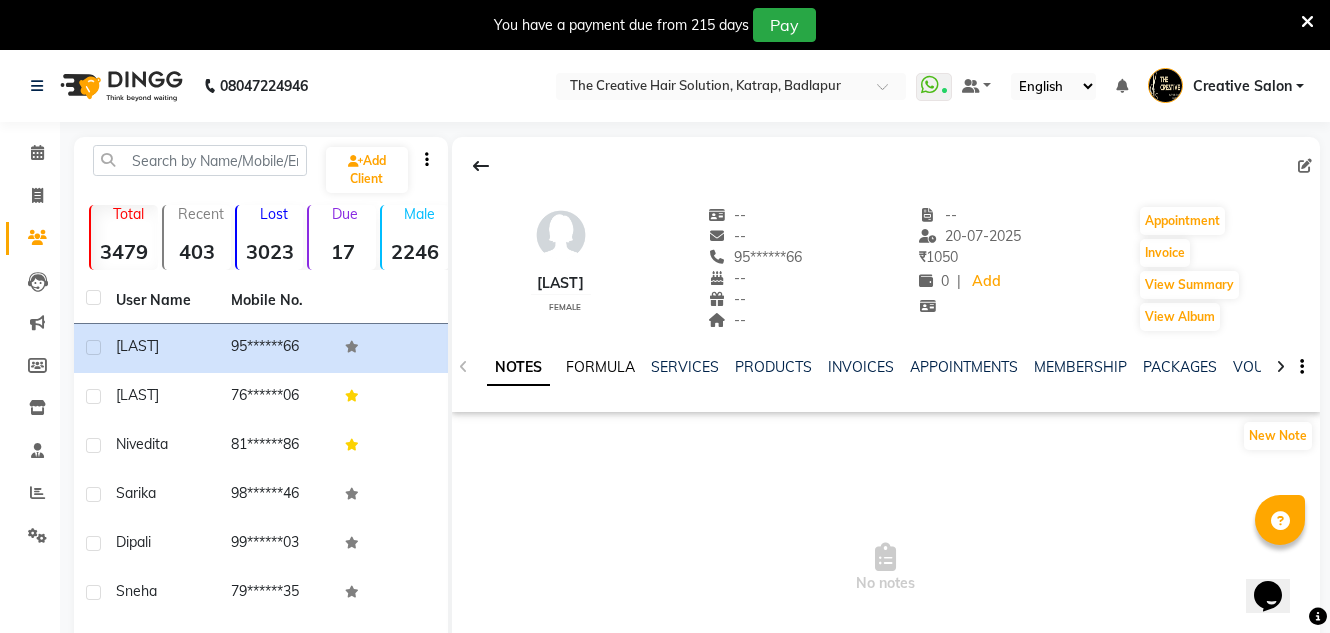 click on "FORMULA" 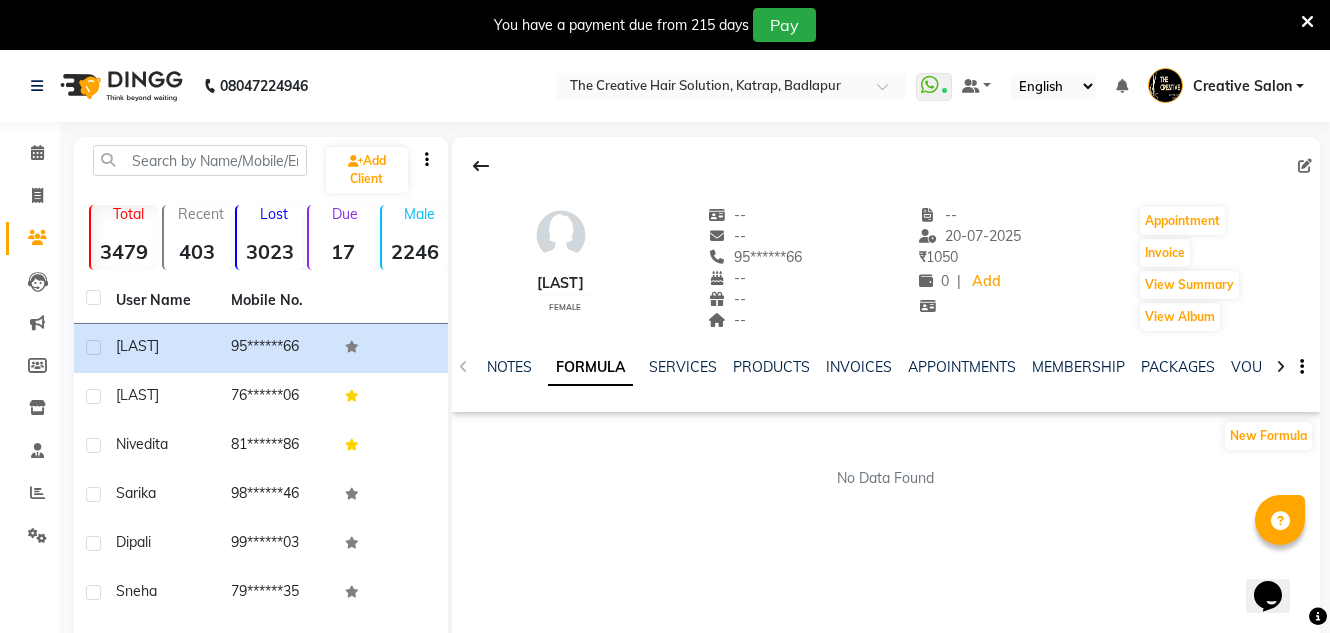 click on "NOTES FORMULA SERVICES PRODUCTS INVOICES APPOINTMENTS MEMBERSHIP PACKAGES VOUCHERS GIFTCARDS POINTS FORMS FAMILY CARDS WALLET" 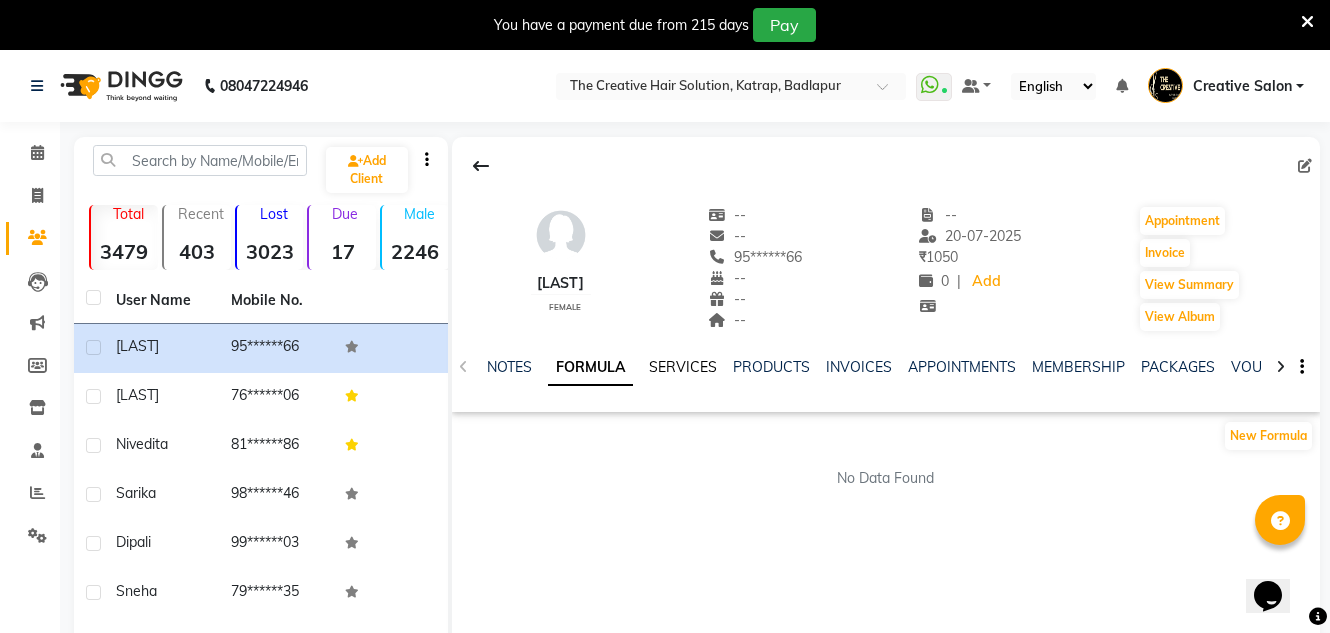 click on "SERVICES" 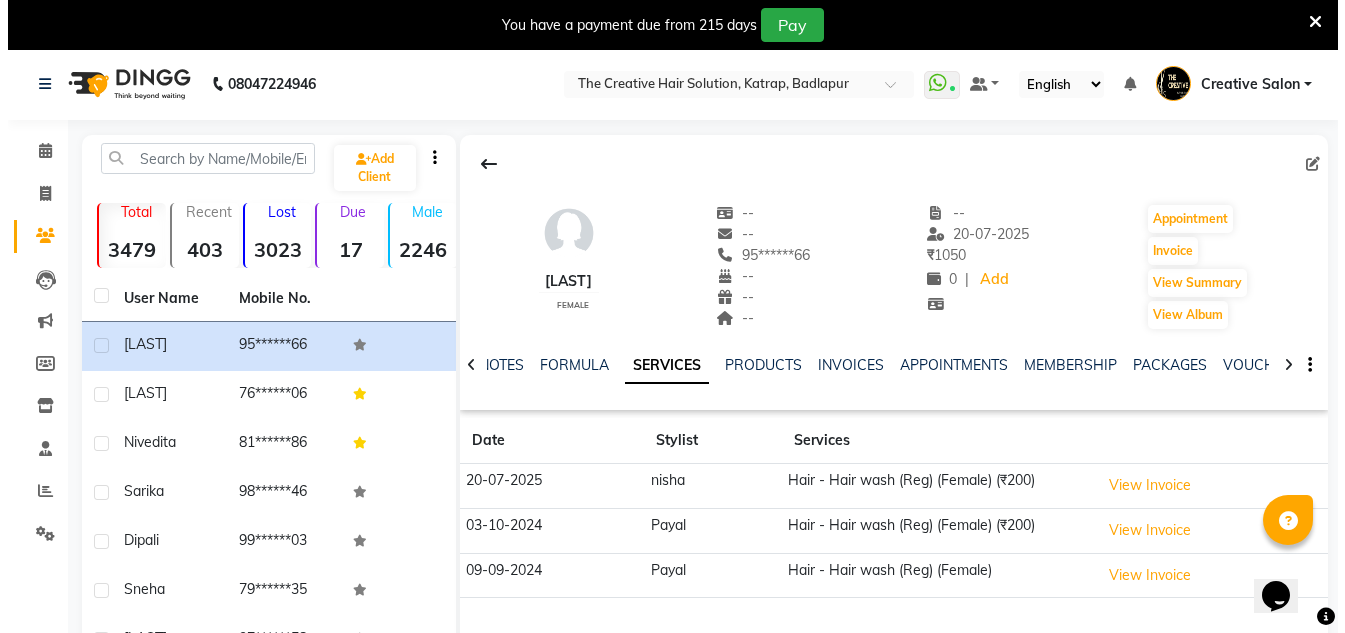 scroll, scrollTop: 0, scrollLeft: 0, axis: both 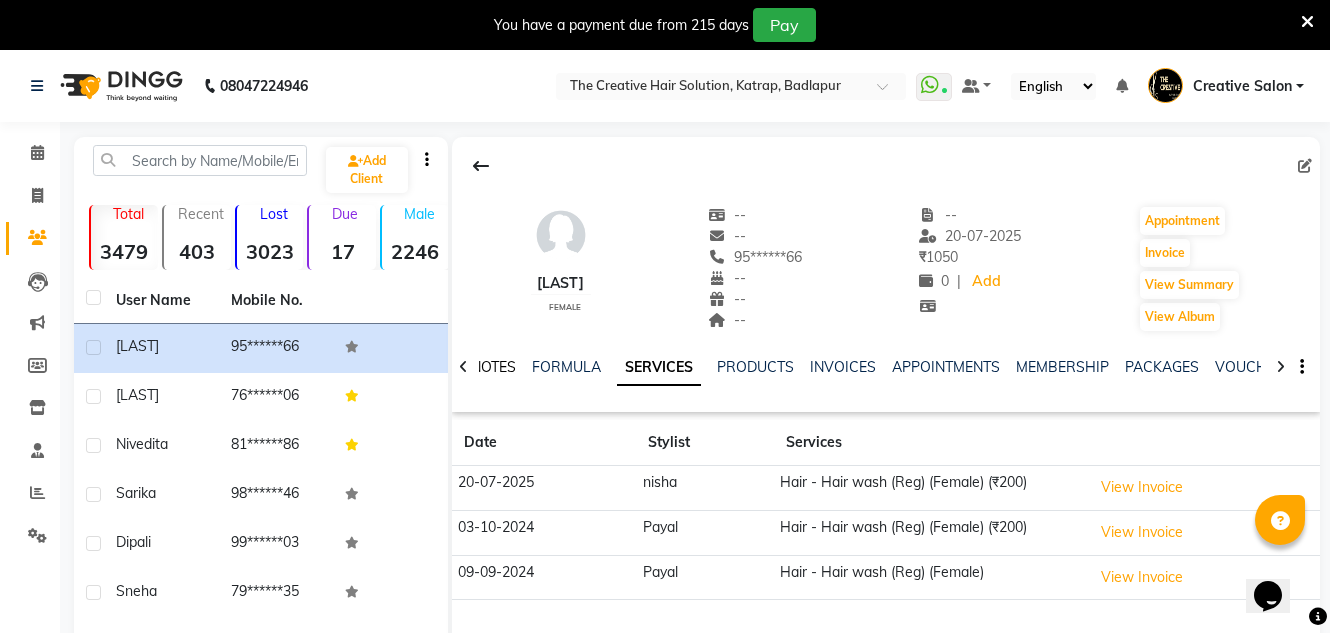 drag, startPoint x: 493, startPoint y: 358, endPoint x: 482, endPoint y: 374, distance: 19.416489 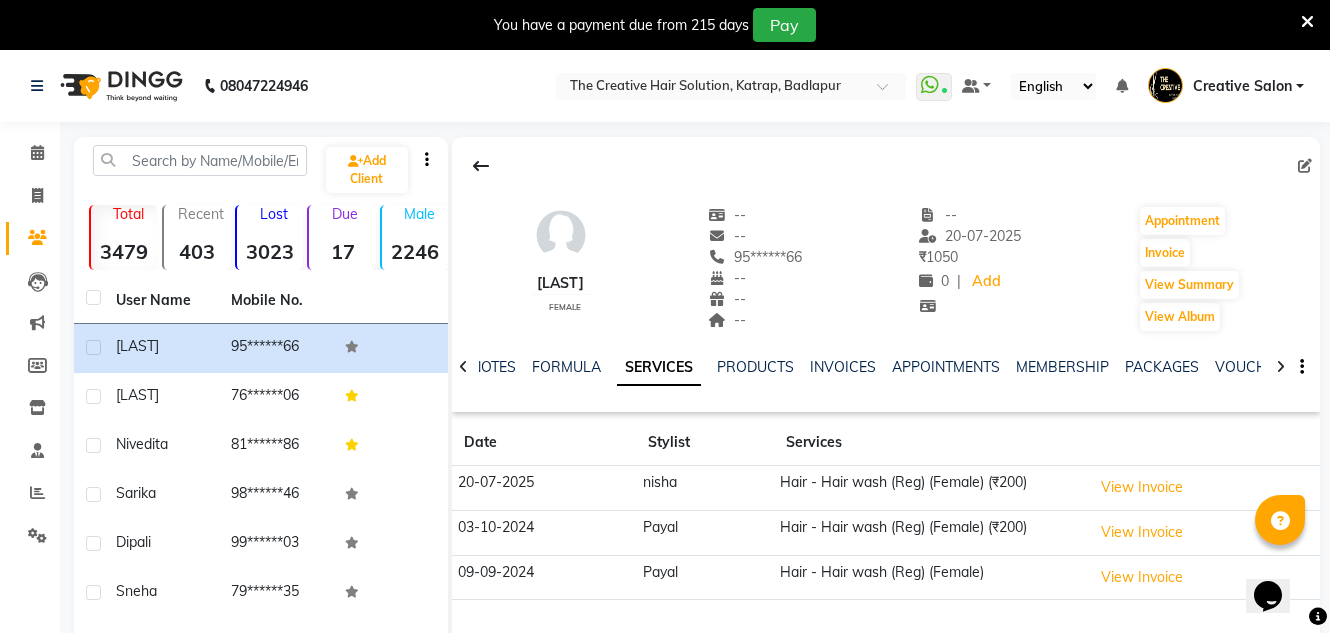 click on "NOTES FORMULA SERVICES PRODUCTS INVOICES APPOINTMENTS MEMBERSHIP PACKAGES VOUCHERS GIFTCARDS POINTS FORMS FAMILY CARDS WALLET" 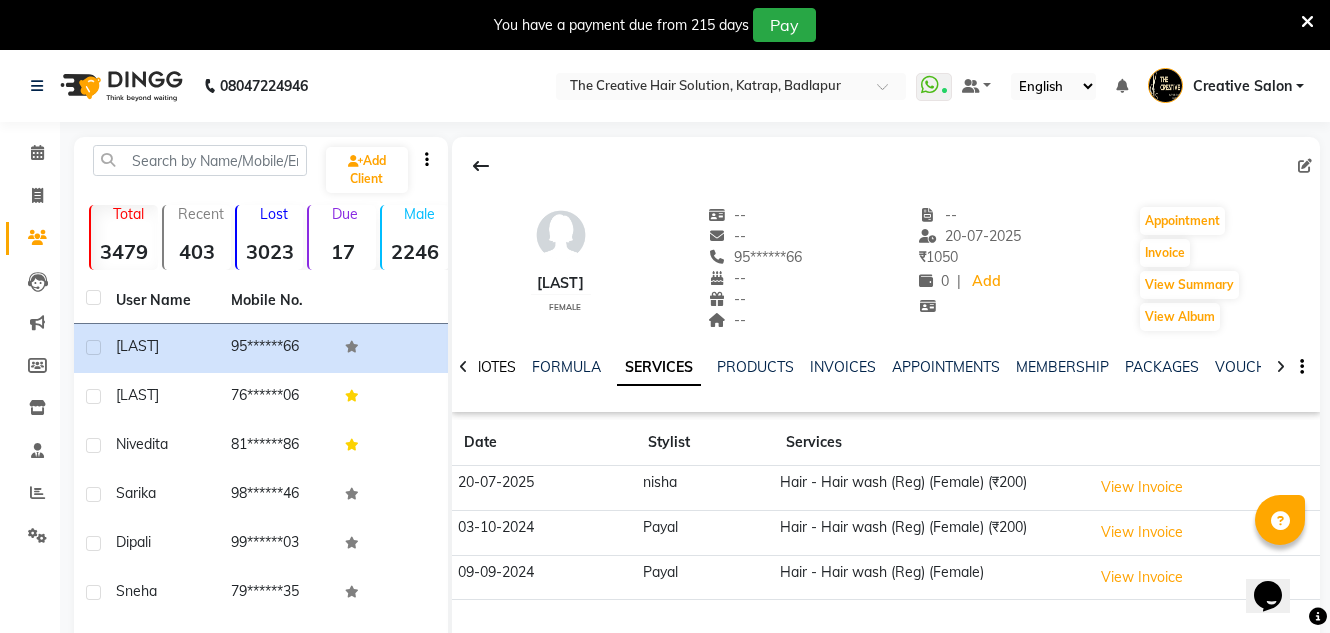 click on "NOTES" 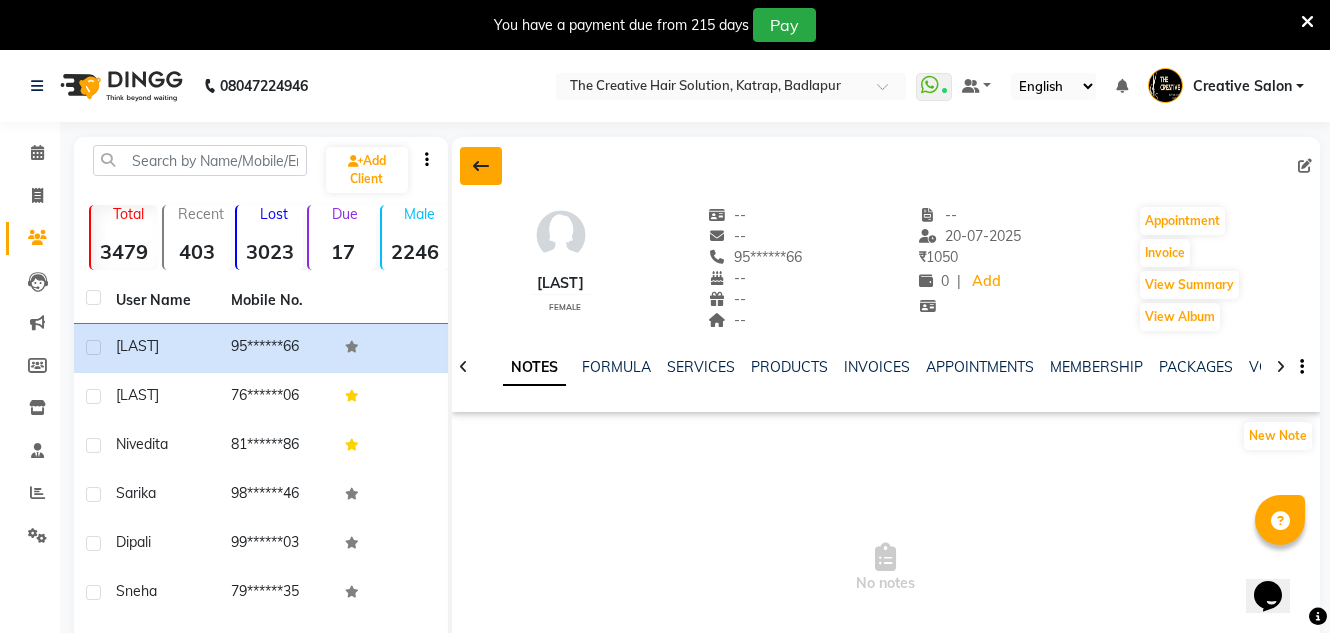click 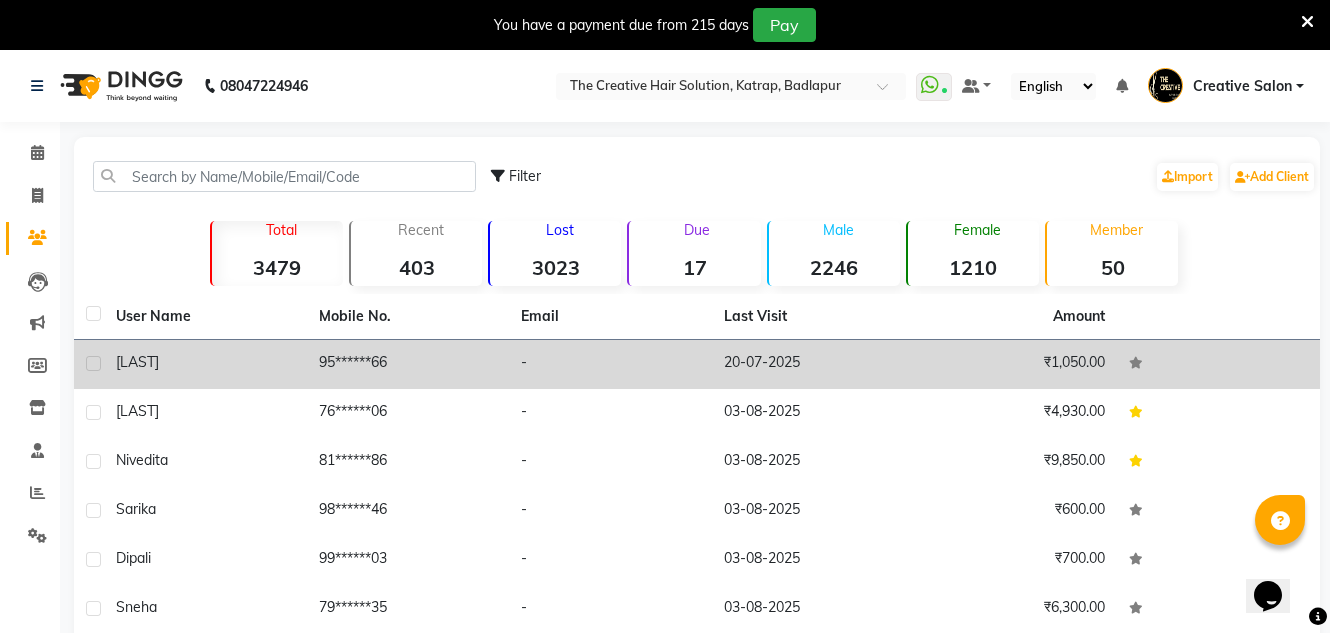 click on "₹1,050.00" 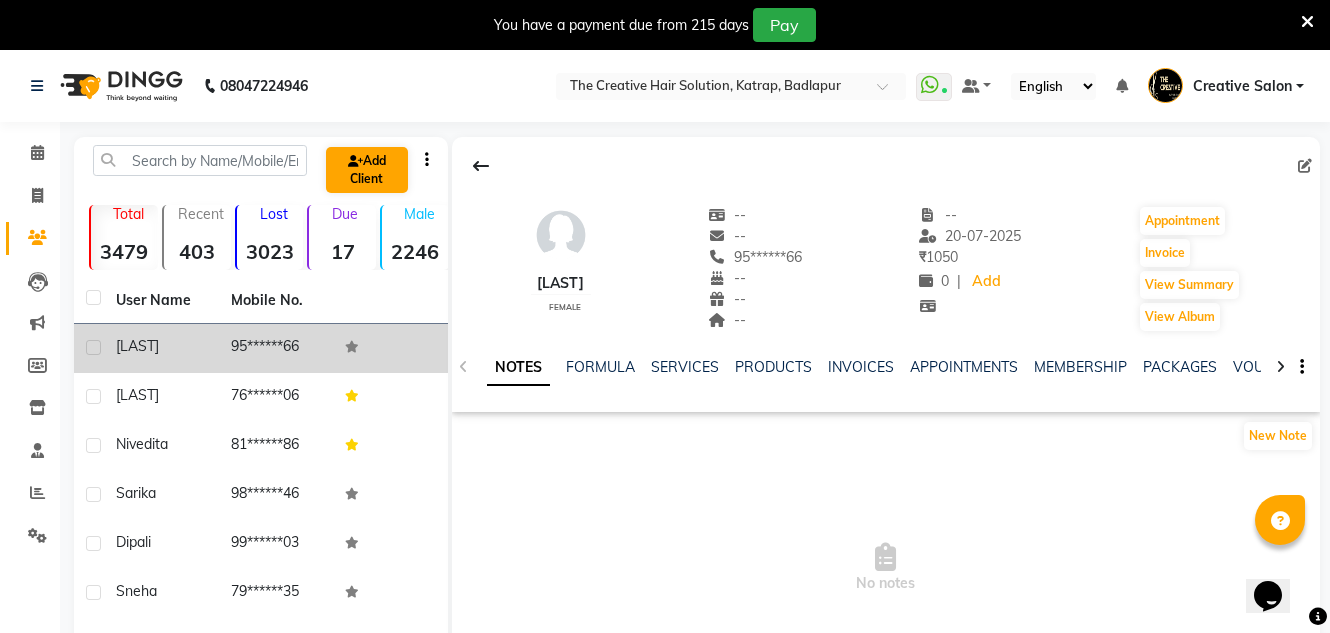 drag, startPoint x: 474, startPoint y: 158, endPoint x: 381, endPoint y: 177, distance: 94.92102 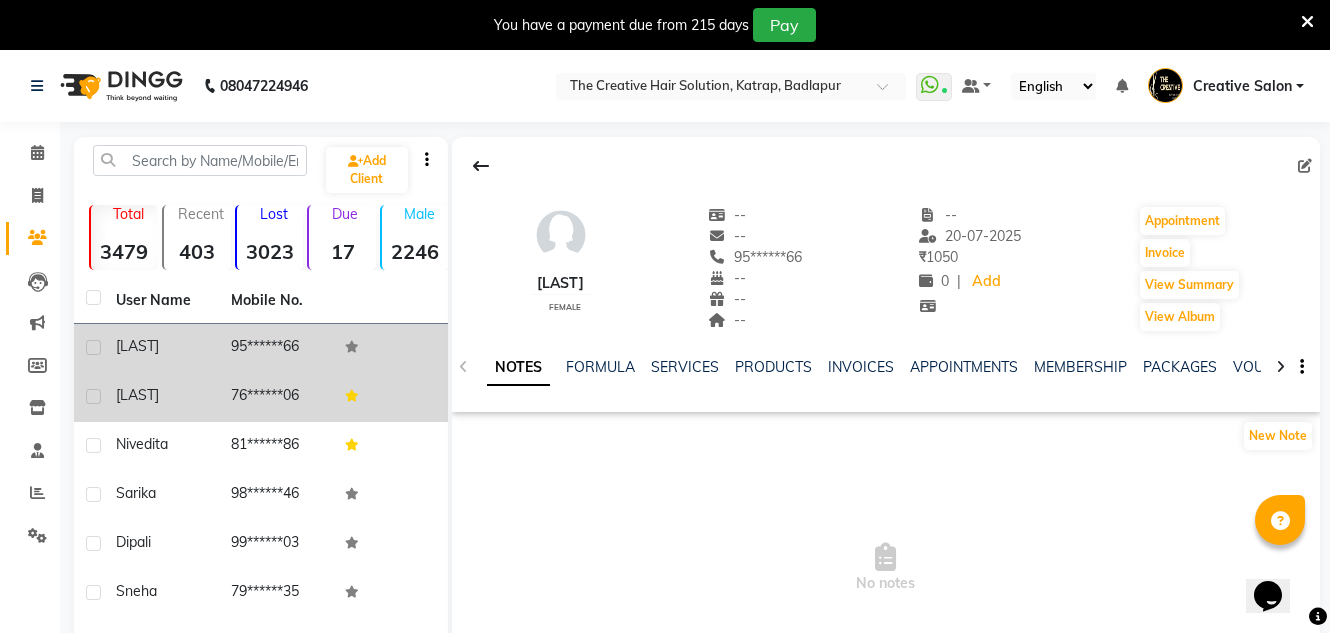 click on "Aarf" 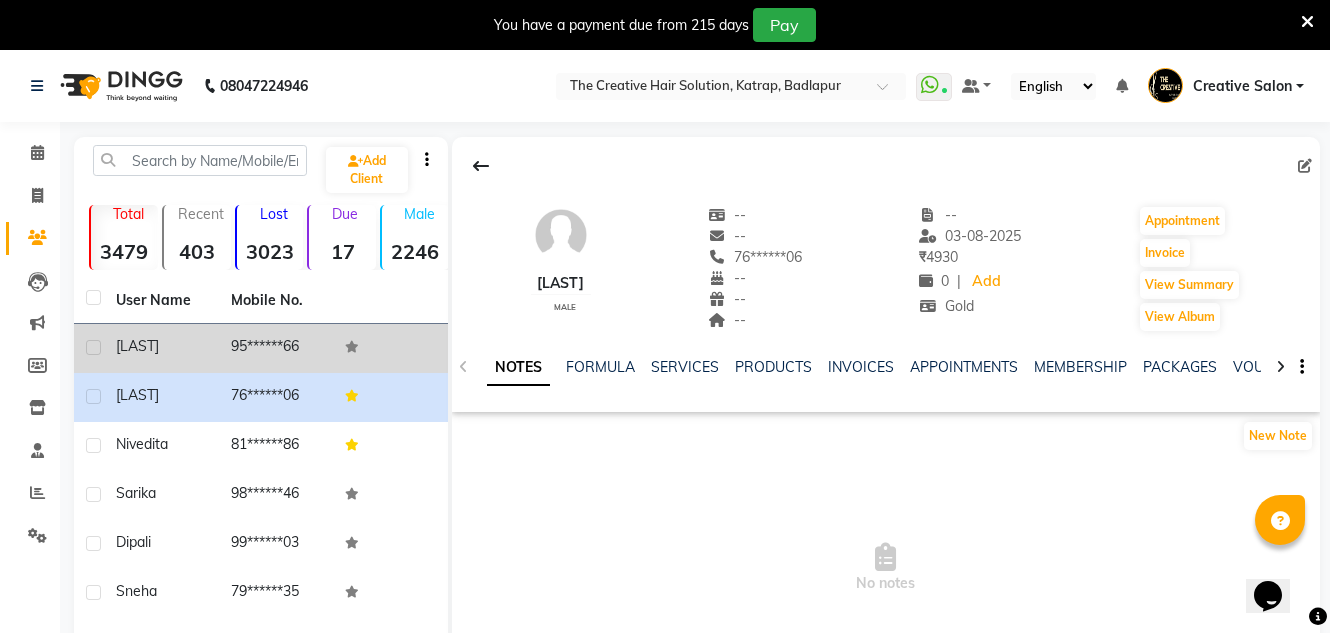click 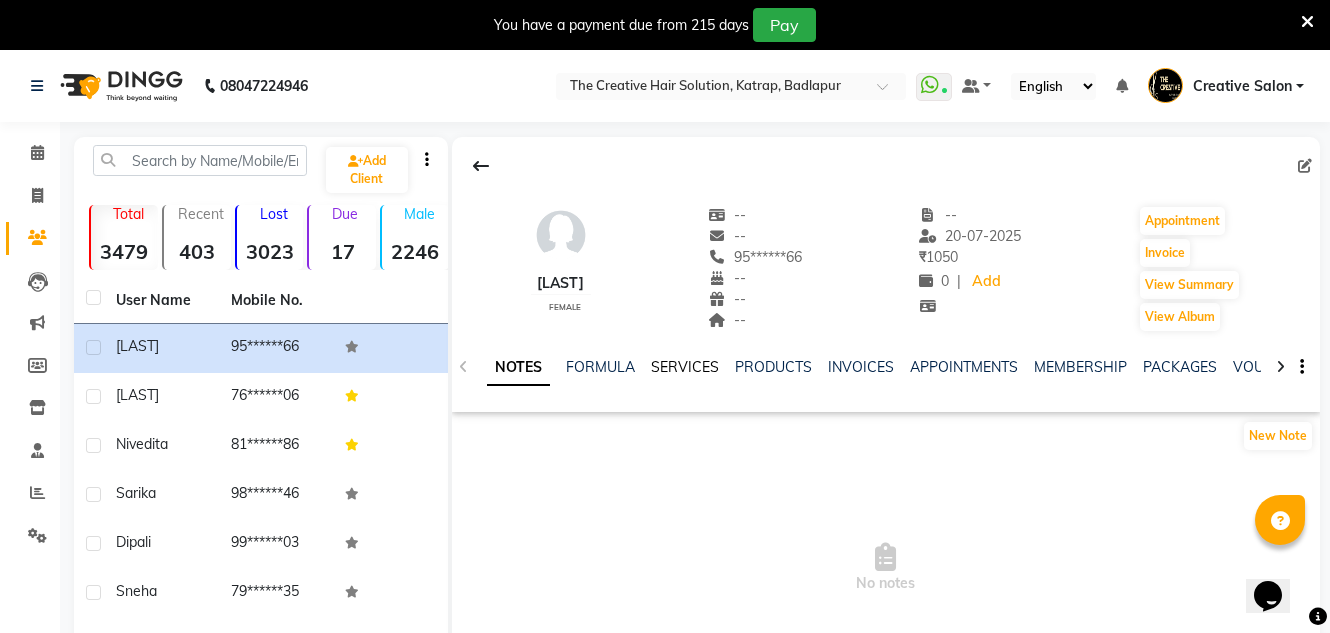 click on "SERVICES" 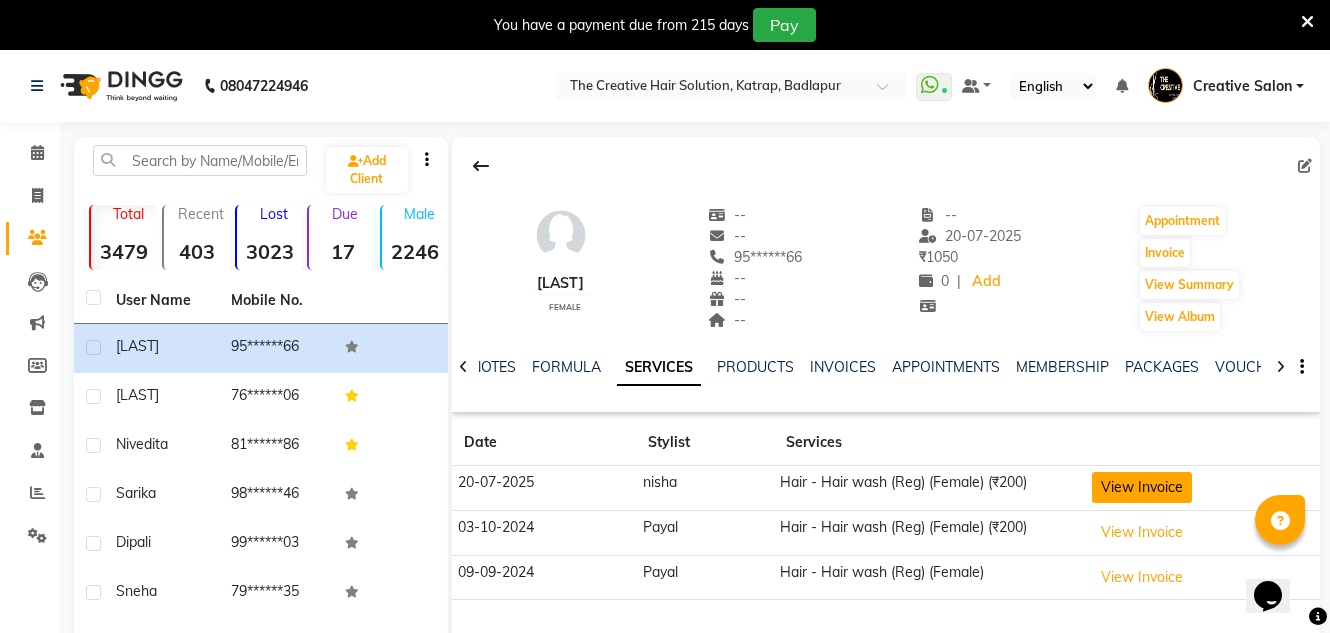 click on "View Invoice" 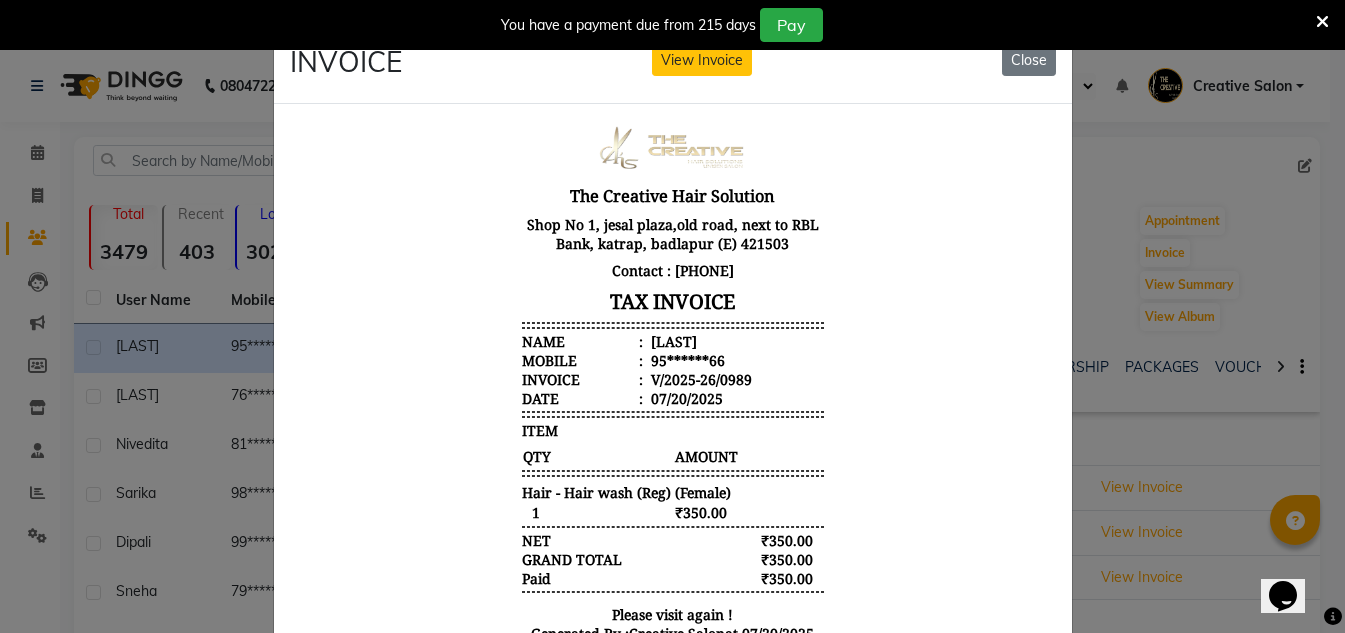 scroll, scrollTop: 16, scrollLeft: 0, axis: vertical 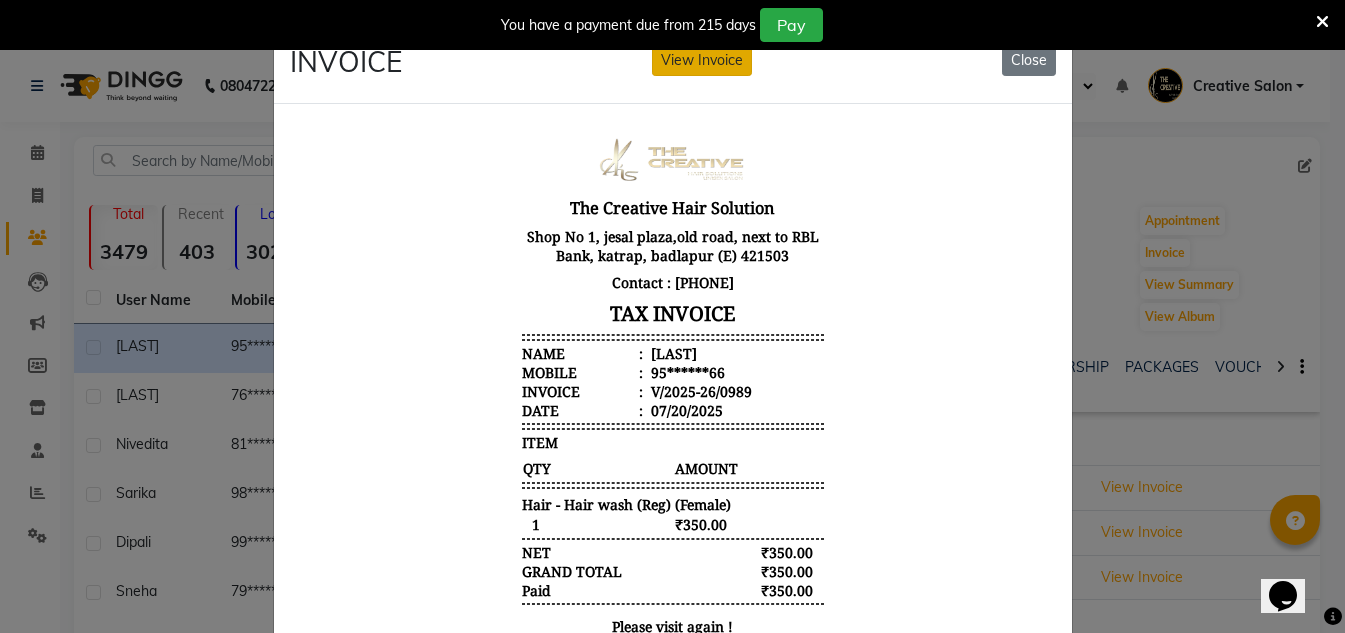 drag, startPoint x: 681, startPoint y: 57, endPoint x: 683, endPoint y: 67, distance: 10.198039 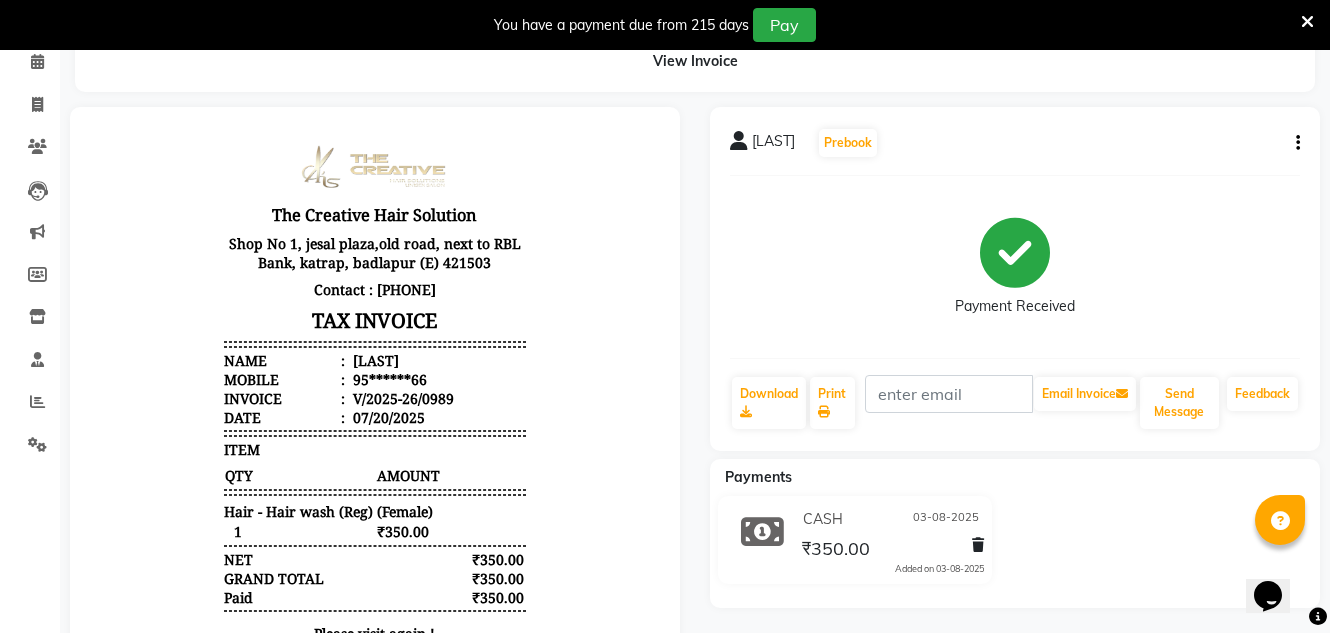 scroll, scrollTop: 0, scrollLeft: 0, axis: both 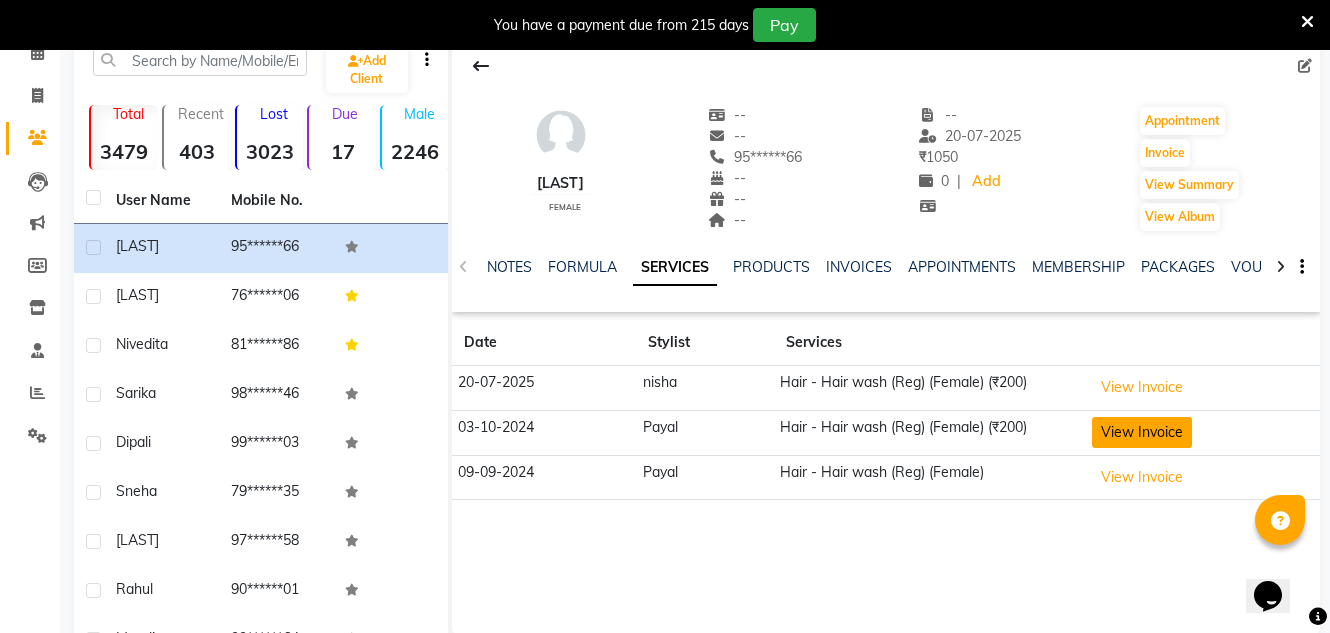 click on "View Invoice" 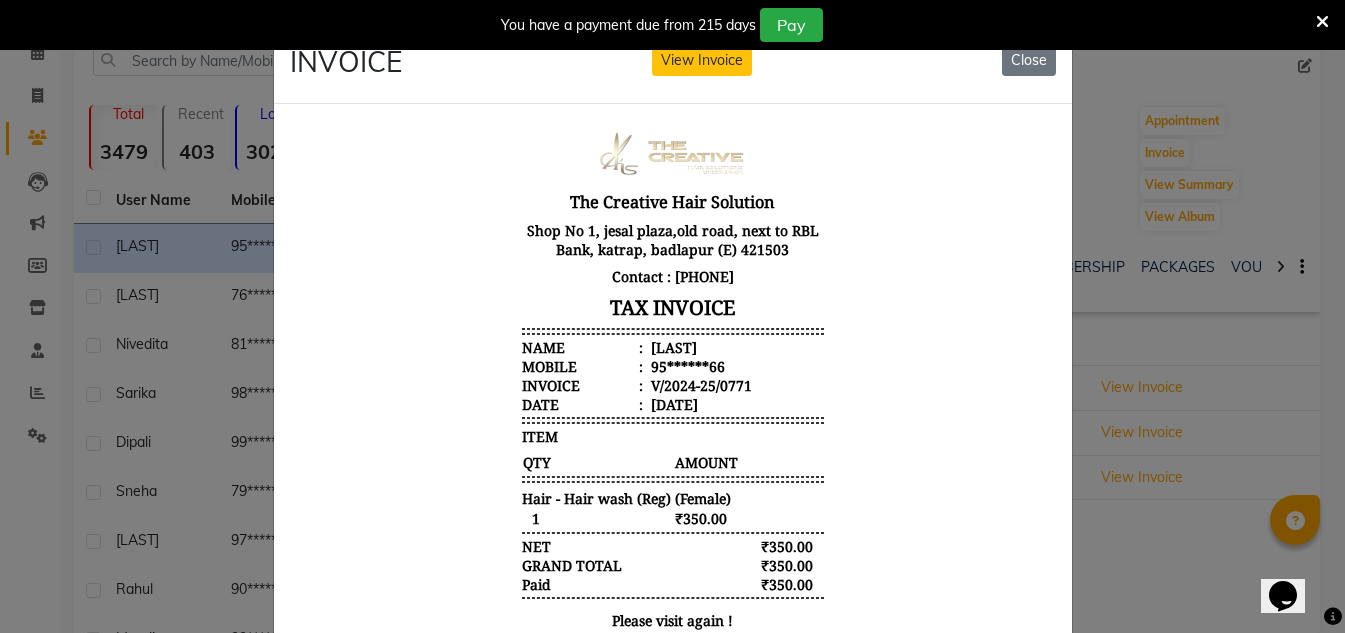 scroll, scrollTop: 16, scrollLeft: 0, axis: vertical 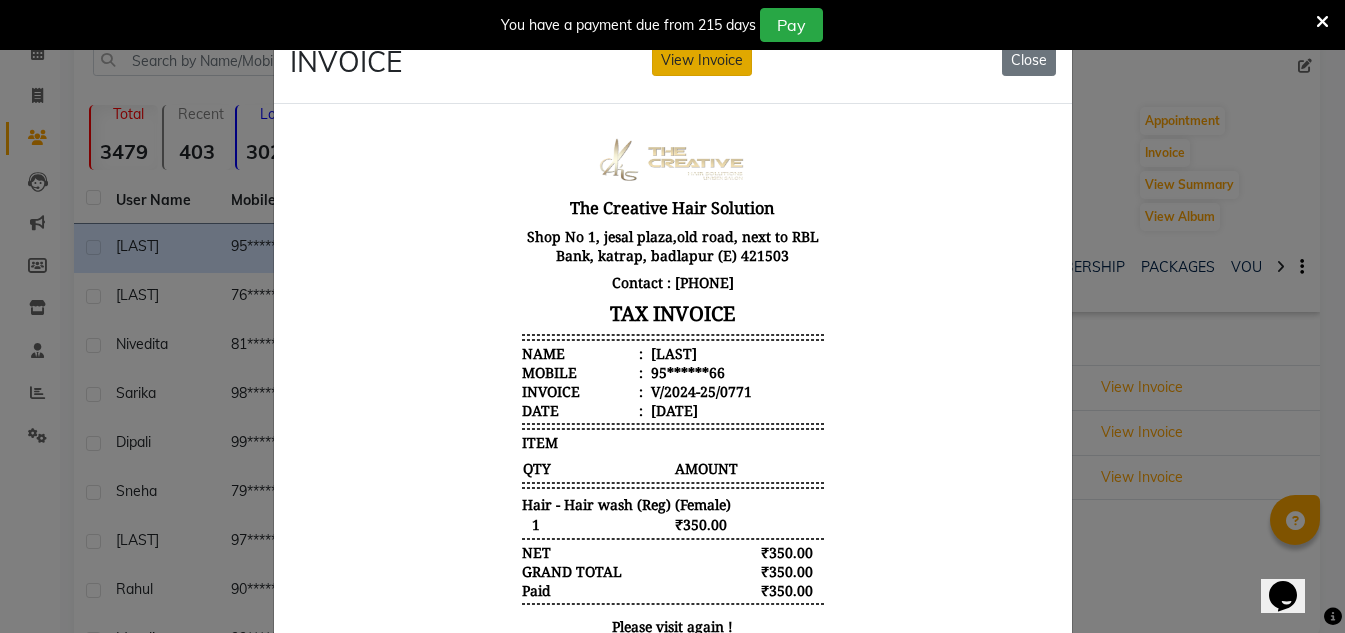 click on "View Invoice" 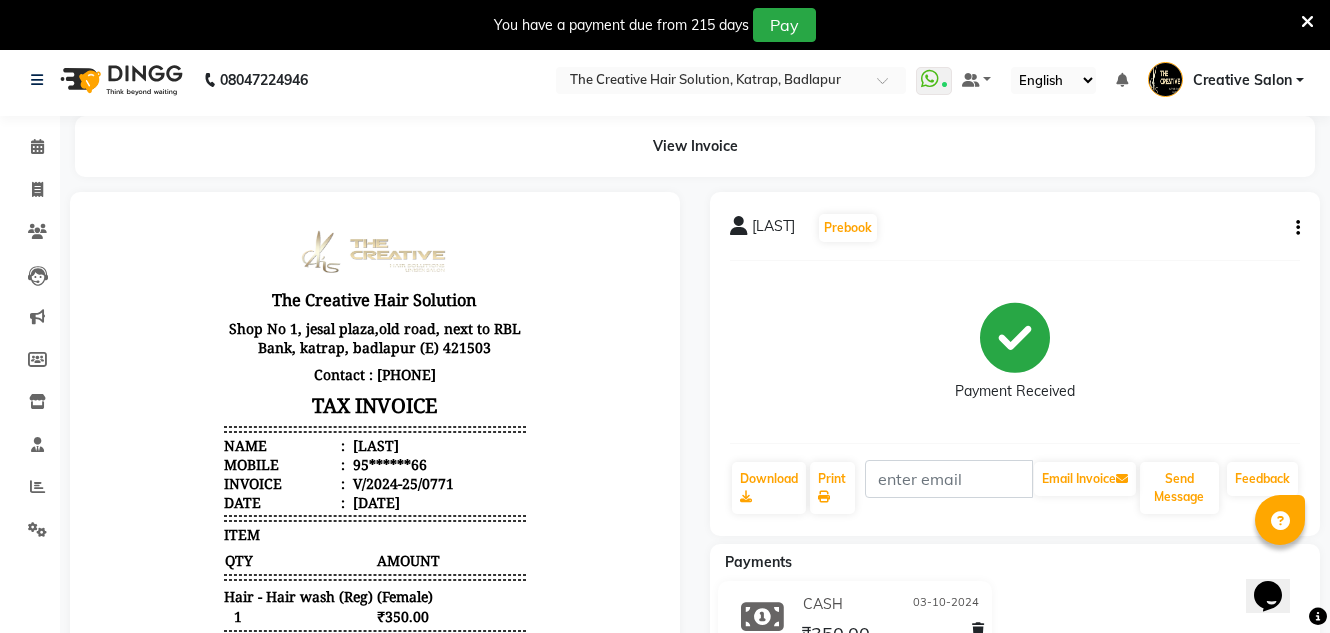 scroll, scrollTop: 0, scrollLeft: 0, axis: both 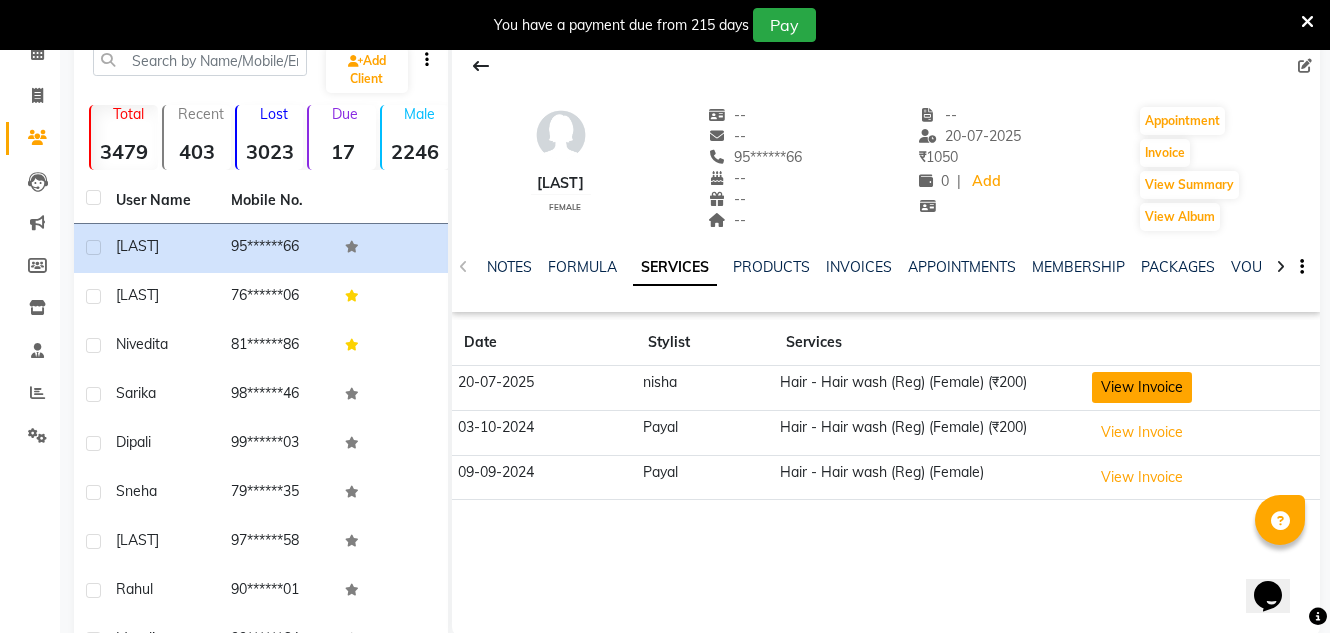 click on "View Invoice" 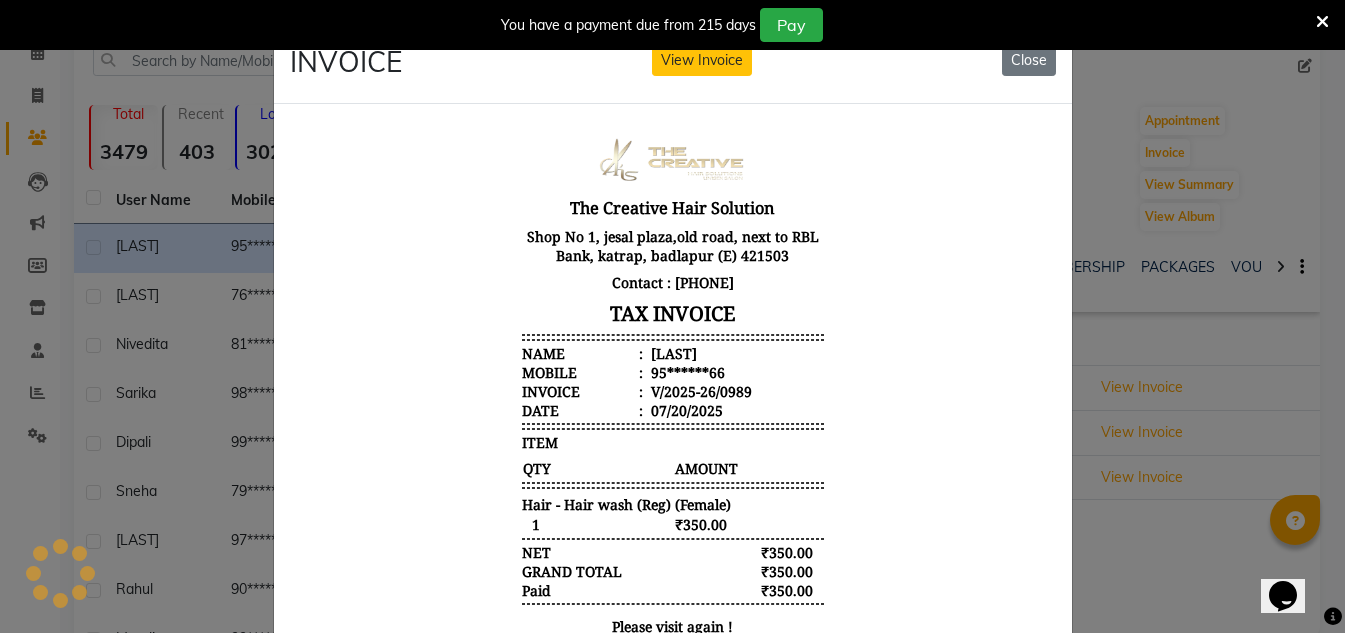 scroll, scrollTop: 0, scrollLeft: 0, axis: both 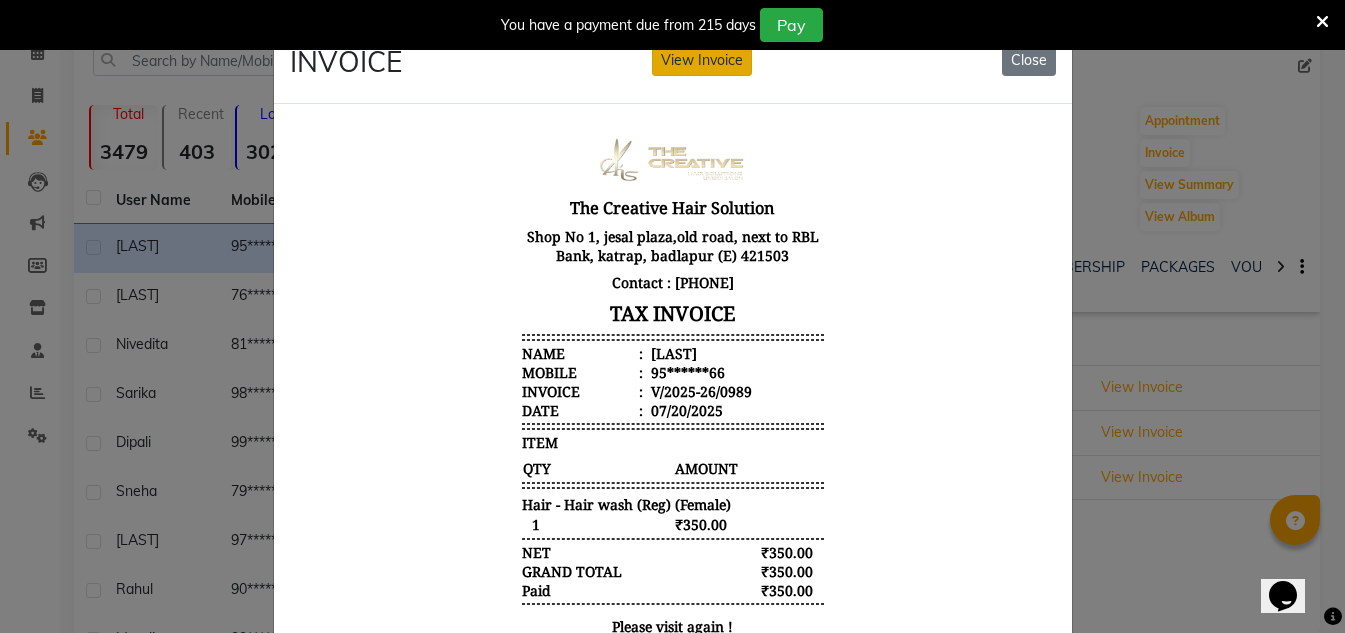 drag, startPoint x: 732, startPoint y: 42, endPoint x: 726, endPoint y: 56, distance: 15.231546 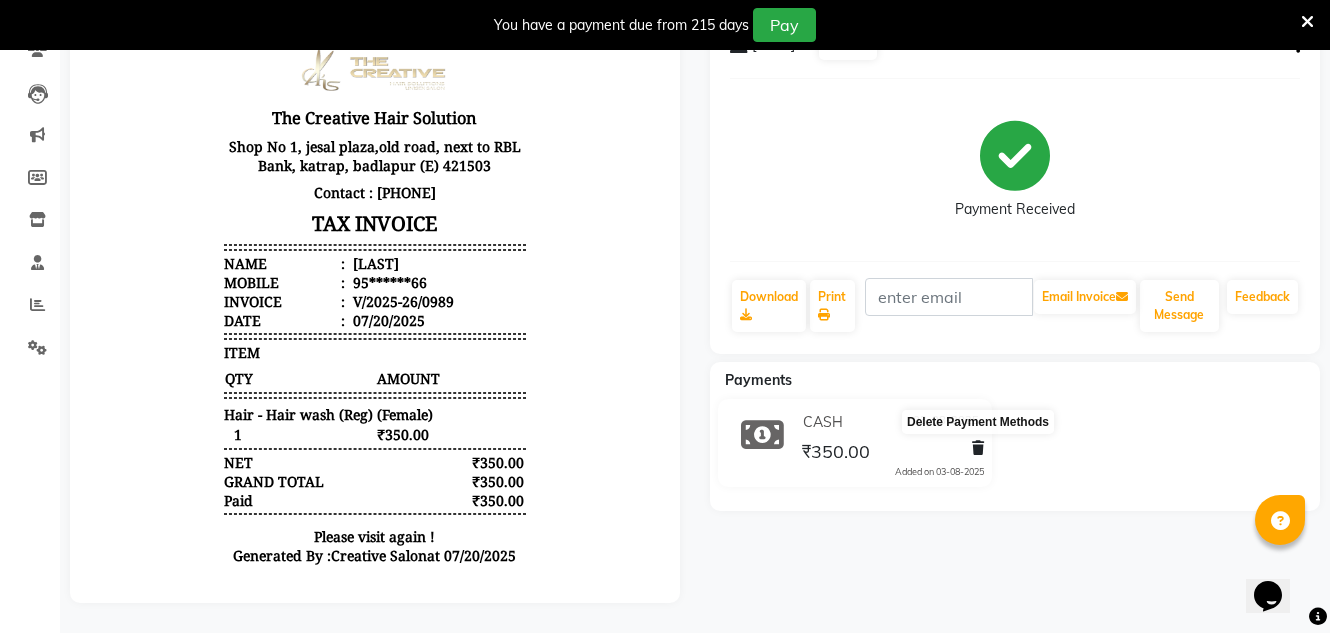 click 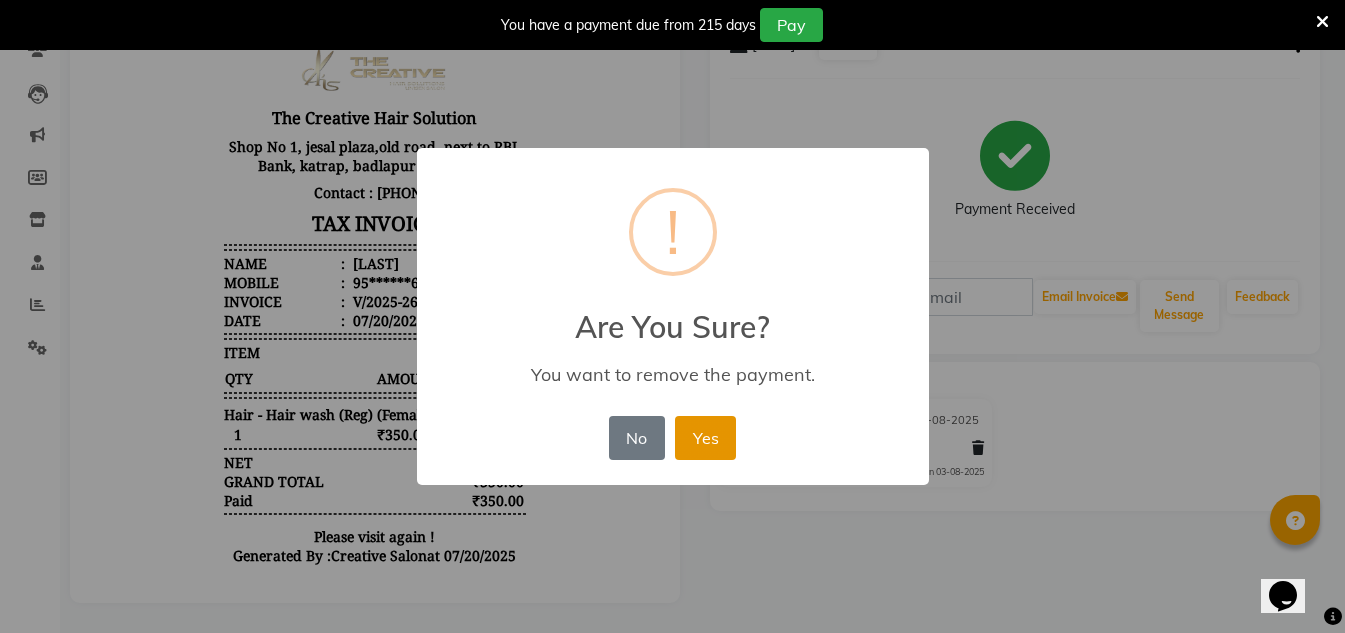 click on "Yes" at bounding box center [705, 438] 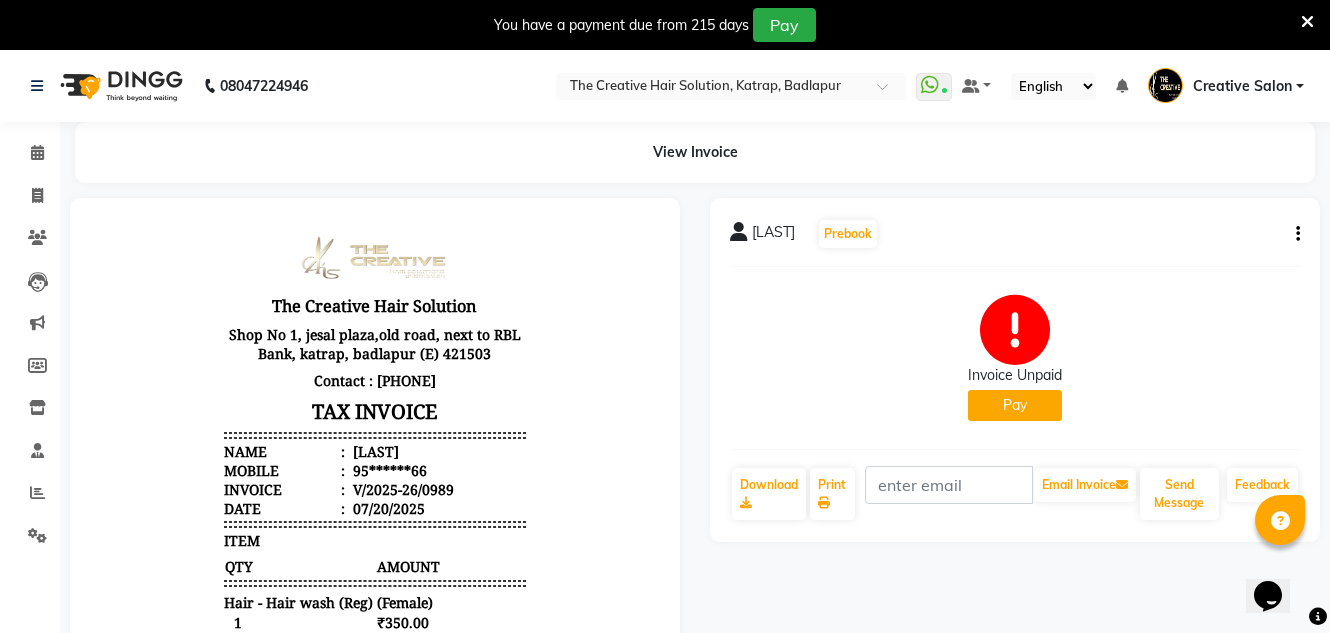 click on "Tejasvini   Prebook" 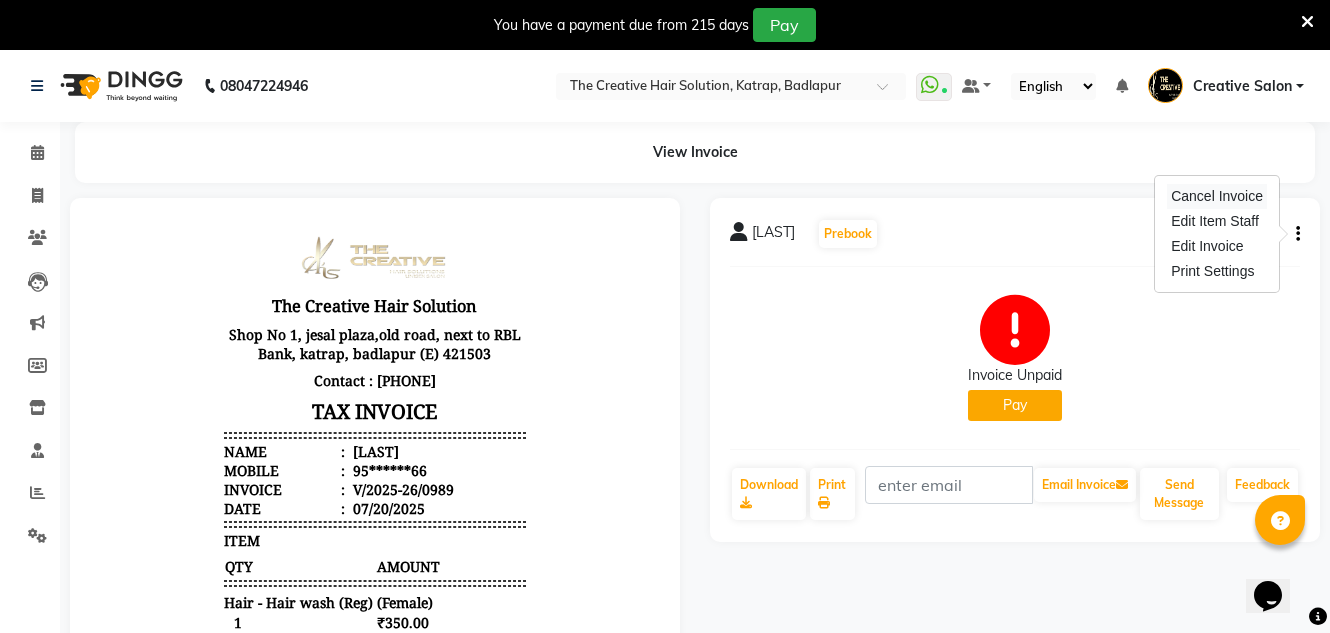 click on "Cancel Invoice" at bounding box center [1217, 196] 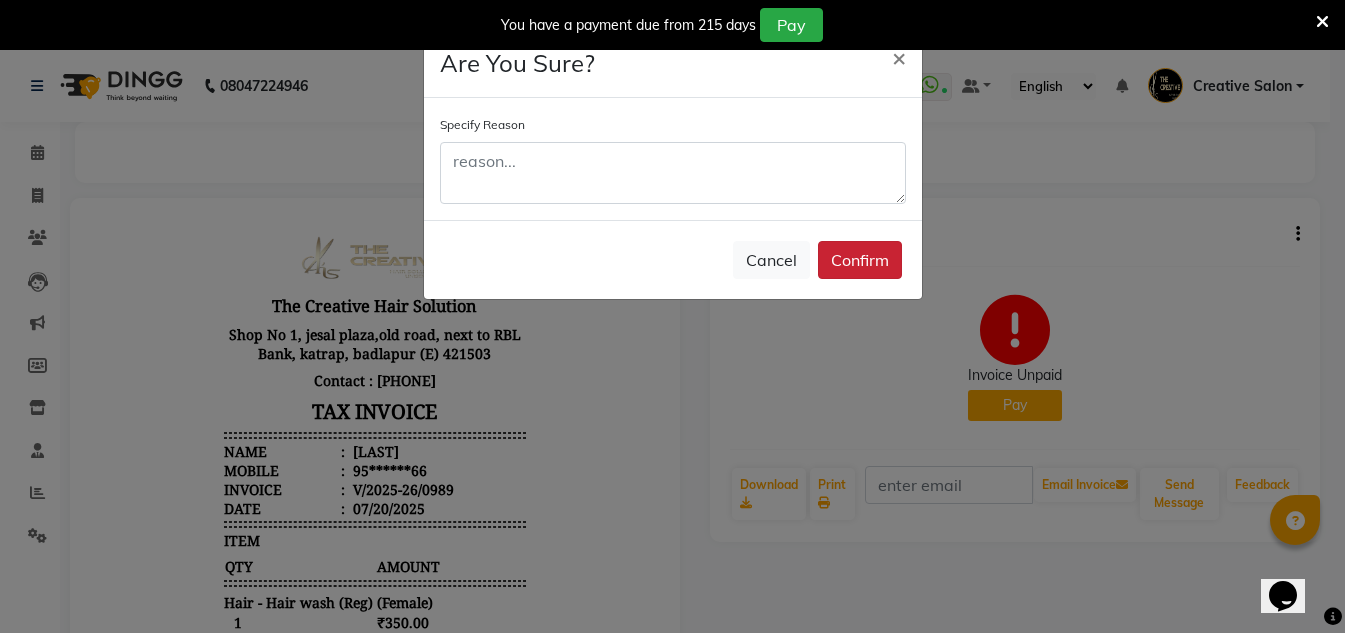 click on "Confirm" 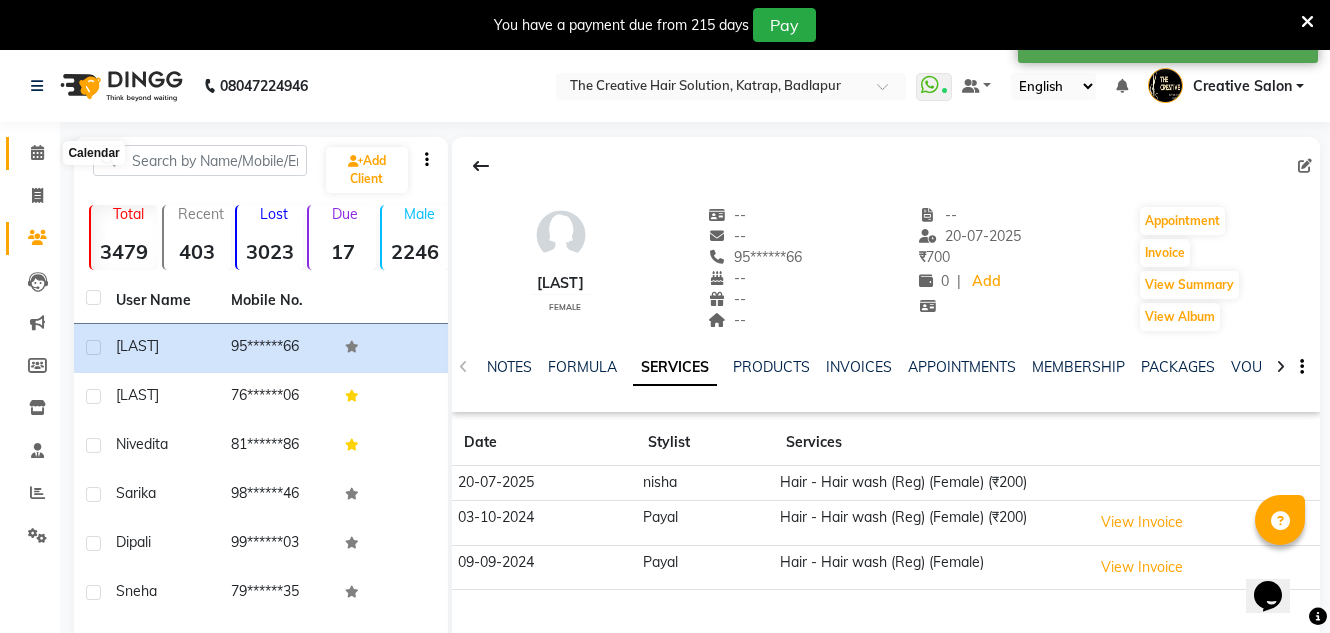 click 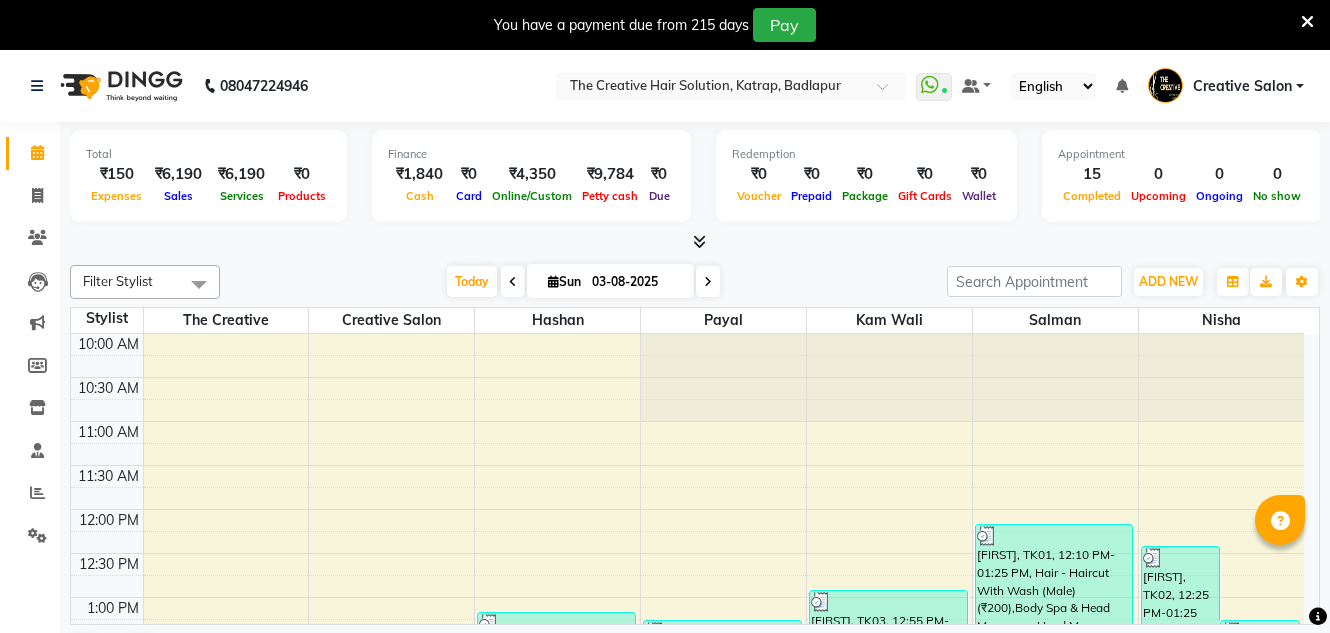 scroll, scrollTop: 0, scrollLeft: 0, axis: both 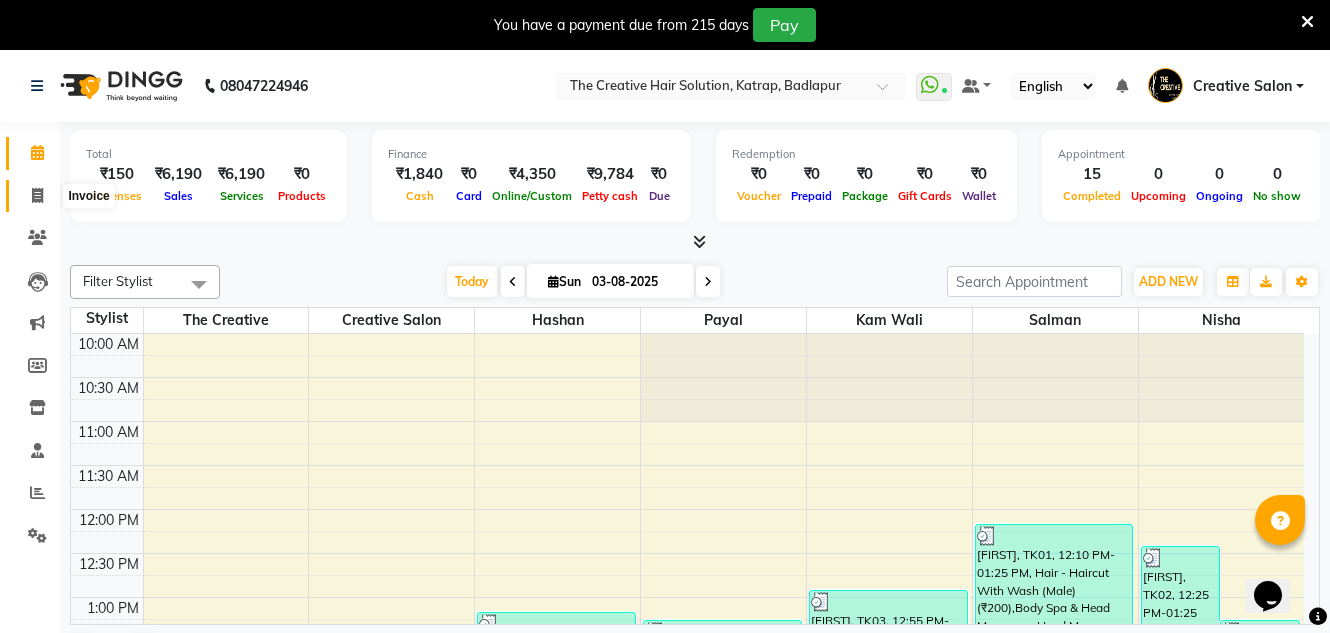 click 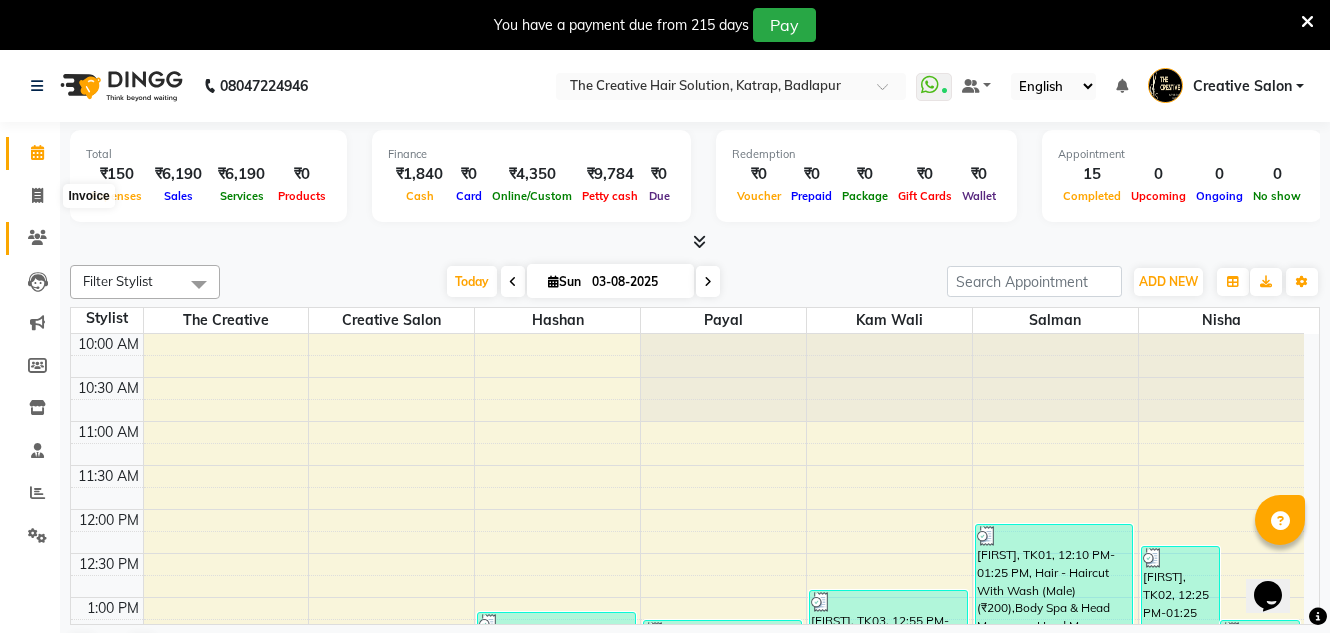 select on "service" 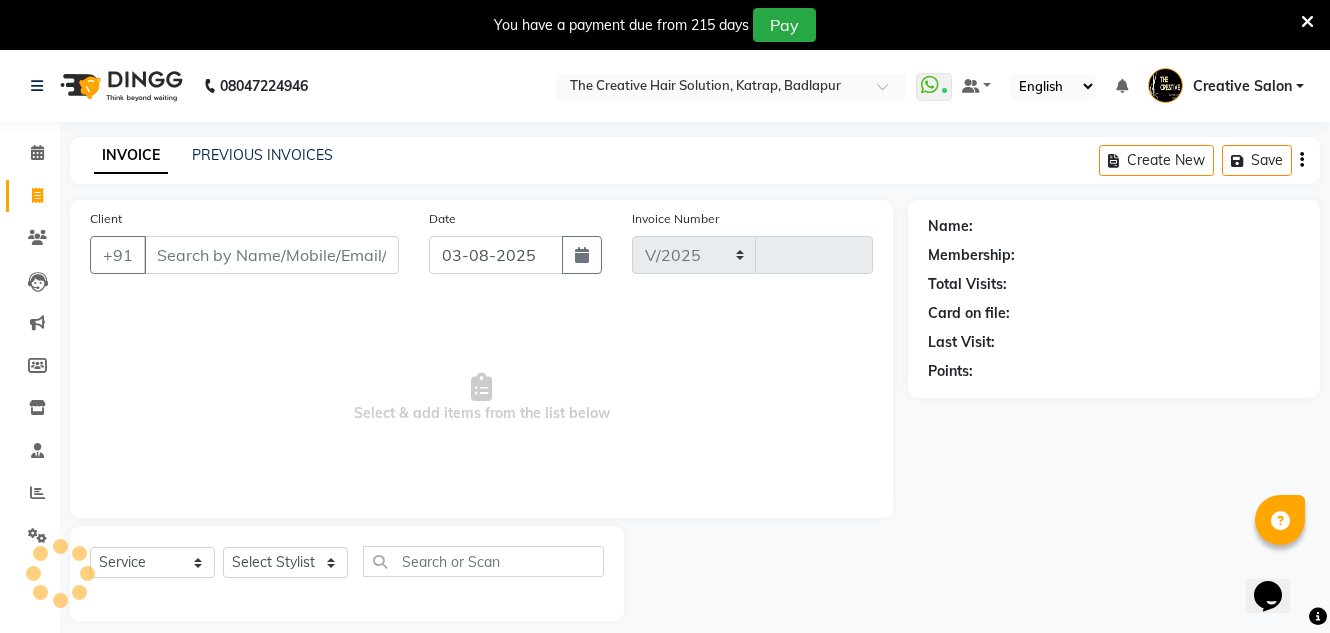 select on "527" 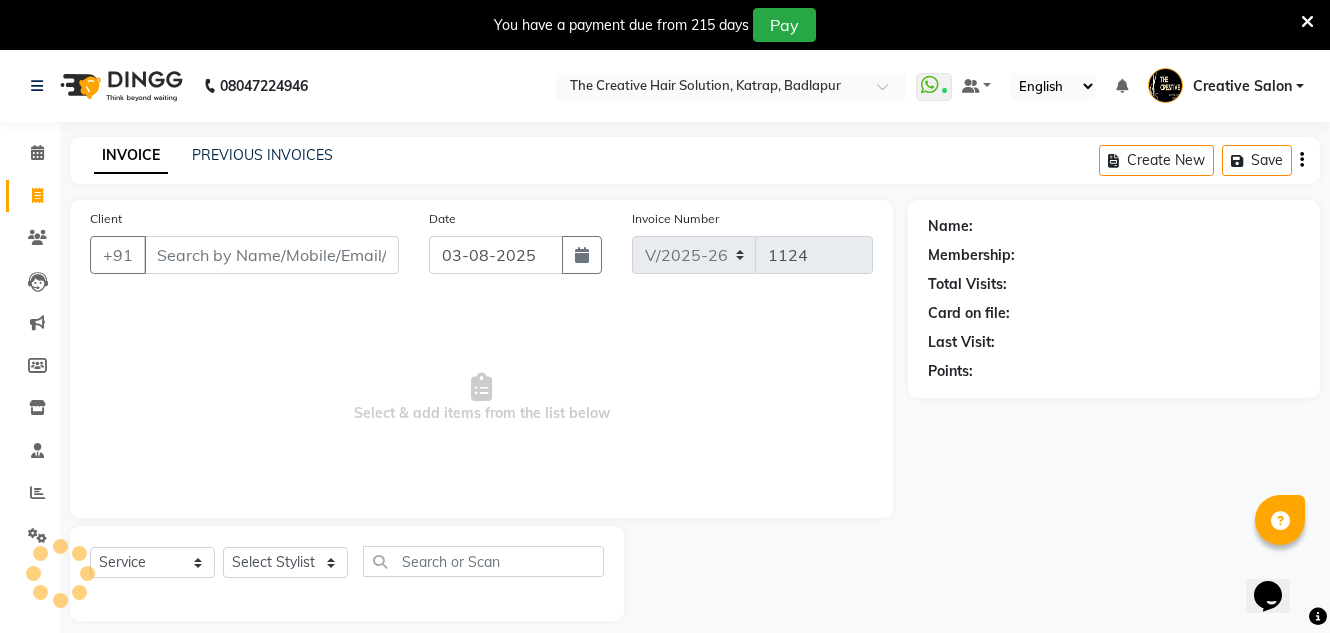 drag, startPoint x: 192, startPoint y: 244, endPoint x: 190, endPoint y: 254, distance: 10.198039 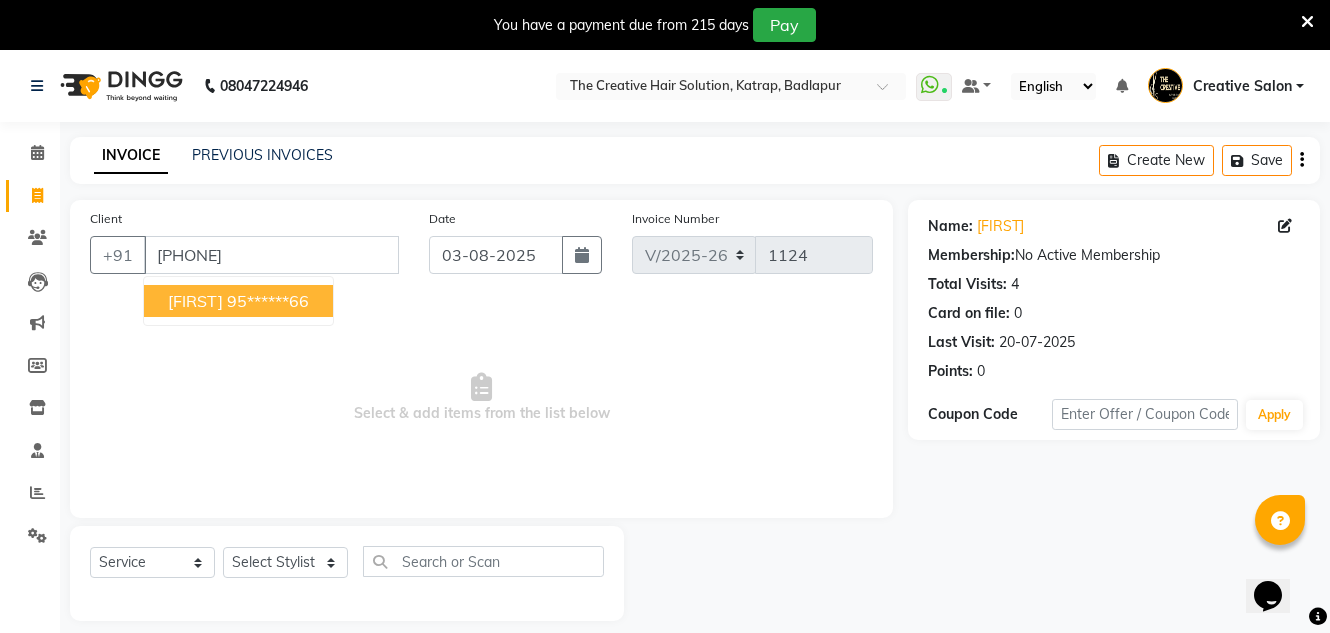 click on "95******66" at bounding box center (268, 301) 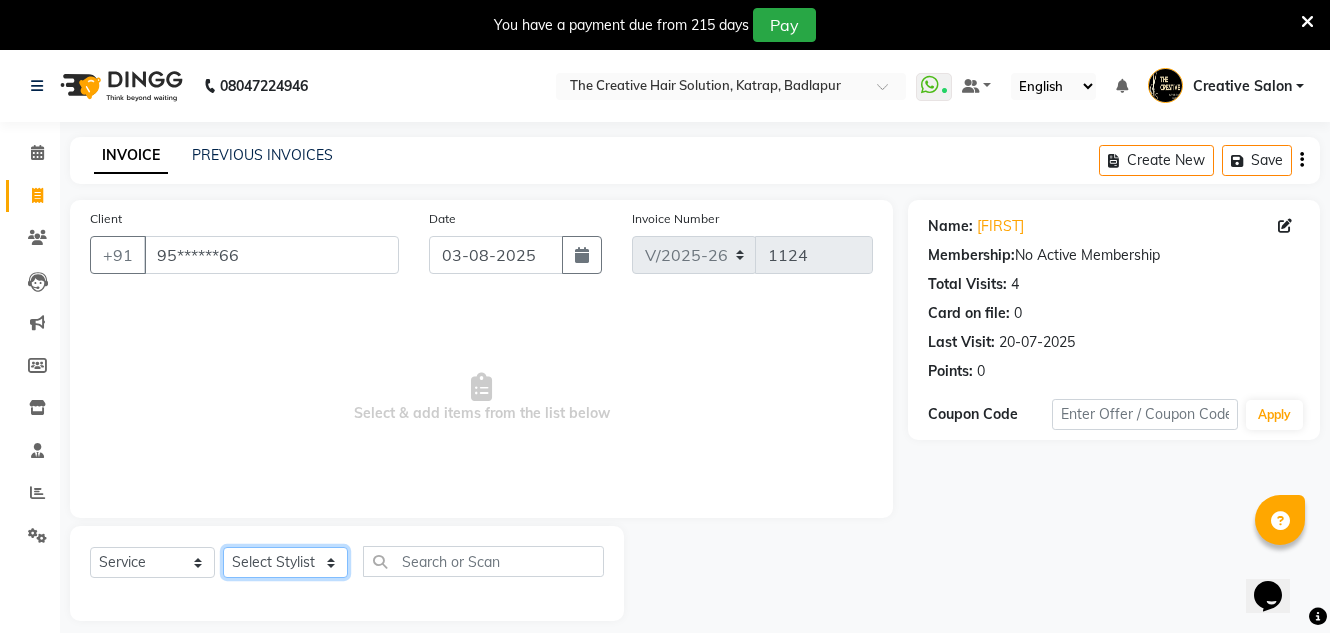 drag, startPoint x: 237, startPoint y: 567, endPoint x: 230, endPoint y: 548, distance: 20.248457 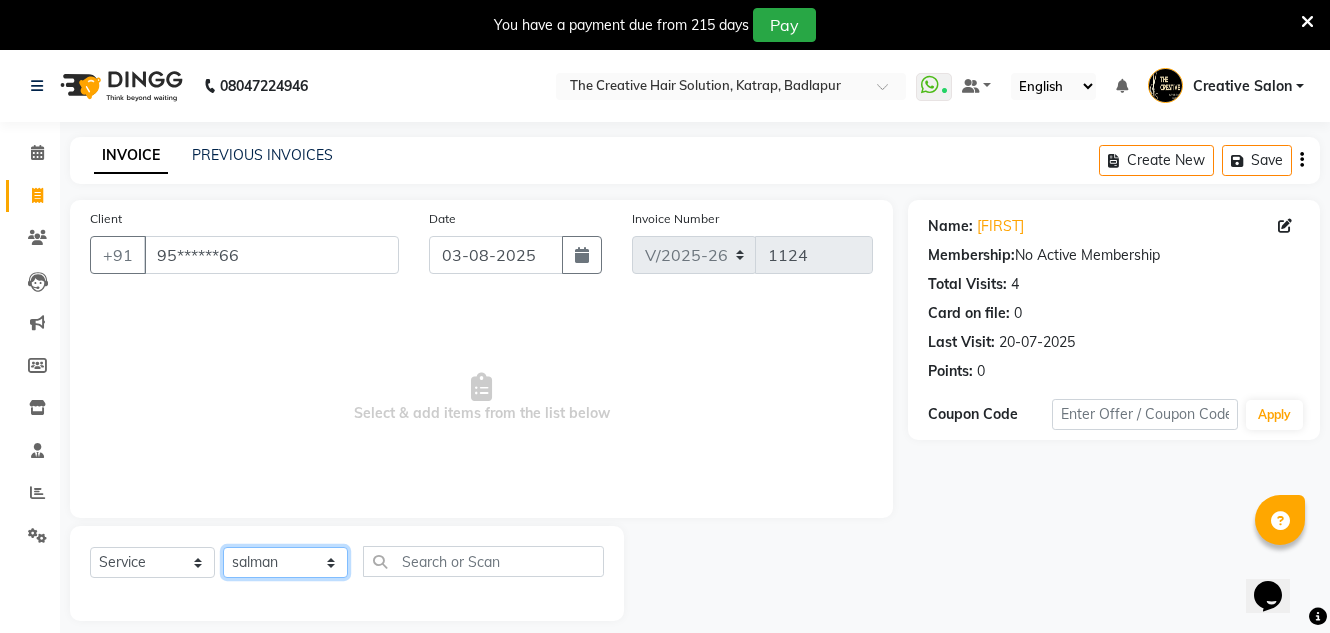 click on "Select Stylist Creative Salon Hashan Kam wali Nisha Payal salman the creative" 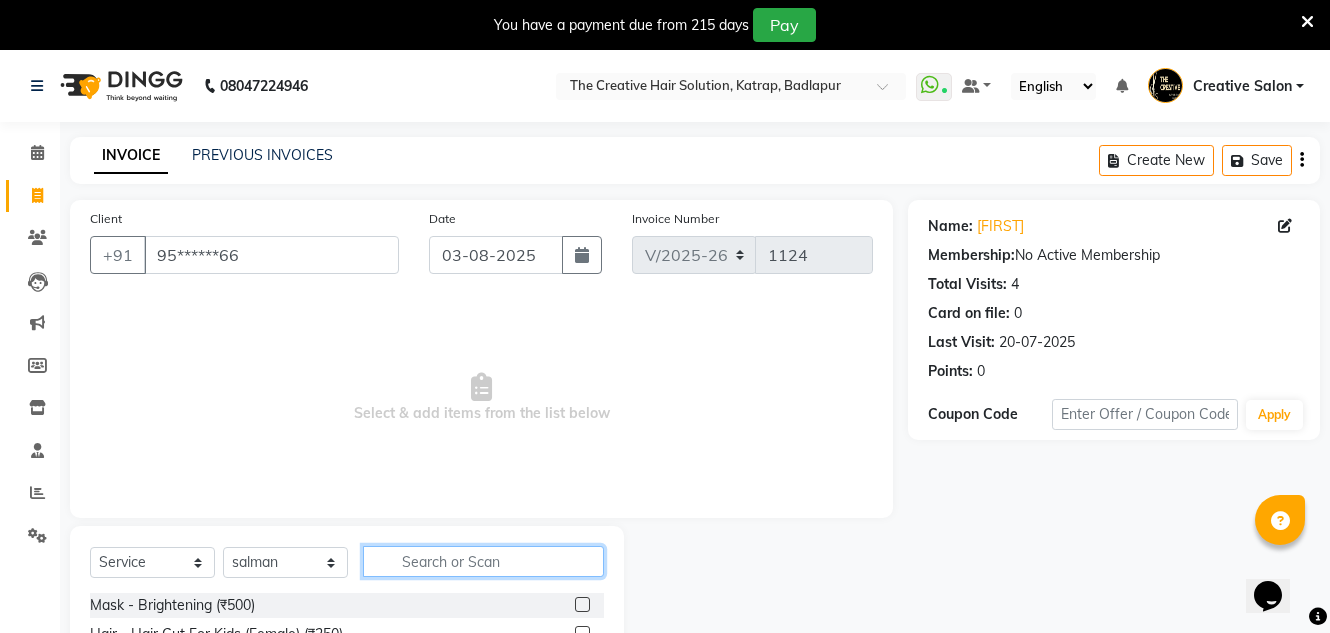 click 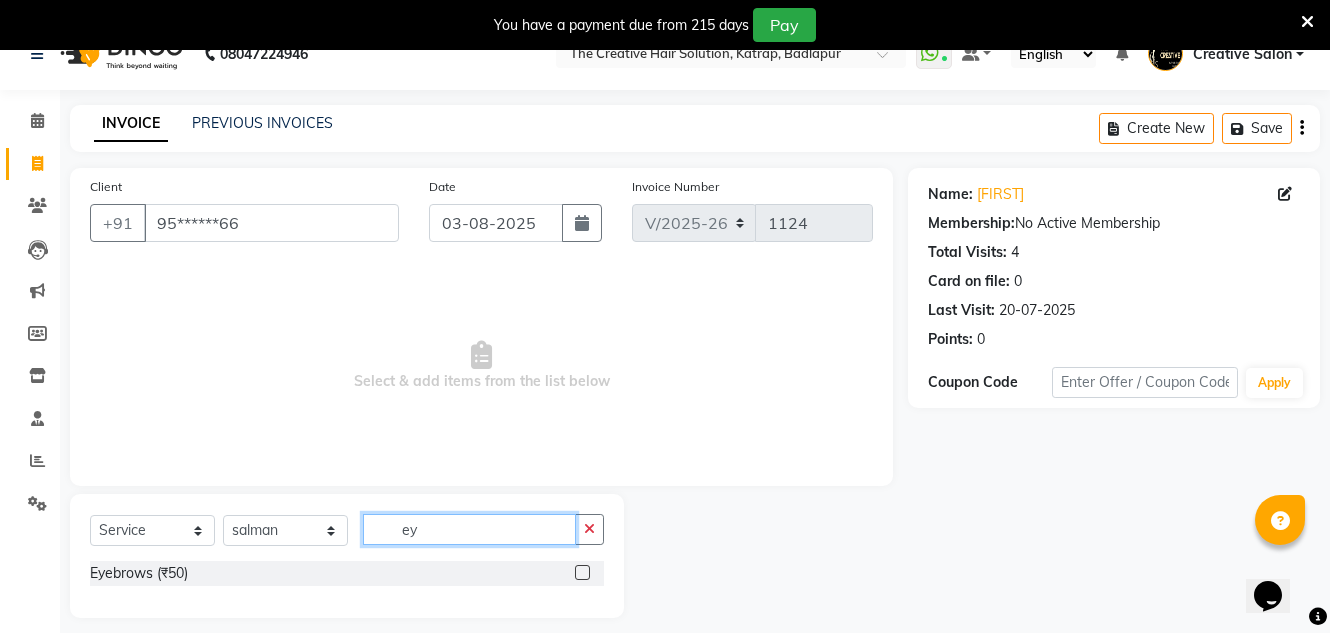 scroll, scrollTop: 50, scrollLeft: 0, axis: vertical 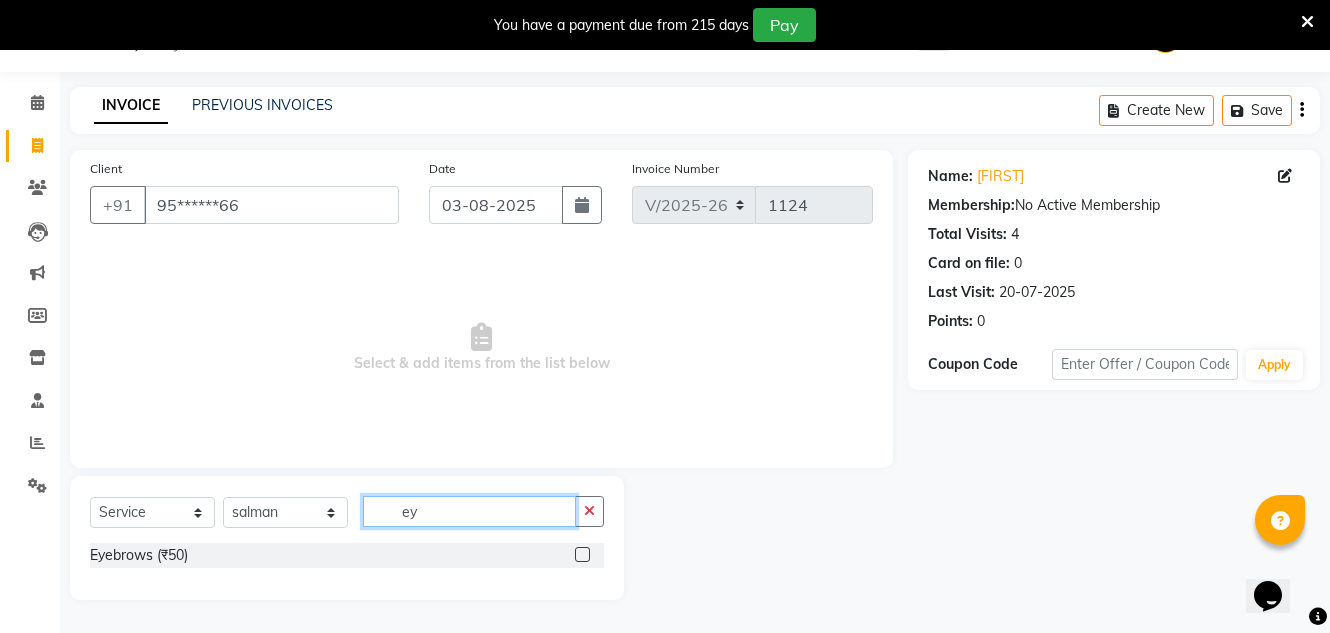 type on "ey" 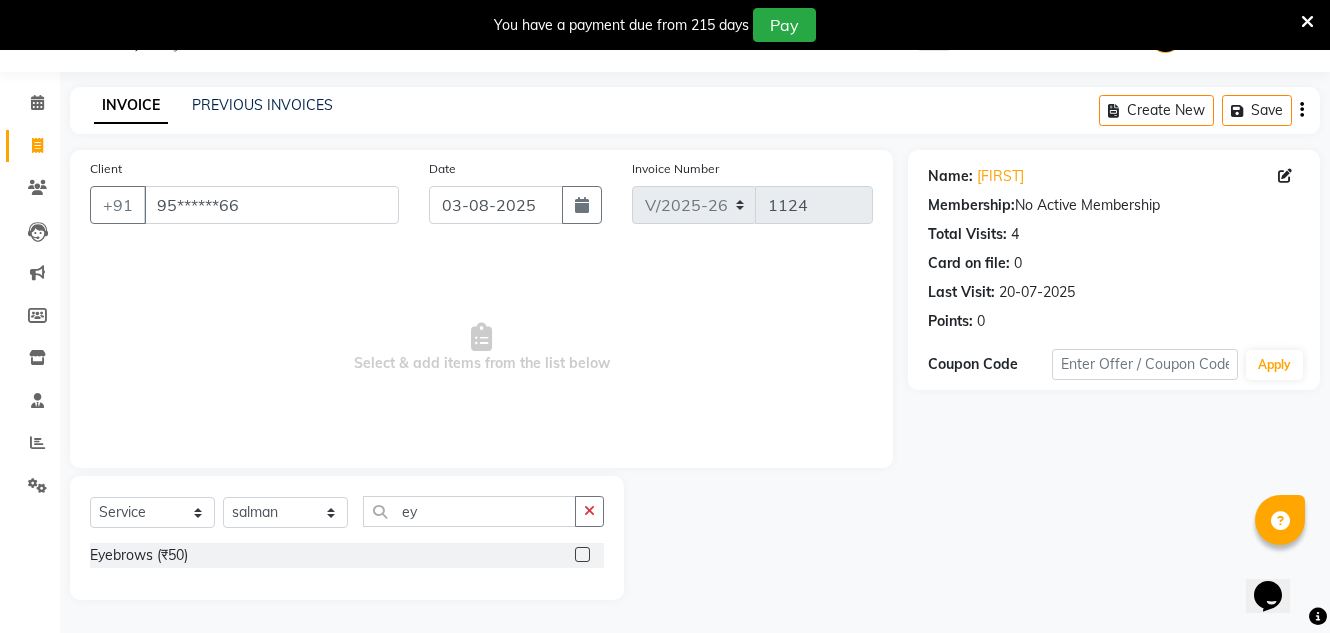 click 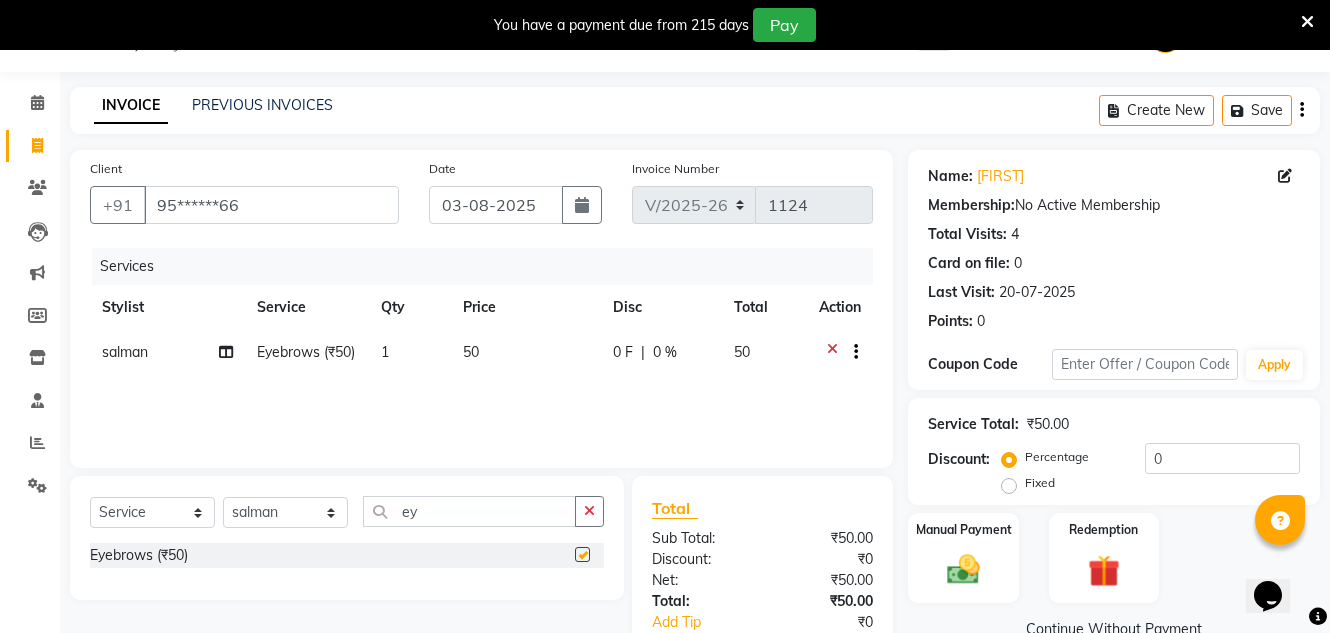 checkbox on "false" 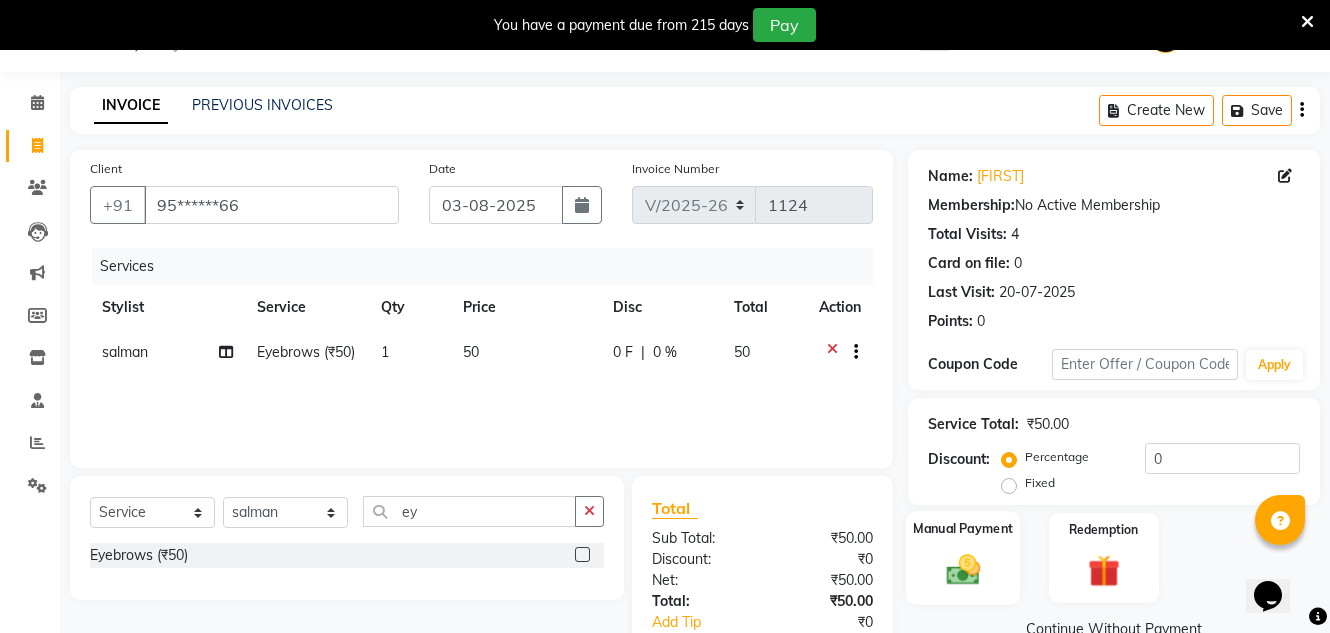 click on "Manual Payment" 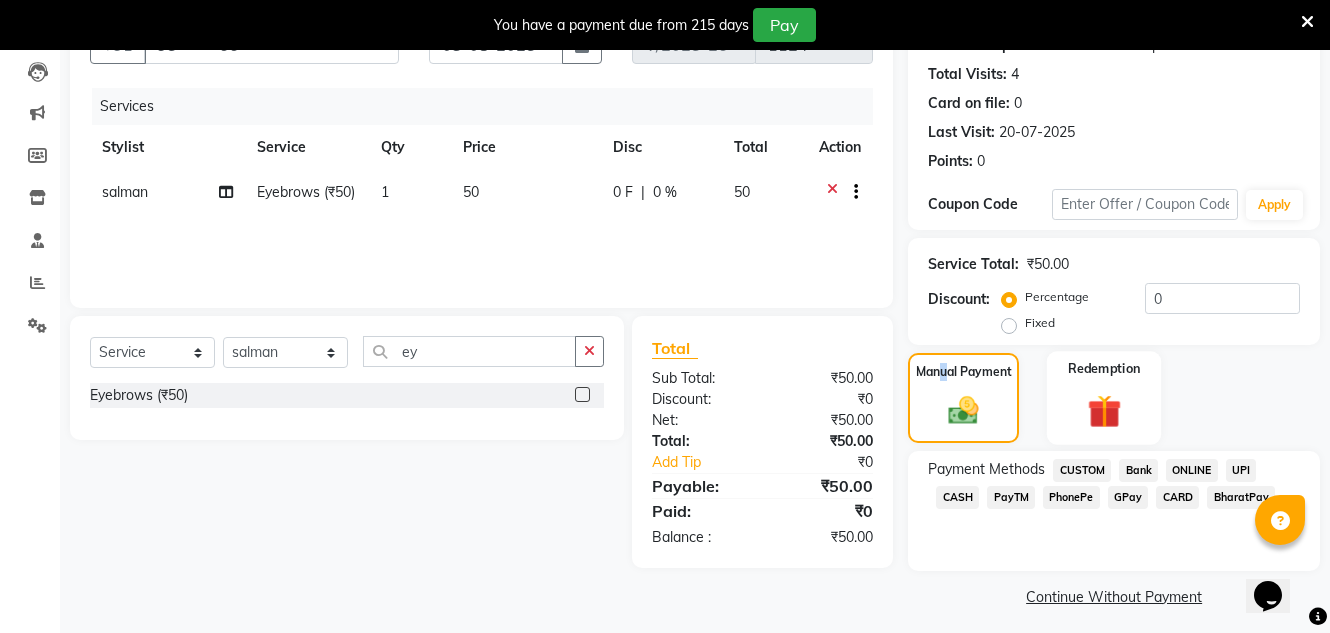 scroll, scrollTop: 219, scrollLeft: 0, axis: vertical 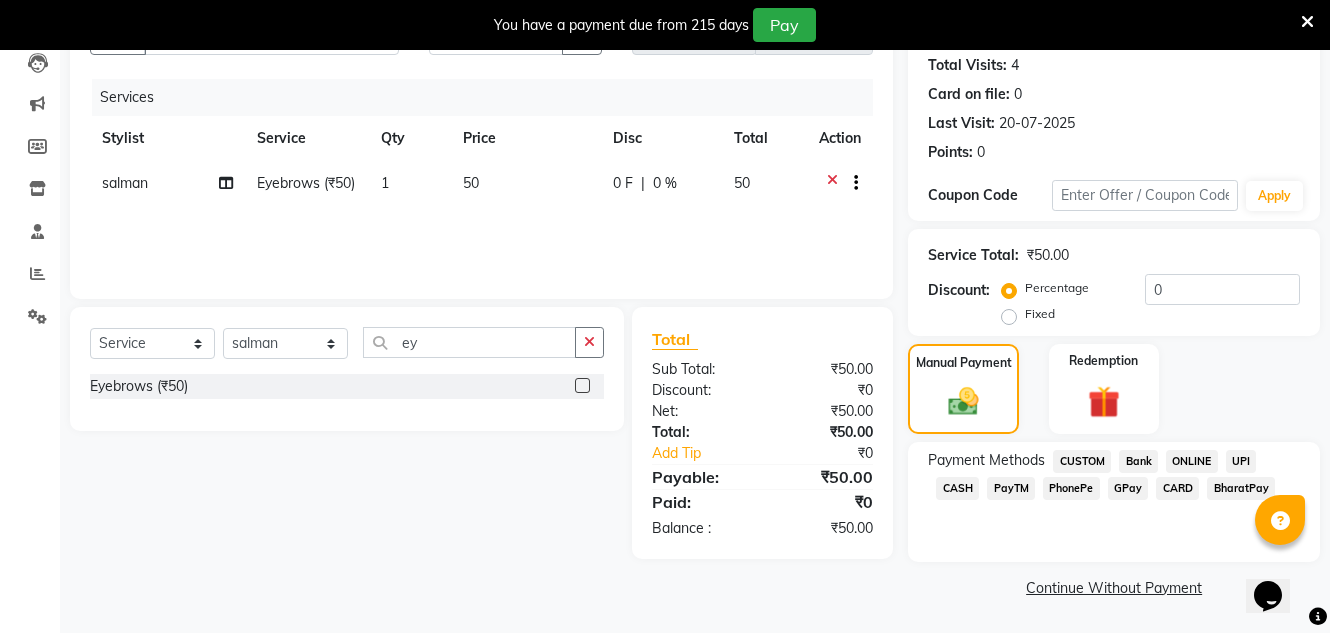 click on "GPay" 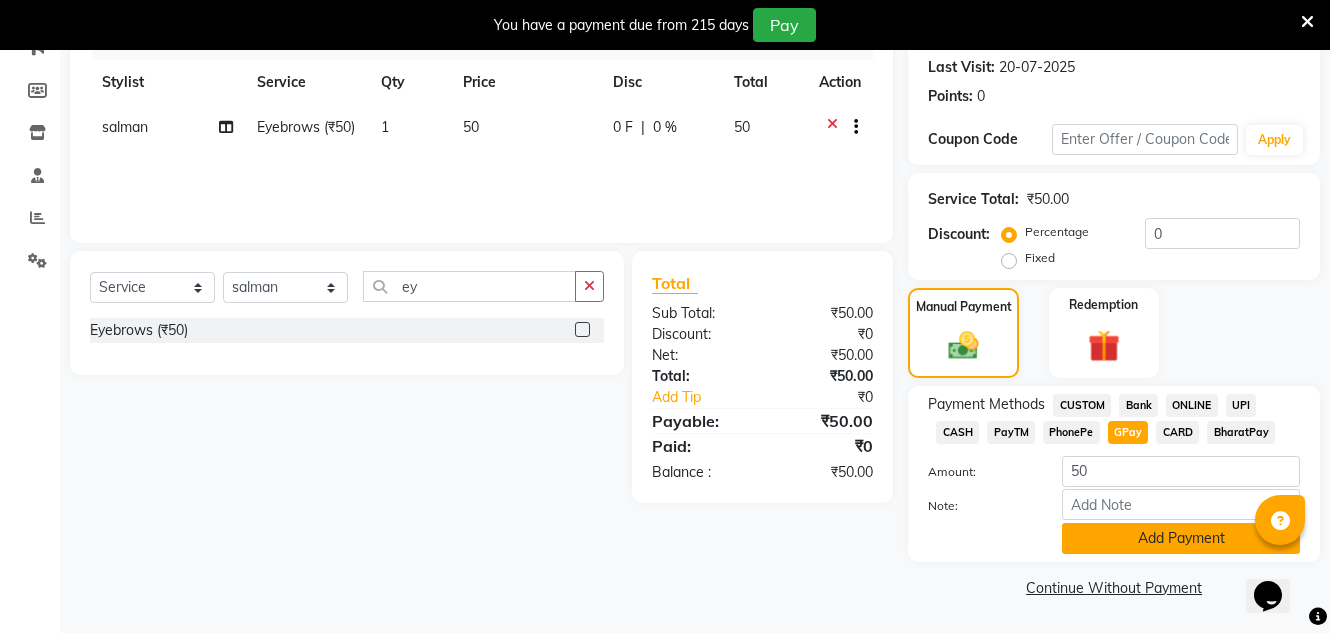 click on "Add Payment" 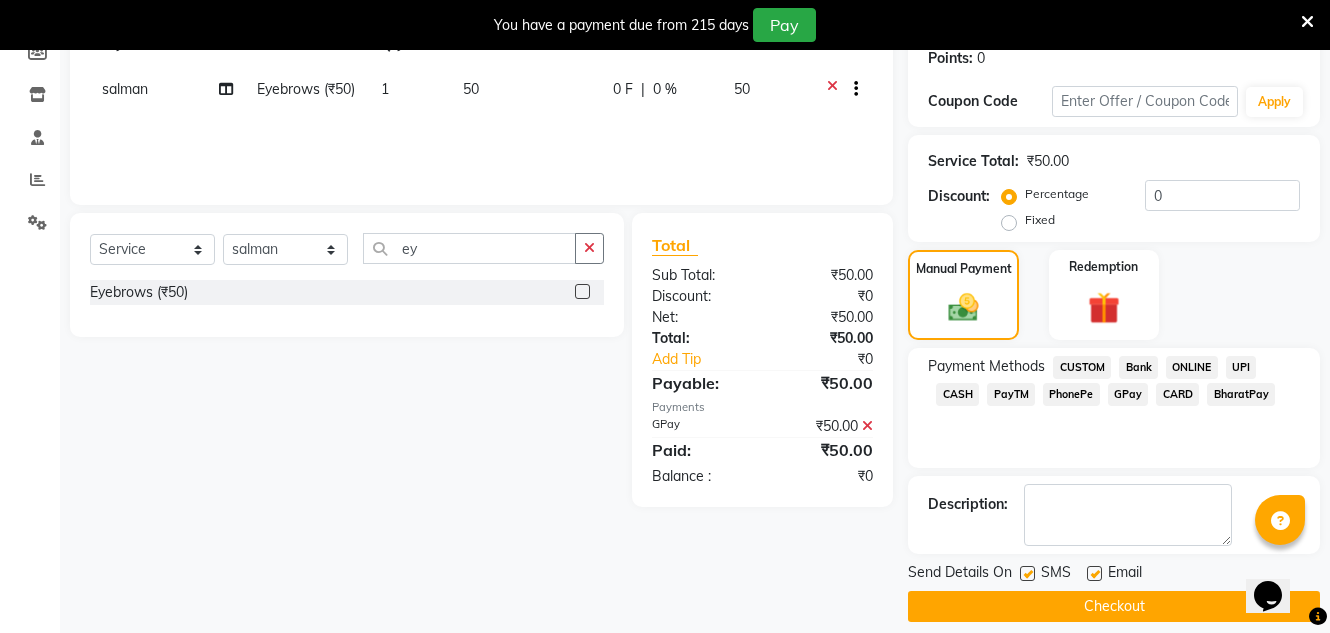 scroll, scrollTop: 332, scrollLeft: 0, axis: vertical 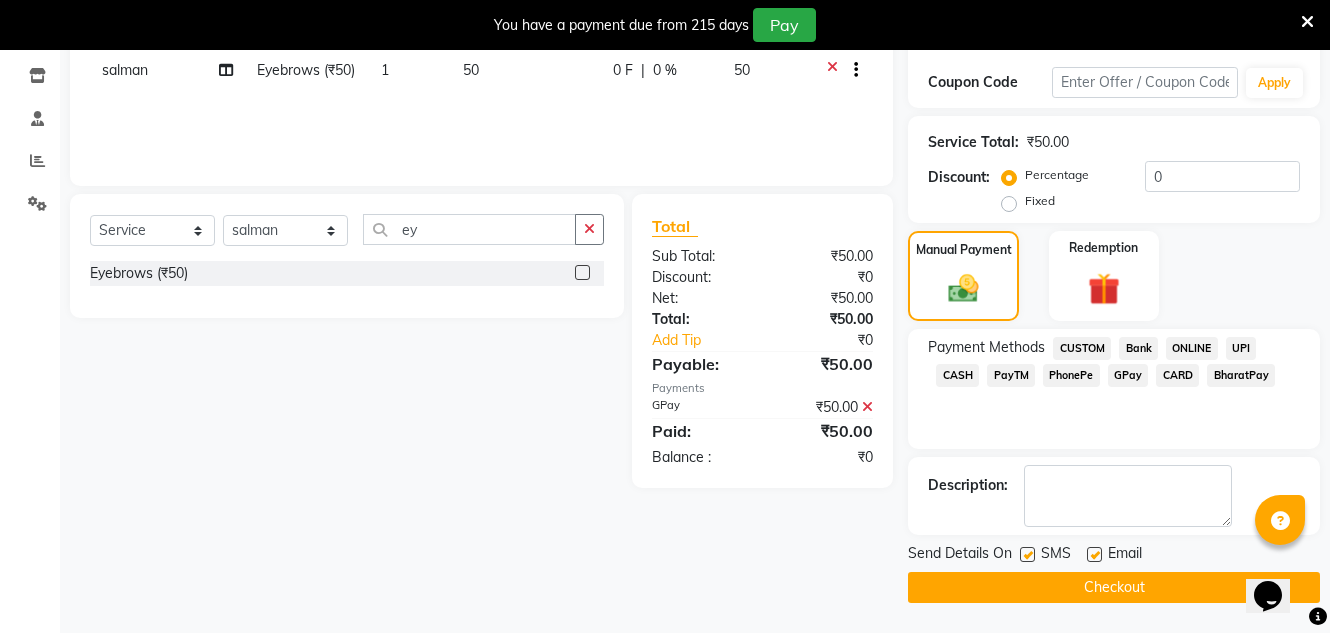 click 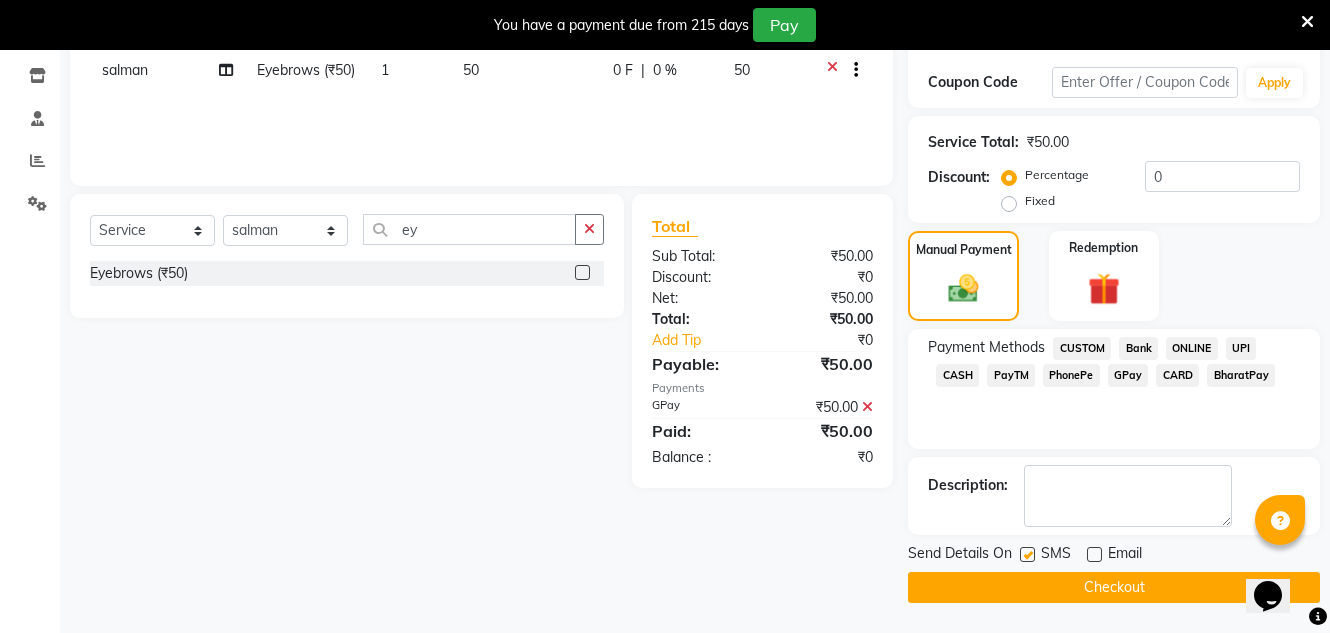 click on "Checkout" 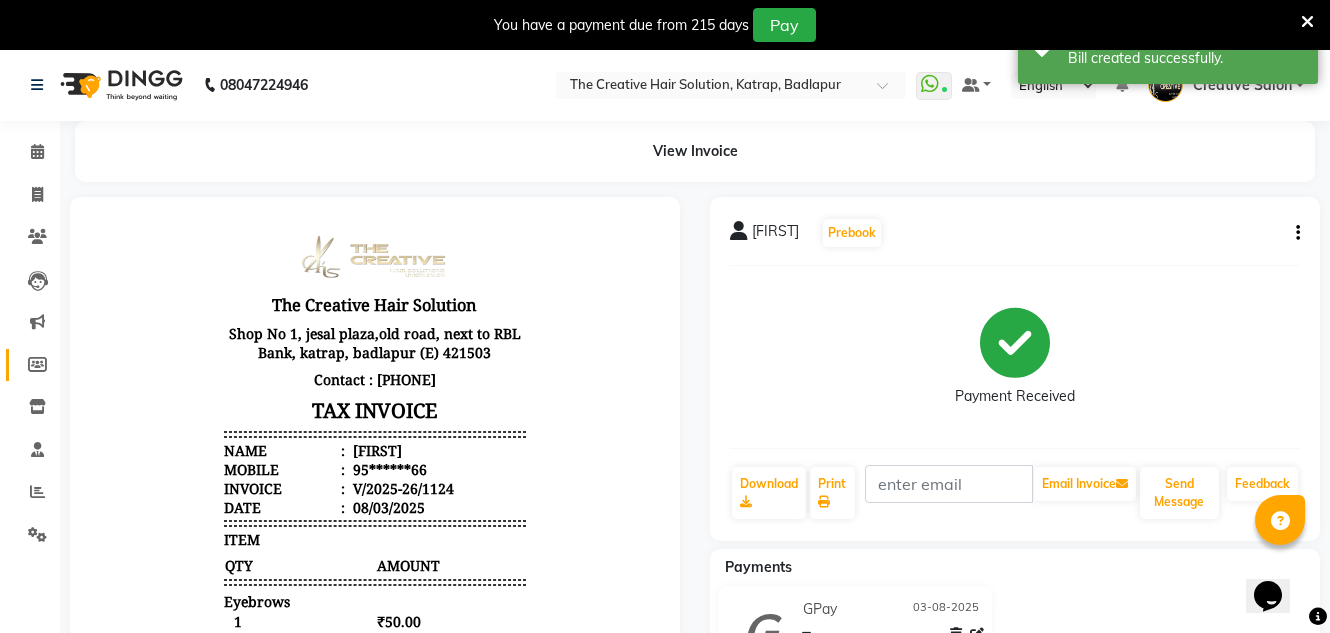 scroll, scrollTop: 0, scrollLeft: 0, axis: both 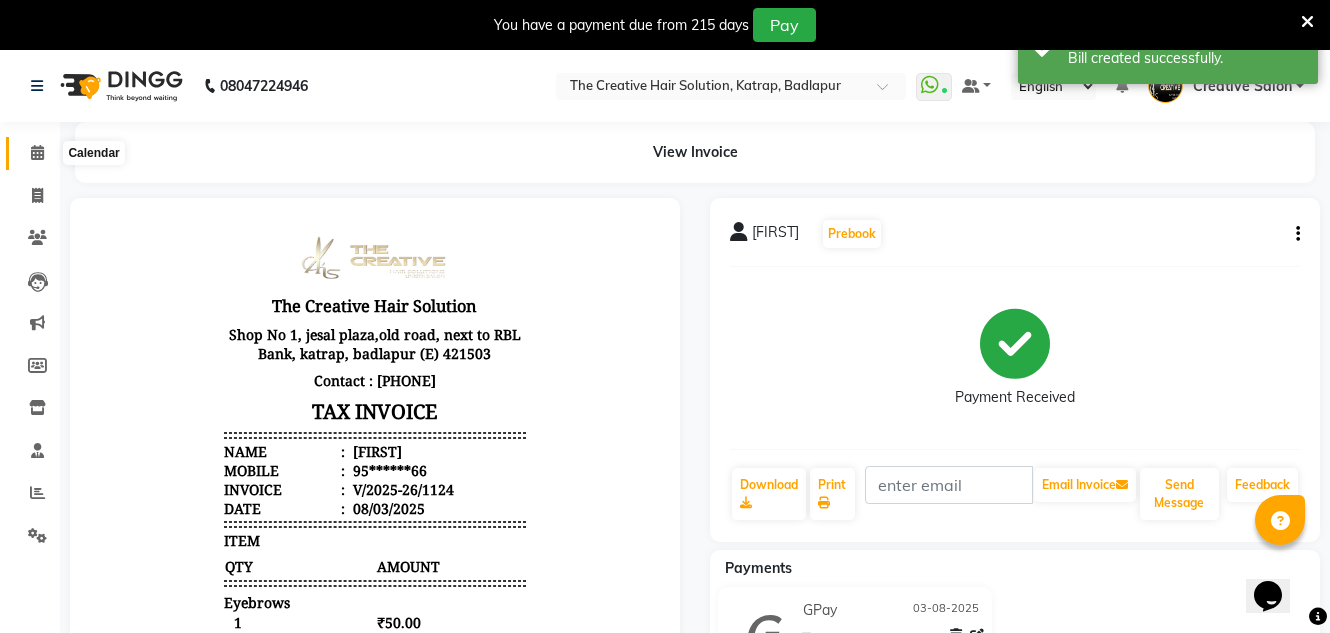 click 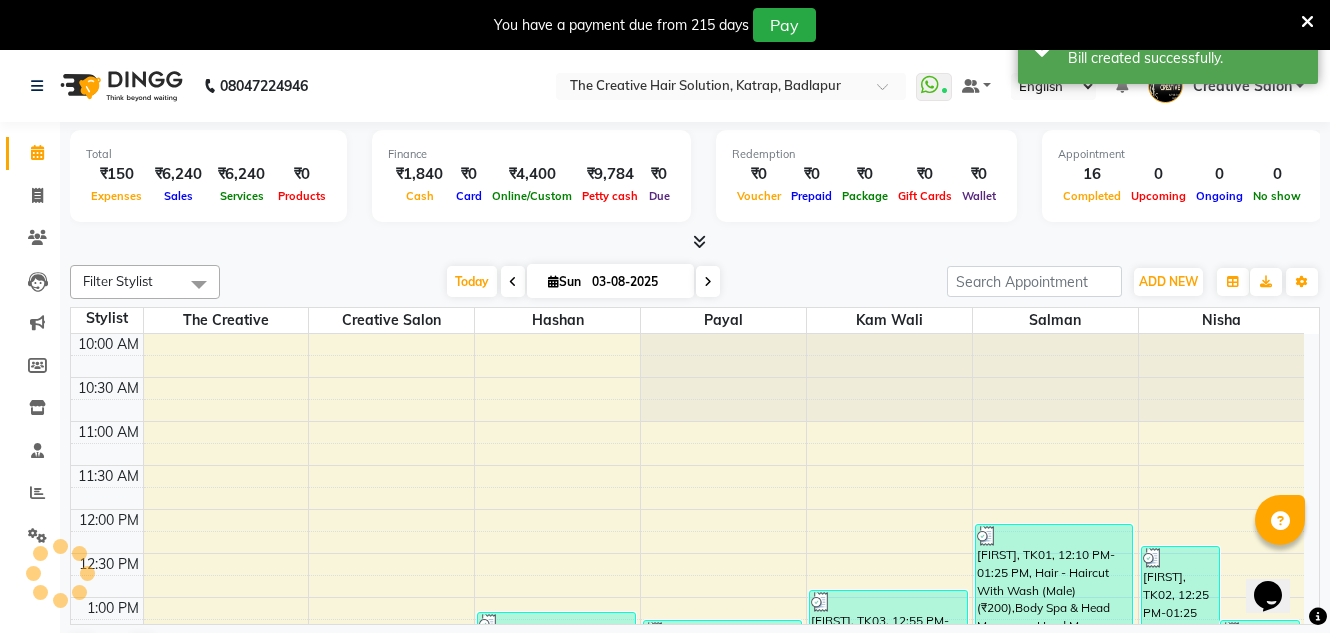scroll, scrollTop: 0, scrollLeft: 0, axis: both 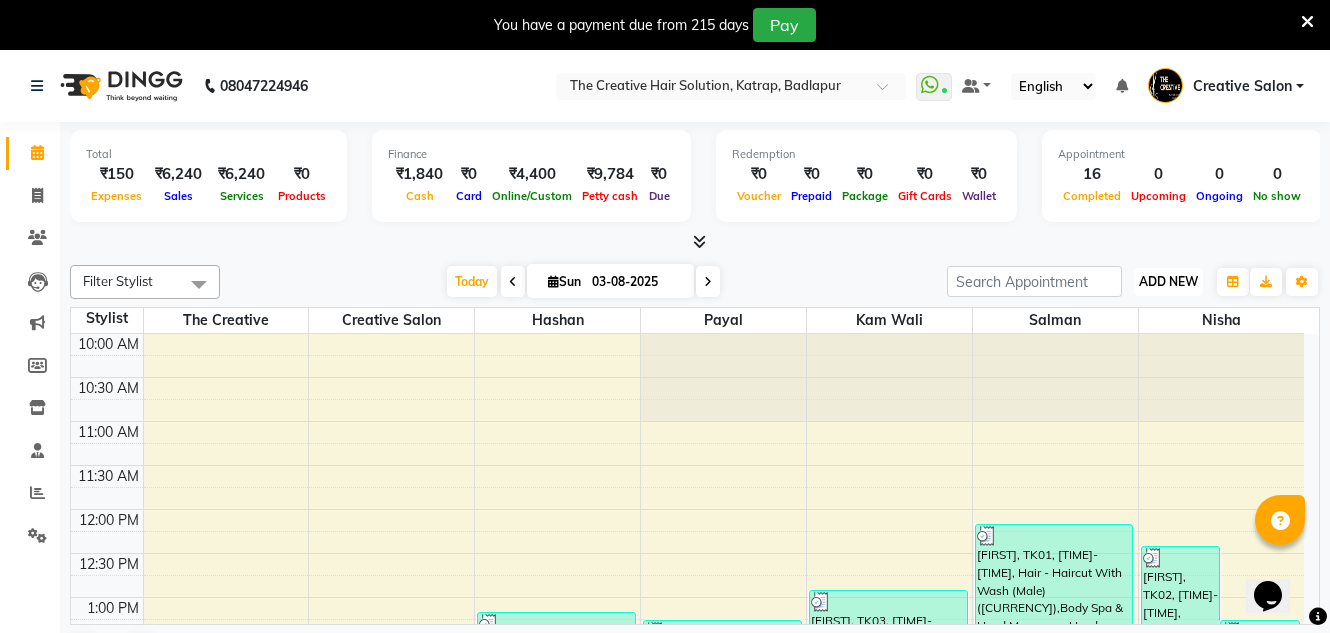 click on "ADD NEW" at bounding box center (1168, 281) 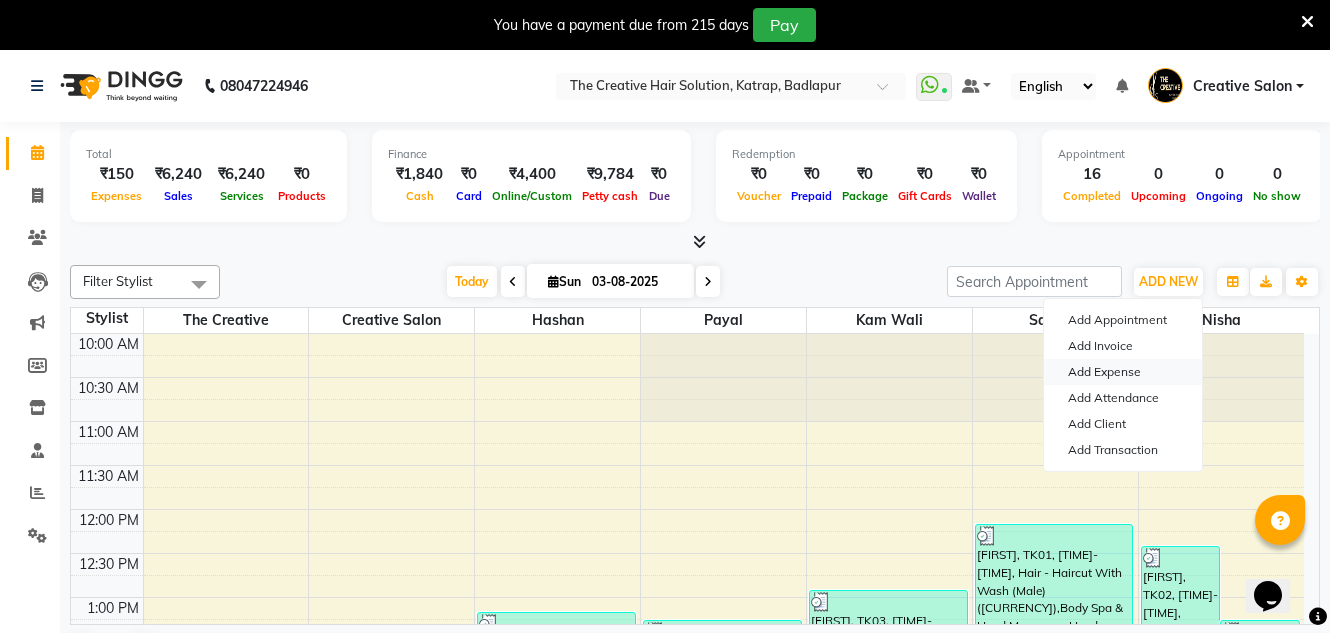 click on "Add Expense" at bounding box center (1123, 372) 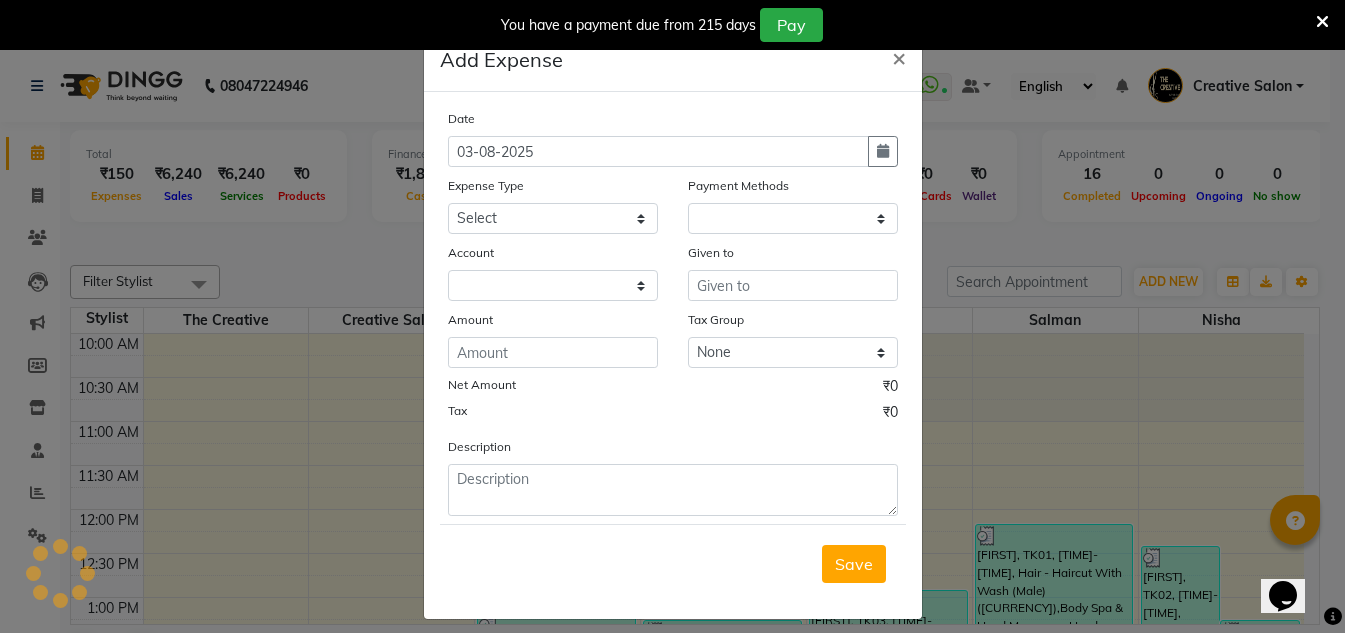 select on "1" 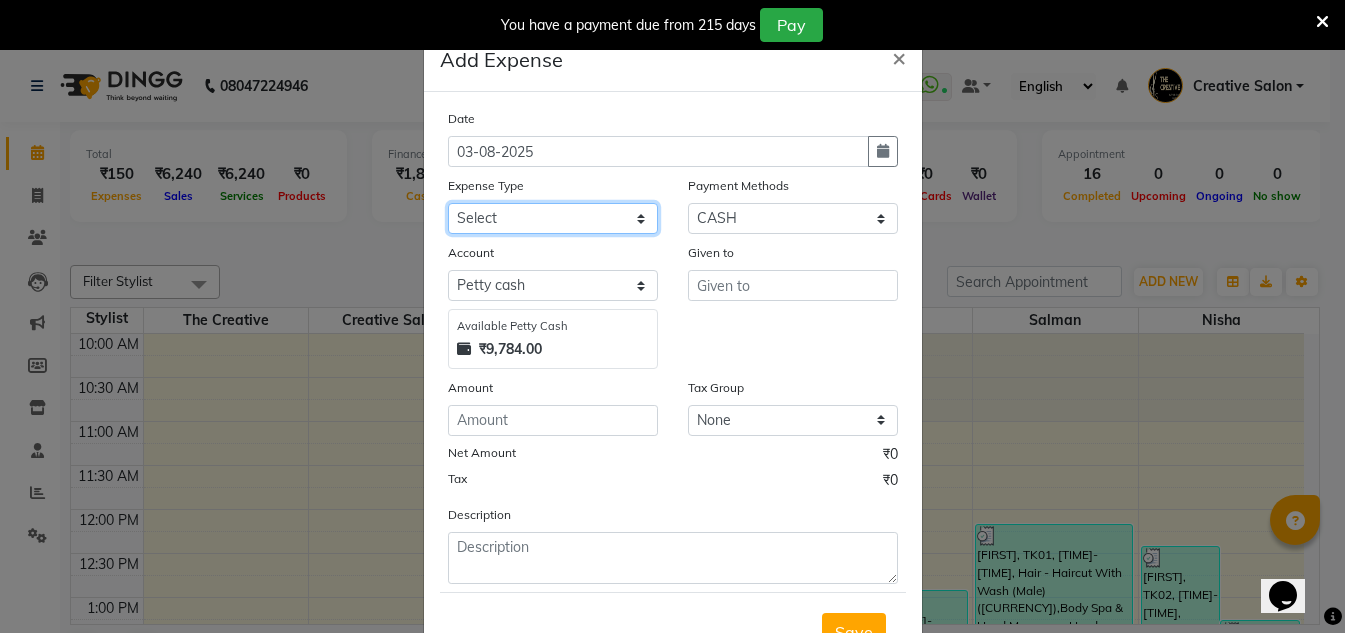 click on "Select Advance Salary Bank charges Cash Handed Over to Owner Cash transfer to bank Client Client Snacks Equipment Govt fee Incentive Kam wali salary Light Bill EXP Maintenance Marketing Miscellaneous New Product Buy Other Pantry Product Rent Salary Staff Snacks stationary Tax Tea & Refreshment tip Utilities Water" 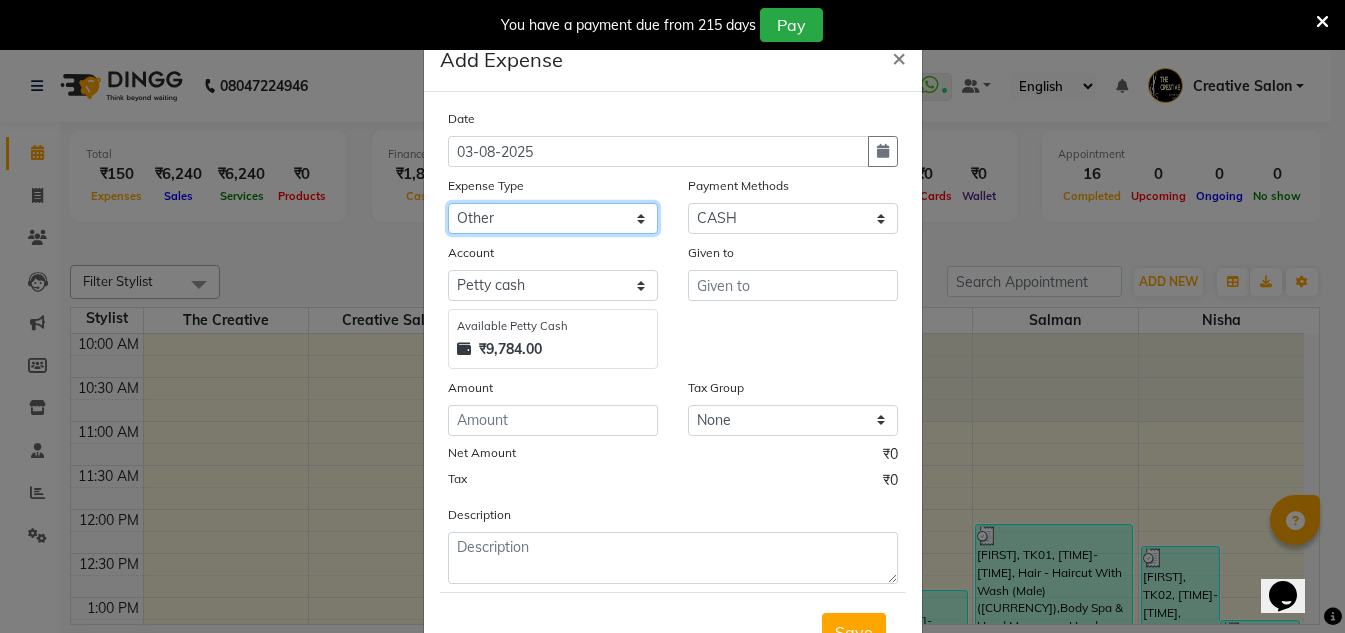 click on "Select Advance Salary Bank charges Cash Handed Over to Owner Cash transfer to bank Client Client Snacks Equipment Govt fee Incentive Kam wali salary Light Bill EXP Maintenance Marketing Miscellaneous New Product Buy Other Pantry Product Rent Salary Staff Snacks stationary Tax Tea & Refreshment tip Utilities Water" 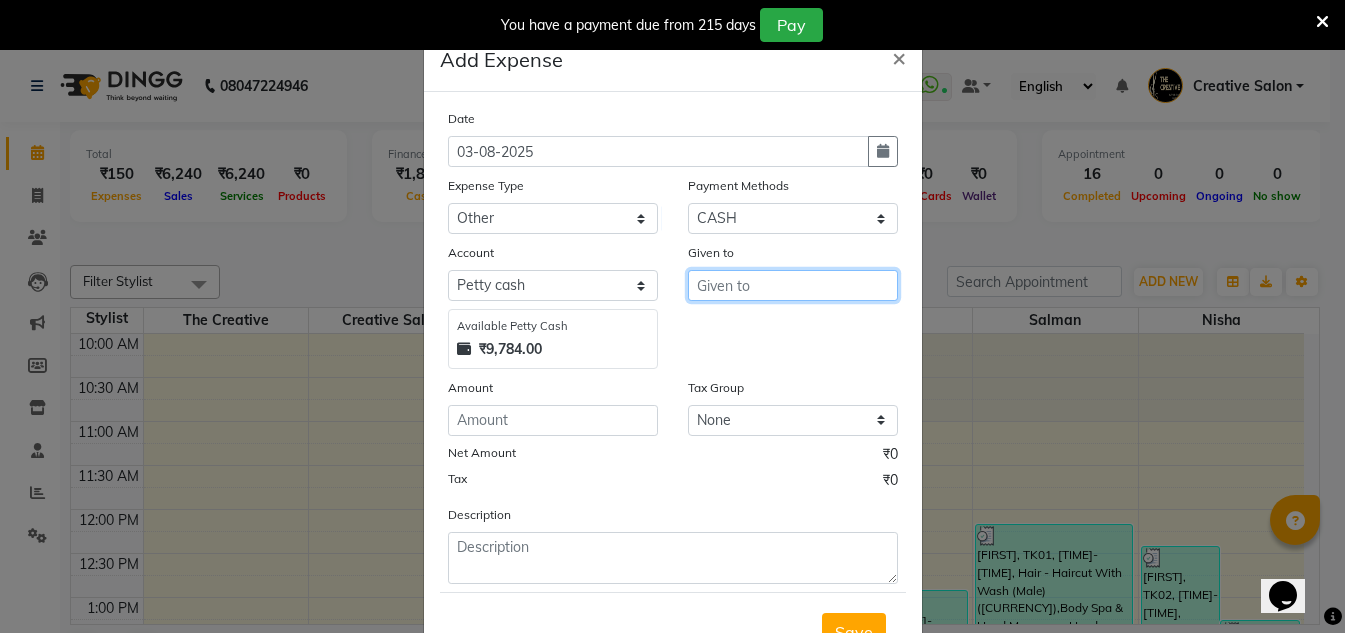drag, startPoint x: 758, startPoint y: 283, endPoint x: 746, endPoint y: 269, distance: 18.439089 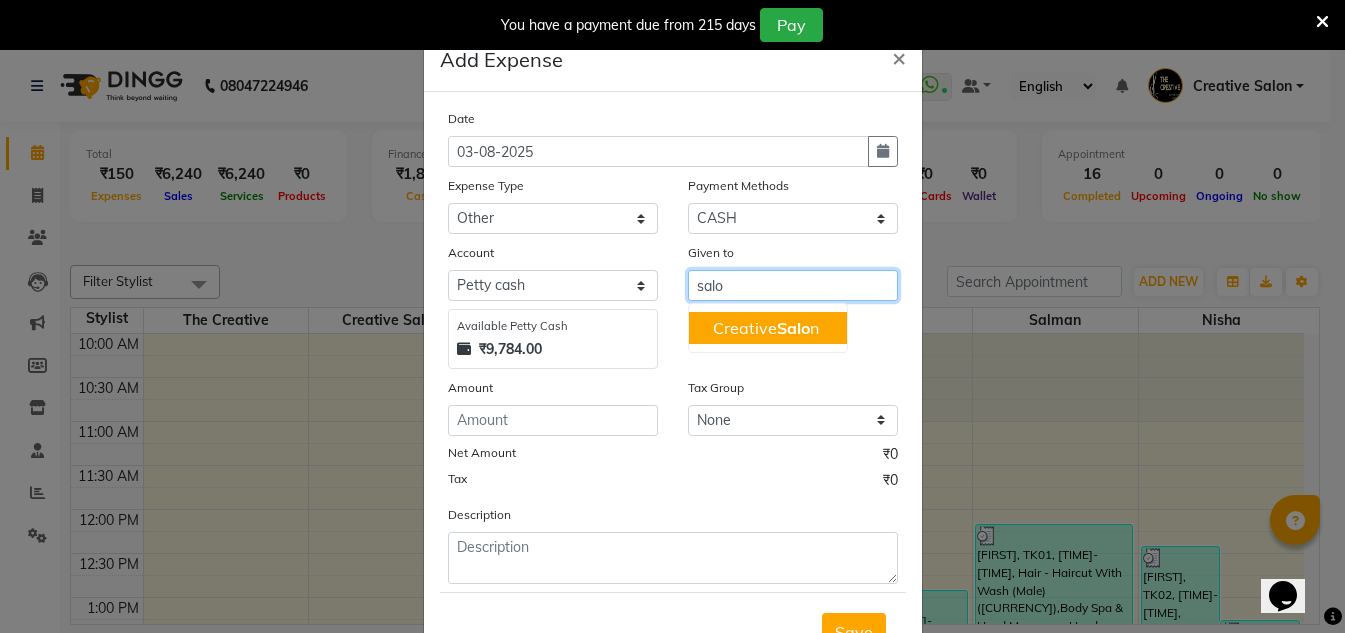 click on "Creative  Salo n" at bounding box center (766, 328) 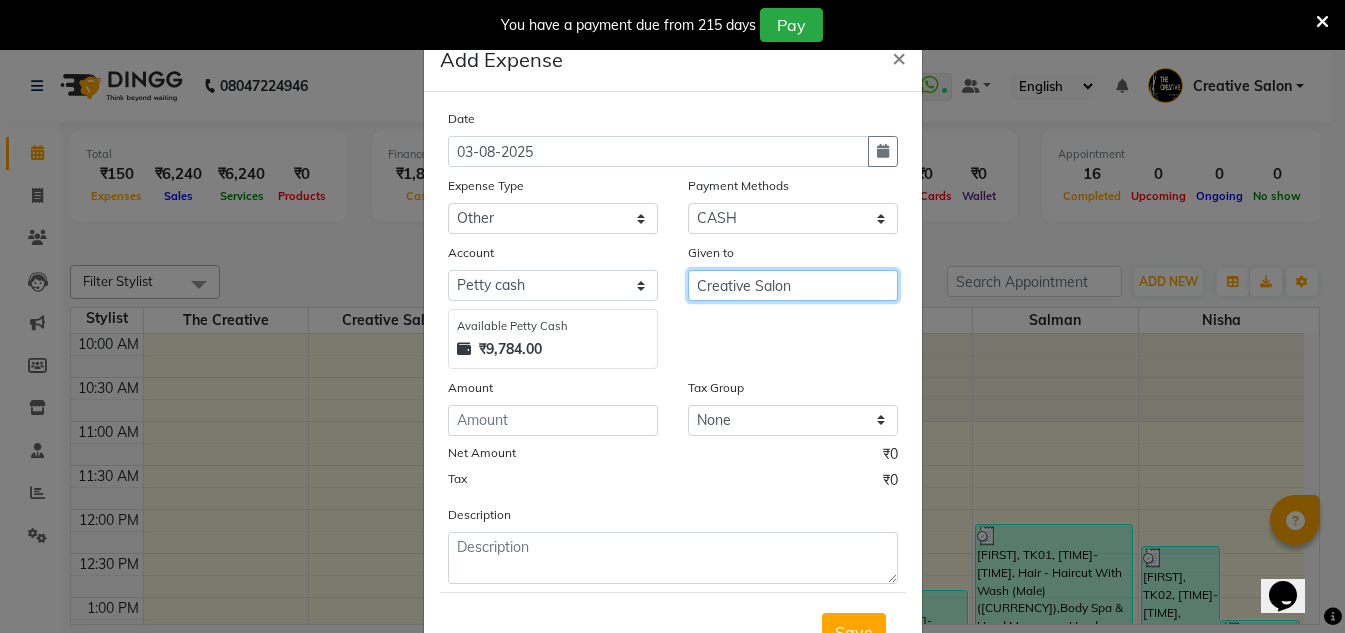 type on "Creative Salon" 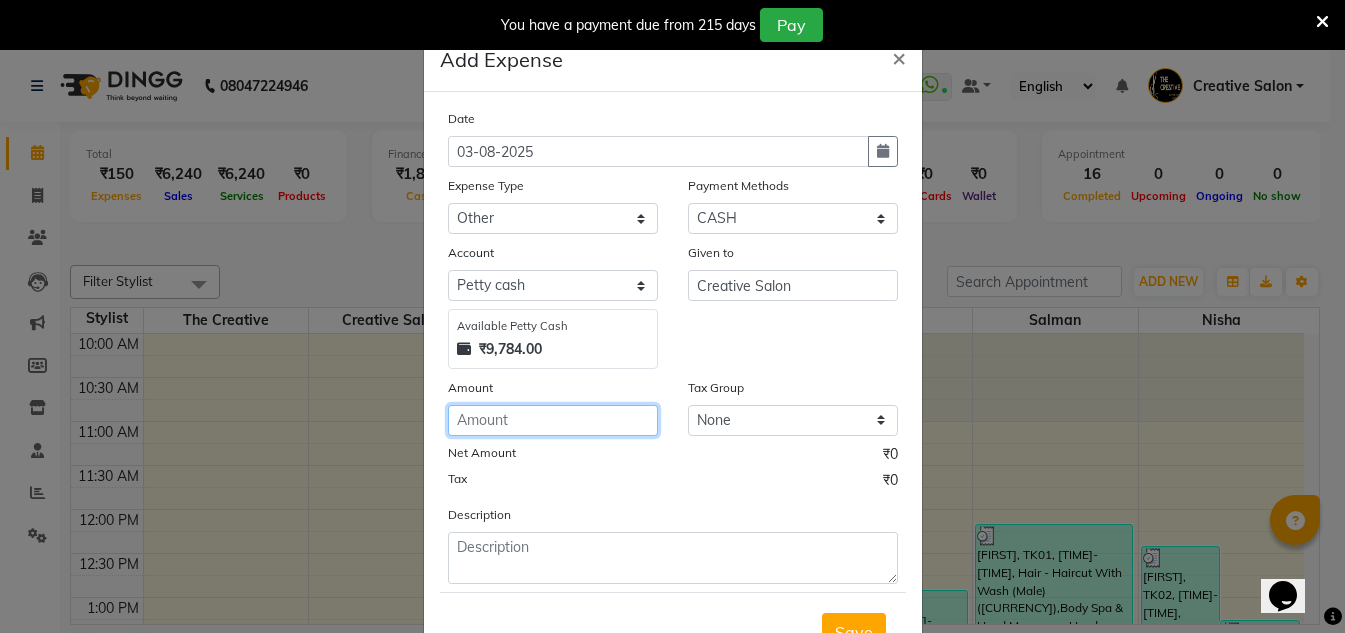 click 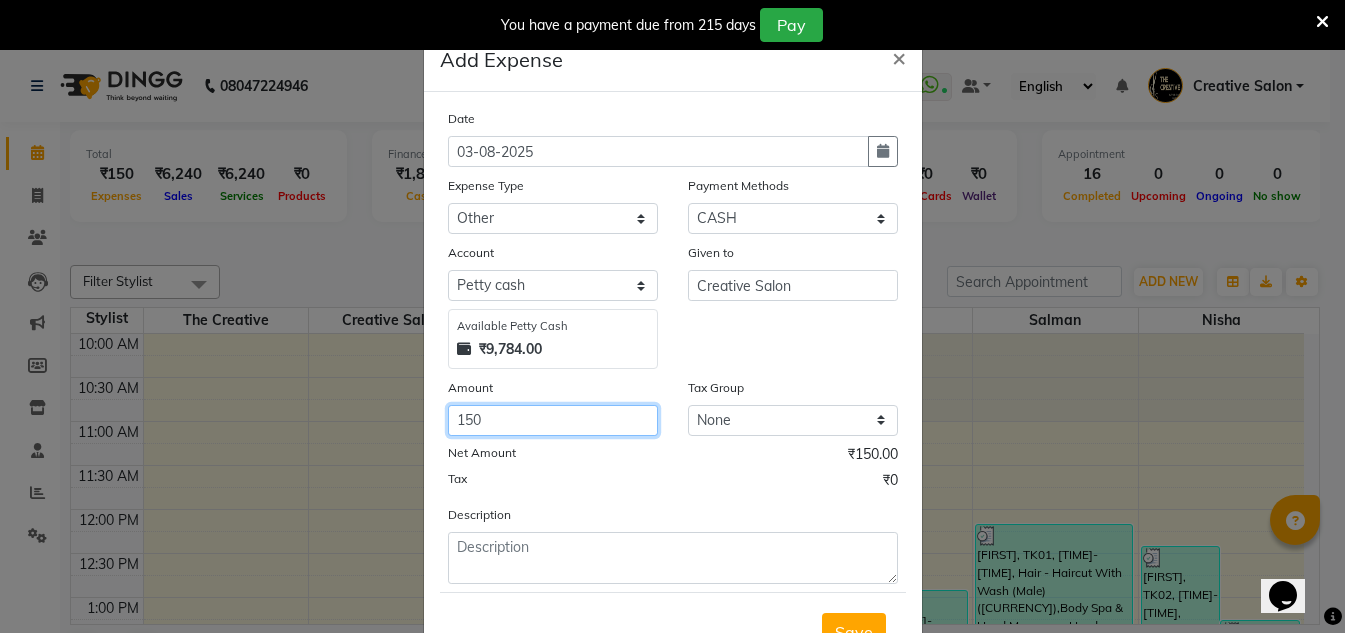type on "150" 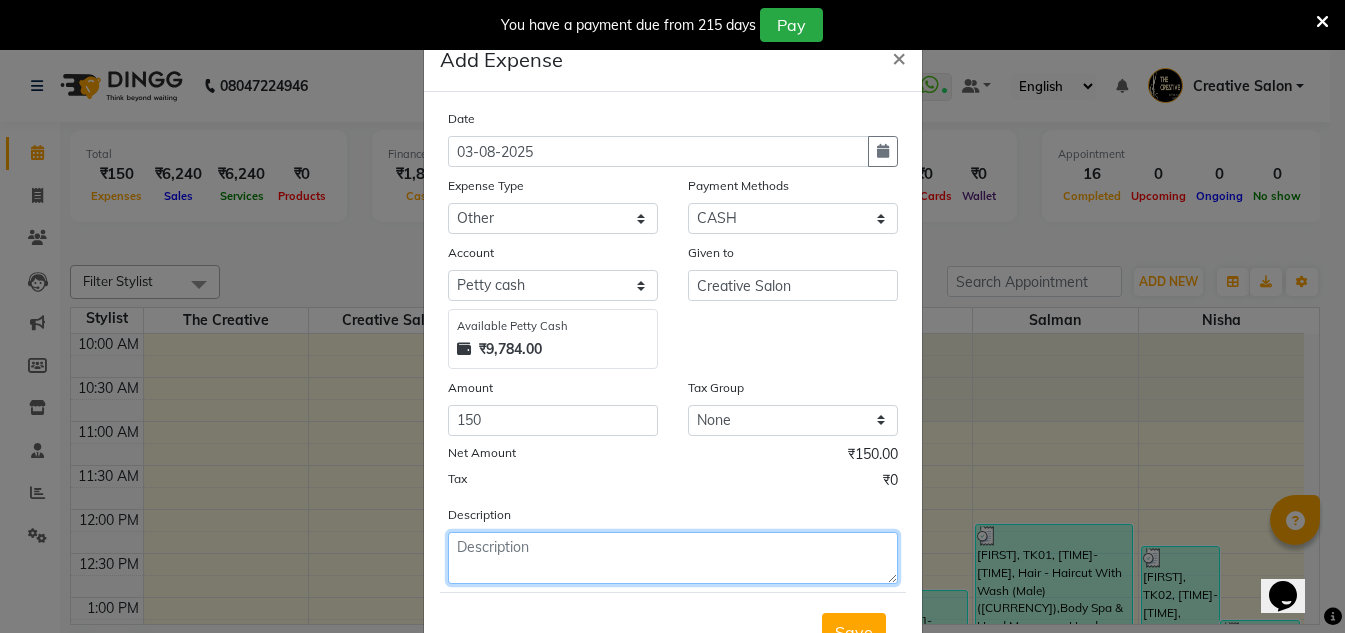 click 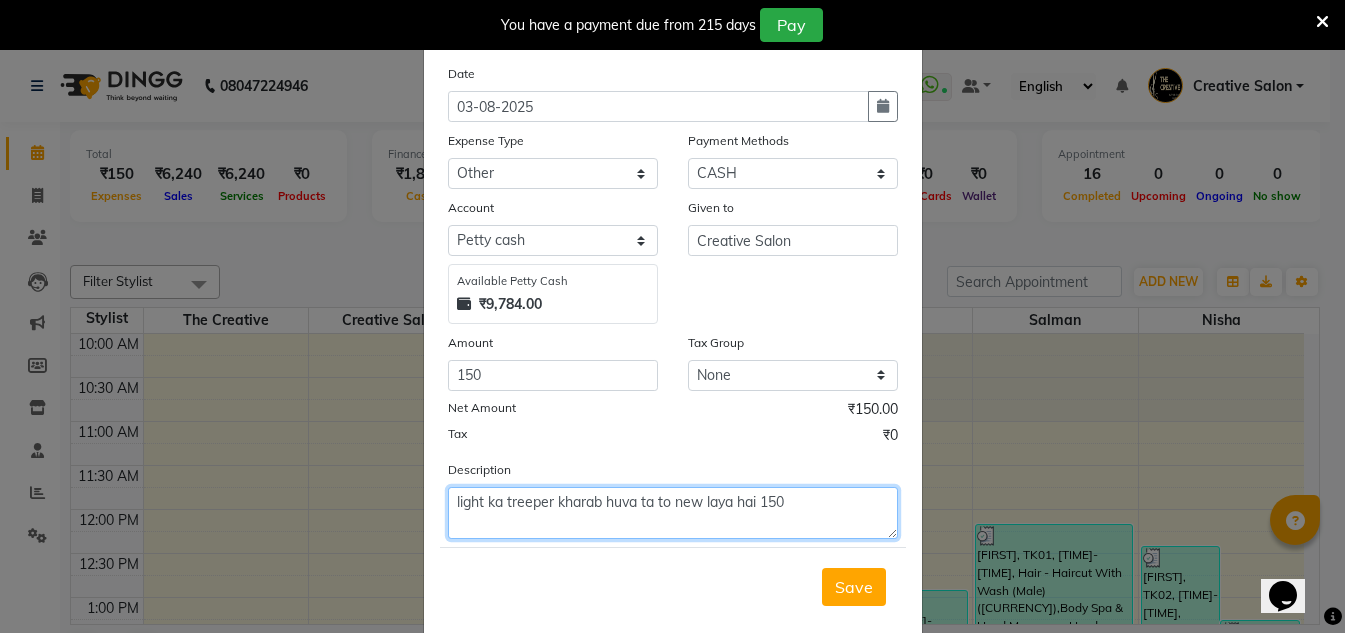 scroll, scrollTop: 83, scrollLeft: 0, axis: vertical 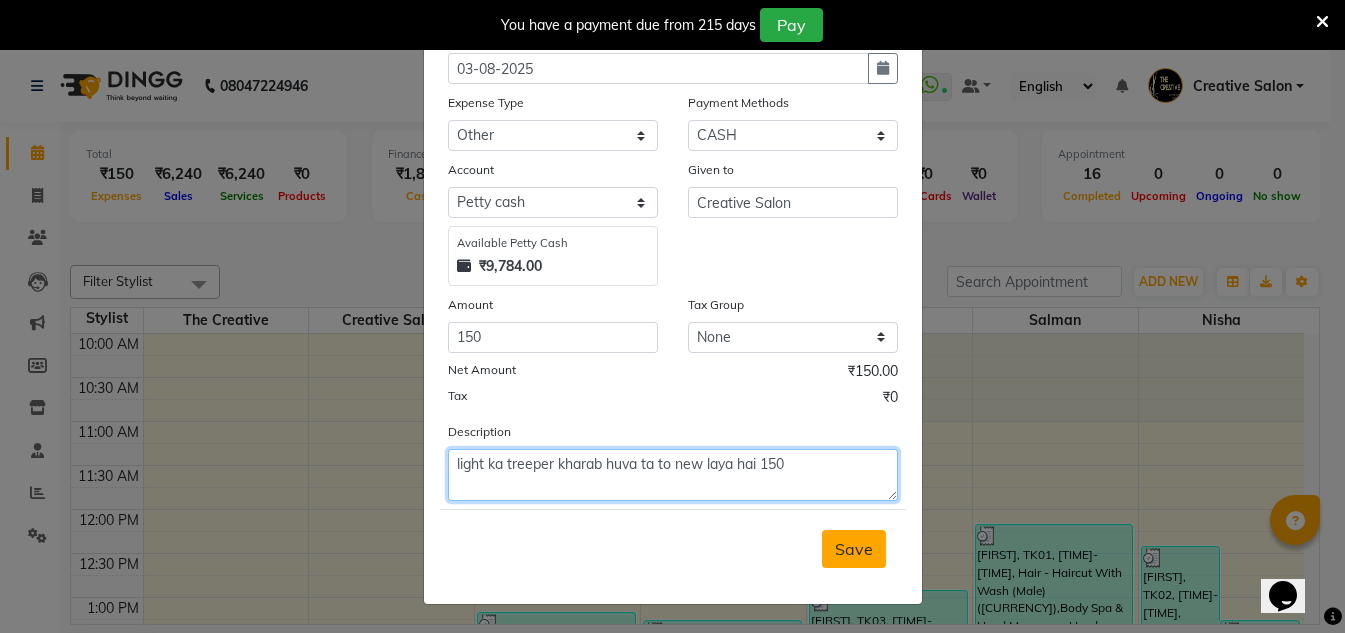 type on "light ka treeper kharab huva ta to new laya hai 150" 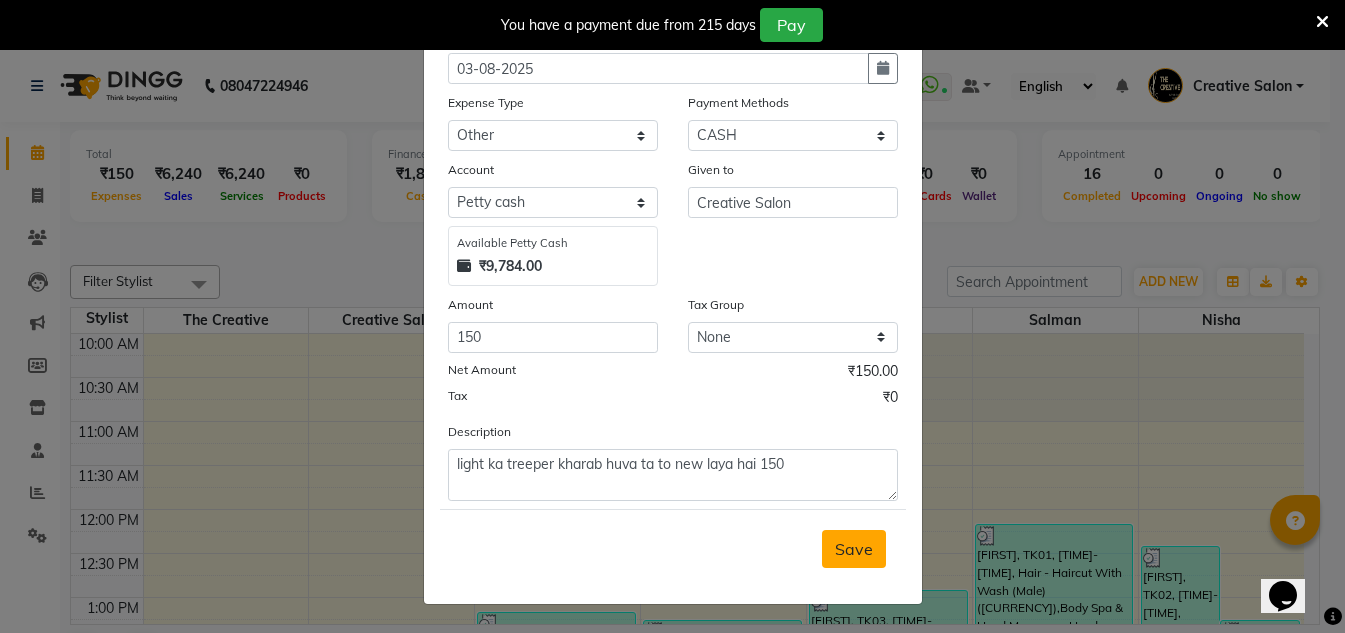 click on "Save" at bounding box center [854, 549] 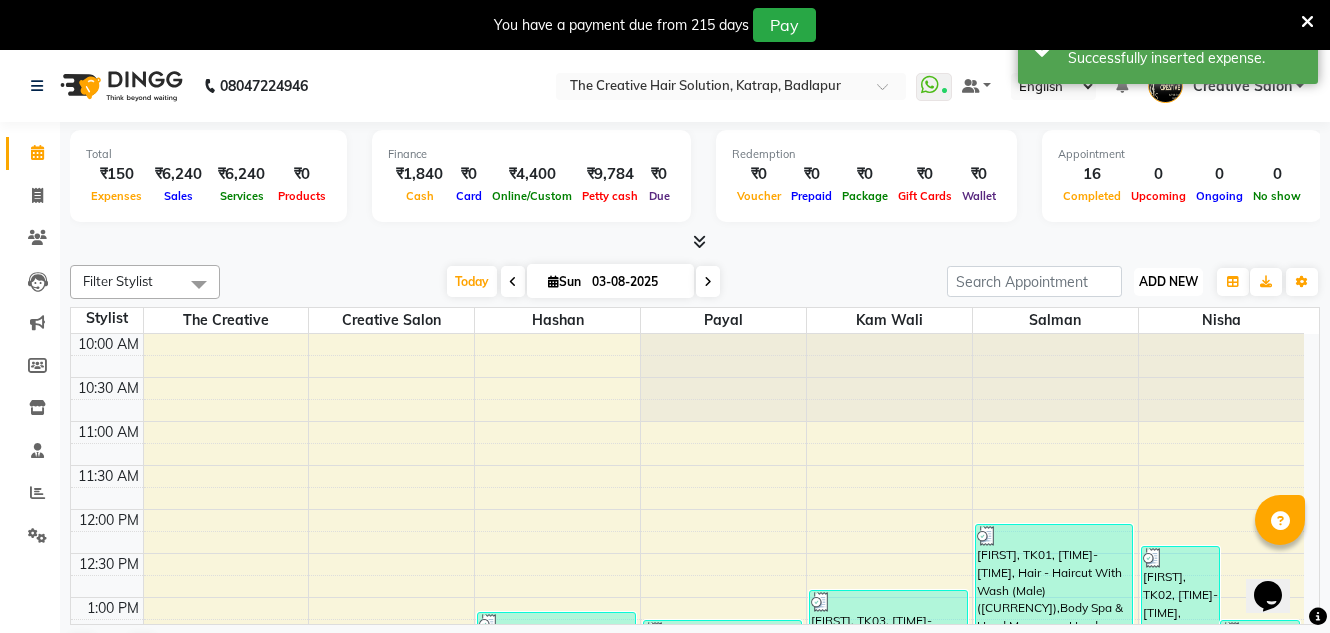 click on "ADD NEW Toggle Dropdown" at bounding box center (1168, 282) 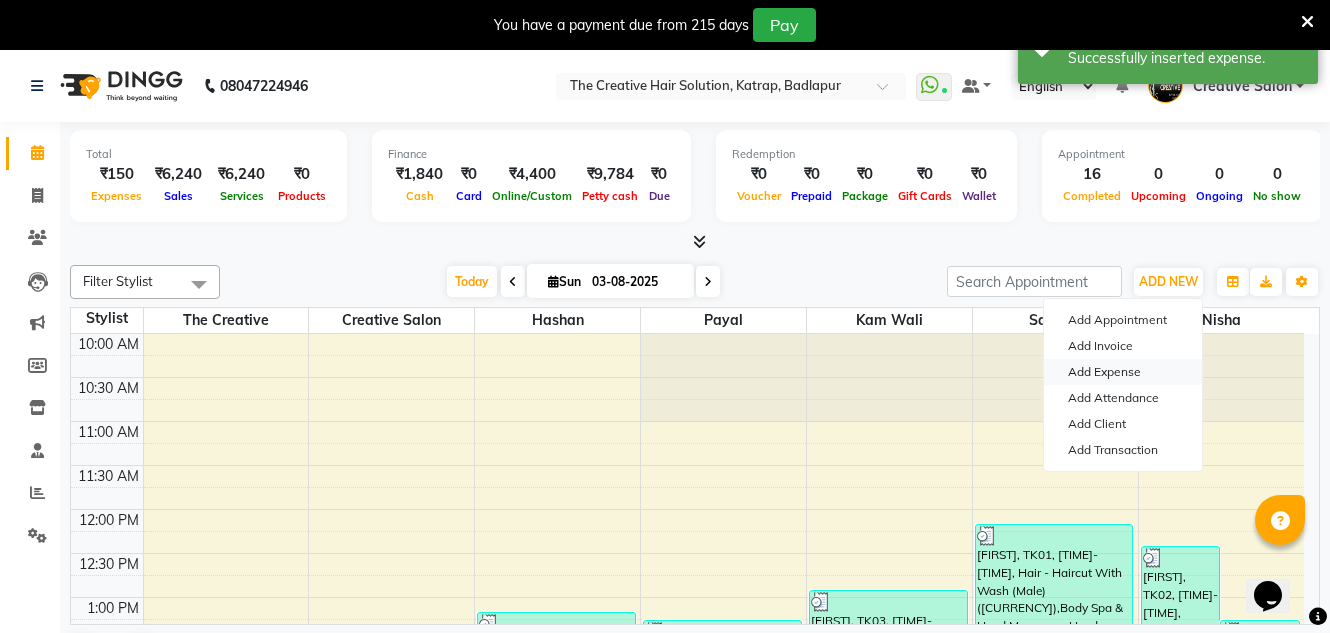 click on "Add Expense" at bounding box center [1123, 372] 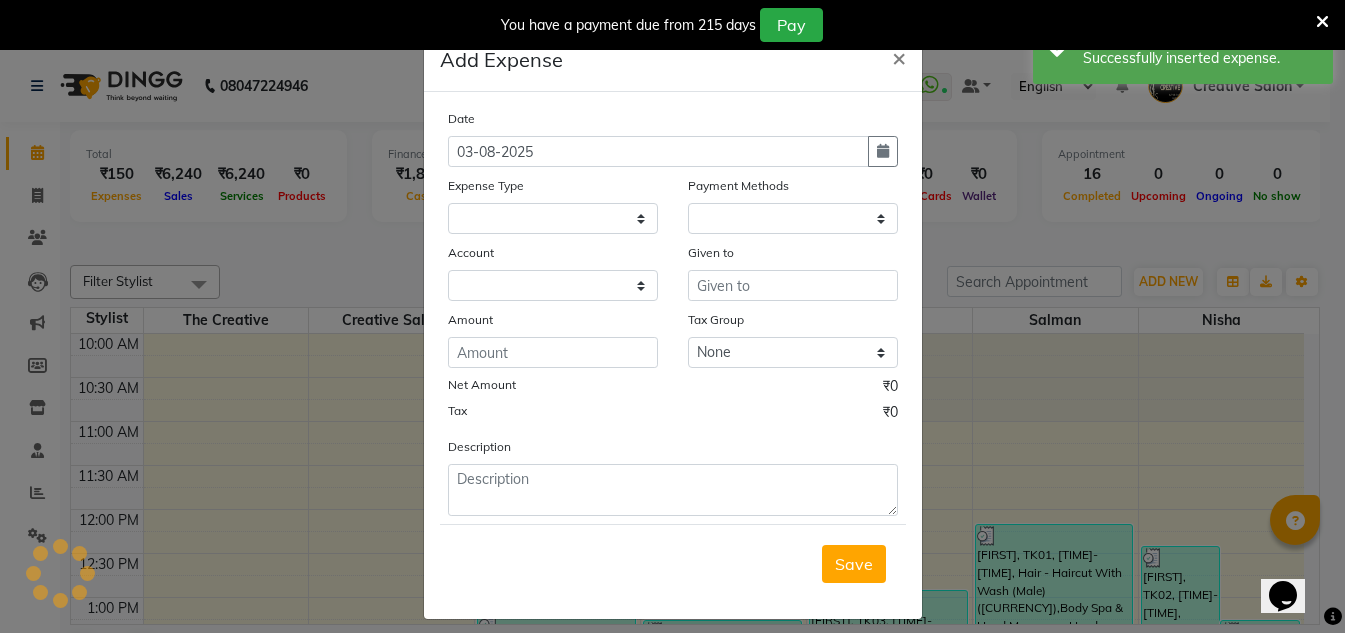 select on "1" 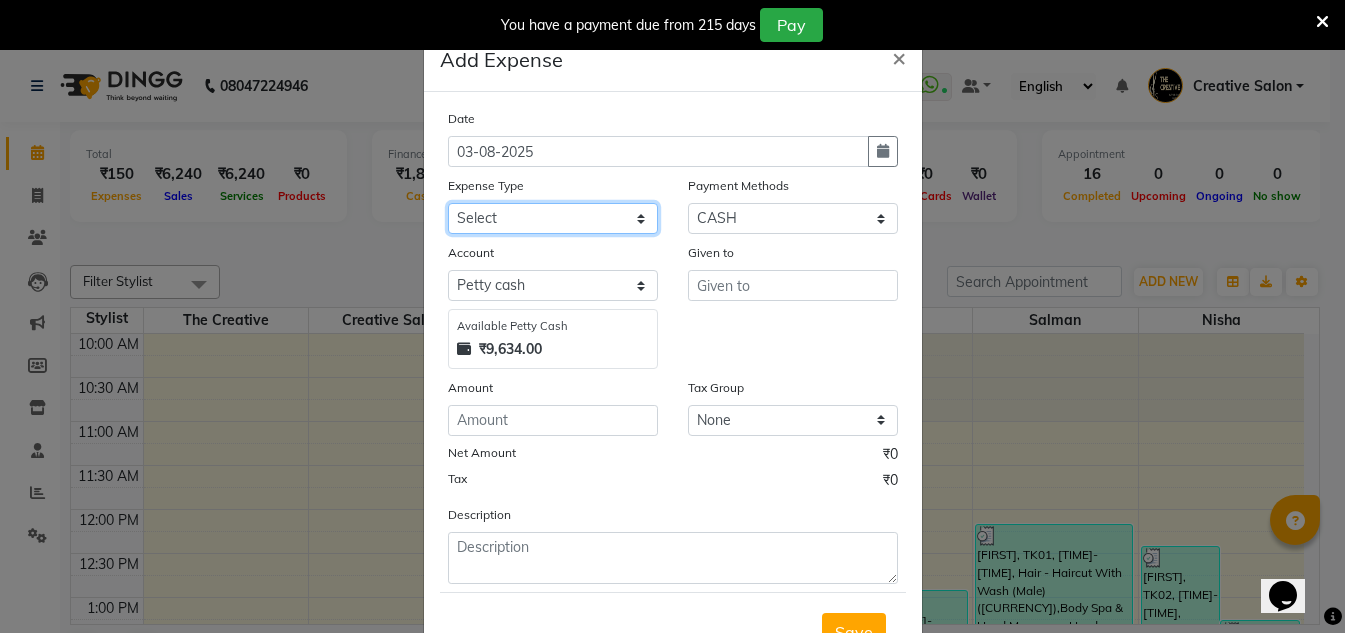 click on "Select Advance Salary Bank charges Cash Handed Over to Owner Cash transfer to bank Client Client Snacks Equipment Govt fee Incentive Kam wali salary Light Bill EXP Maintenance Marketing Miscellaneous New Product Buy Other Pantry Product Rent Salary Staff Snacks stationary Tax Tea & Refreshment tip Utilities Water" 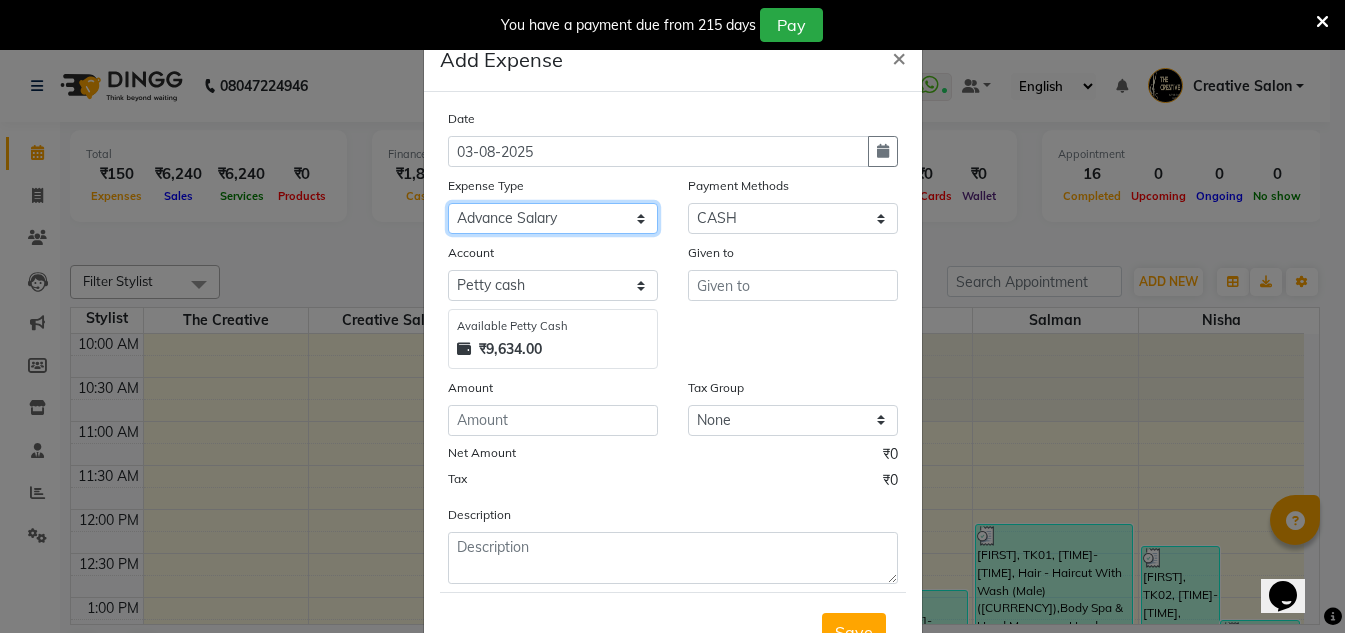 click on "Select Advance Salary Bank charges Cash Handed Over to Owner Cash transfer to bank Client Client Snacks Equipment Govt fee Incentive Kam wali salary Light Bill EXP Maintenance Marketing Miscellaneous New Product Buy Other Pantry Product Rent Salary Staff Snacks stationary Tax Tea & Refreshment tip Utilities Water" 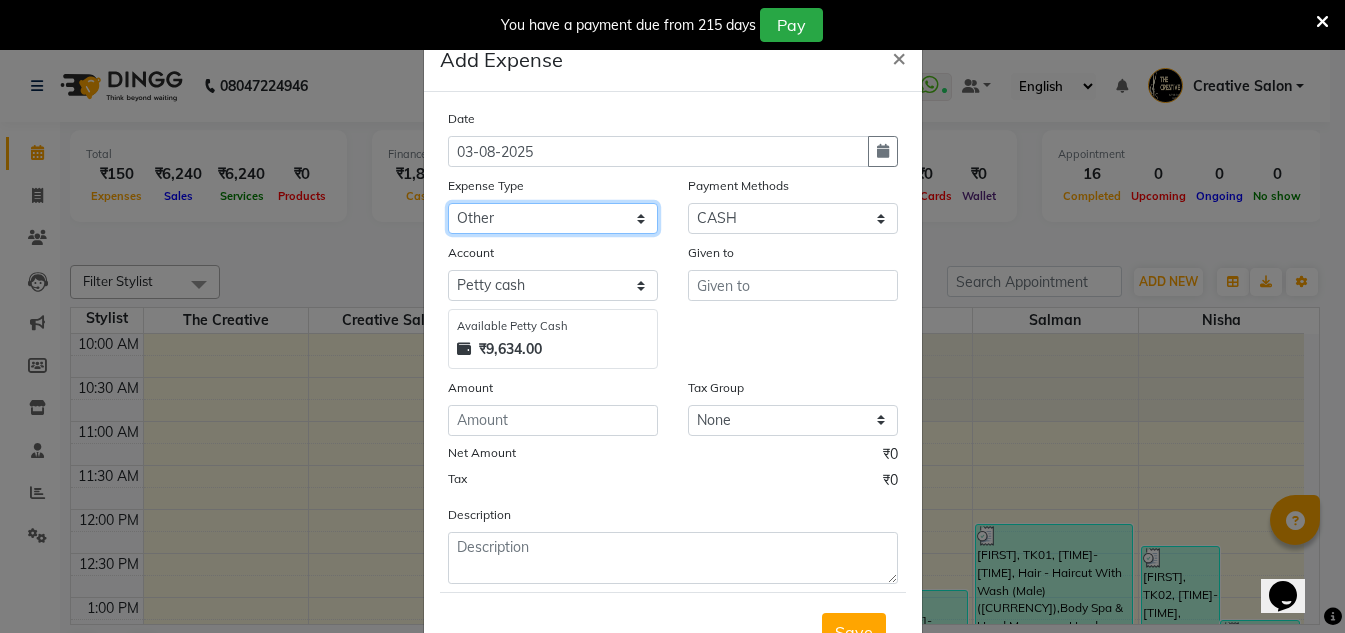 click on "Select Advance Salary Bank charges Cash Handed Over to Owner Cash transfer to bank Client Client Snacks Equipment Govt fee Incentive Kam wali salary Light Bill EXP Maintenance Marketing Miscellaneous New Product Buy Other Pantry Product Rent Salary Staff Snacks stationary Tax Tea & Refreshment tip Utilities Water" 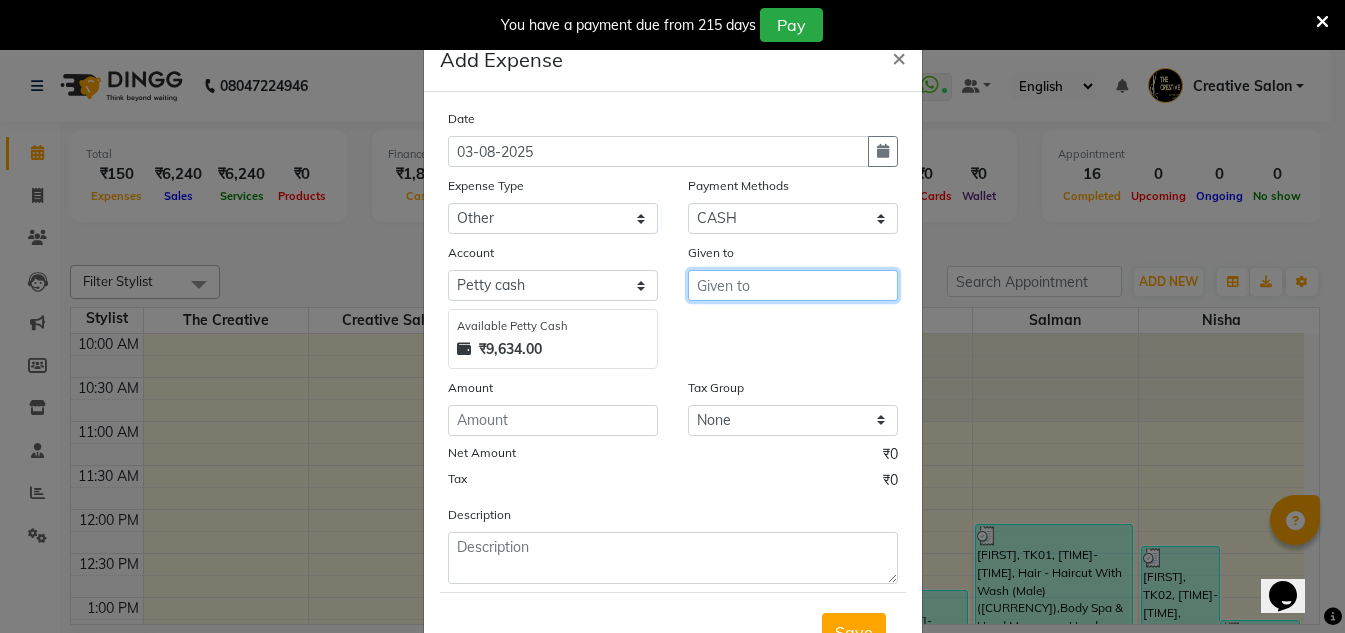 click at bounding box center [793, 285] 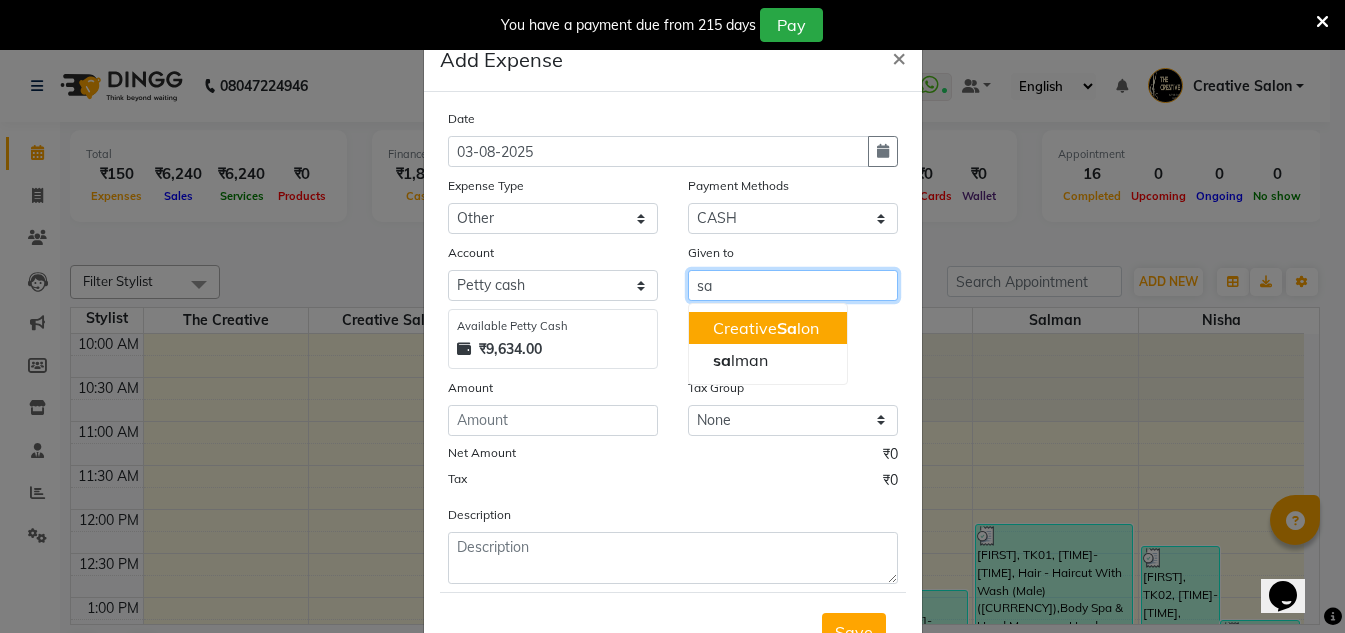 click on "Creative  Sa lon" at bounding box center (766, 328) 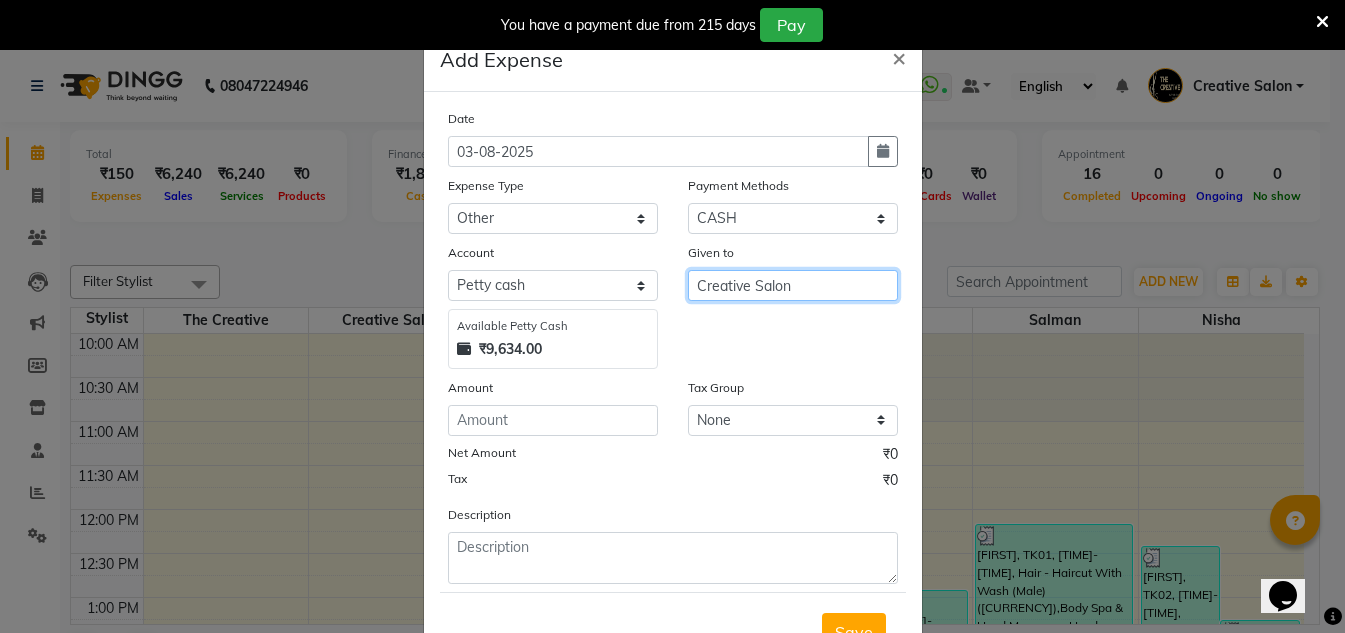 type on "Creative Salon" 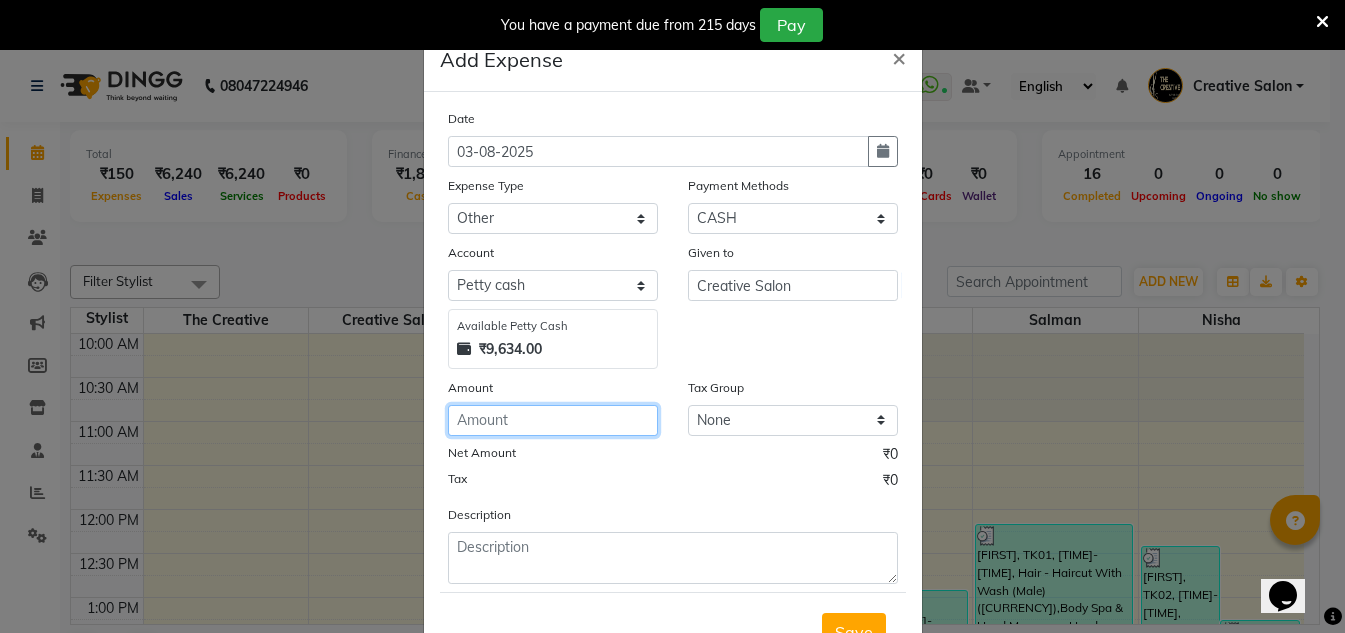 click 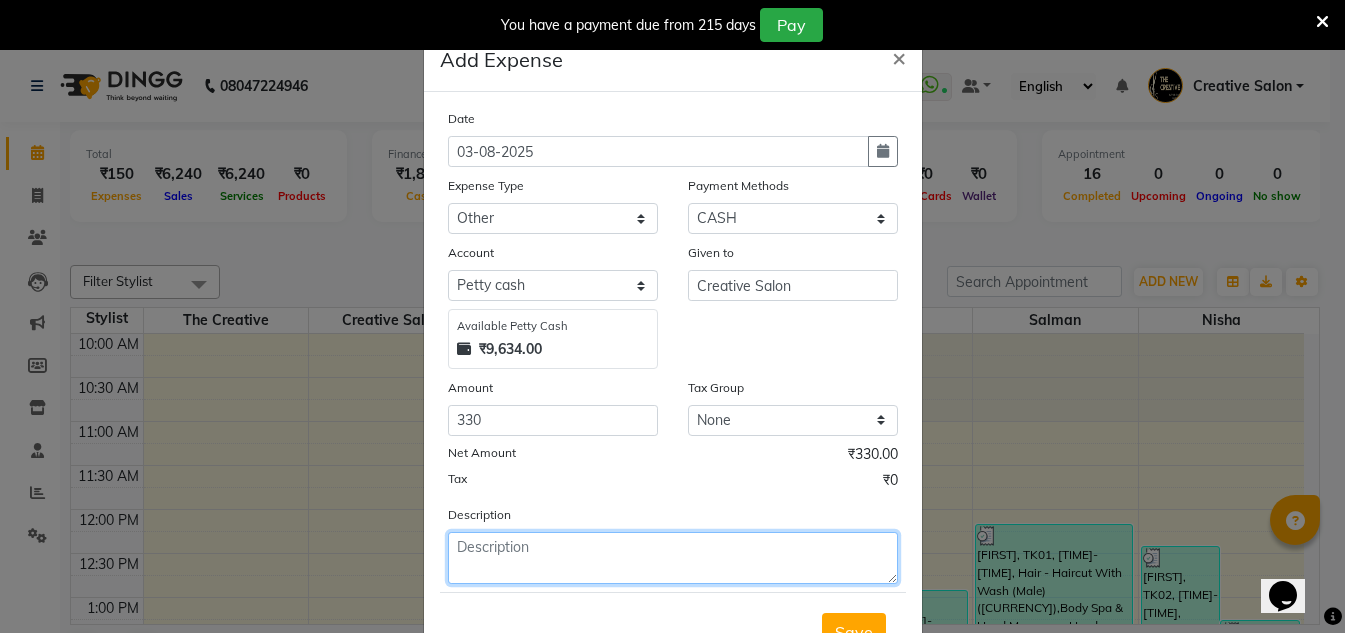 click 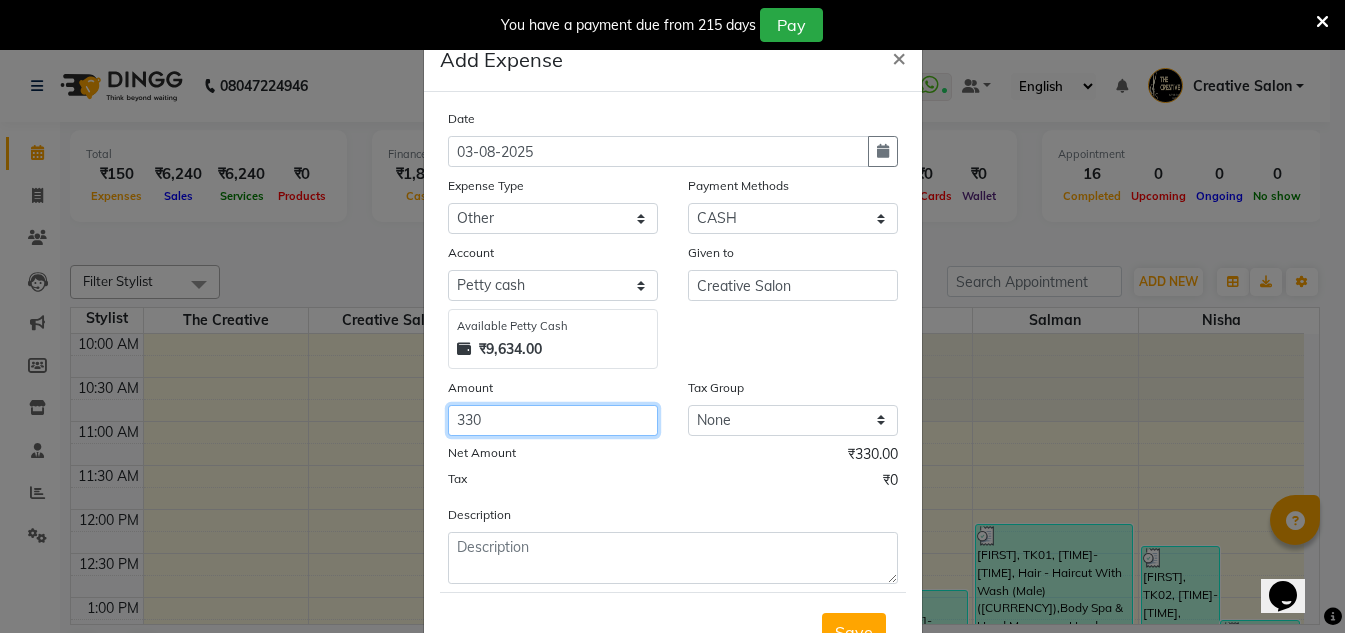 click on "330" 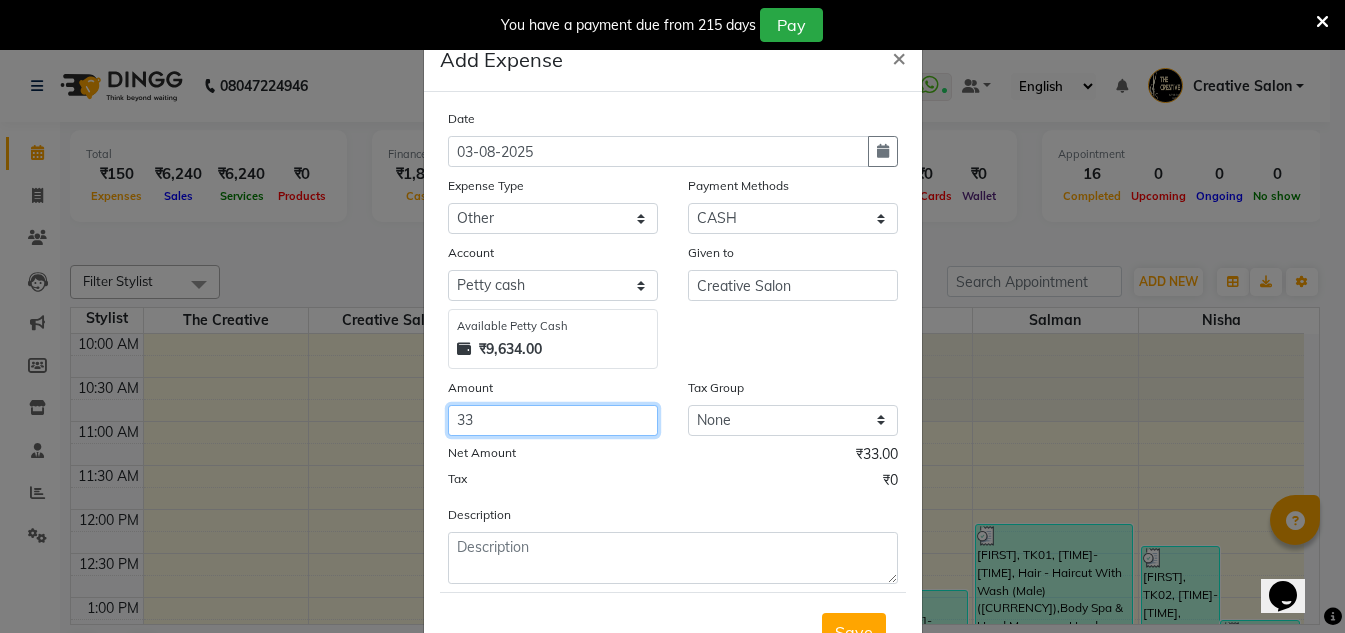 type on "3" 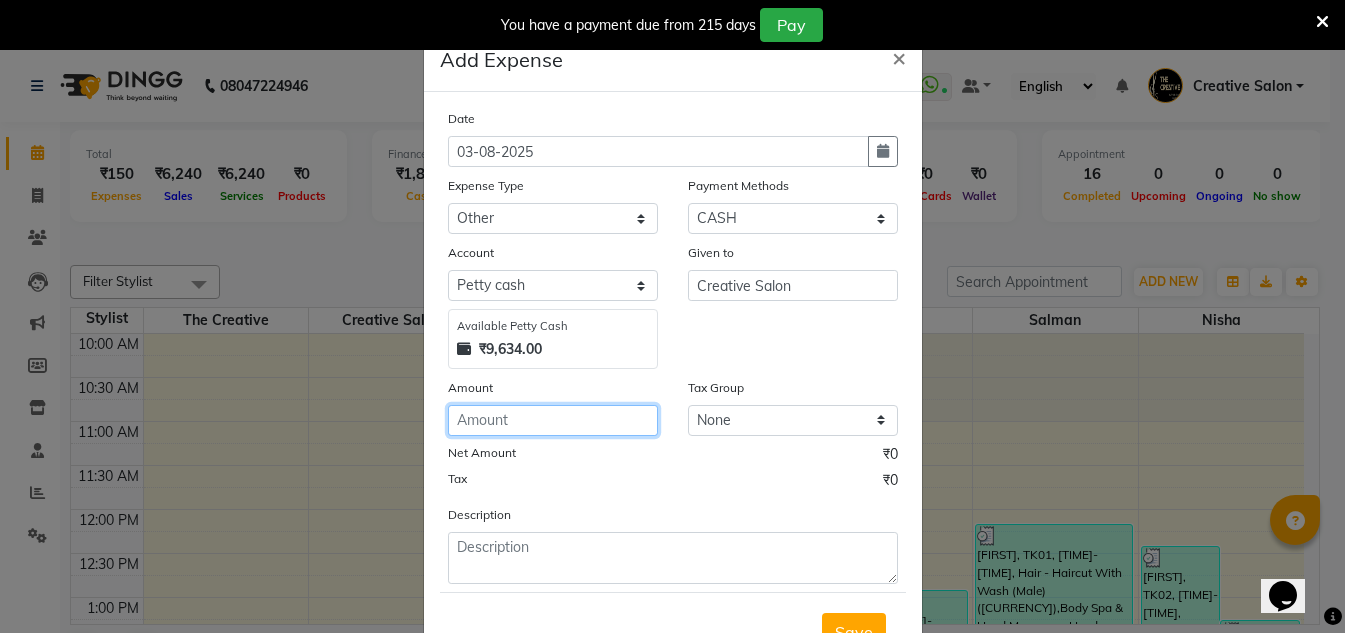 type on "4" 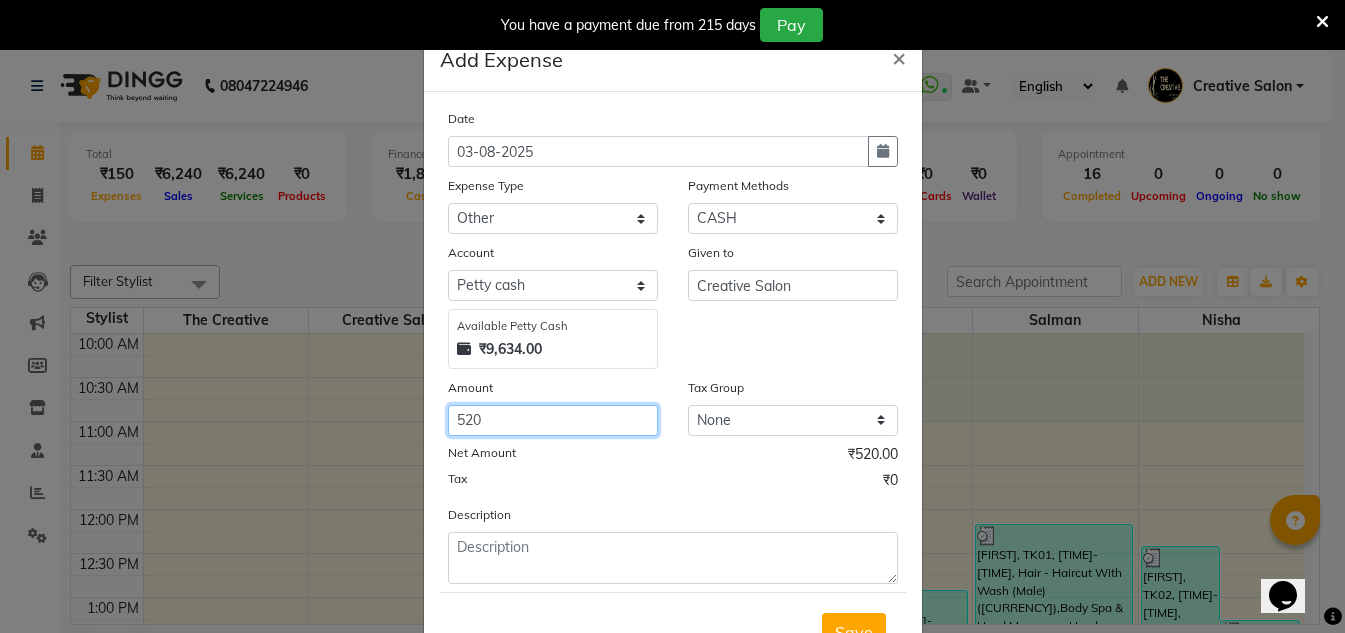 type on "520" 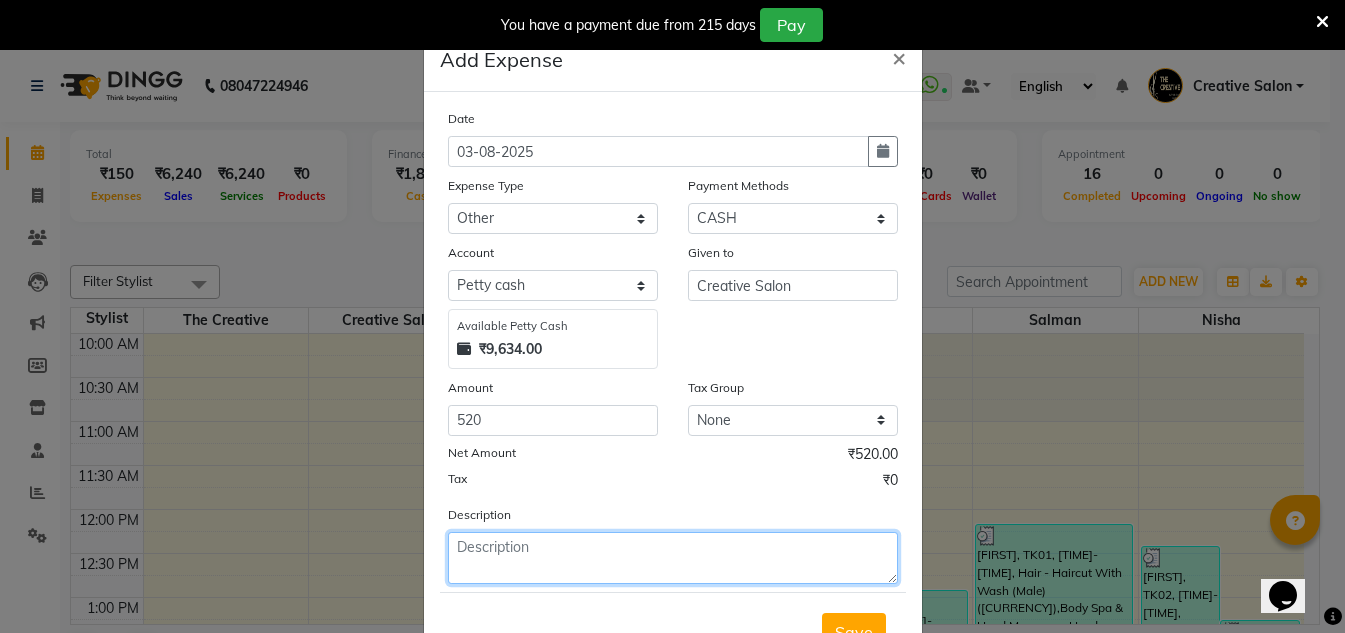 click 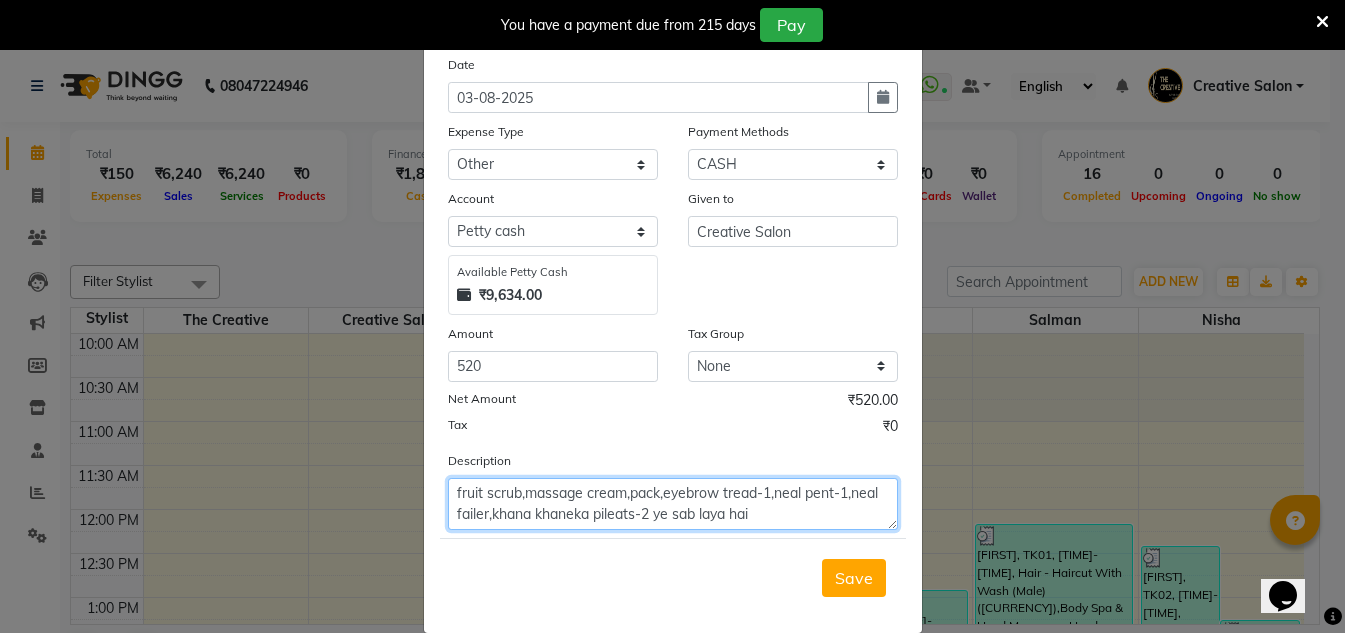 scroll, scrollTop: 83, scrollLeft: 0, axis: vertical 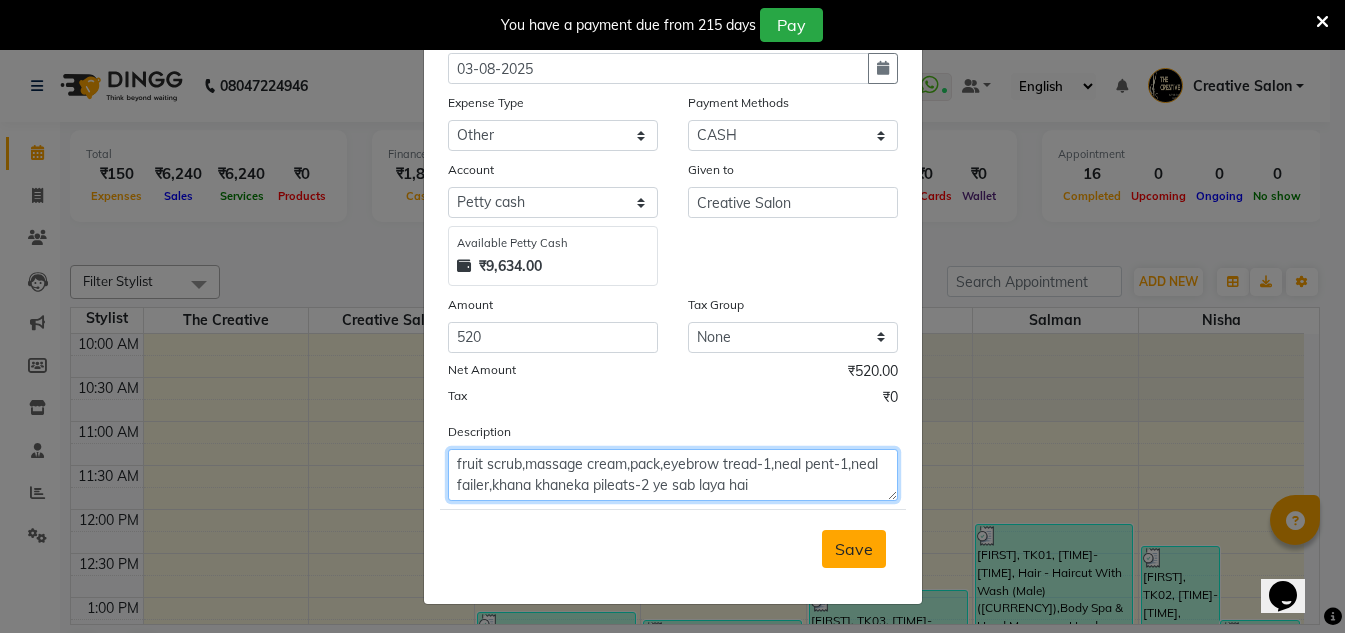 type on "fruit scrub,massage cream,pack,eyebrow tread-1,neal pent-1,neal failer,khana khaneka pileats-2 ye sab laya hai" 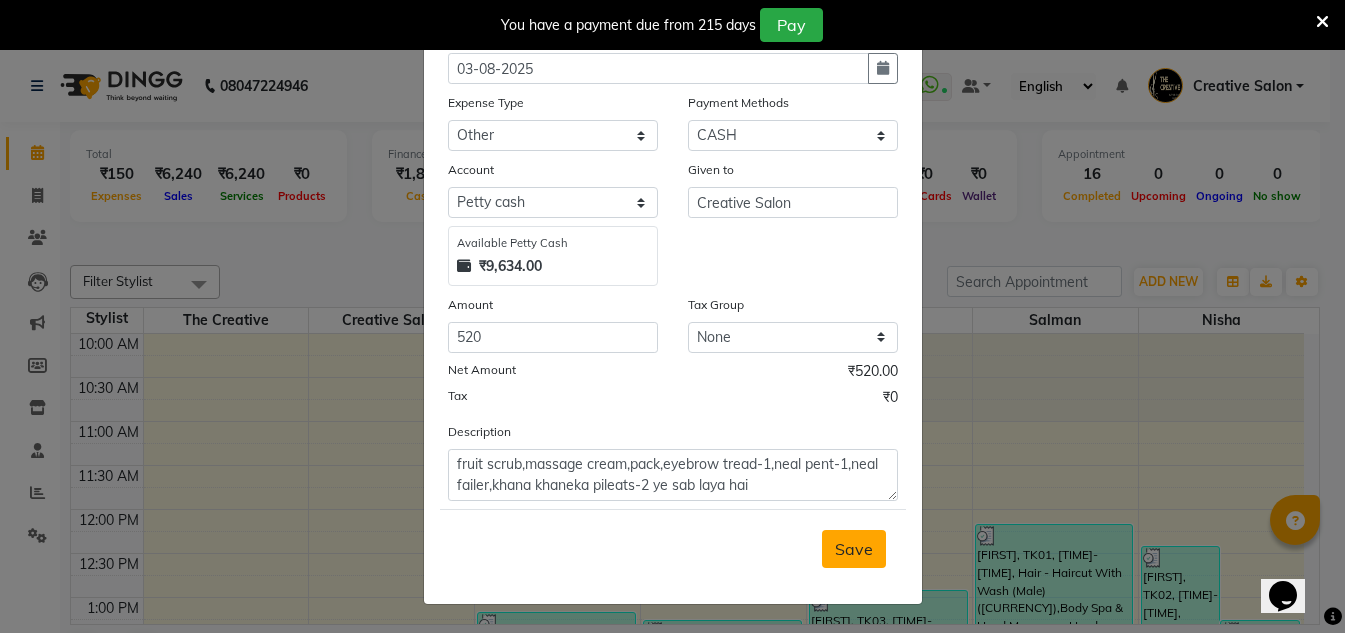 click on "Save" at bounding box center (854, 549) 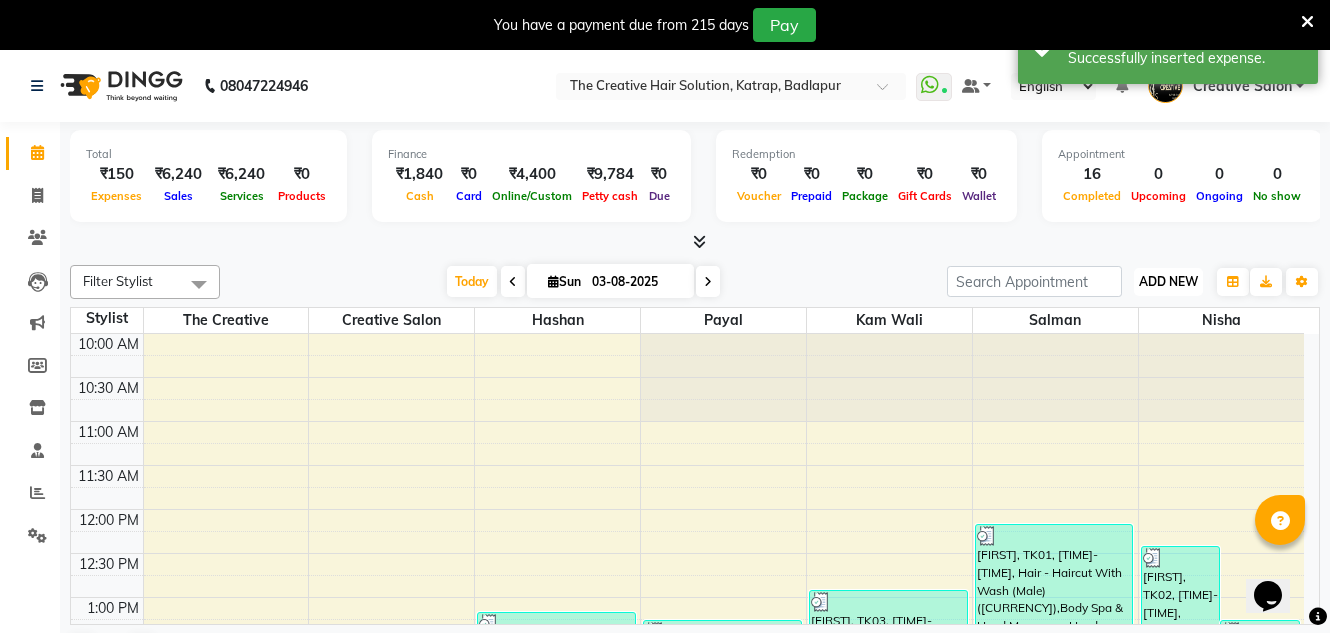 click on "ADD NEW" at bounding box center (1168, 281) 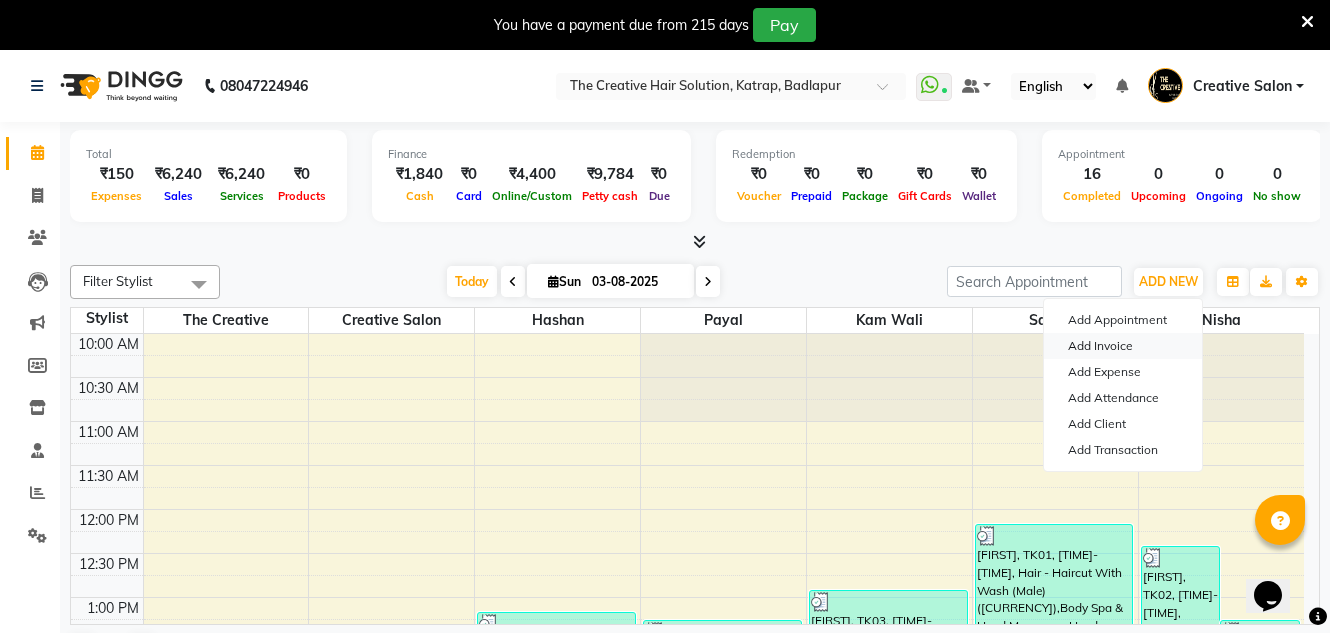 click on "Add Invoice" at bounding box center [1123, 346] 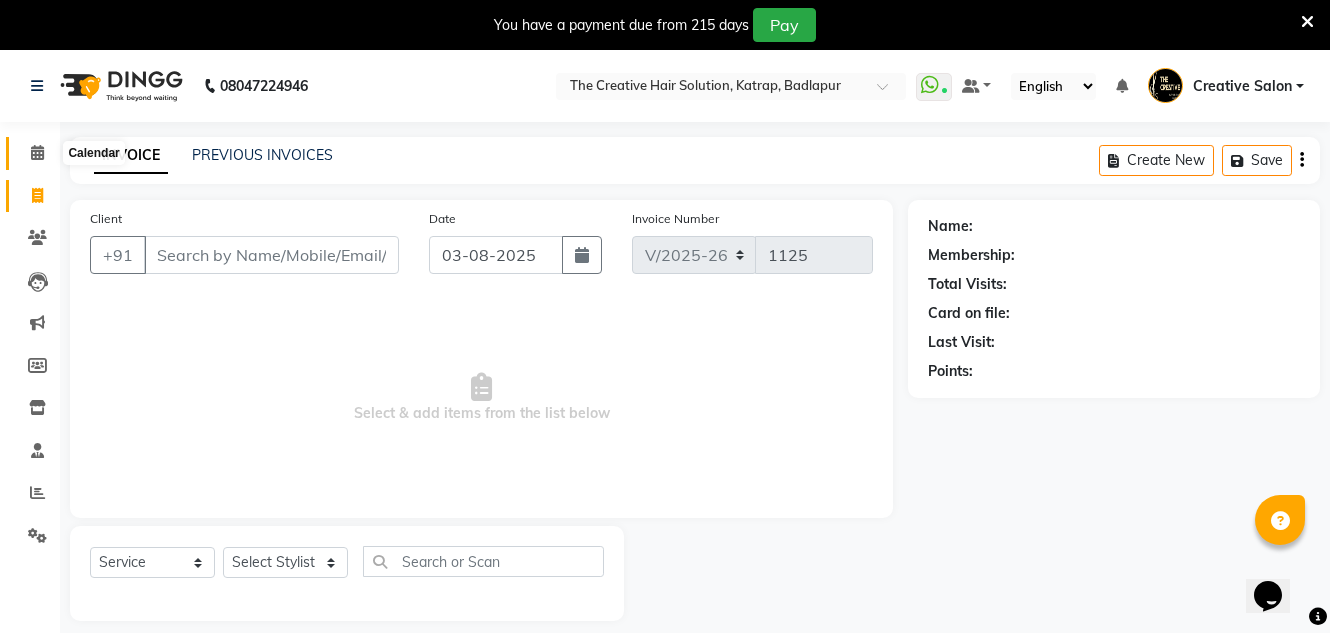 drag, startPoint x: 28, startPoint y: 148, endPoint x: 57, endPoint y: 165, distance: 33.61547 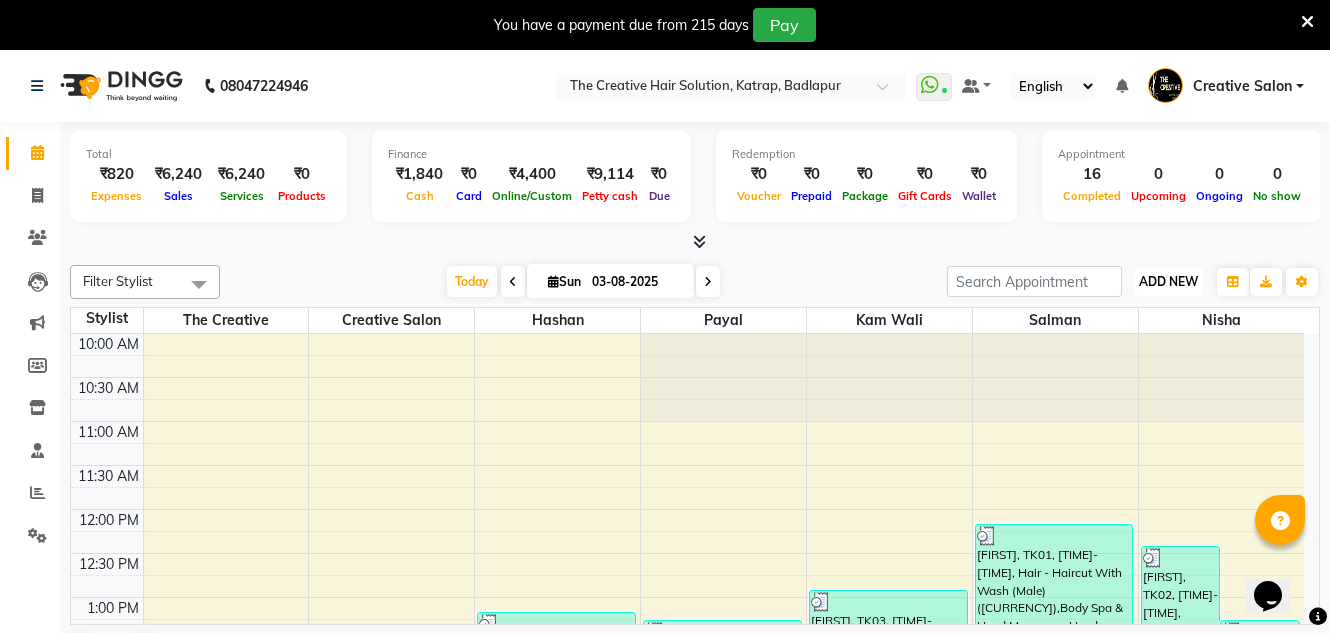 click on "ADD NEW" at bounding box center [1168, 281] 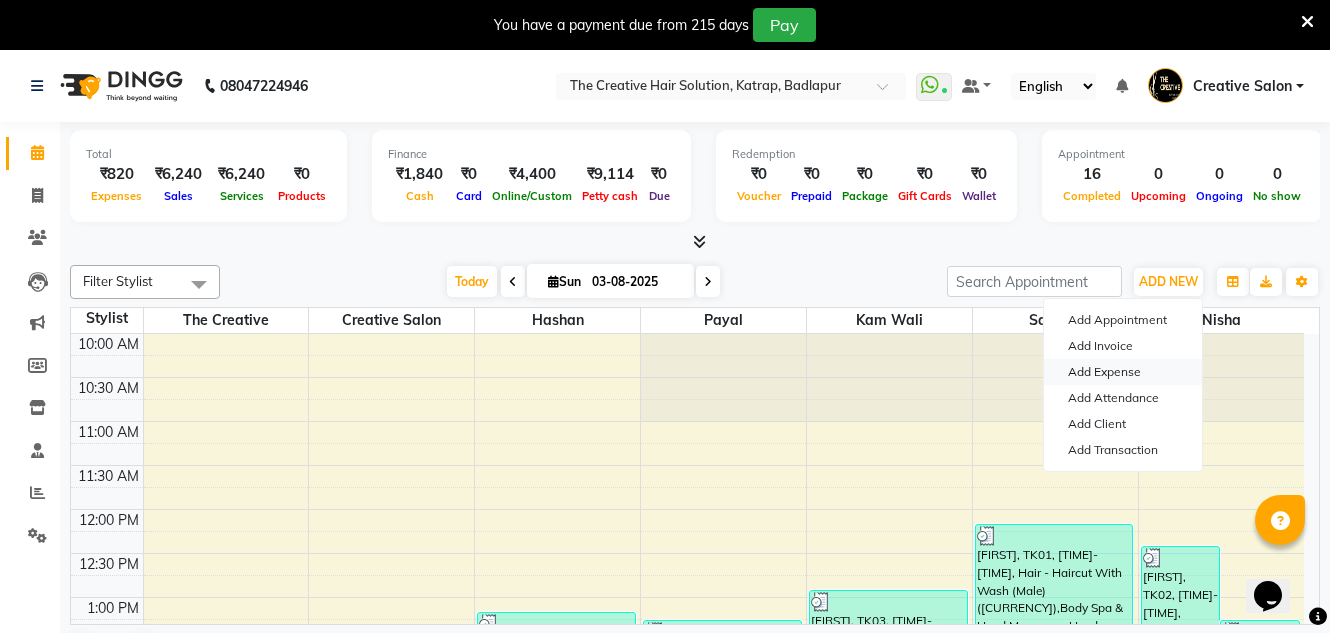 click on "Add Expense" at bounding box center (1123, 372) 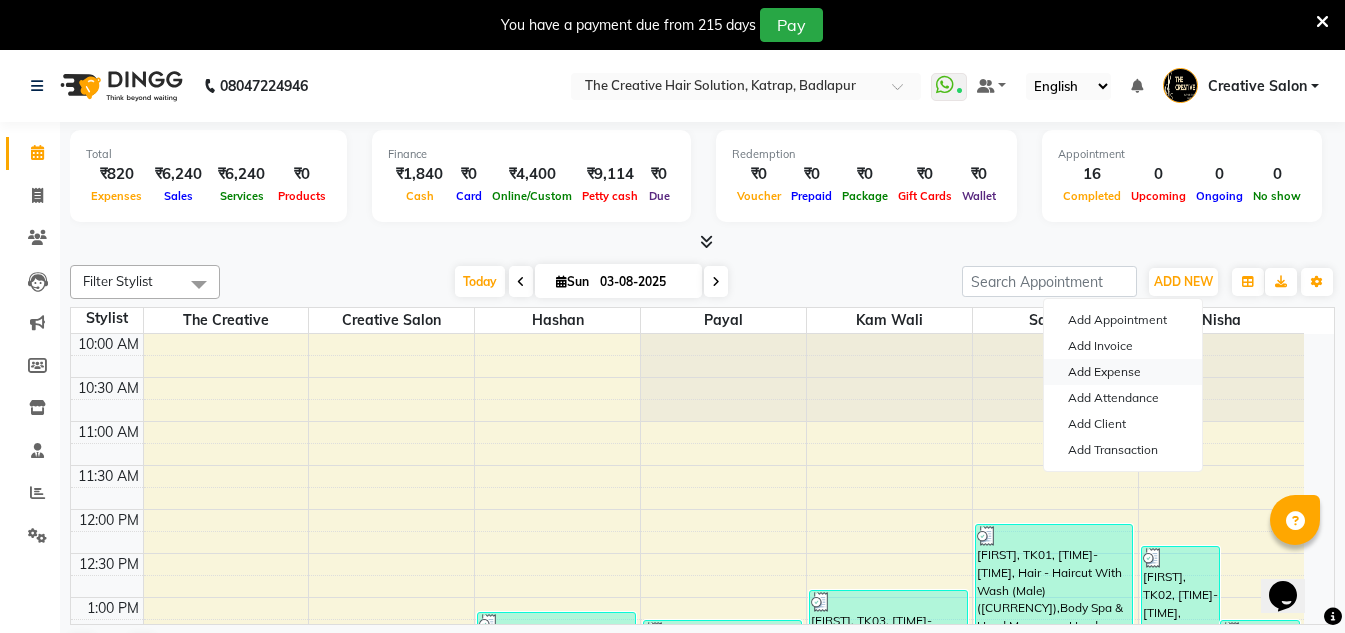 select on "1" 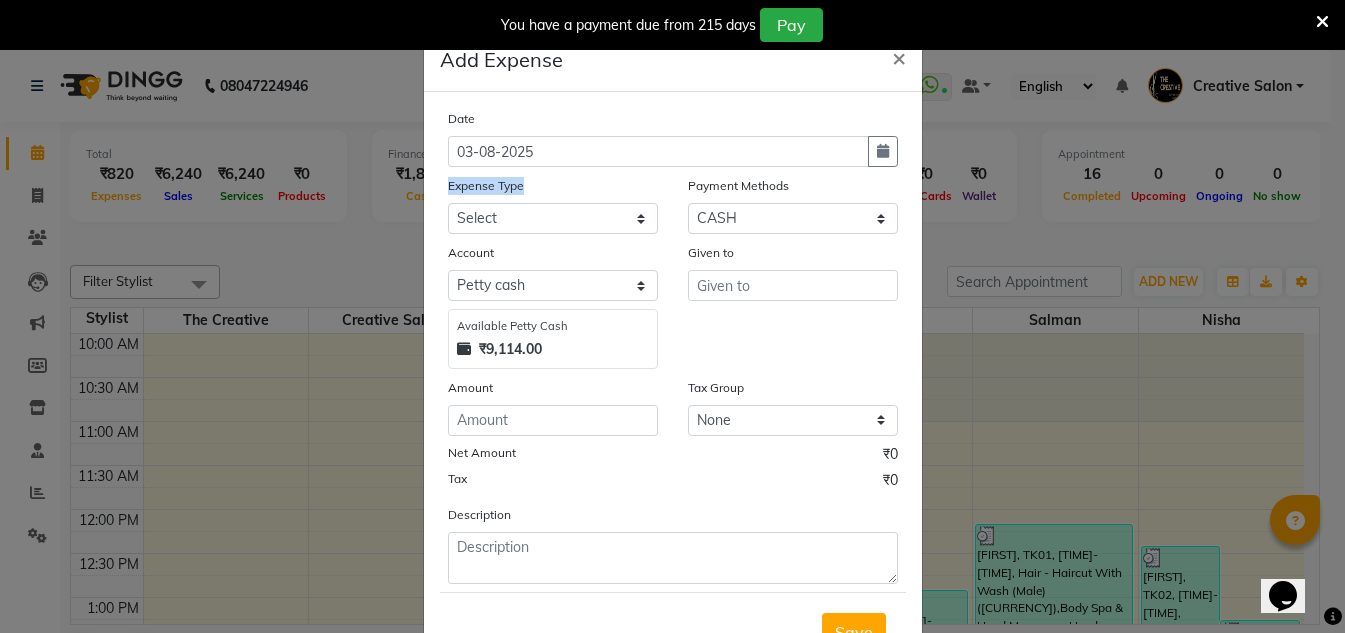 click on "Expense Type Select Advance Salary Bank charges Cash Handed Over to Owner Cash transfer to bank Client Client Snacks Equipment Govt fee Incentive Kam wali salary Light Bill EXP Maintenance Marketing Miscellaneous New Product Buy Other Pantry Product Rent Salary Staff Snacks stationary Tax Tea & Refreshment tip Utilities Water" 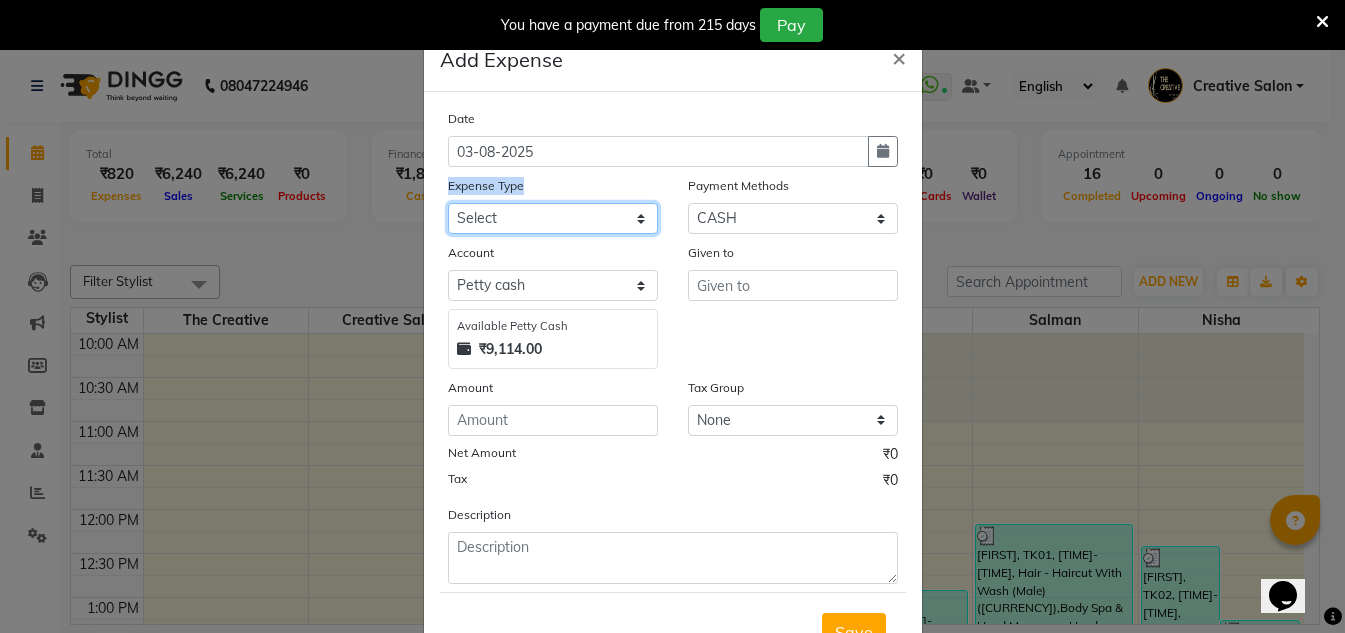 click on "Select Advance Salary Bank charges Cash Handed Over to Owner Cash transfer to bank Client Client Snacks Equipment Govt fee Incentive Kam wali salary Light Bill EXP Maintenance Marketing Miscellaneous New Product Buy Other Pantry Product Rent Salary Staff Snacks stationary Tax Tea & Refreshment tip Utilities Water" 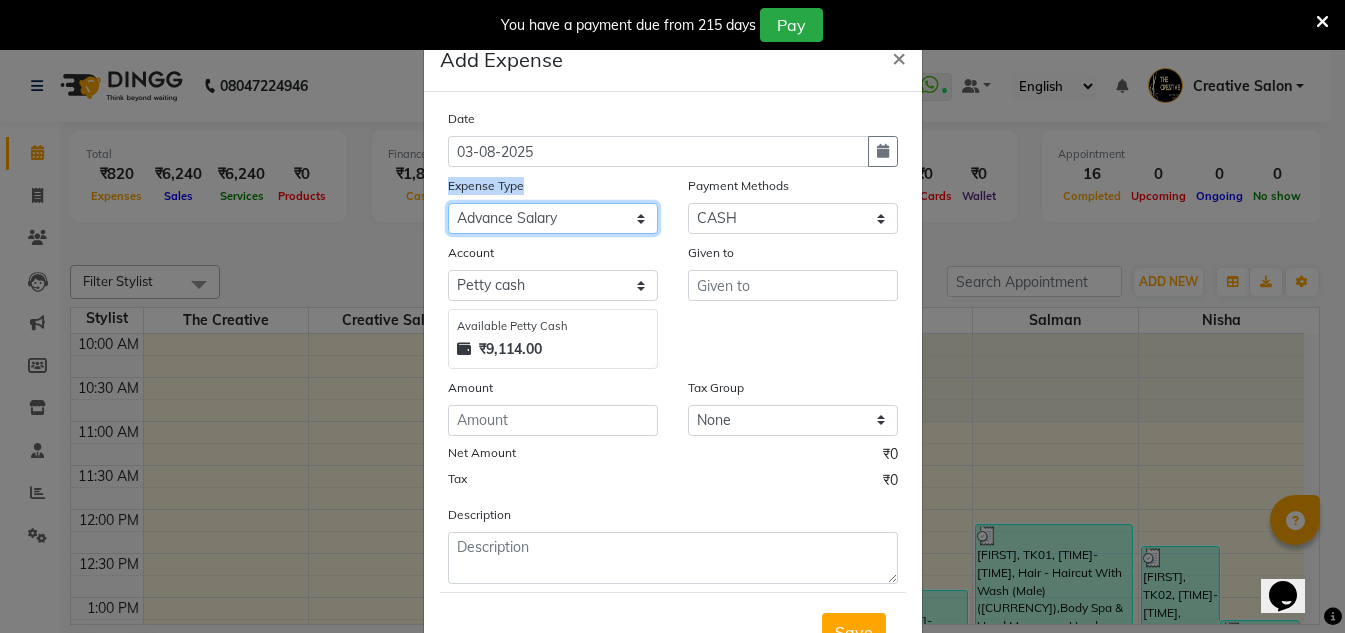 click on "Select Advance Salary Bank charges Cash Handed Over to Owner Cash transfer to bank Client Client Snacks Equipment Govt fee Incentive Kam wali salary Light Bill EXP Maintenance Marketing Miscellaneous New Product Buy Other Pantry Product Rent Salary Staff Snacks stationary Tax Tea & Refreshment tip Utilities Water" 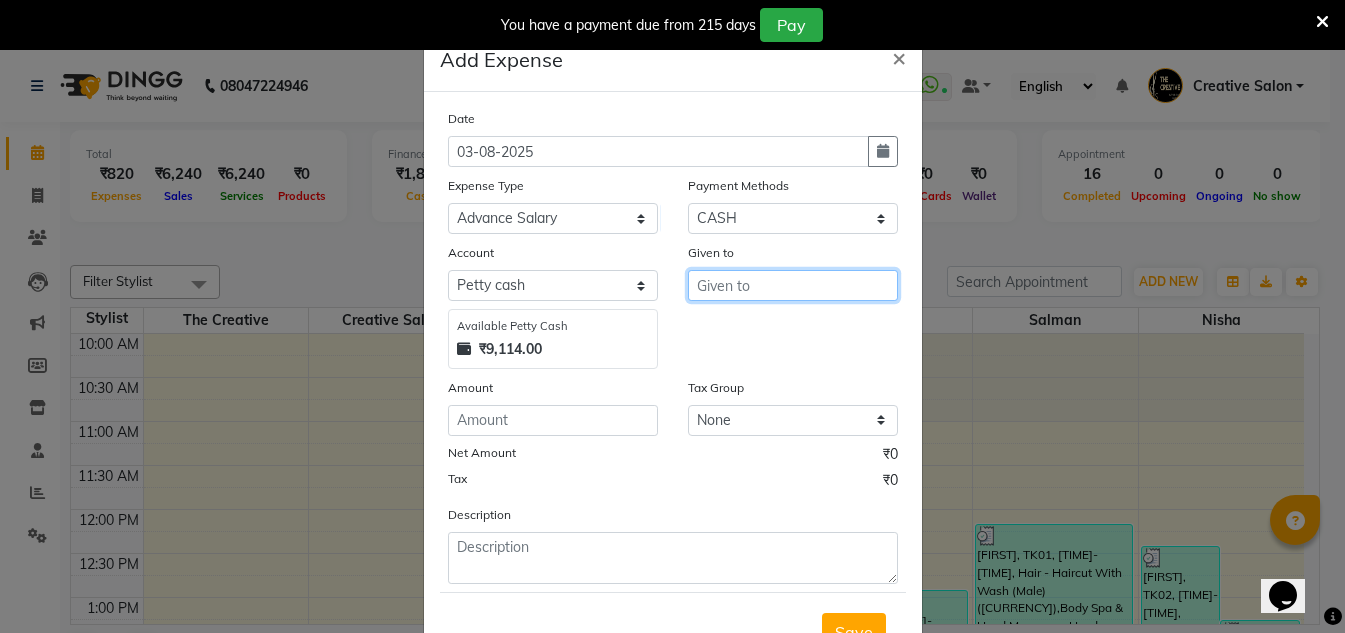click at bounding box center (793, 285) 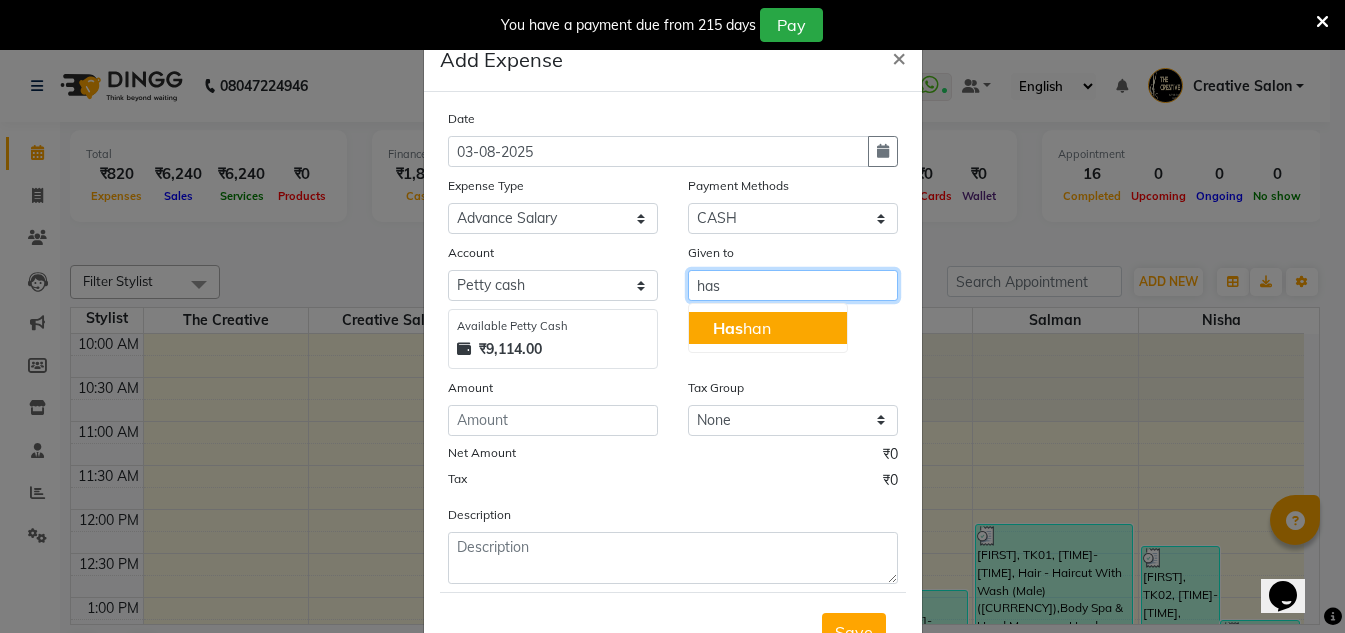 click on "Has han" at bounding box center (742, 328) 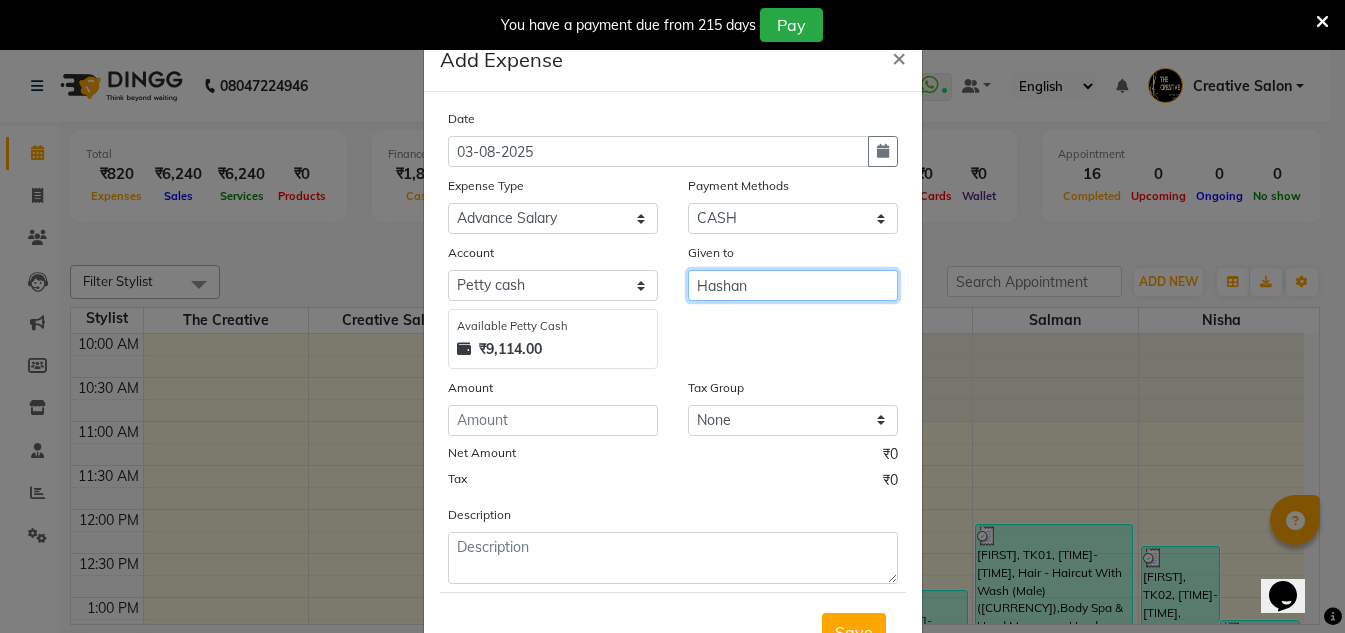 type on "Hashan" 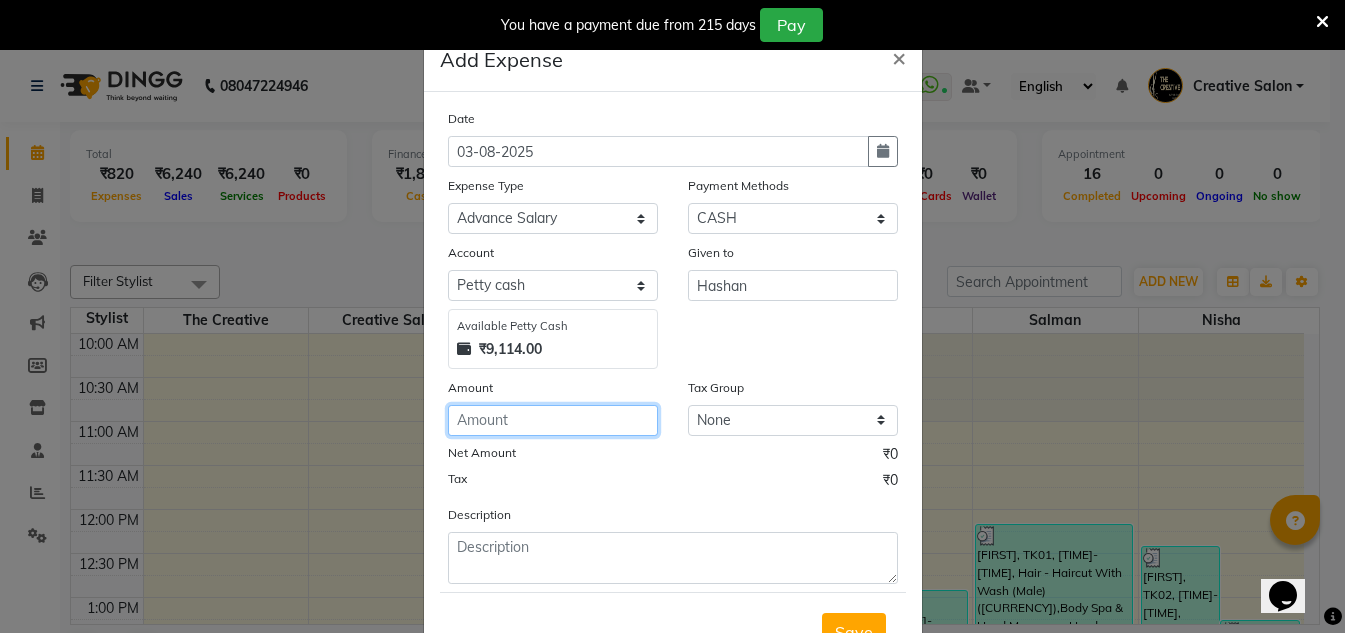 click 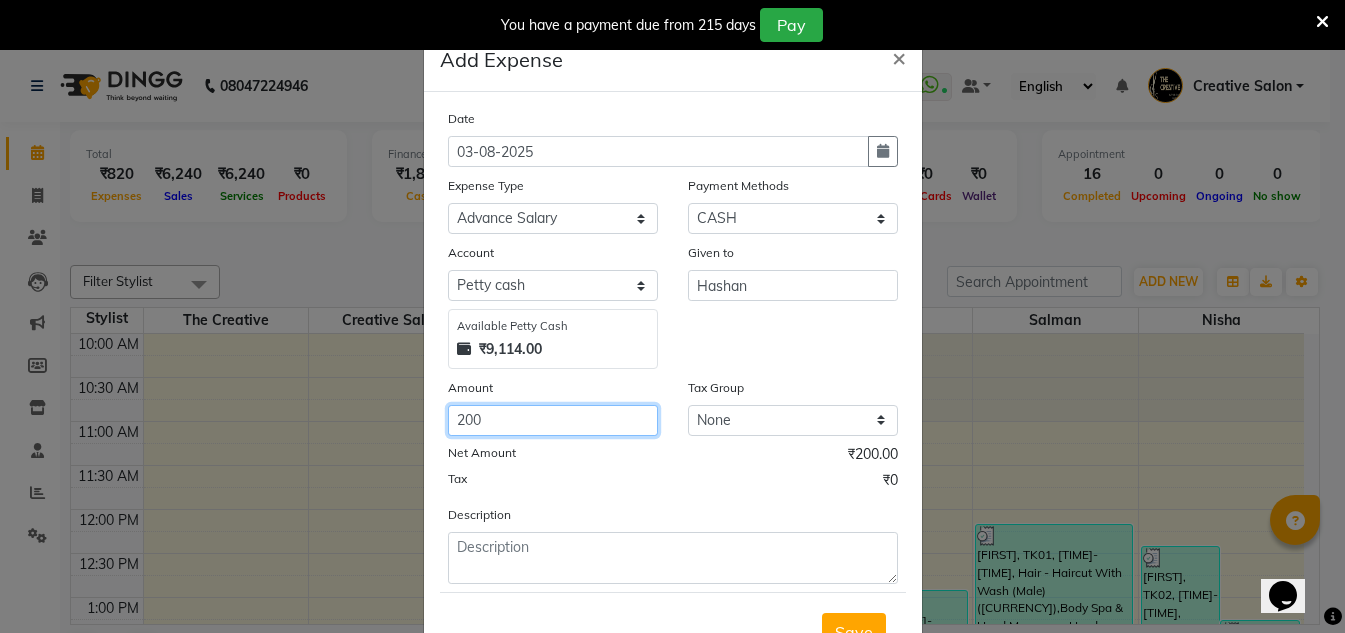 type on "200" 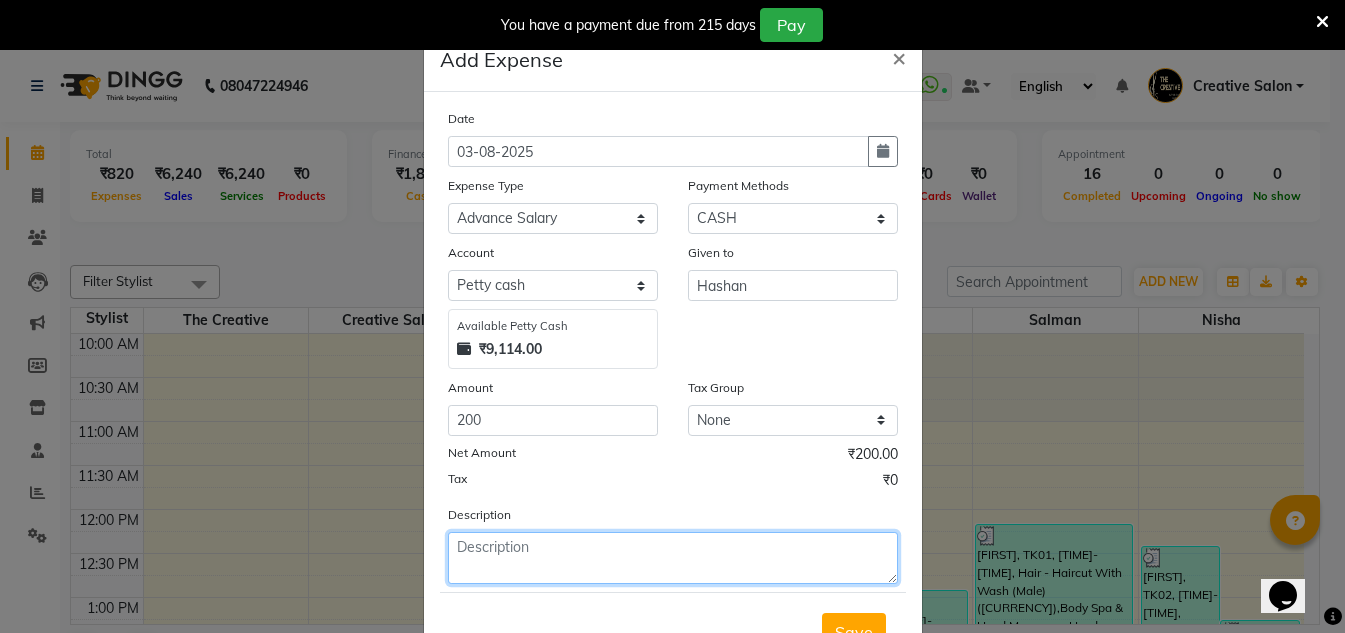 click 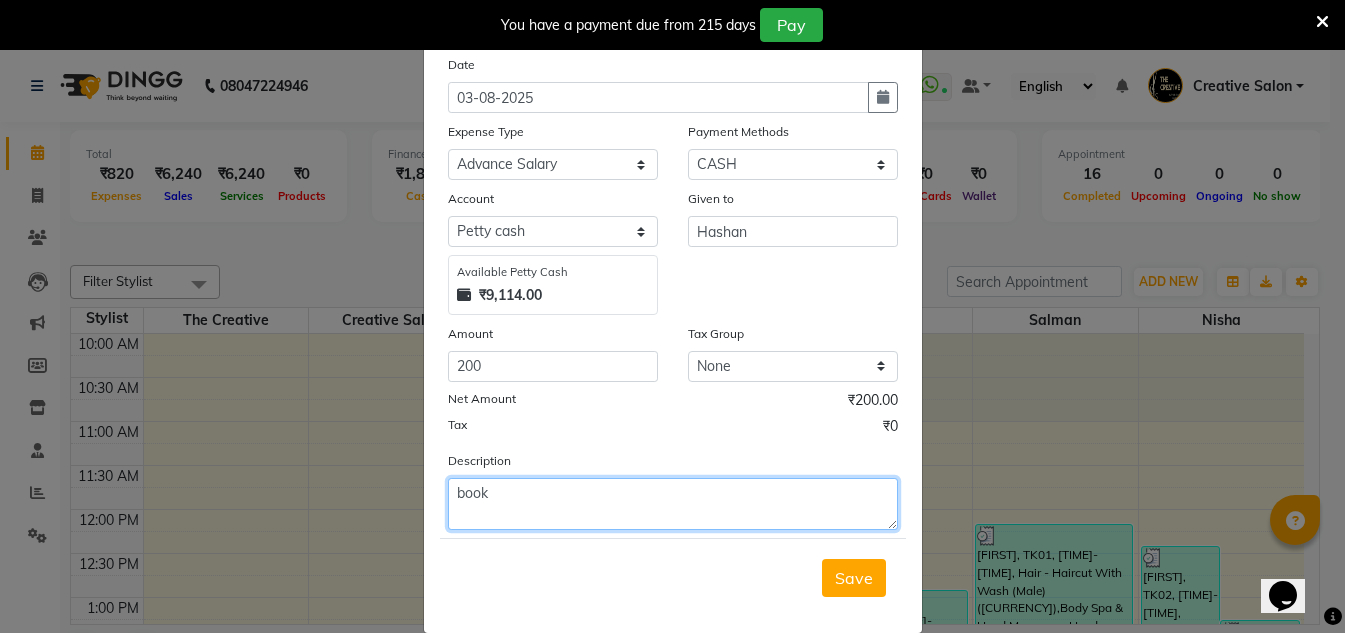 scroll, scrollTop: 83, scrollLeft: 0, axis: vertical 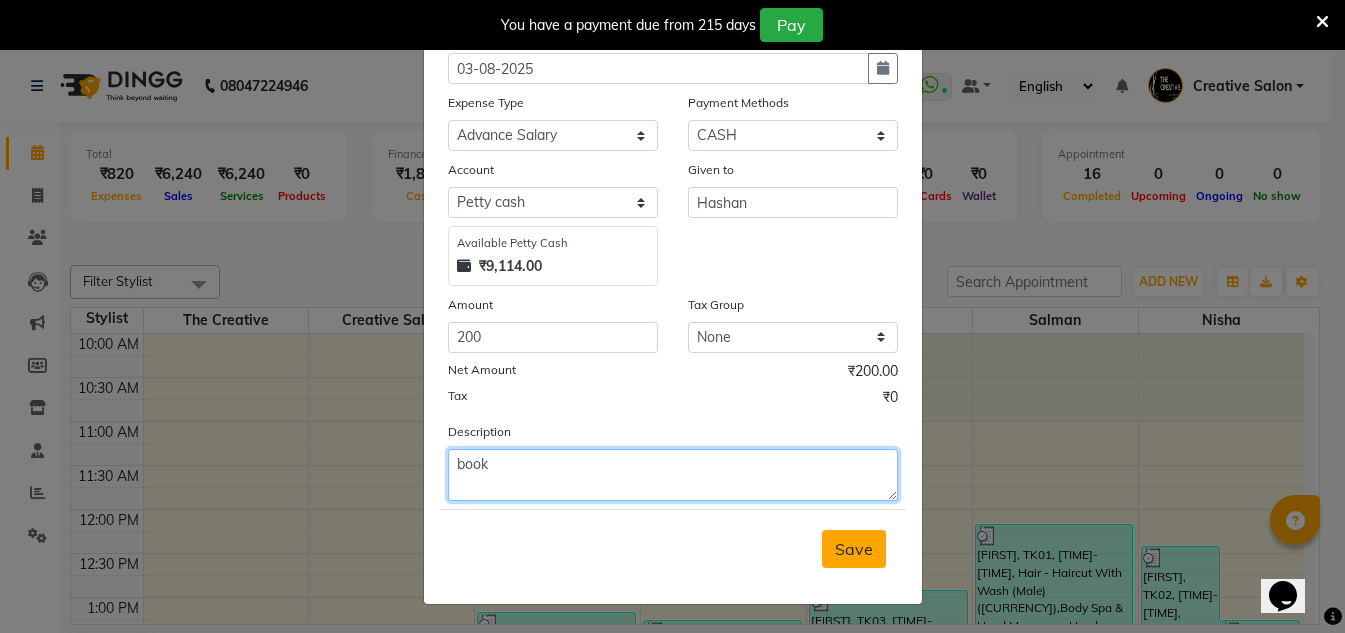 type on "book" 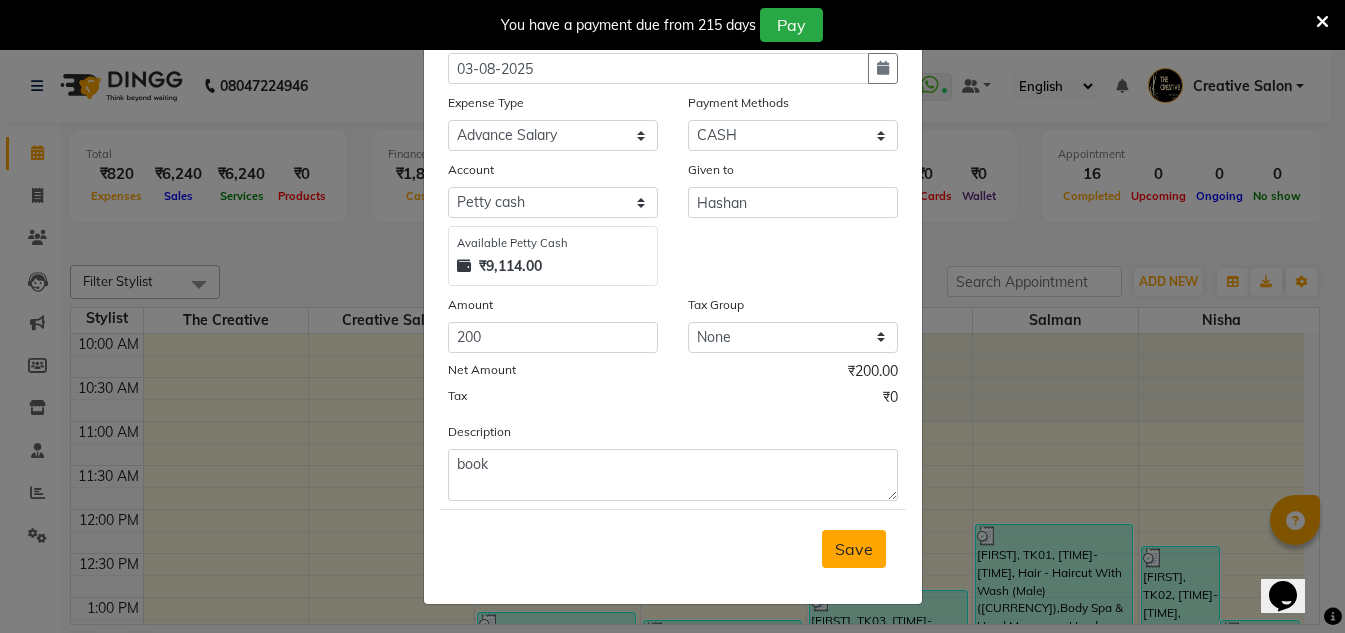 click on "Save" at bounding box center [854, 549] 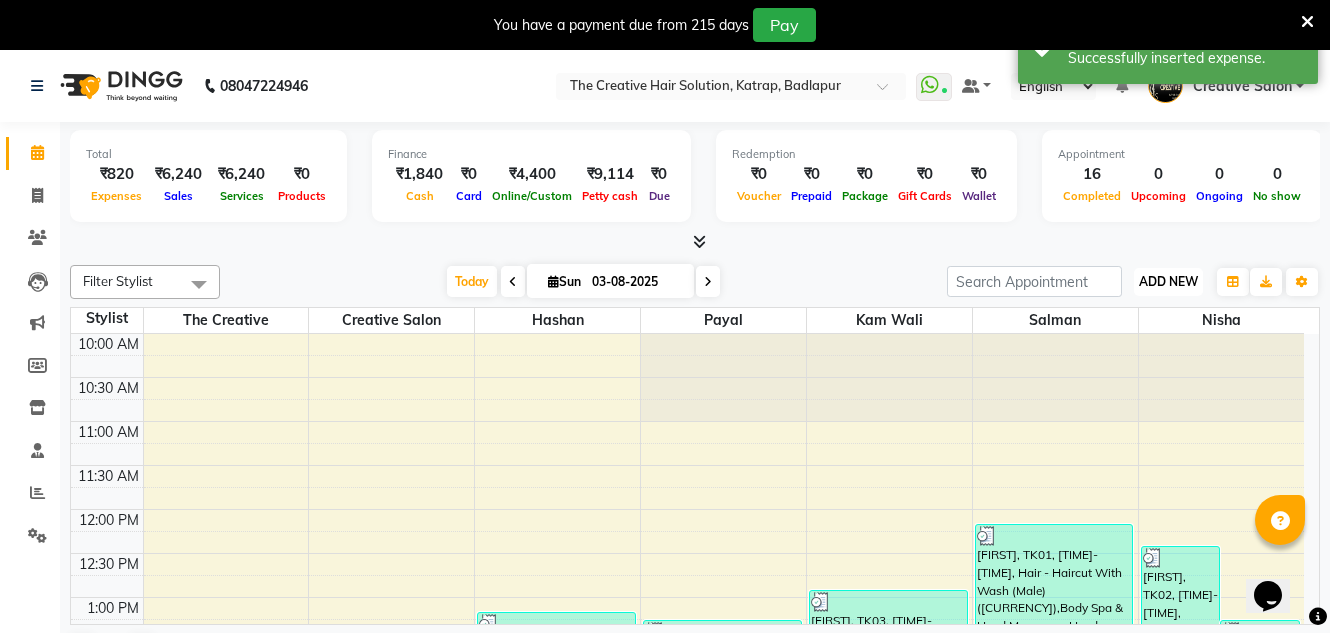 click on "ADD NEW Toggle Dropdown" at bounding box center [1168, 282] 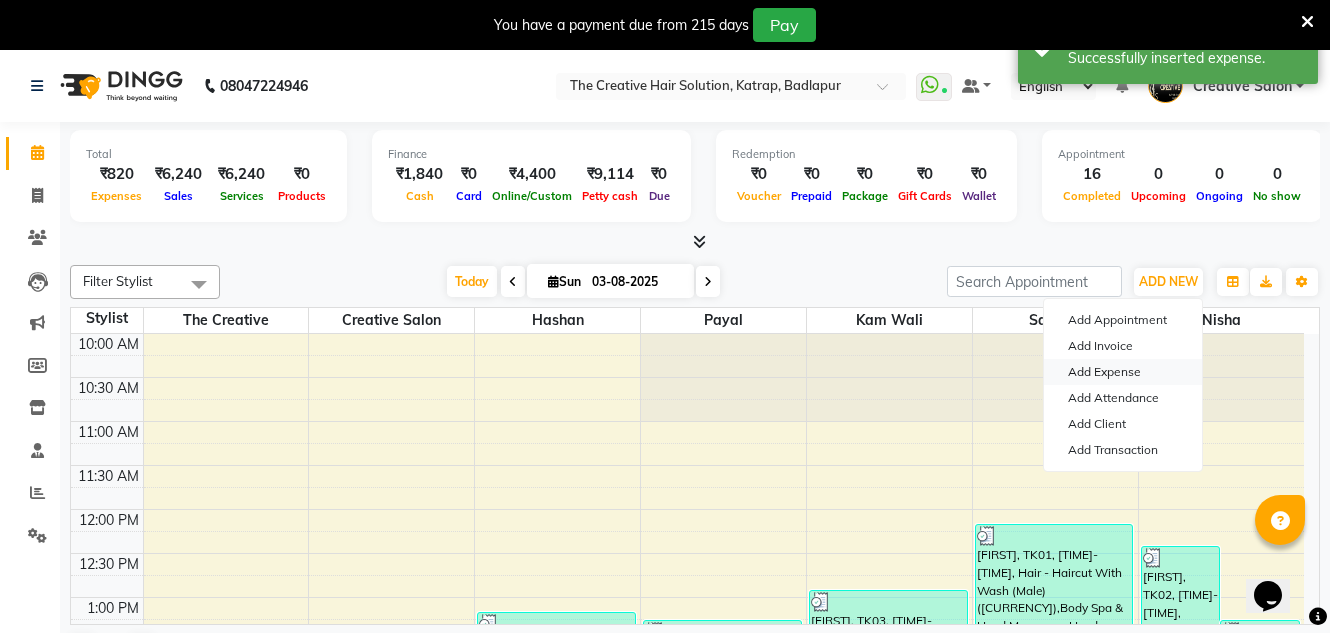 click on "Add Expense" at bounding box center [1123, 372] 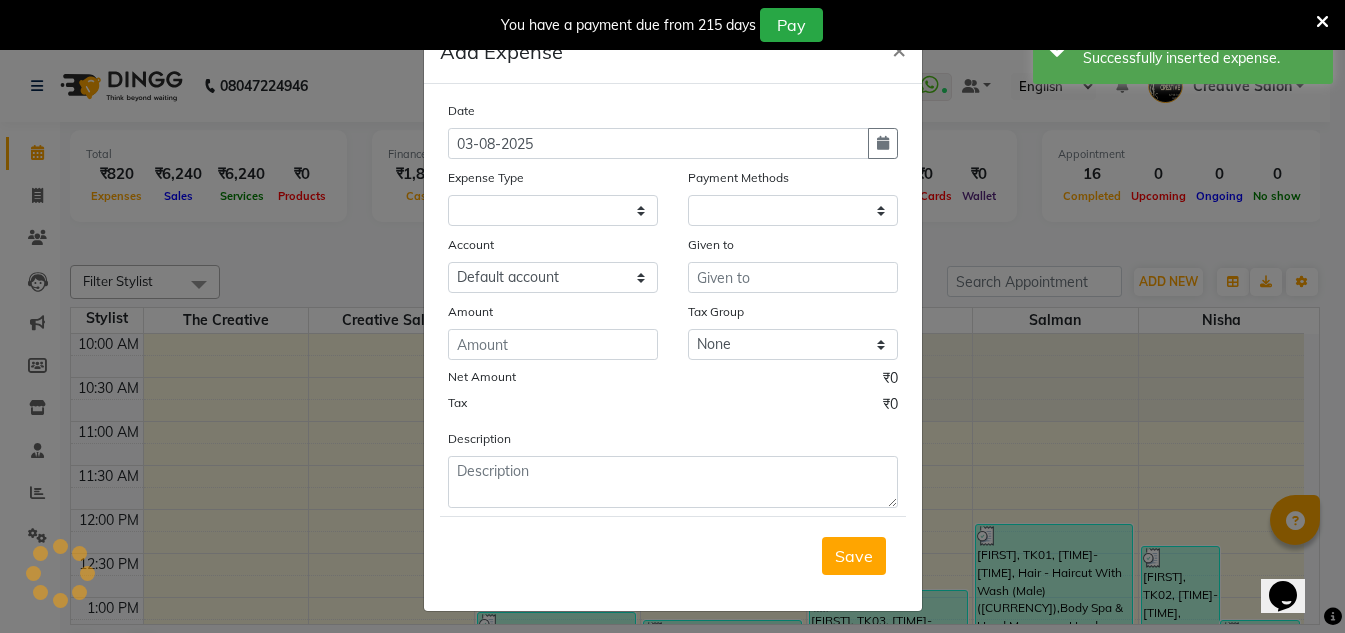 scroll, scrollTop: 15, scrollLeft: 0, axis: vertical 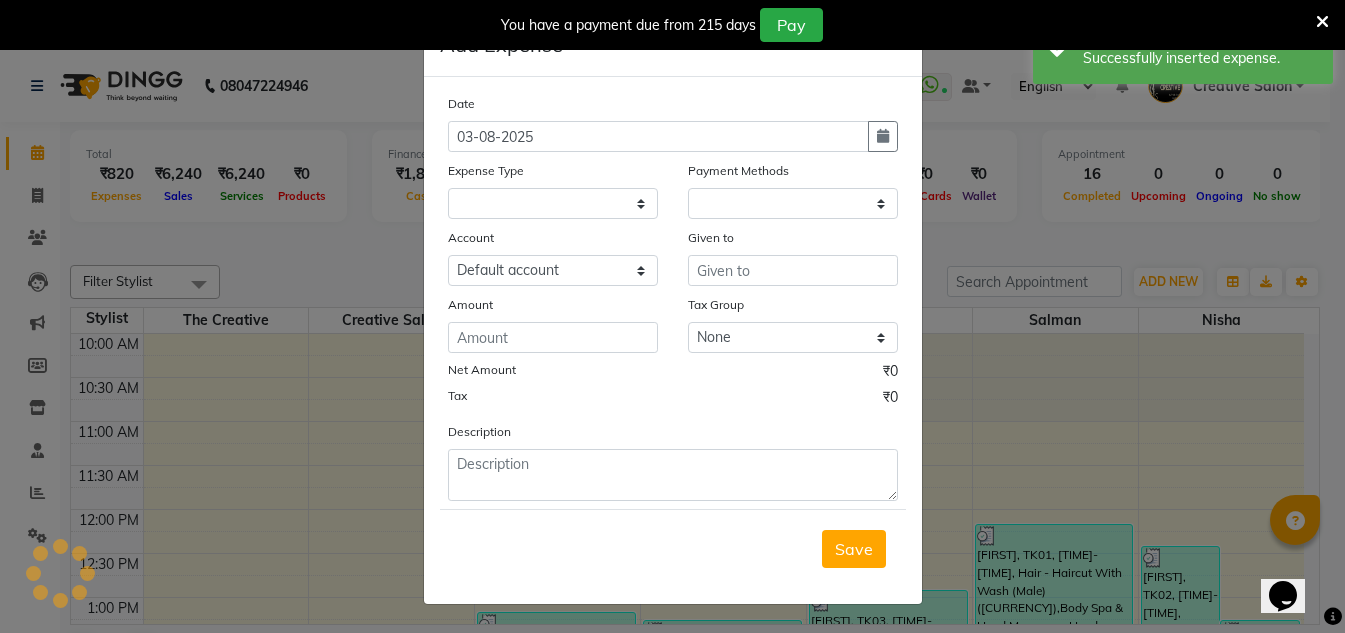 select on "1" 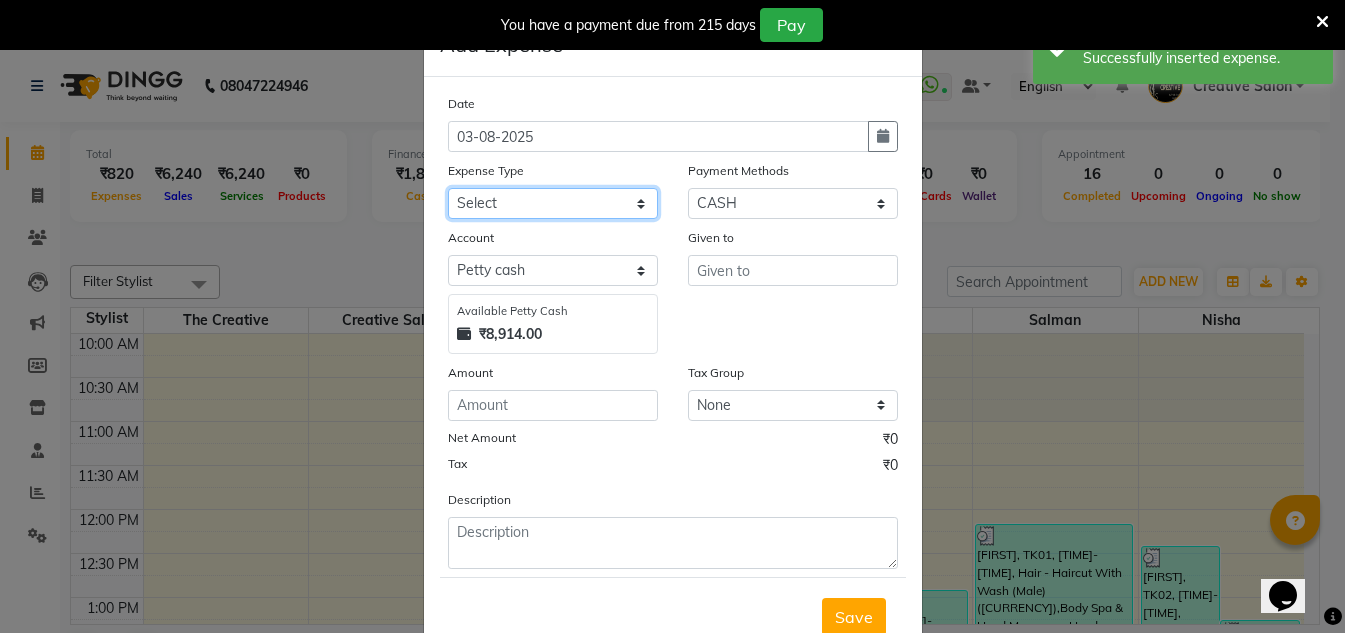 click on "Select Advance Salary Bank charges Cash Handed Over to Owner Cash transfer to bank Client Client Snacks Equipment Govt fee Incentive Kam wali salary Light Bill EXP Maintenance Marketing Miscellaneous New Product Buy Other Pantry Product Rent Salary Staff Snacks stationary Tax Tea & Refreshment tip Utilities Water" 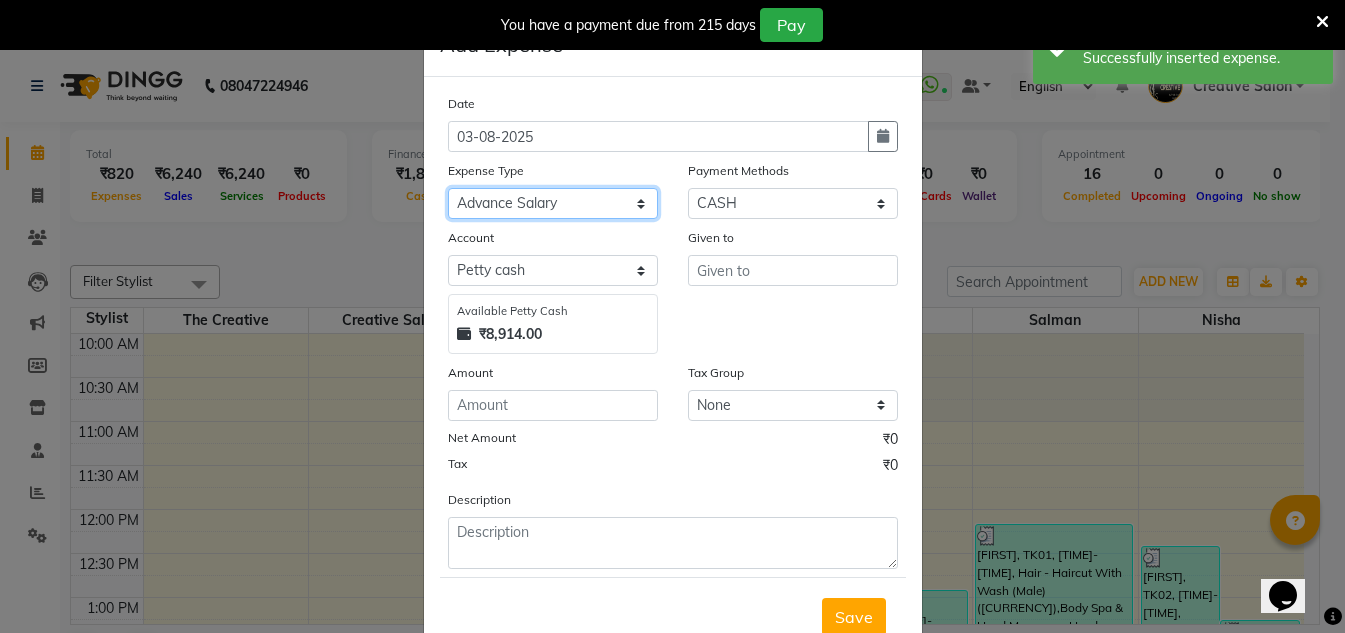click on "Select Advance Salary Bank charges Cash Handed Over to Owner Cash transfer to bank Client Client Snacks Equipment Govt fee Incentive Kam wali salary Light Bill EXP Maintenance Marketing Miscellaneous New Product Buy Other Pantry Product Rent Salary Staff Snacks stationary Tax Tea & Refreshment tip Utilities Water" 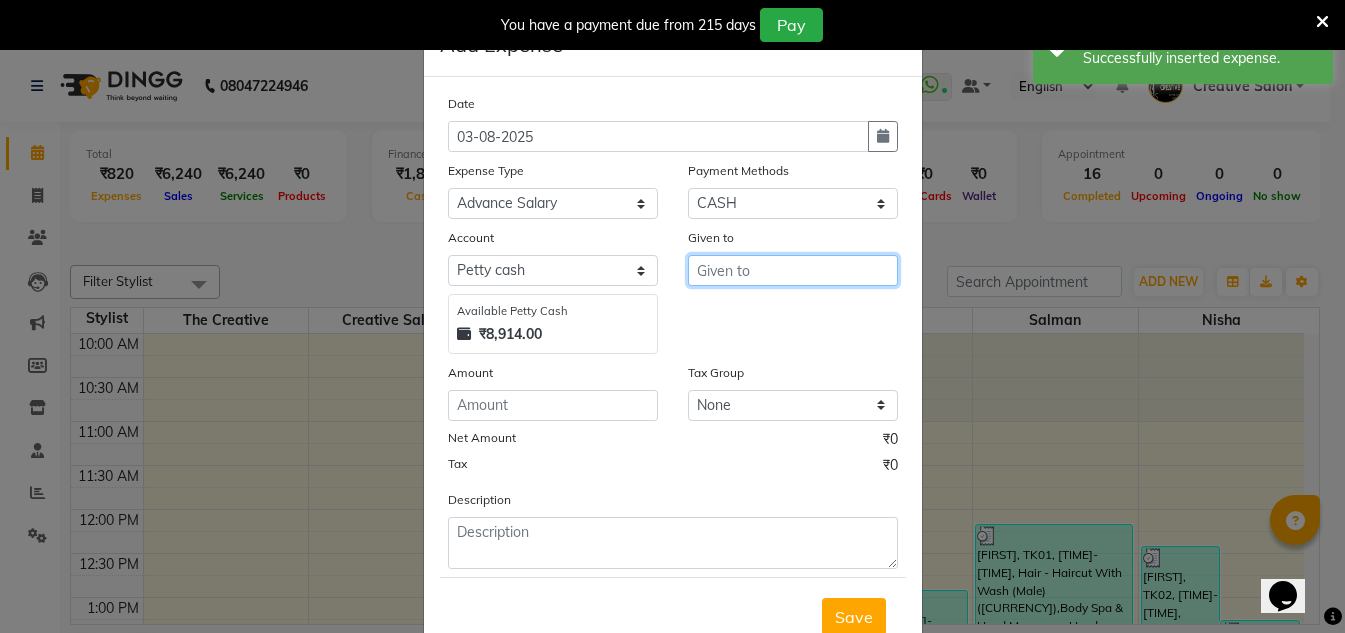 click at bounding box center [793, 270] 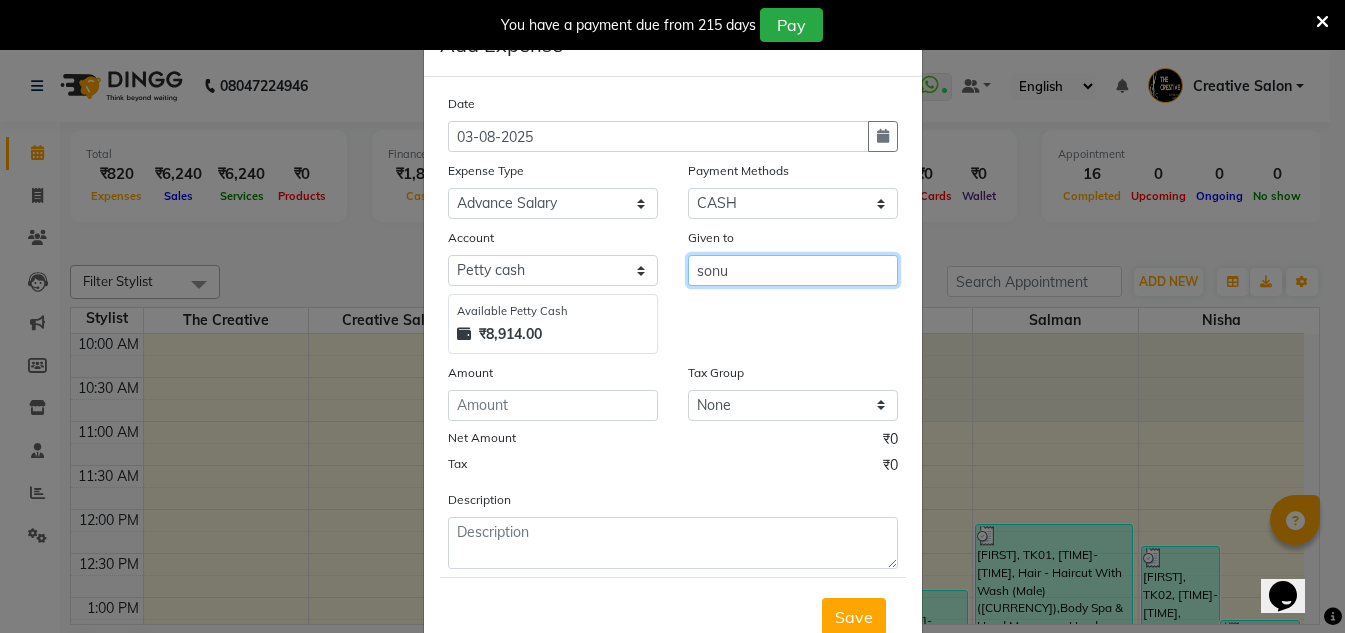type on "sonu" 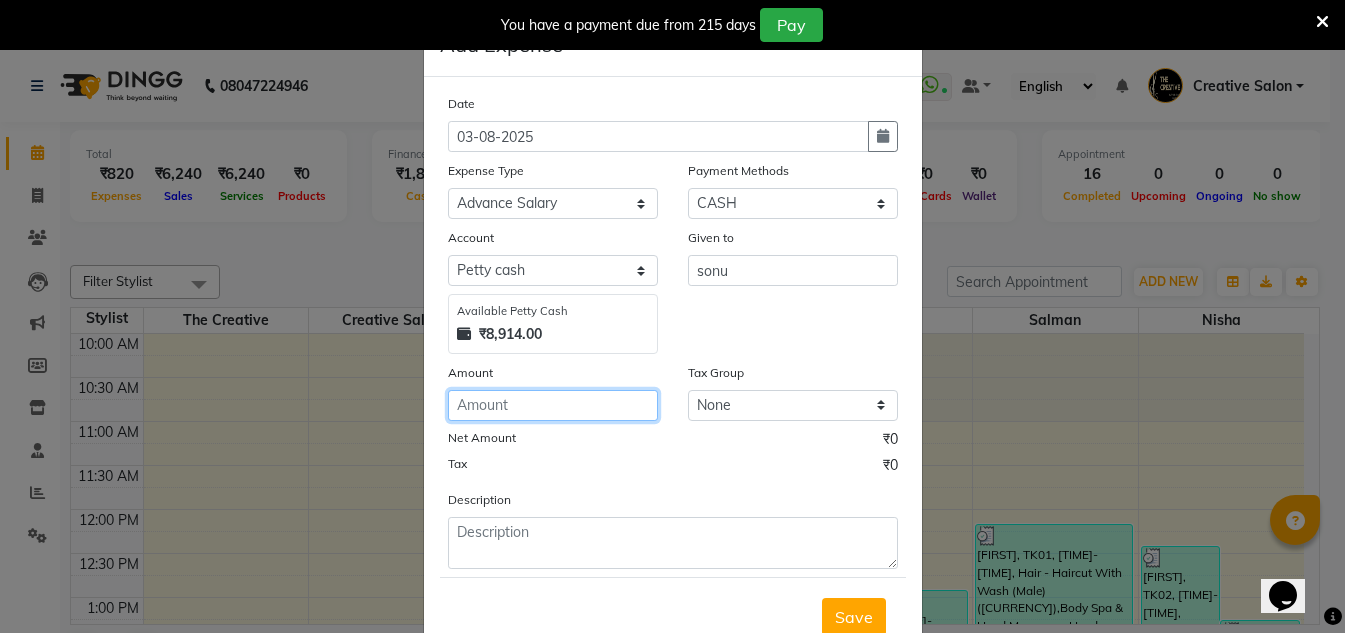 drag, startPoint x: 557, startPoint y: 396, endPoint x: 565, endPoint y: 408, distance: 14.422205 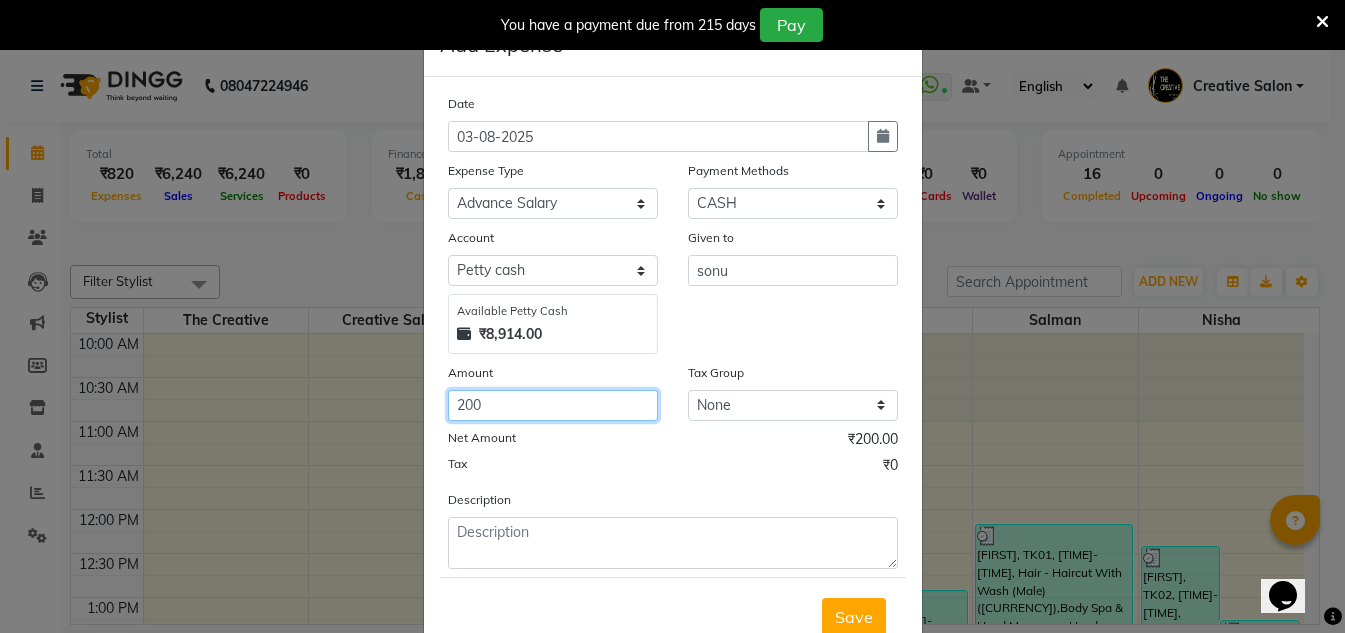 type on "200" 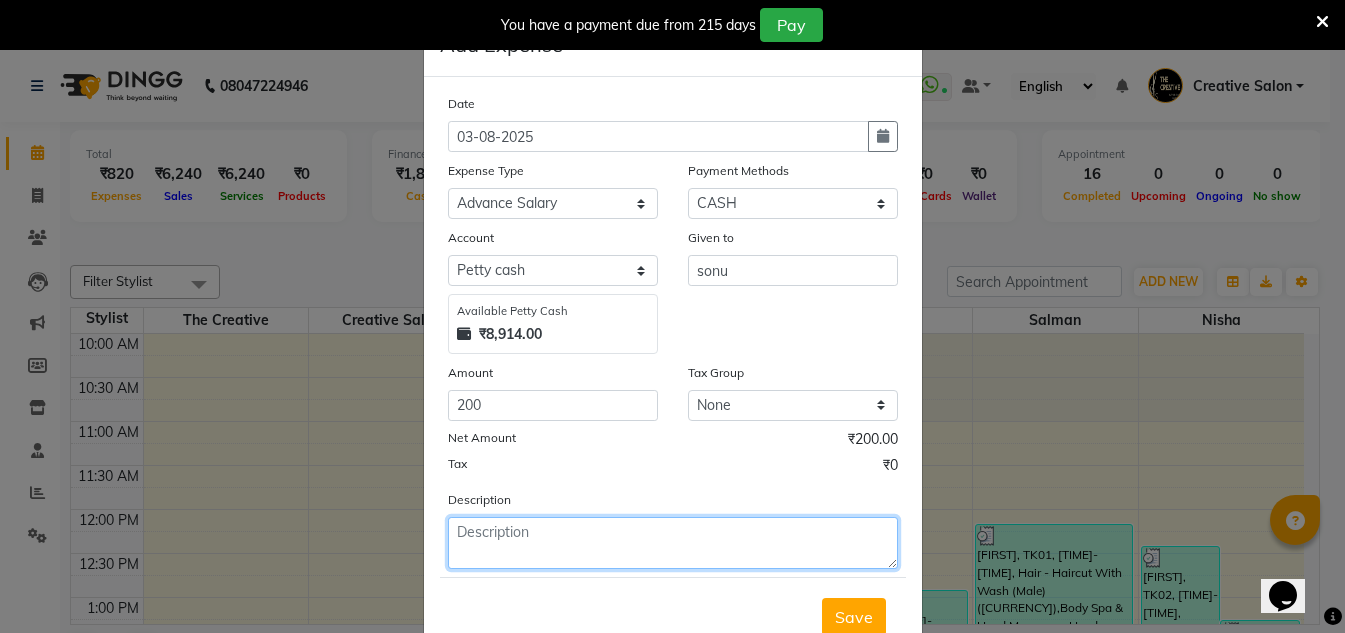 click 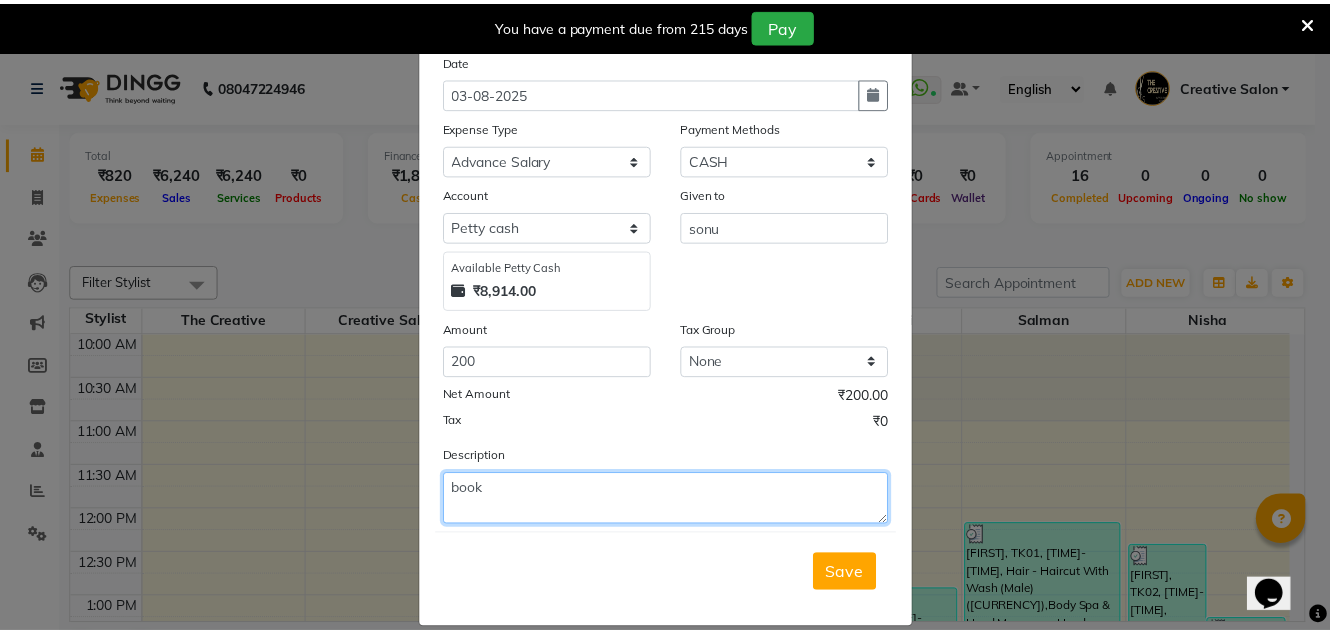 scroll, scrollTop: 83, scrollLeft: 0, axis: vertical 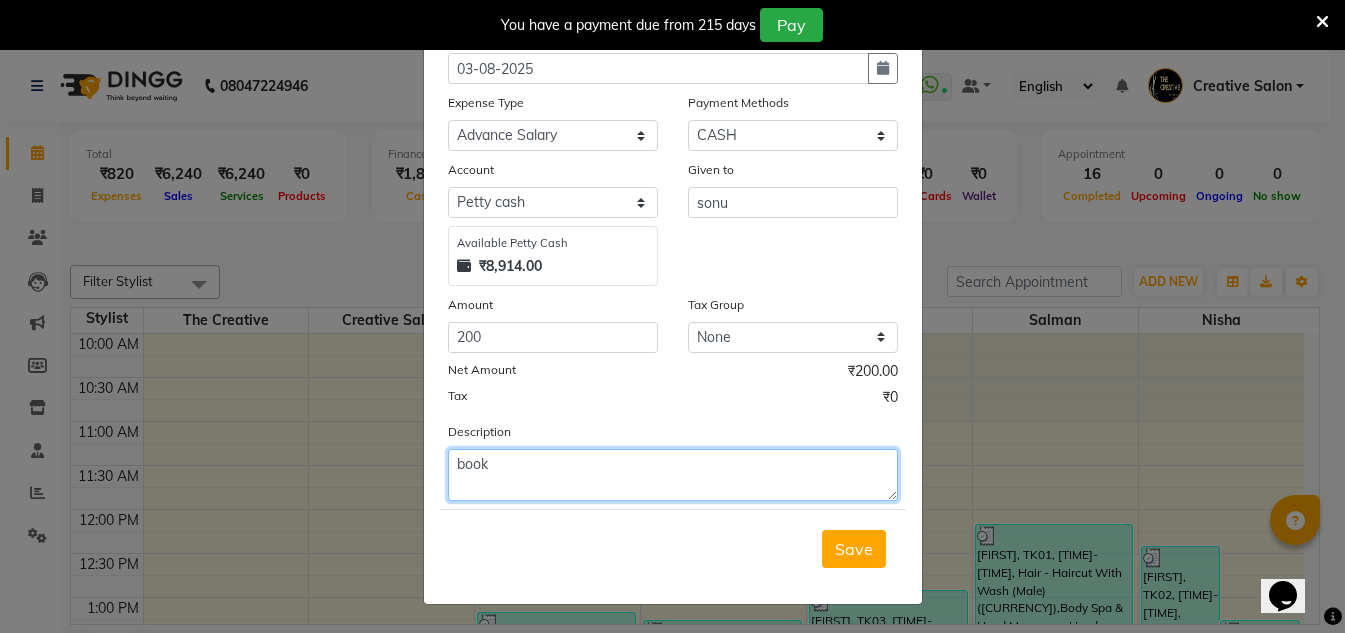 type on "book" 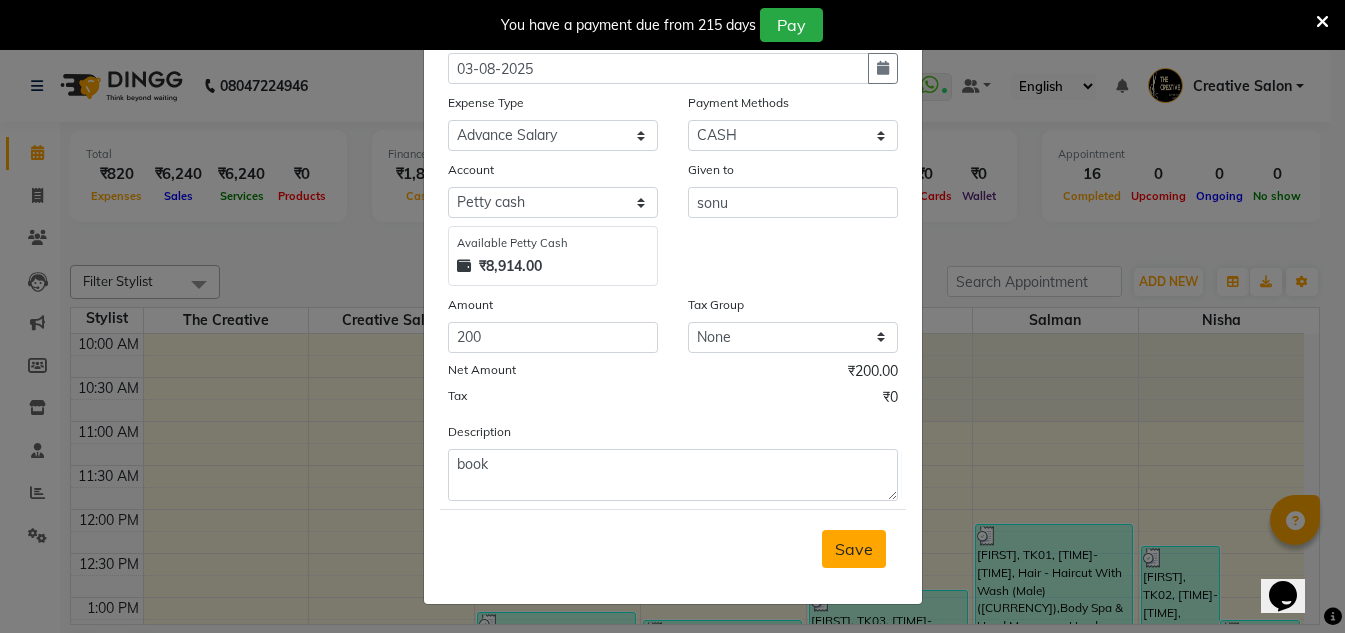 click on "Save" 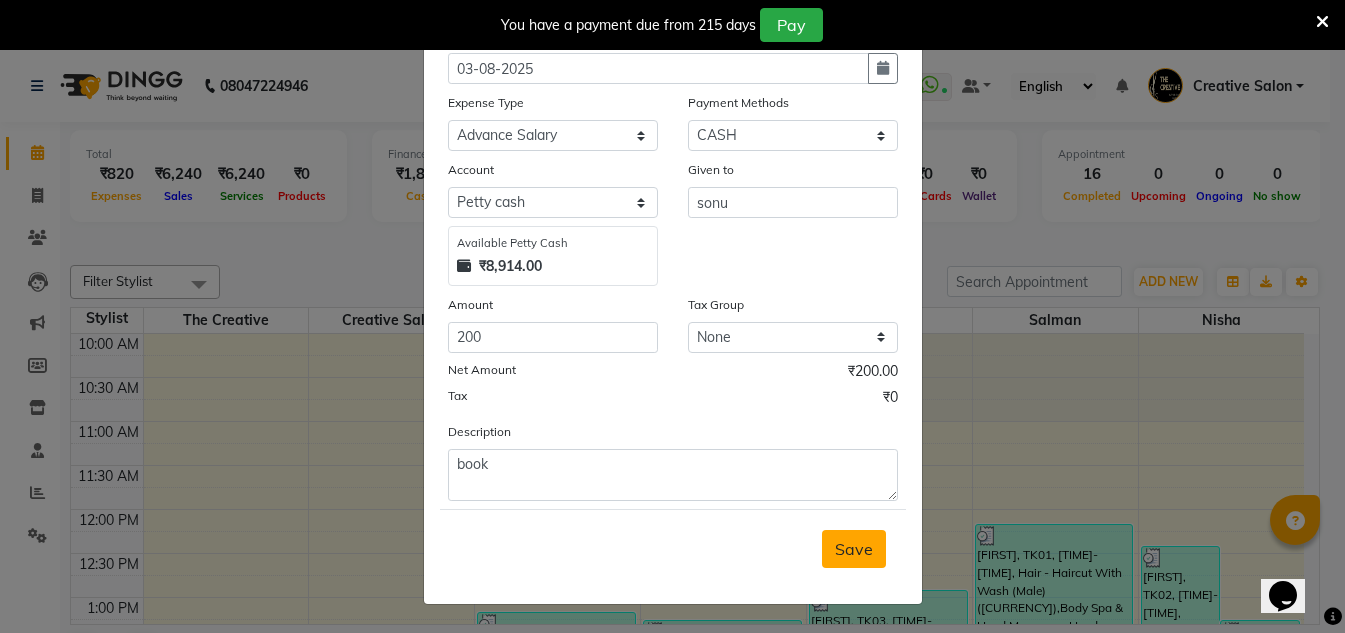 click on "Save" at bounding box center (854, 549) 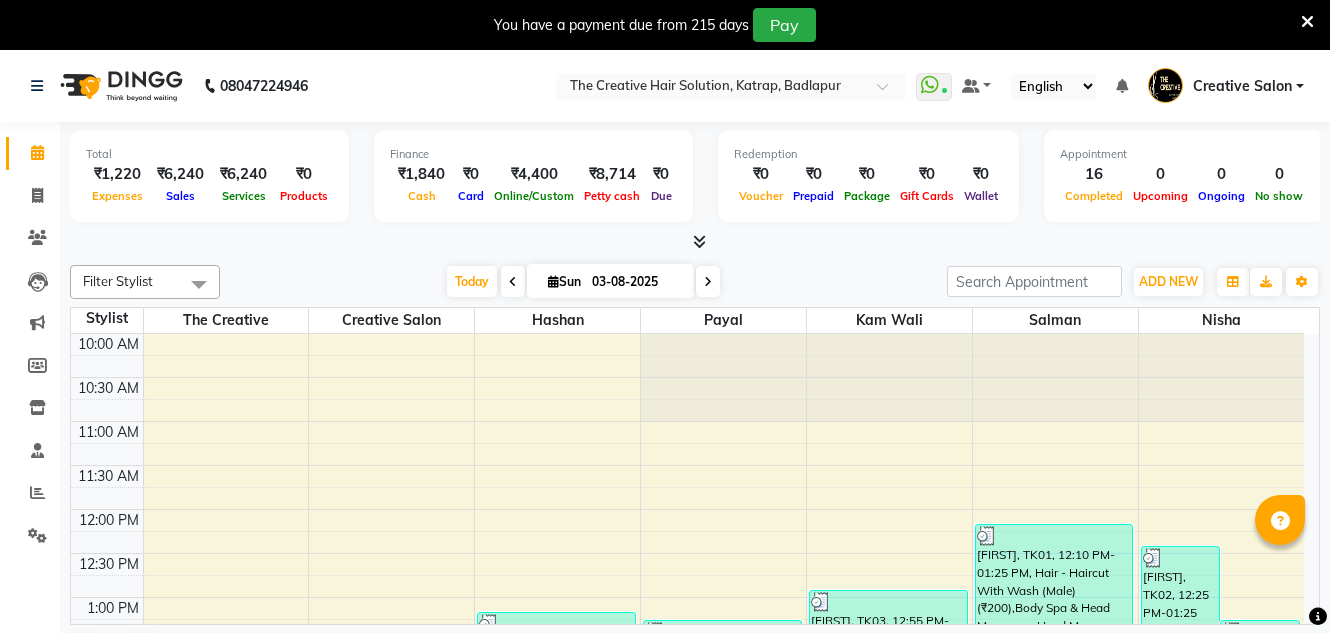 scroll, scrollTop: 0, scrollLeft: 0, axis: both 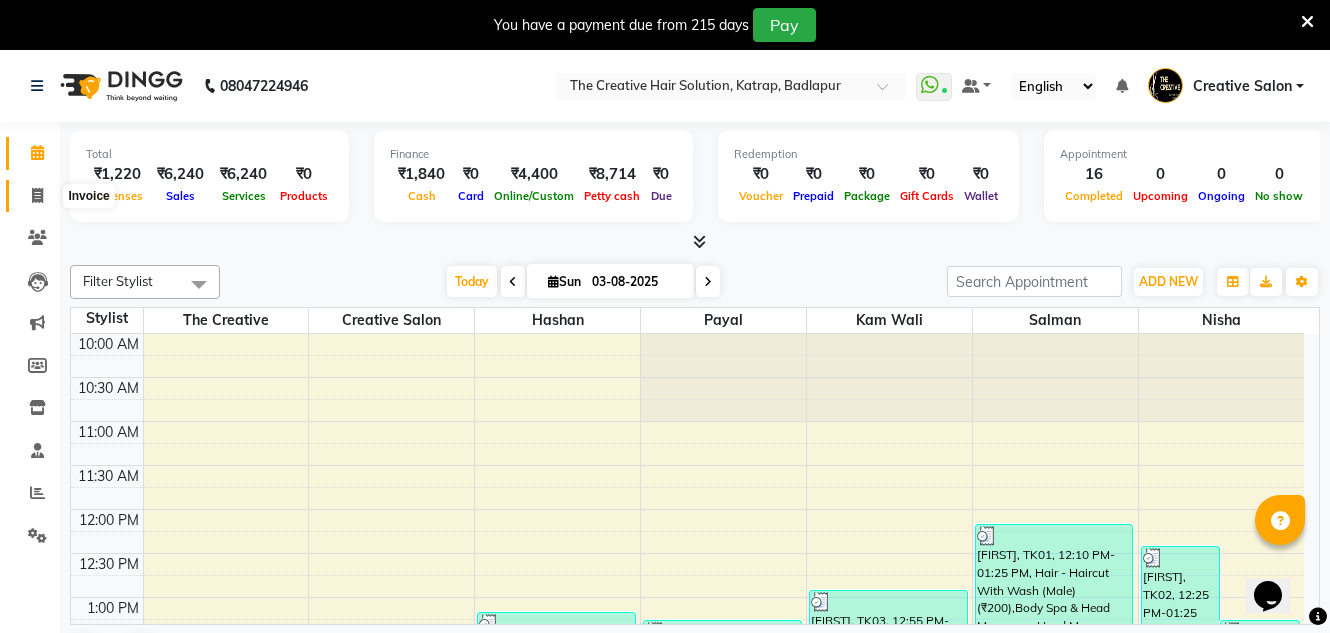click 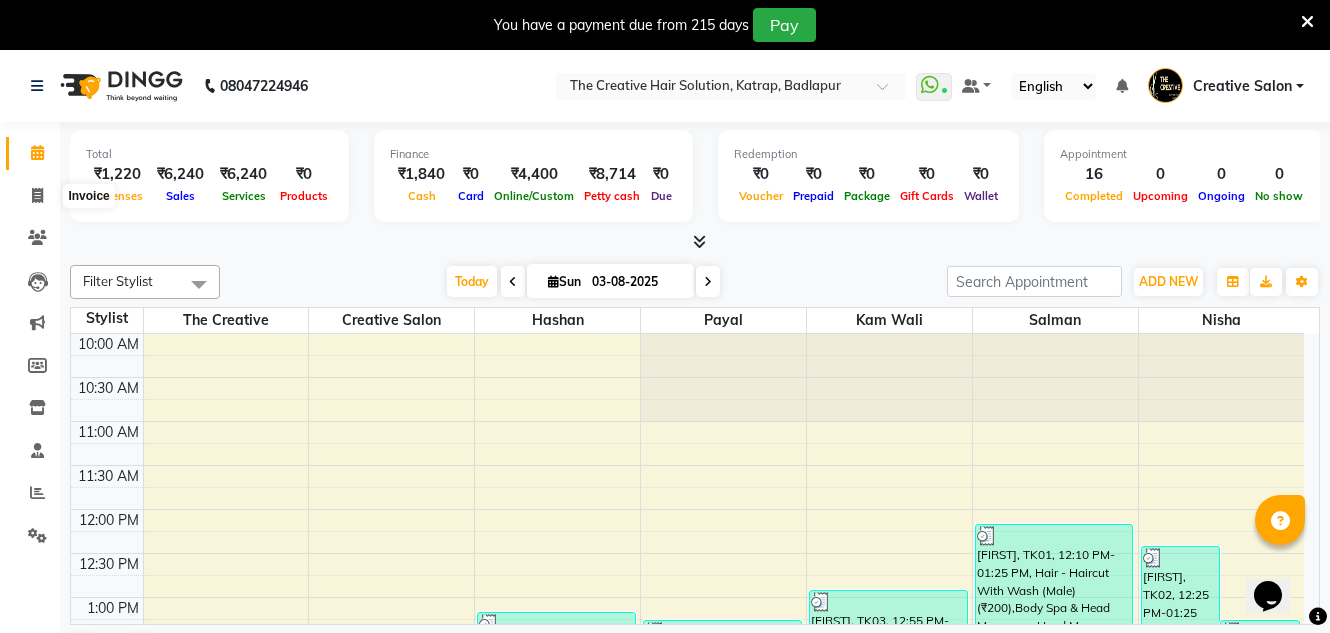 select on "527" 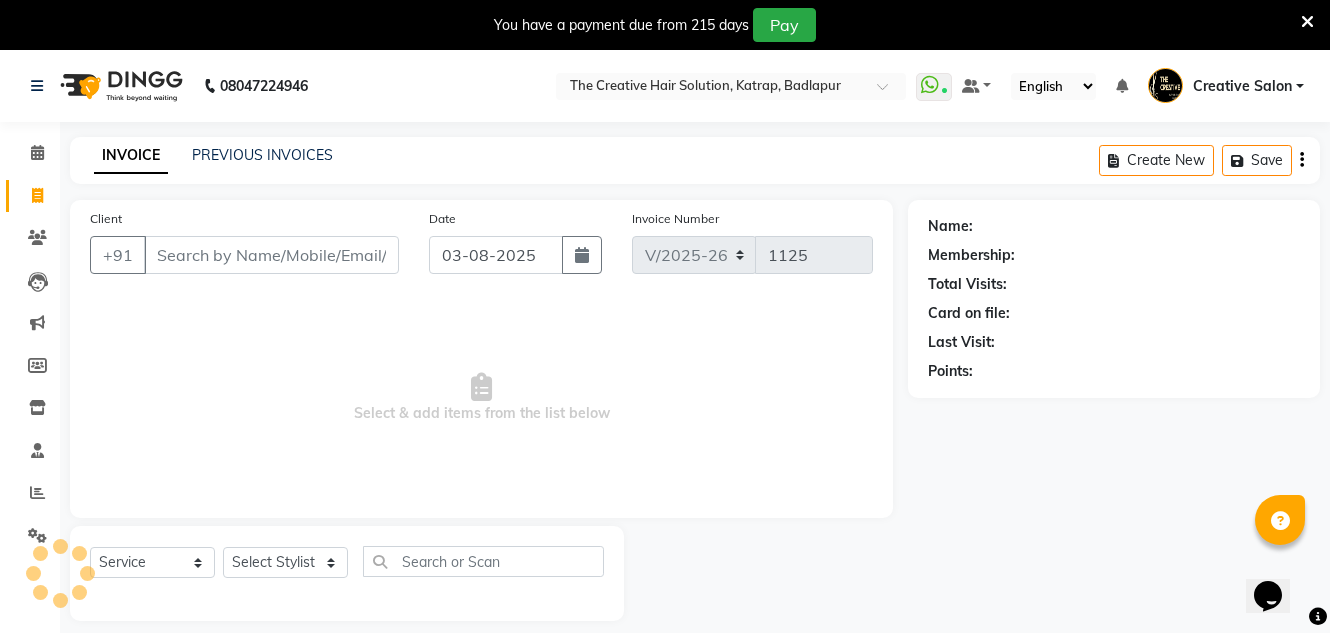click on "Client" at bounding box center [271, 255] 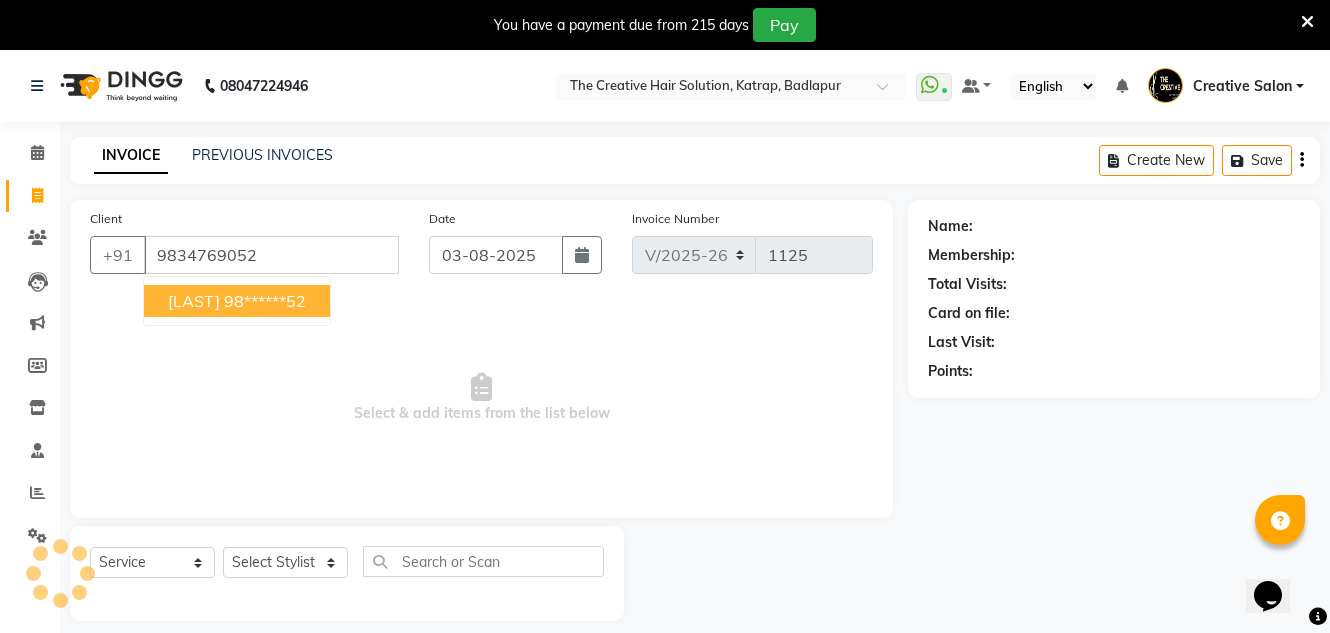 click on "[LAST]" at bounding box center [194, 301] 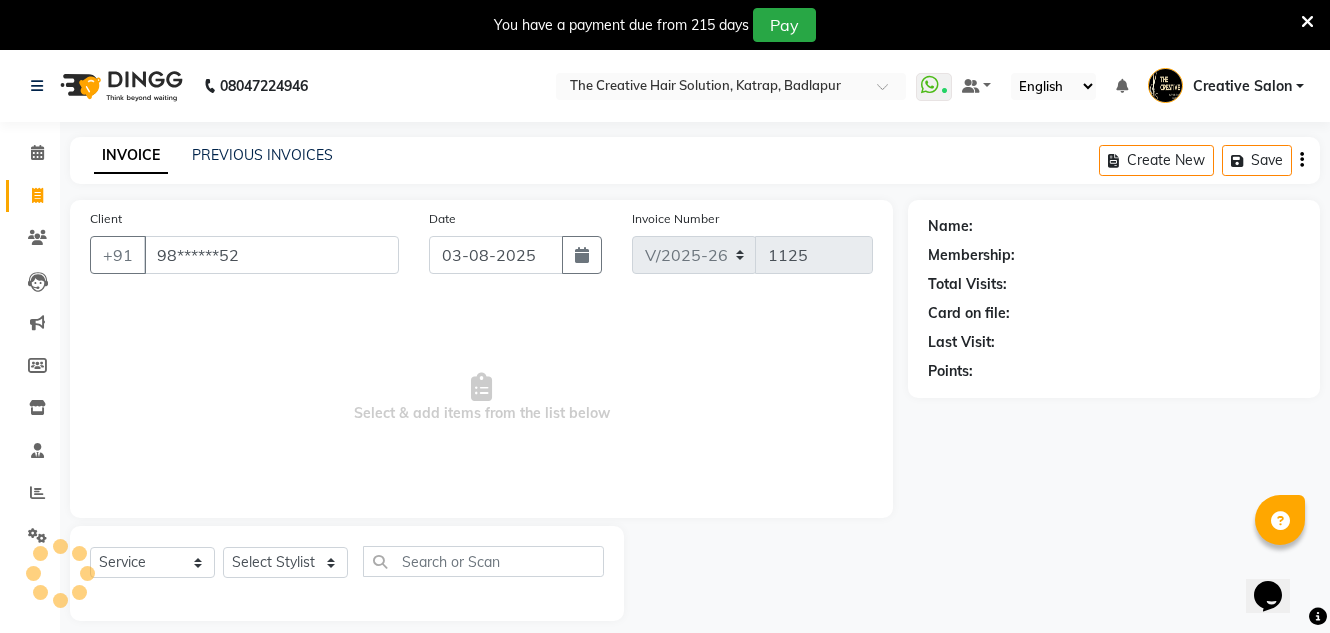 type on "98******52" 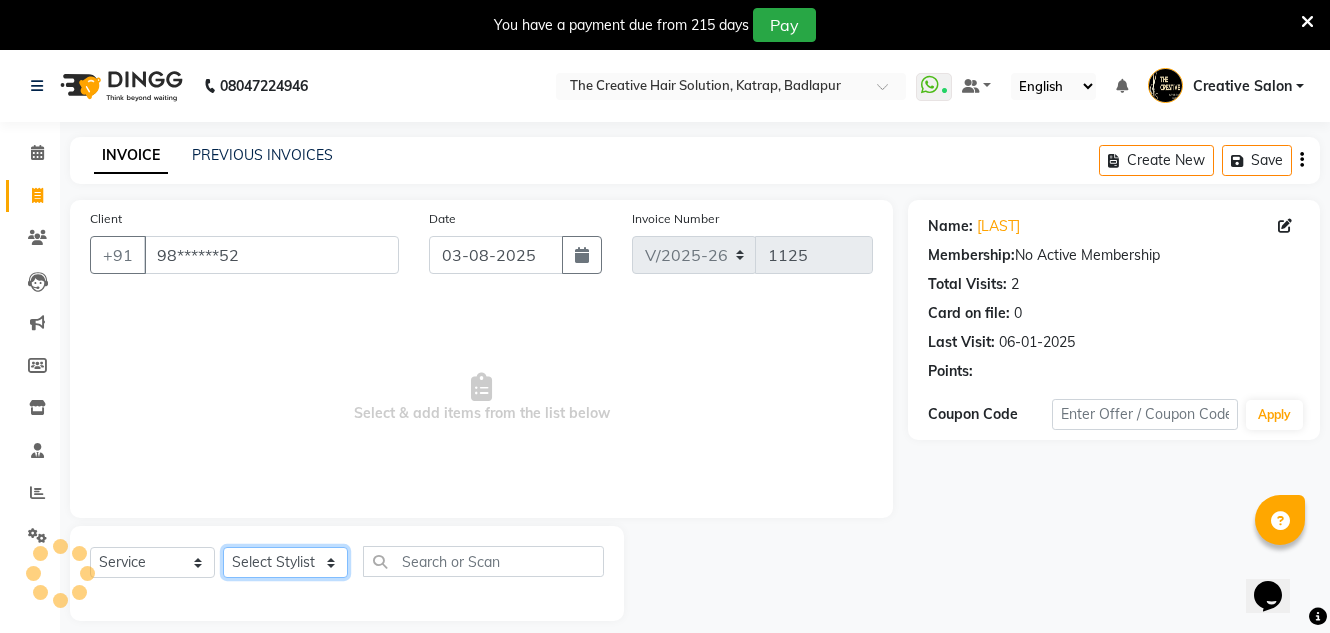 click on "Select Stylist Creative Salon Hashan Kam wali Nisha Payal salman the creative" 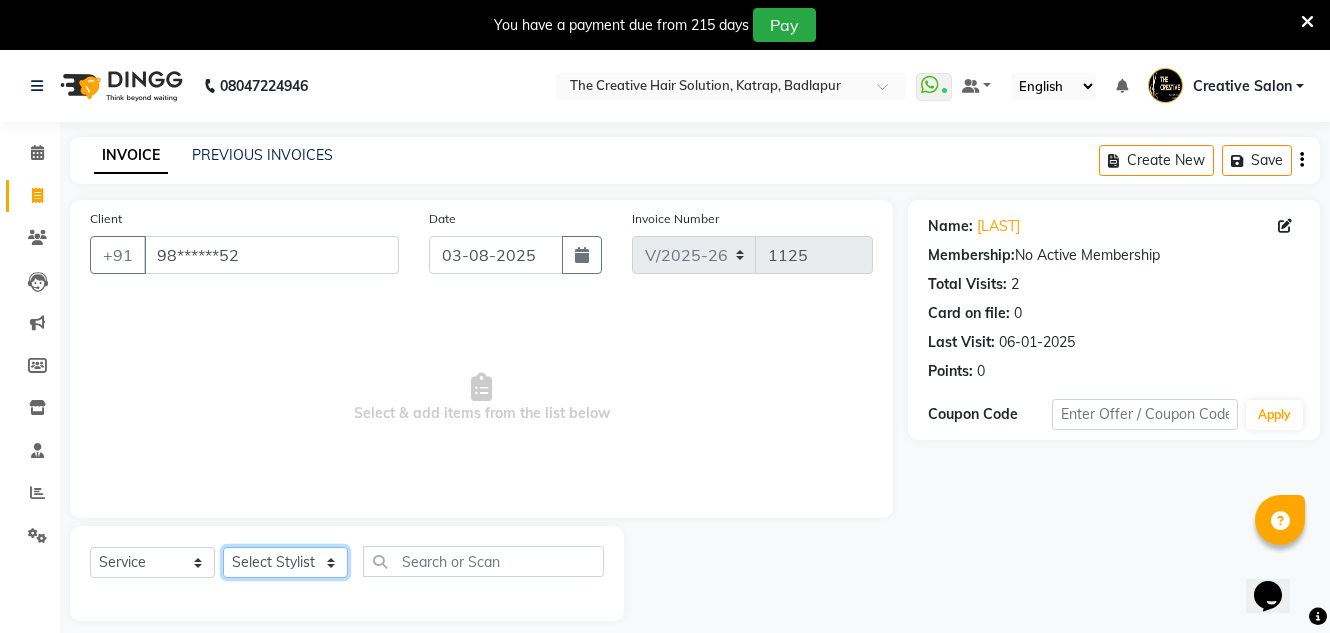 select on "10933" 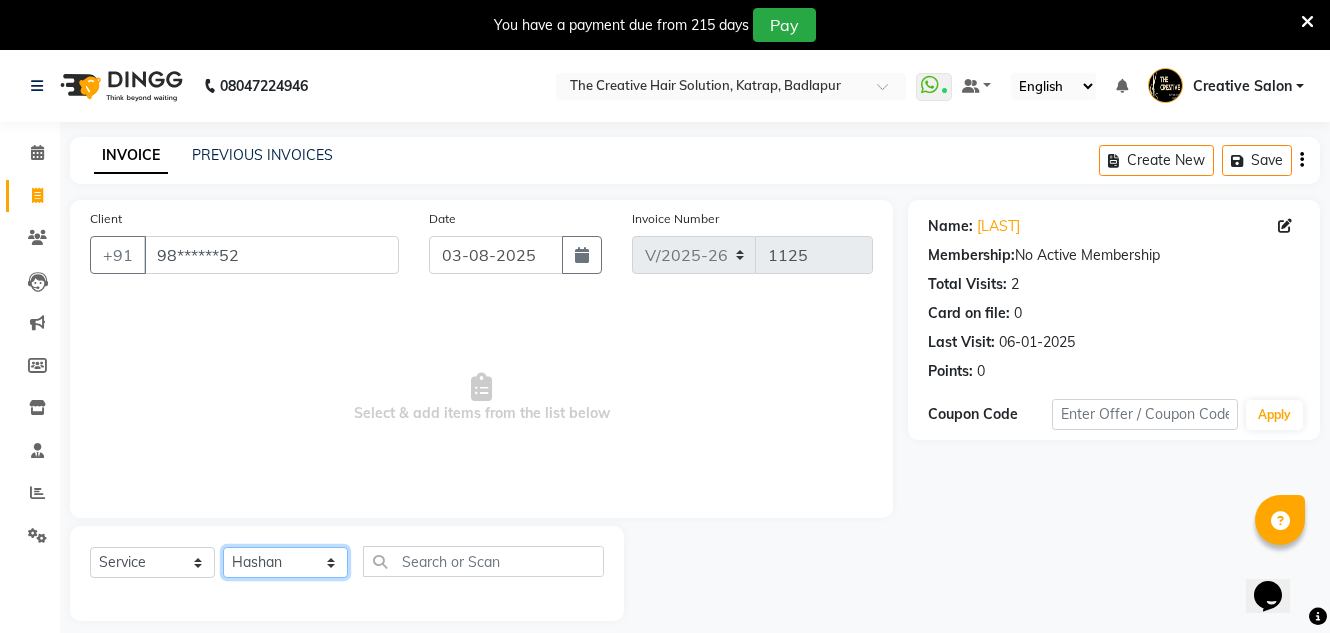click on "Select Stylist Creative Salon Hashan Kam wali Nisha Payal salman the creative" 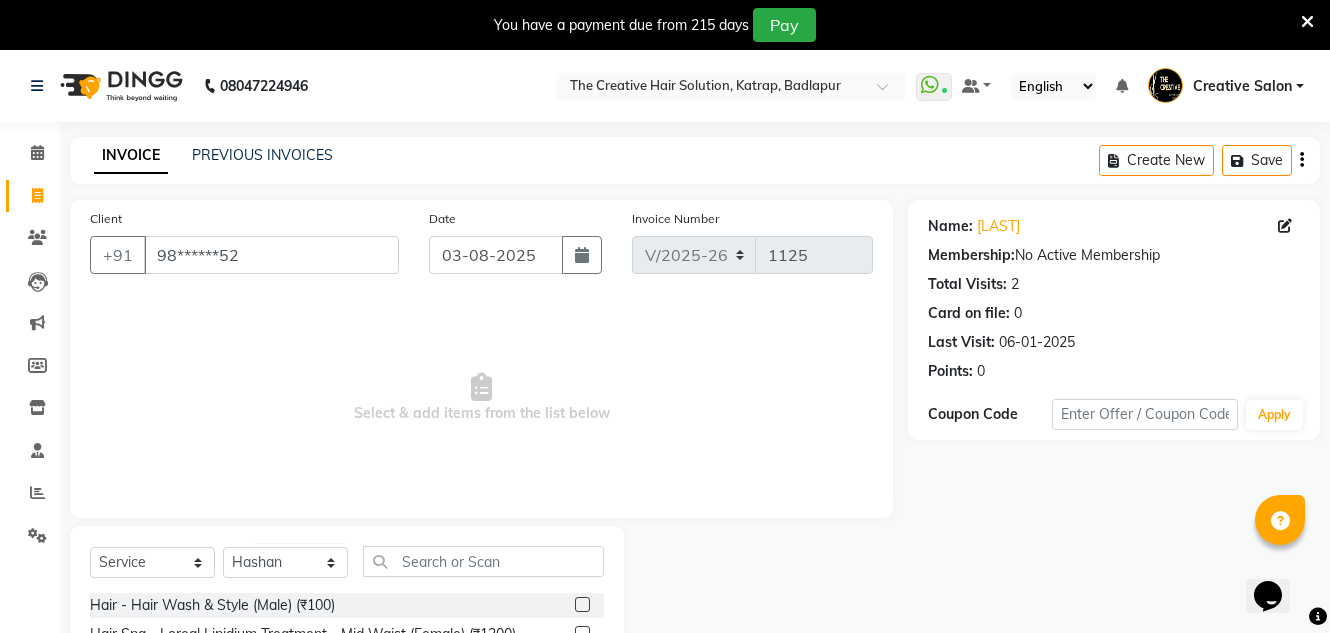 click on "Select Service Product Membership Package Voucher Prepaid Gift Card Select Stylist Creative Salon Hashan Kam wali [FIRST] Payal salman the creative Hair - Hair Wash & Style (Male) (₹100) Hair Spa - Loreal Lipidium Treatment - Mid Waist (Female) (₹1200) Hand & Feet - Manicure (₹350) Hair Color & Highlight - Full Global Majirel - Upto Waist (Female) (₹4500) Cleanup - Mineral Boost Sensi Cleanup (₹750) Bio plastia ( up to neck ) (₹2500) Rebonding ( below shoulder ) (₹6000) Hair - Beard (Male) (₹100) Scrubing (₹2000) Hair Spa - Loreal Instant Repair Power Mix - Below Shoulder (Female) (₹1000) Full Arms D-tan (₹600) Nano plastia ( Below waist ) (₹7000) Eyebrows (₹50) Keratin Treatment - Below Shoulder (Female) (₹3000) Normal makeup (man) (₹200) Hair Spa - Smartbond Treatment - Below Shoulder (Female) (₹1000) Advance Facial - Ultra Detox (₹4500) Keratin (mens) (₹1500) apply nai paint (₹50) Hair Spa - Loreal Spa - Upto Waist (Female) (₹1200)" 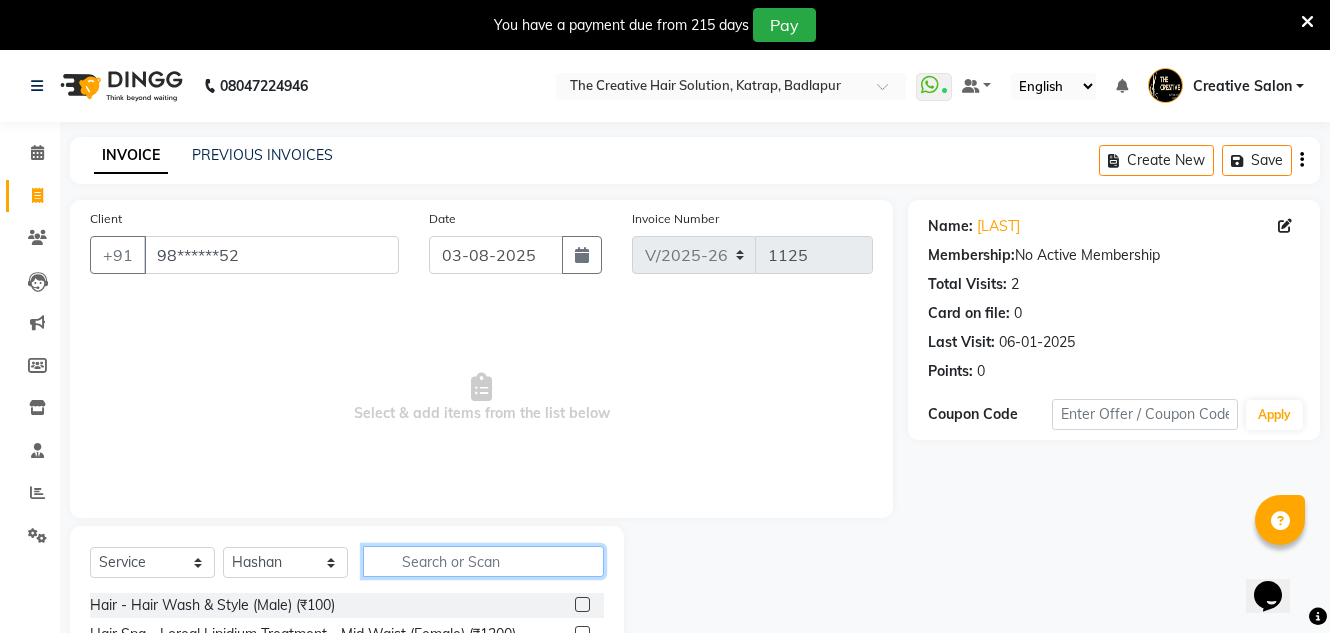 click 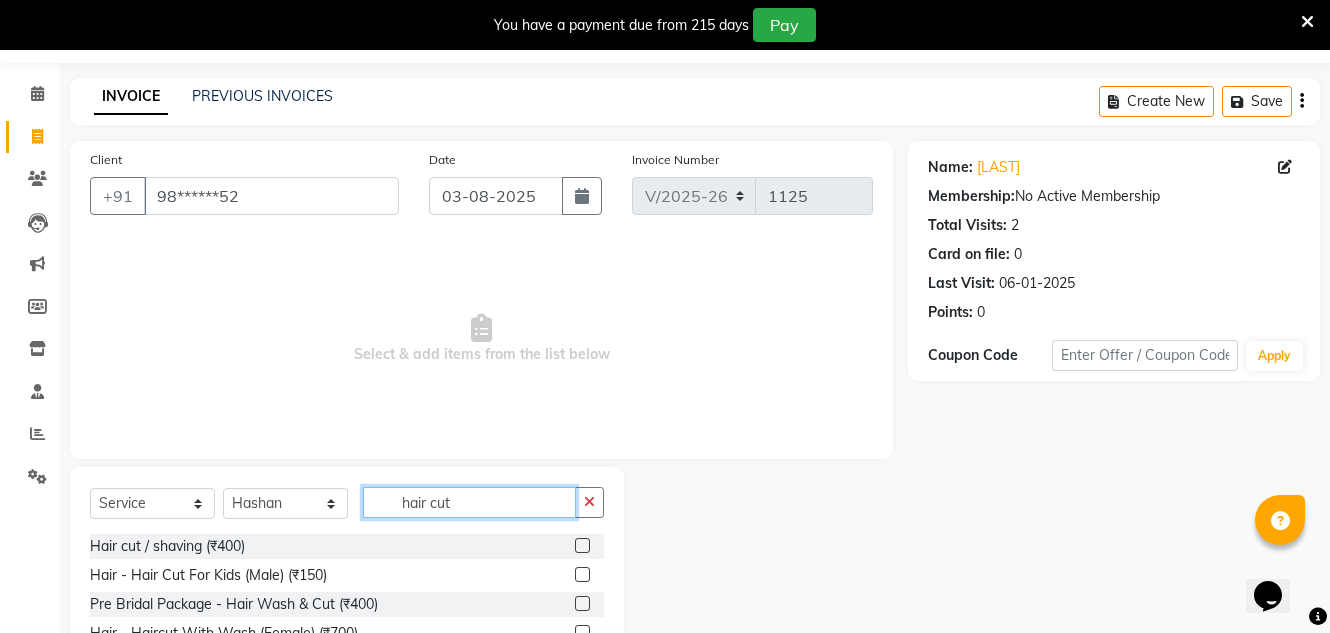 scroll, scrollTop: 192, scrollLeft: 0, axis: vertical 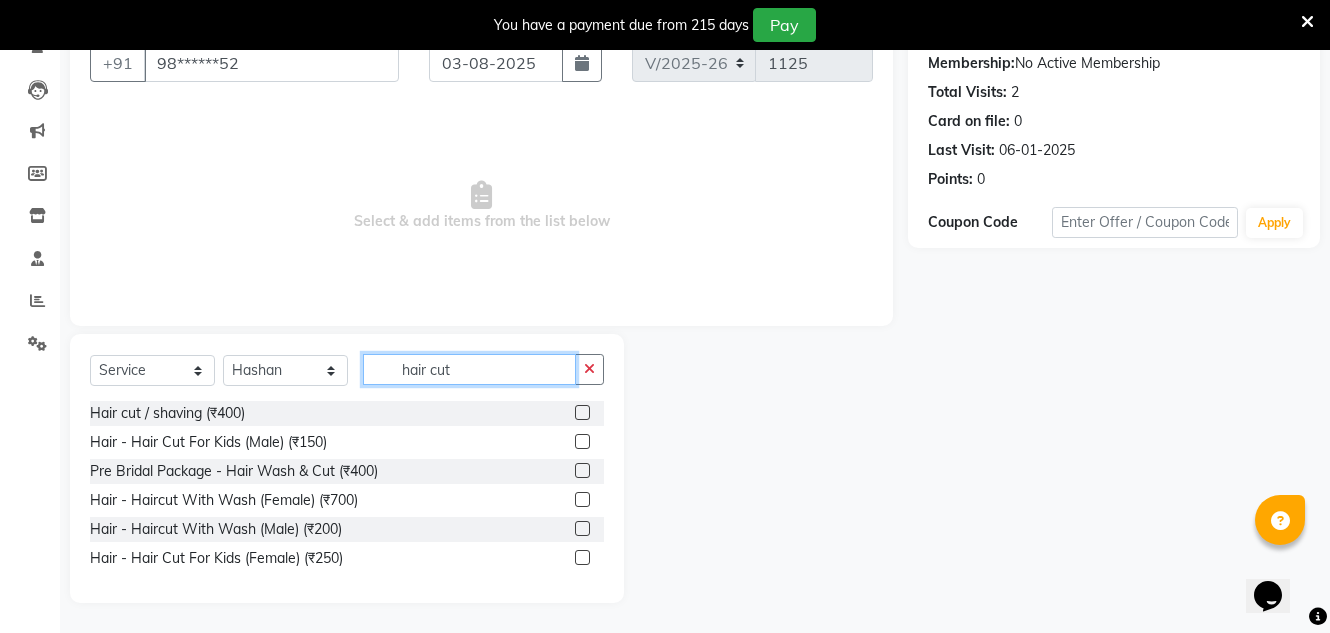 type on "hair cut" 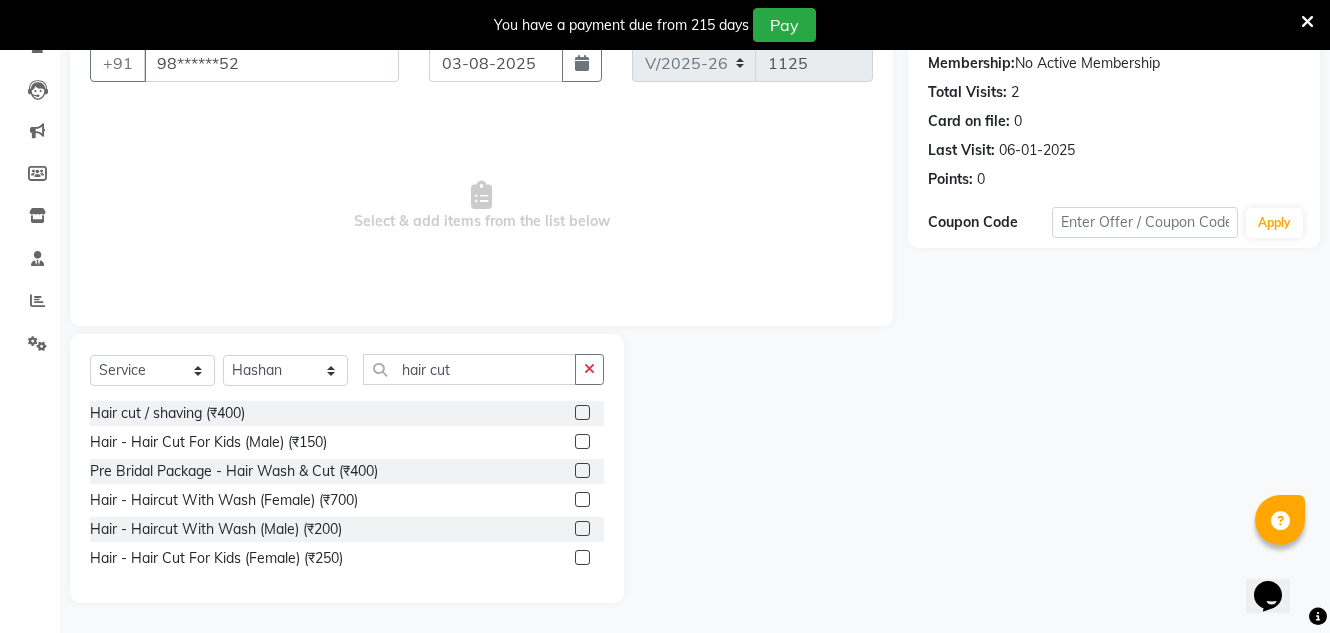 click 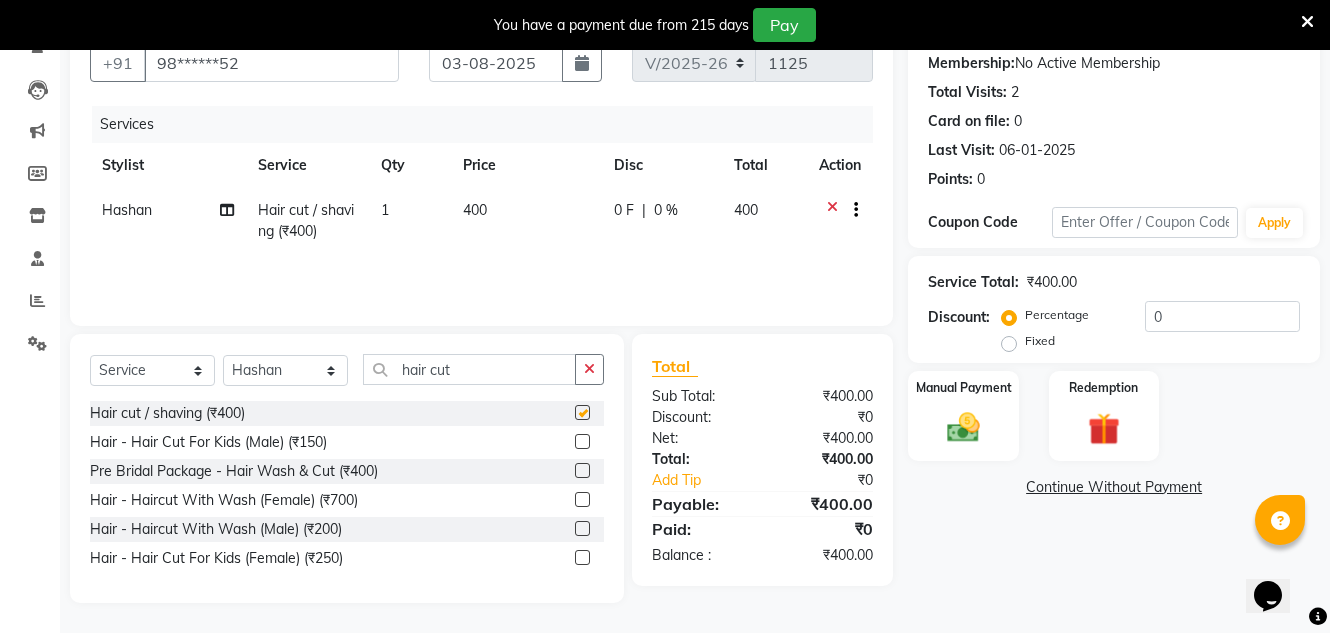 checkbox on "false" 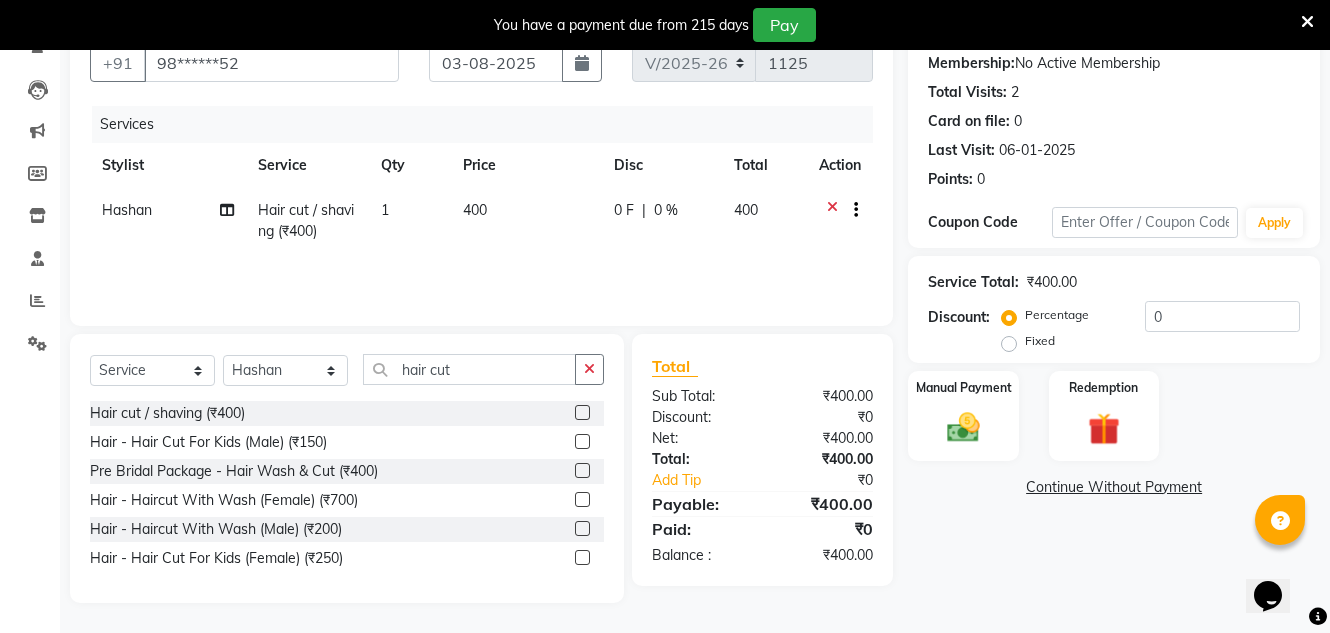 click on "400" 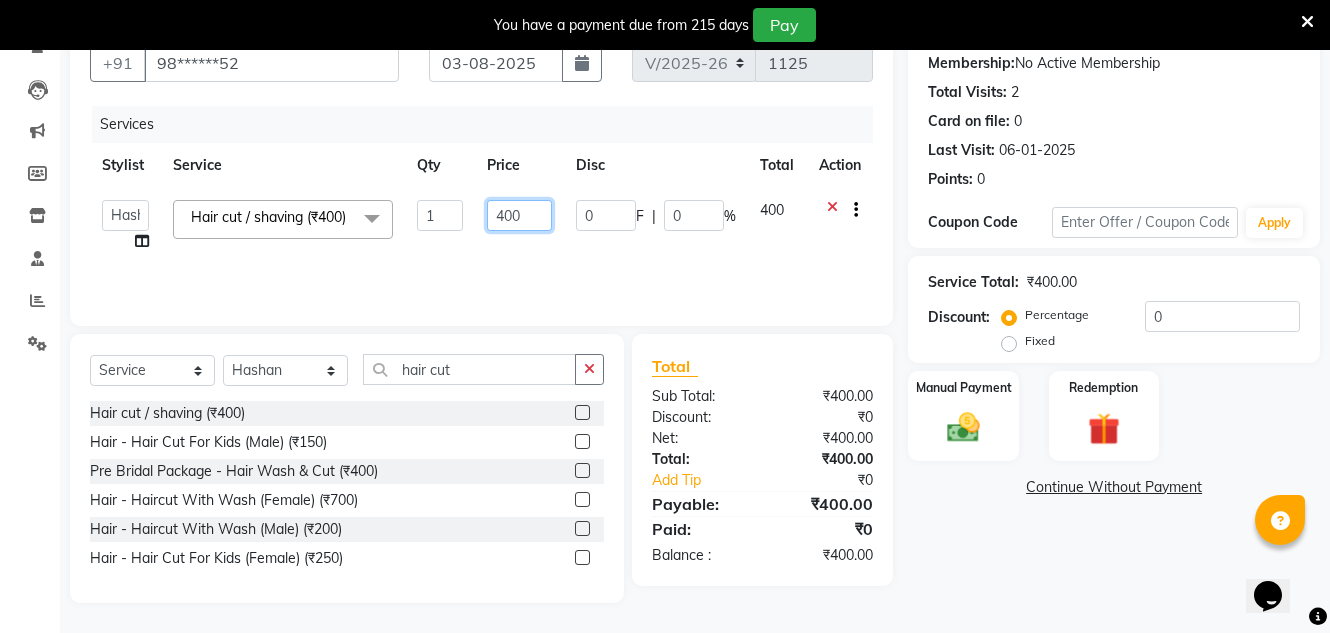 click on "400" 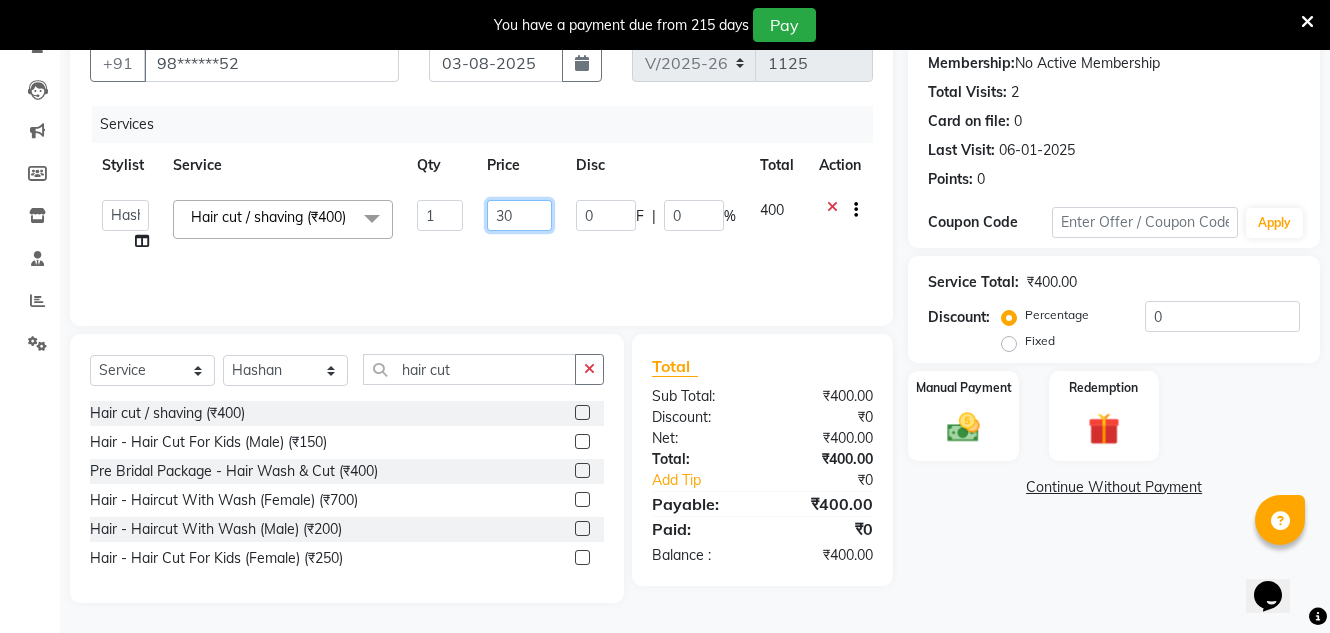 type on "350" 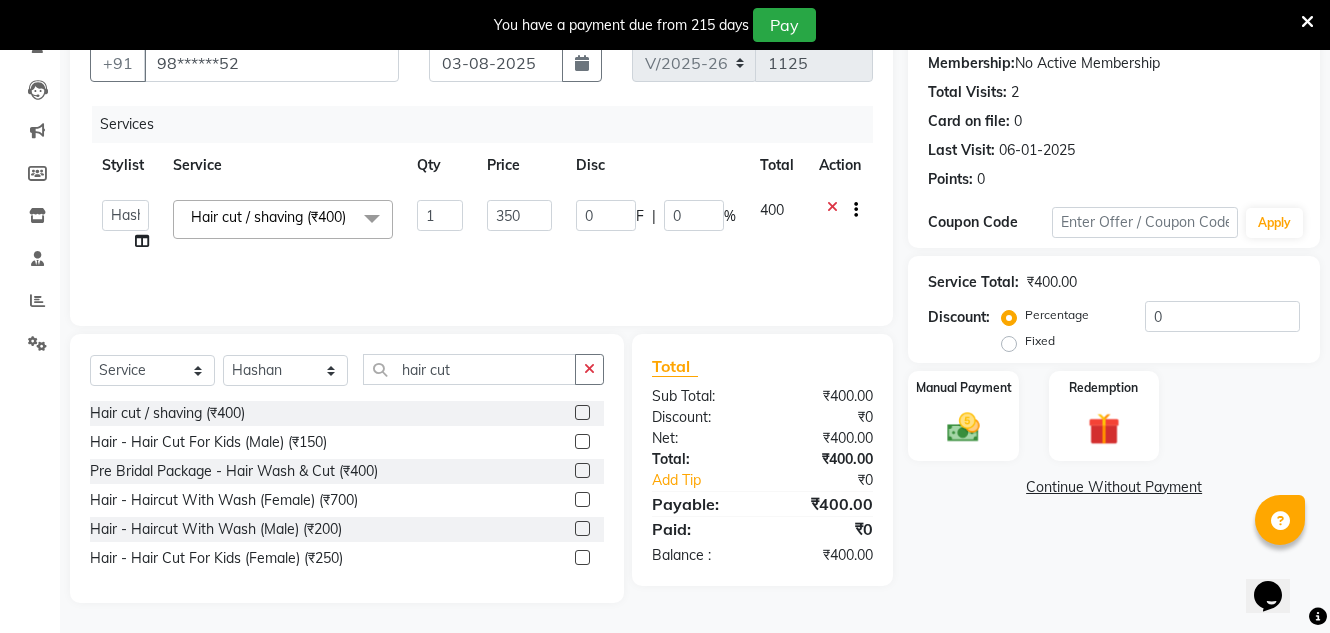 click on "₹400.00" 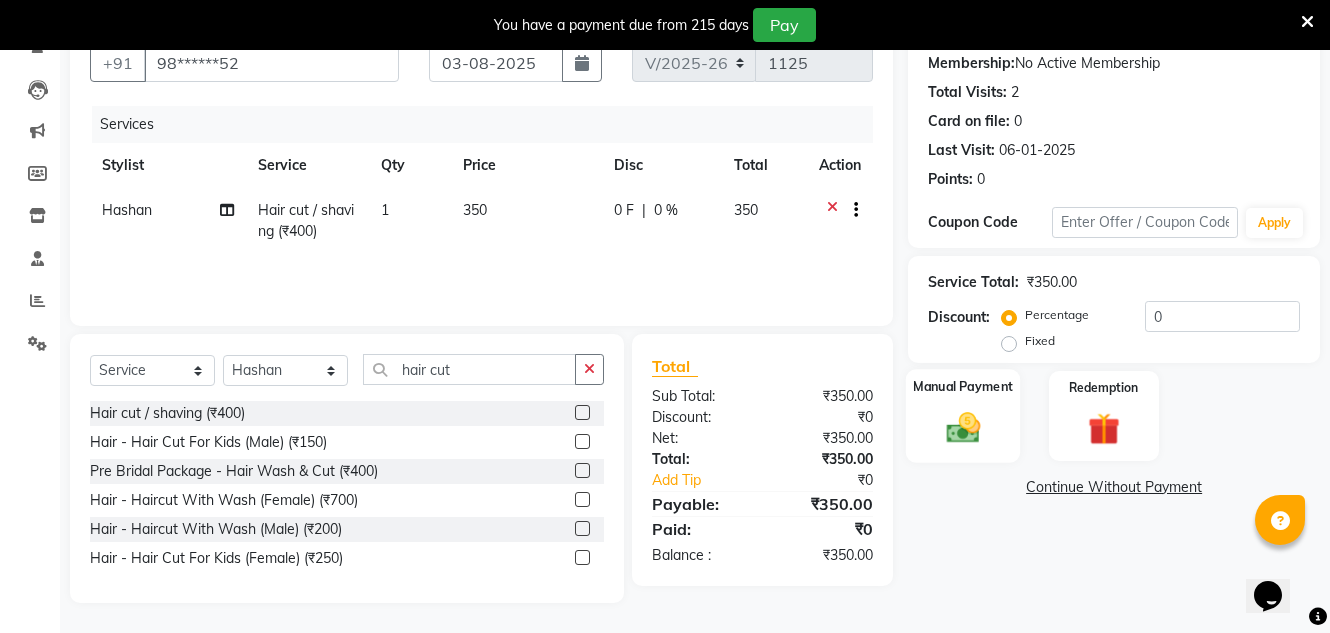 click on "Manual Payment" 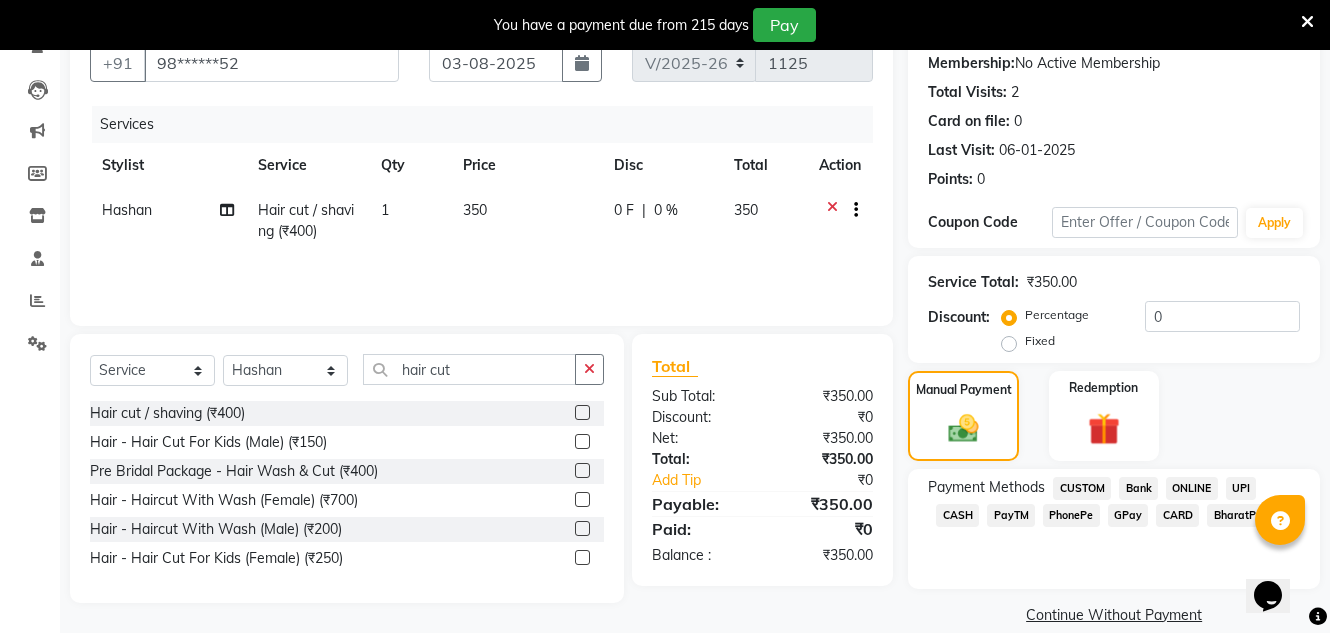 click on "GPay" 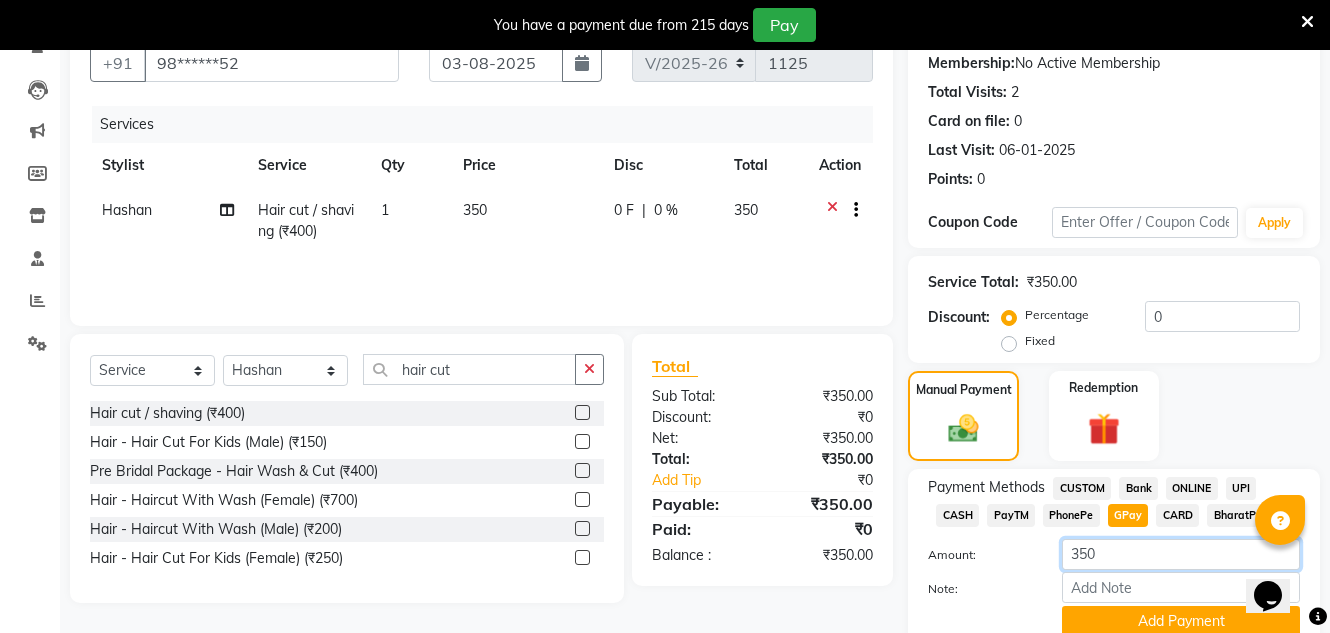 click on "350" 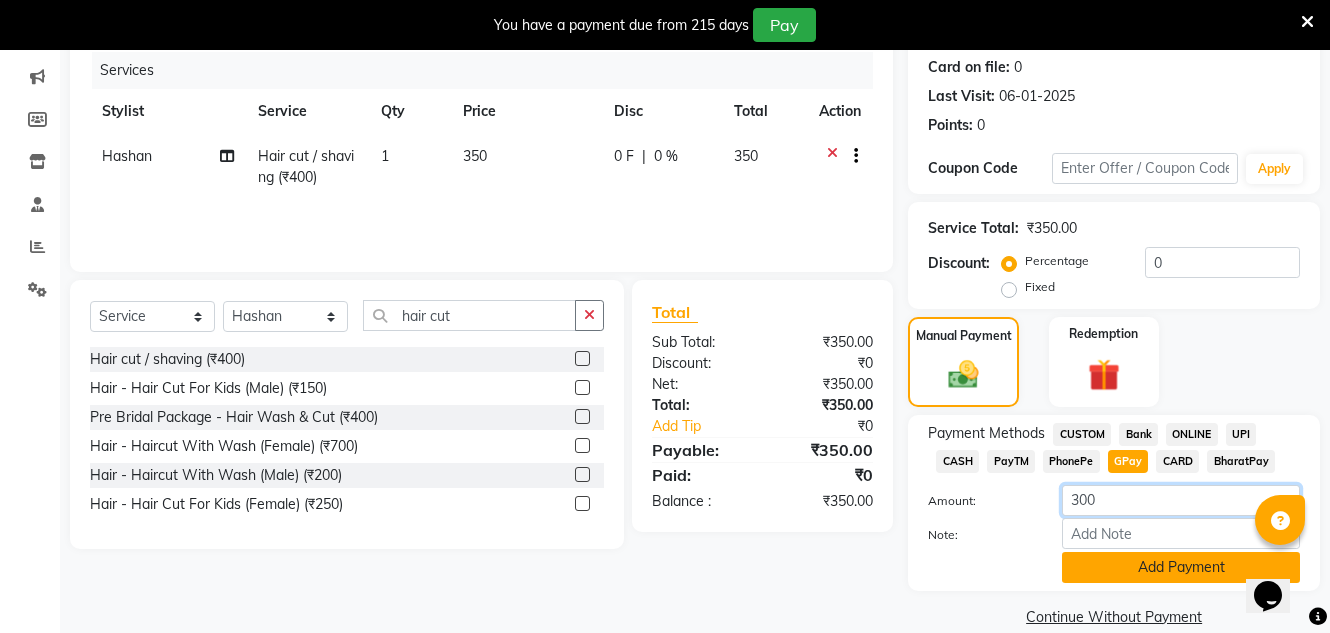 scroll, scrollTop: 275, scrollLeft: 0, axis: vertical 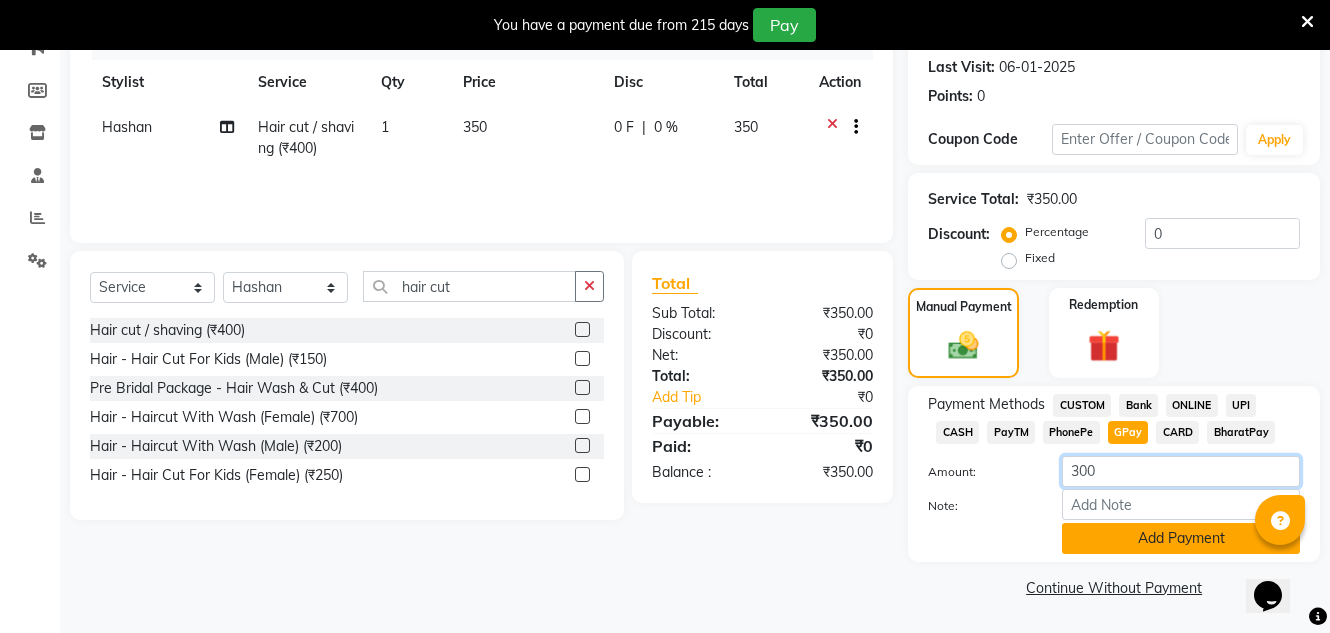 type on "300" 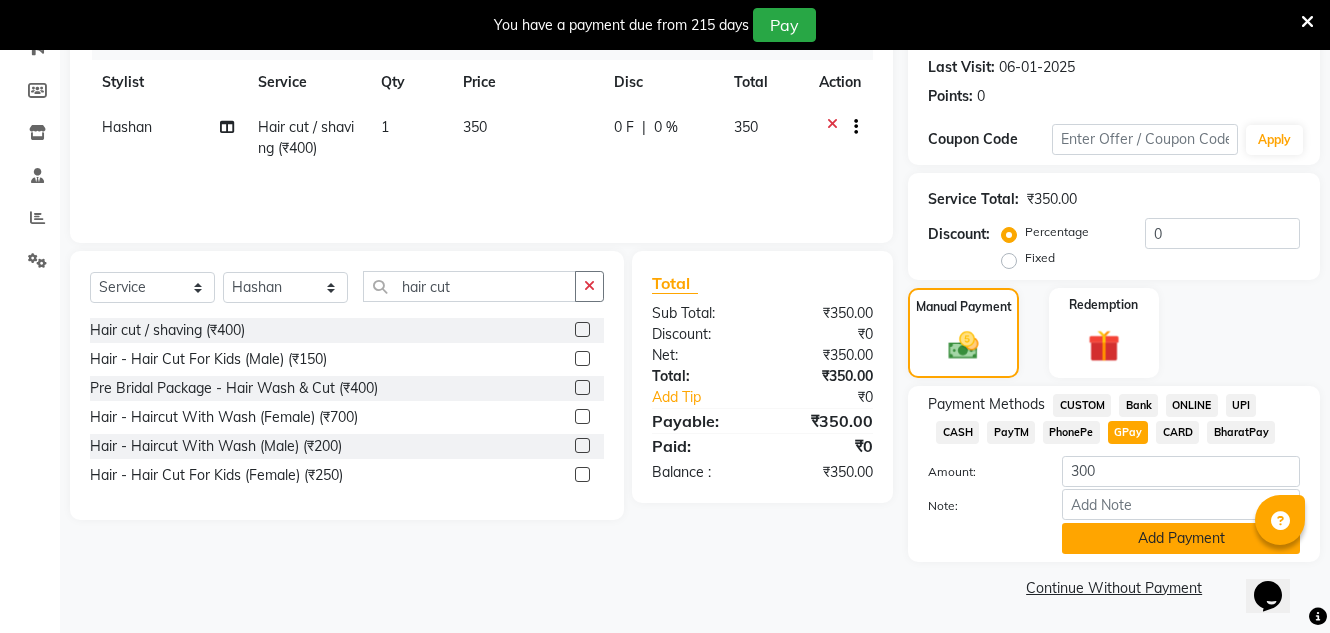 click on "Add Payment" 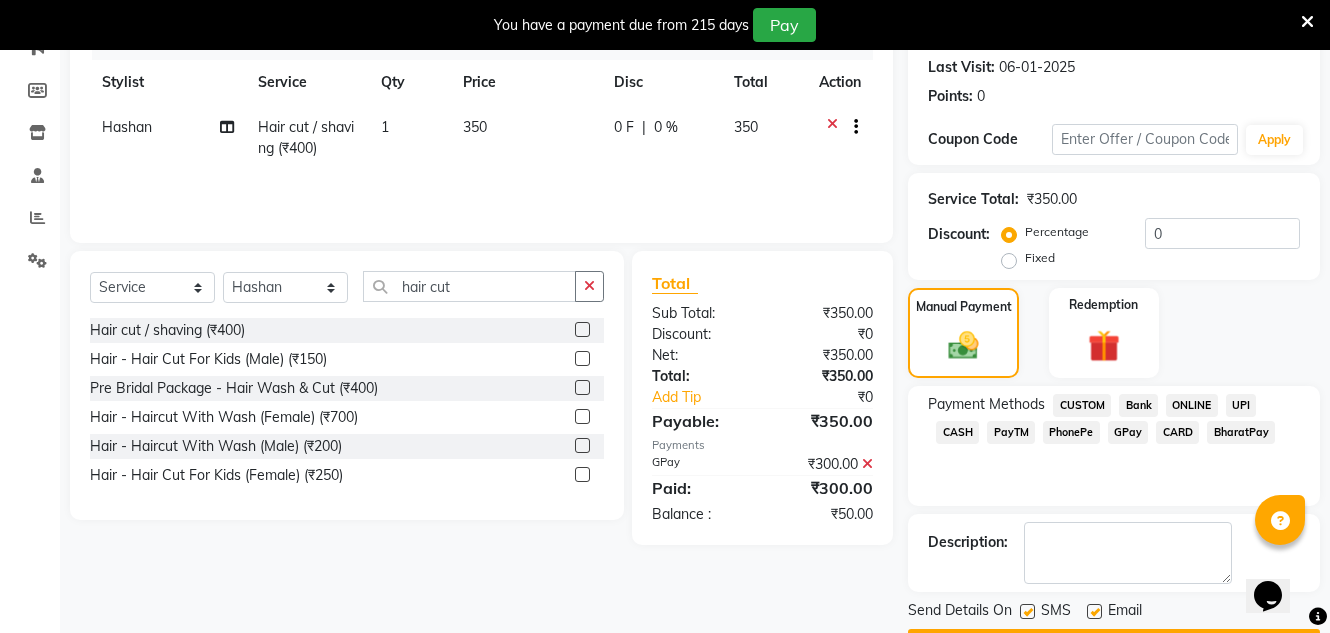 click on "CASH" 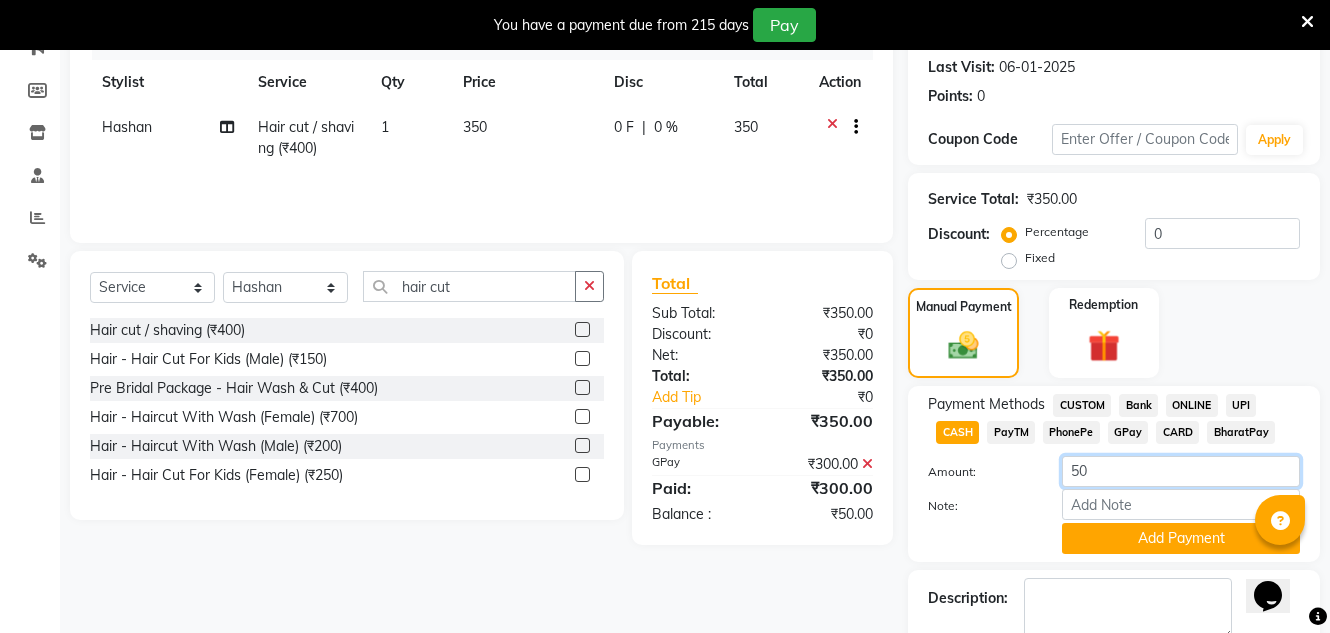 click on "50" 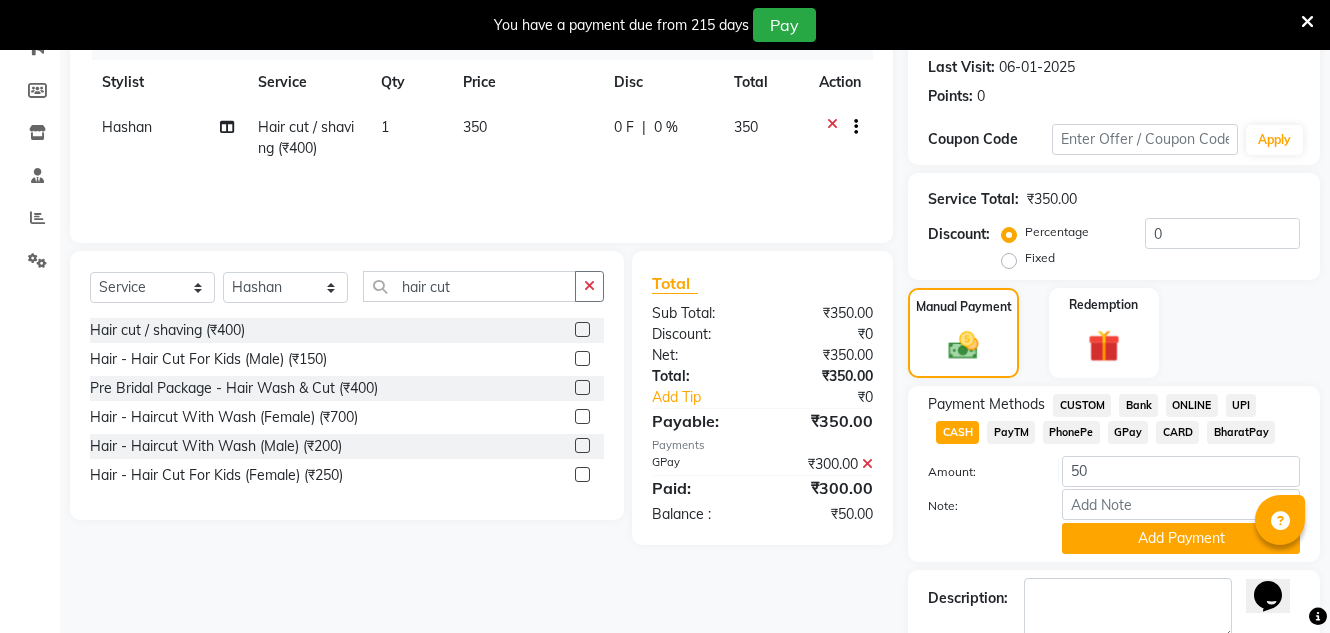 click on "GPay" 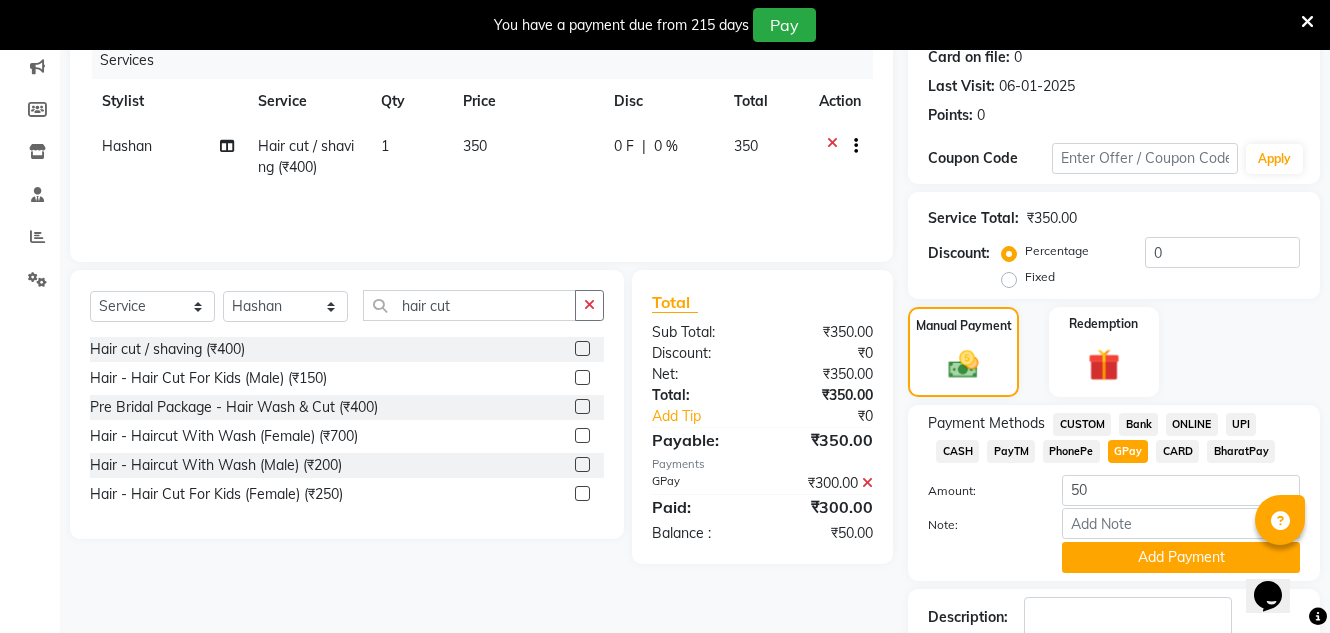 scroll, scrollTop: 275, scrollLeft: 0, axis: vertical 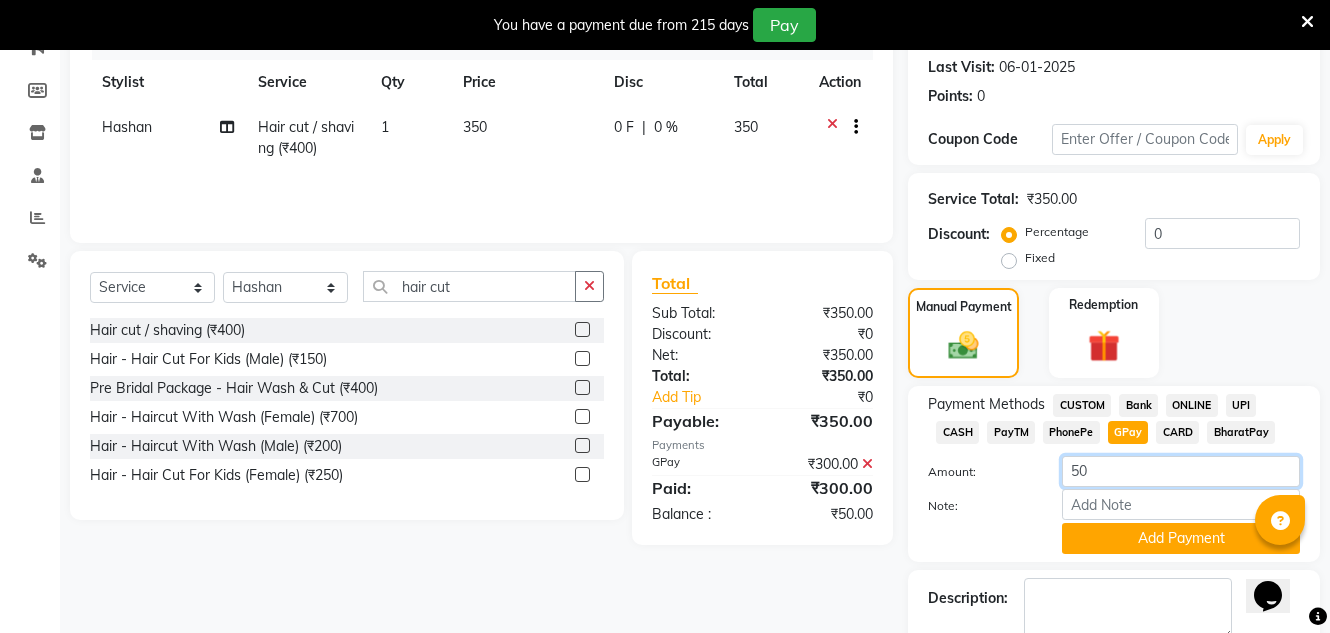 click on "50" 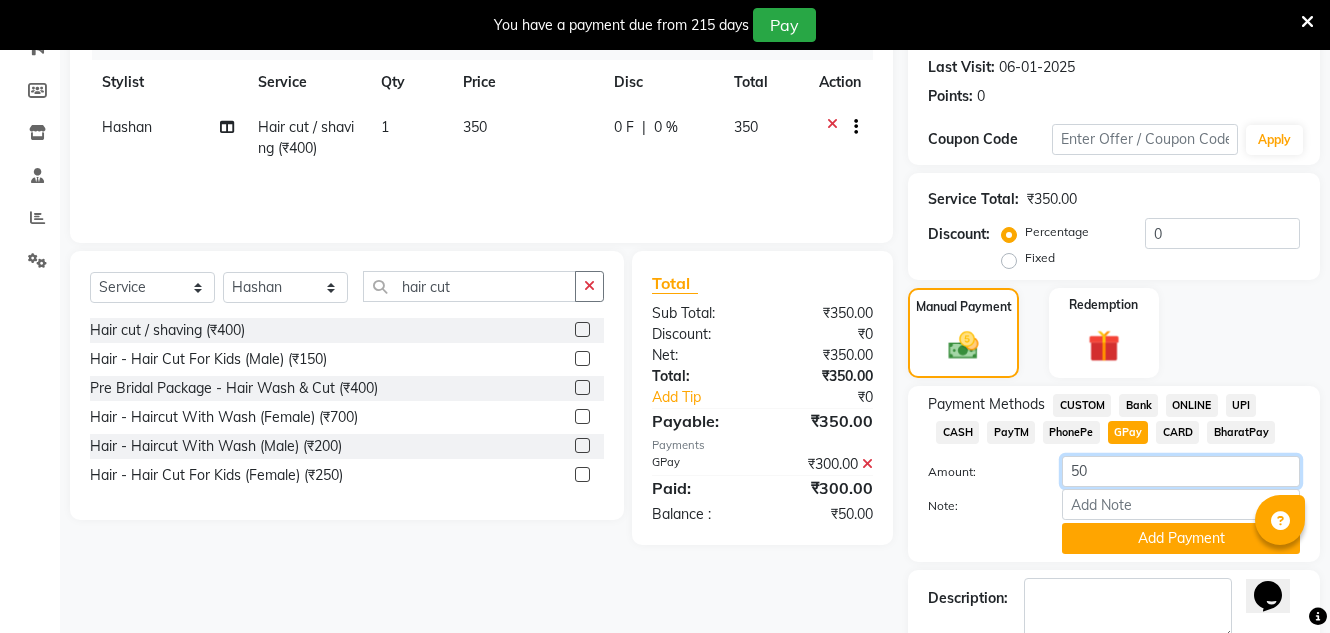 type on "5" 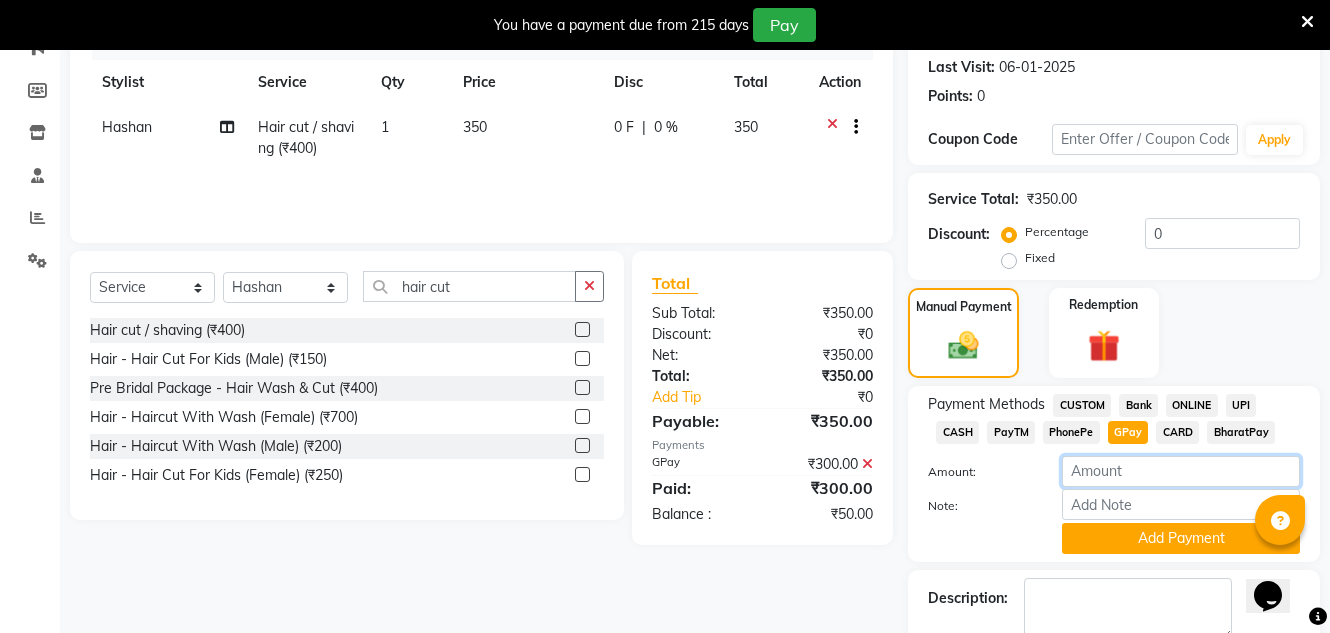 type 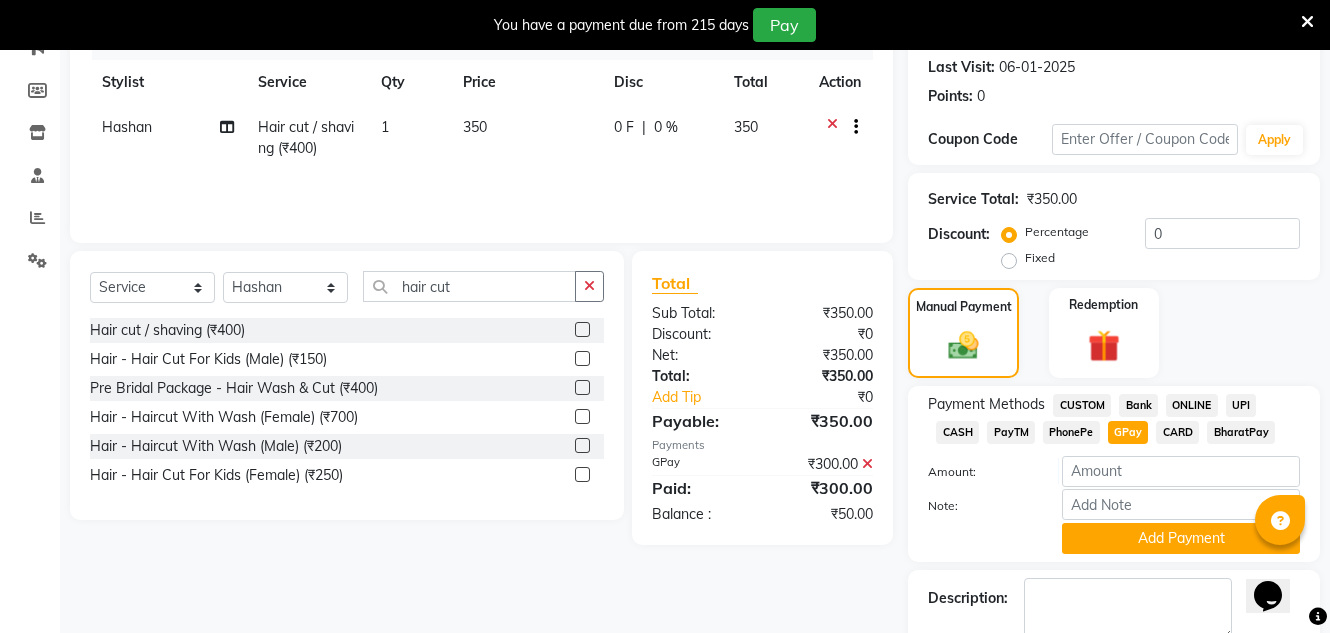click 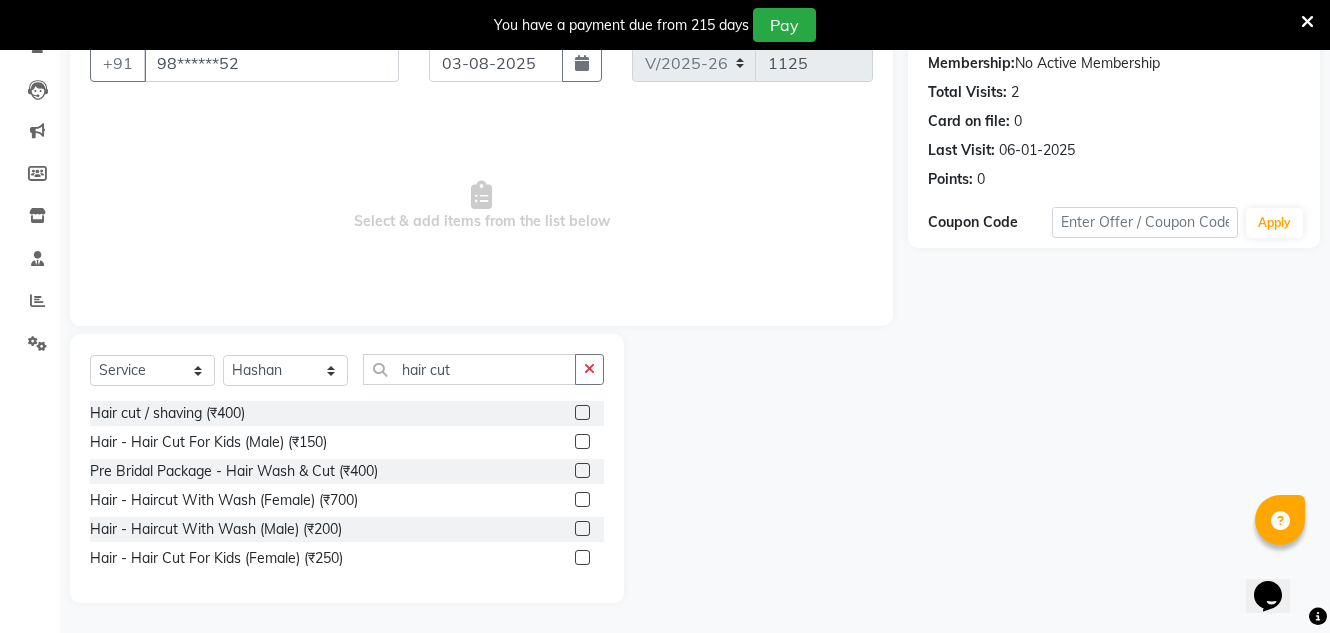 scroll, scrollTop: 192, scrollLeft: 0, axis: vertical 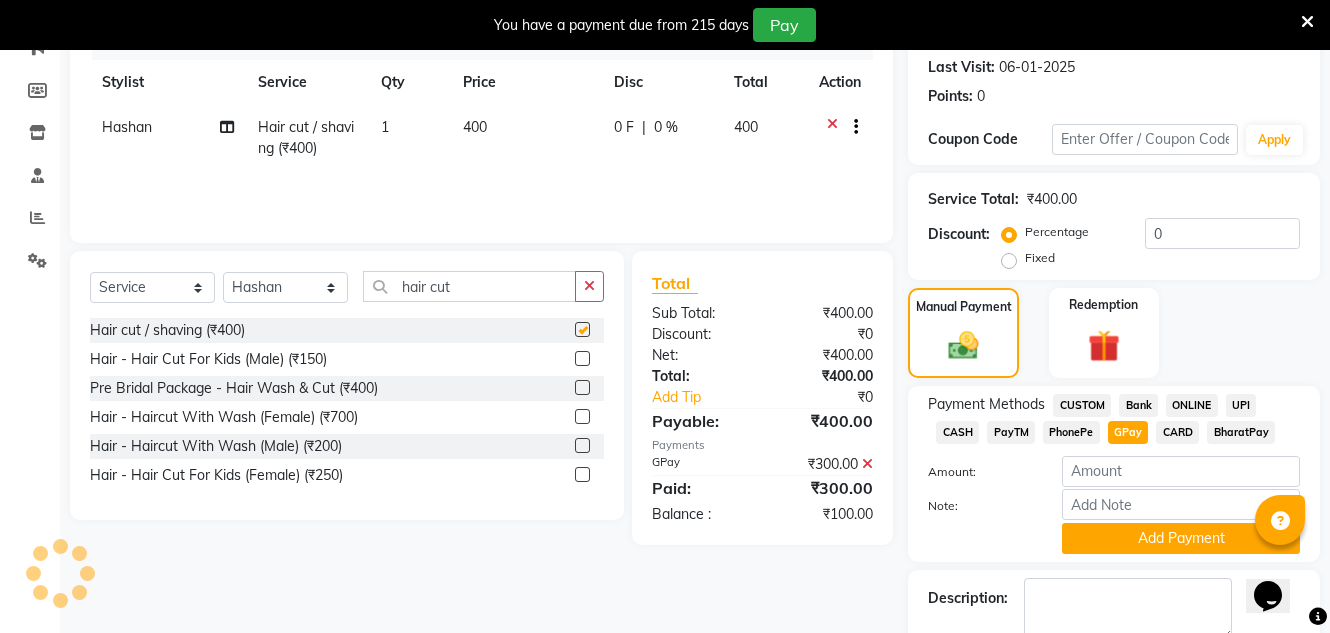 checkbox on "false" 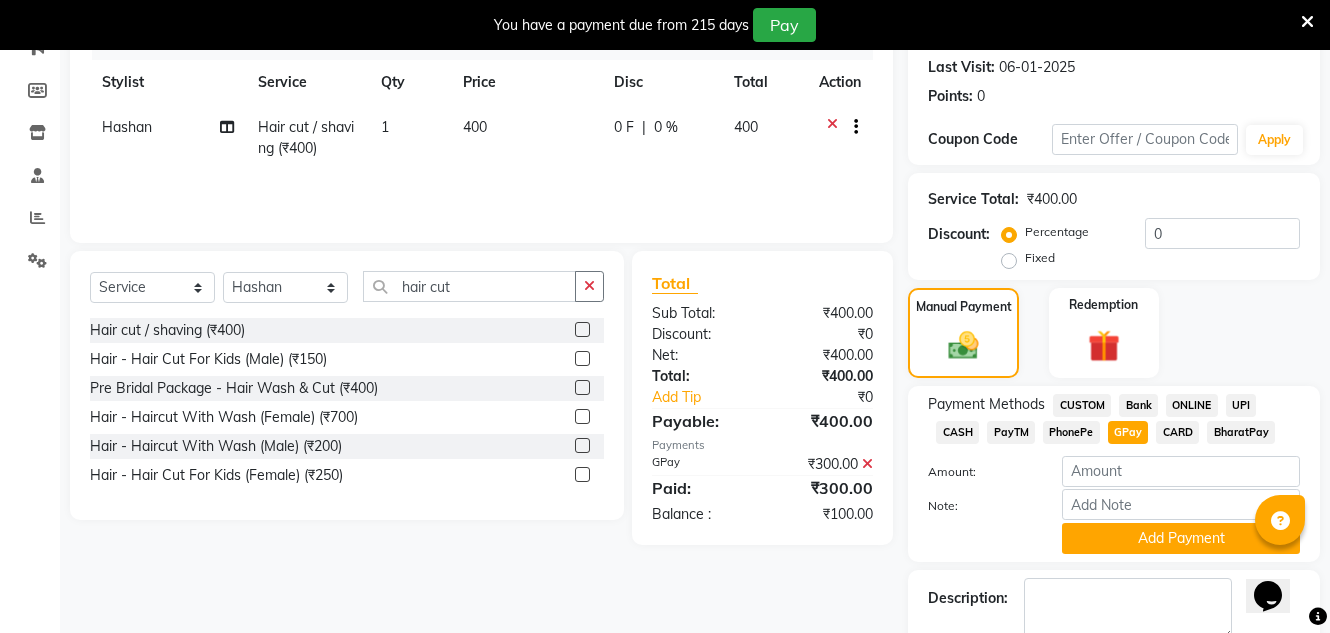 click on "400" 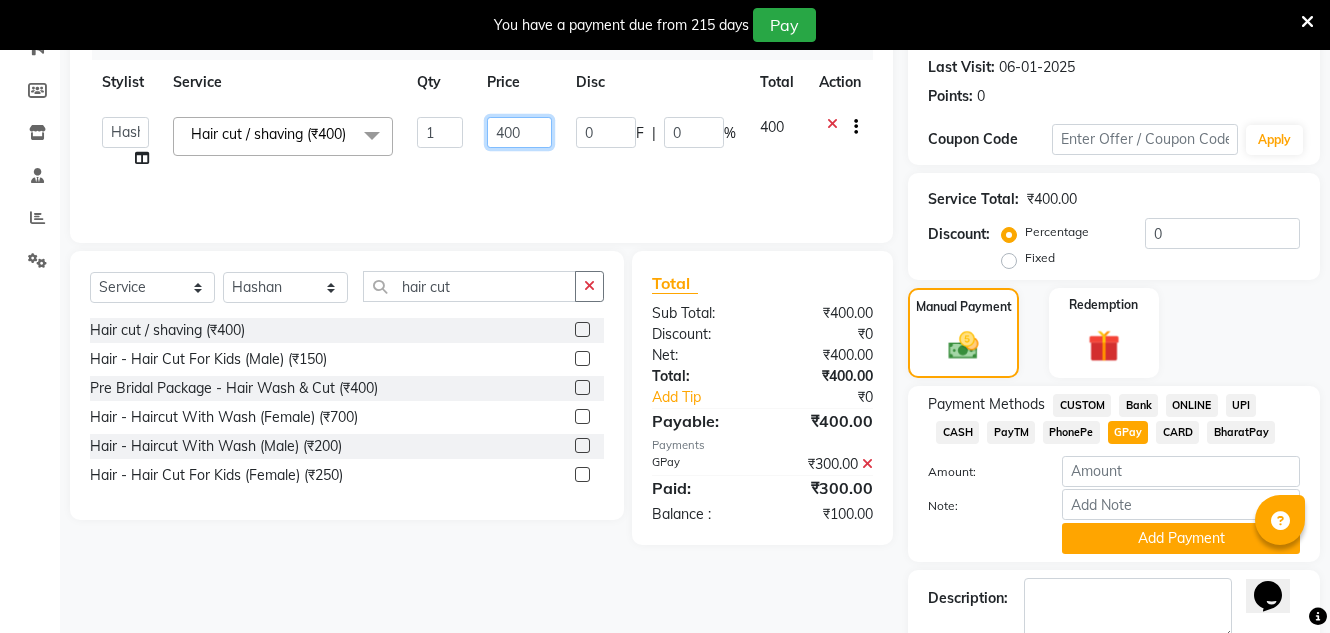 click on "400" 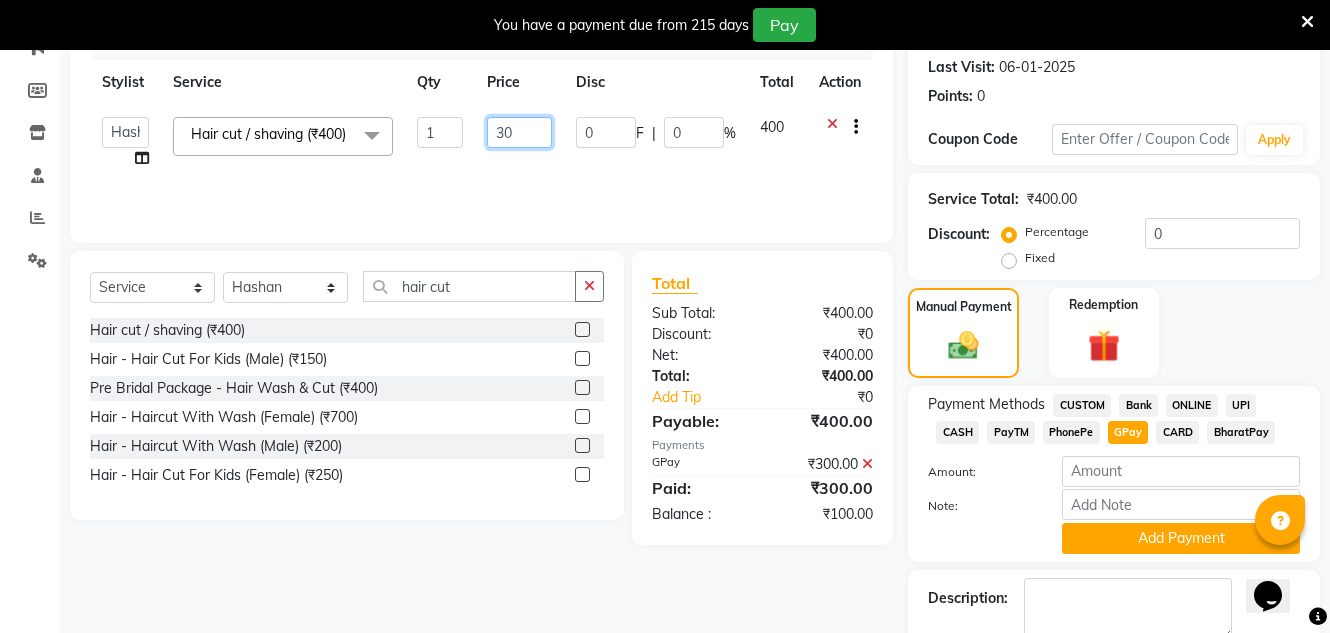 type on "350" 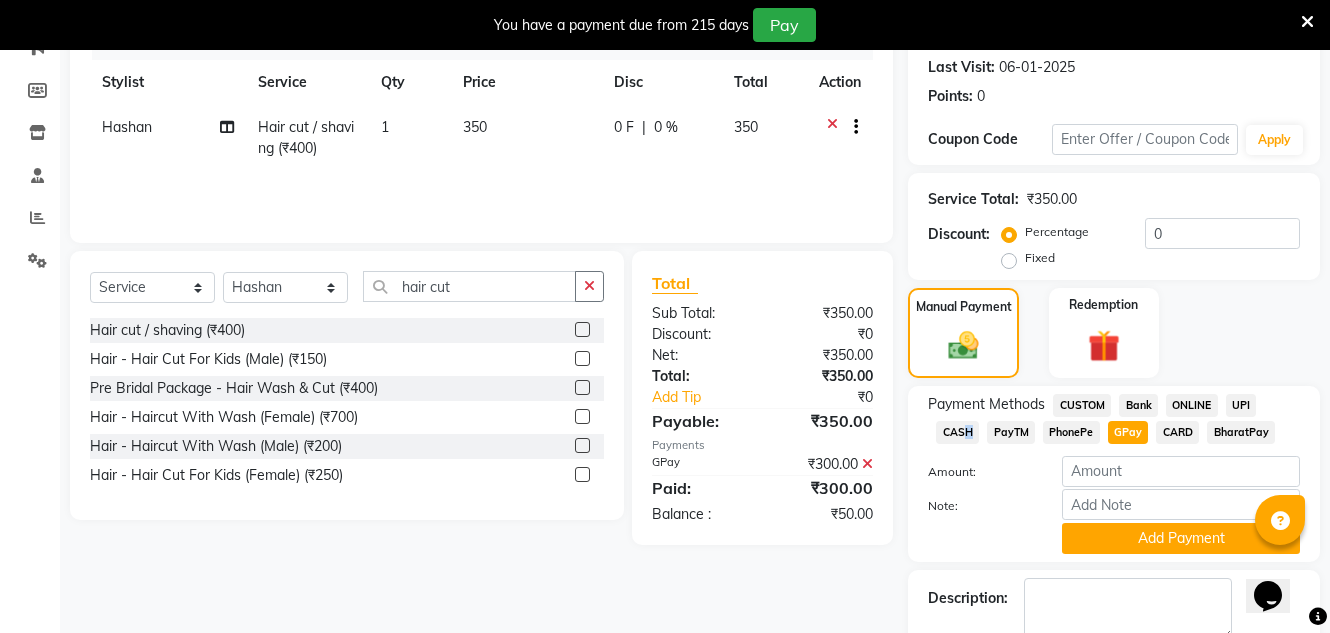 click on "CASH" 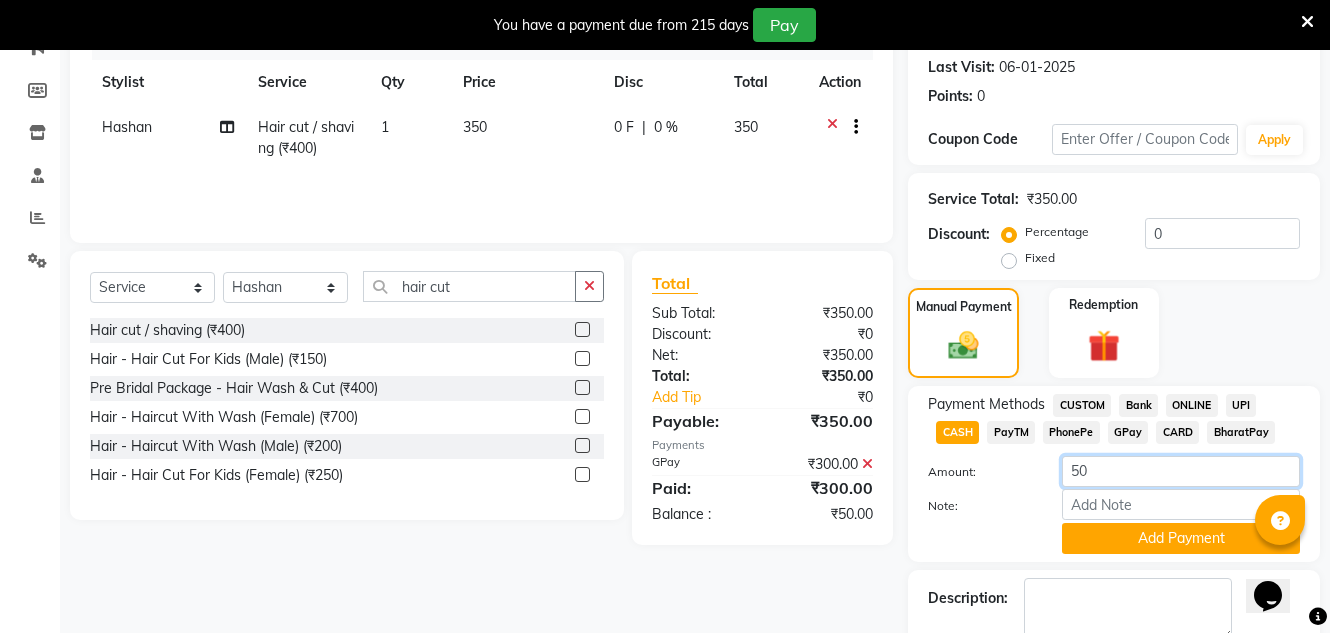 click on "50" 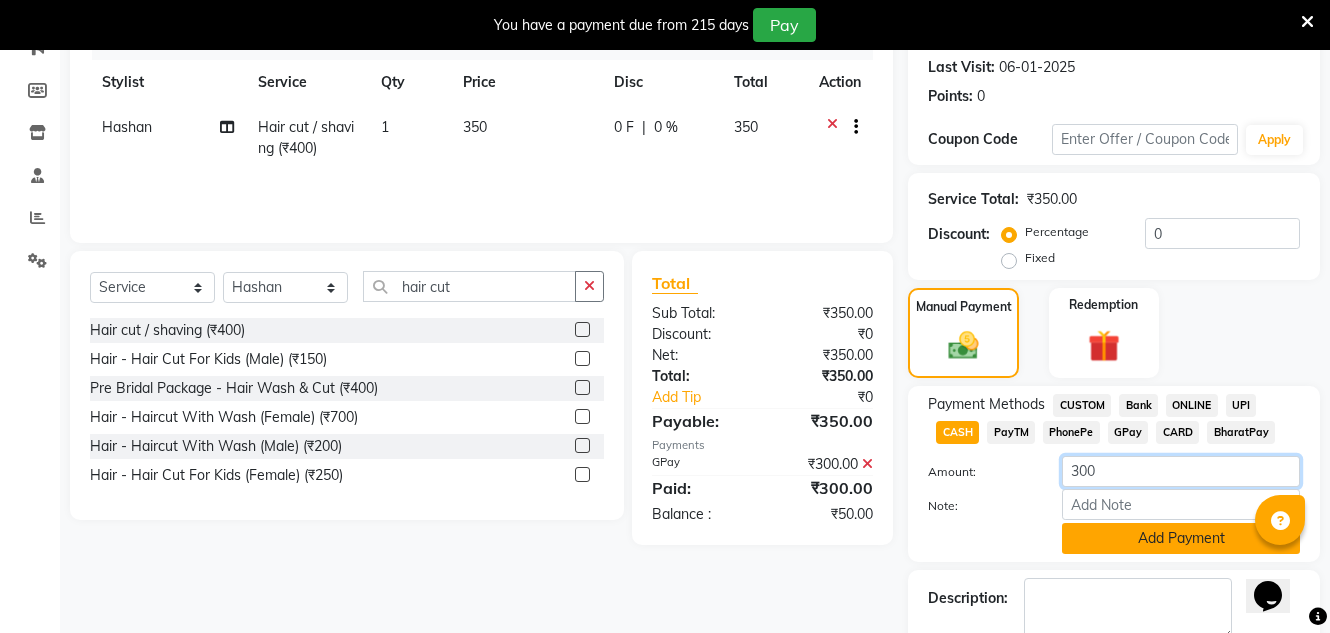 type on "300" 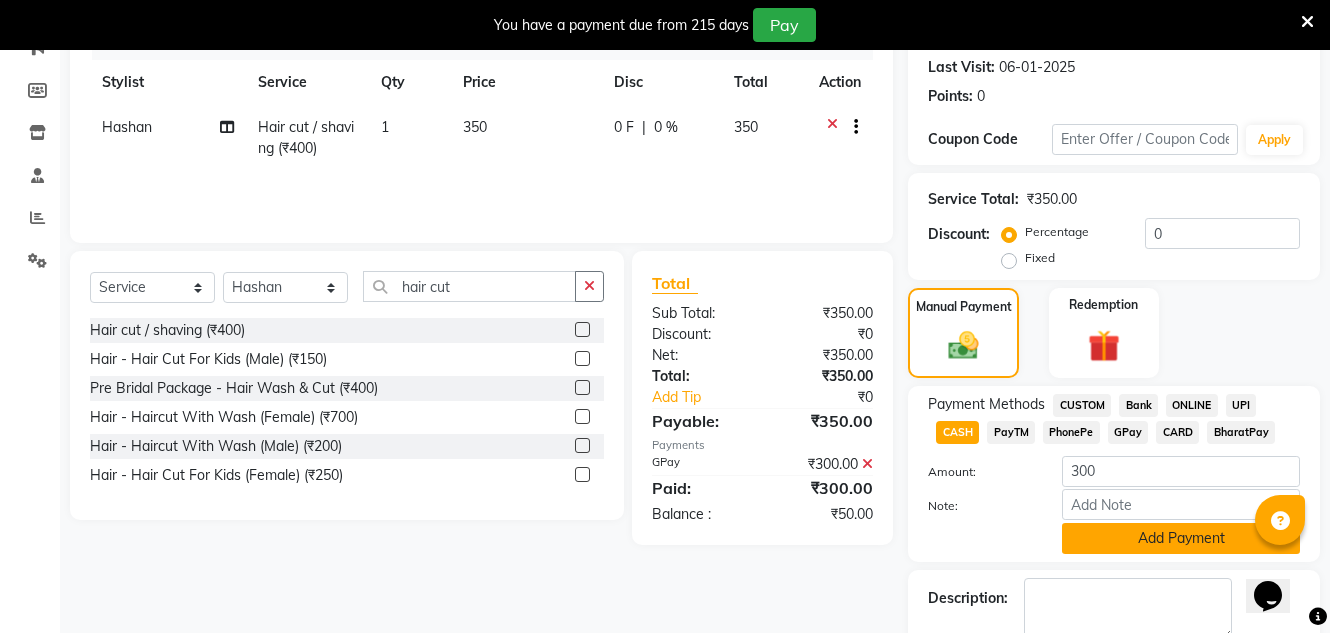 click on "Add Payment" 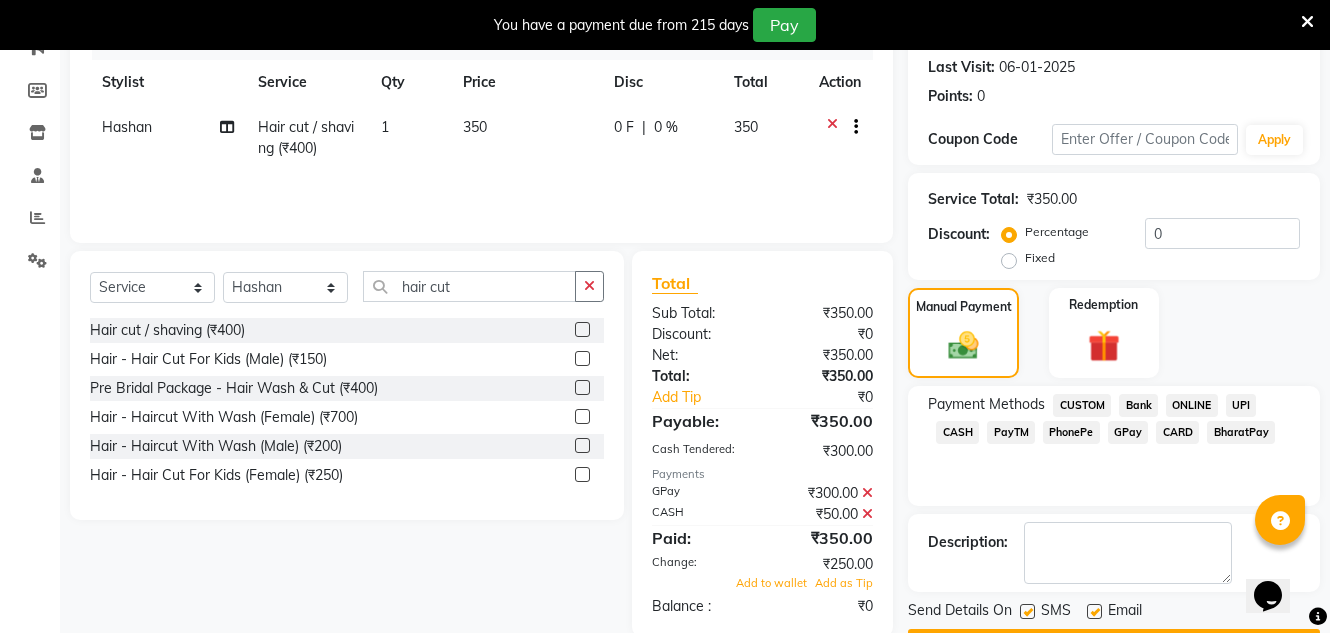 click on "GPay" 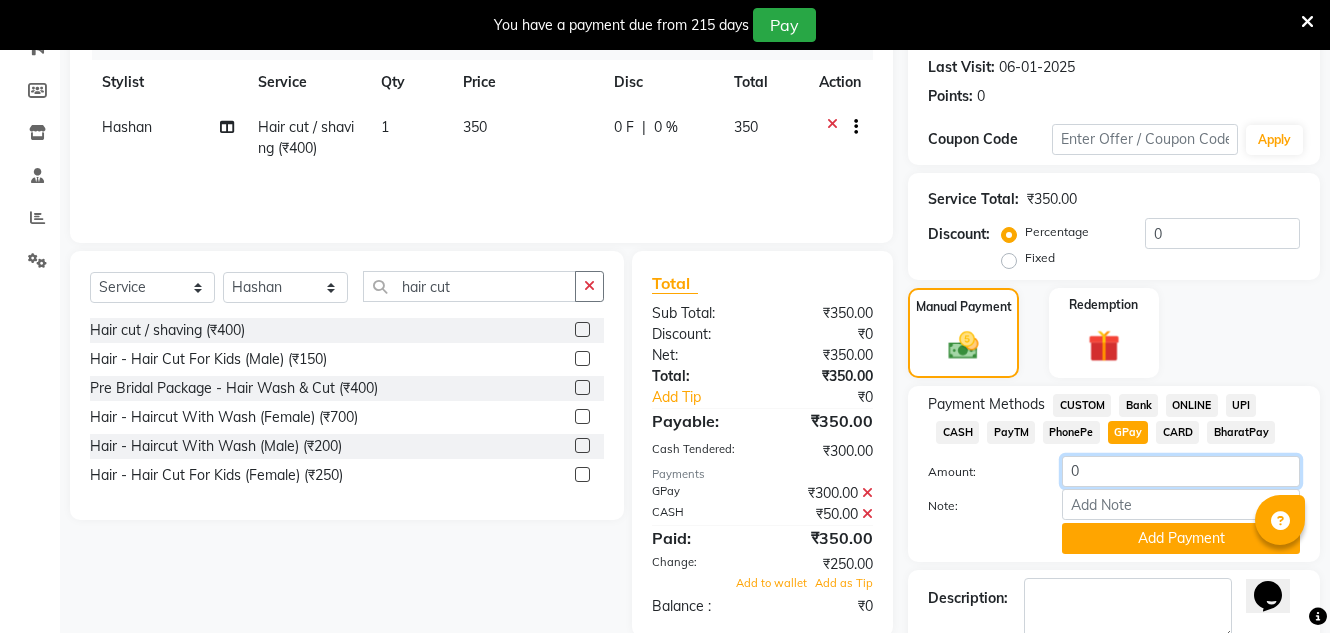 click on "0" 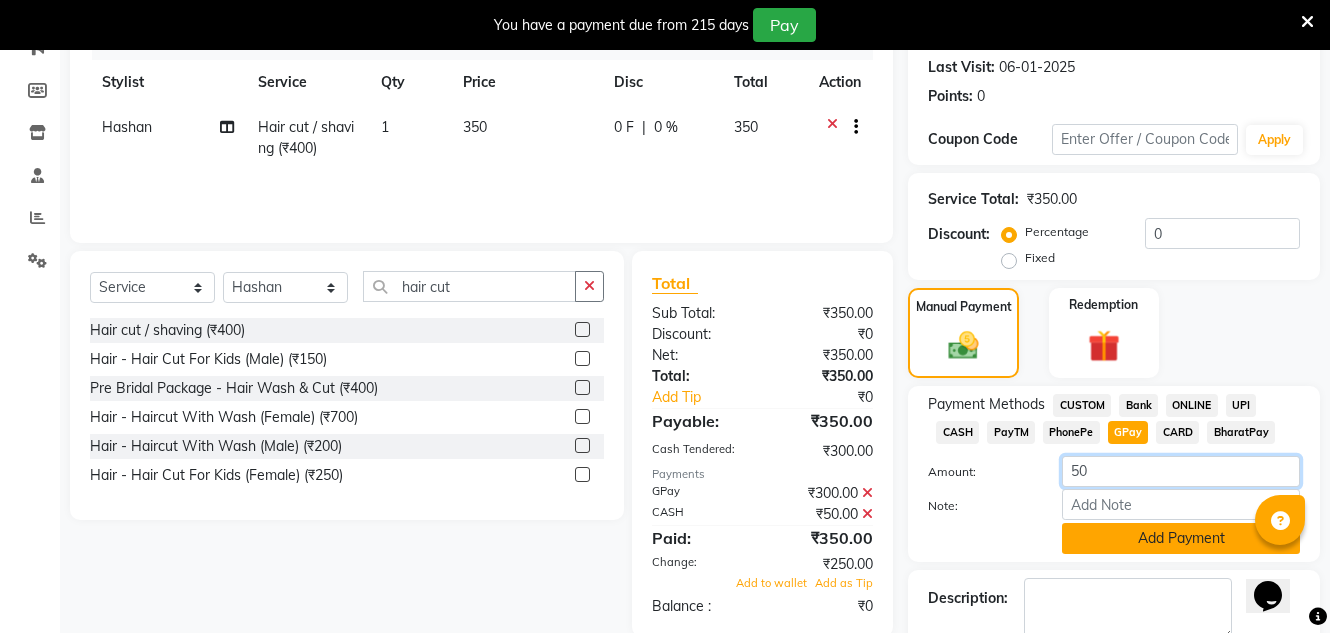 type on "50" 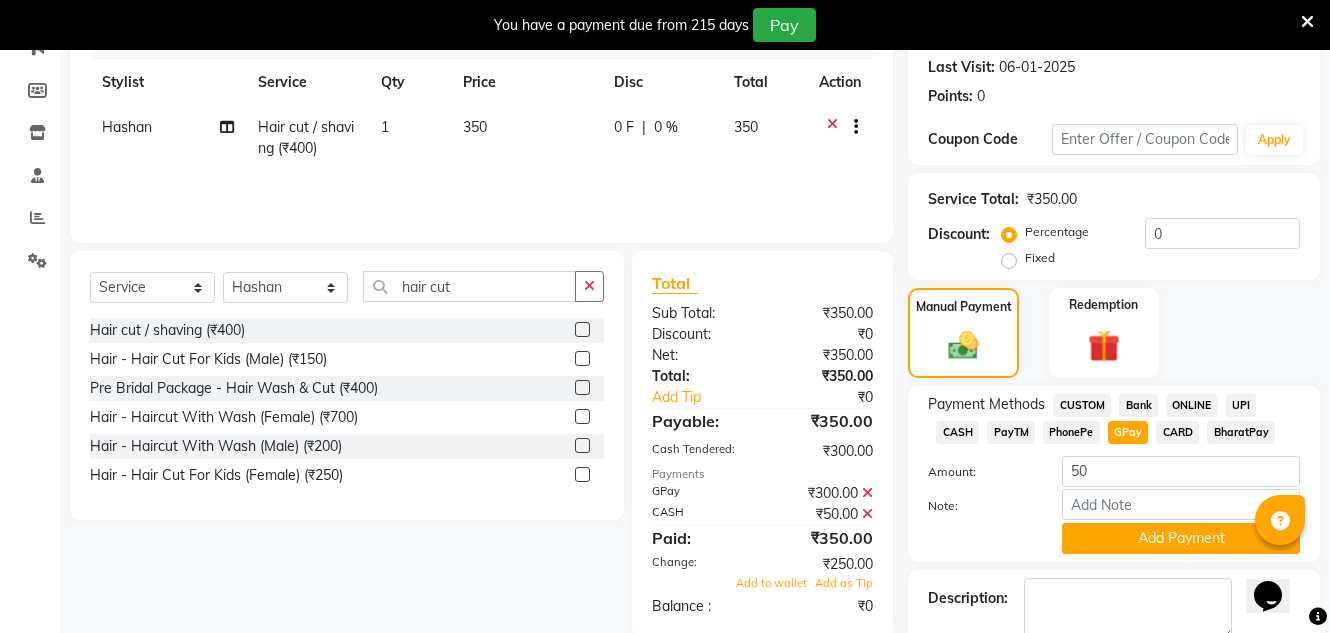 click on "Add Payment" 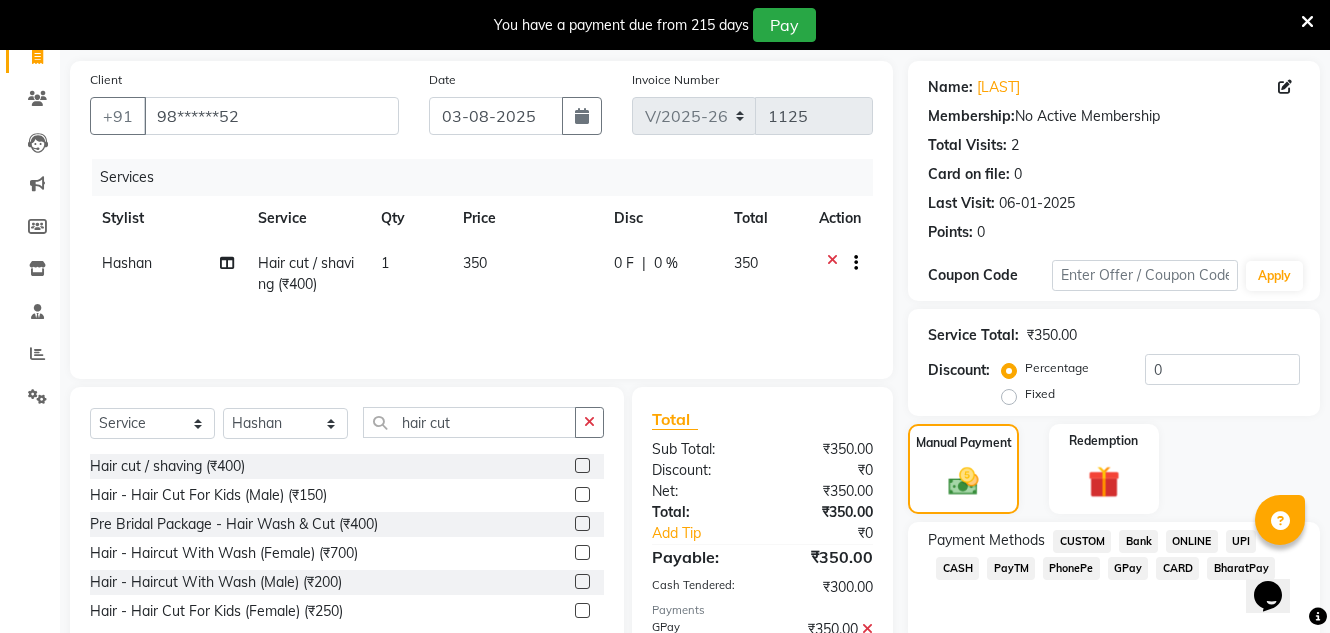 scroll, scrollTop: 332, scrollLeft: 0, axis: vertical 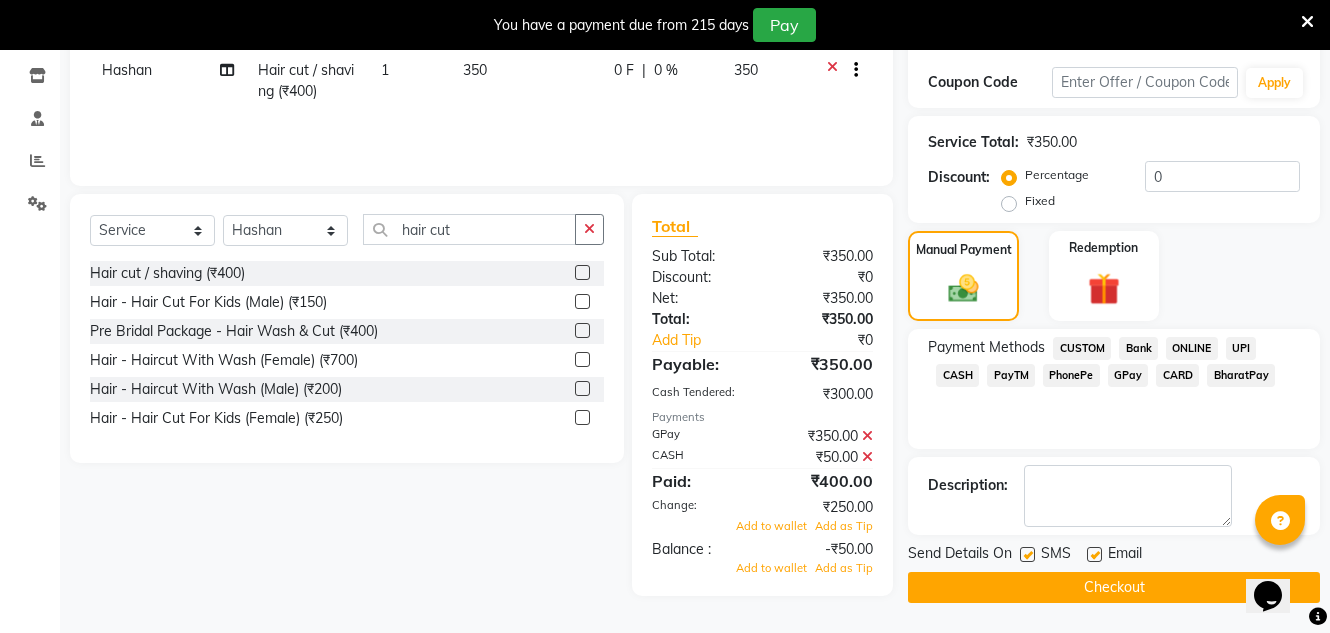 click 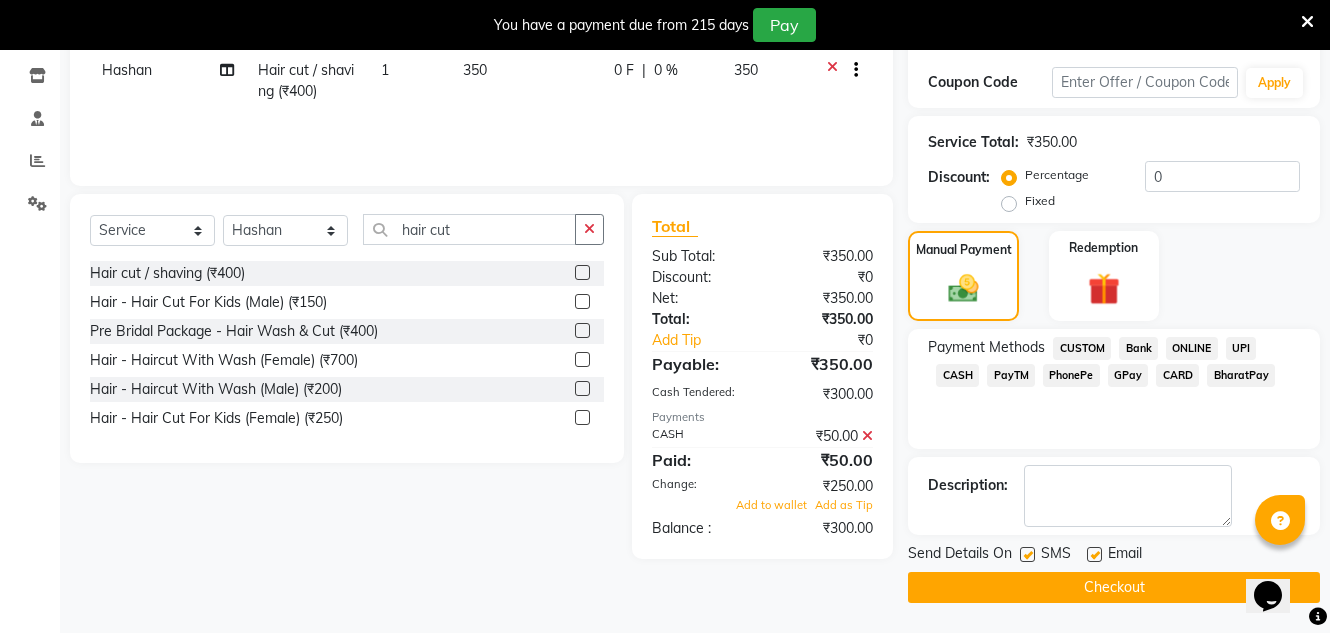 click 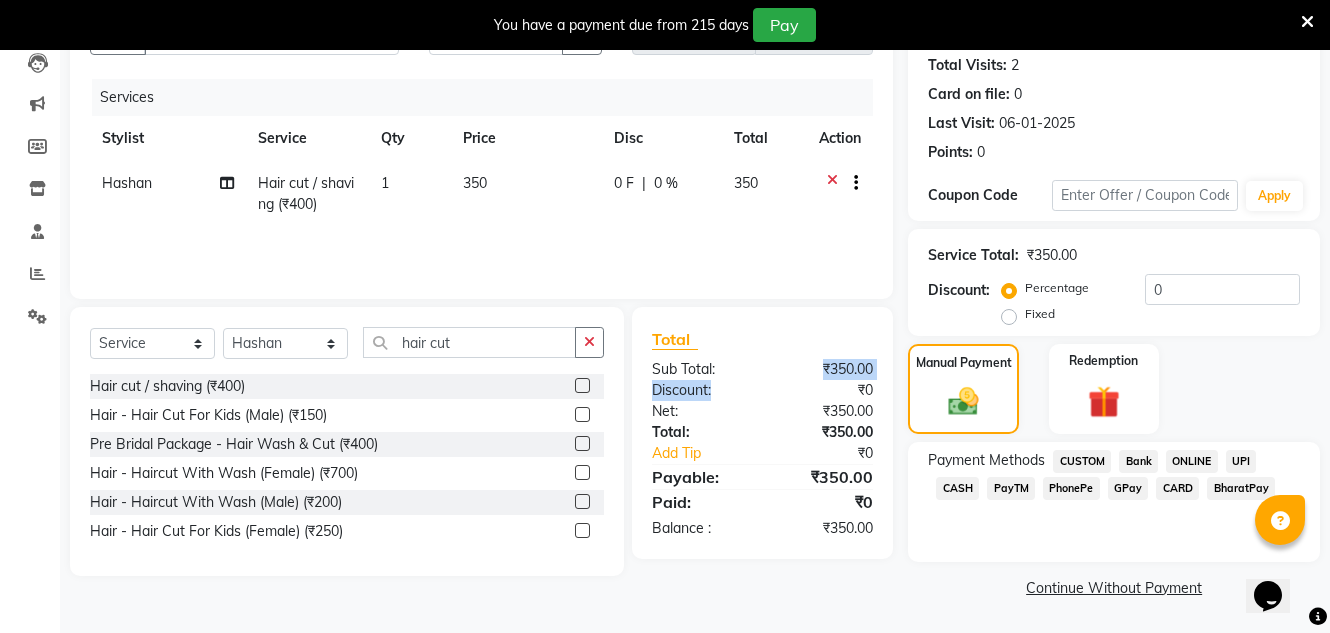click on "Total Sub Total: ₹350.00 Discount: ₹0 Net: ₹350.00 Total: ₹350.00 Add Tip ₹0 Payable: ₹350.00 Paid: ₹0 Balance   : ₹350.00" 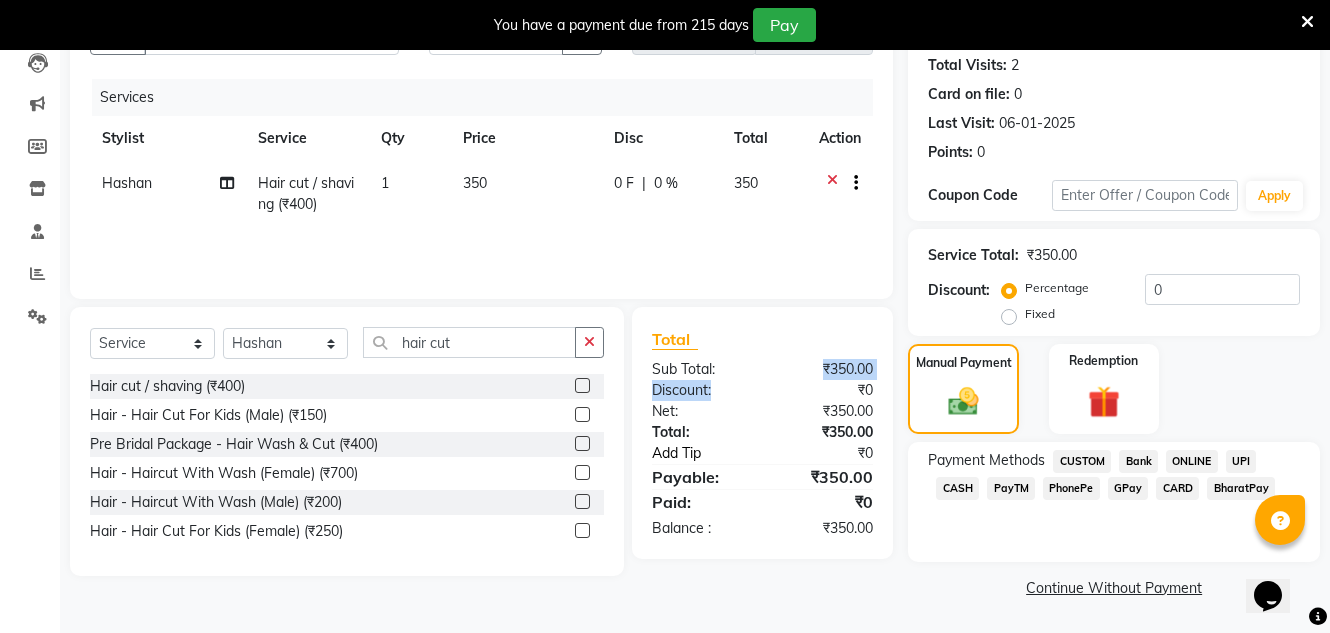click on "Add Tip" 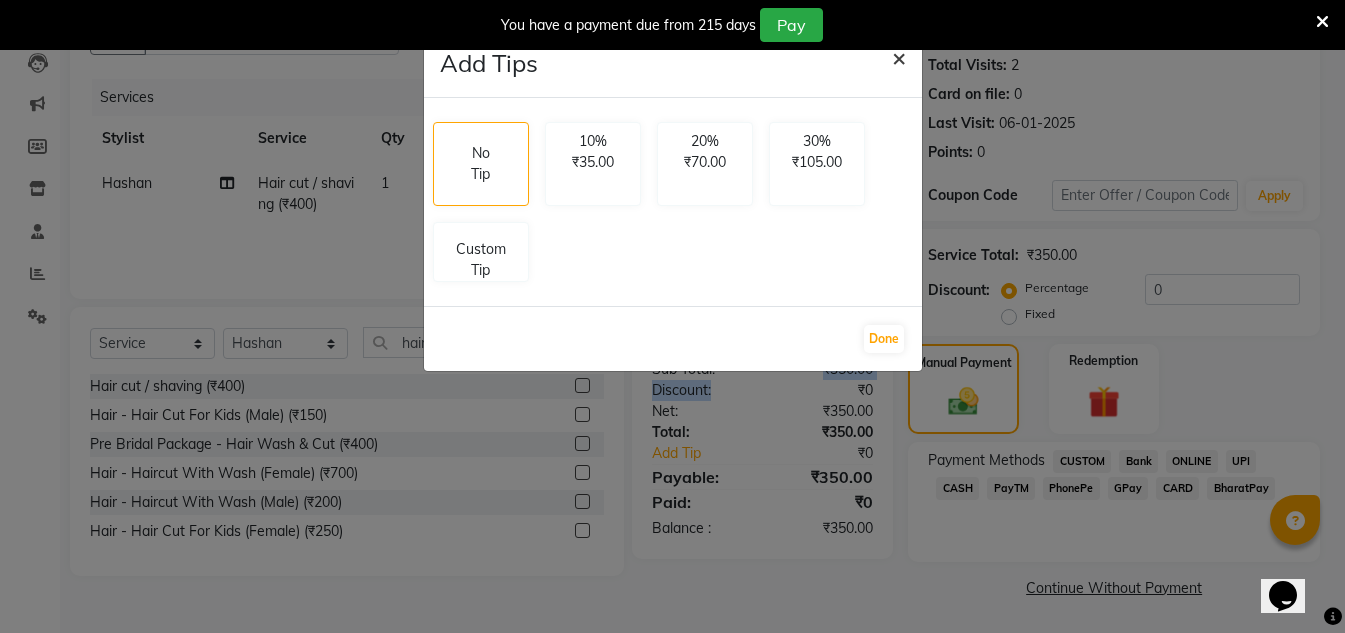 click on "×" 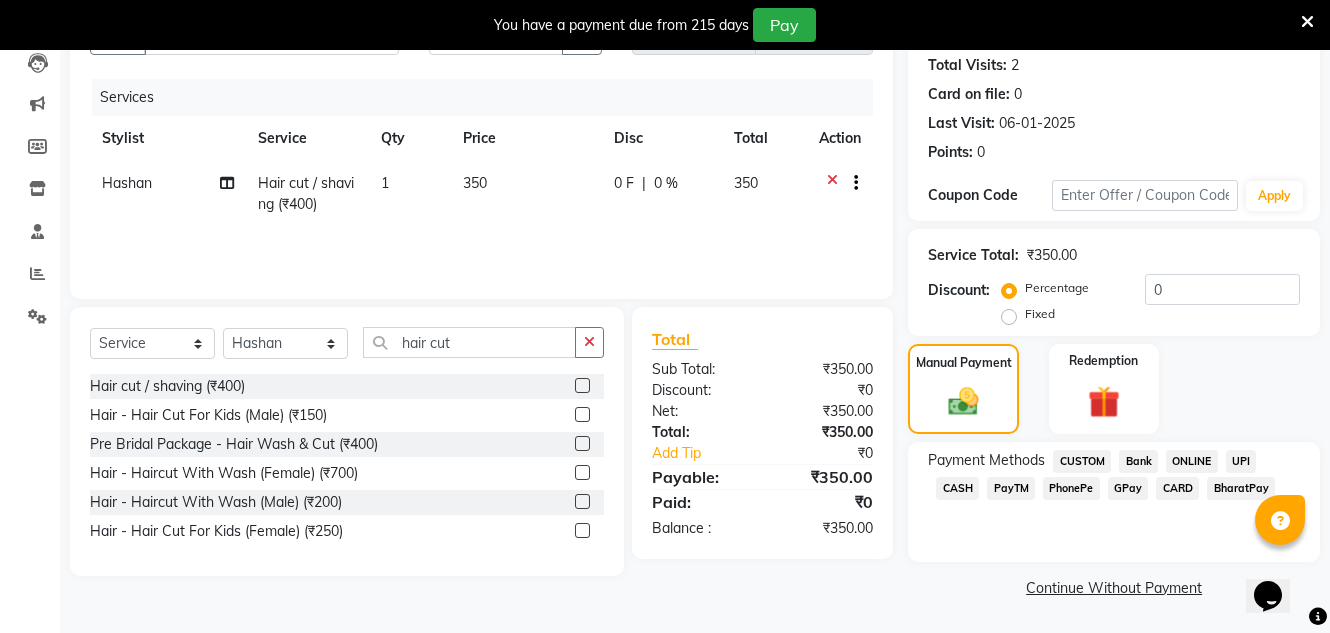 click on "CASH" 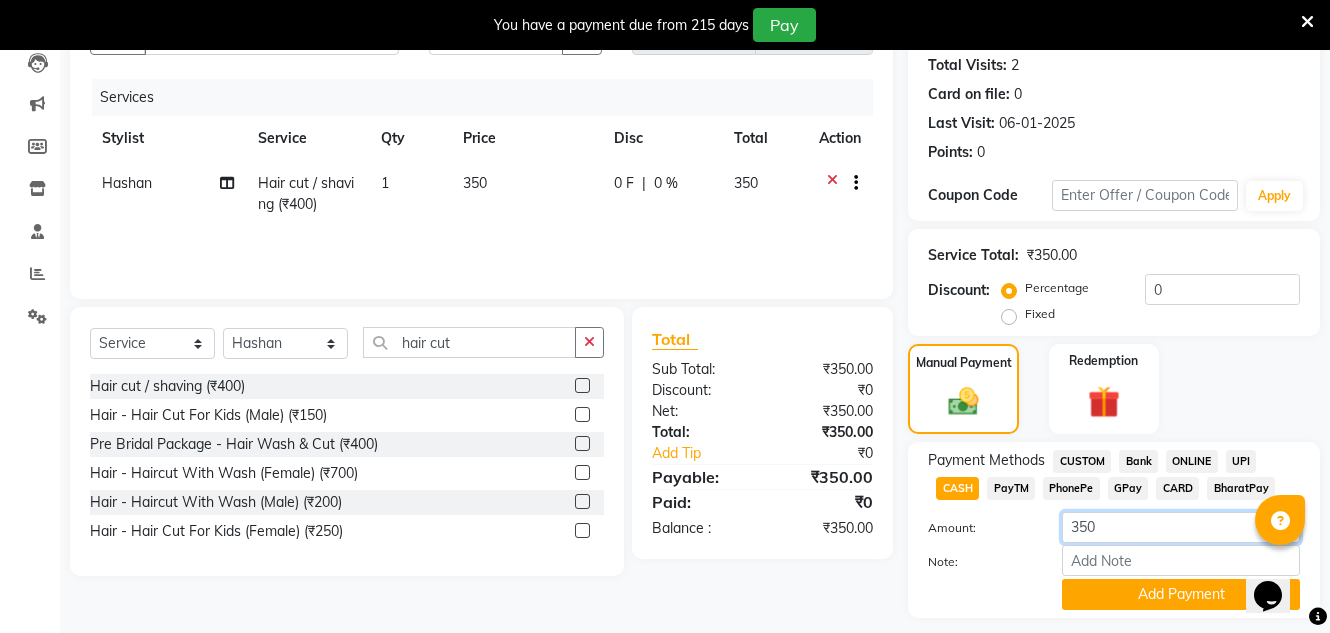 click on "350" 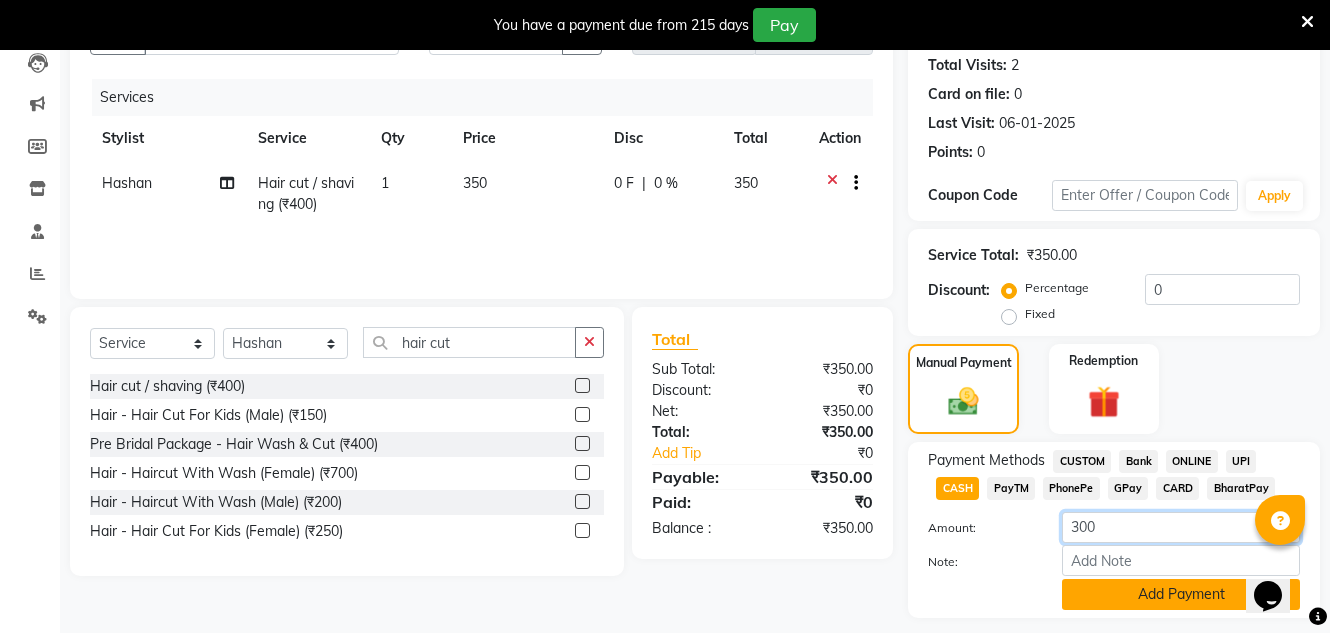 type on "300" 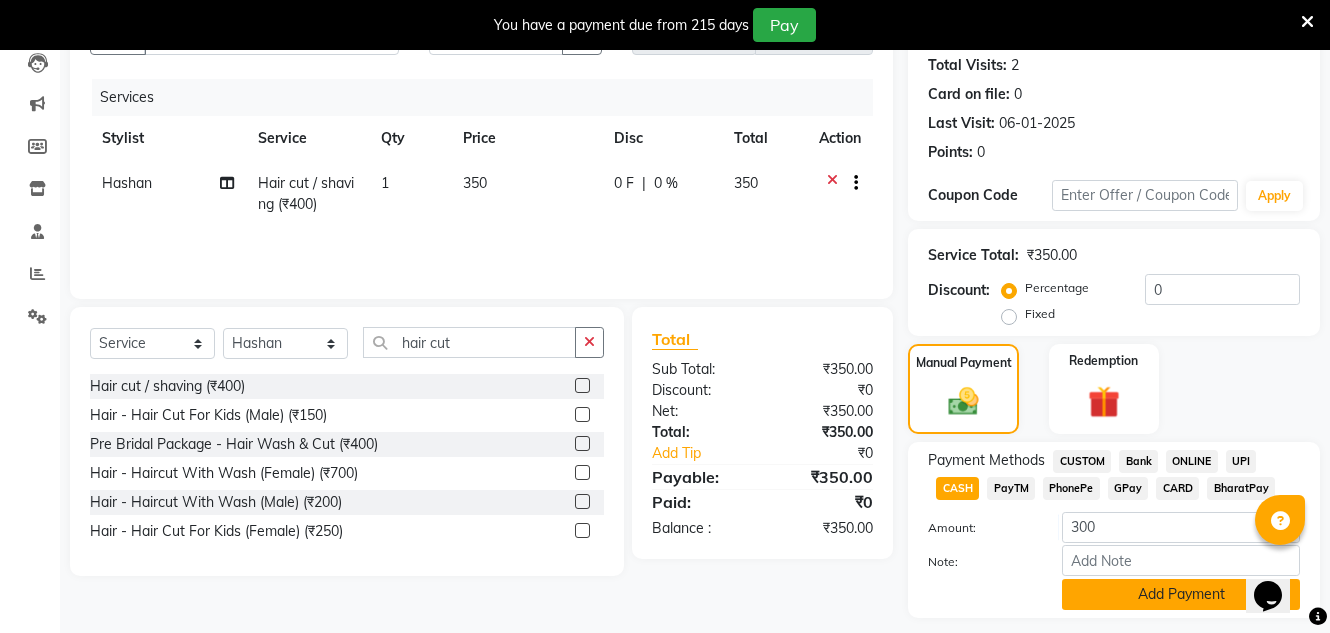 click on "Add Payment" 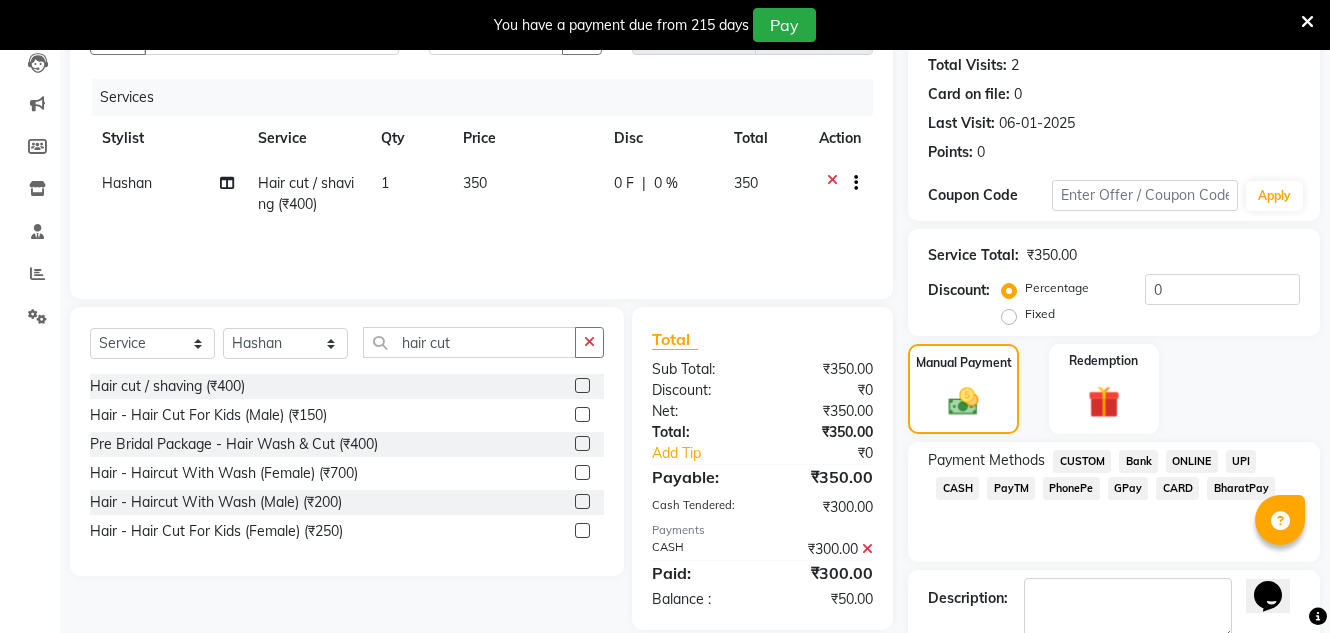 click on "GPay" 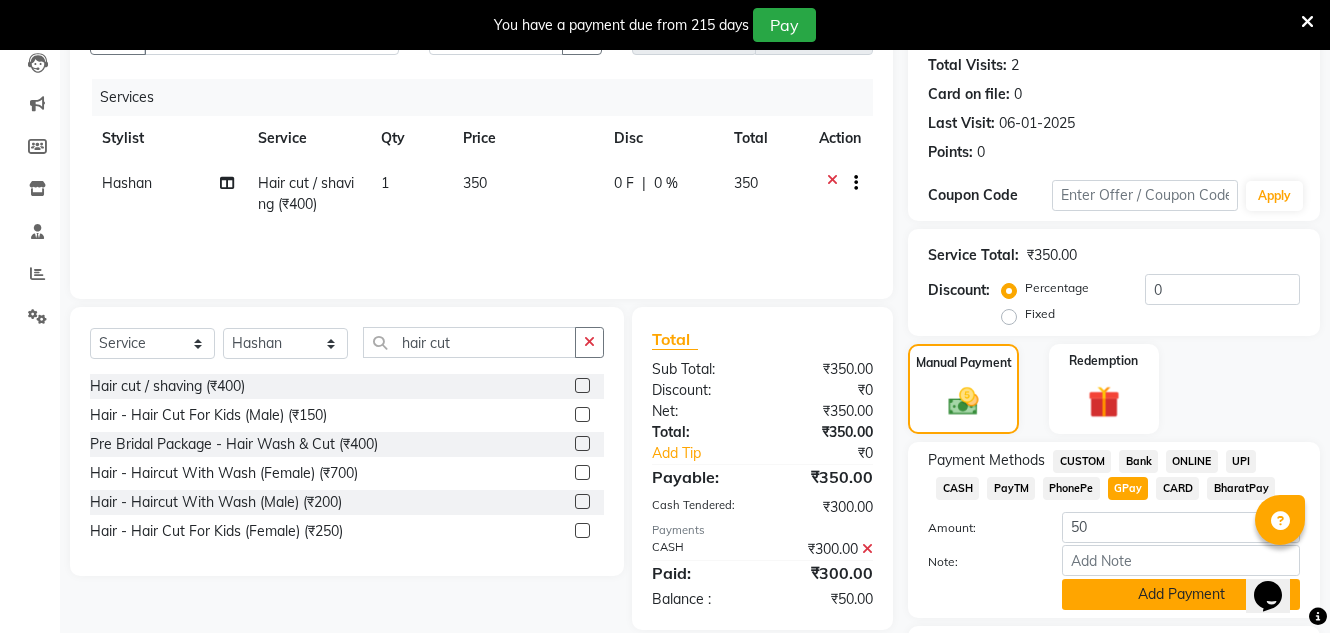 click on "Add Payment" 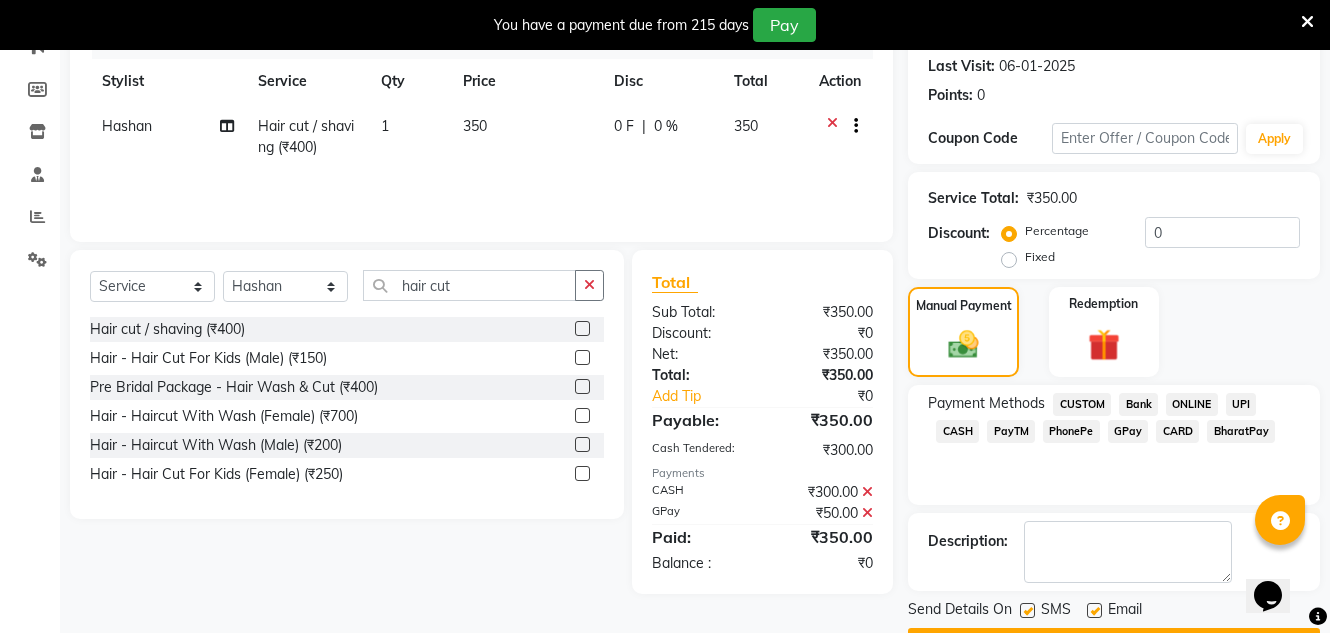 scroll, scrollTop: 332, scrollLeft: 0, axis: vertical 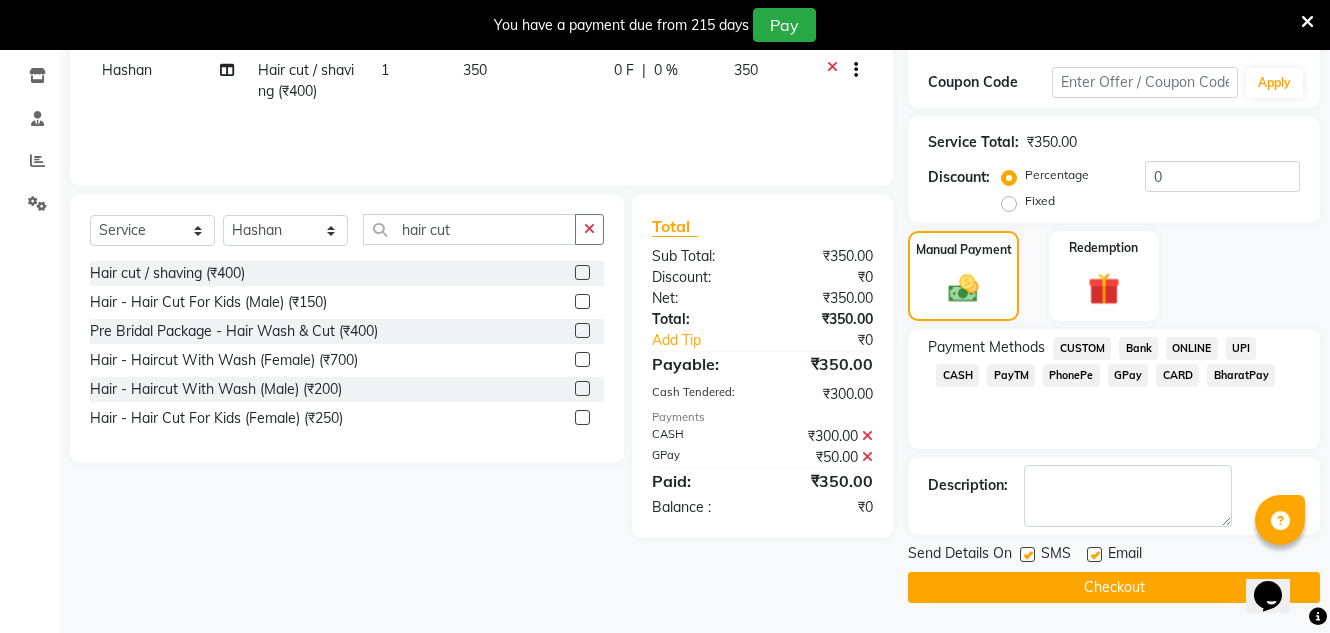 click 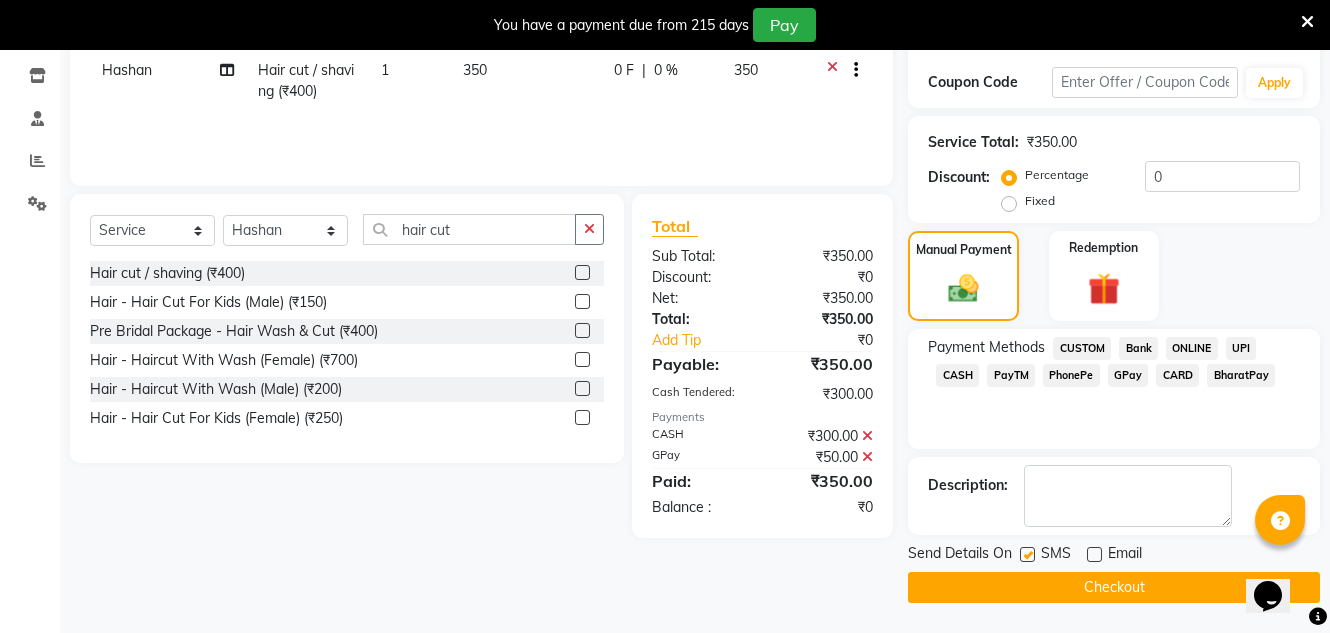 click on "Checkout" 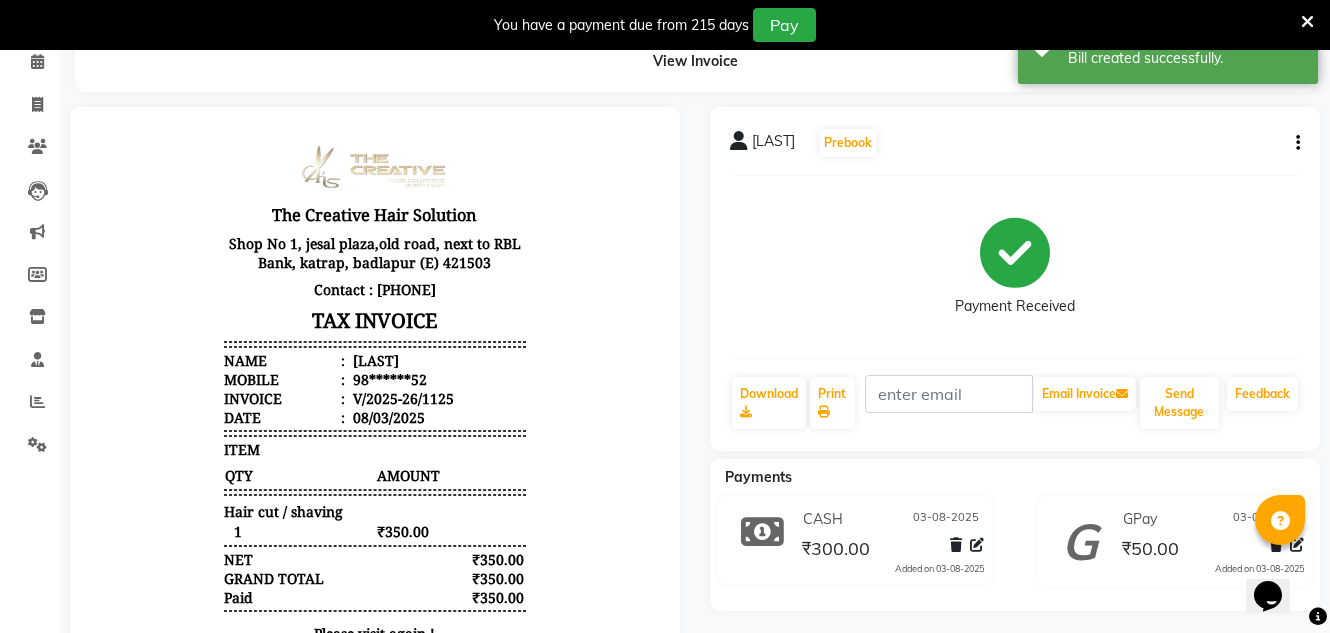 scroll, scrollTop: 0, scrollLeft: 0, axis: both 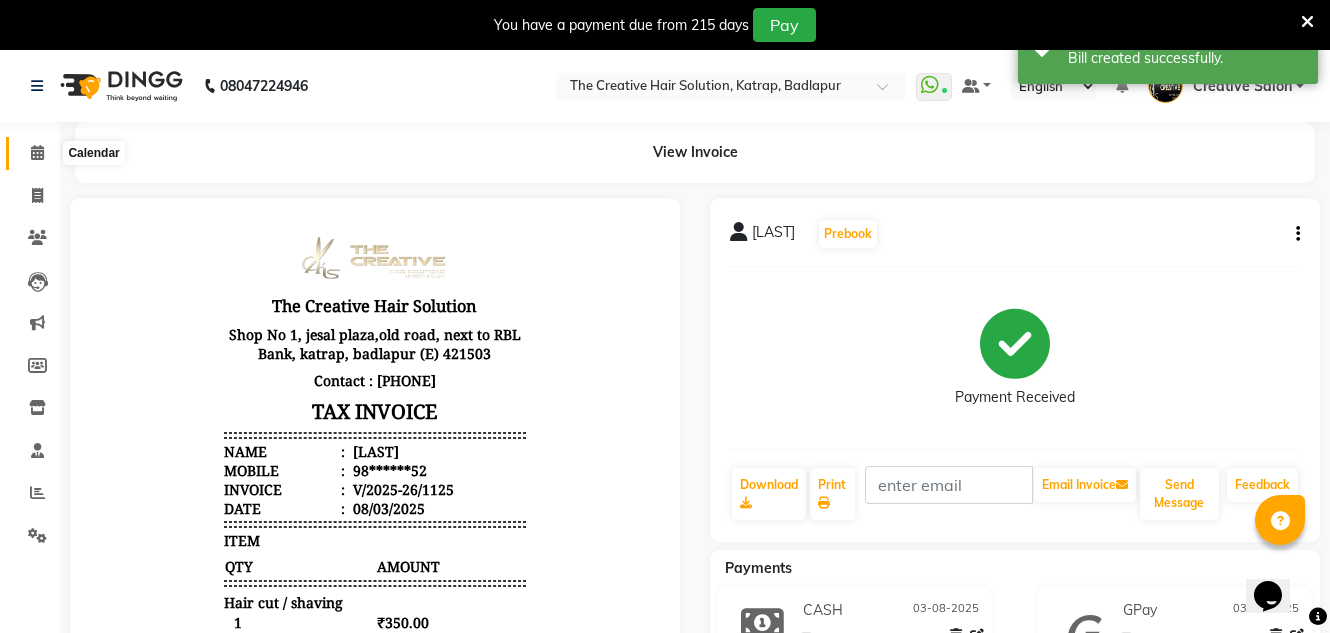click 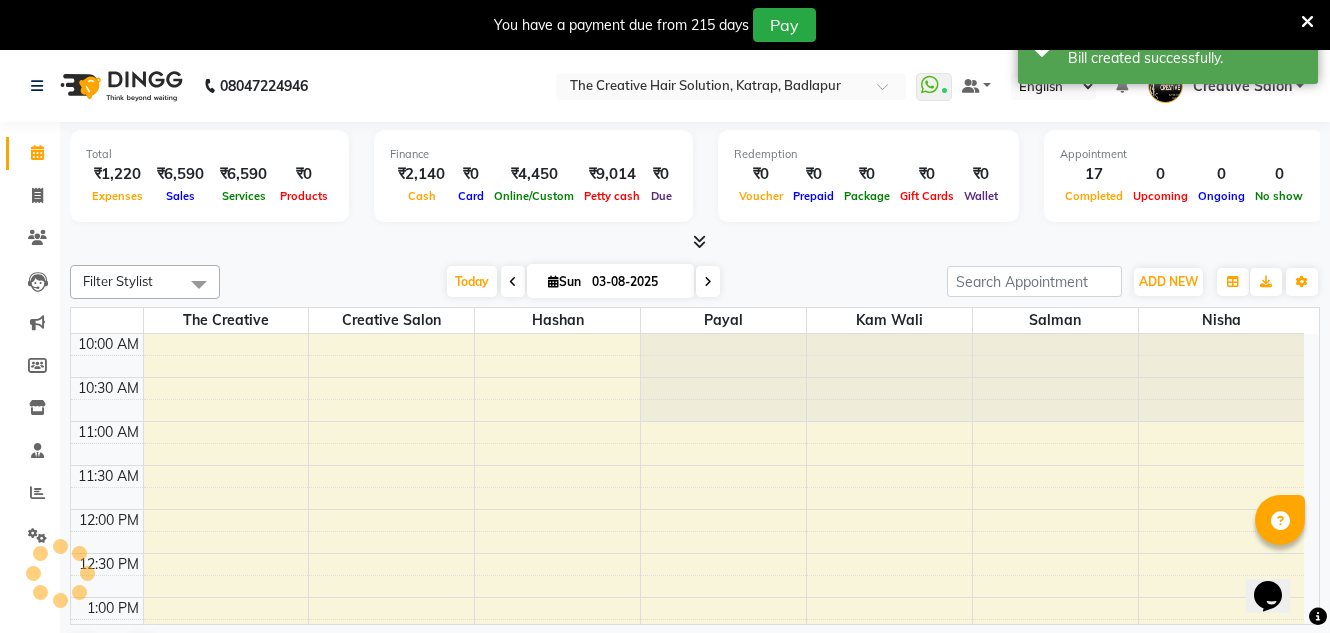 scroll, scrollTop: 0, scrollLeft: 0, axis: both 